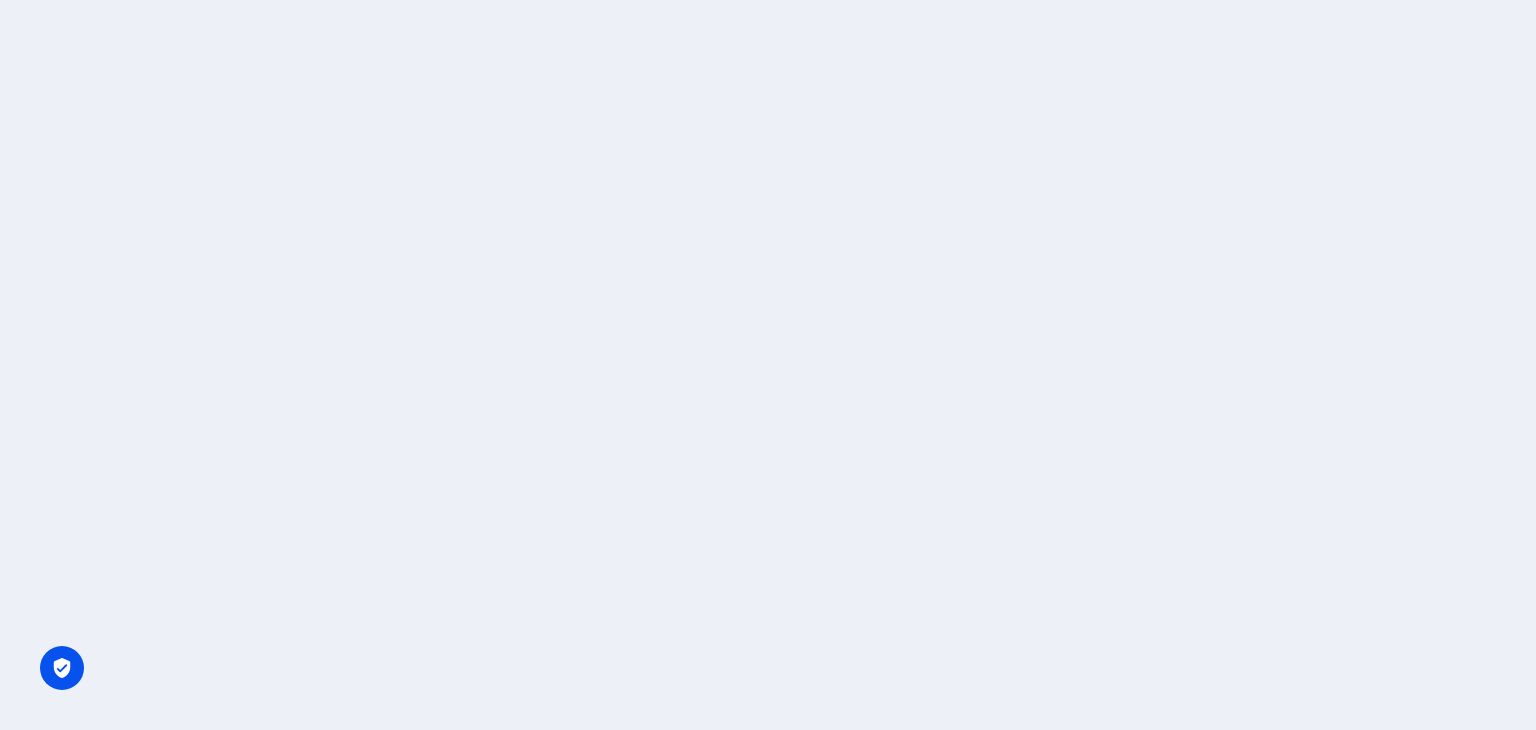 scroll, scrollTop: 0, scrollLeft: 0, axis: both 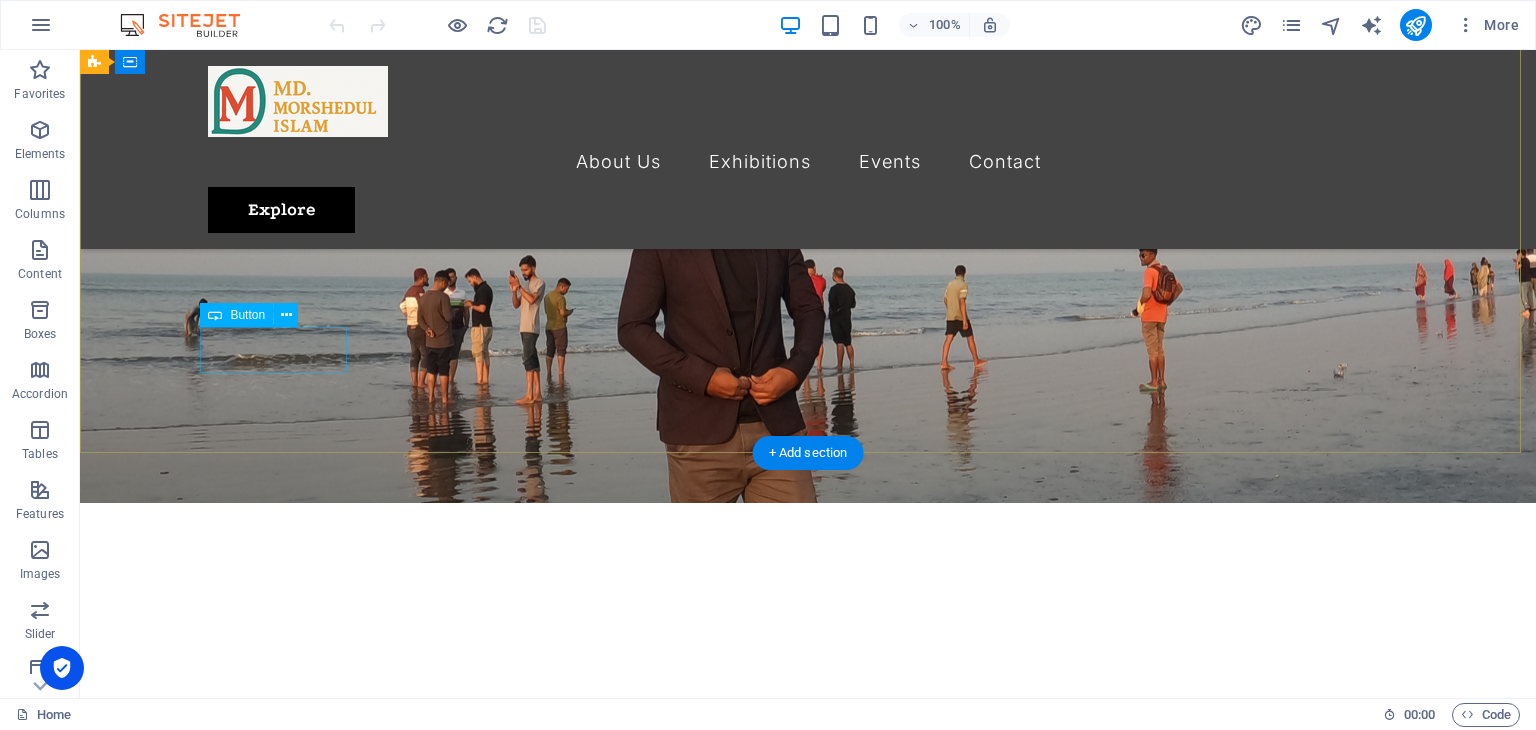 click on "Explore" at bounding box center (808, 913) 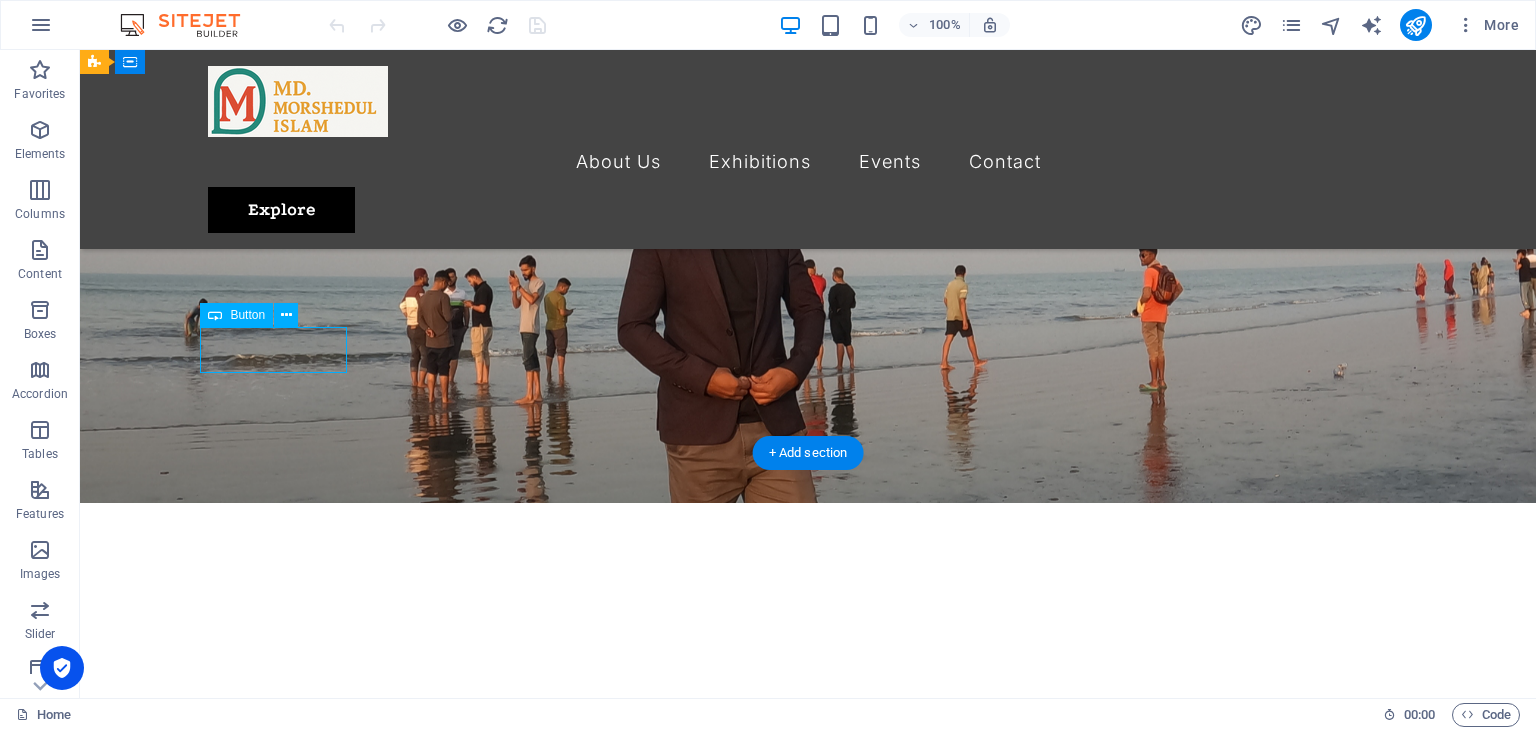 click on "Explore" at bounding box center [808, 913] 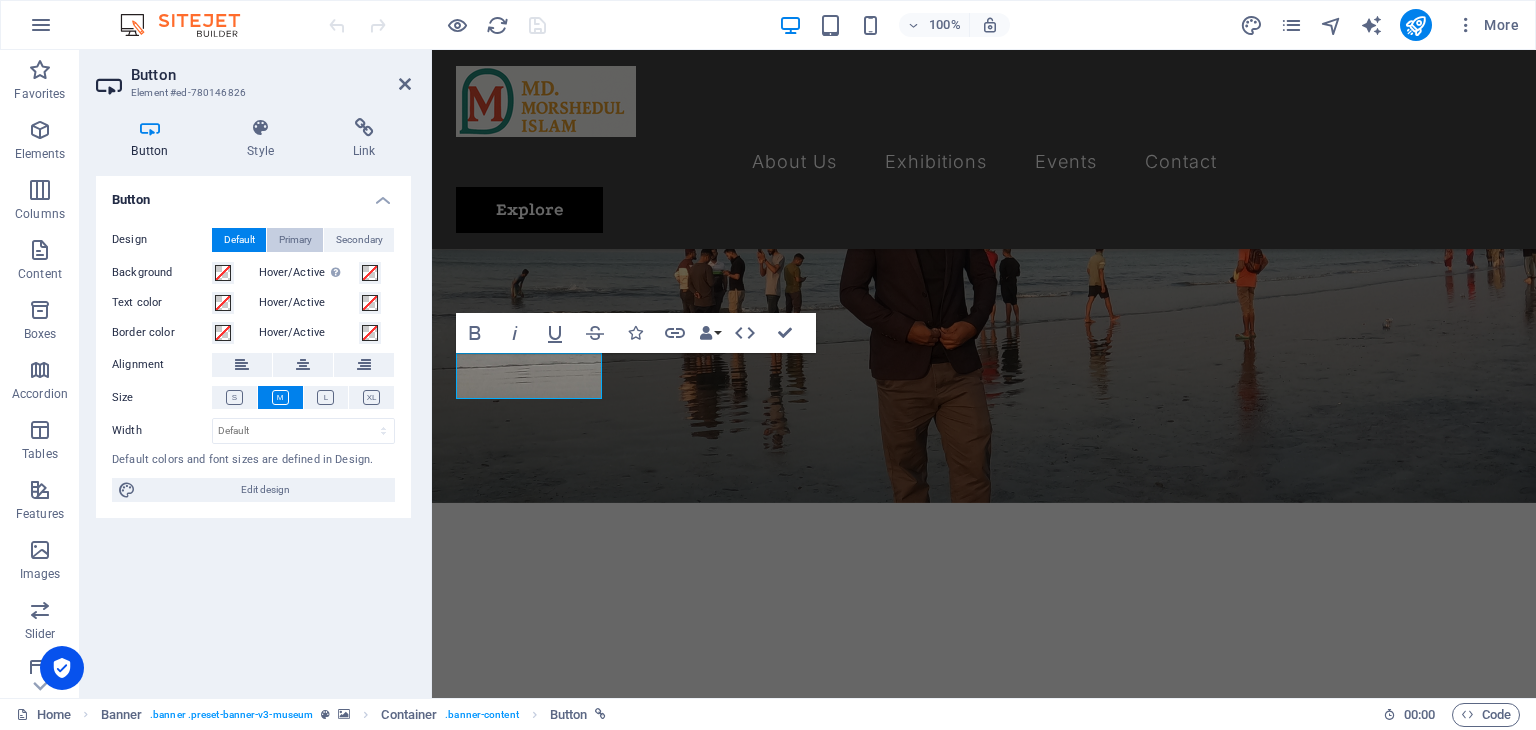 click on "Primary" at bounding box center [295, 240] 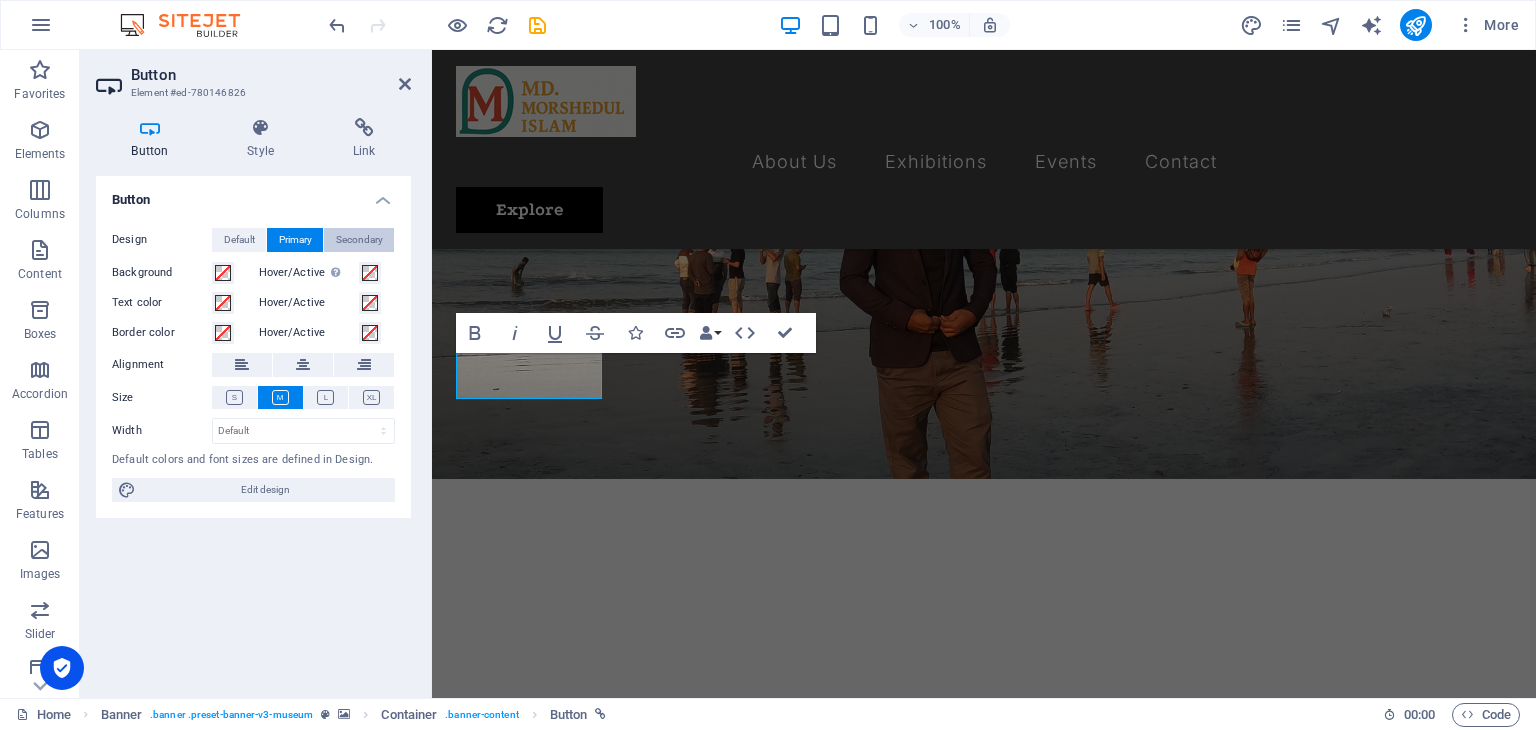 click on "Secondary" at bounding box center (359, 240) 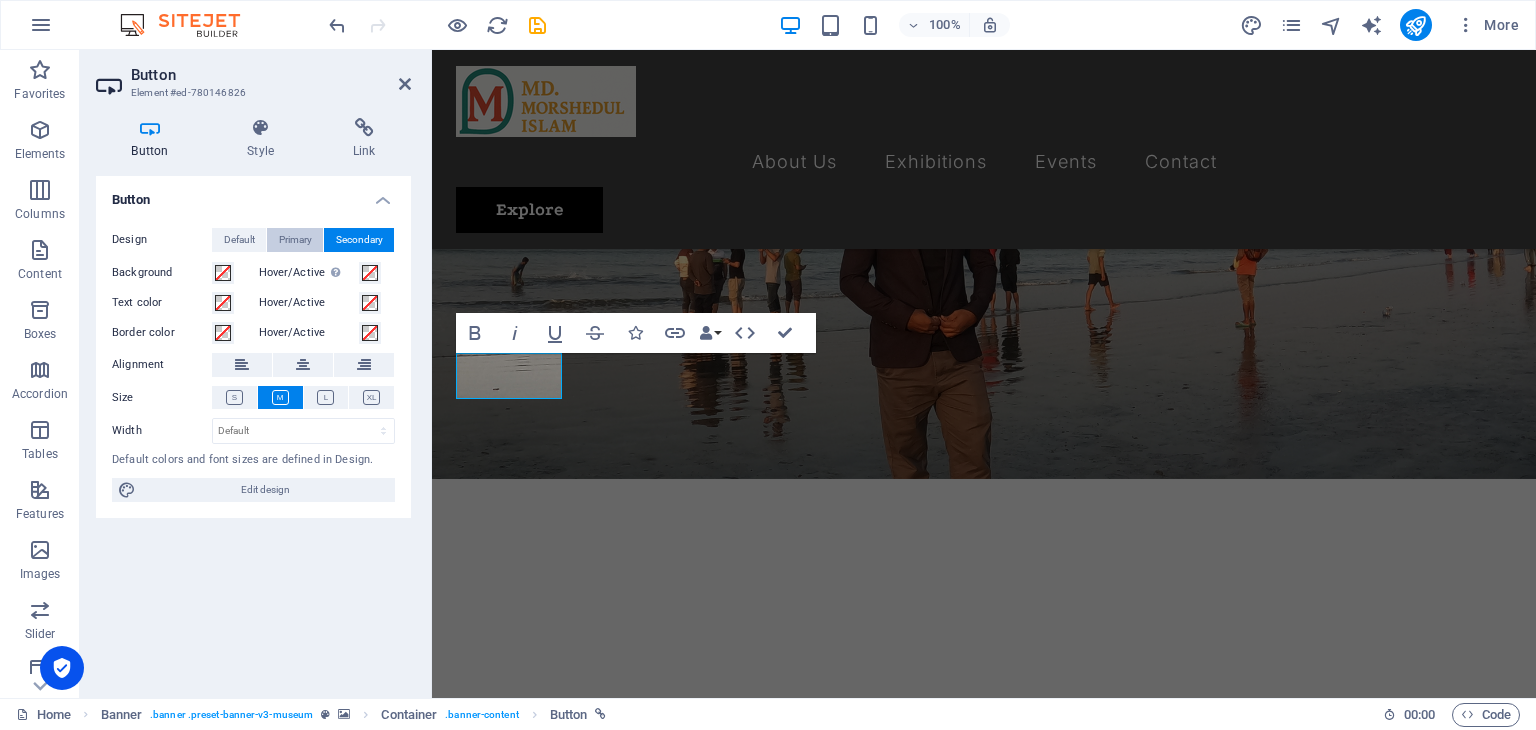 click on "Primary" at bounding box center [295, 240] 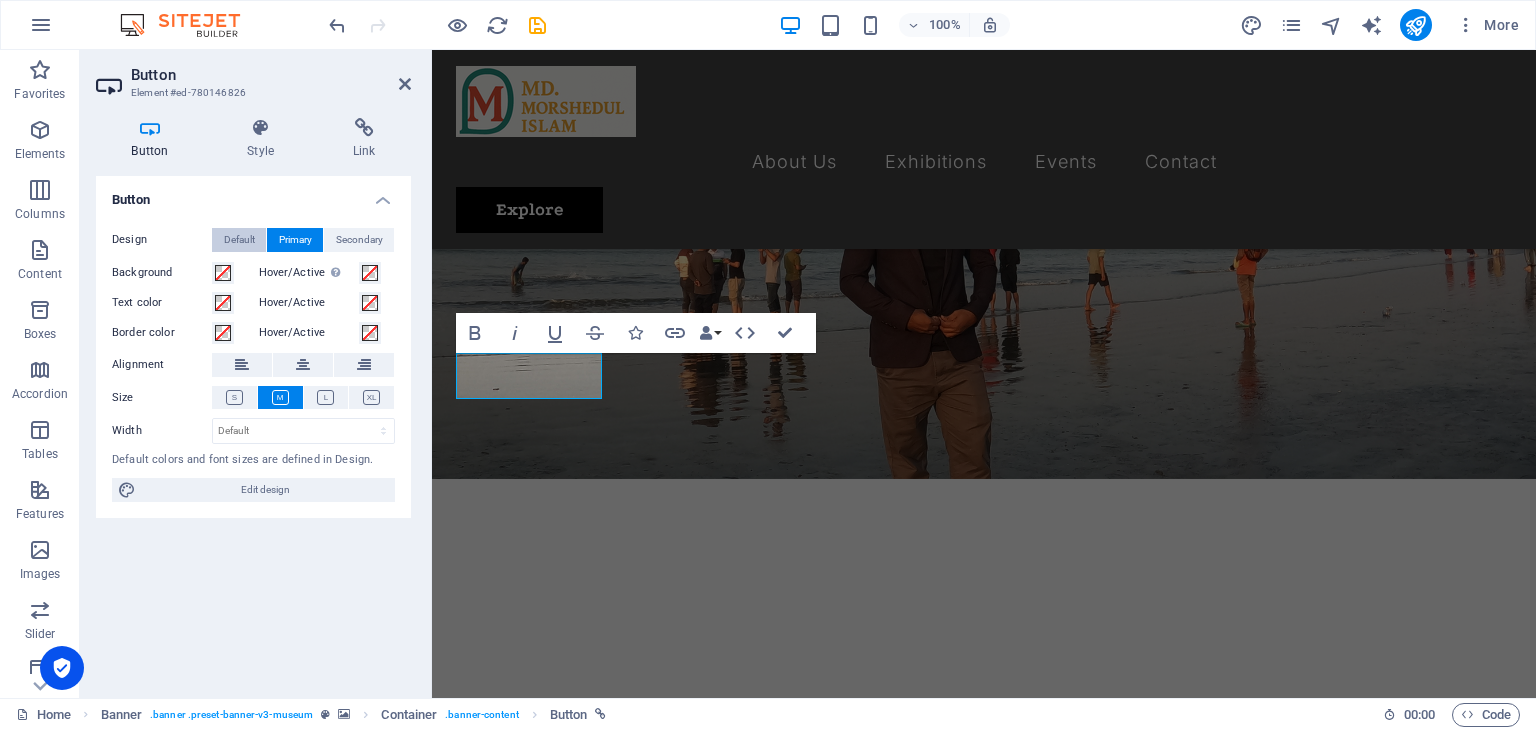 click on "Default" at bounding box center [239, 240] 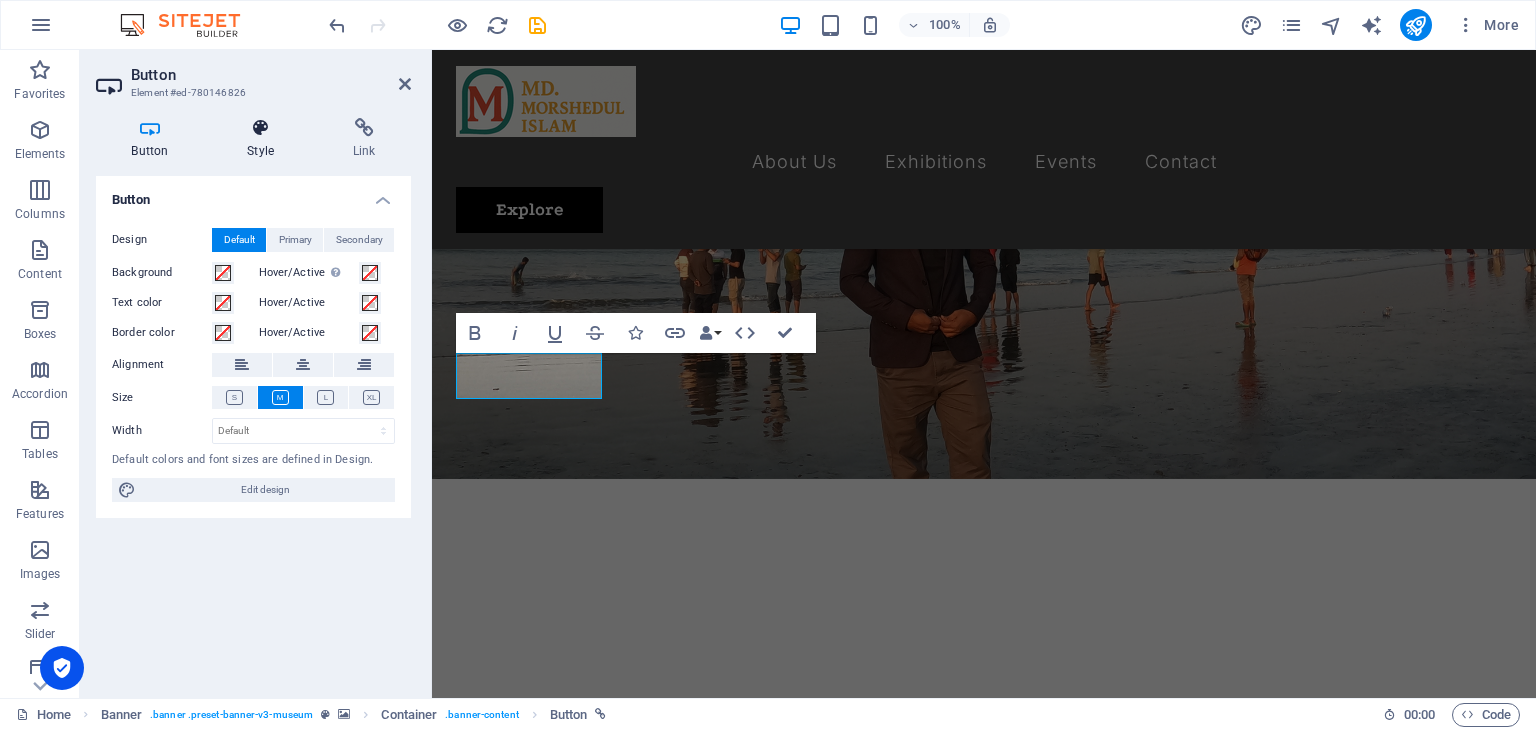 click on "Style" at bounding box center [265, 139] 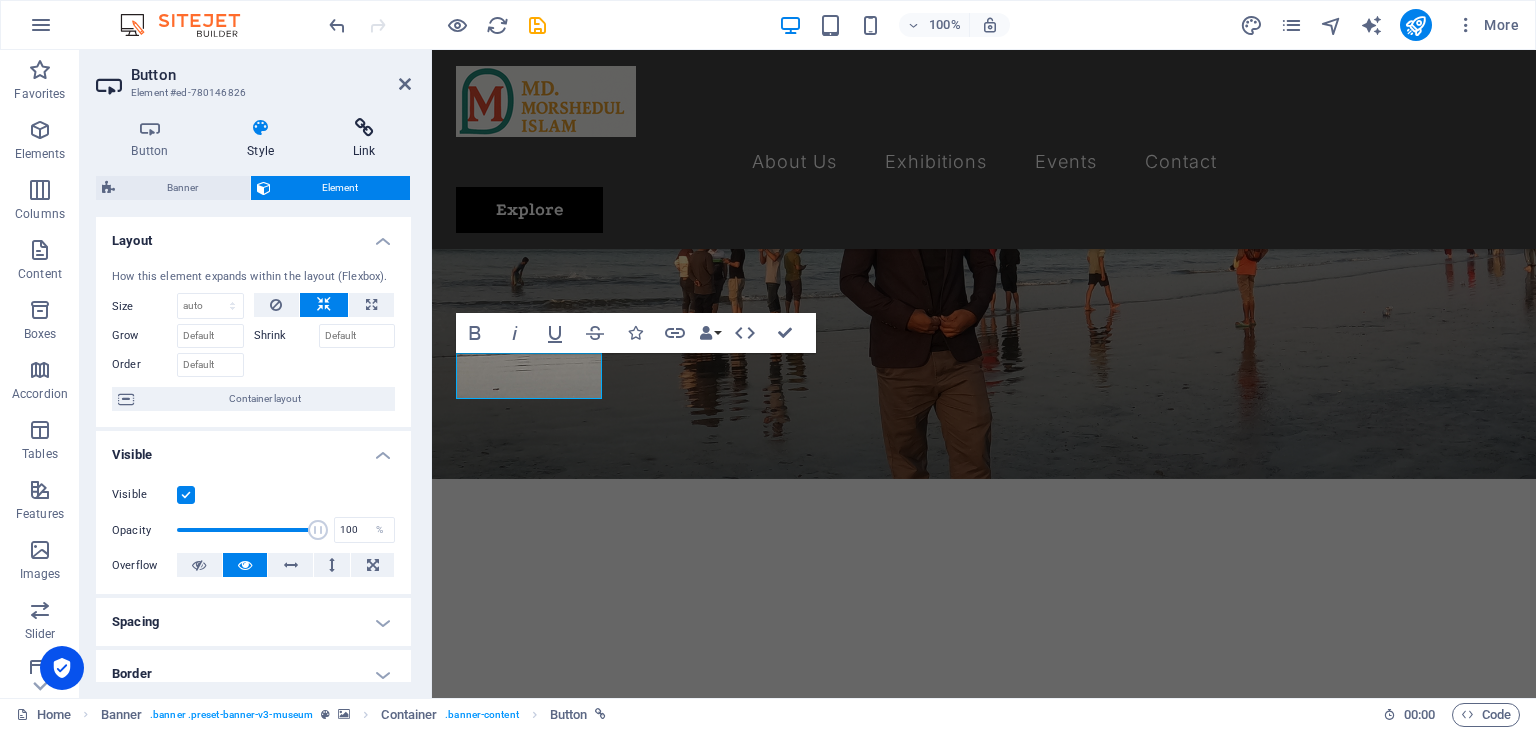 click on "Link" at bounding box center [364, 139] 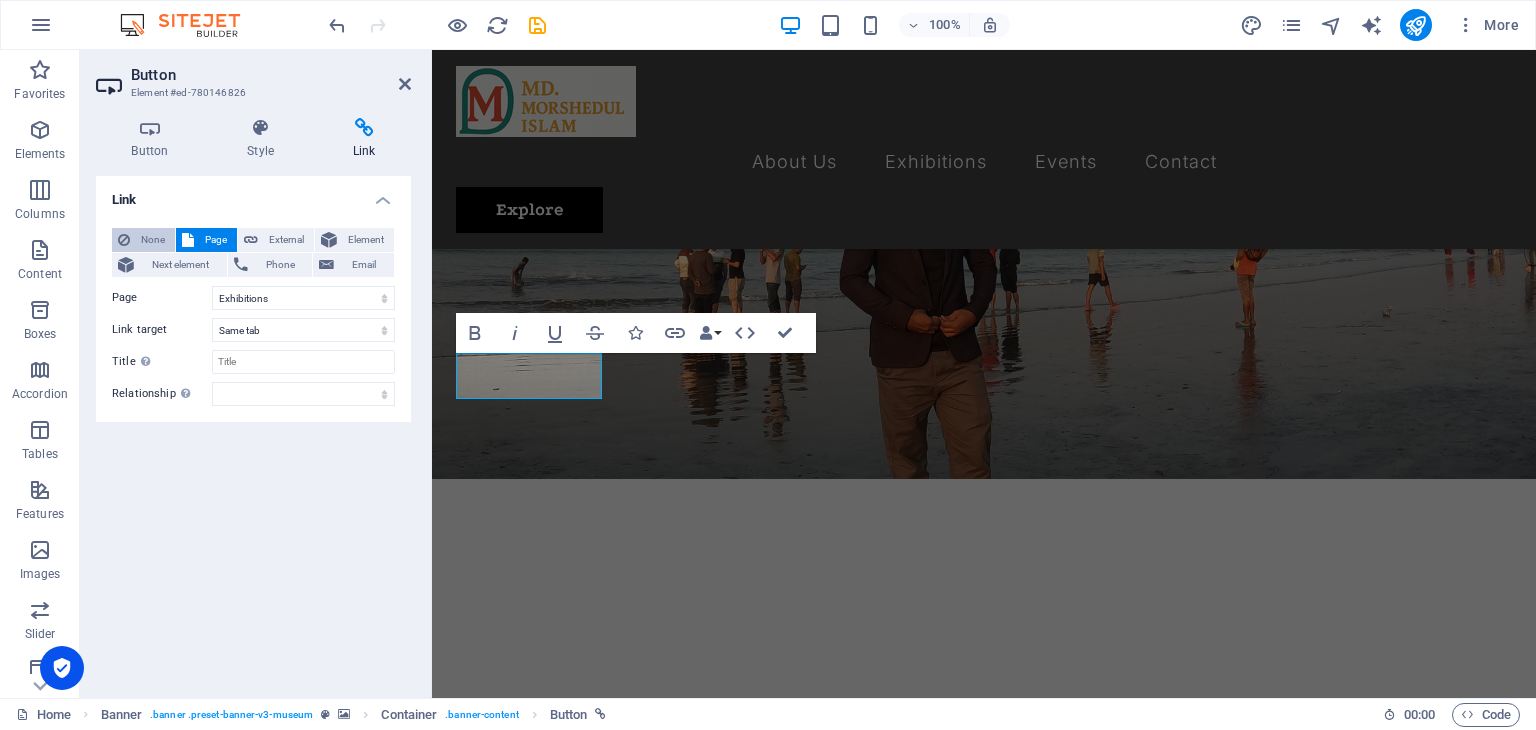 click on "None" at bounding box center (152, 240) 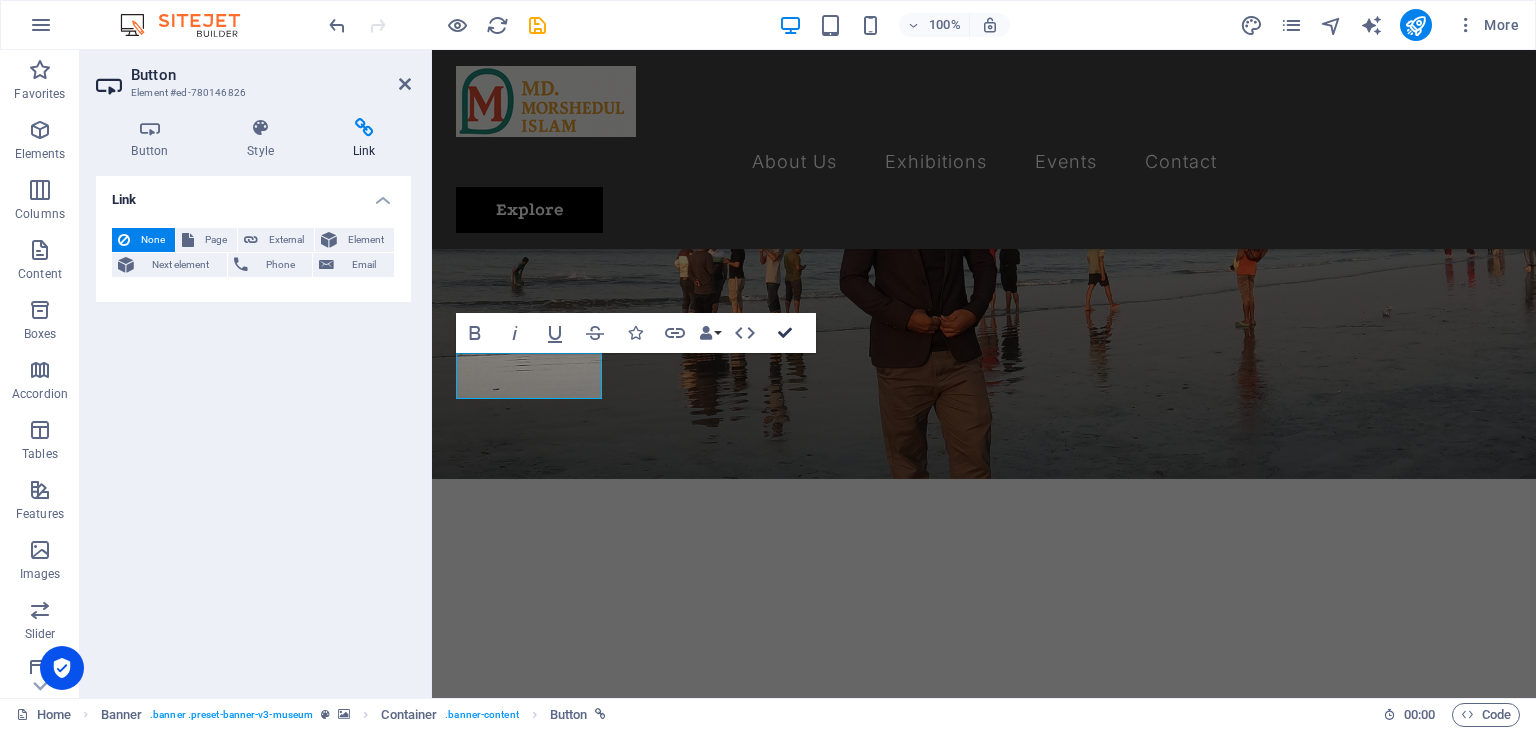 drag, startPoint x: 781, startPoint y: 334, endPoint x: 703, endPoint y: 283, distance: 93.193344 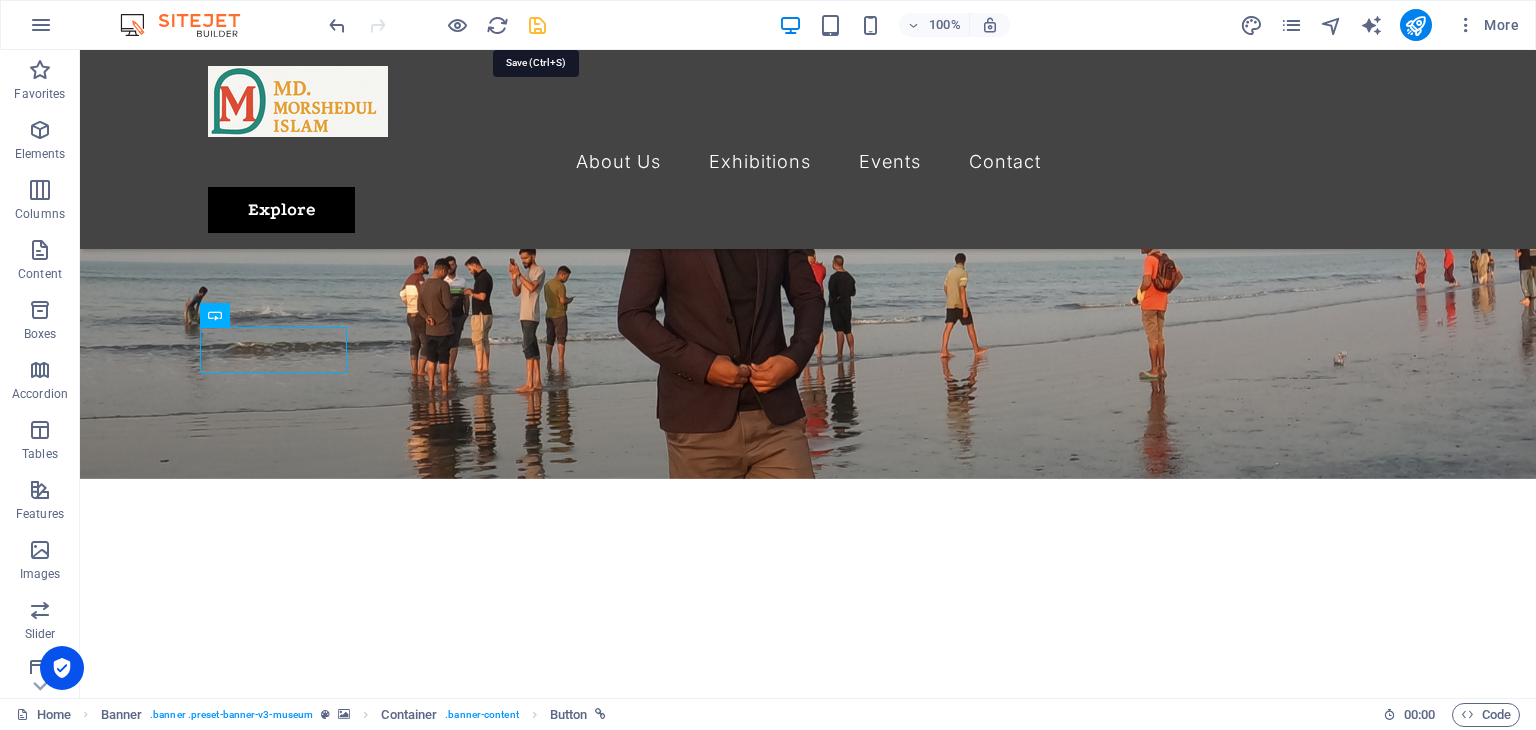 click at bounding box center [537, 25] 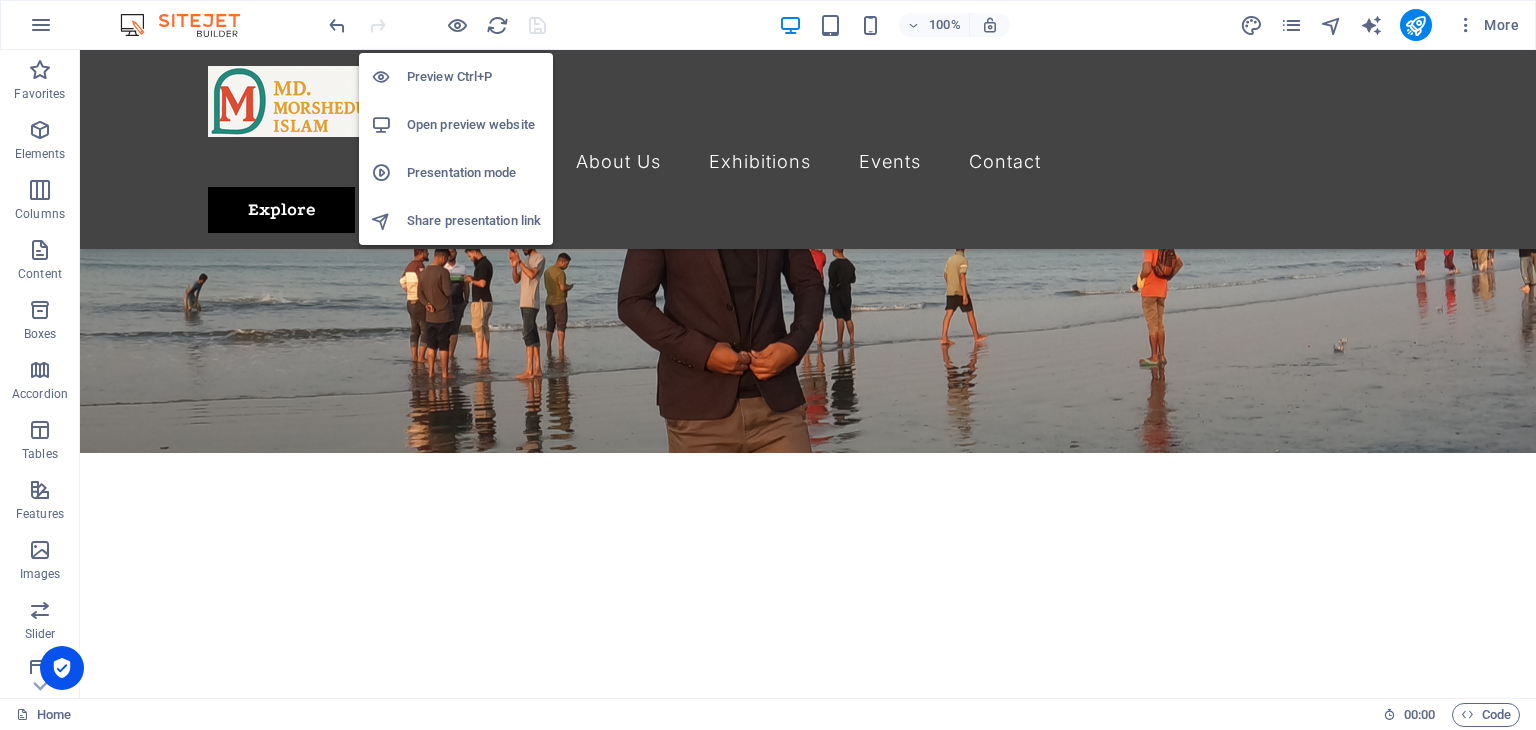 click on "Preview Ctrl+P" at bounding box center [474, 77] 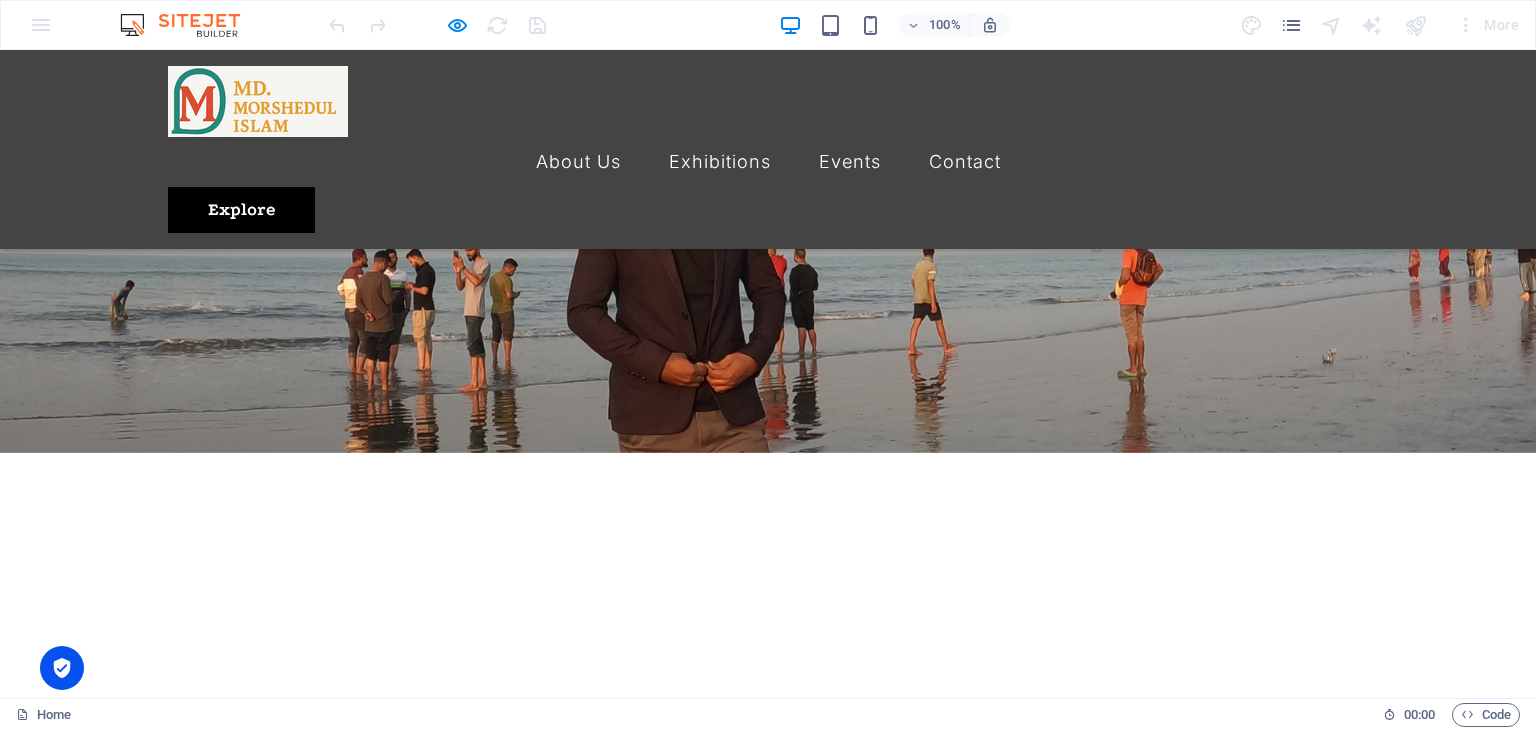 click at bounding box center [768, 795] 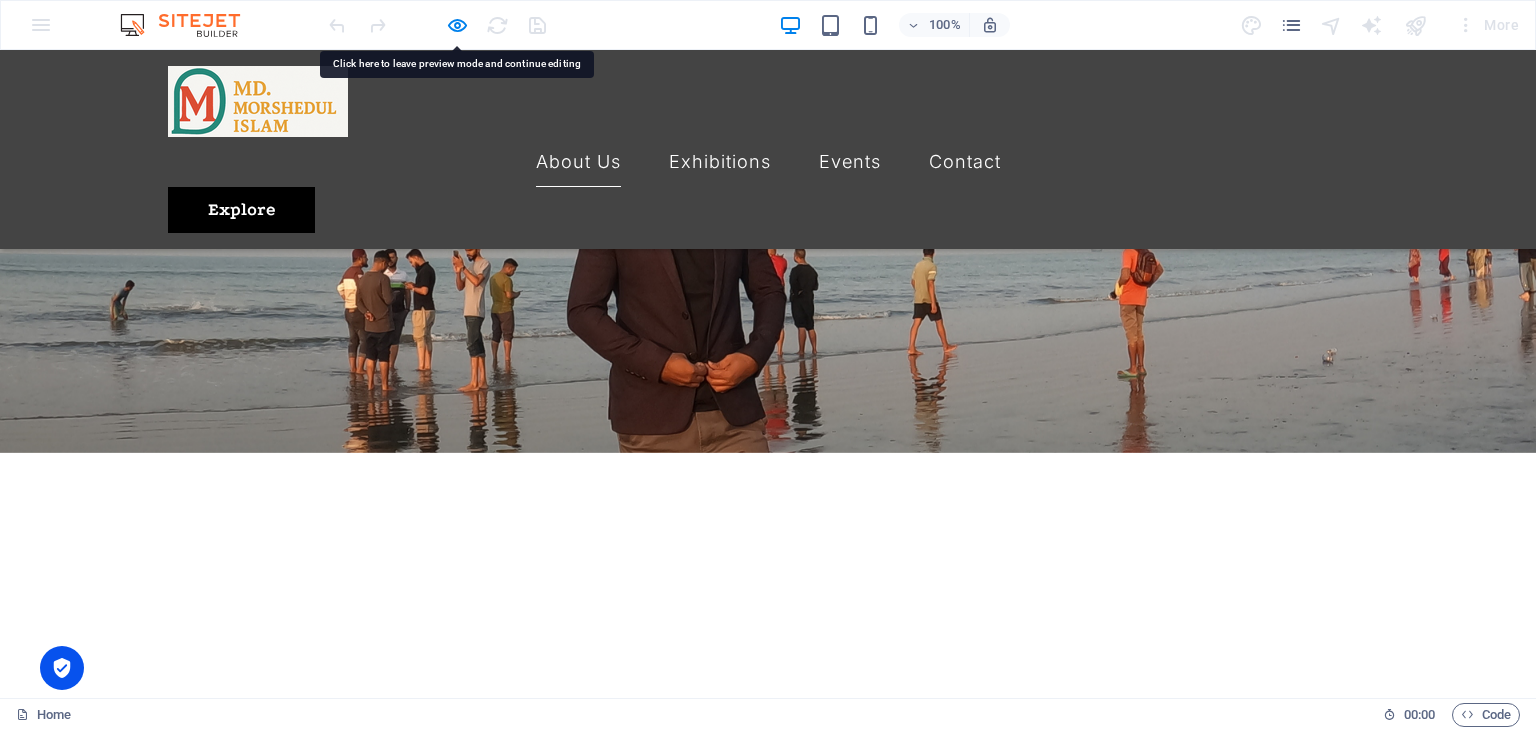 click on "About Us" at bounding box center [578, 162] 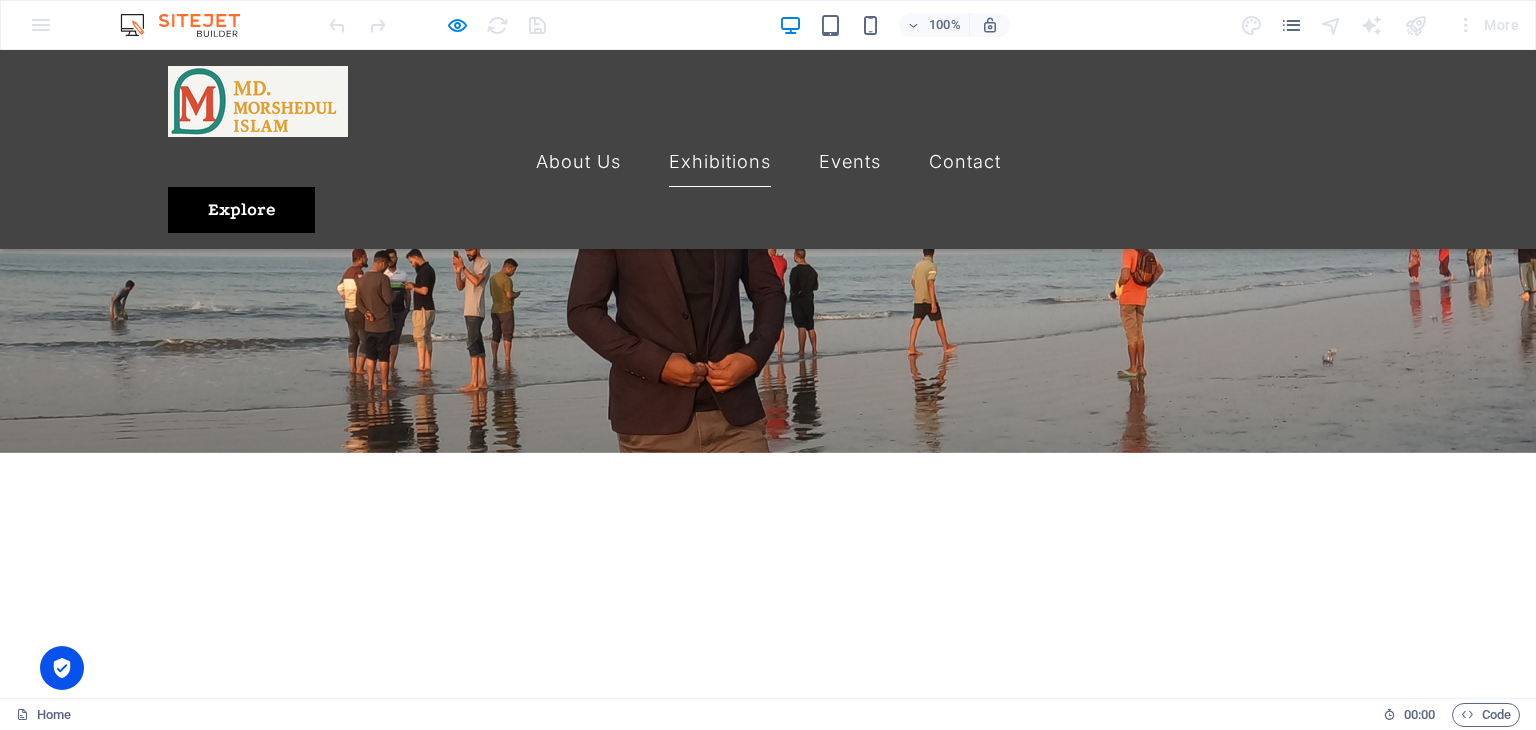 click on "Exhibitions" at bounding box center (720, 162) 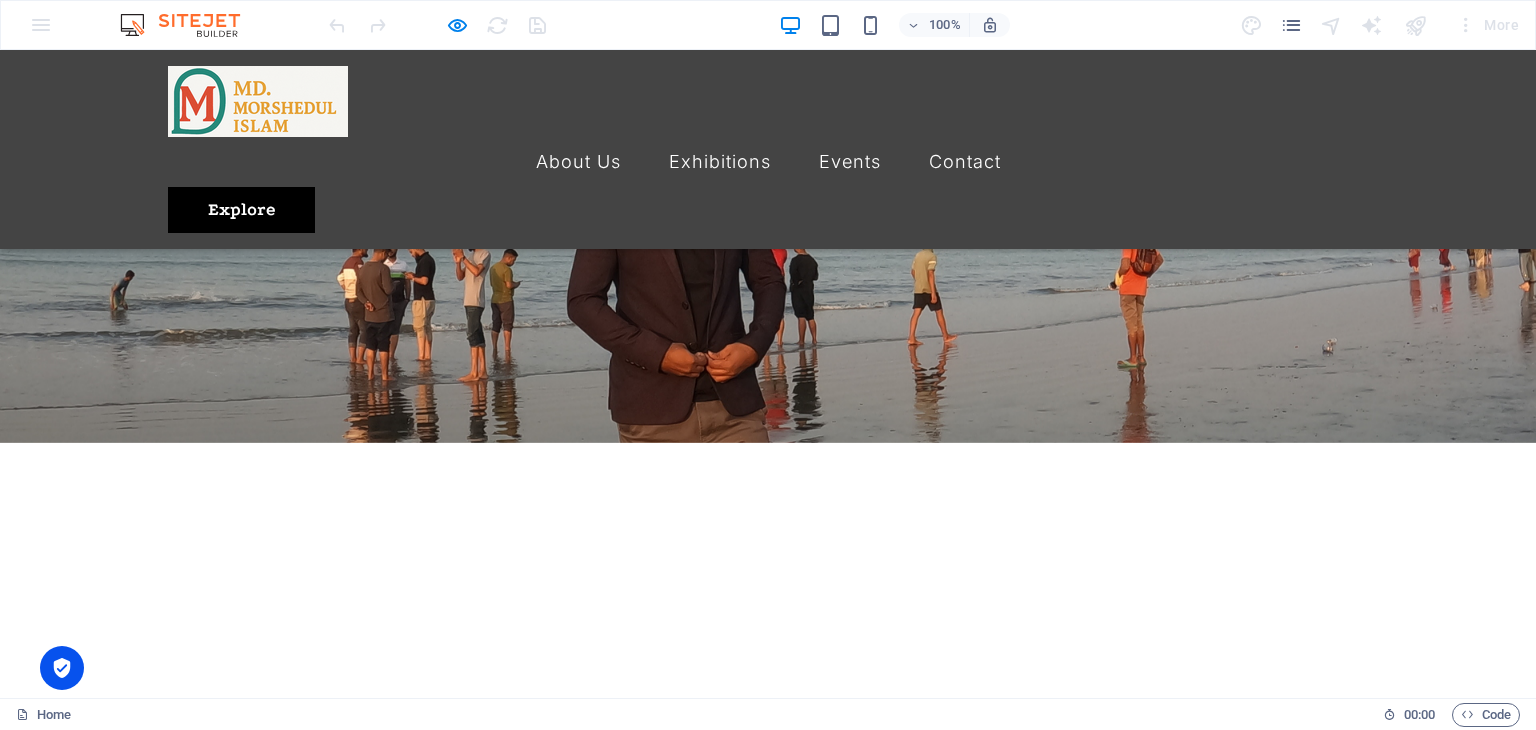 scroll, scrollTop: 0, scrollLeft: 0, axis: both 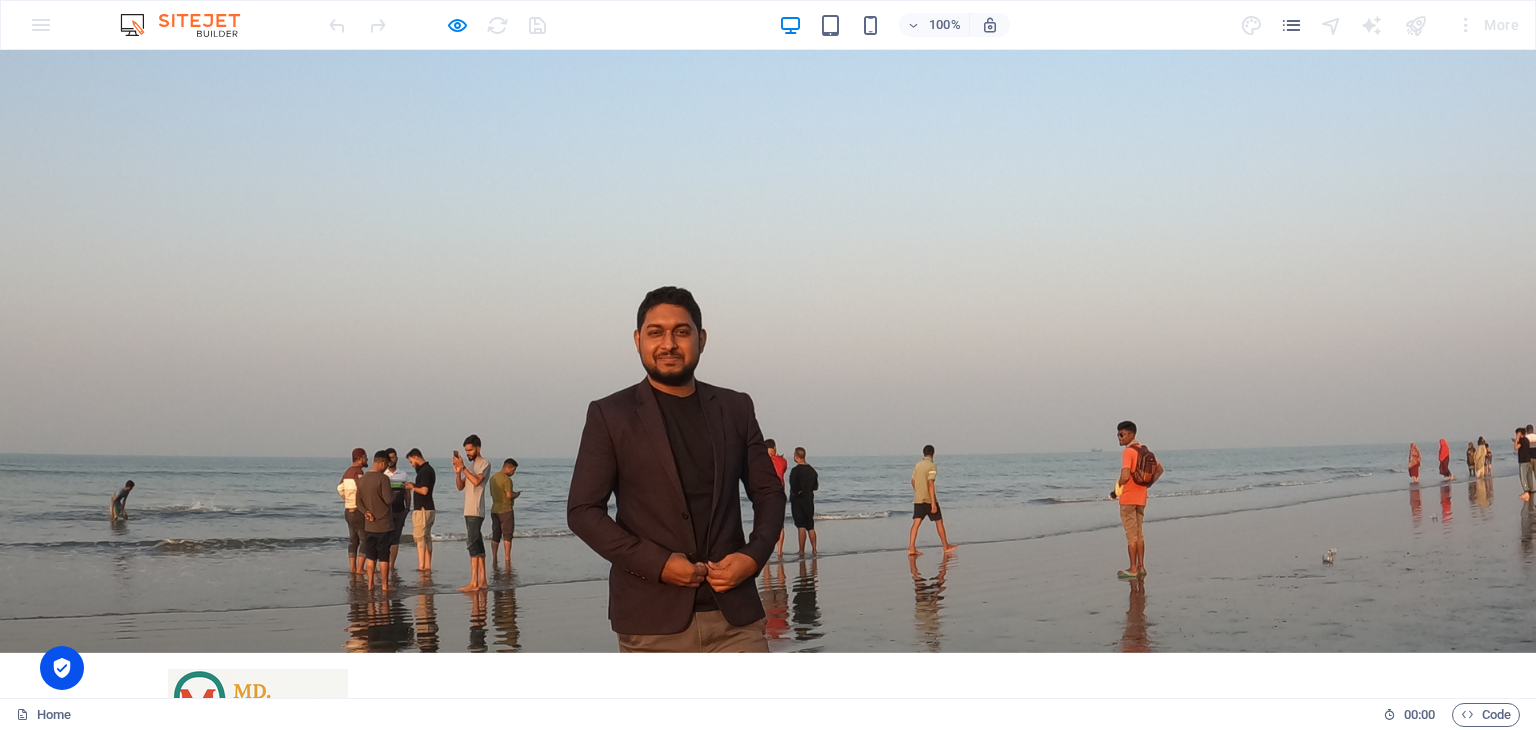 click on "Events" at bounding box center [850, 765] 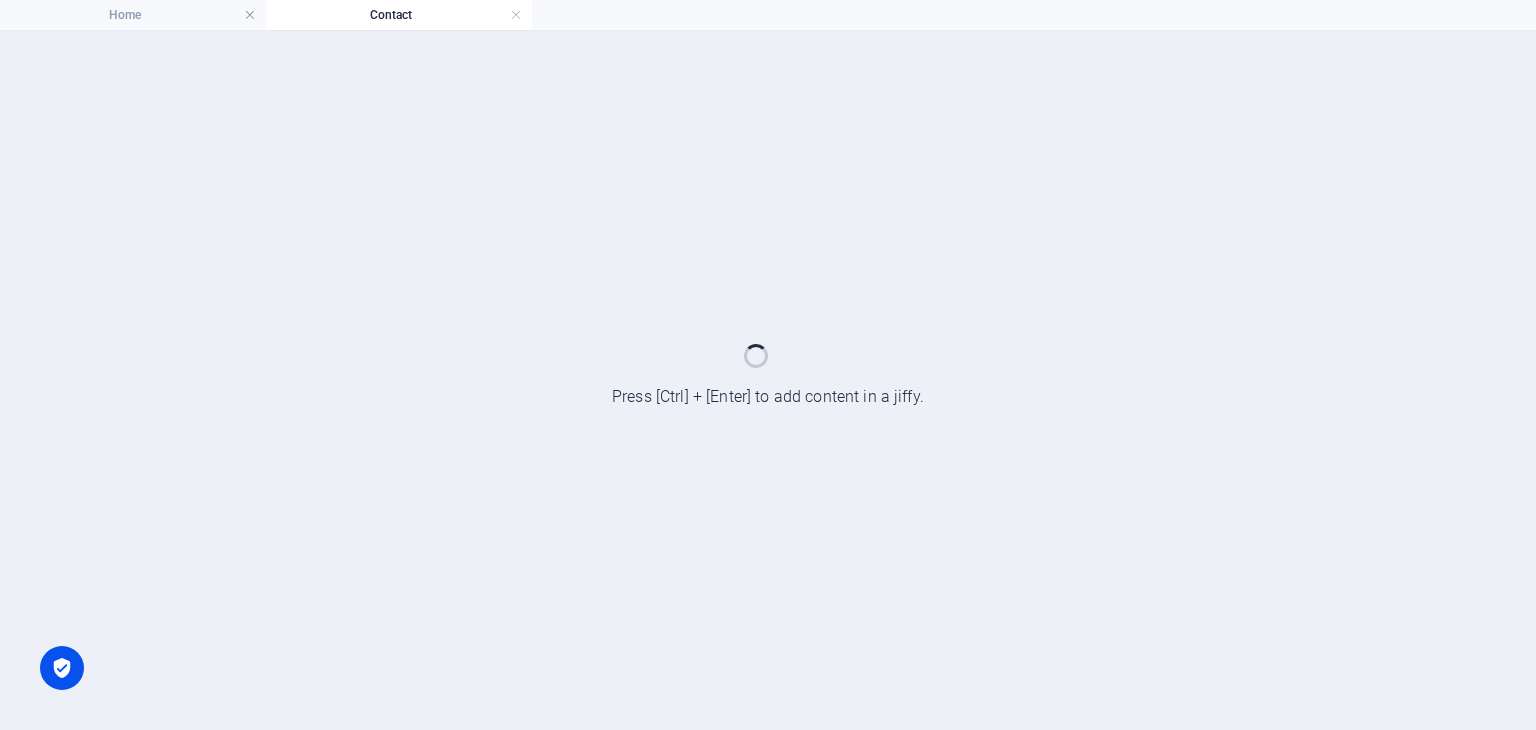 click at bounding box center (768, 380) 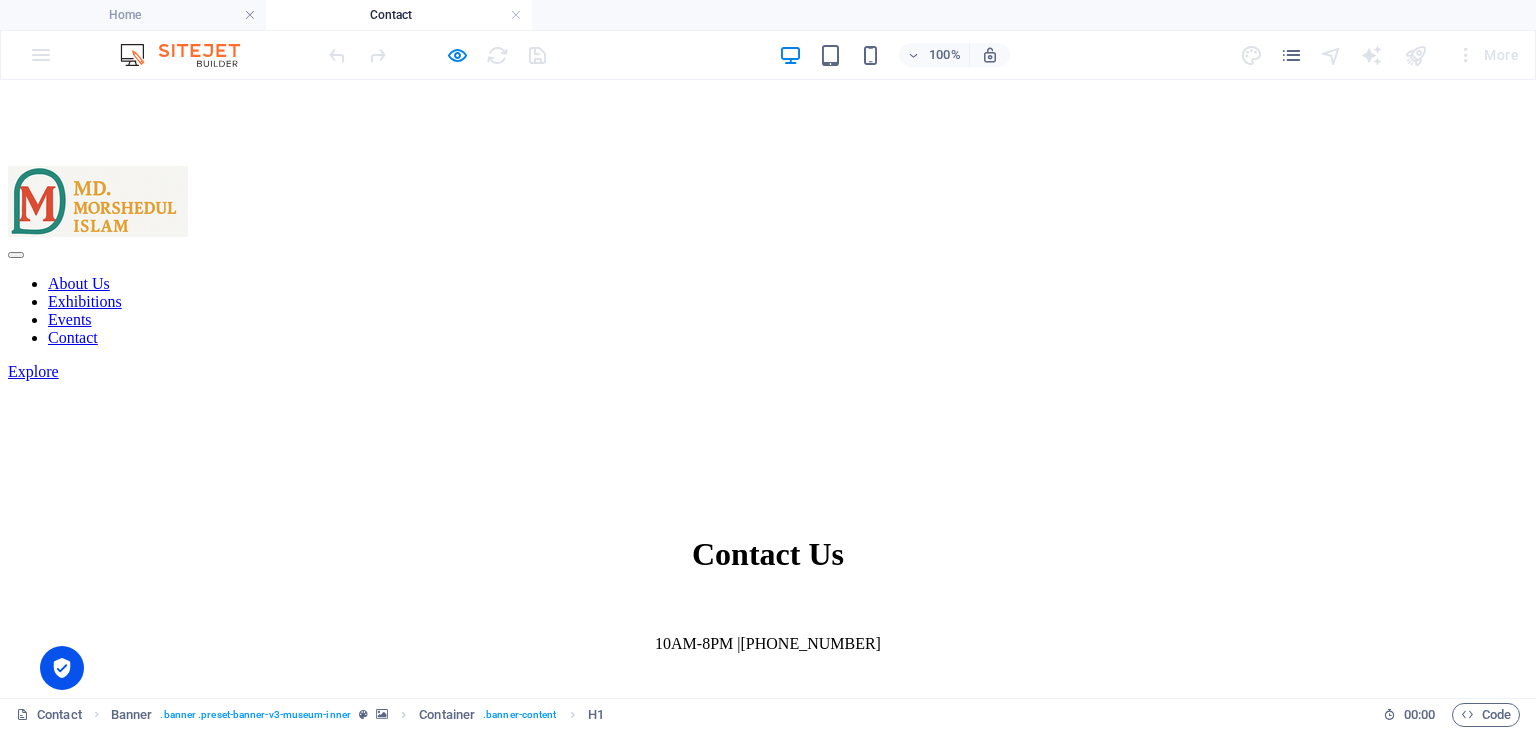 scroll, scrollTop: 0, scrollLeft: 0, axis: both 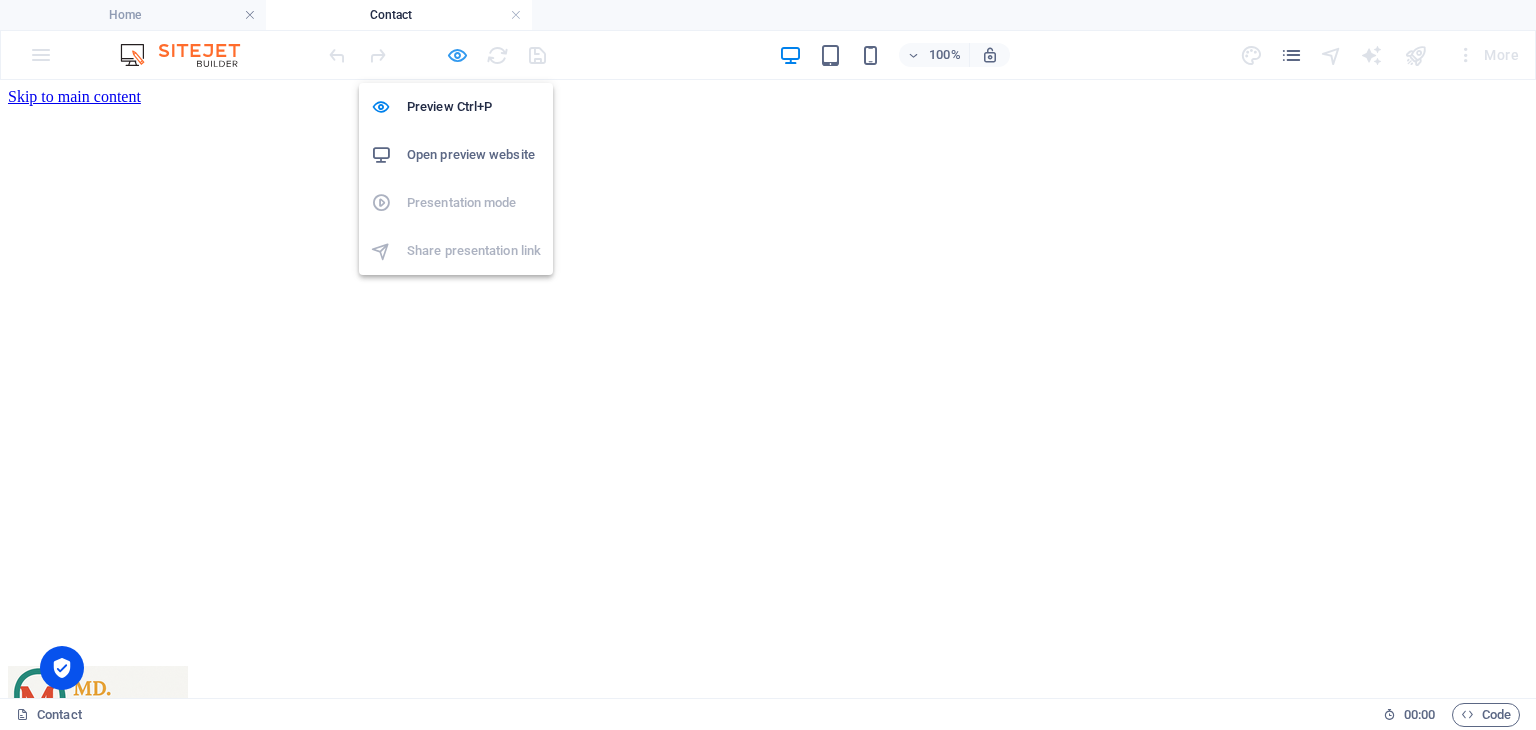 click at bounding box center (457, 55) 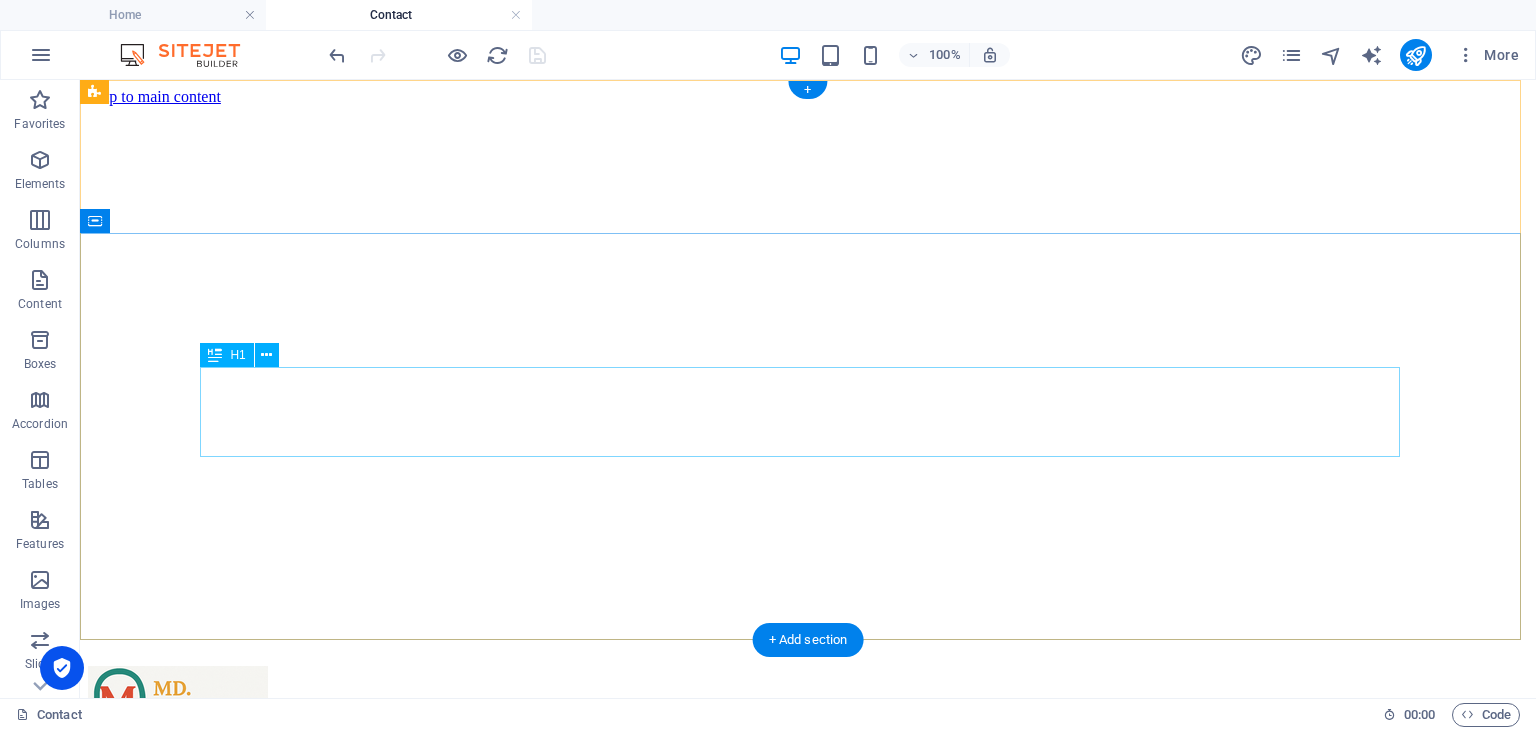 click on "Contact Us" at bounding box center (808, 1054) 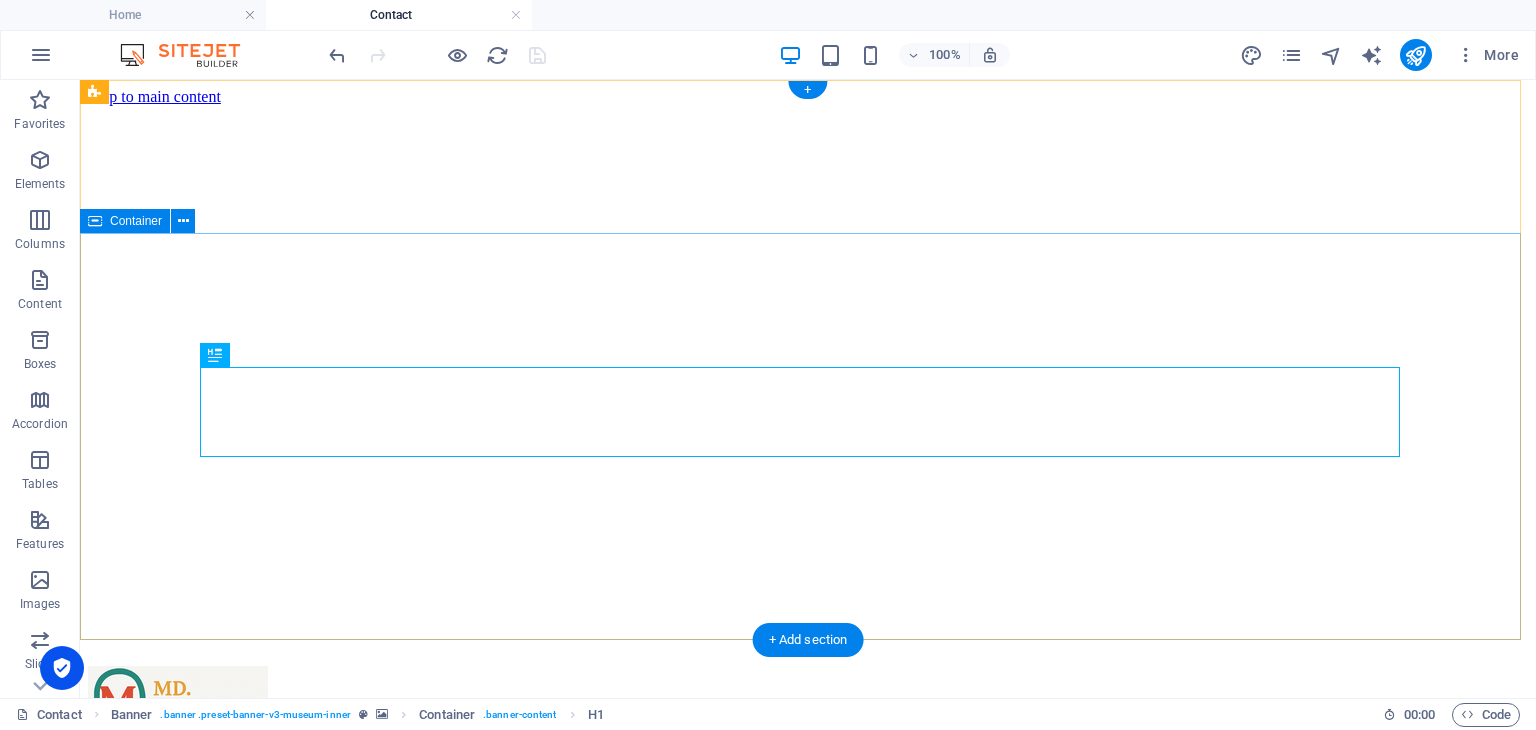click on "Contact Us 10AM-8PM |  +8801818181812" at bounding box center [808, 1065] 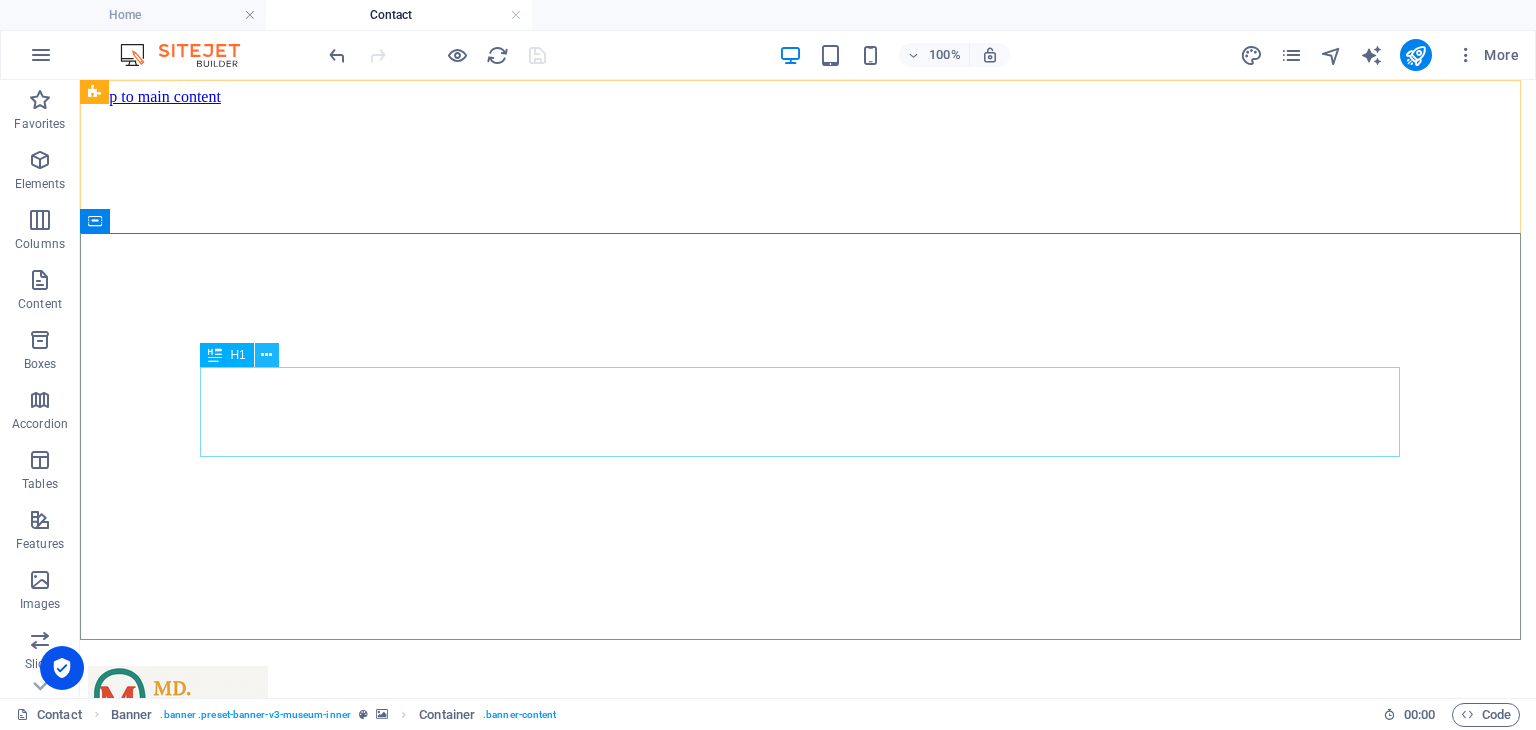 click at bounding box center [266, 355] 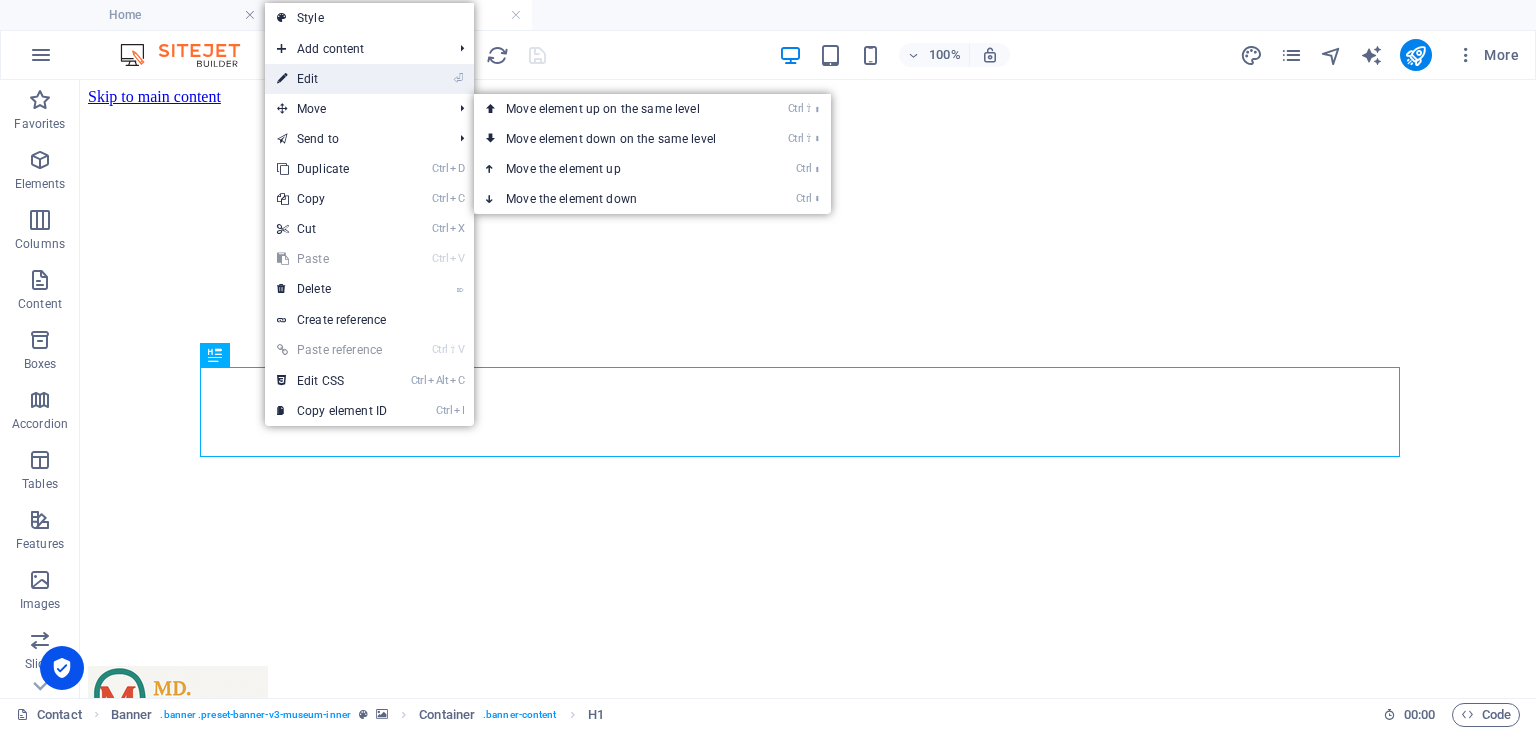 click on "⏎  Edit" at bounding box center [332, 79] 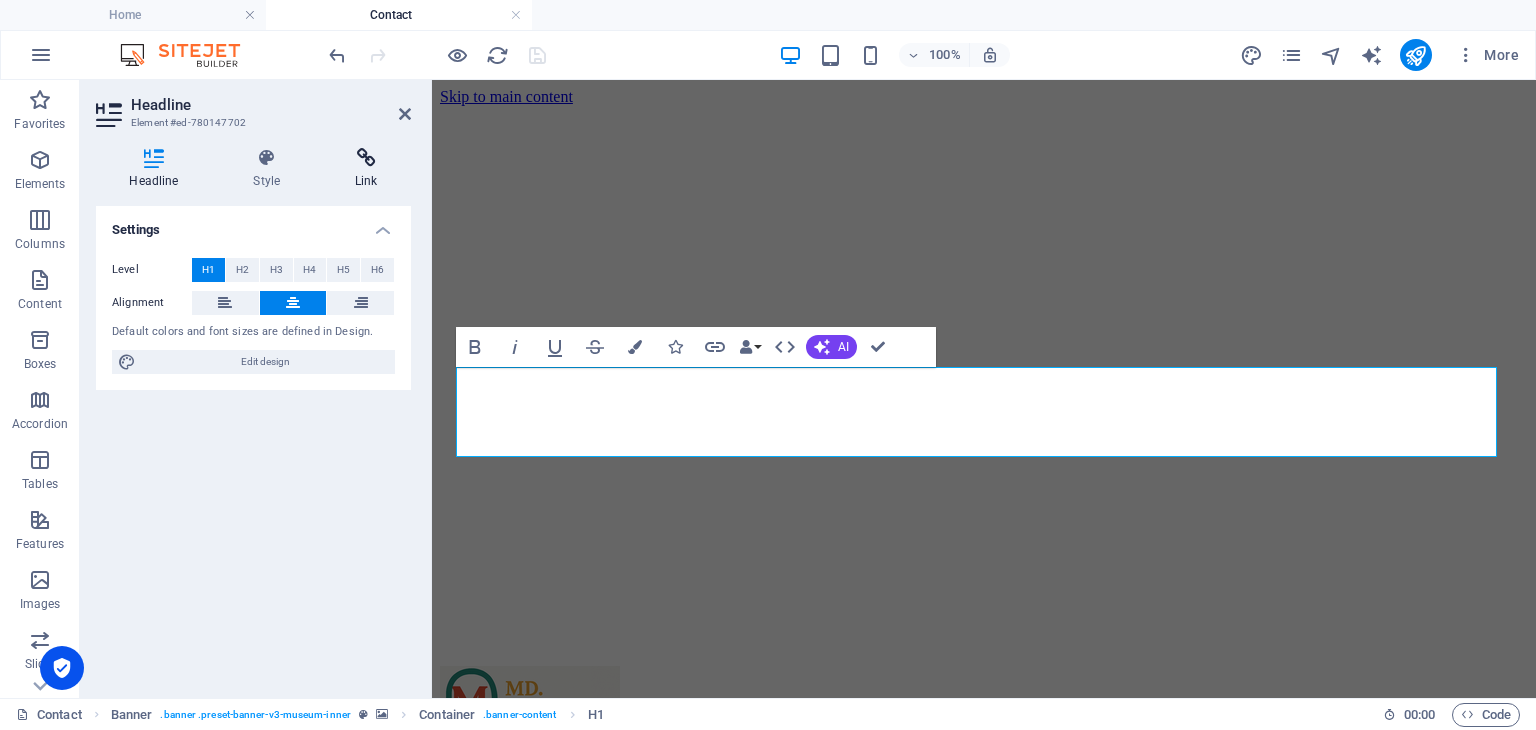 click on "Link" at bounding box center [366, 169] 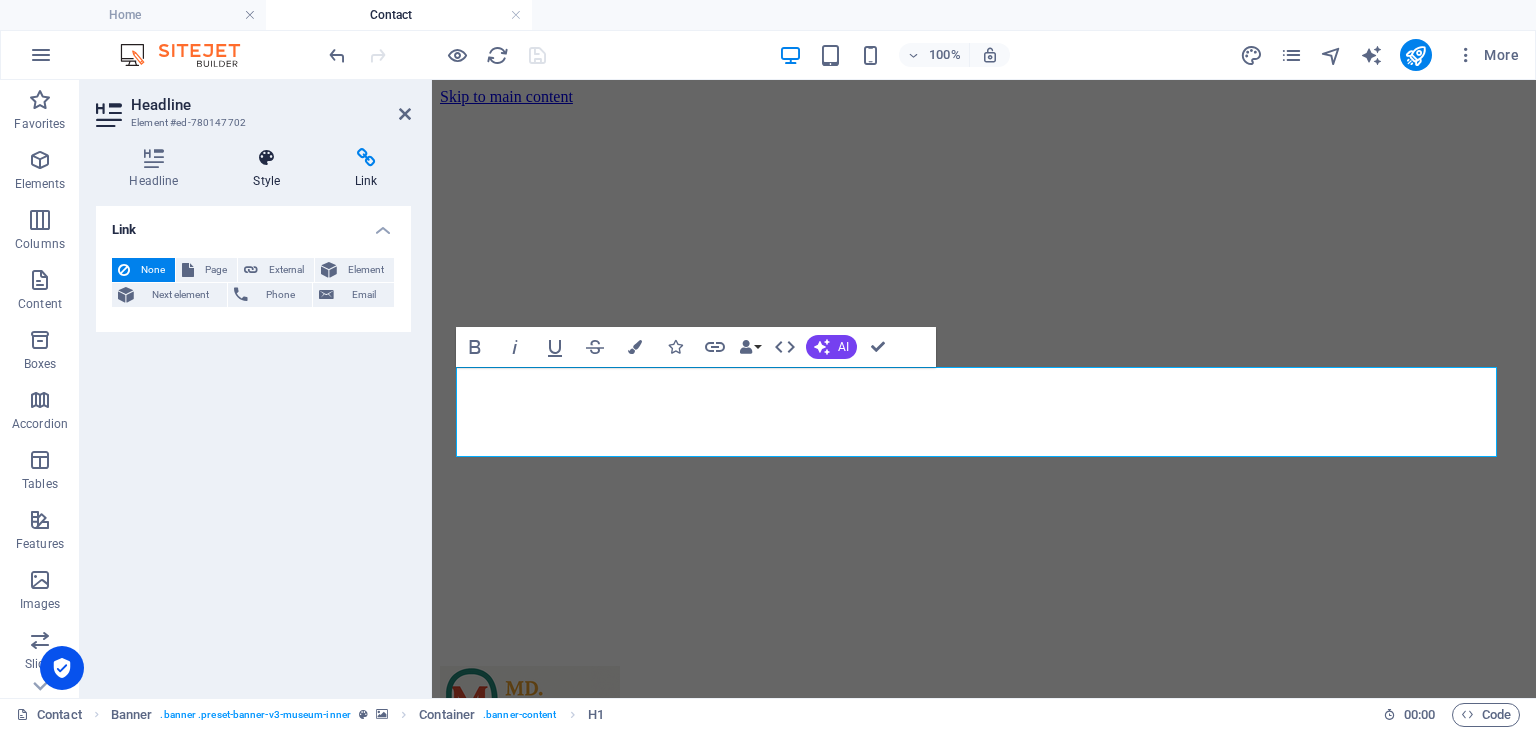 click at bounding box center [267, 158] 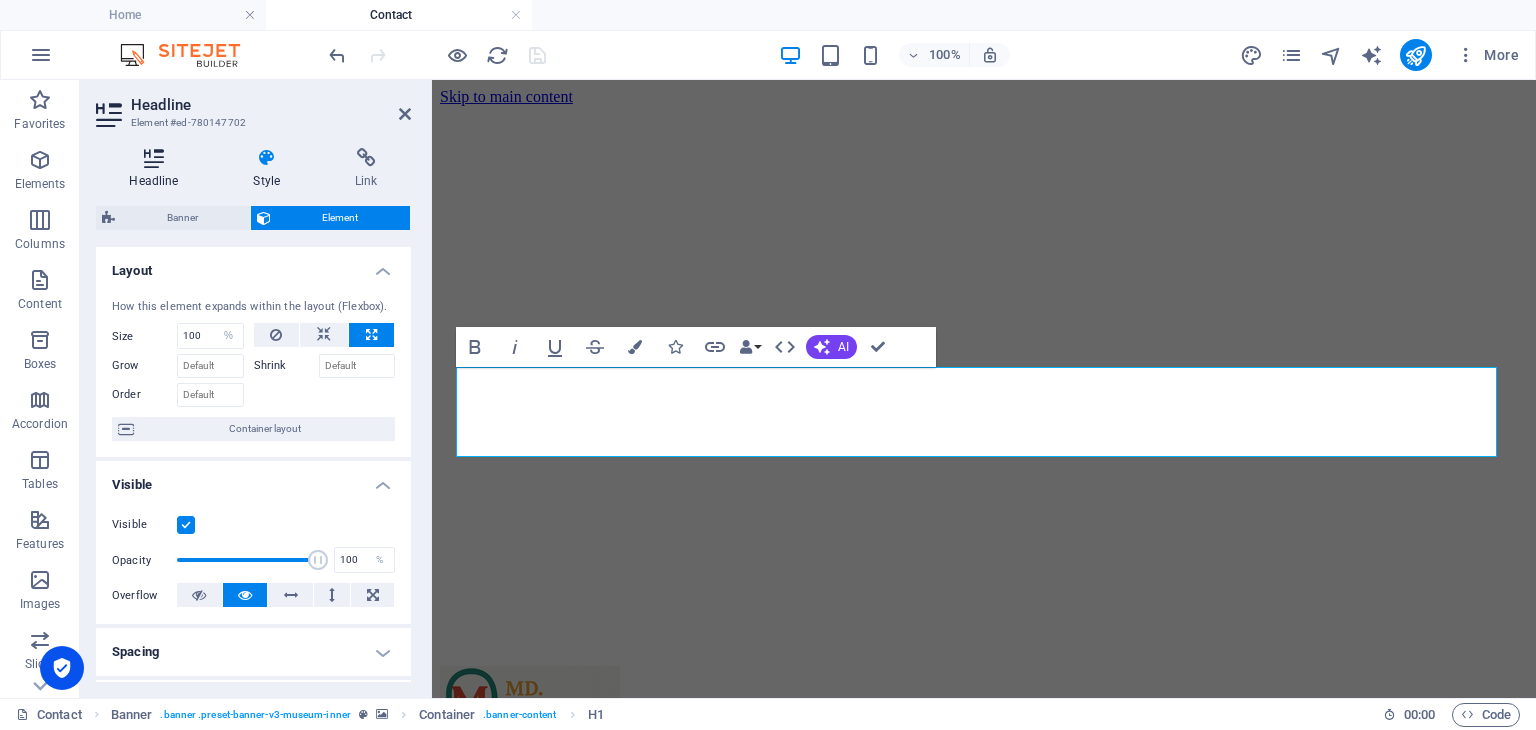 click at bounding box center (154, 158) 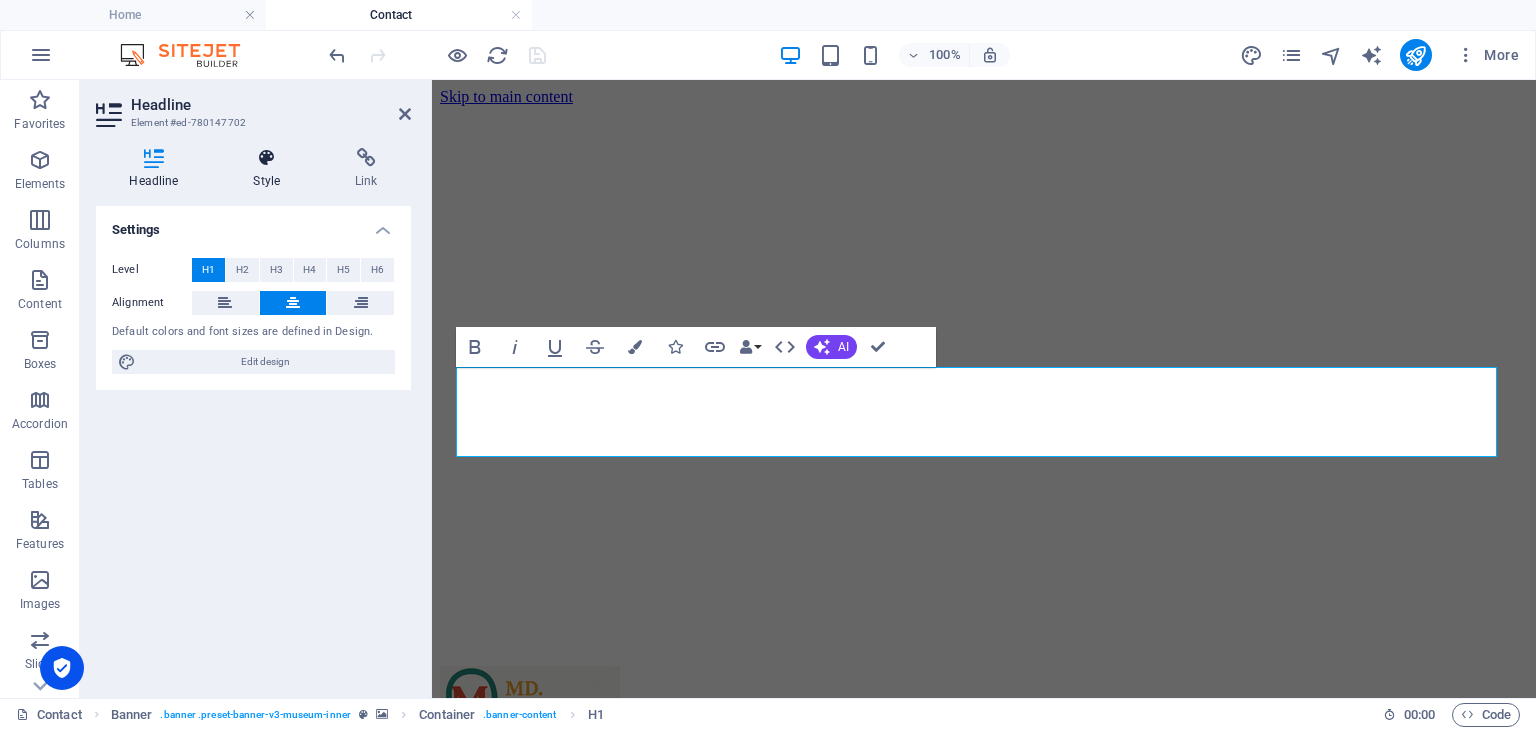click at bounding box center [267, 158] 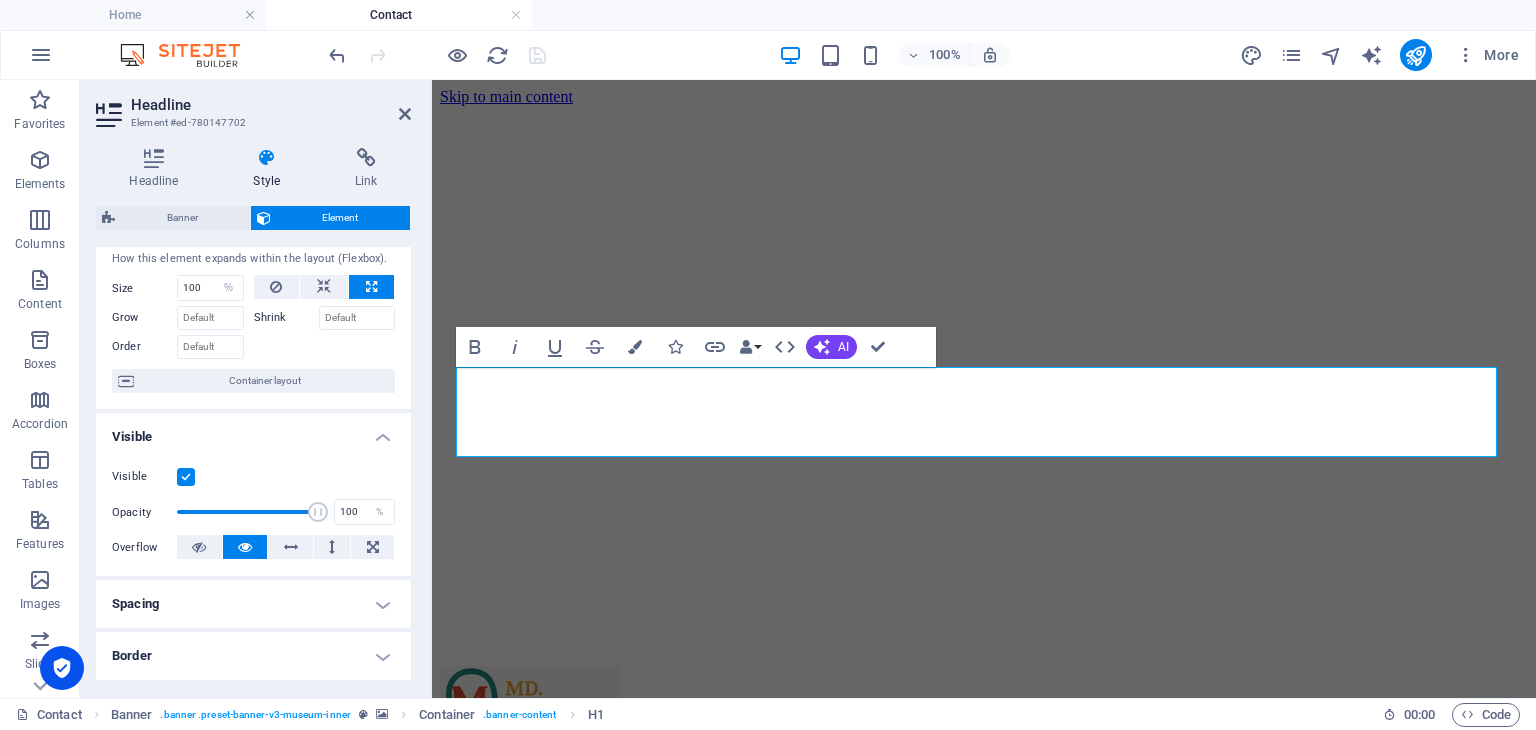 scroll, scrollTop: 0, scrollLeft: 0, axis: both 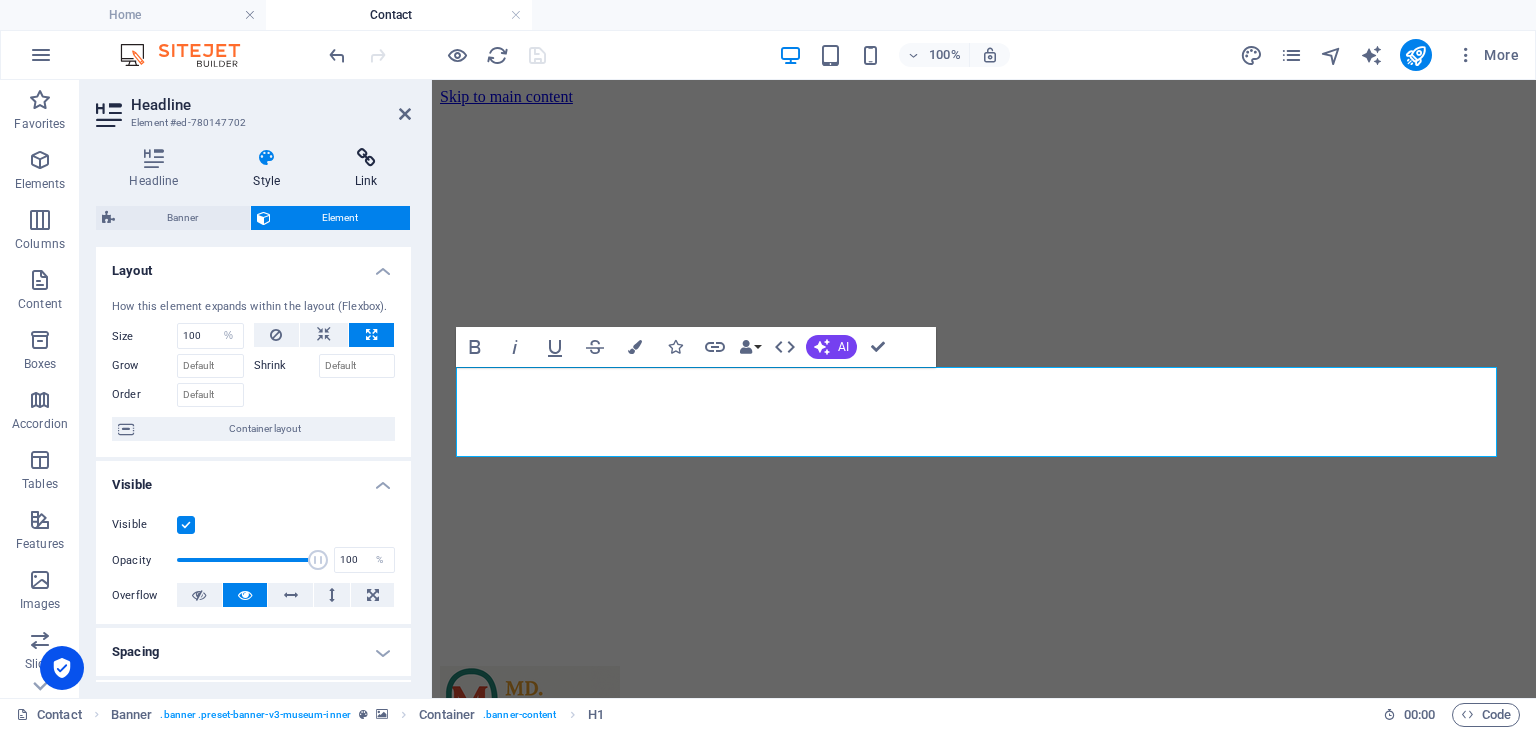 click on "Link" at bounding box center (366, 169) 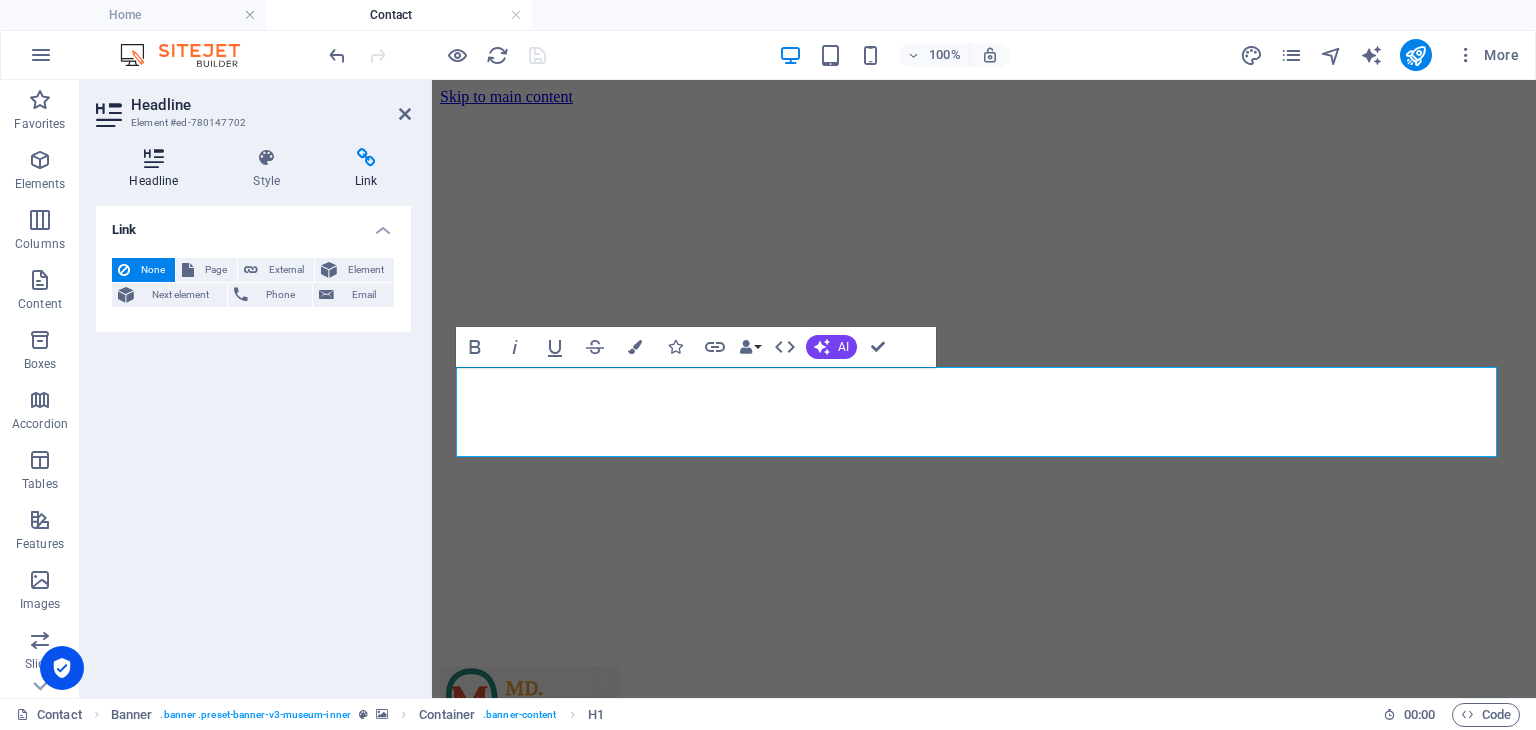 click on "Headline" at bounding box center [158, 169] 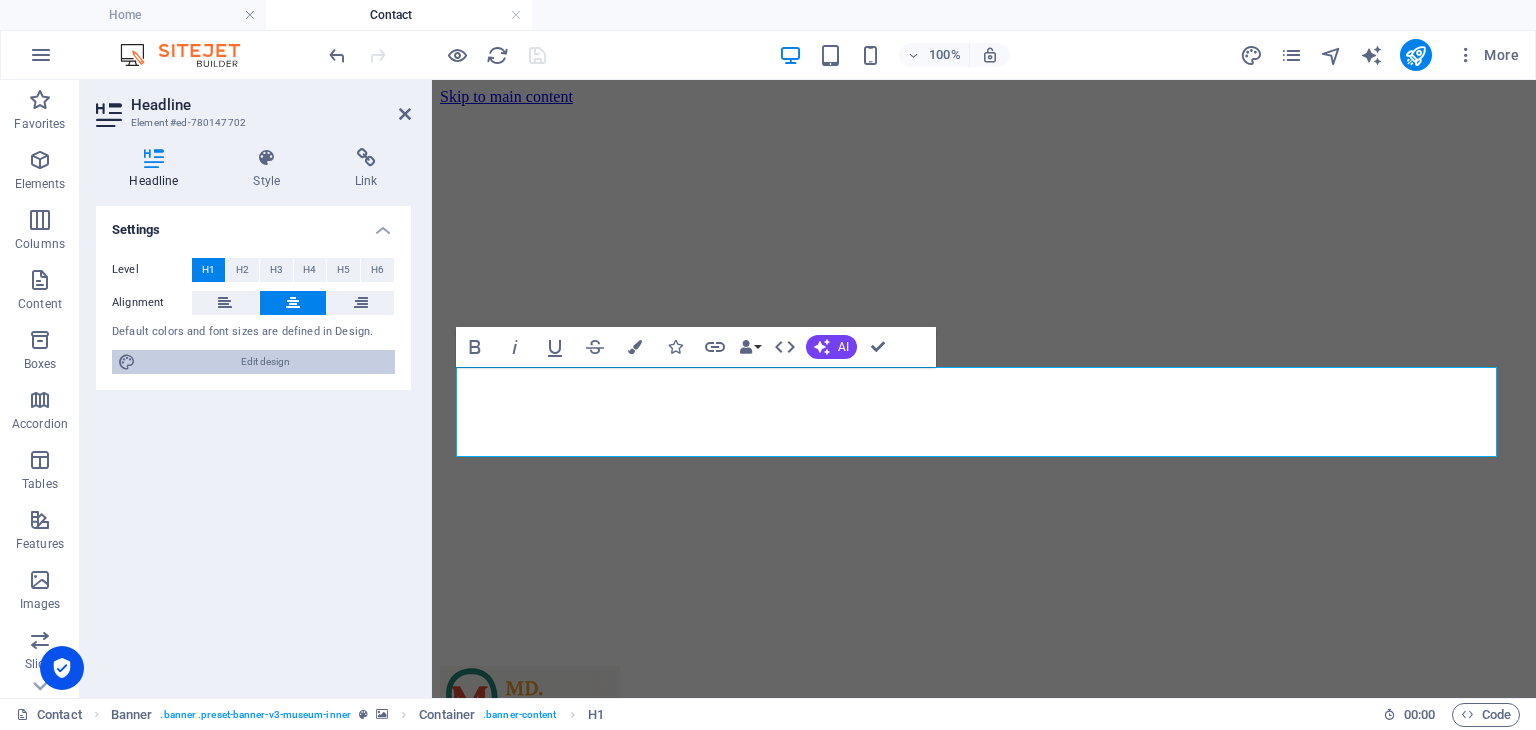 drag, startPoint x: 249, startPoint y: 367, endPoint x: 193, endPoint y: 693, distance: 330.77484 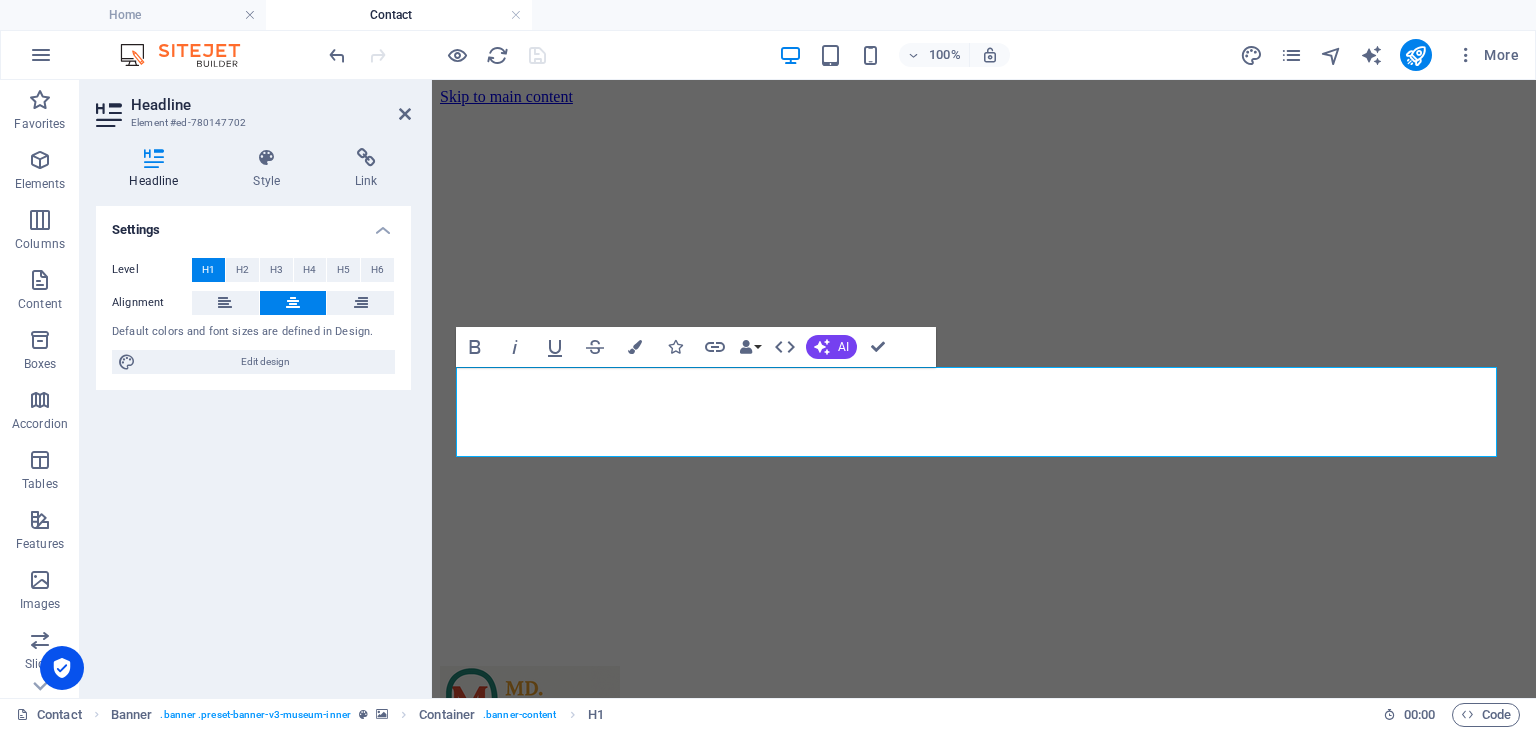 select on "px" 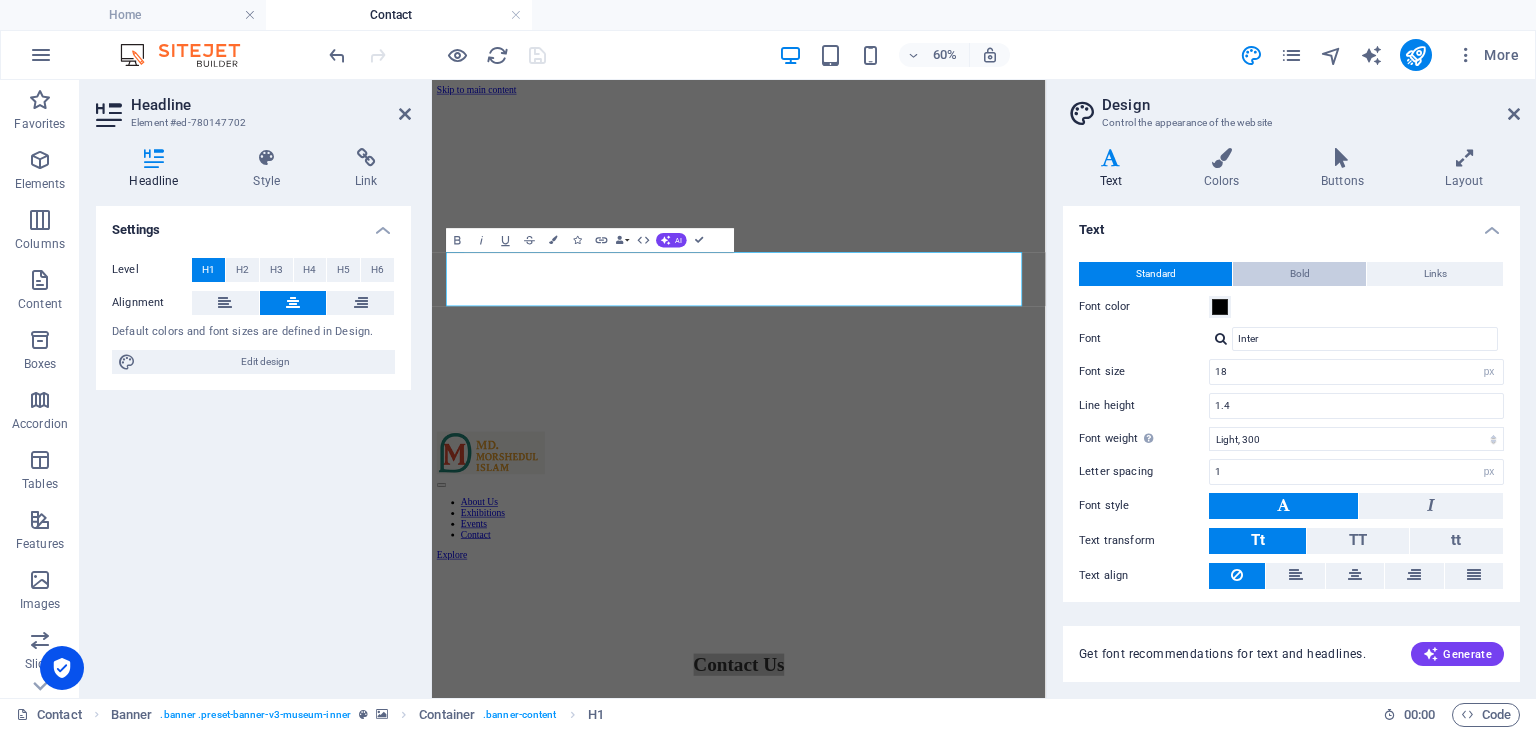 click on "Bold" at bounding box center [1300, 274] 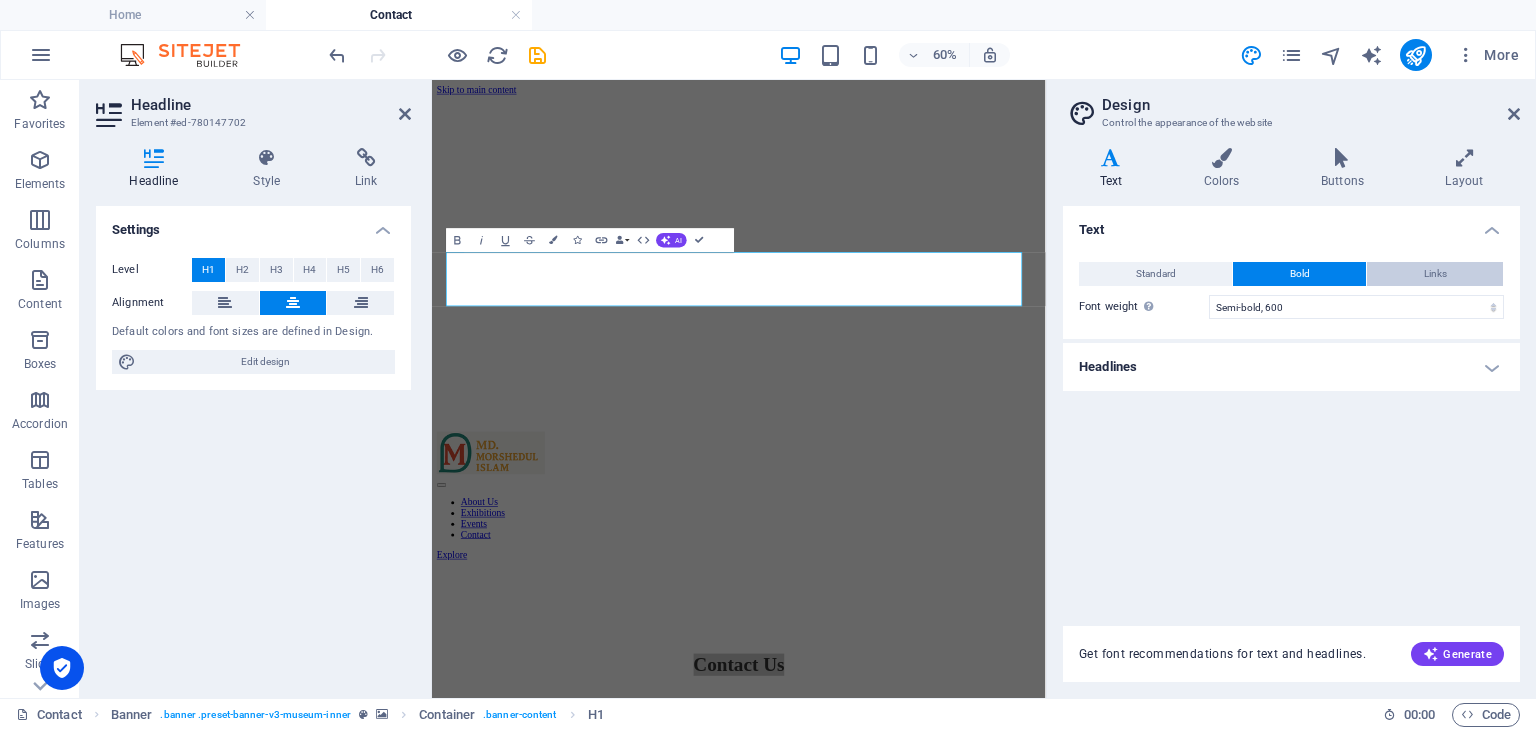 click on "Links" at bounding box center (1435, 274) 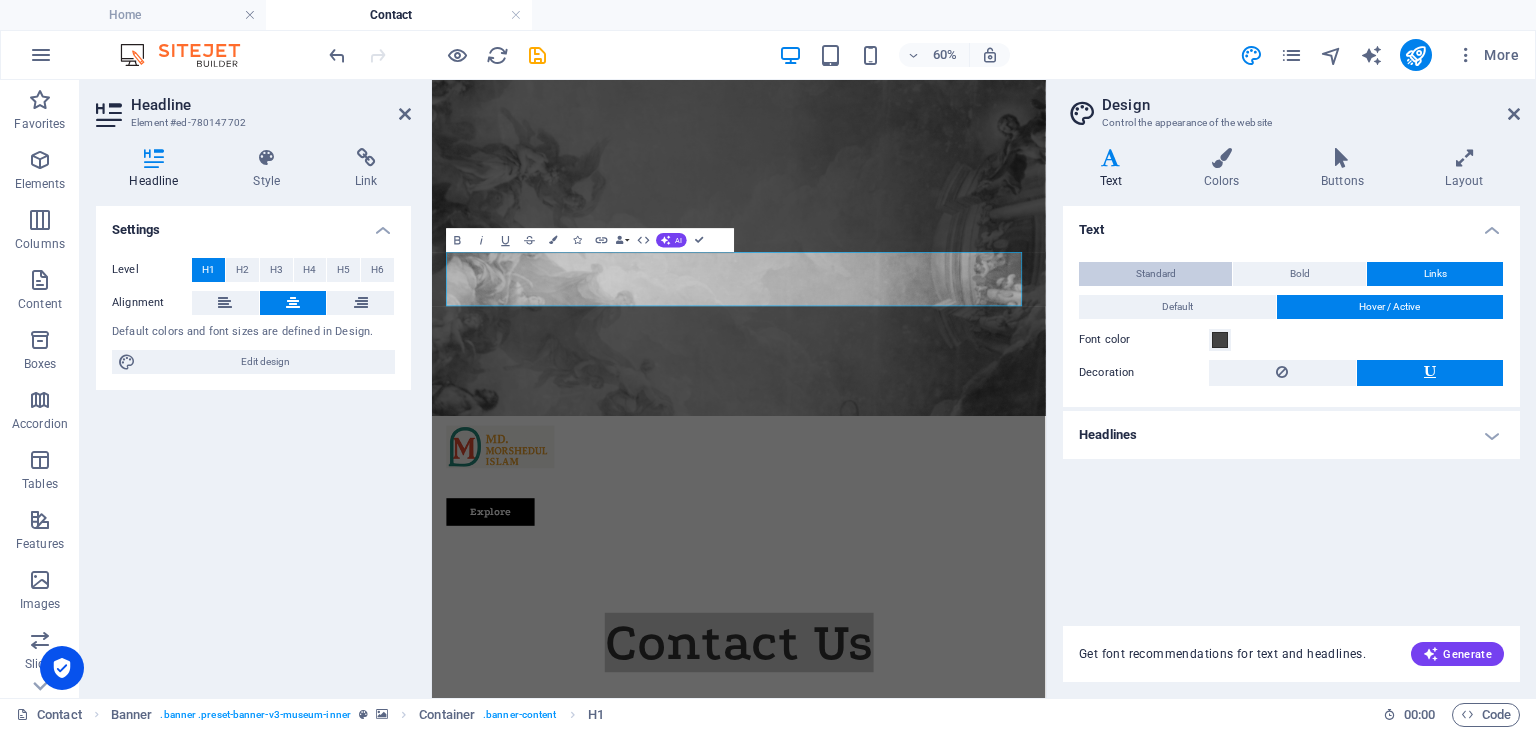 click on "Standard" at bounding box center [1156, 274] 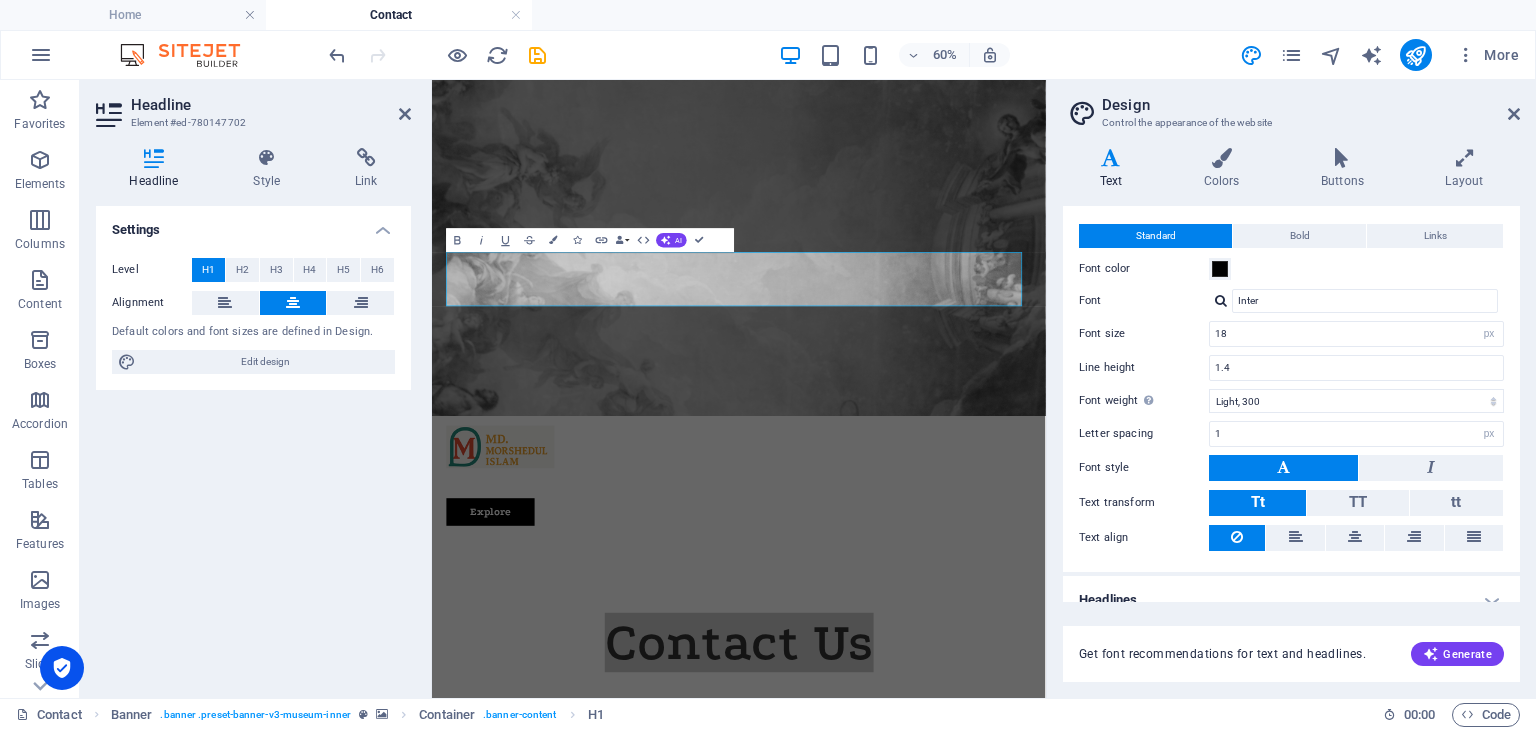 scroll, scrollTop: 57, scrollLeft: 0, axis: vertical 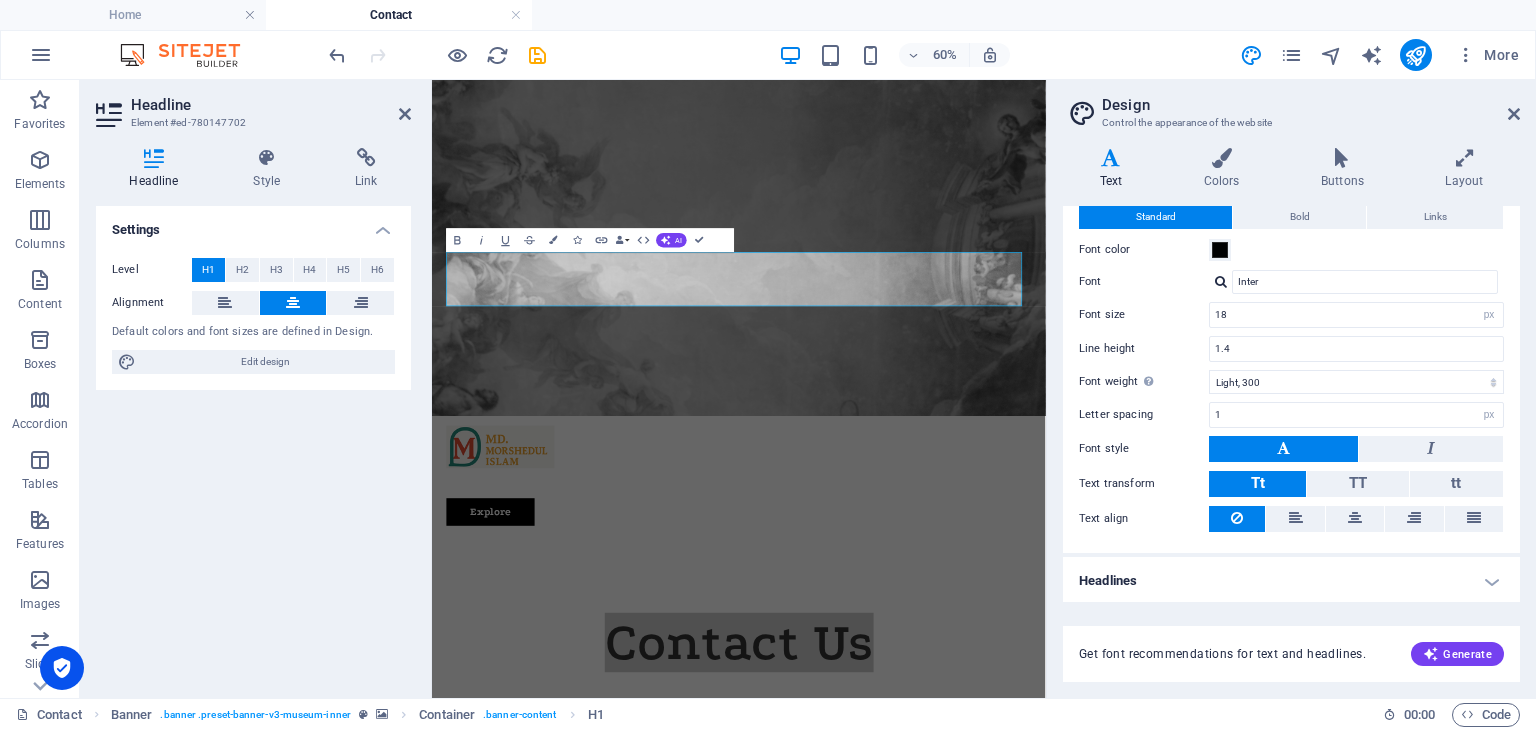 click on "Headlines" at bounding box center (1291, 581) 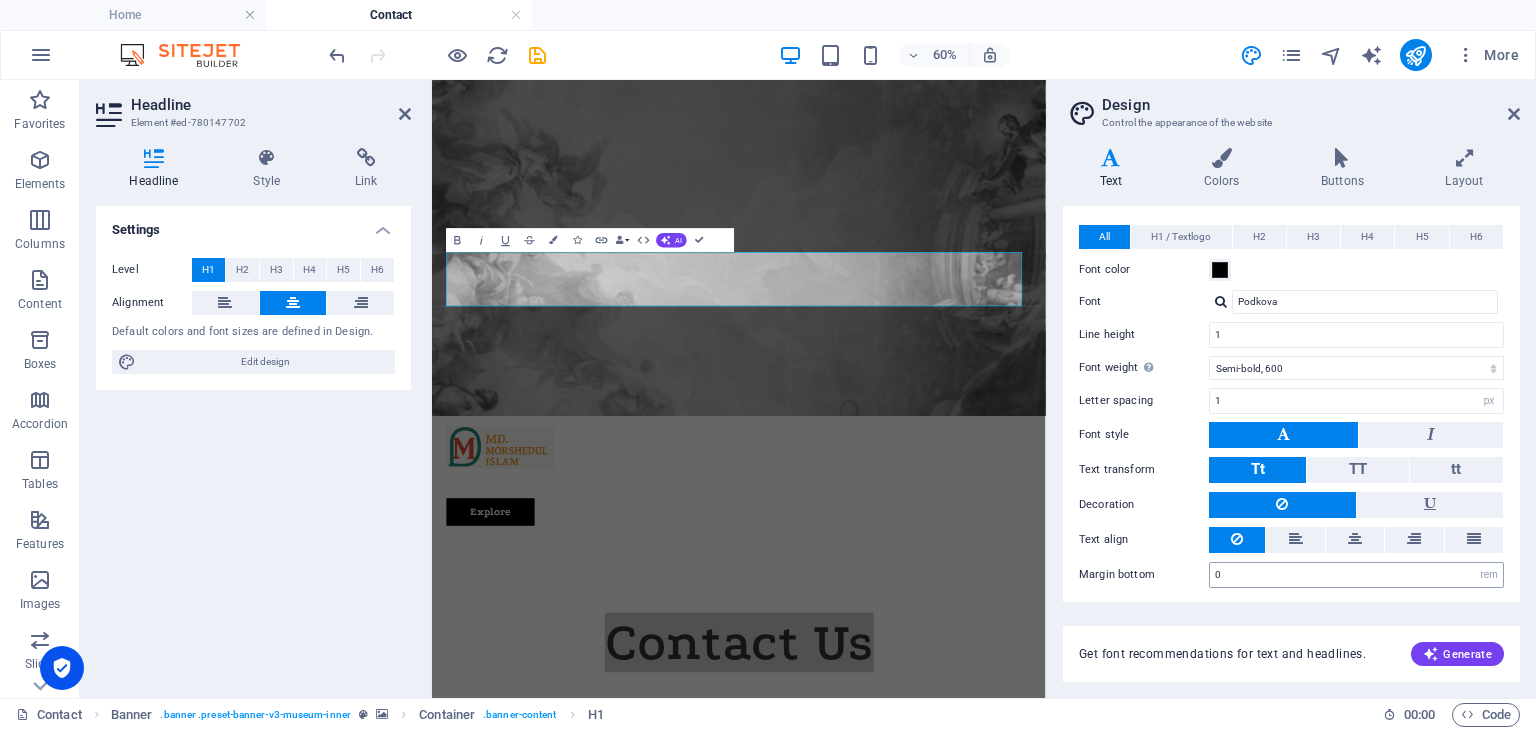 scroll, scrollTop: 0, scrollLeft: 0, axis: both 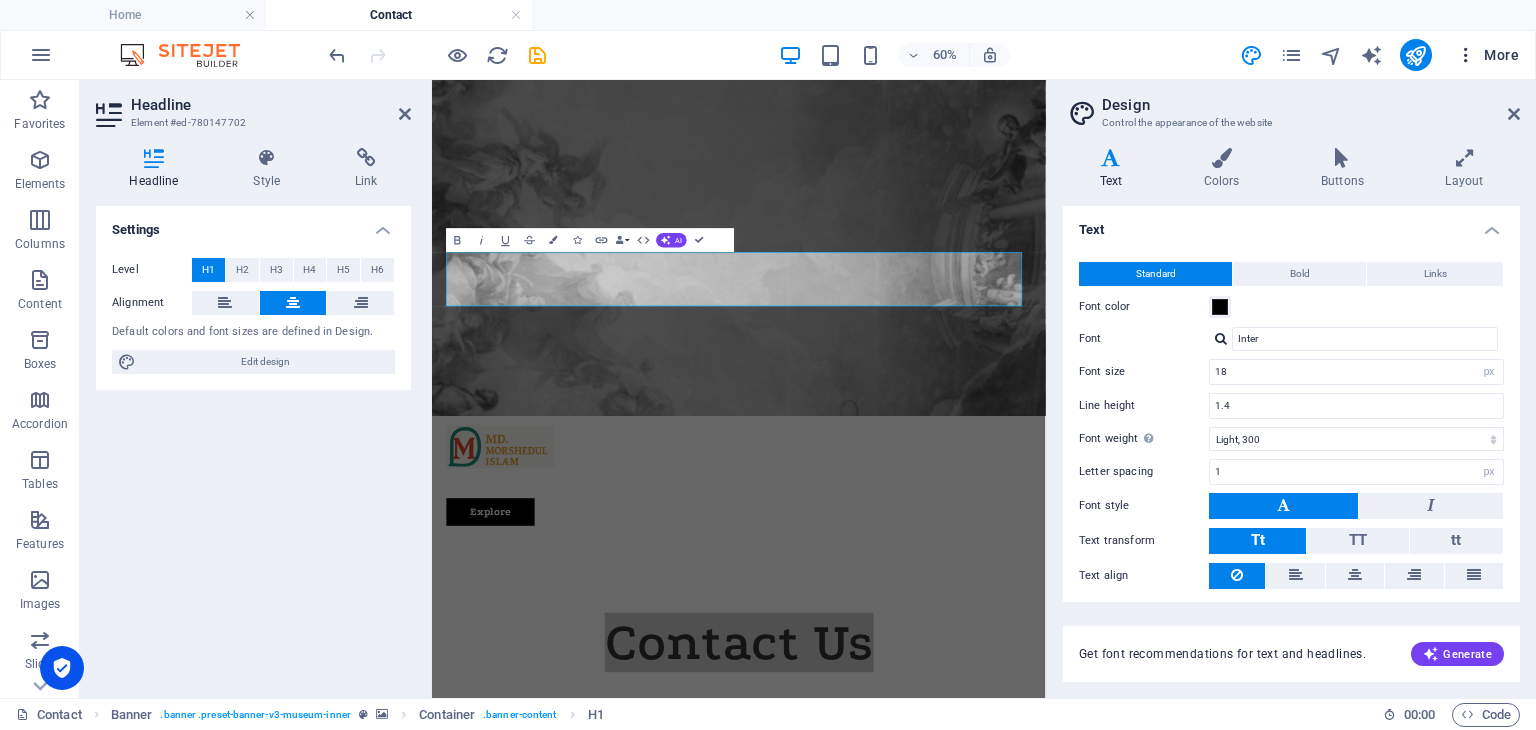 click on "More" at bounding box center (1487, 55) 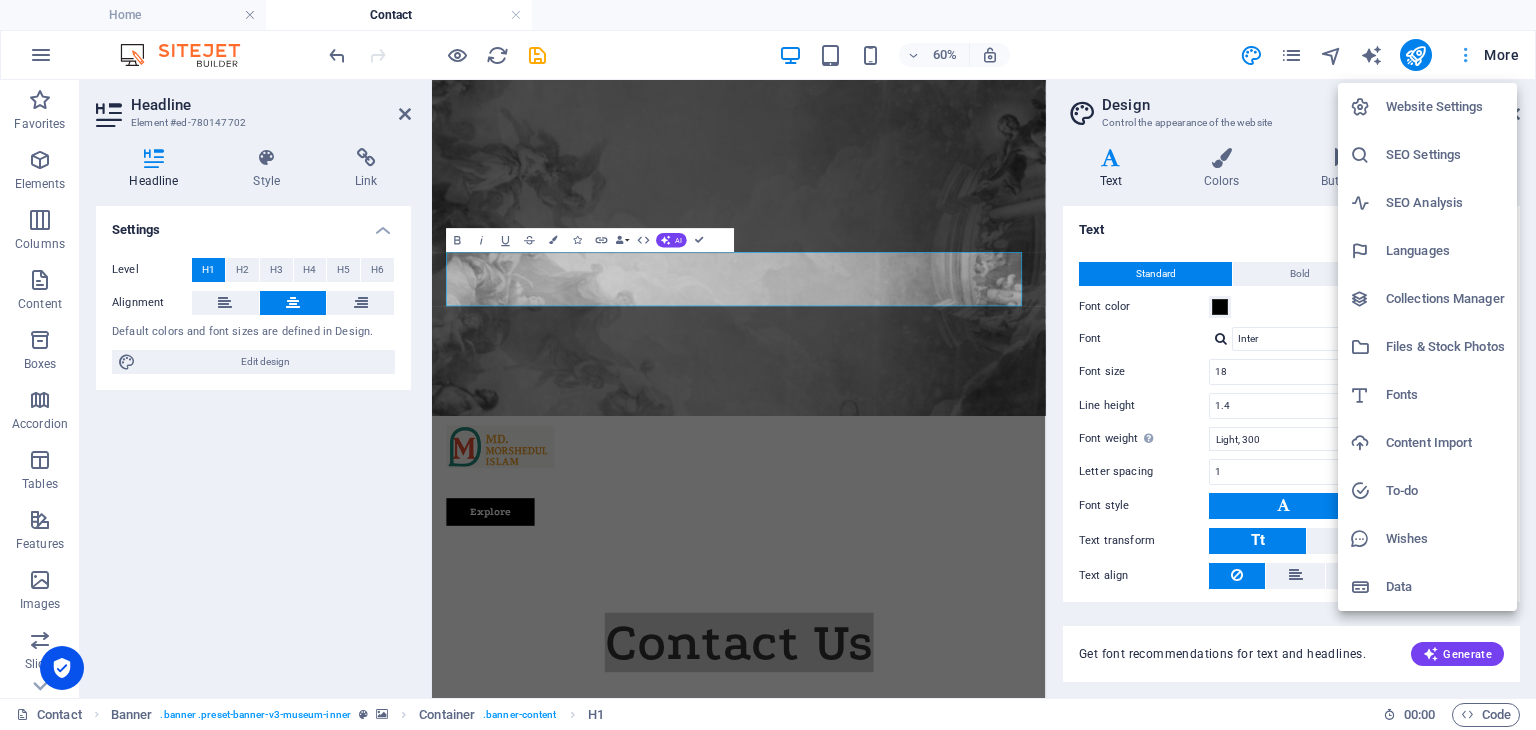 click at bounding box center (768, 365) 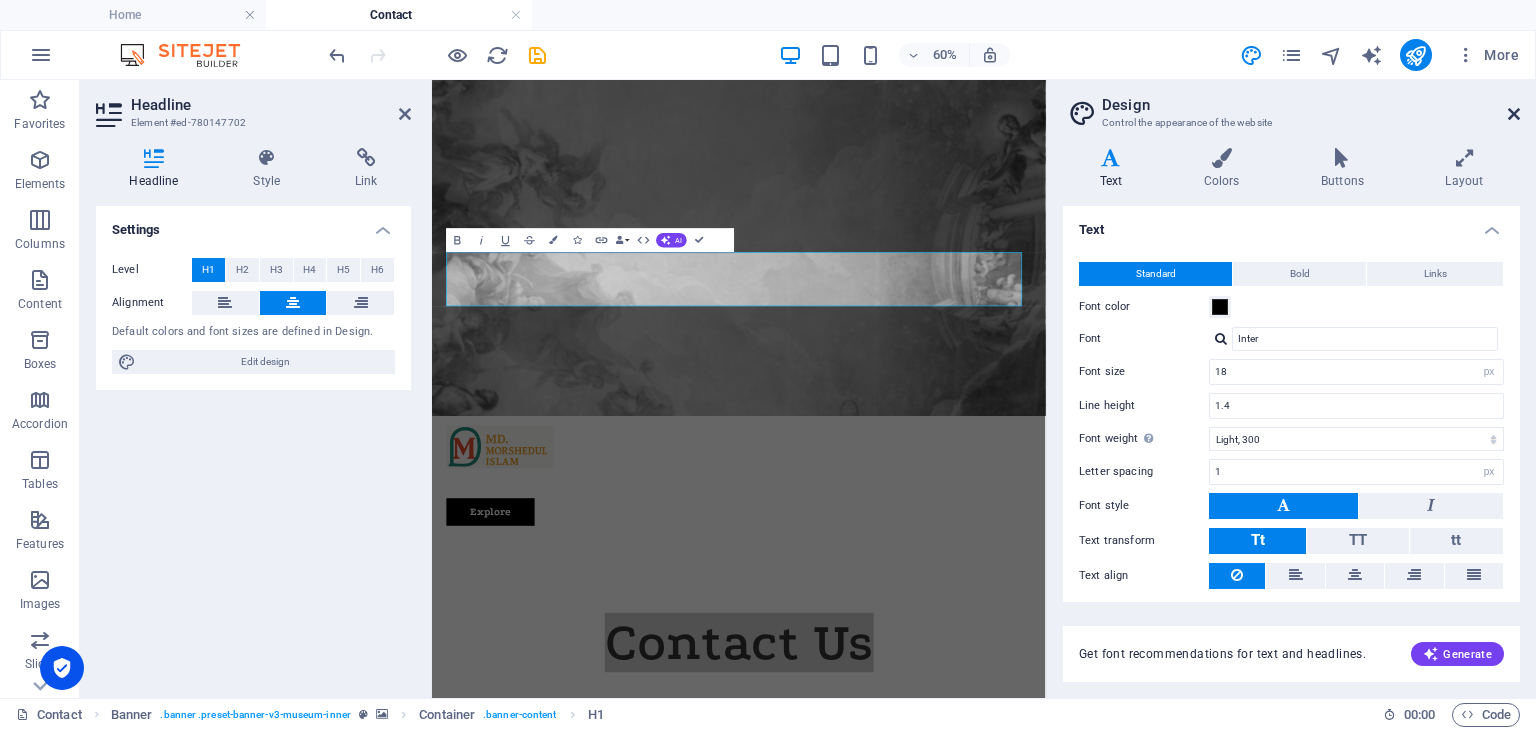 click at bounding box center (1514, 114) 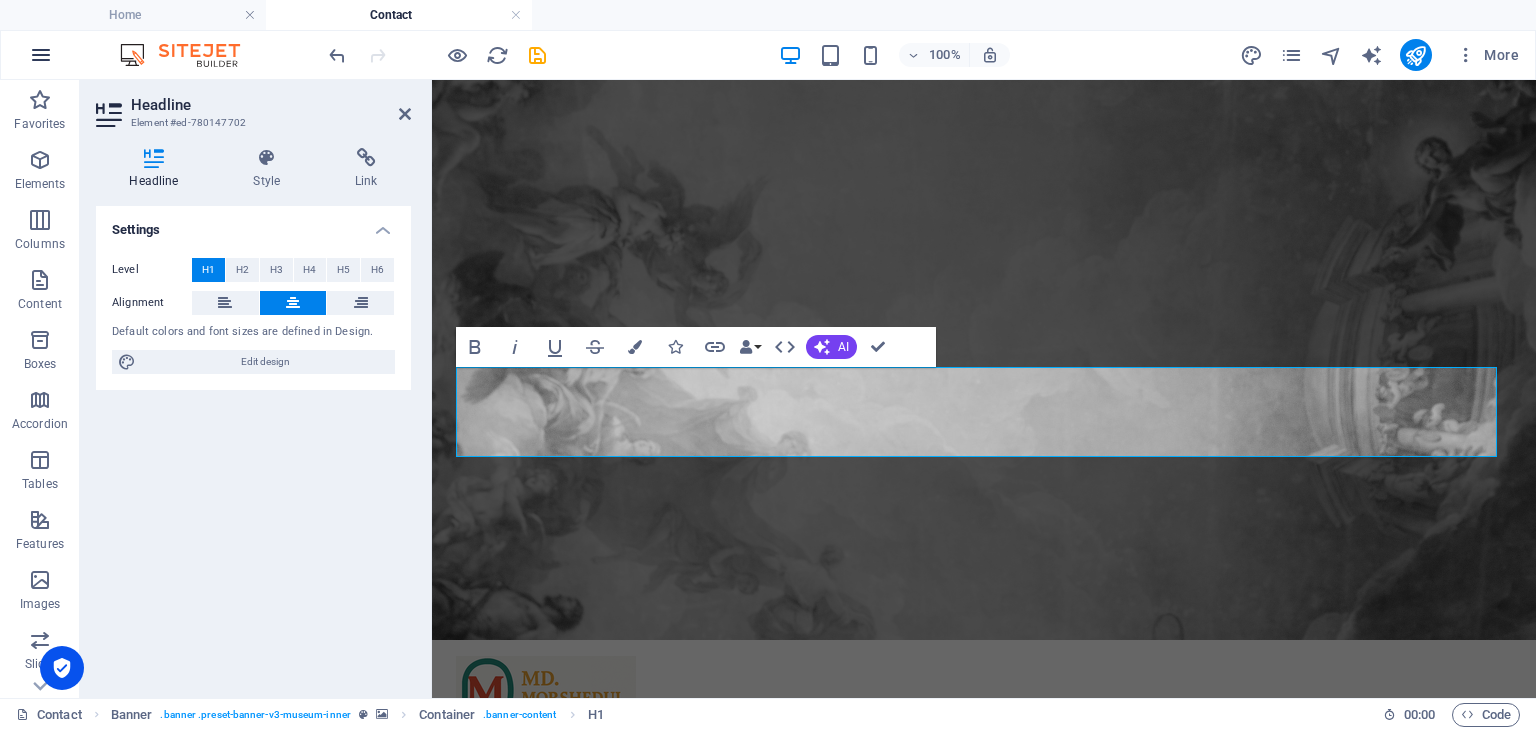 click at bounding box center (41, 55) 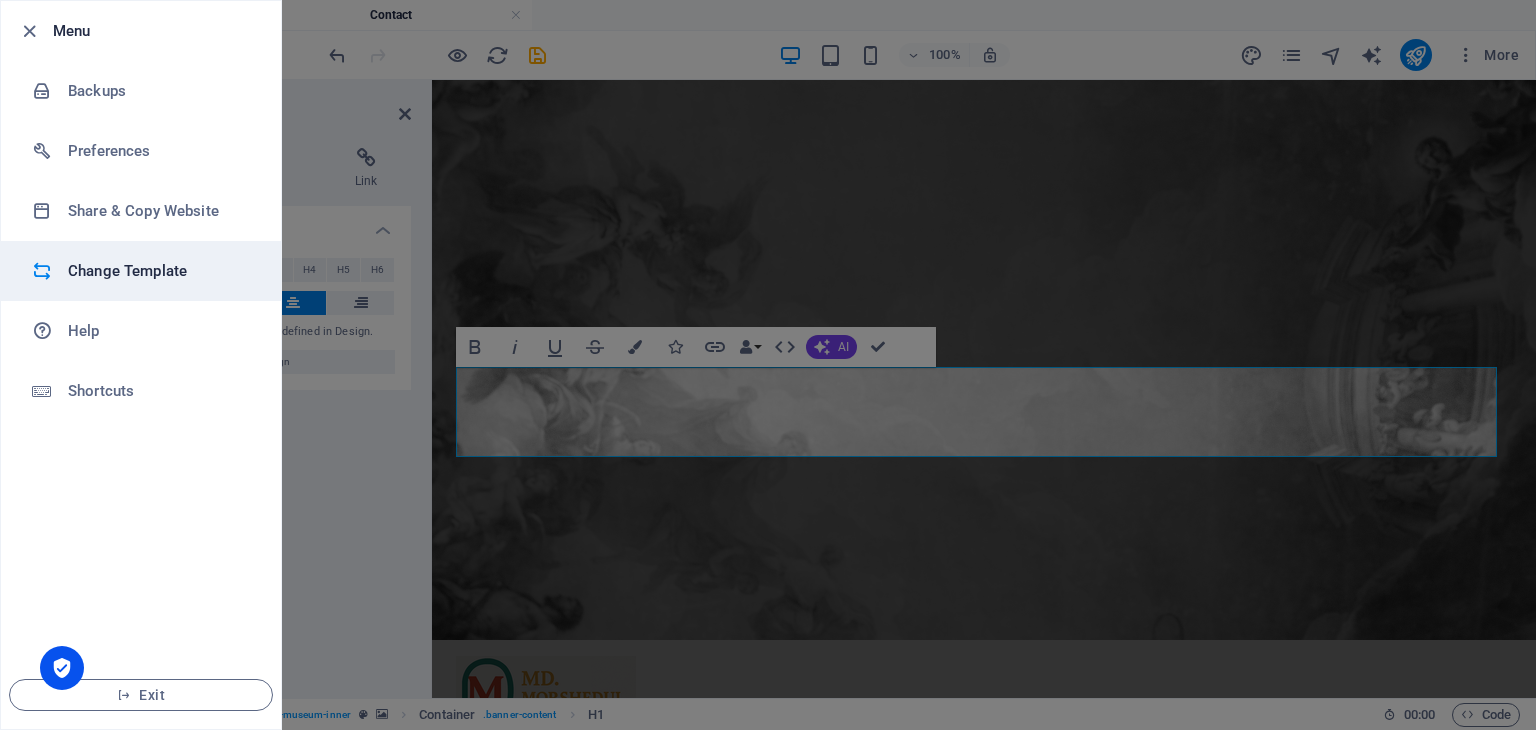 click on "Change Template" at bounding box center (160, 271) 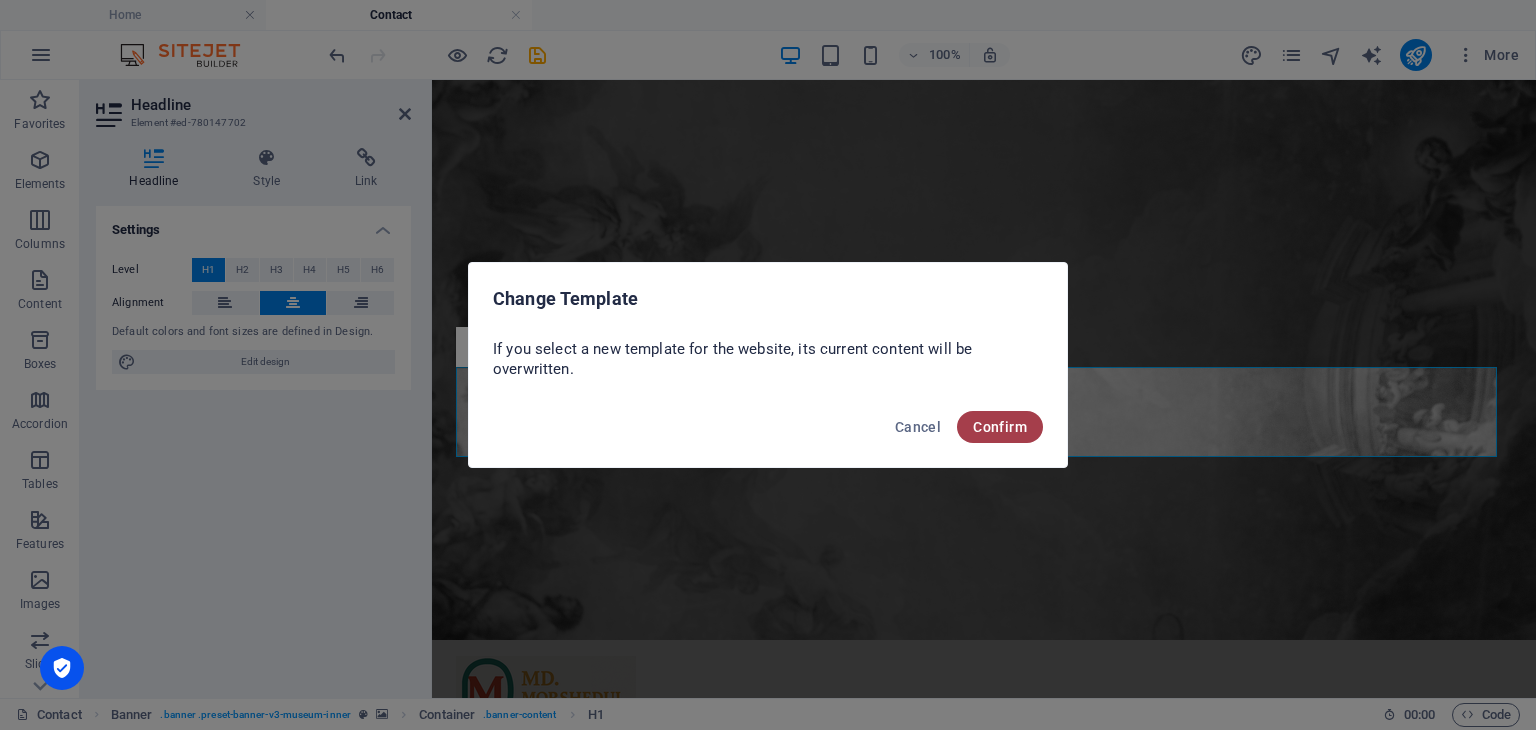click on "Confirm" at bounding box center [1000, 427] 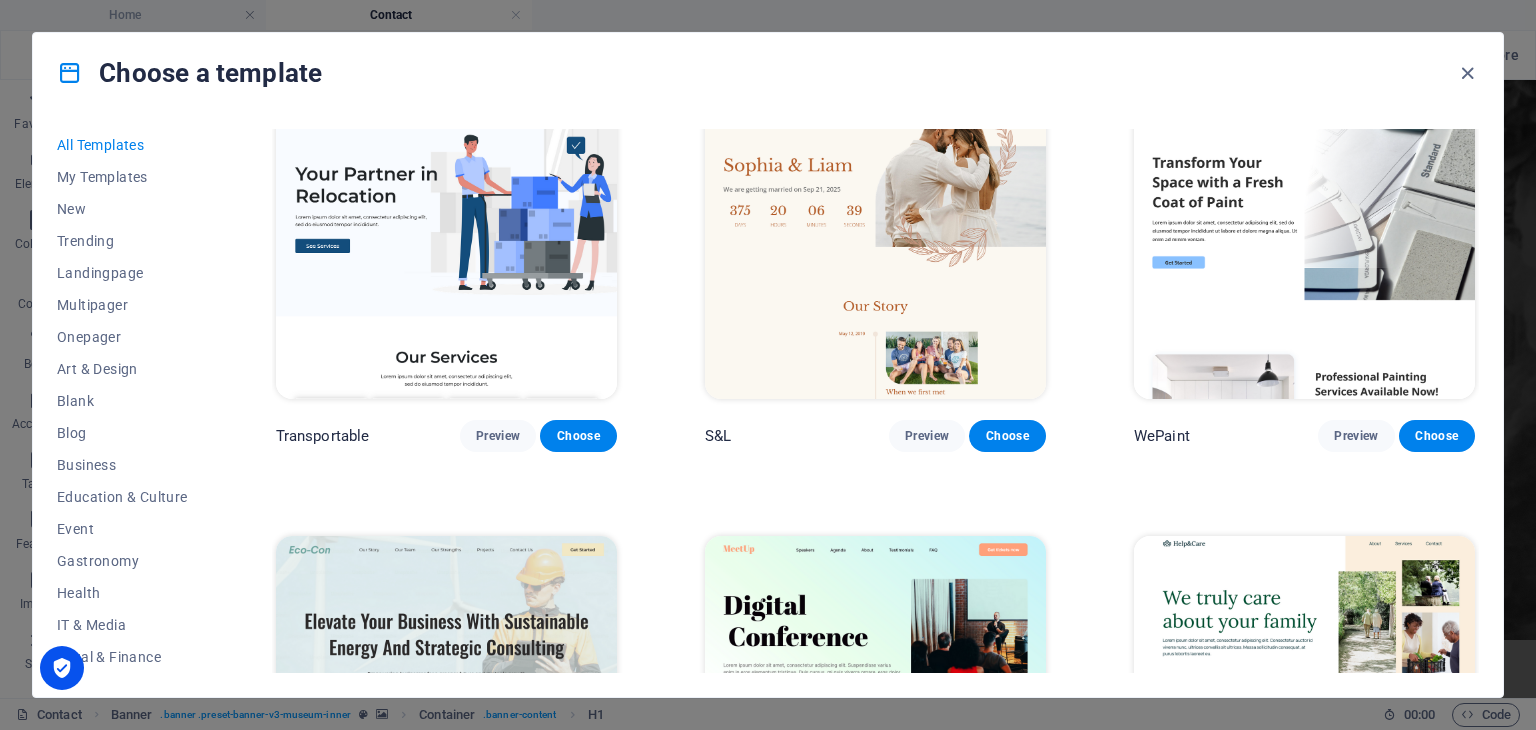 scroll, scrollTop: 700, scrollLeft: 0, axis: vertical 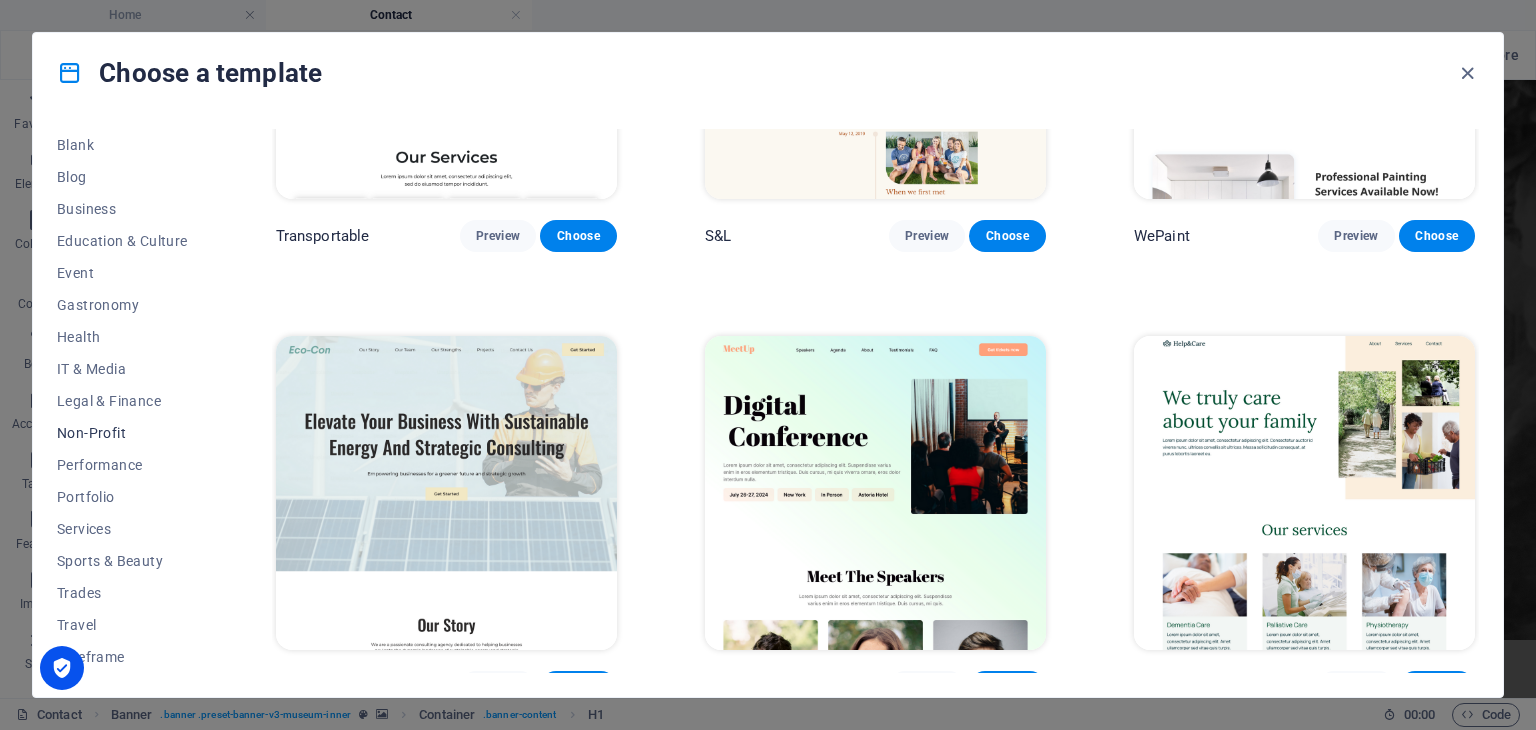 click on "Non-Profit" at bounding box center [122, 433] 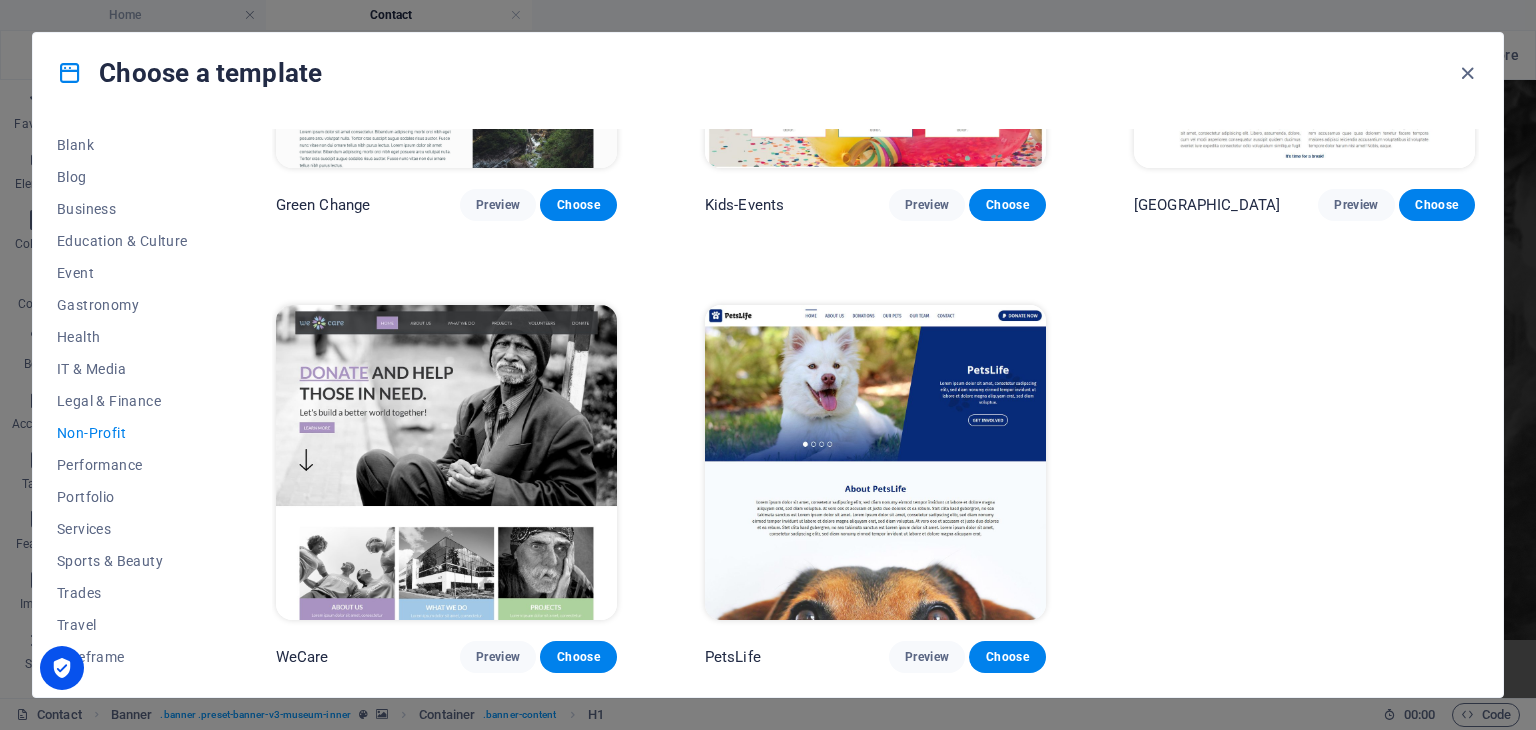 scroll, scrollTop: 274, scrollLeft: 0, axis: vertical 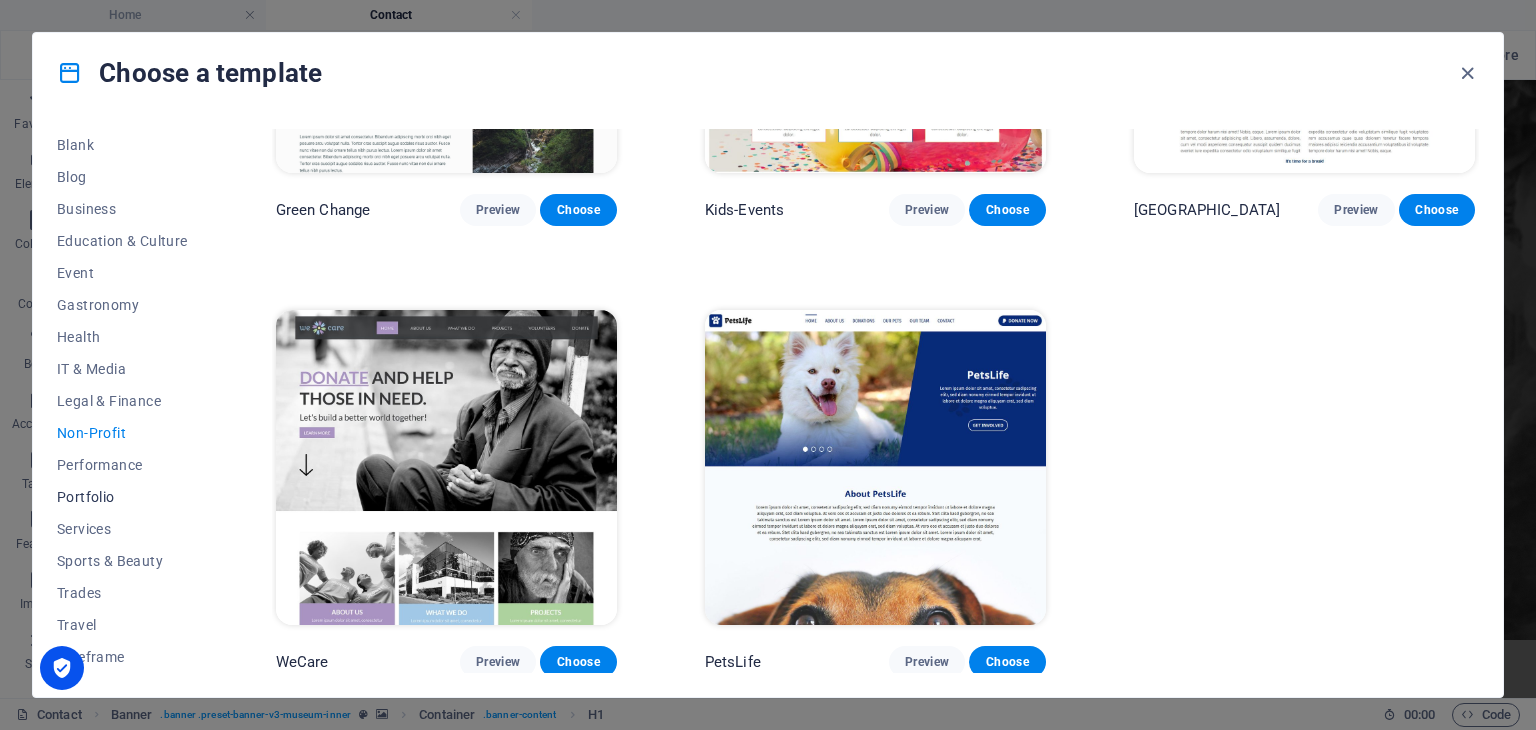click on "Portfolio" at bounding box center (122, 497) 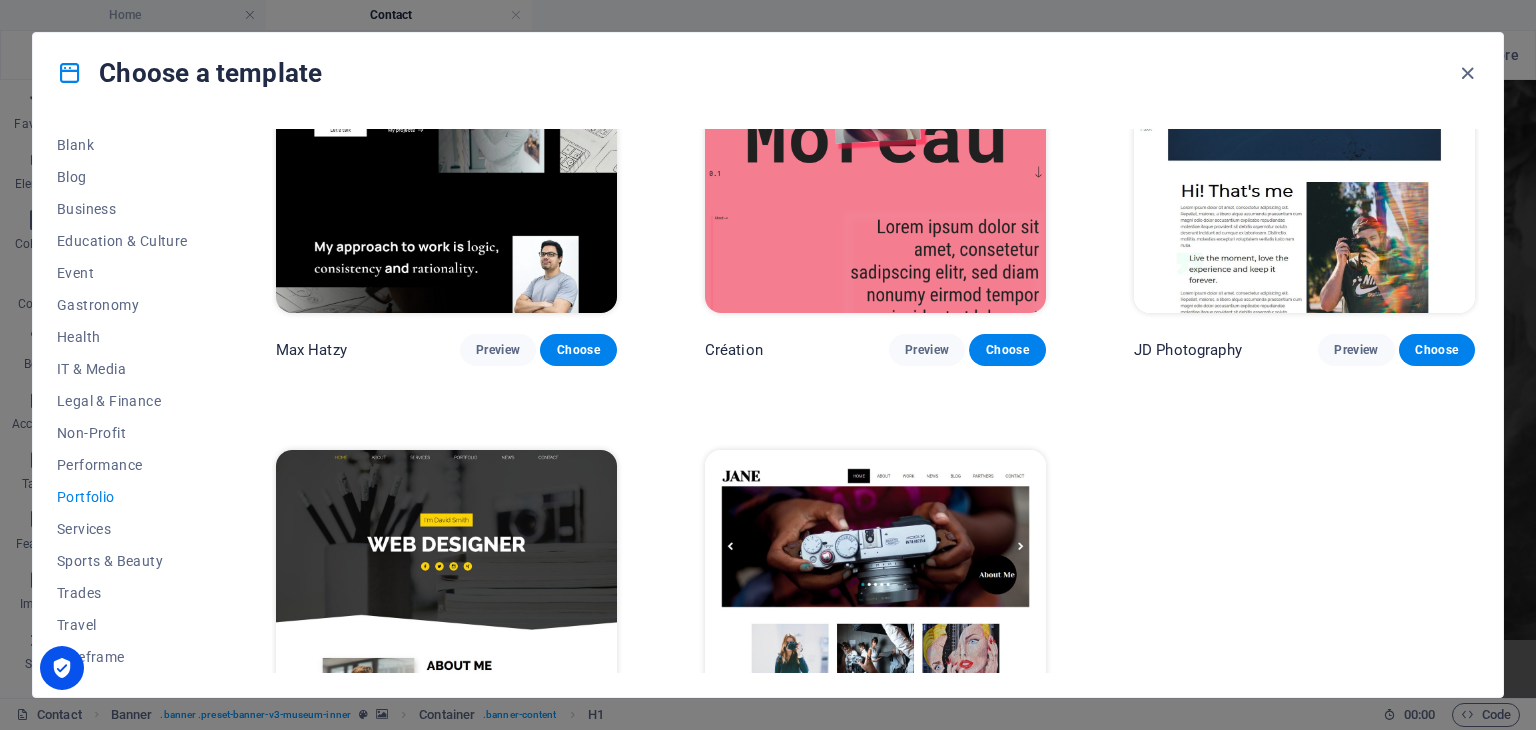 scroll, scrollTop: 724, scrollLeft: 0, axis: vertical 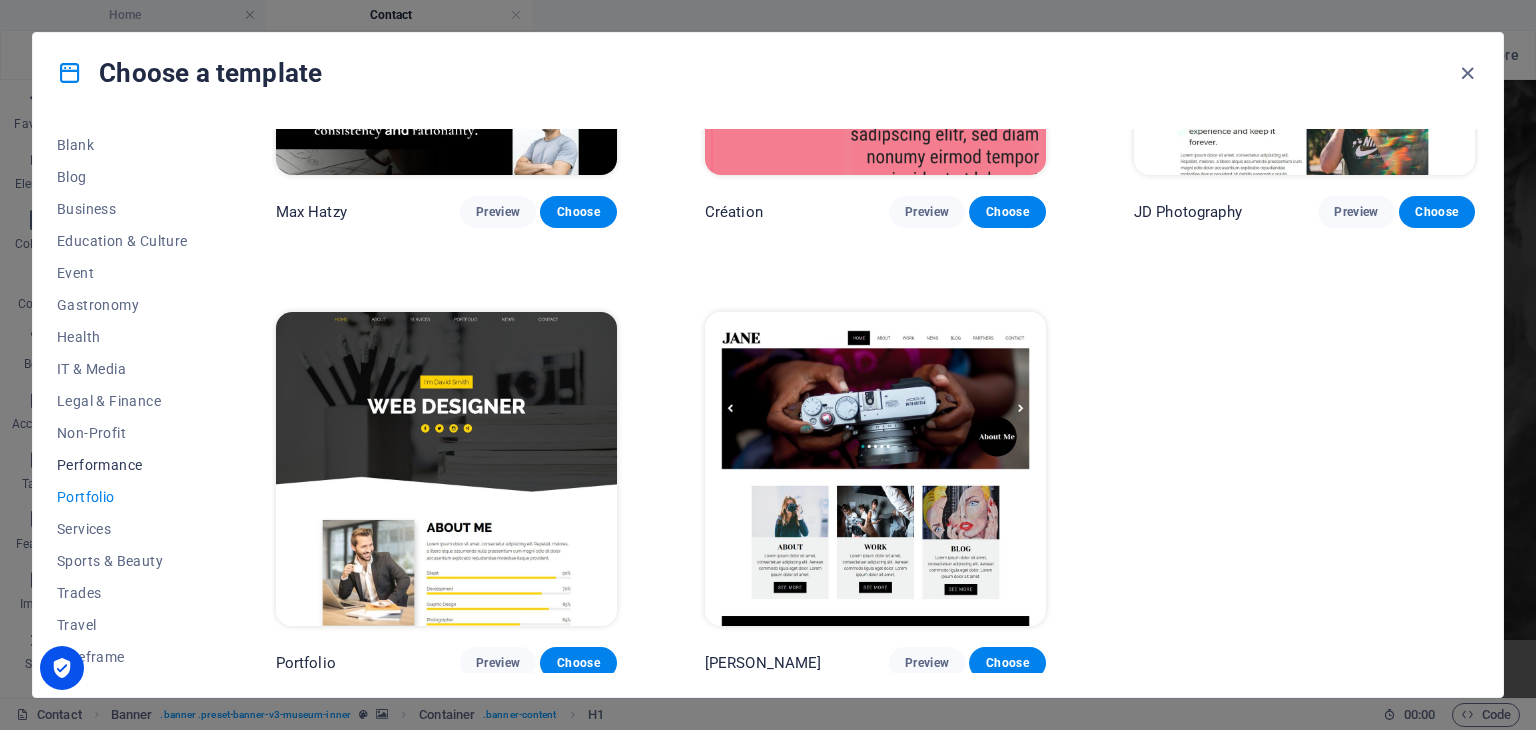 click on "Performance" at bounding box center [122, 465] 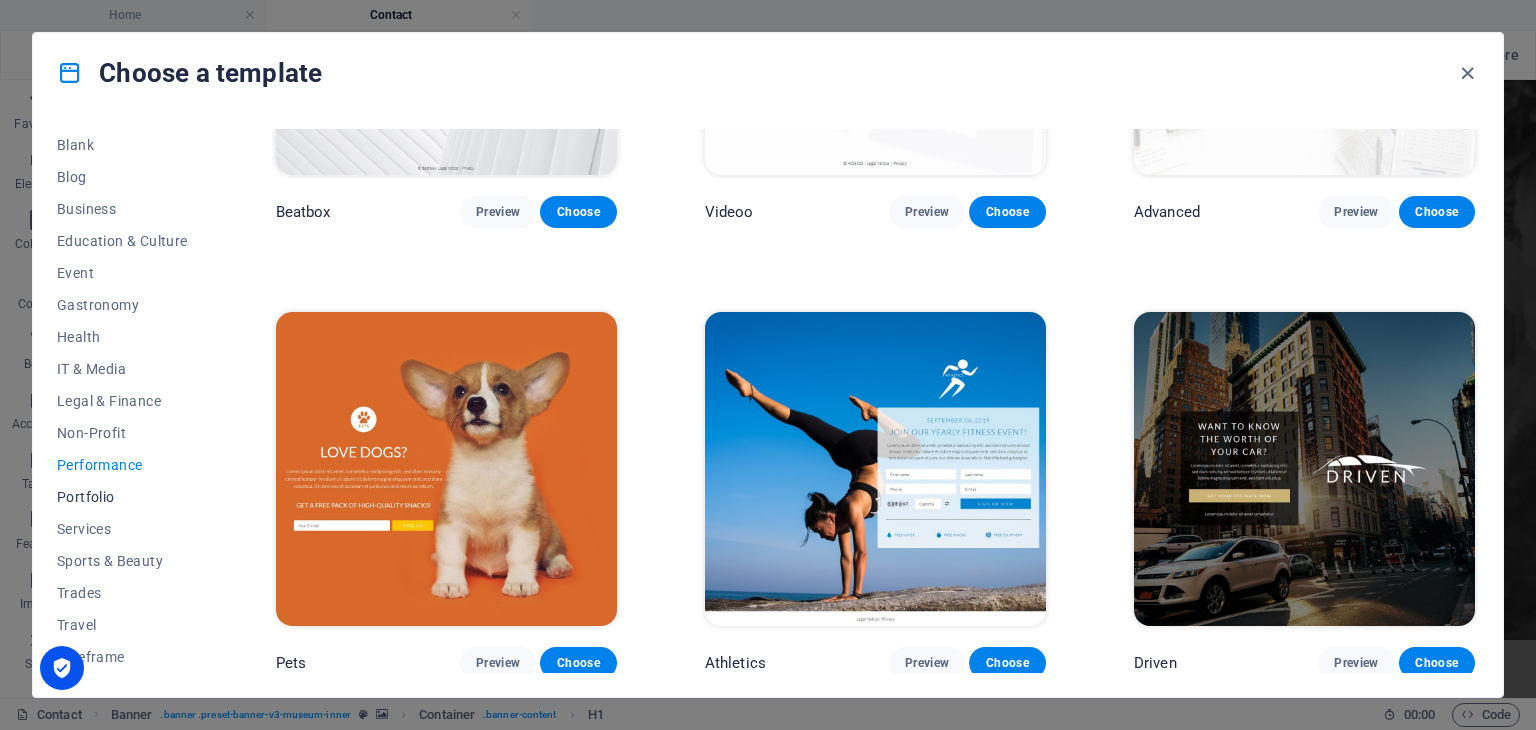 click on "Portfolio" at bounding box center [122, 497] 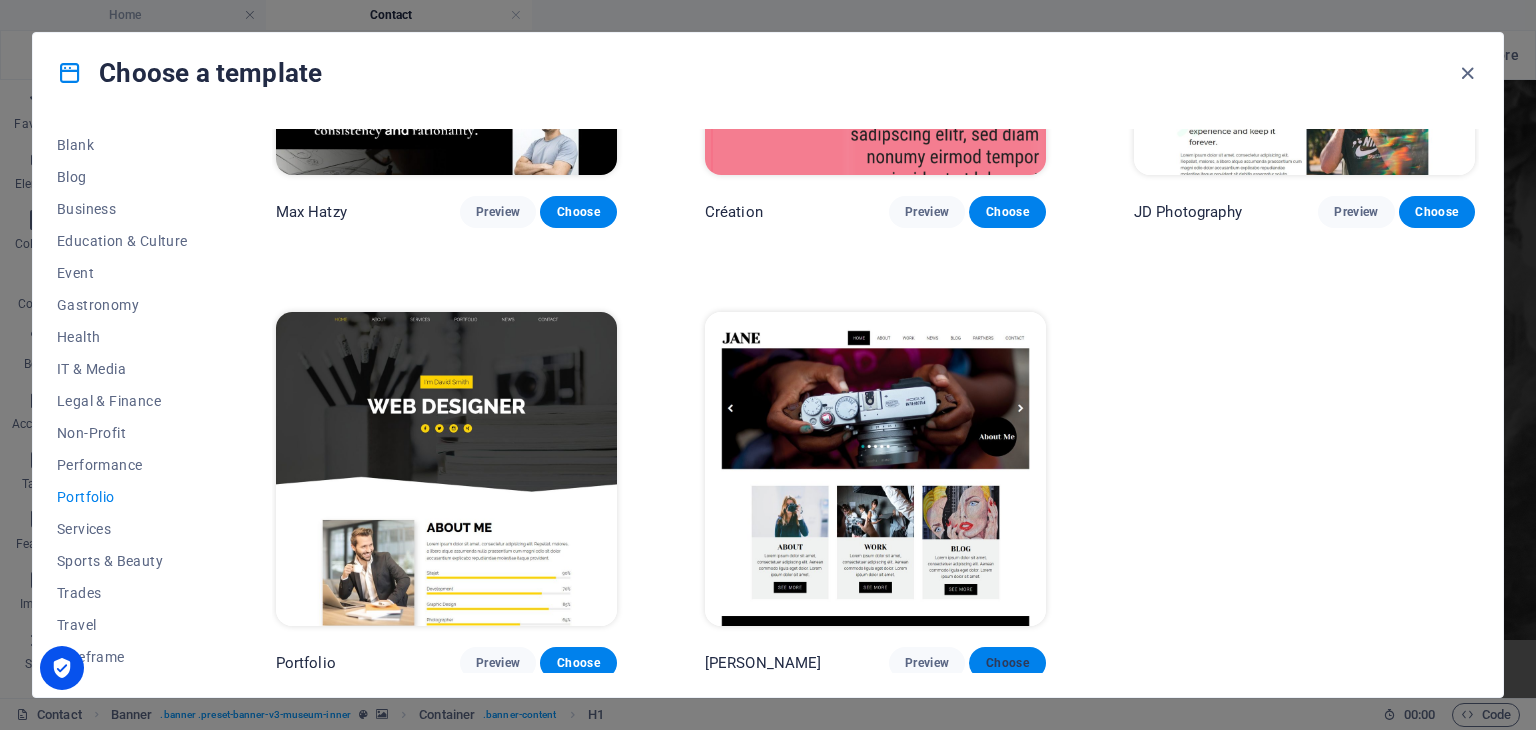 click on "Choose" at bounding box center (1007, 663) 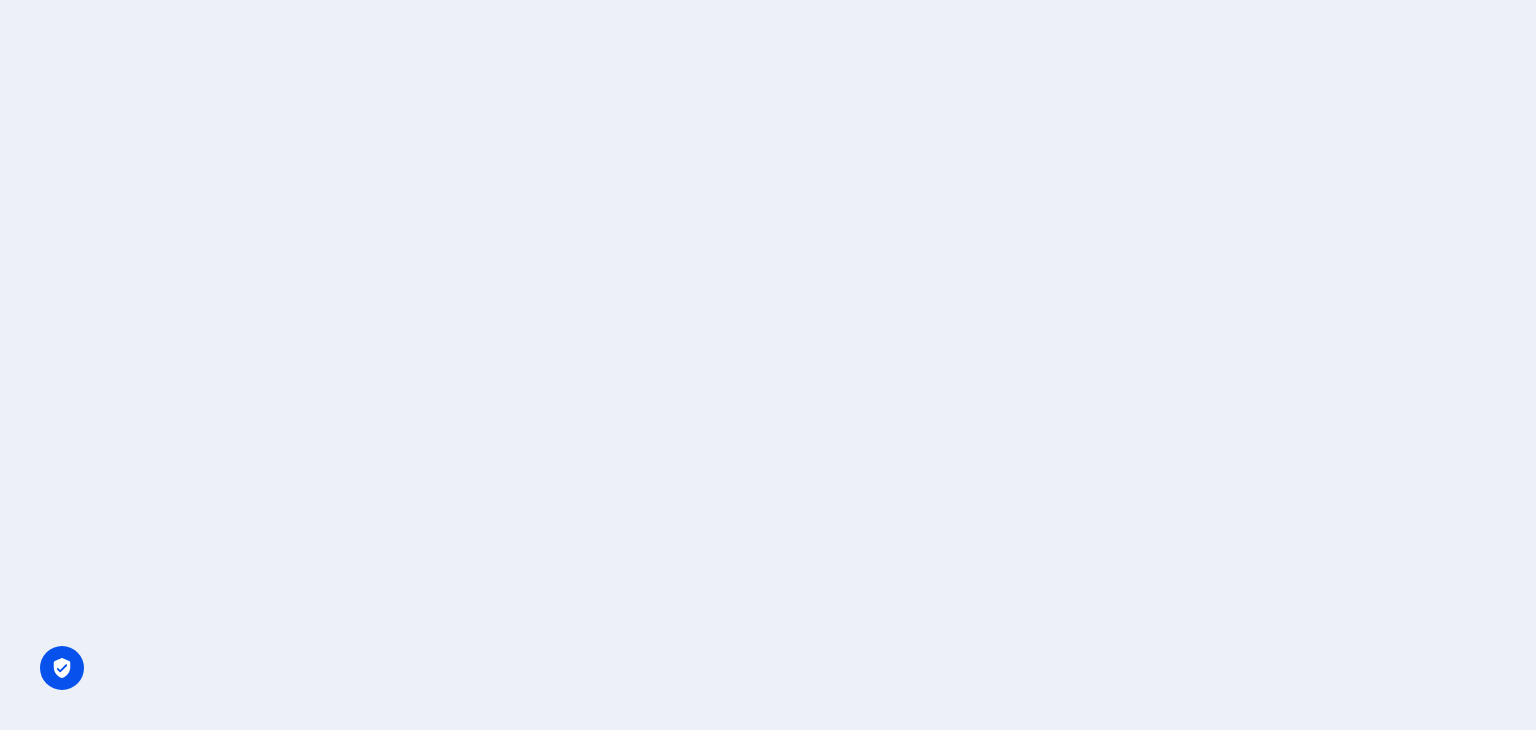 scroll, scrollTop: 0, scrollLeft: 0, axis: both 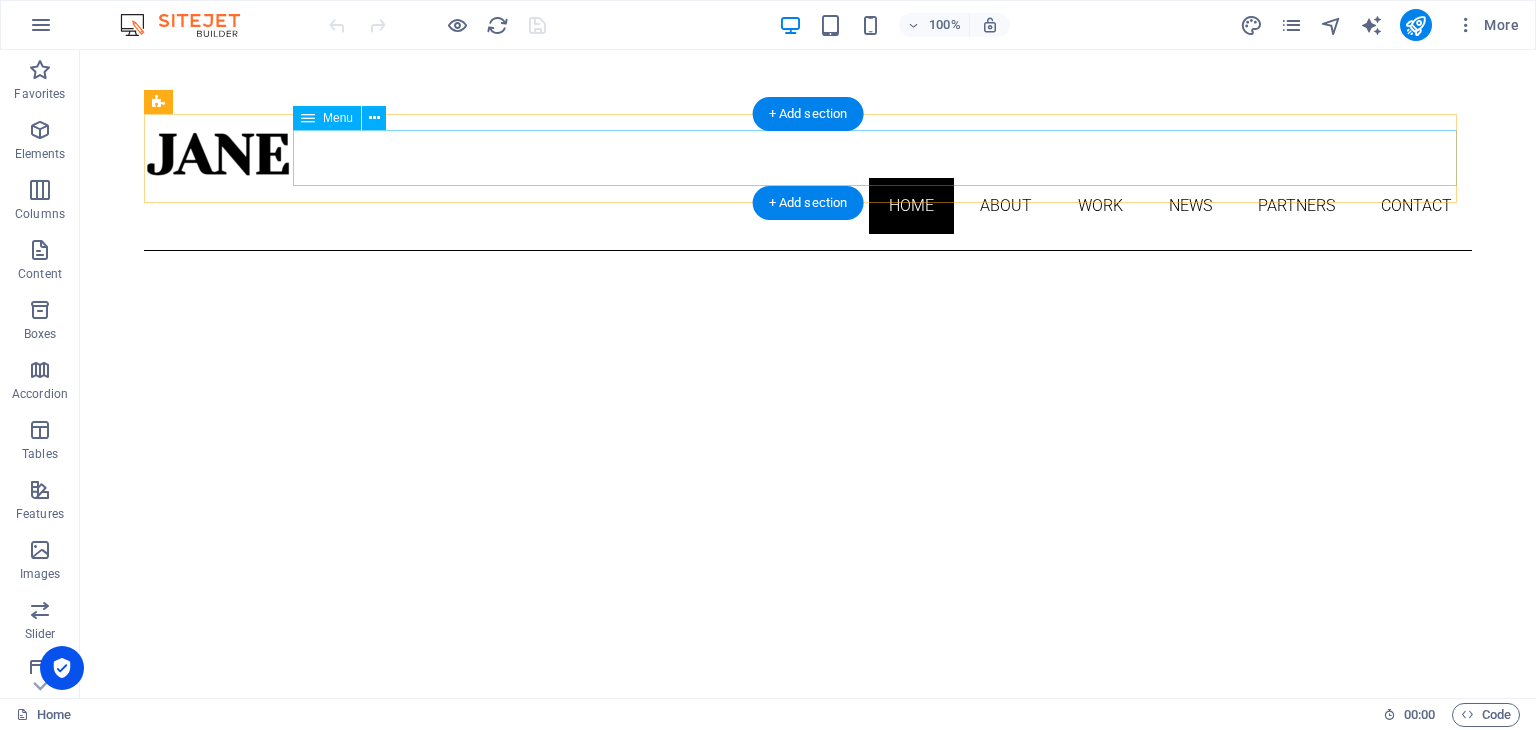 click on "Home About Work News Partners Contact" at bounding box center [808, 206] 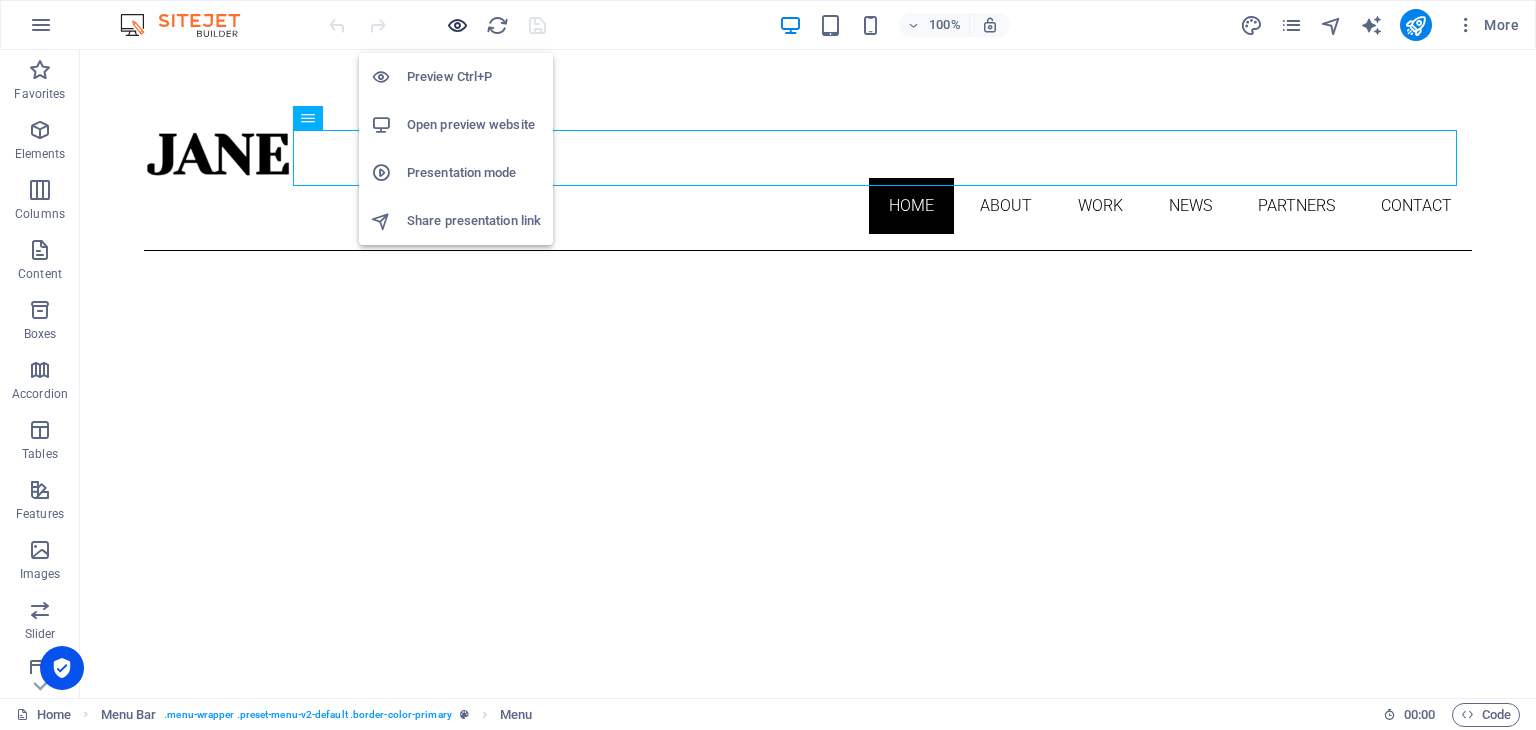 click at bounding box center [457, 25] 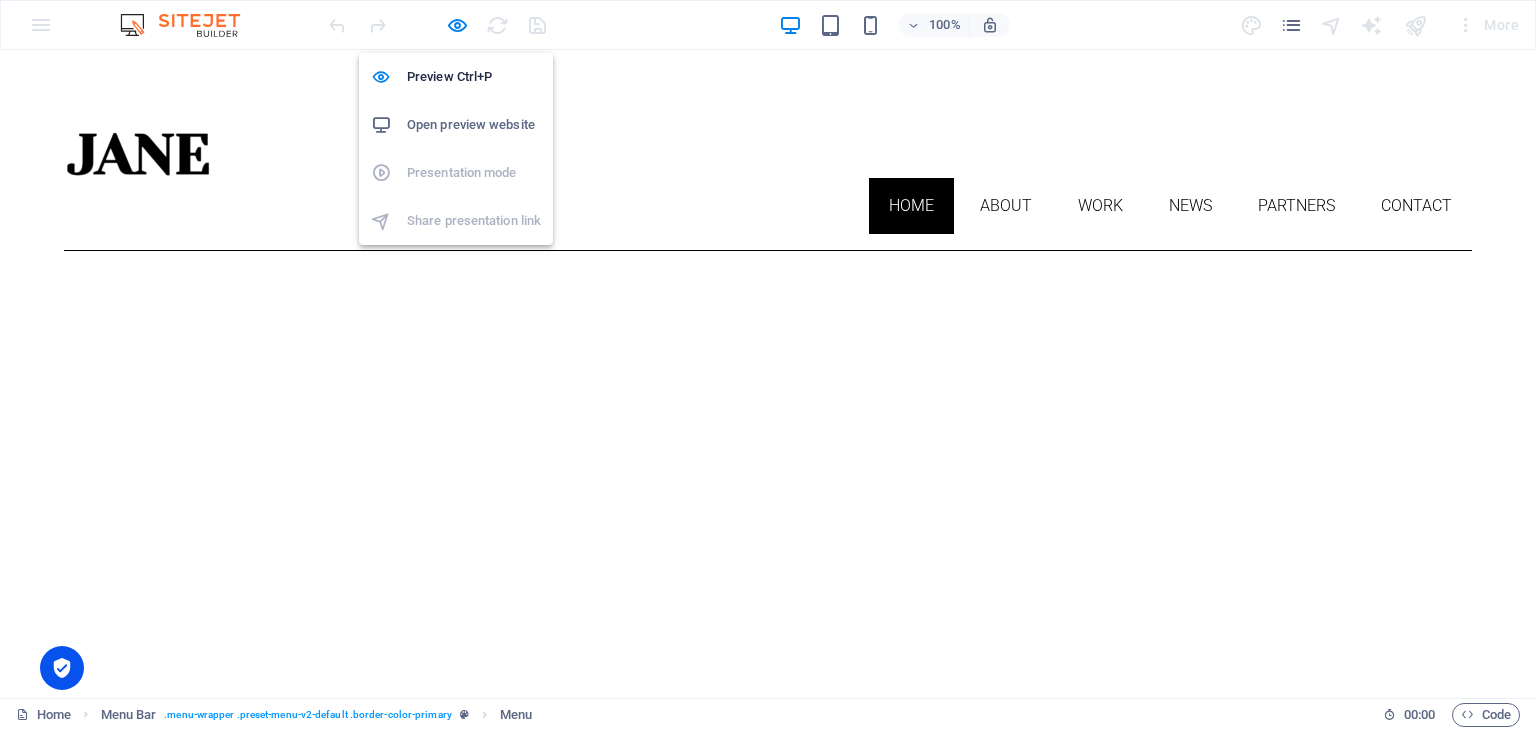 click on "Open preview website" at bounding box center (474, 125) 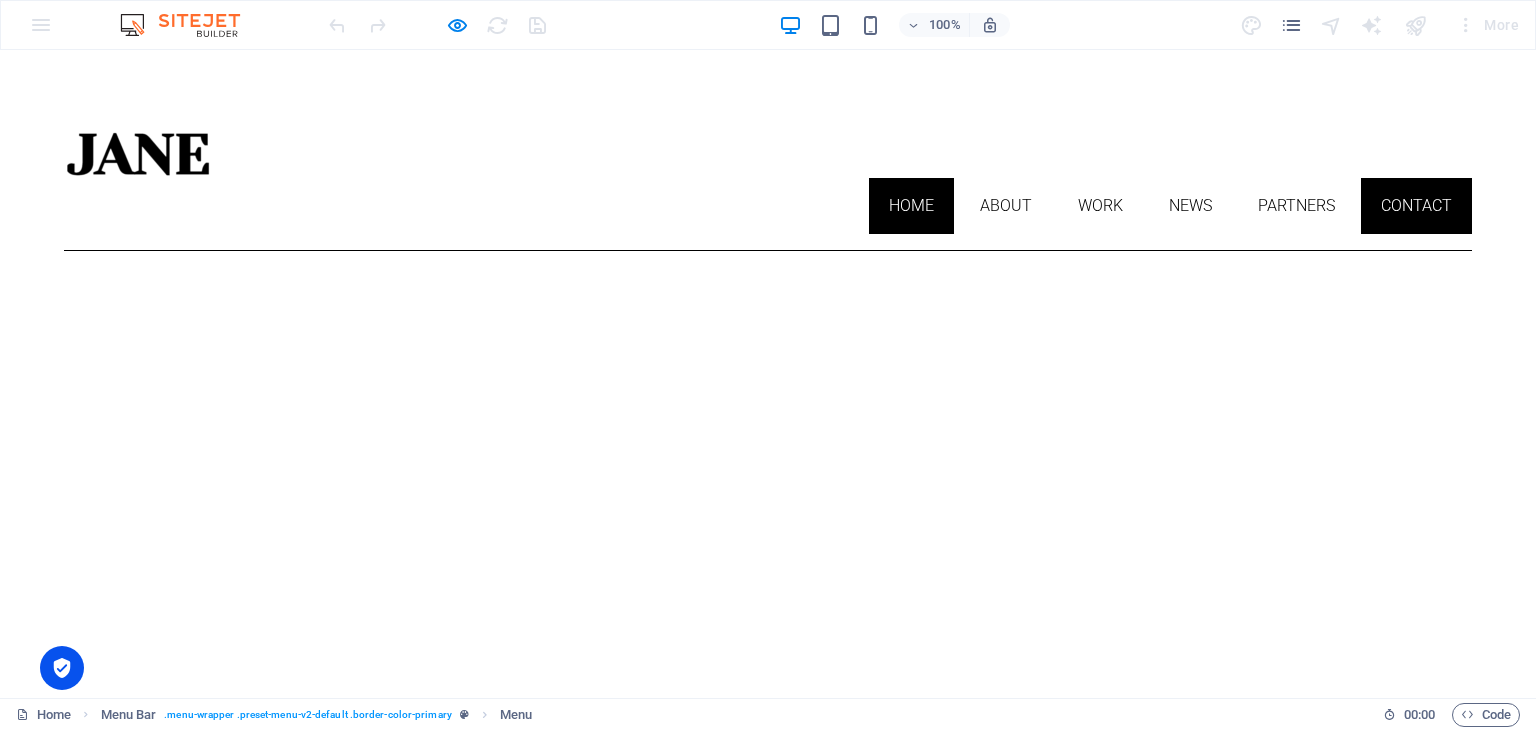 click on "Contact" at bounding box center (1416, 206) 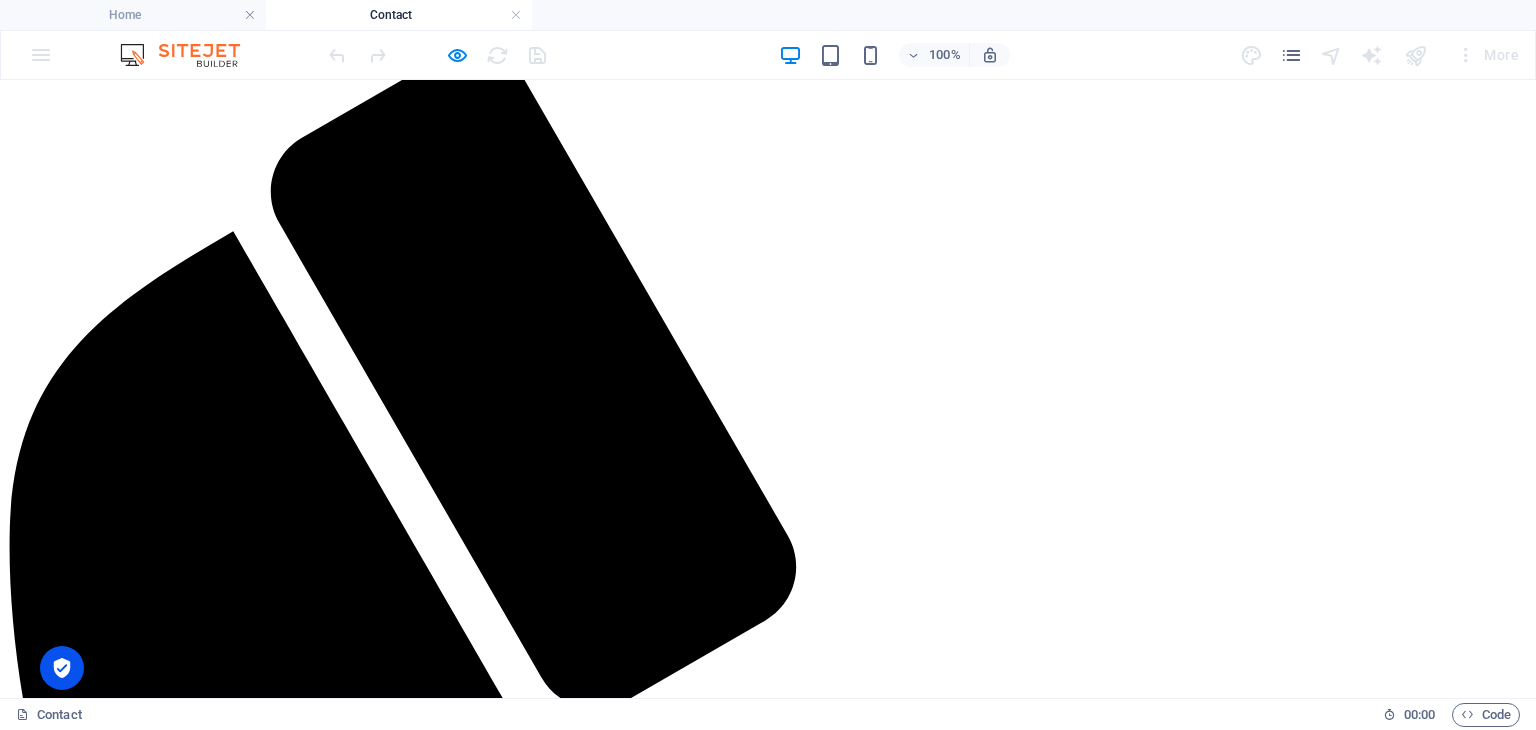 scroll, scrollTop: 0, scrollLeft: 0, axis: both 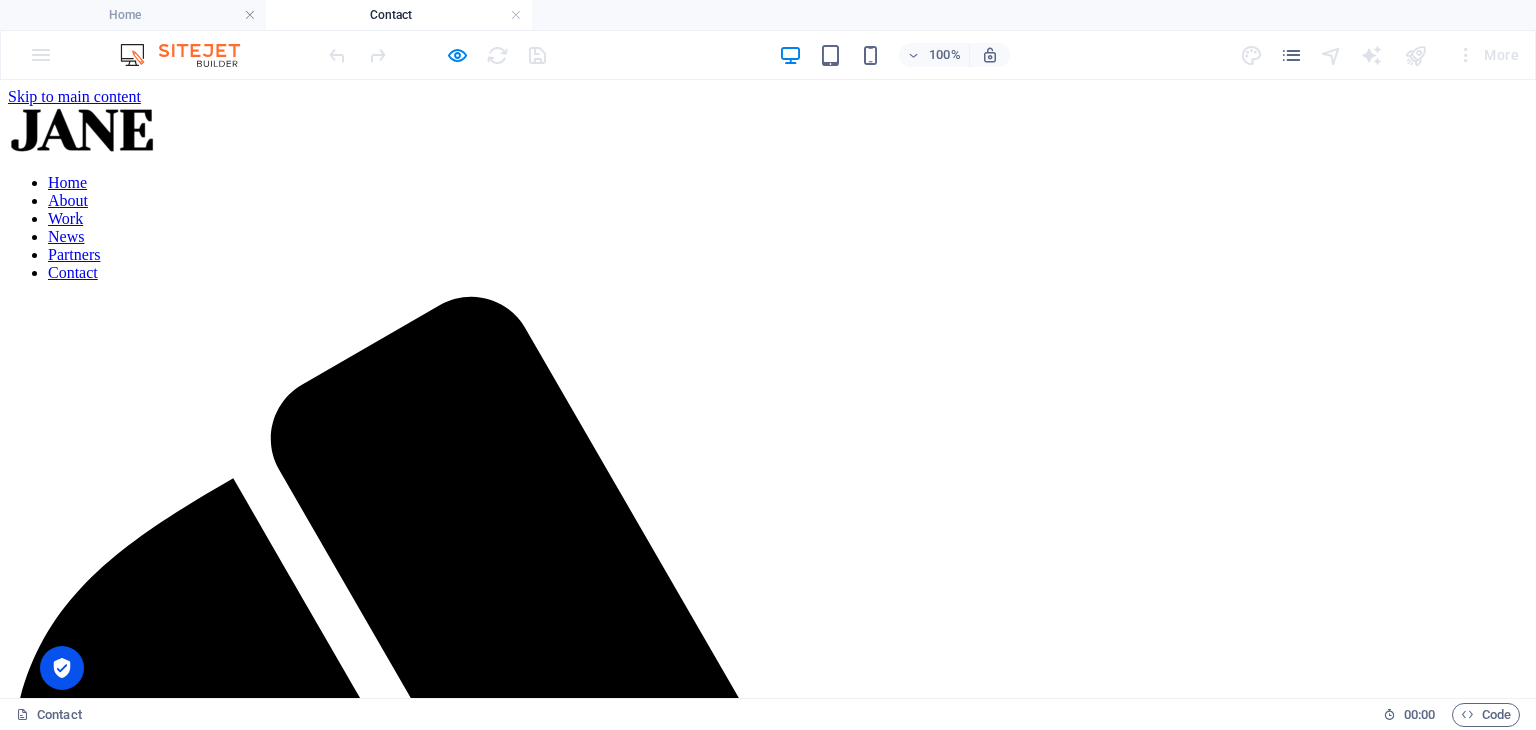 click on "Home About Work News Partners Contact" at bounding box center [768, 228] 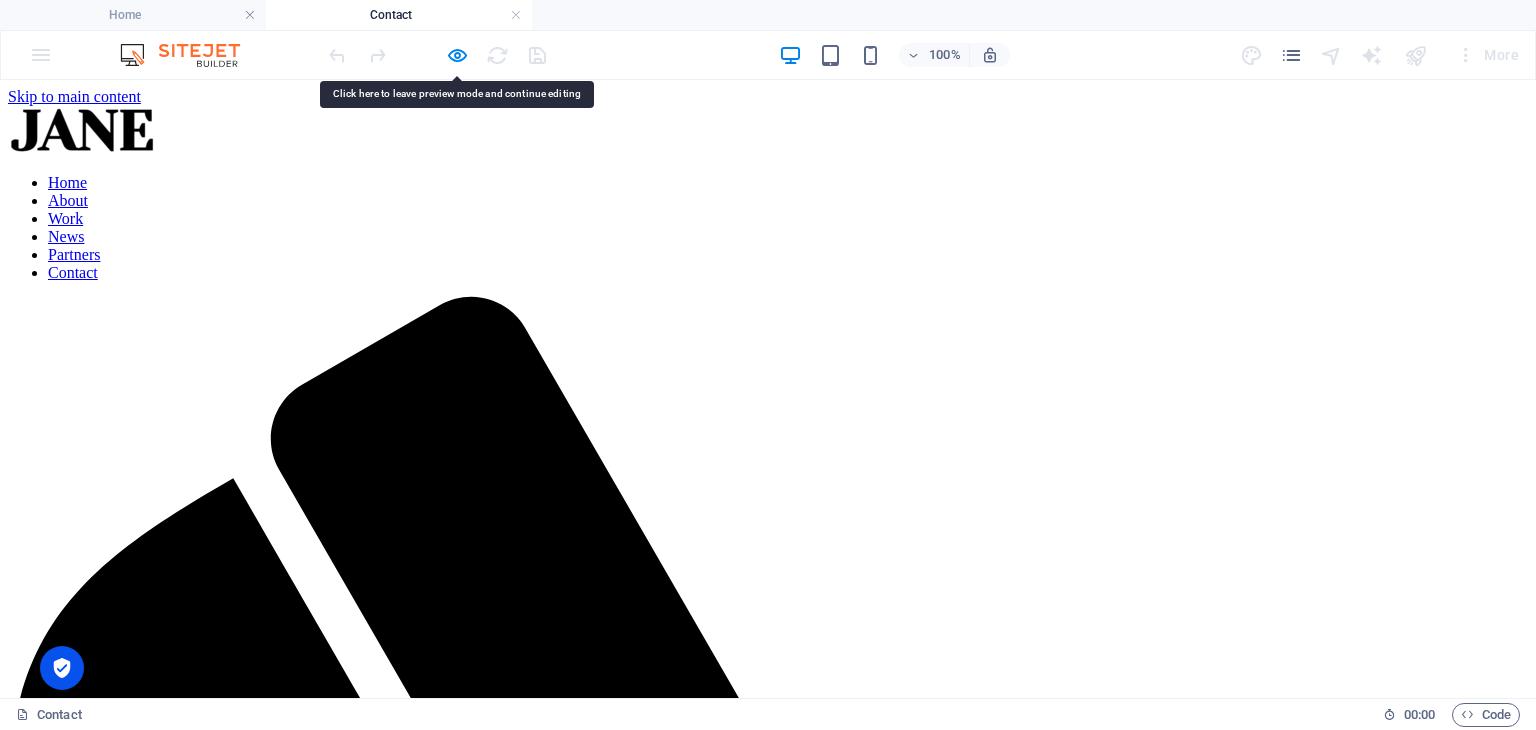 click on "Home About Work News Partners Contact" at bounding box center [768, 228] 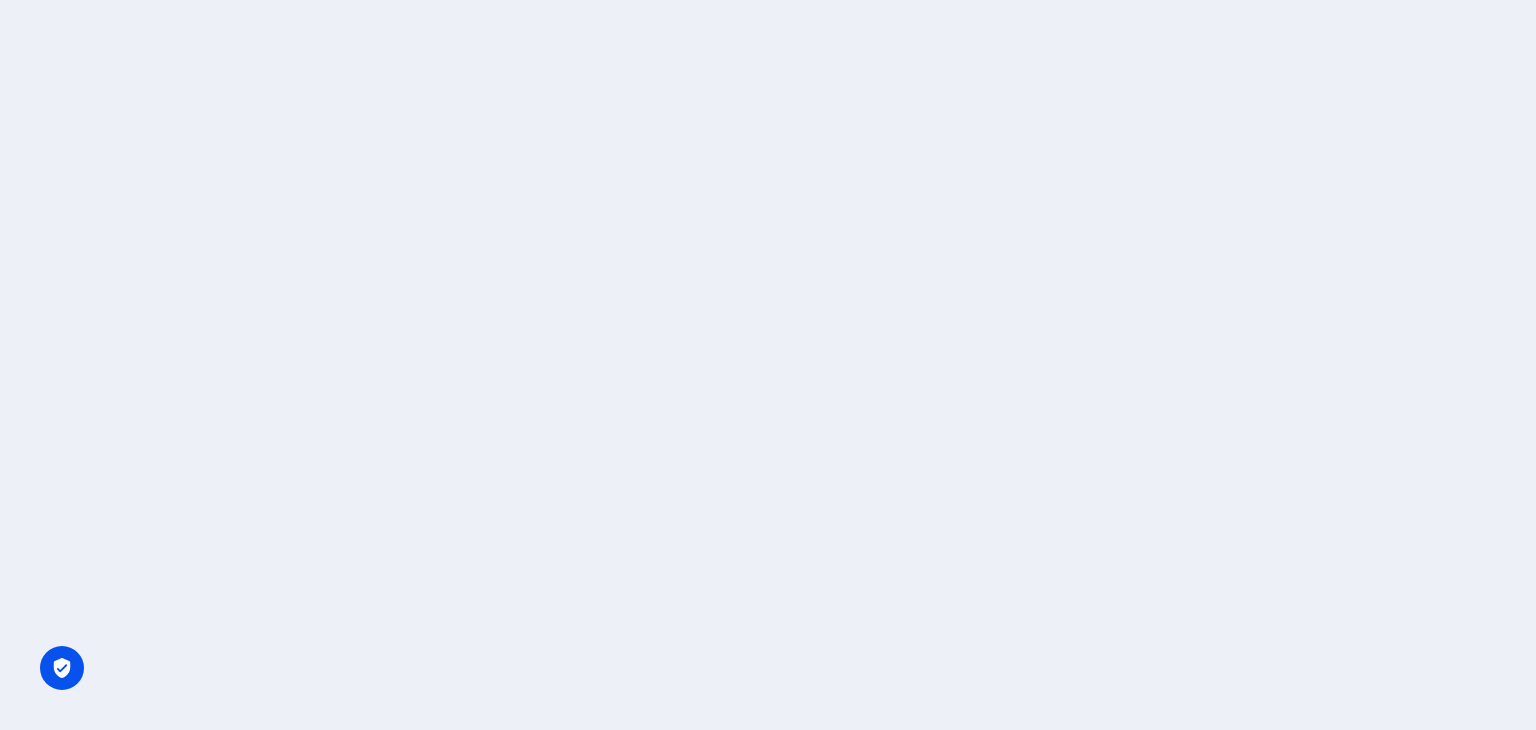 scroll, scrollTop: 0, scrollLeft: 0, axis: both 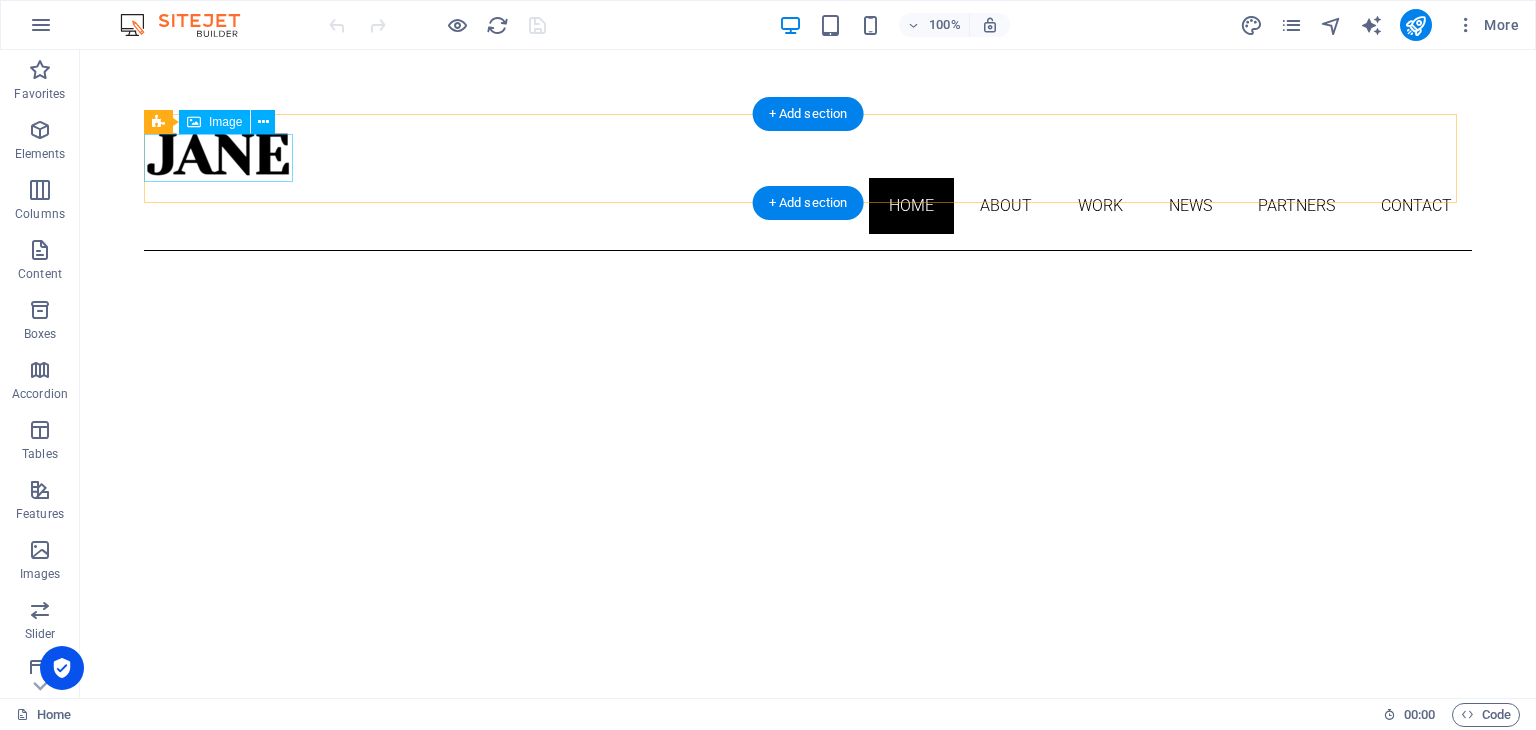 click at bounding box center [808, 154] 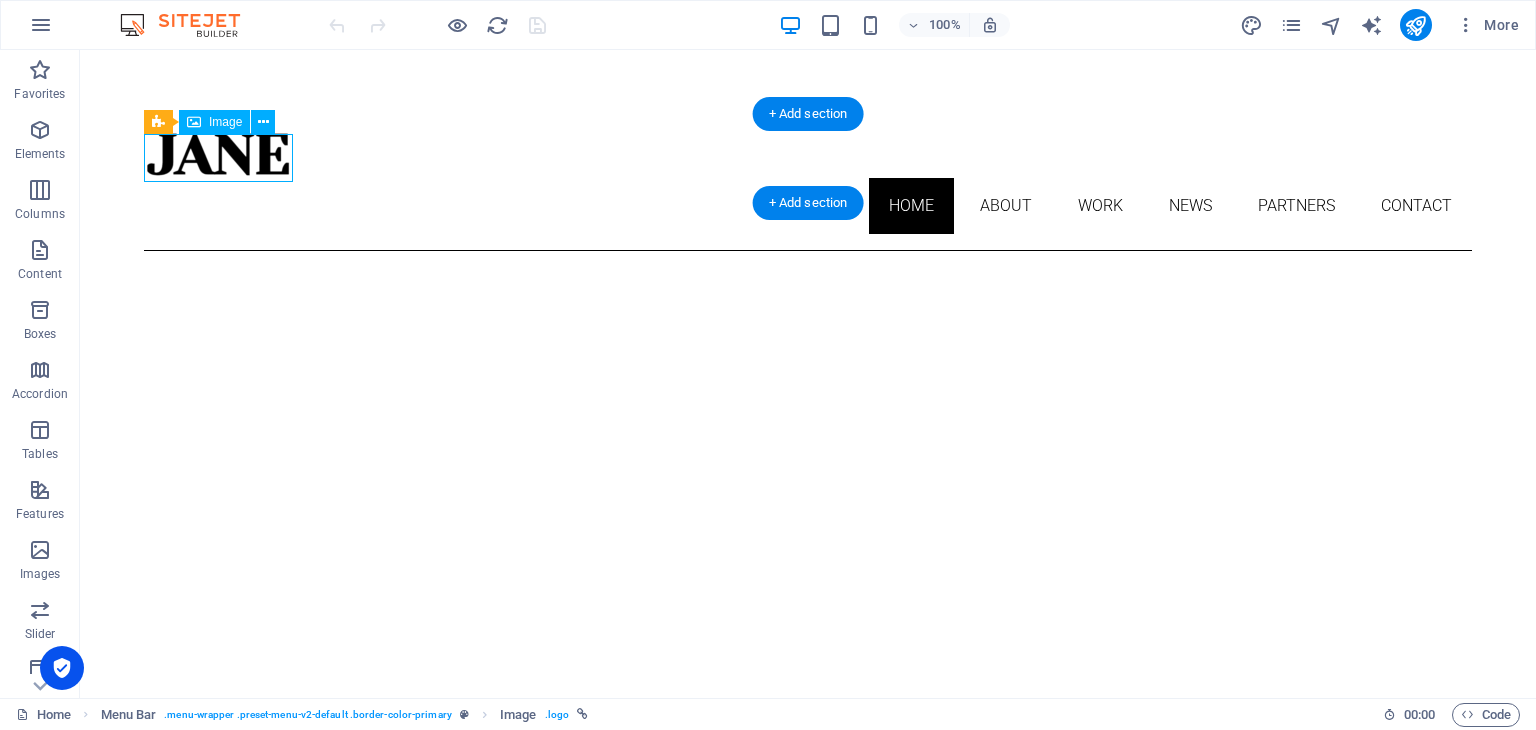 click at bounding box center (808, 154) 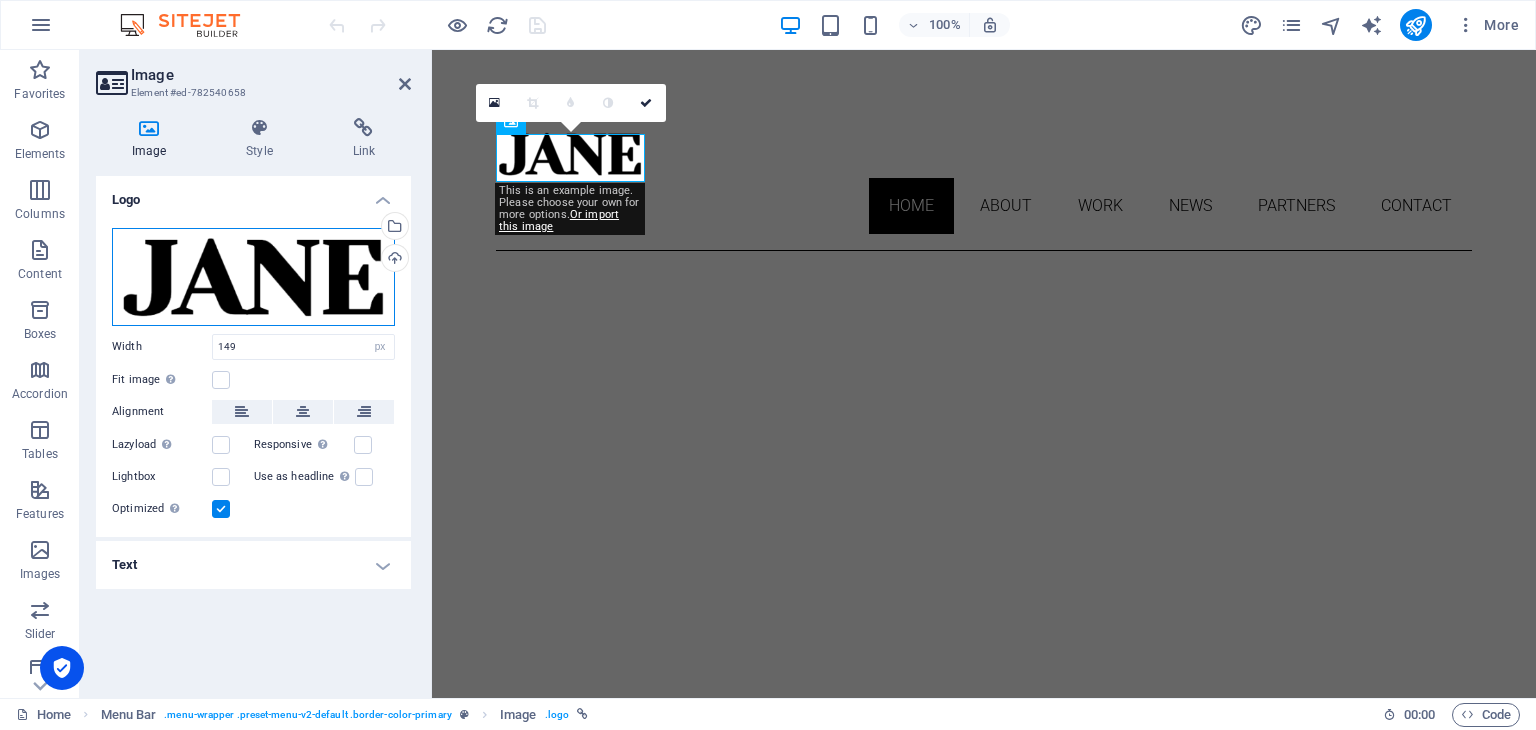 click on "Drag files here, click to choose files or select files from Files or our free stock photos & videos" at bounding box center [253, 277] 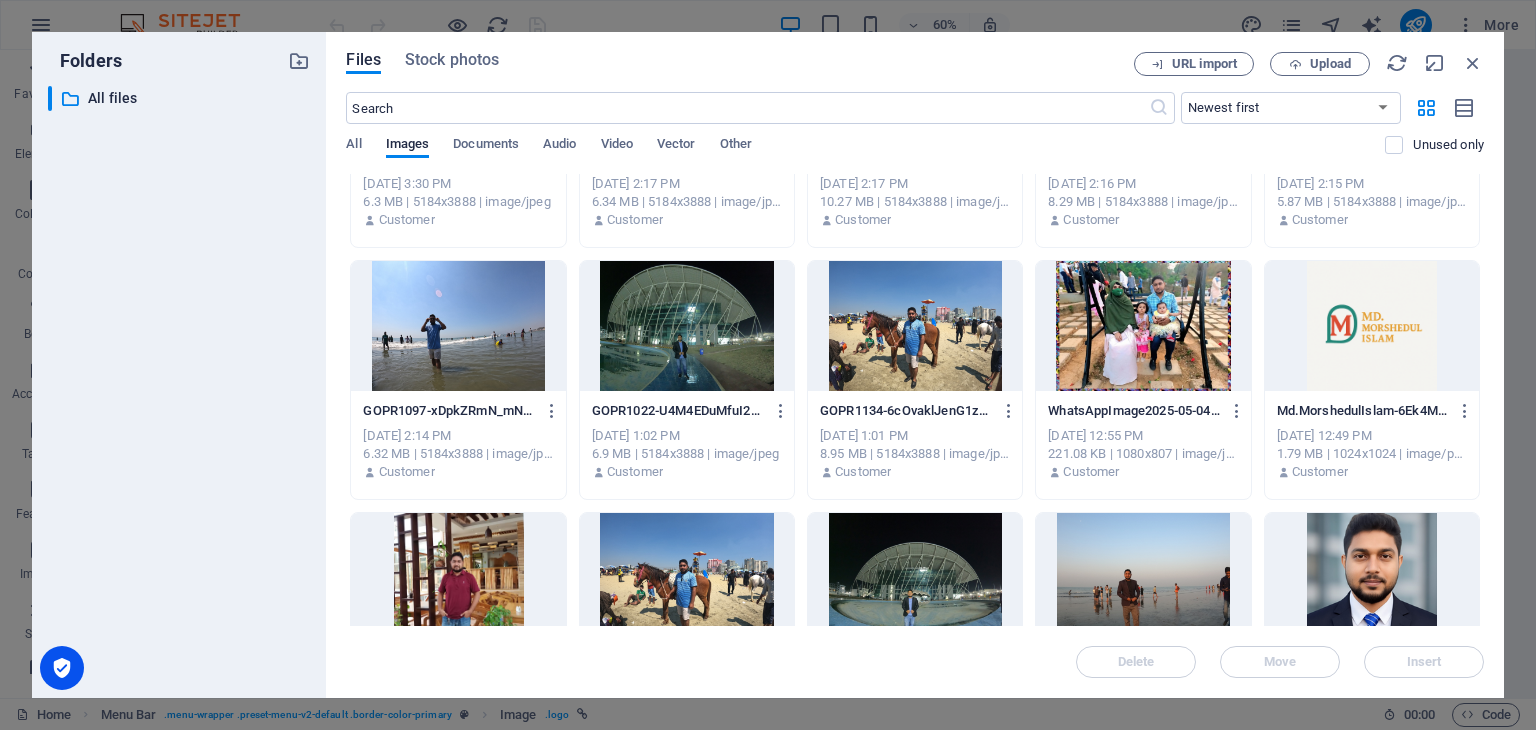 scroll, scrollTop: 100, scrollLeft: 0, axis: vertical 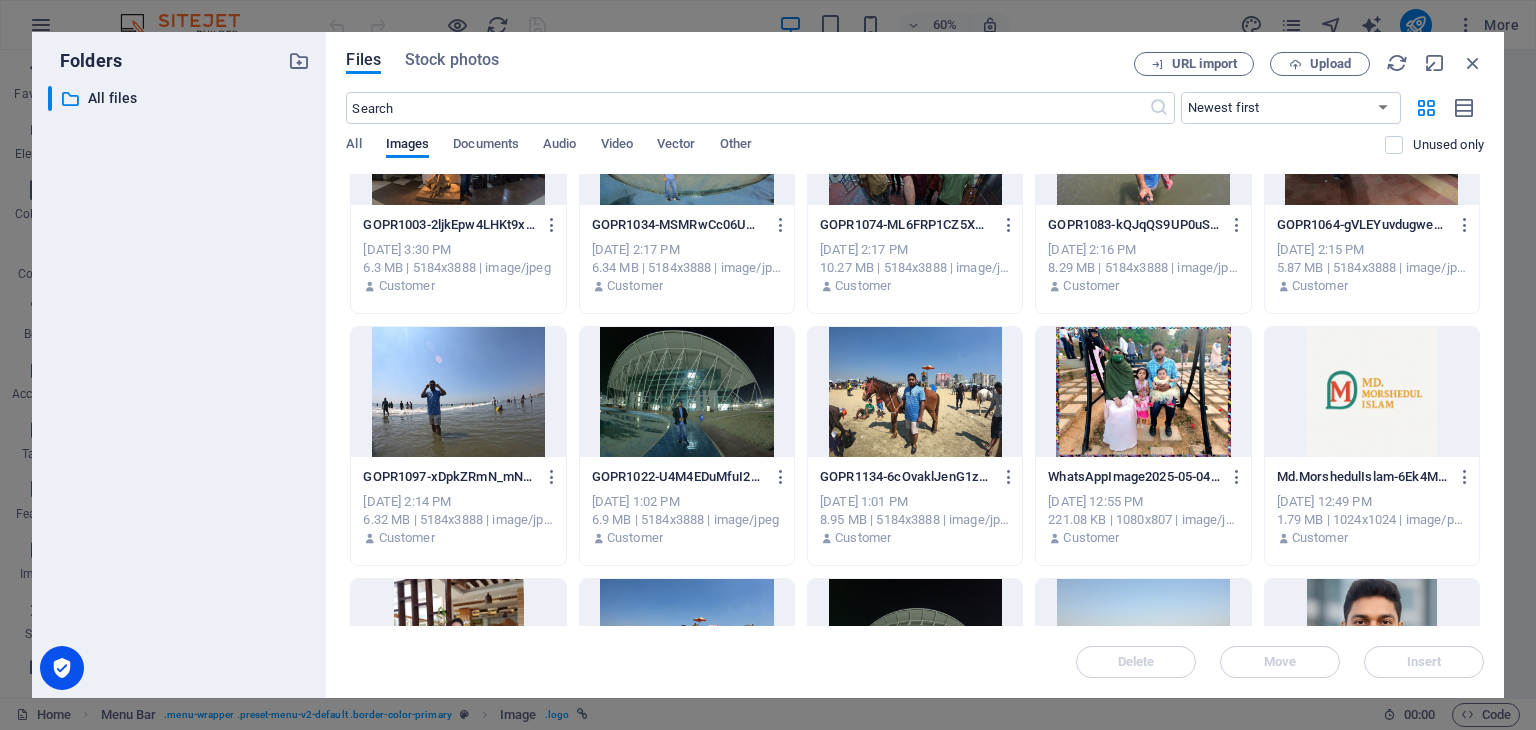 click at bounding box center (1372, 392) 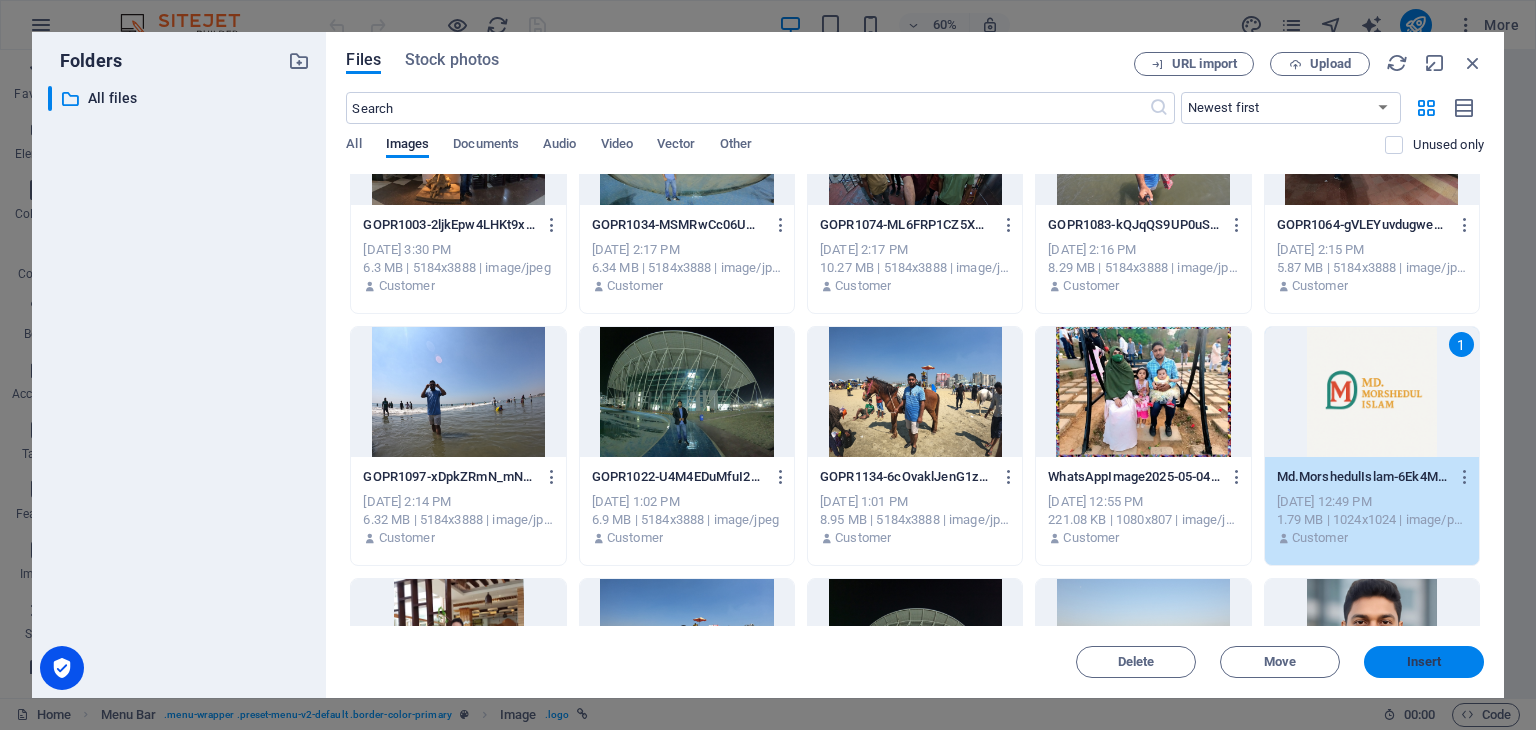 click on "Insert" at bounding box center [1424, 662] 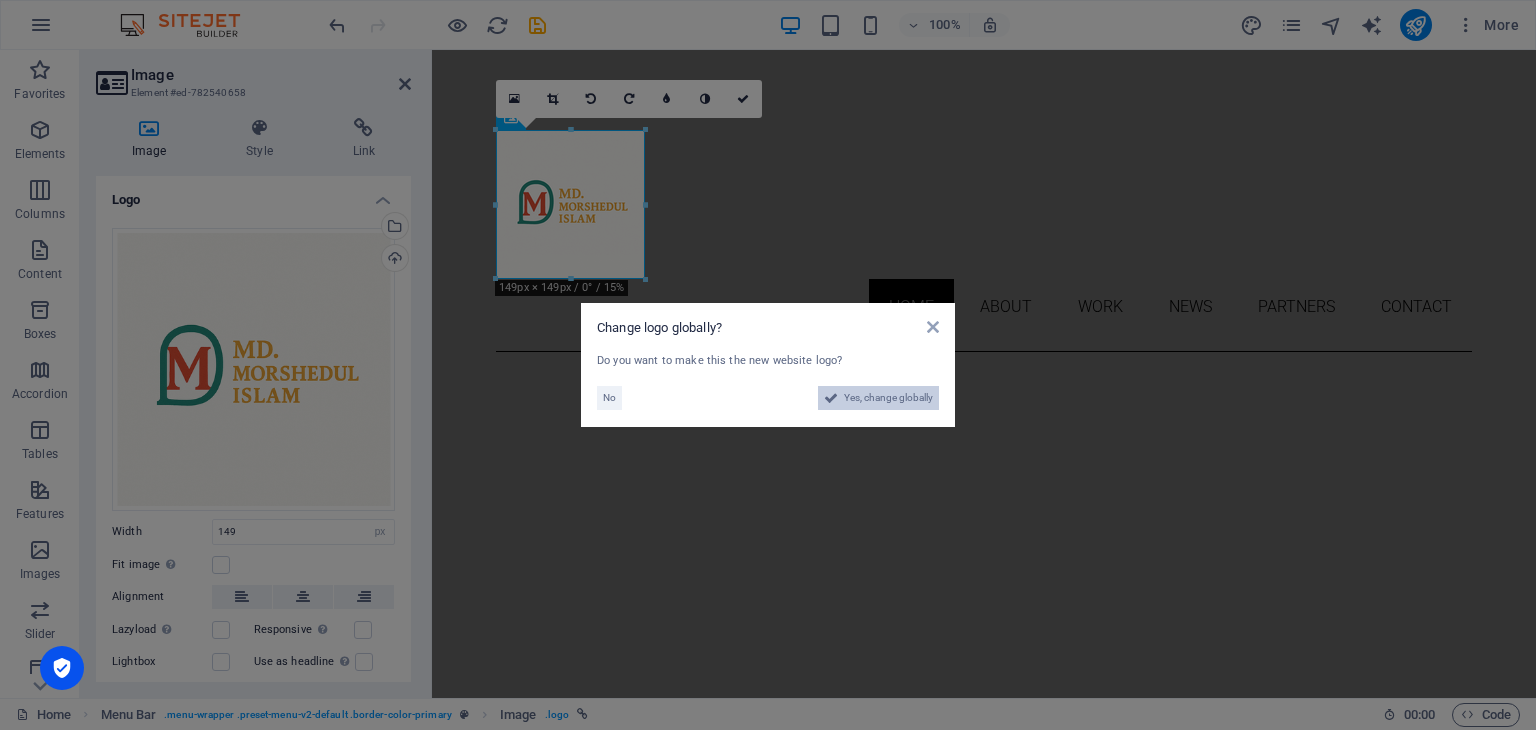 drag, startPoint x: 896, startPoint y: 398, endPoint x: 723, endPoint y: 580, distance: 251.10356 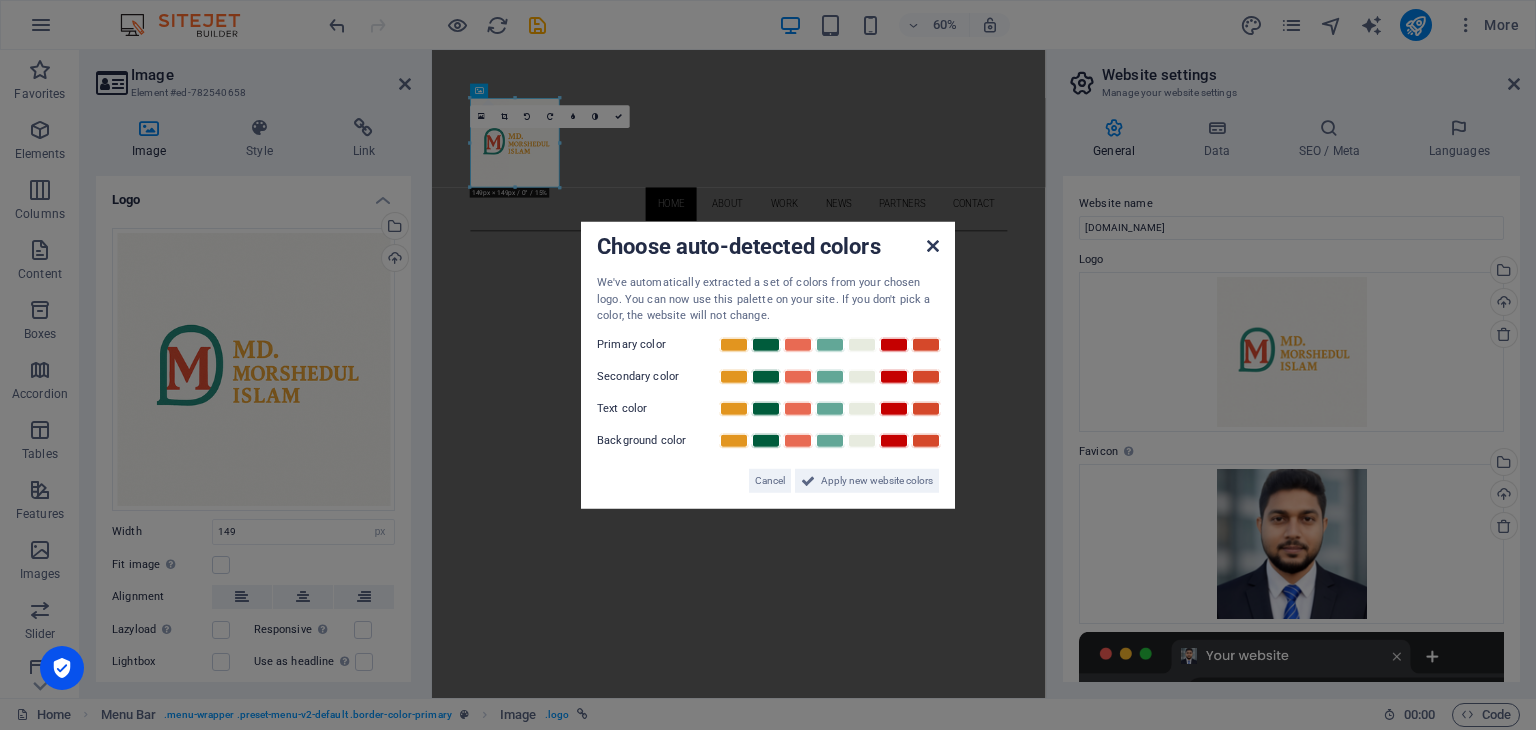 drag, startPoint x: 936, startPoint y: 247, endPoint x: 387, endPoint y: 282, distance: 550.11456 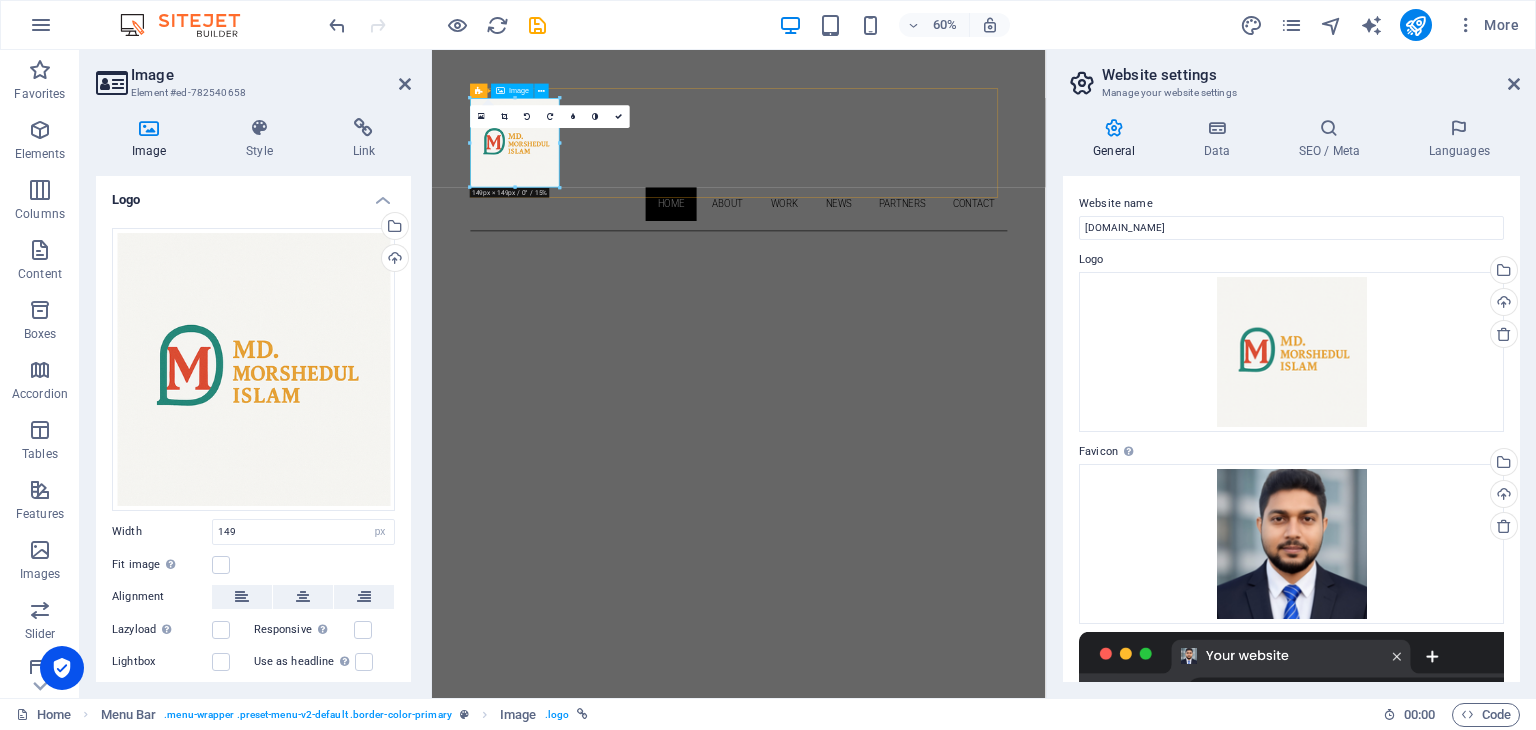 click at bounding box center (943, 204) 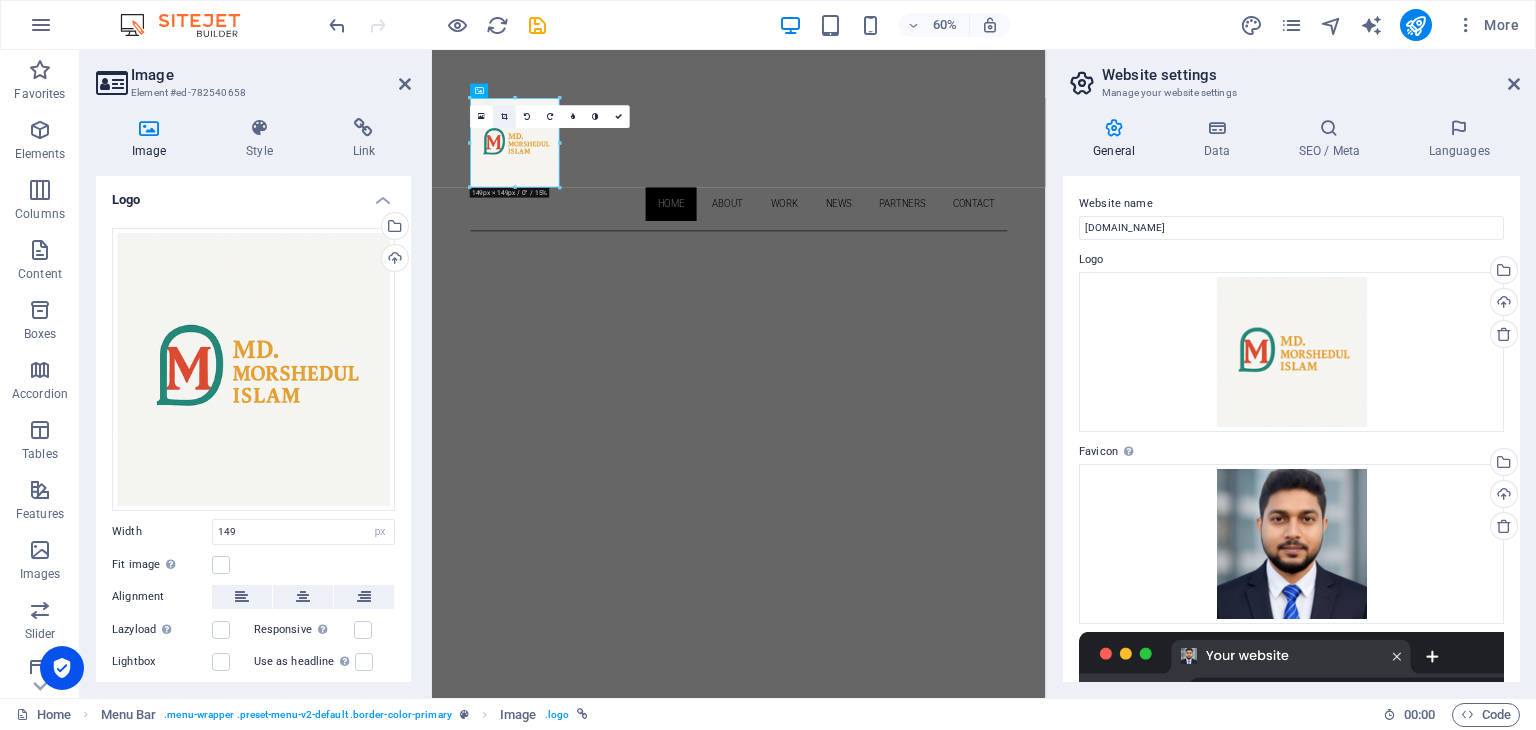 click at bounding box center (504, 116) 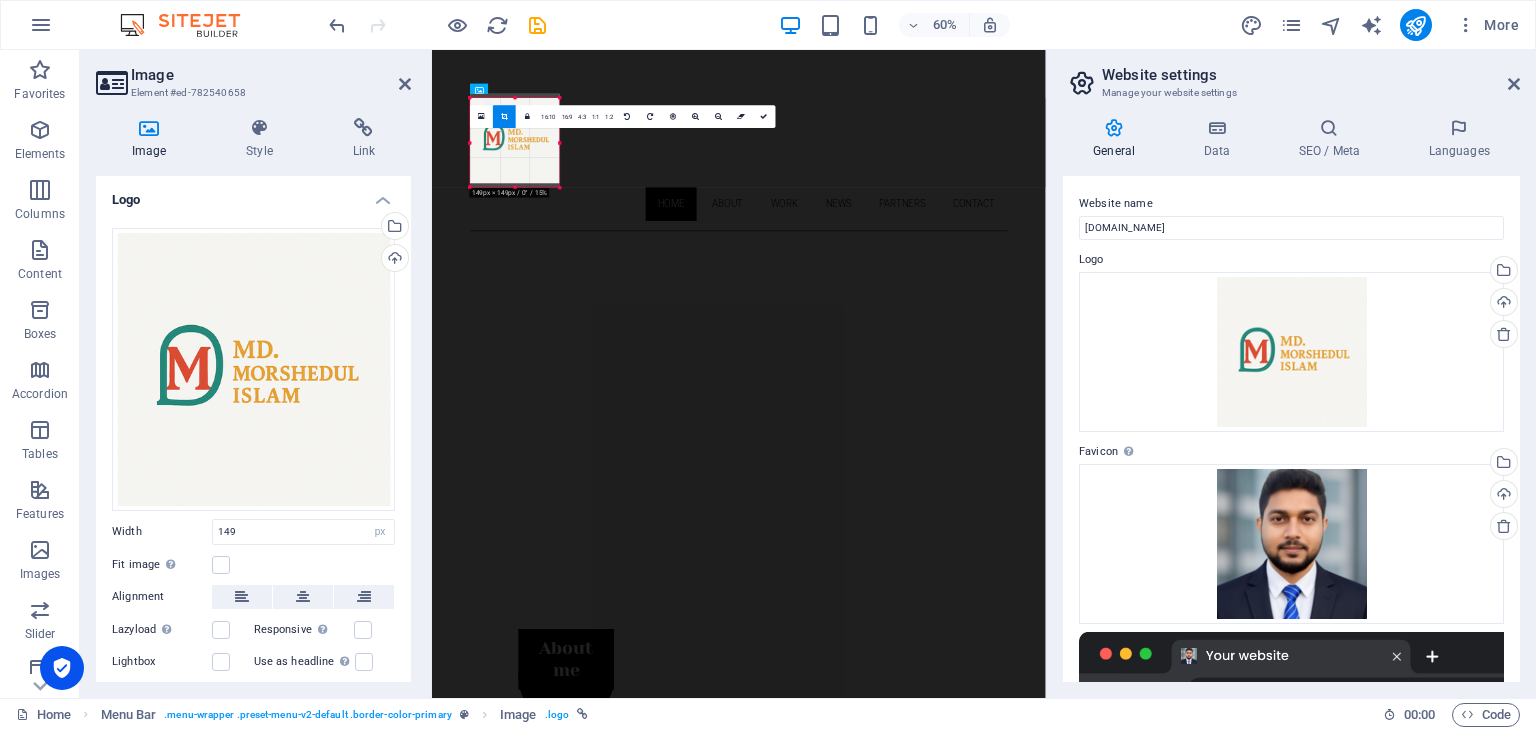 click at bounding box center (514, 138) 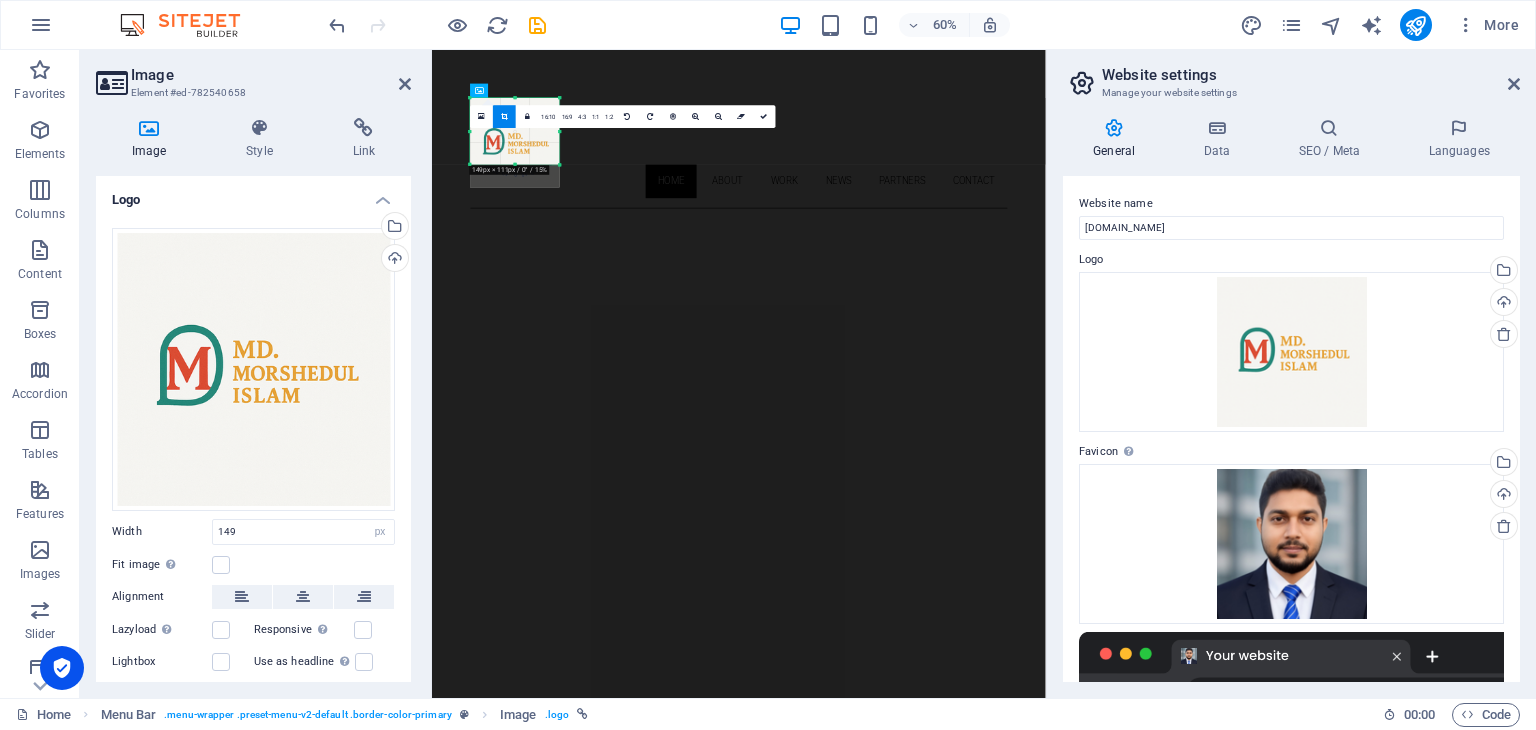 drag, startPoint x: 512, startPoint y: 188, endPoint x: 517, endPoint y: 150, distance: 38.327538 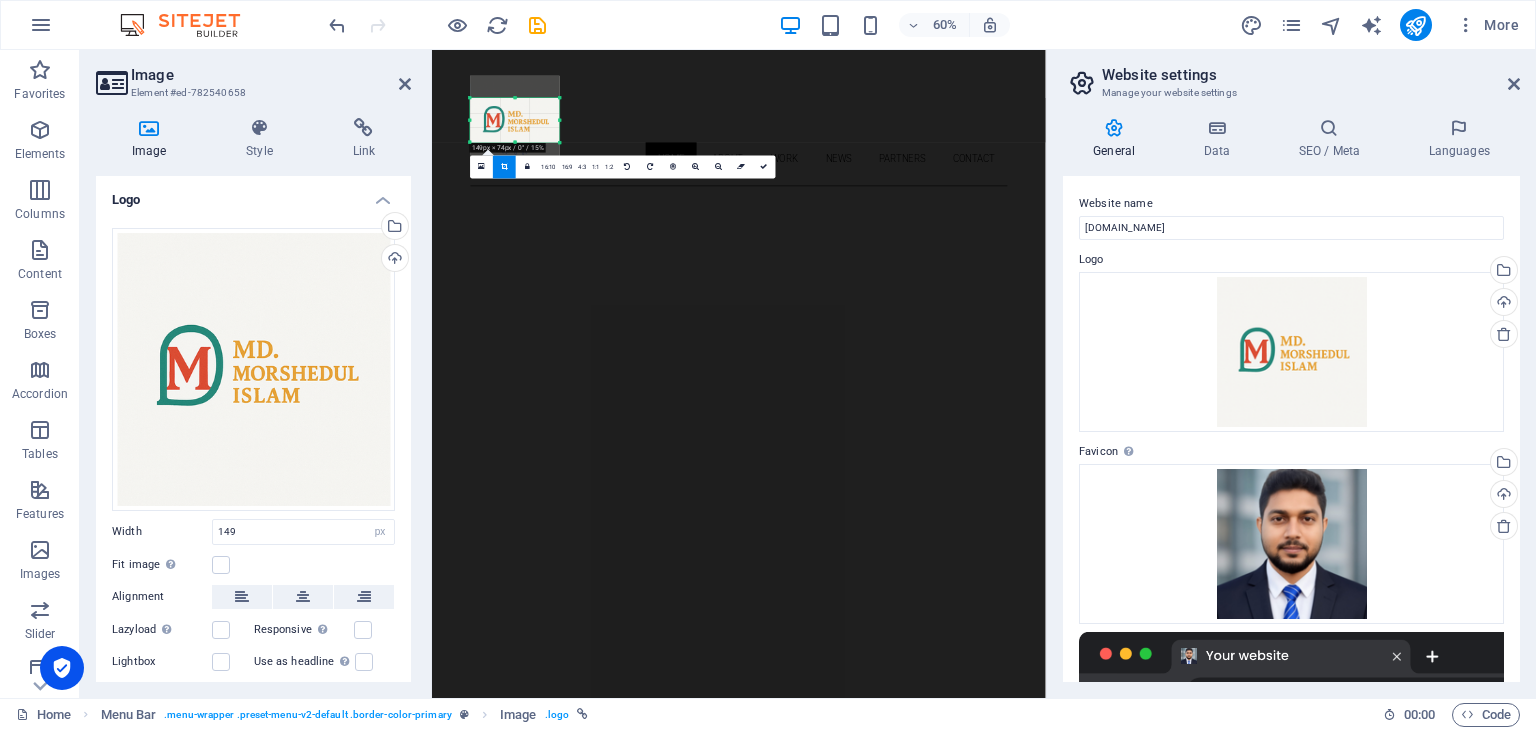 drag, startPoint x: 512, startPoint y: 96, endPoint x: 511, endPoint y: 133, distance: 37.01351 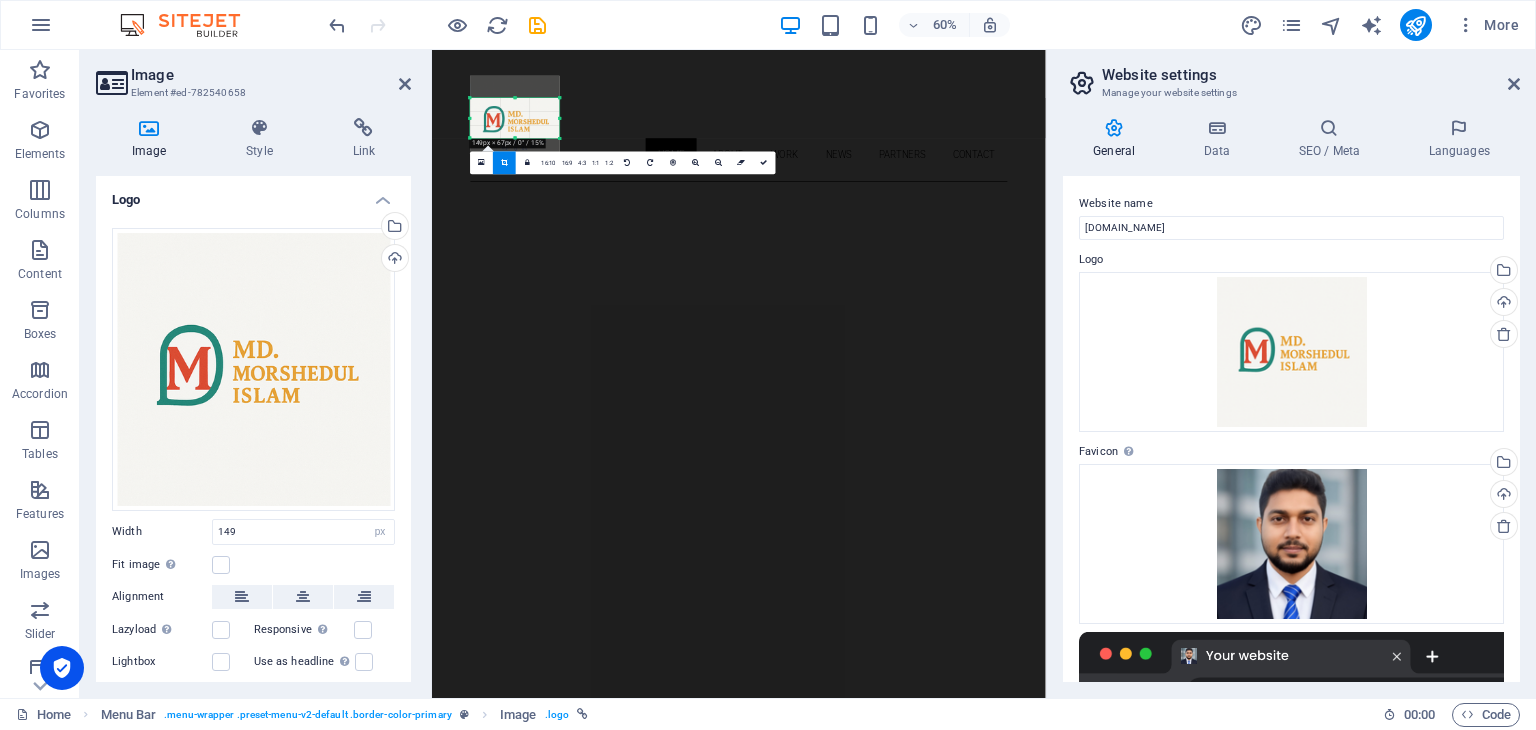 click at bounding box center (514, 138) 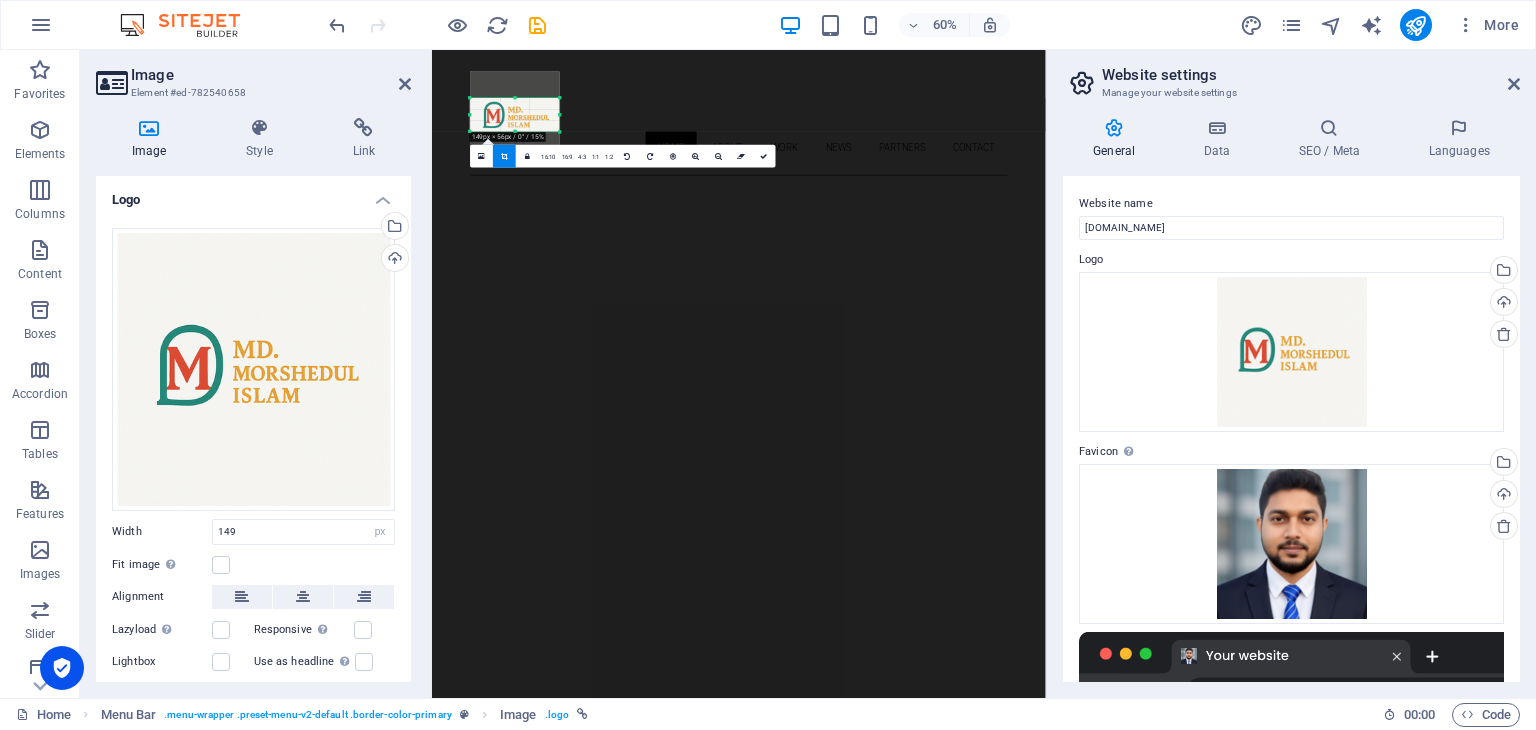 click on "180 170 160 150 140 130 120 110 100 90 80 70 60 50 40 30 20 10 0 -10 -20 -30 -40 -50 -60 -70 -80 -90 -100 -110 -120 -130 -140 -150 -160 -170 149px × 56px / 0° / 15% 16:10 16:9 4:3 1:1 1:2 0" at bounding box center (514, 115) 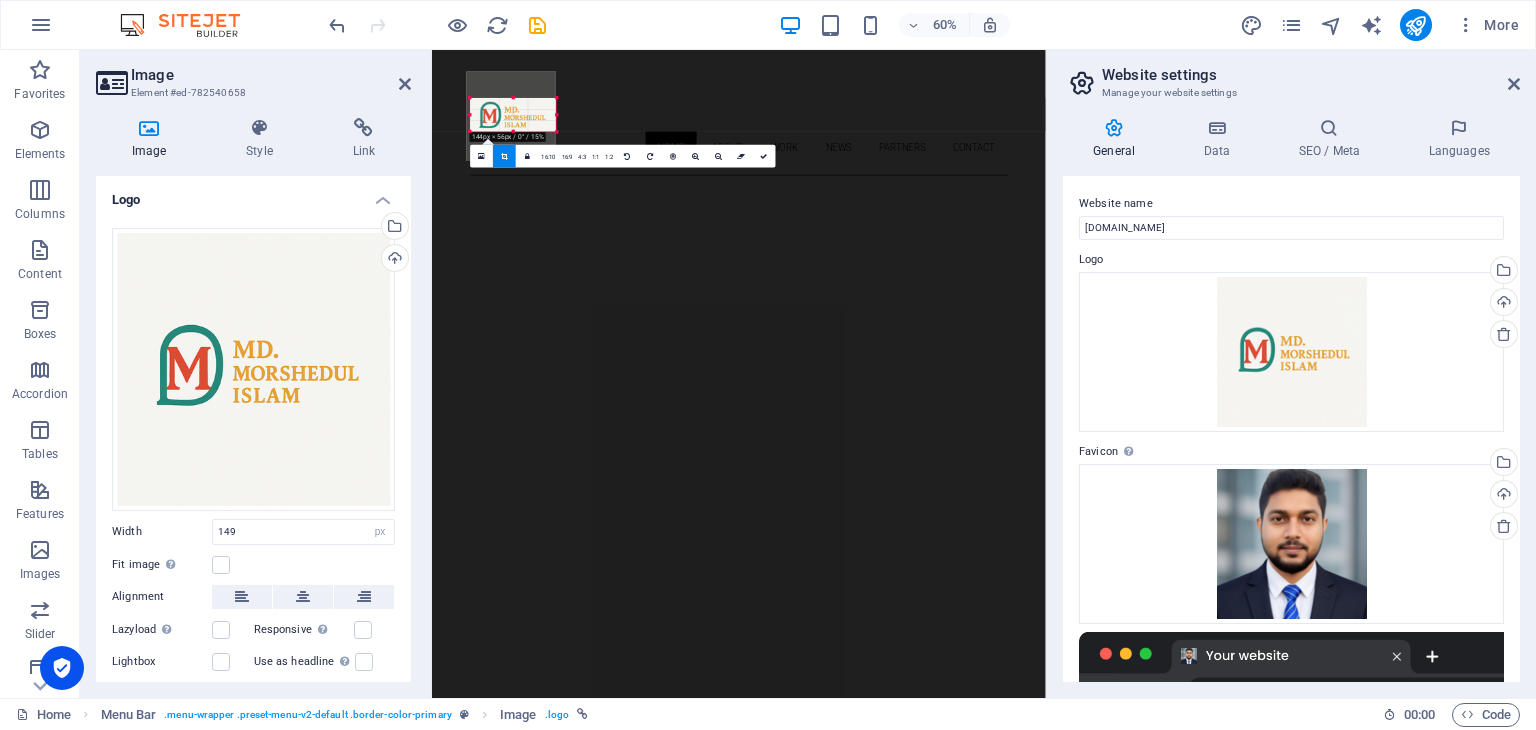 click on "180 170 160 150 140 130 120 110 100 90 80 70 60 50 40 30 20 10 0 -10 -20 -30 -40 -50 -60 -70 -80 -90 -100 -110 -120 -130 -140 -150 -160 -170 144px × 56px / 0° / 15% 16:10 16:9 4:3 1:1 1:2 0" at bounding box center [513, 115] 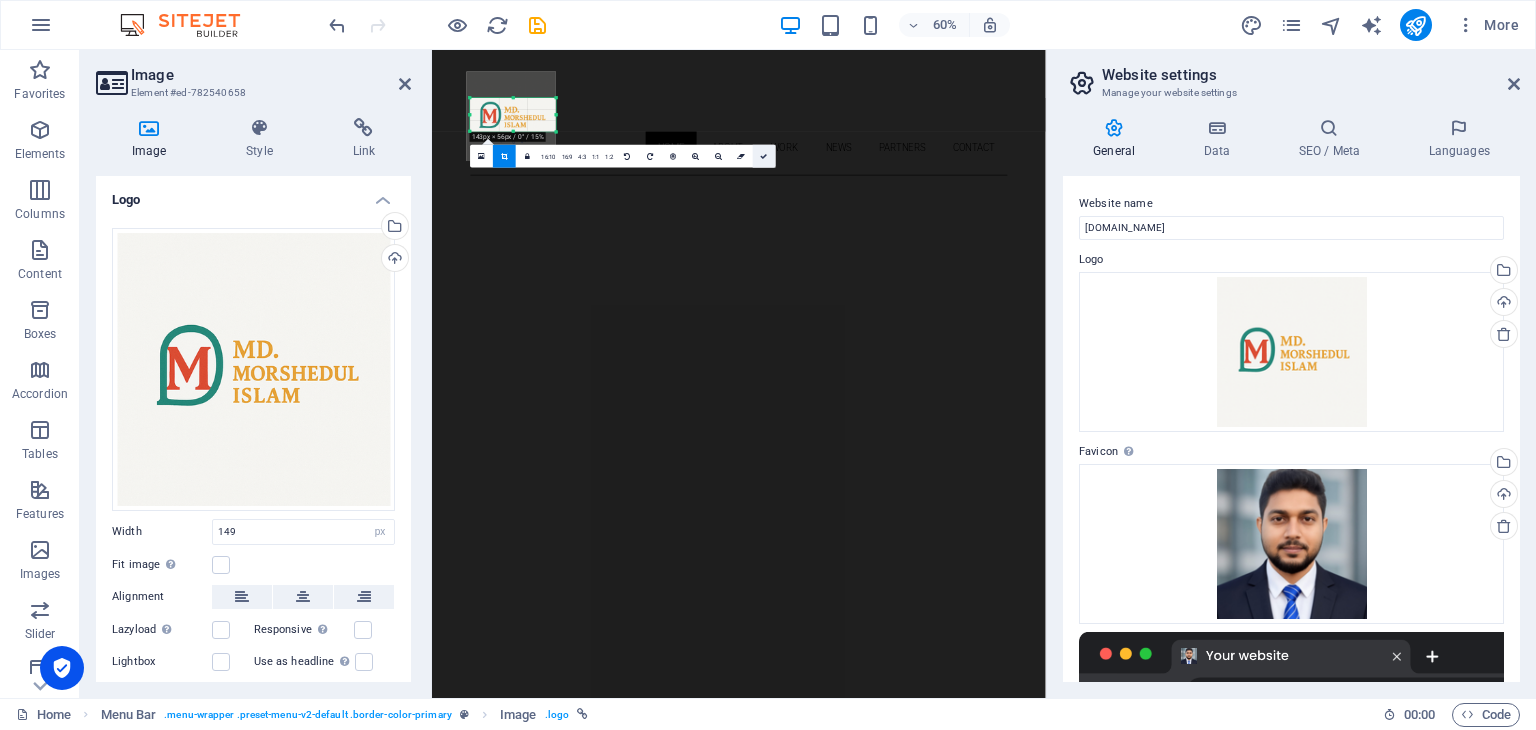 click at bounding box center [764, 156] 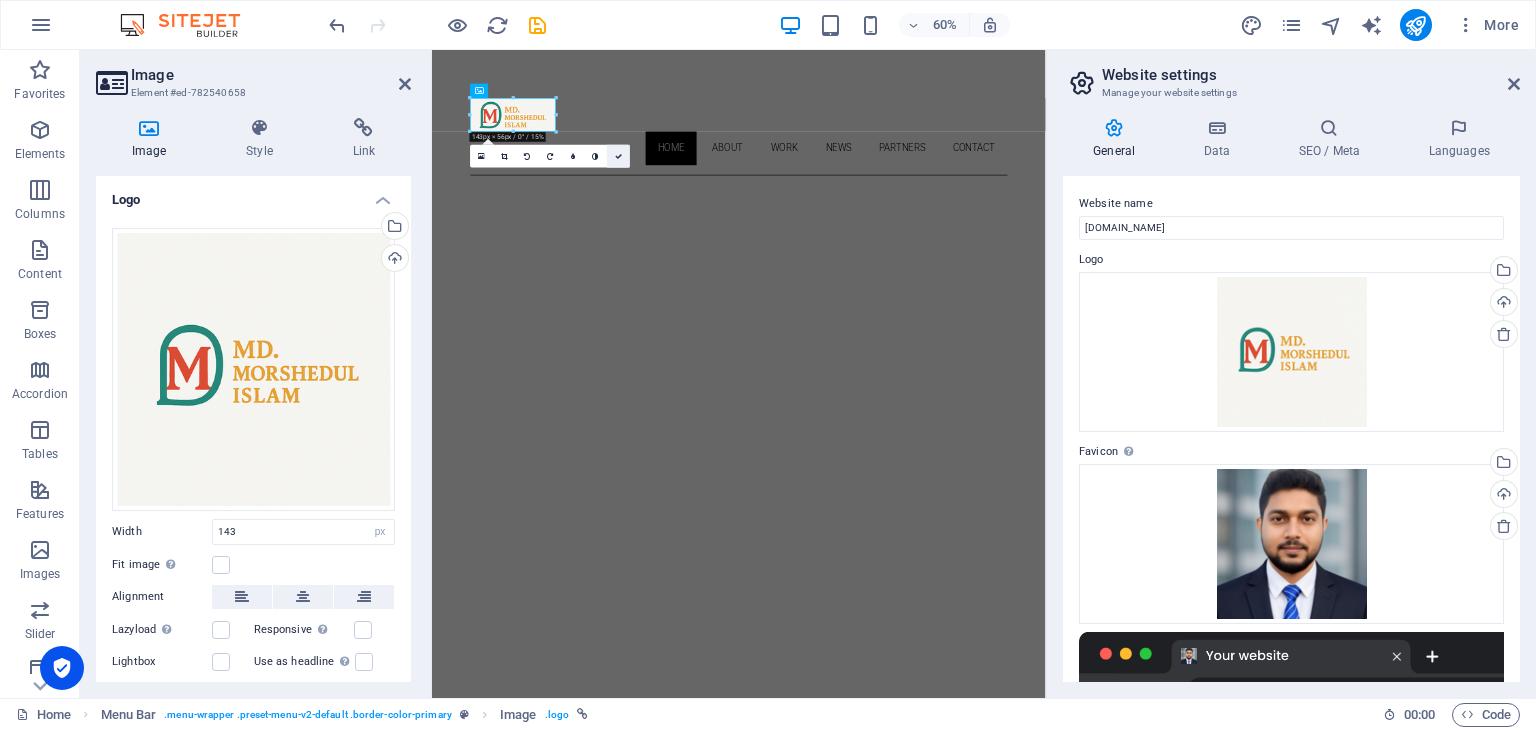 click at bounding box center (618, 156) 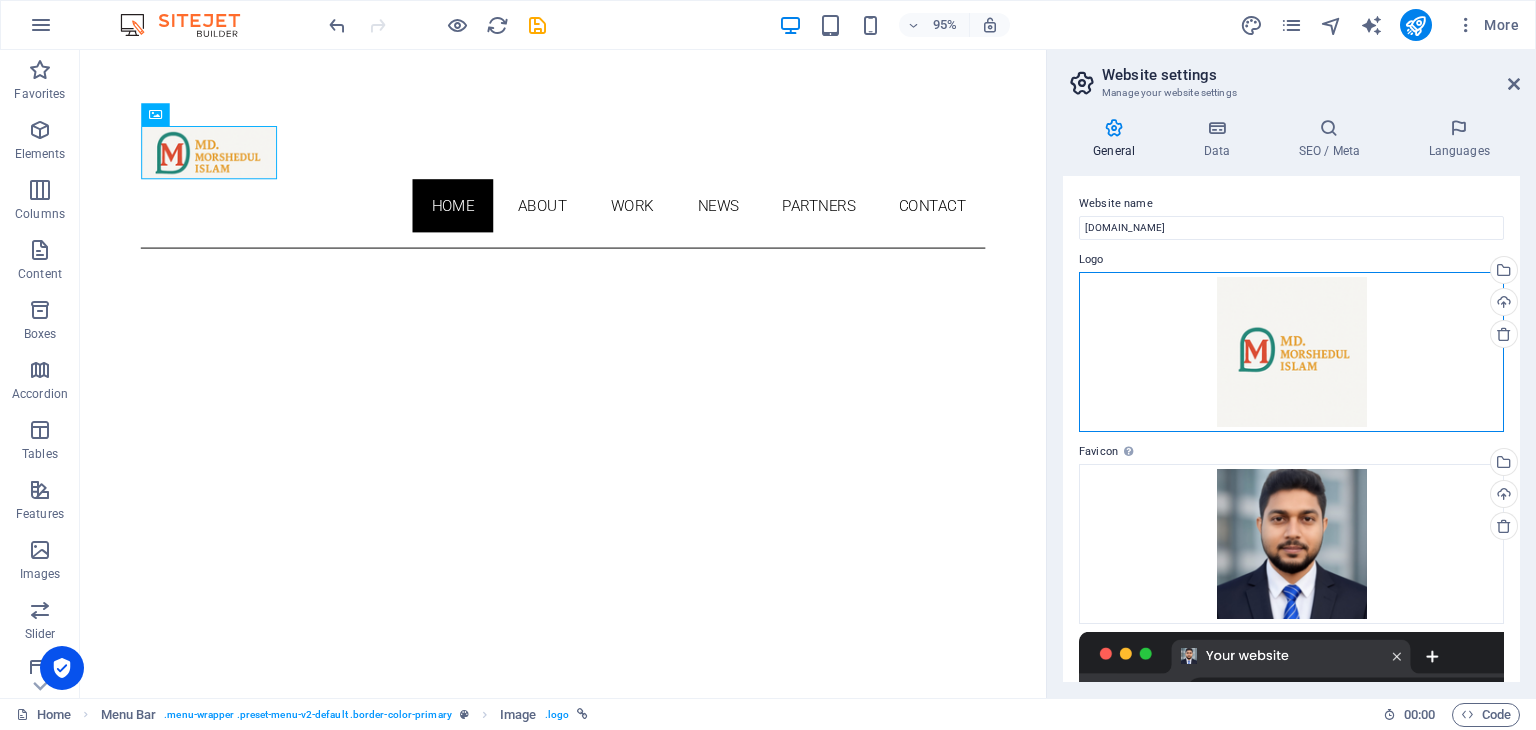 click on "Drag files here, click to choose files or select files from Files or our free stock photos & videos" at bounding box center (1291, 352) 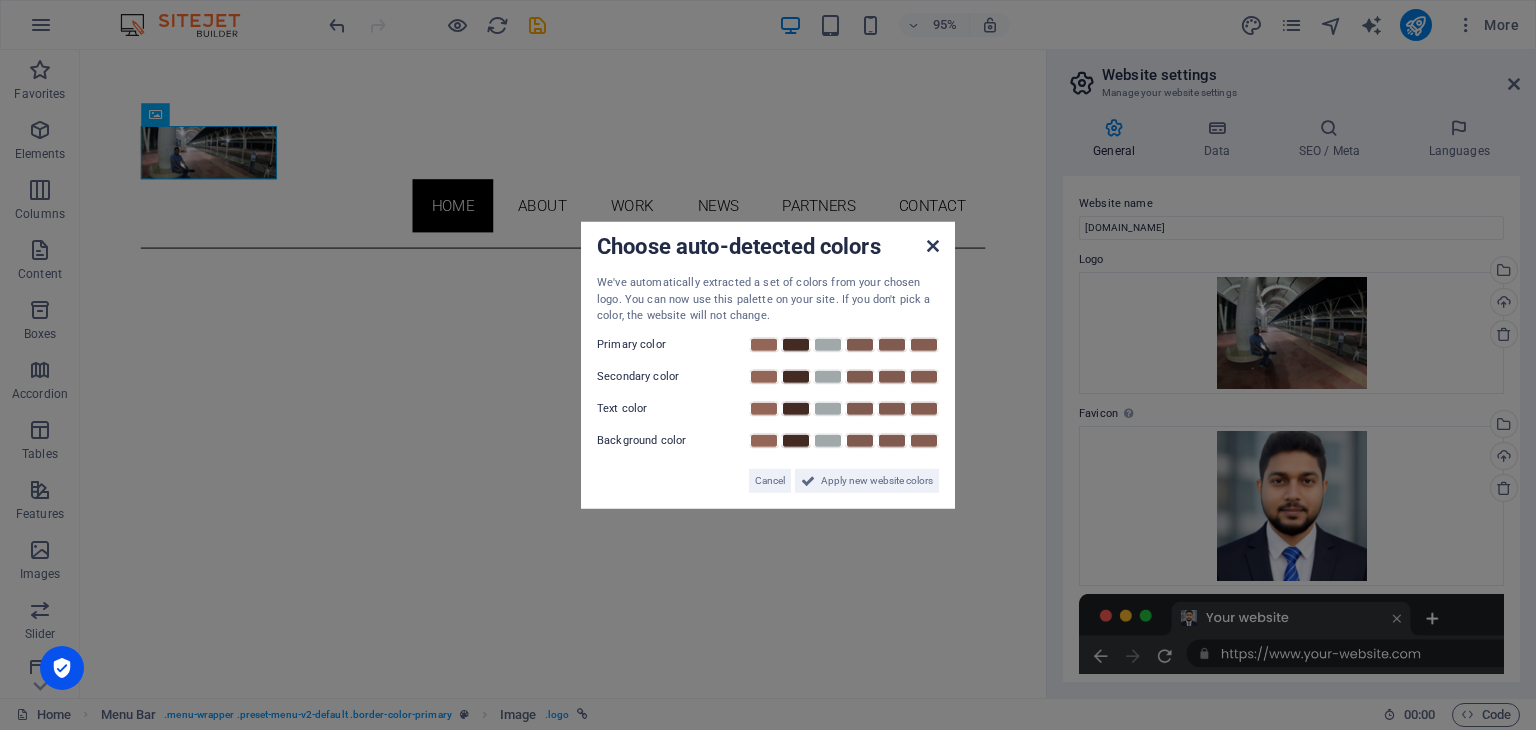 click at bounding box center [933, 246] 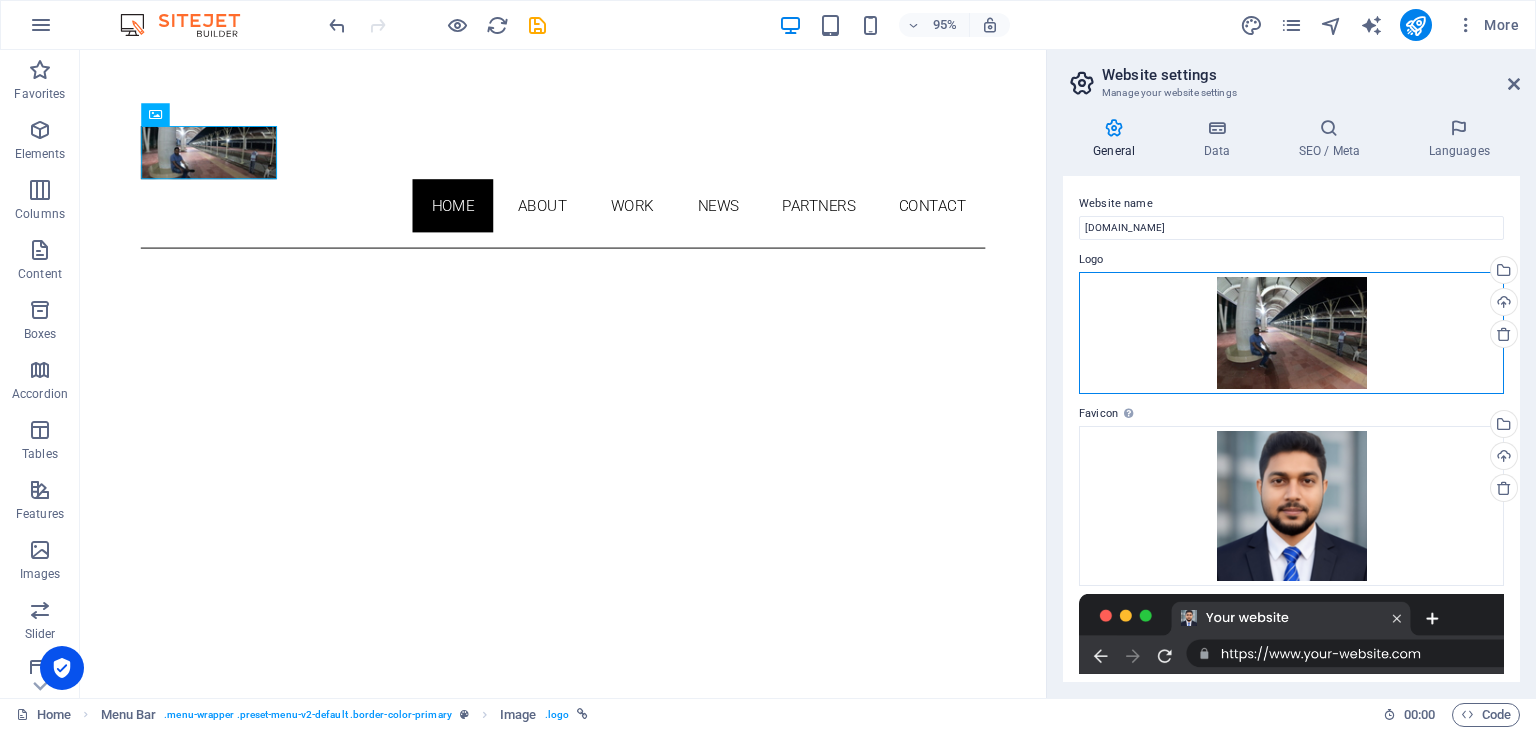 click on "Drag files here, click to choose files or select files from Files or our free stock photos & videos" at bounding box center (1291, 333) 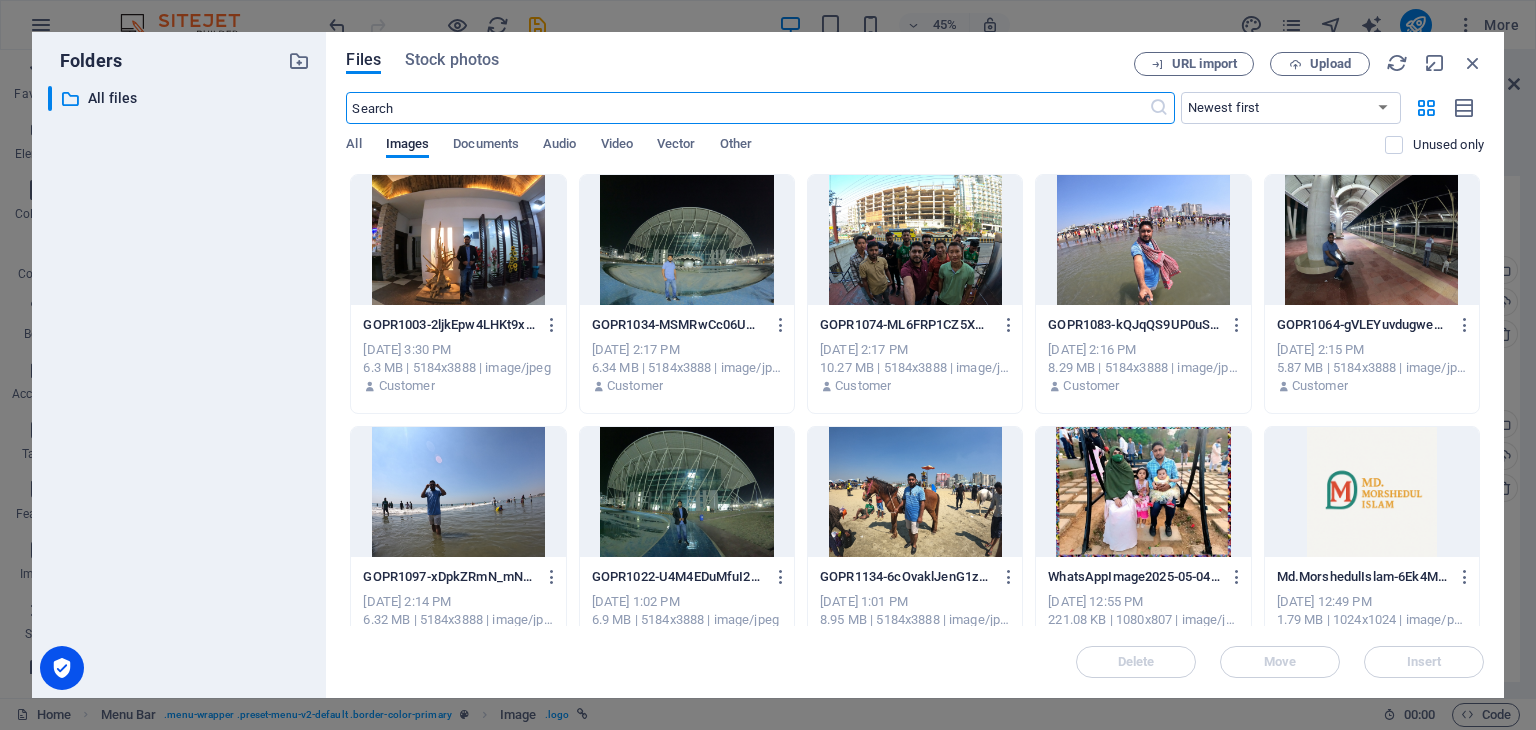 click at bounding box center (1372, 492) 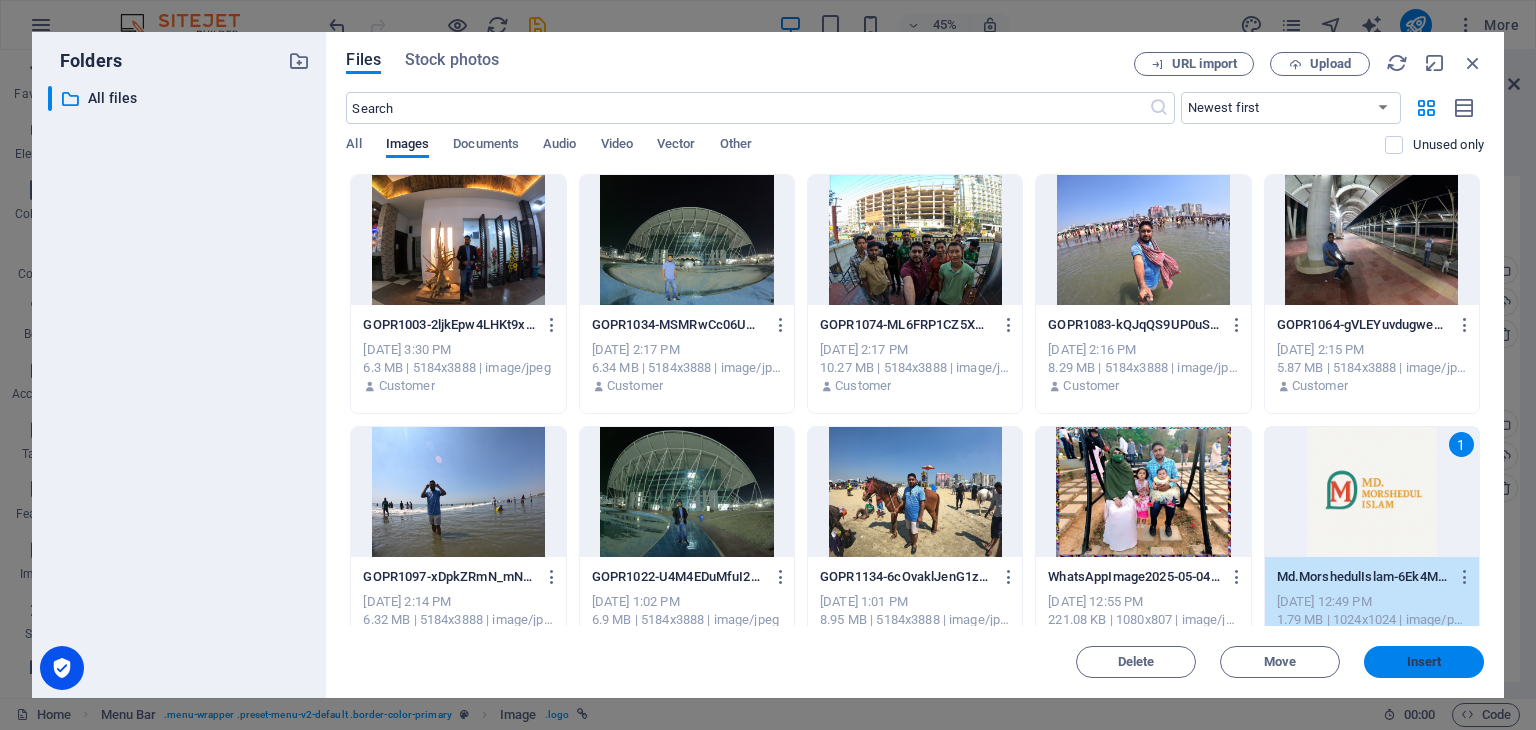 click on "Insert" at bounding box center (1424, 662) 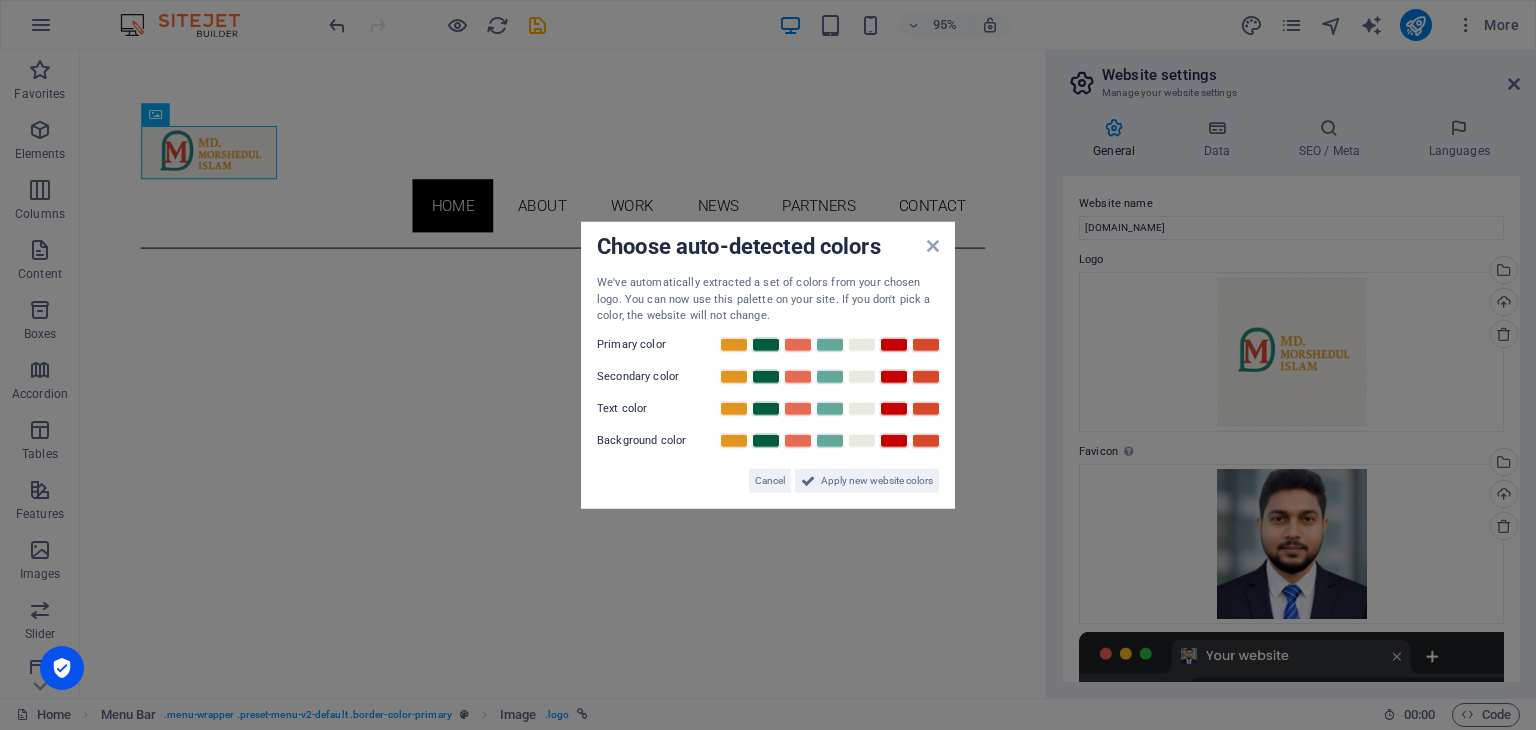 click on "Choose auto-detected colors We've automatically extracted a set of colors from your chosen logo. You can now use this palette on your site. If you don't pick a color, the website will not change.  Primary color Secondary color Text color Background color Cancel Apply new website colors" at bounding box center (768, 365) 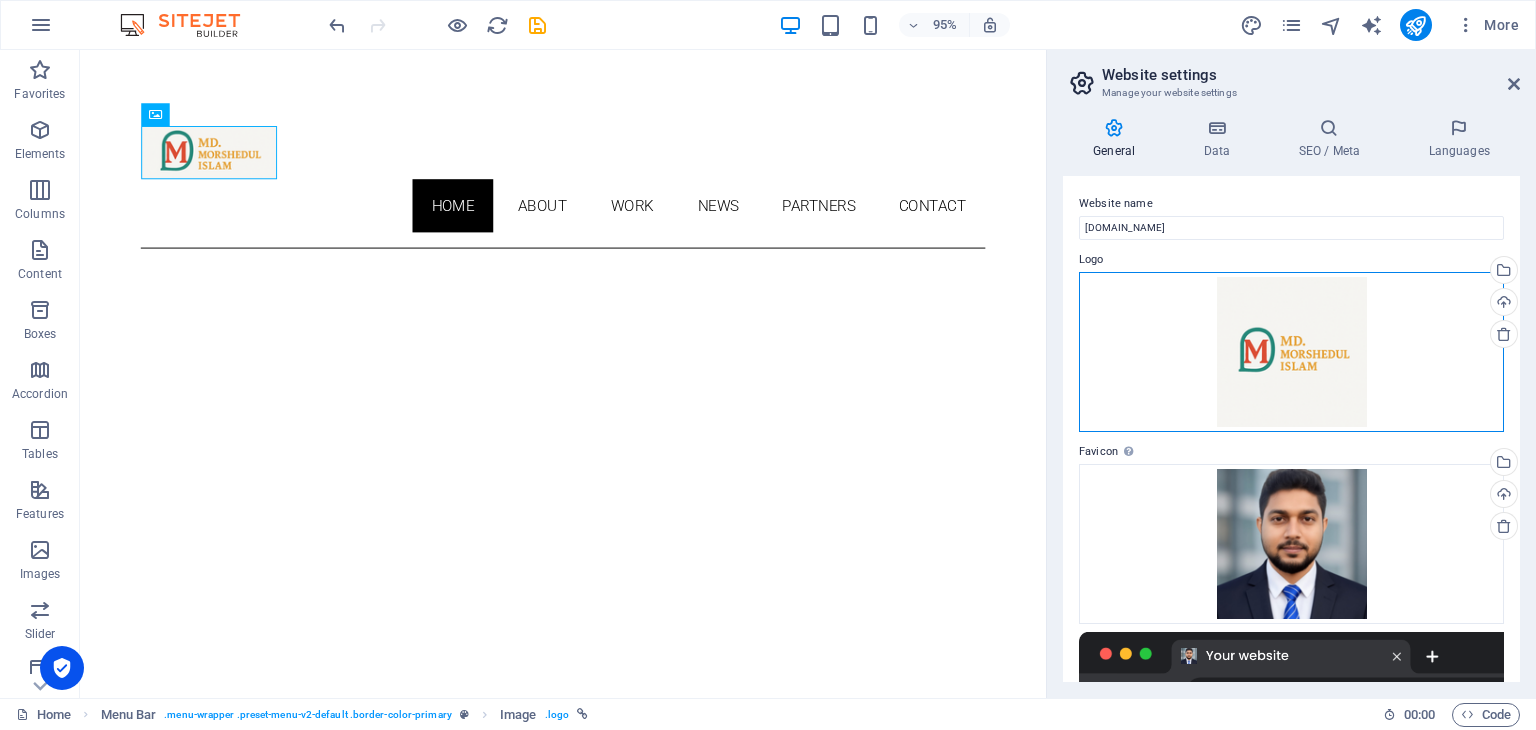 click on "Drag files here, click to choose files or select files from Files or our free stock photos & videos" at bounding box center [1291, 352] 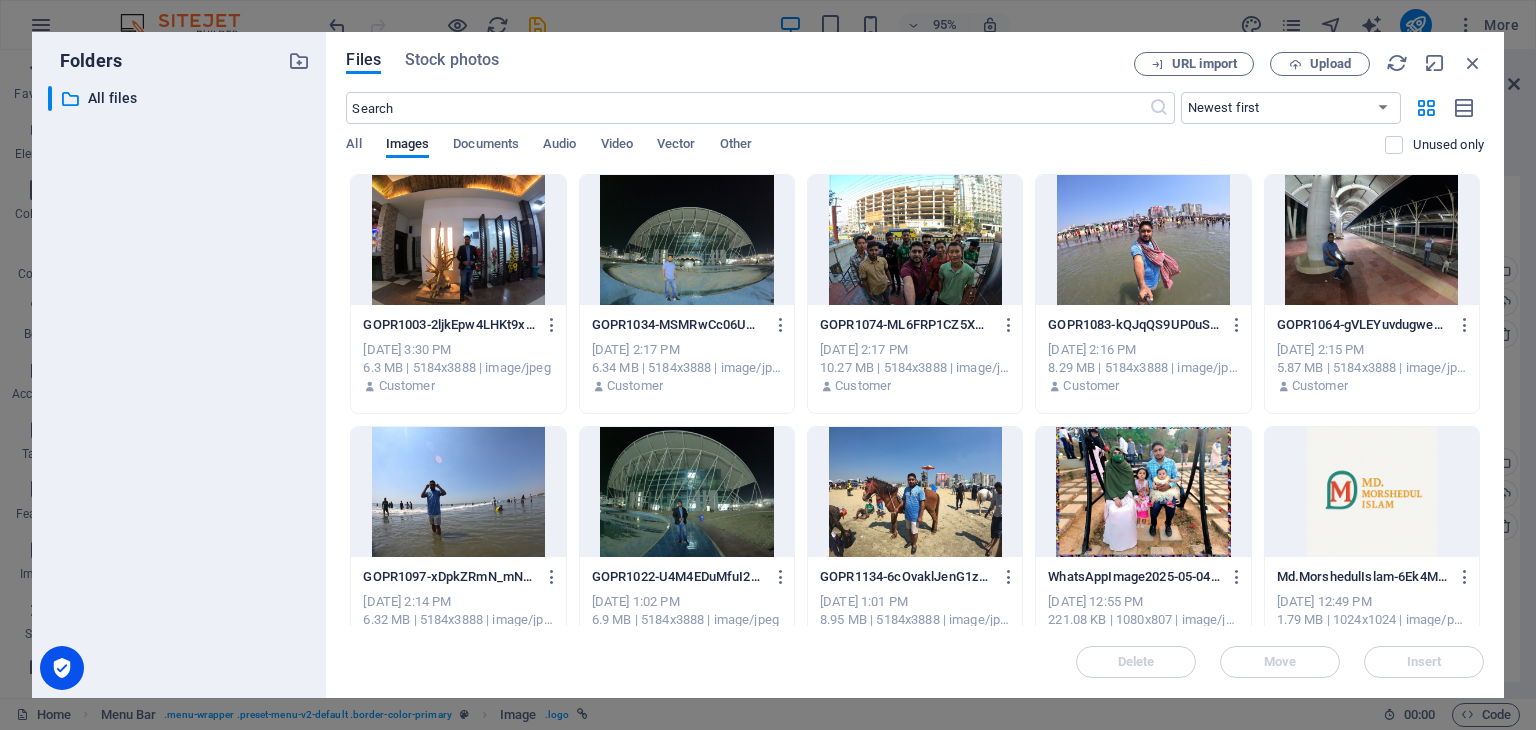 click on "Jul 9, 2025 2:15 PM" at bounding box center (1372, 350) 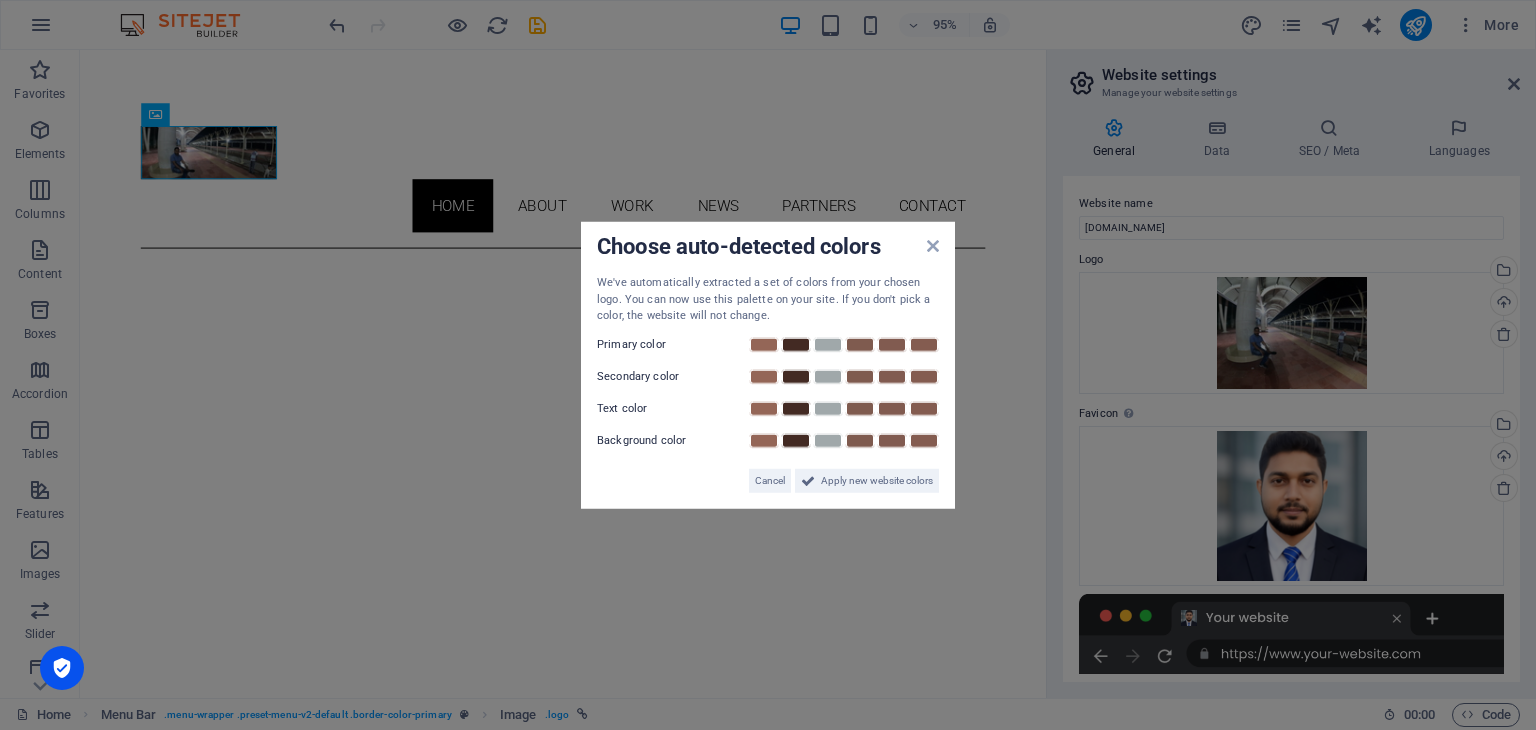 click on "Choose auto-detected colors We've automatically extracted a set of colors from your chosen logo. You can now use this palette on your site. If you don't pick a color, the website will not change.  Primary color Secondary color Text color Background color Cancel Apply new website colors" at bounding box center (768, 365) 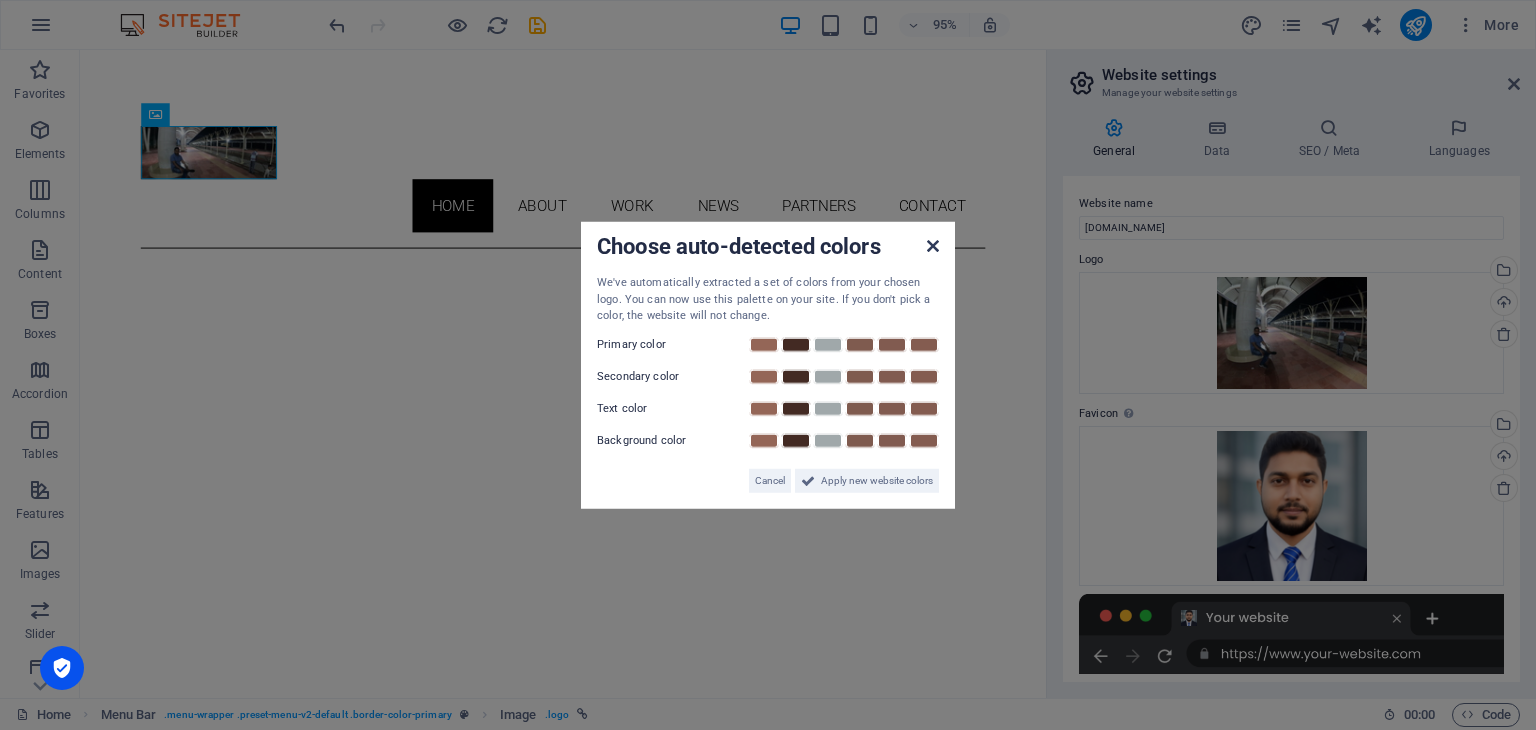 click at bounding box center (933, 246) 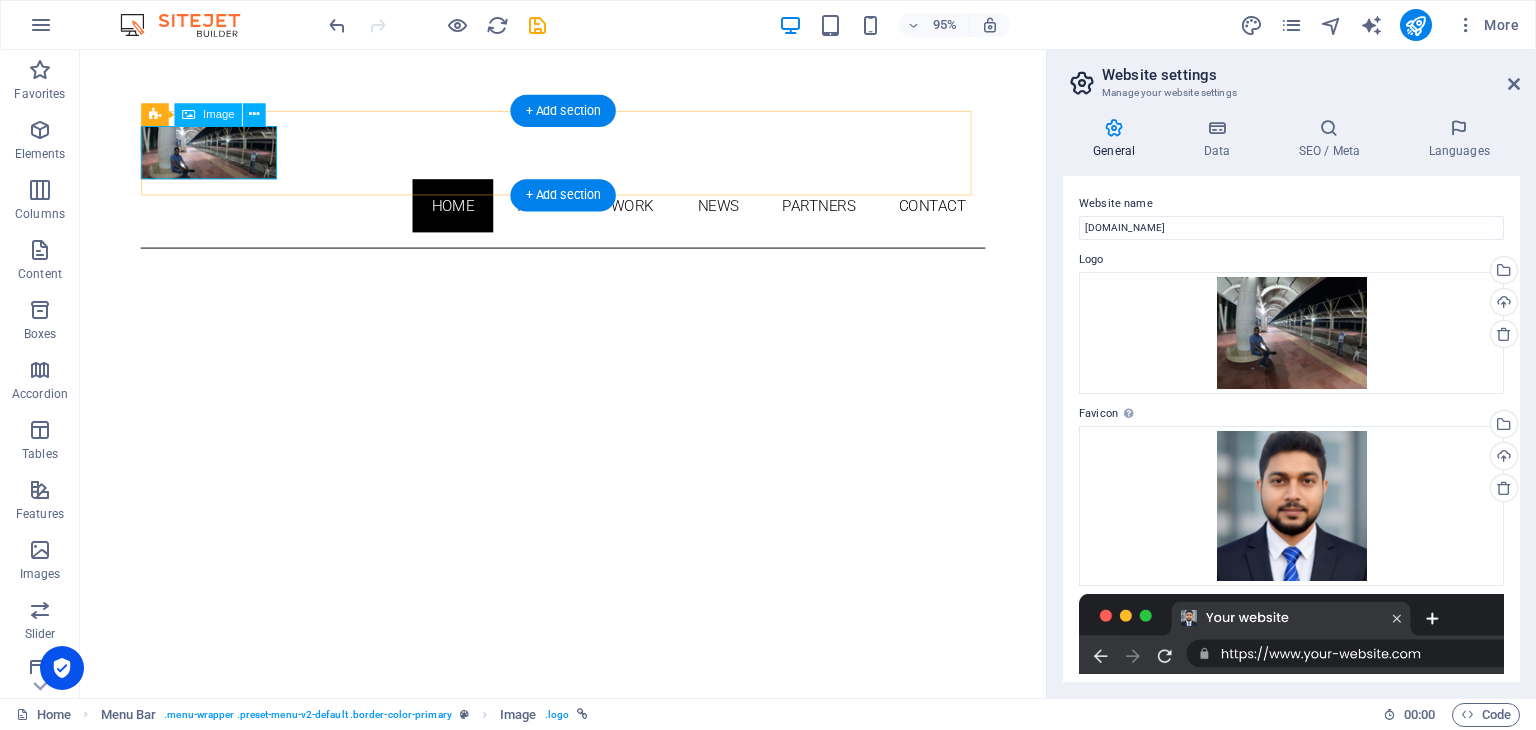 click at bounding box center (588, 158) 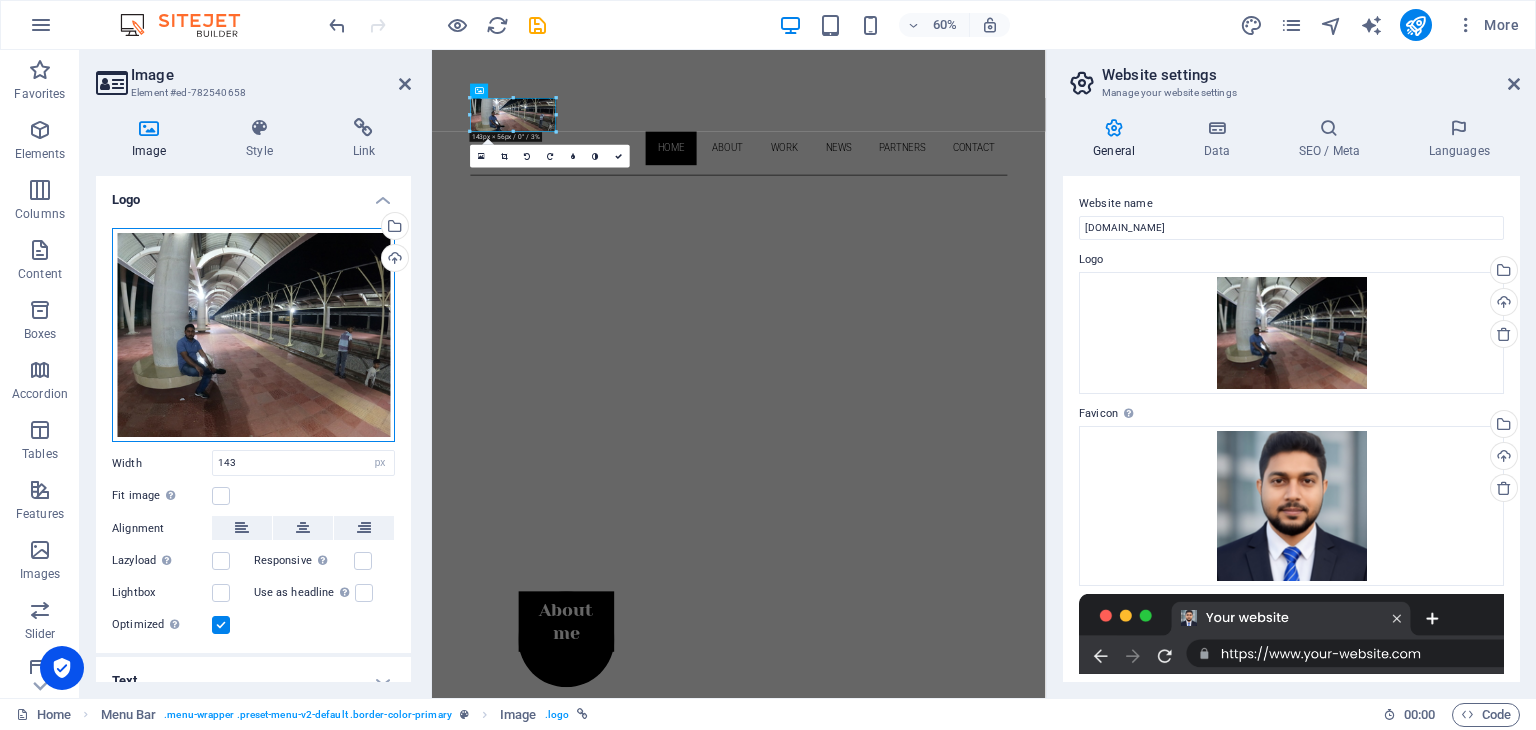 click on "Drag files here, click to choose files or select files from Files or our free stock photos & videos" at bounding box center (253, 335) 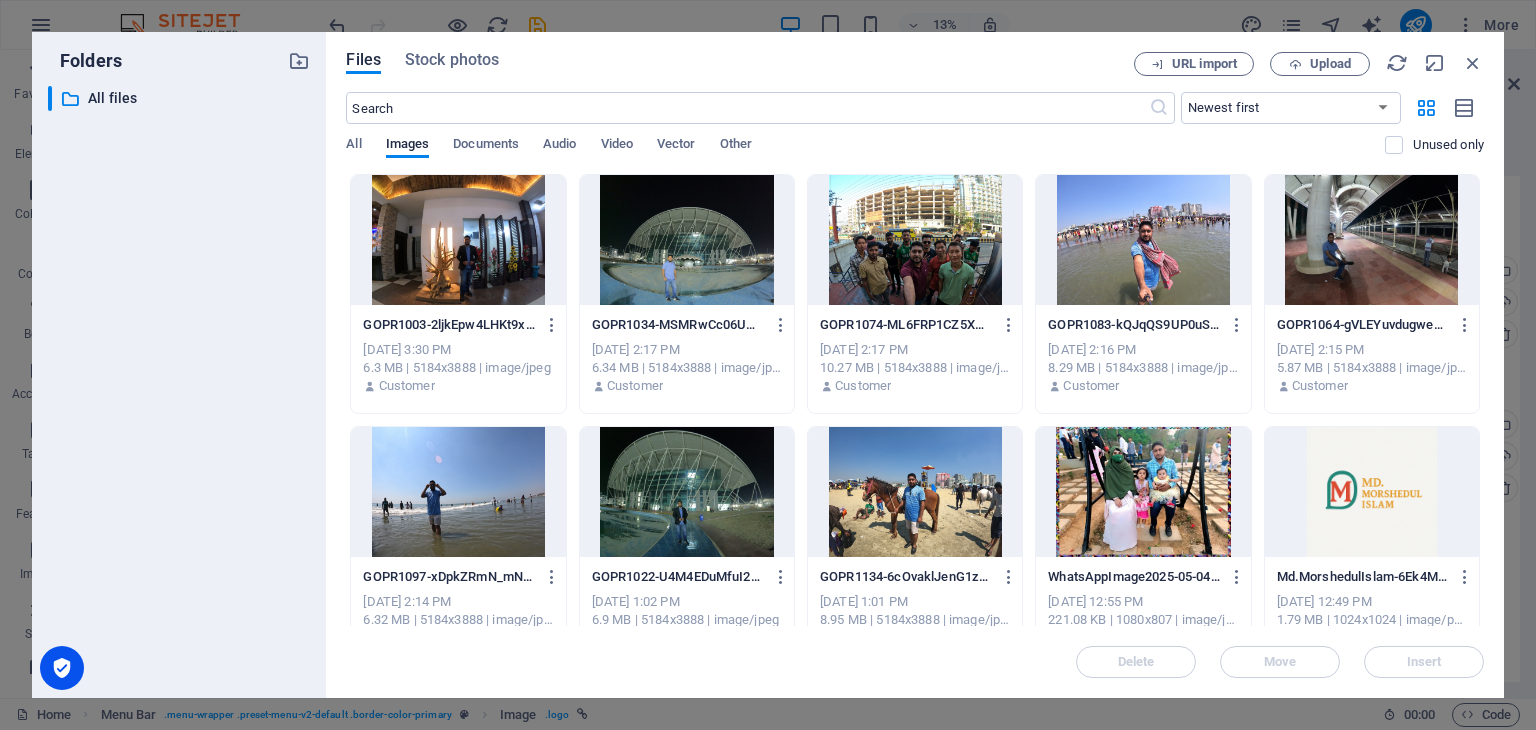 click at bounding box center [1372, 492] 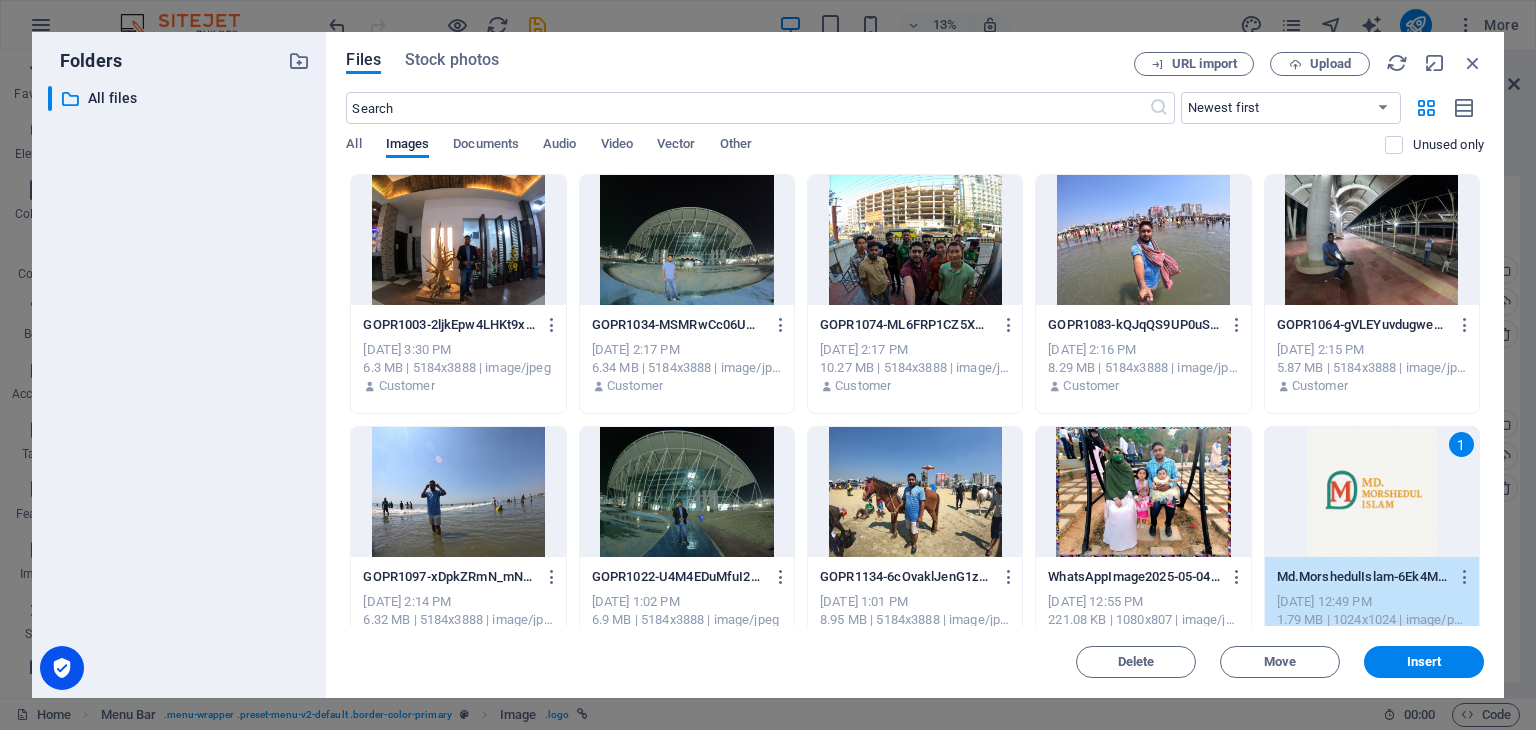 click on "Insert" at bounding box center (1424, 662) 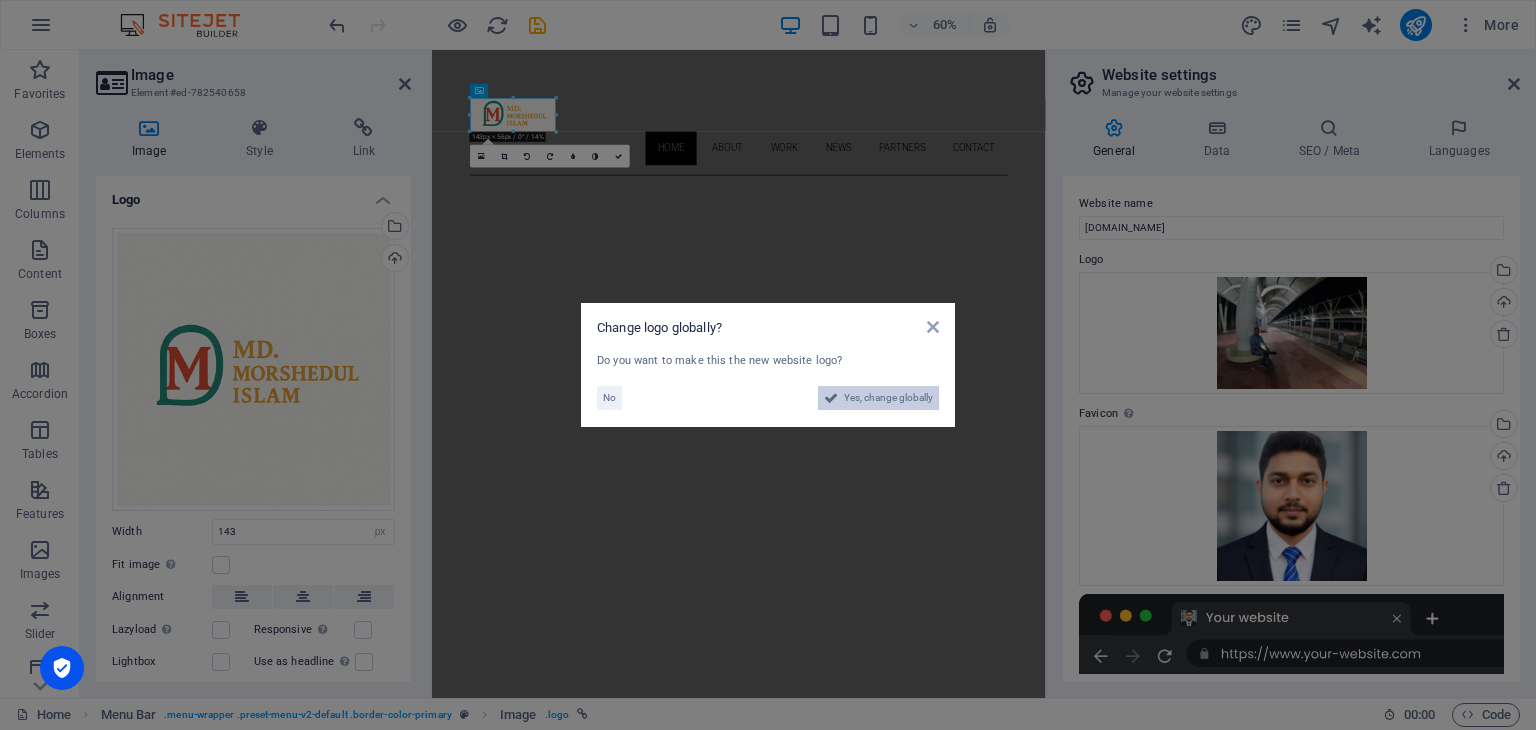 click on "Yes, change globally" at bounding box center [888, 398] 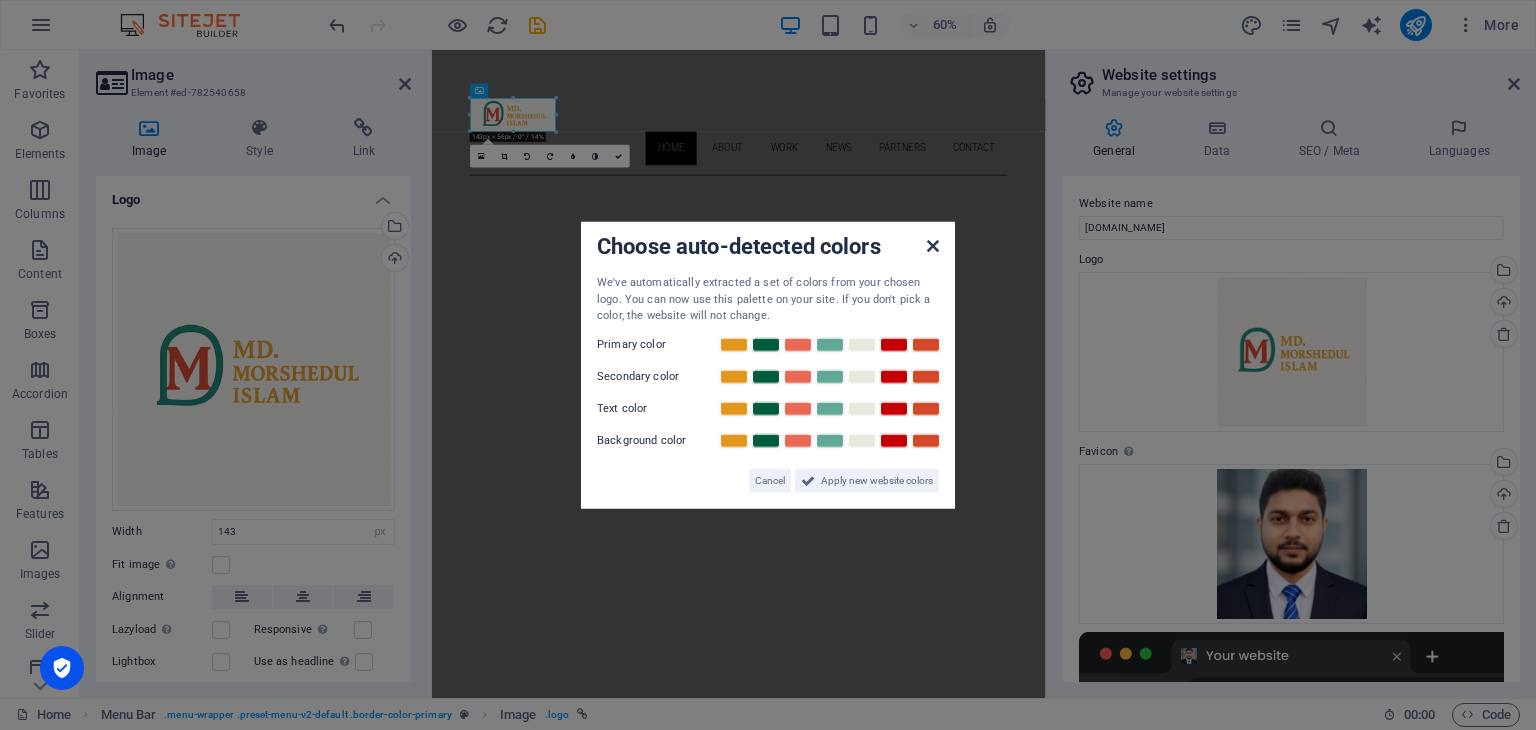 drag, startPoint x: 929, startPoint y: 244, endPoint x: 841, endPoint y: 351, distance: 138.5388 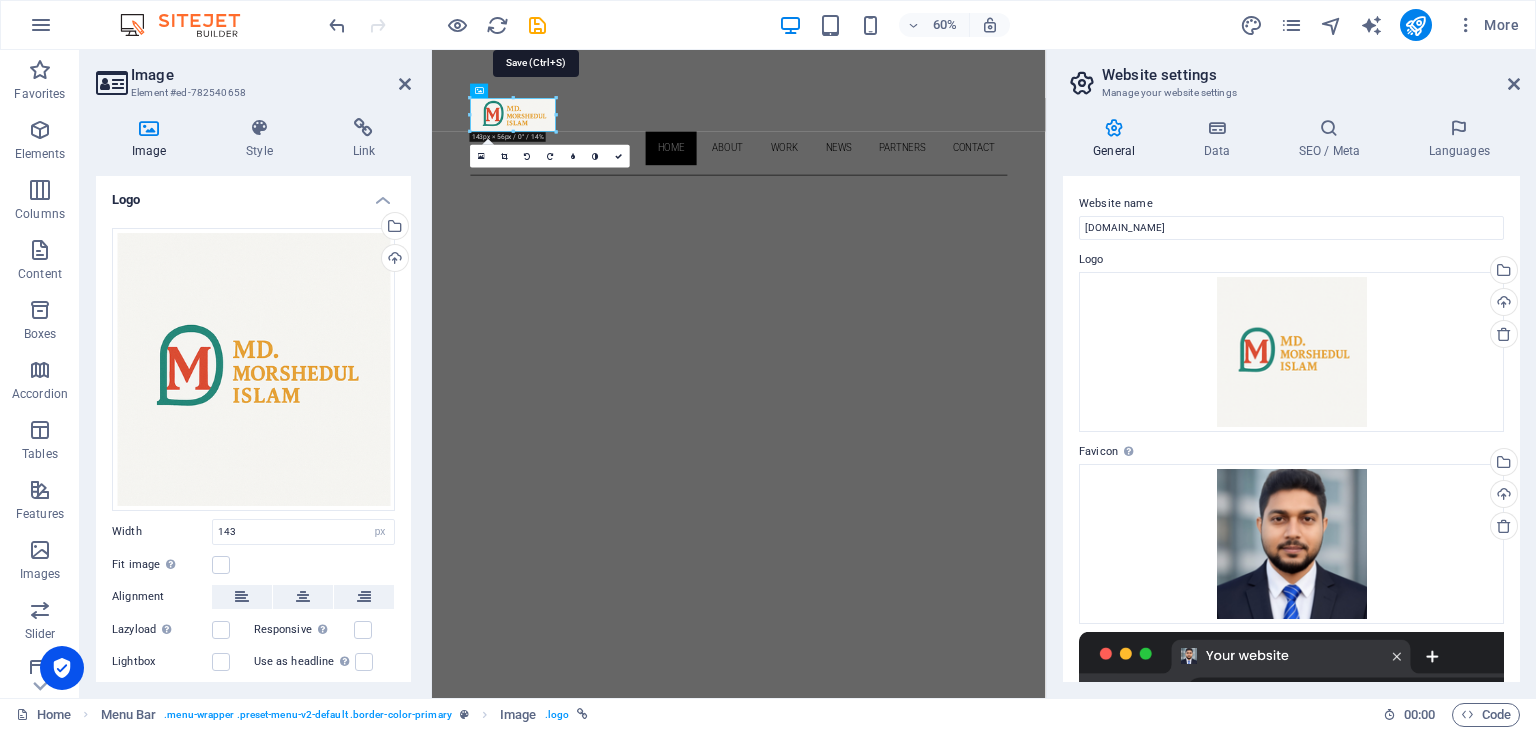 click at bounding box center (537, 25) 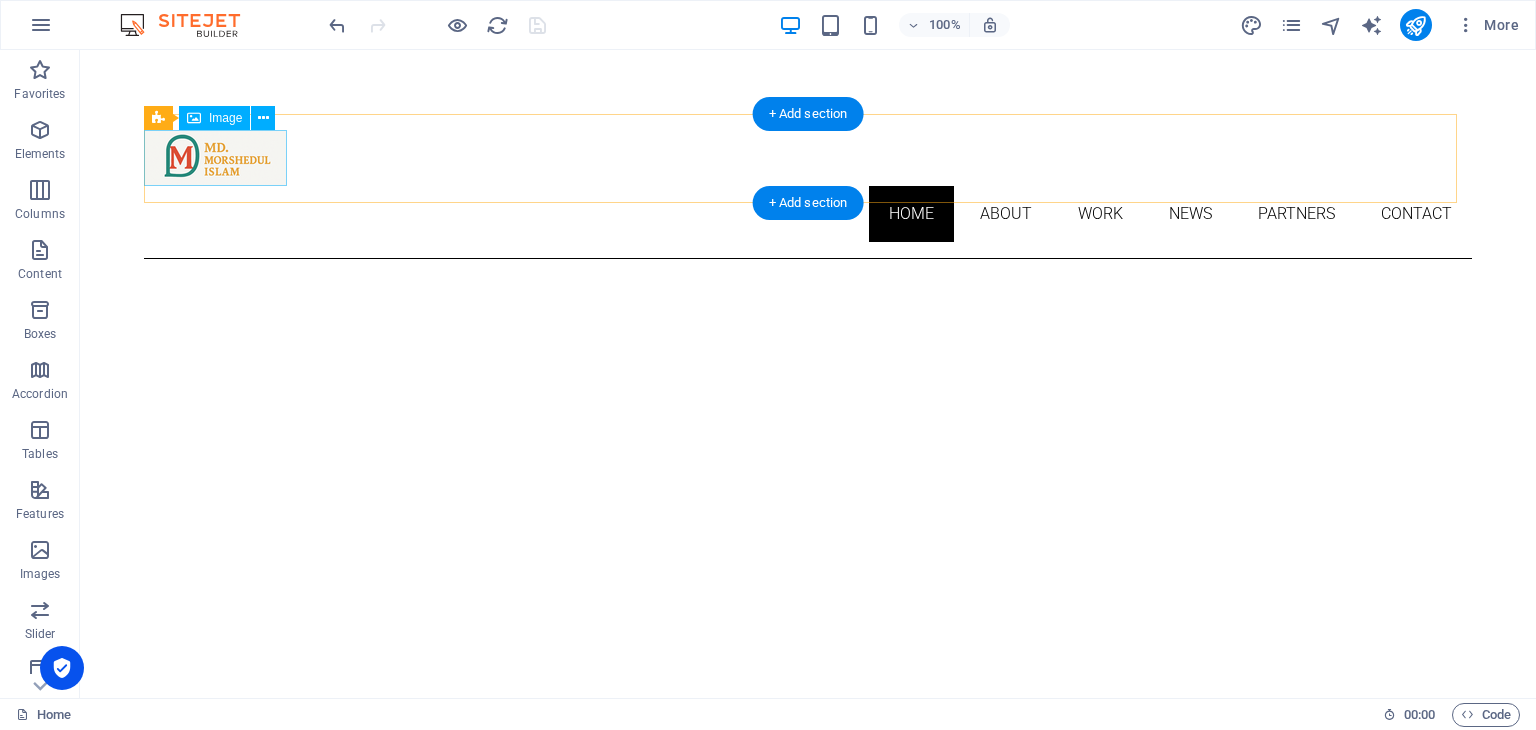 click at bounding box center (808, 158) 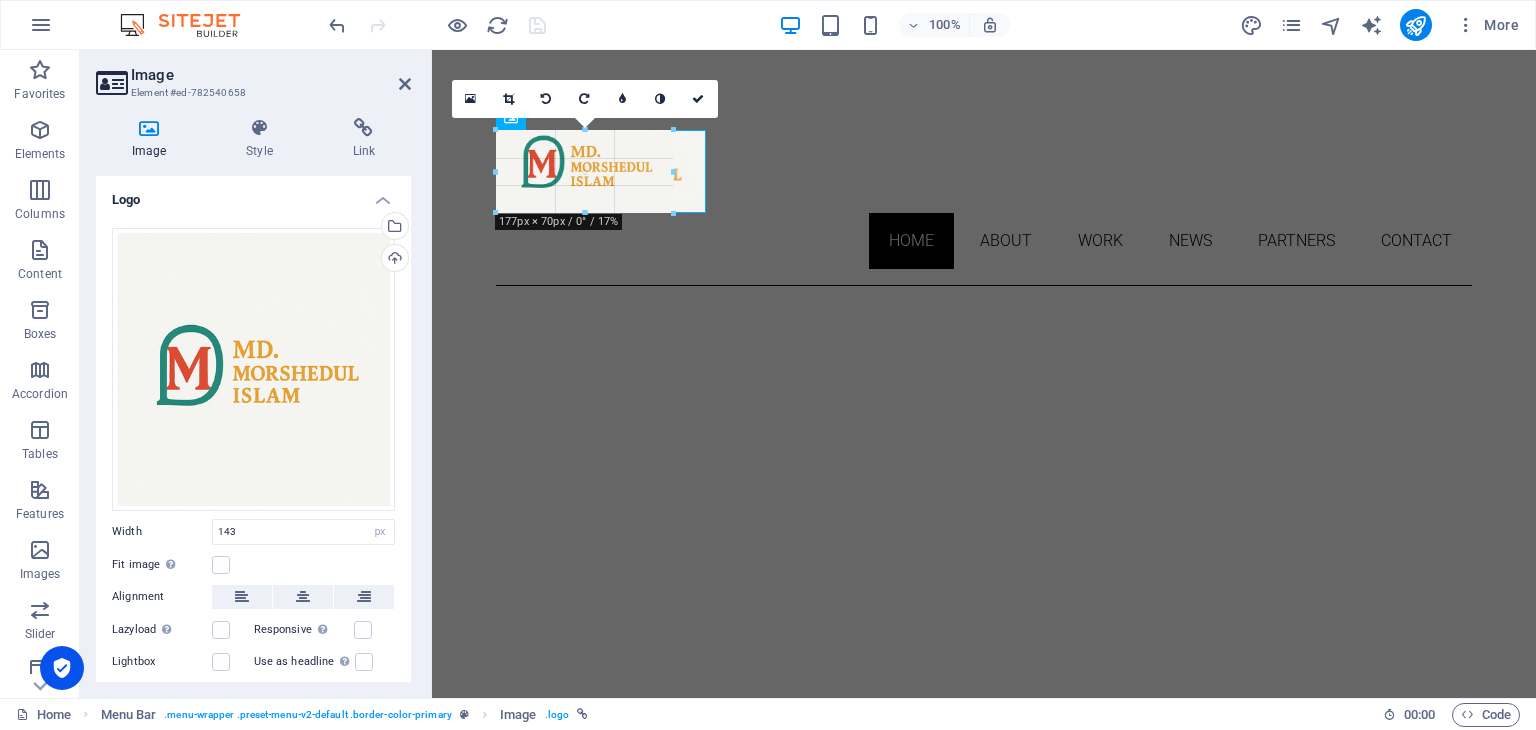 drag, startPoint x: 637, startPoint y: 158, endPoint x: 704, endPoint y: 160, distance: 67.02985 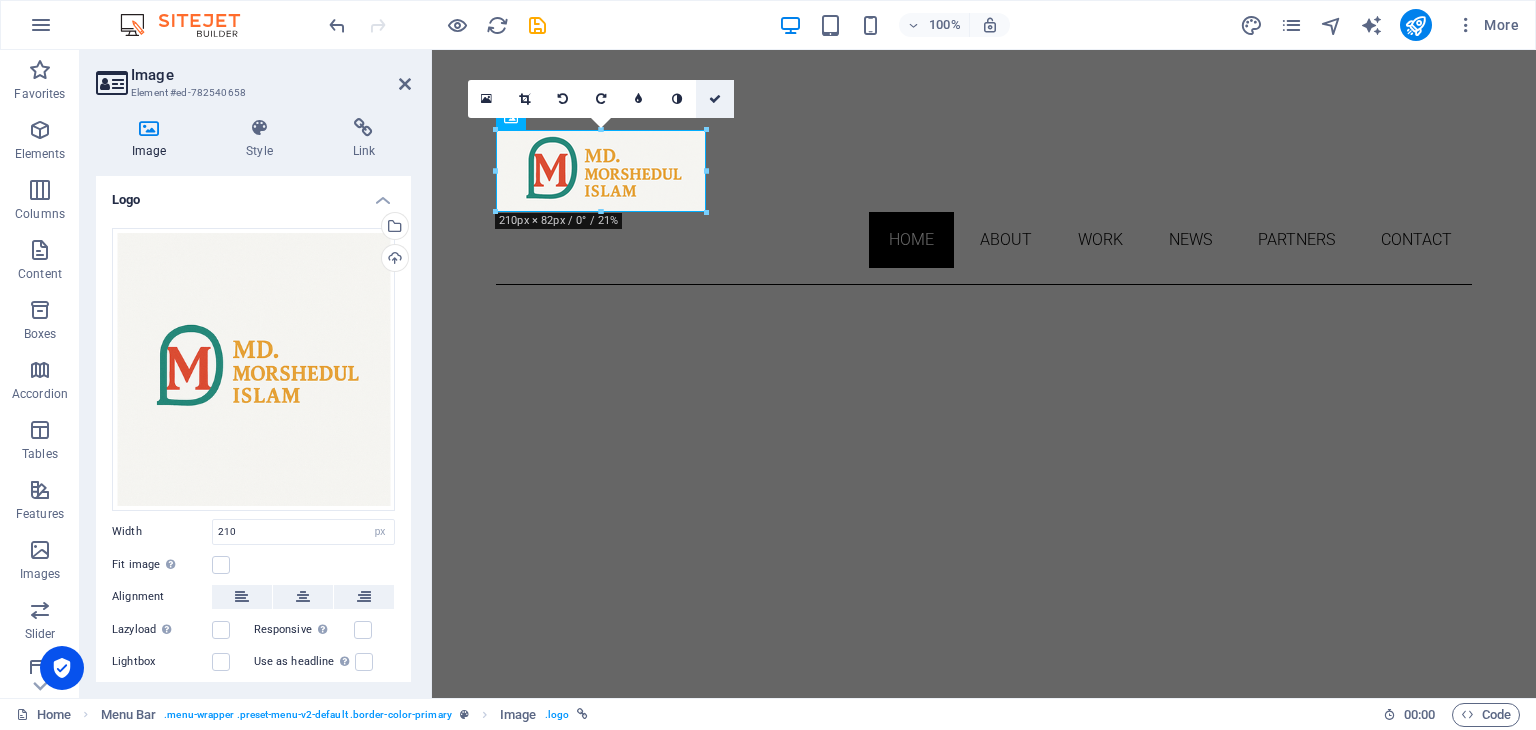 click at bounding box center (715, 99) 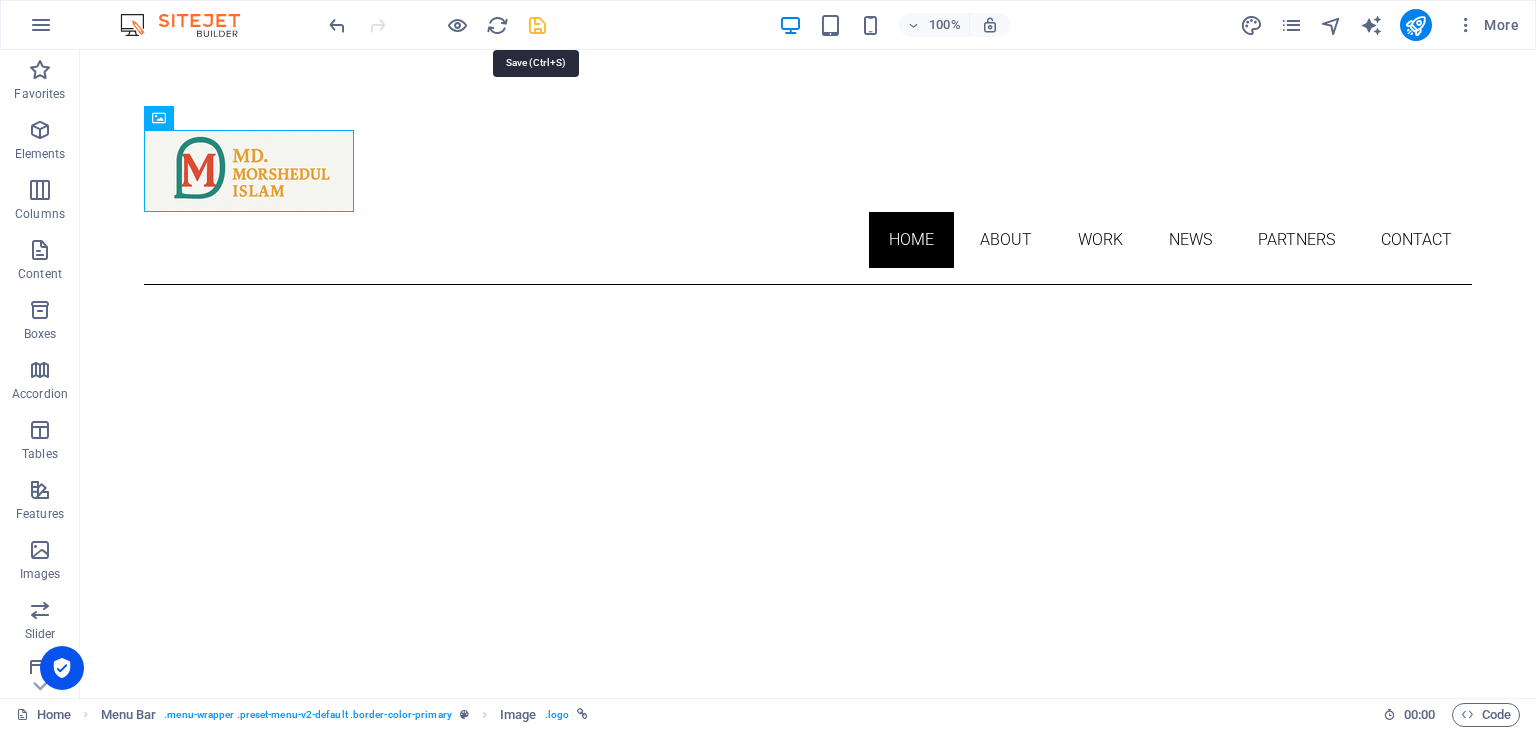 click at bounding box center (537, 25) 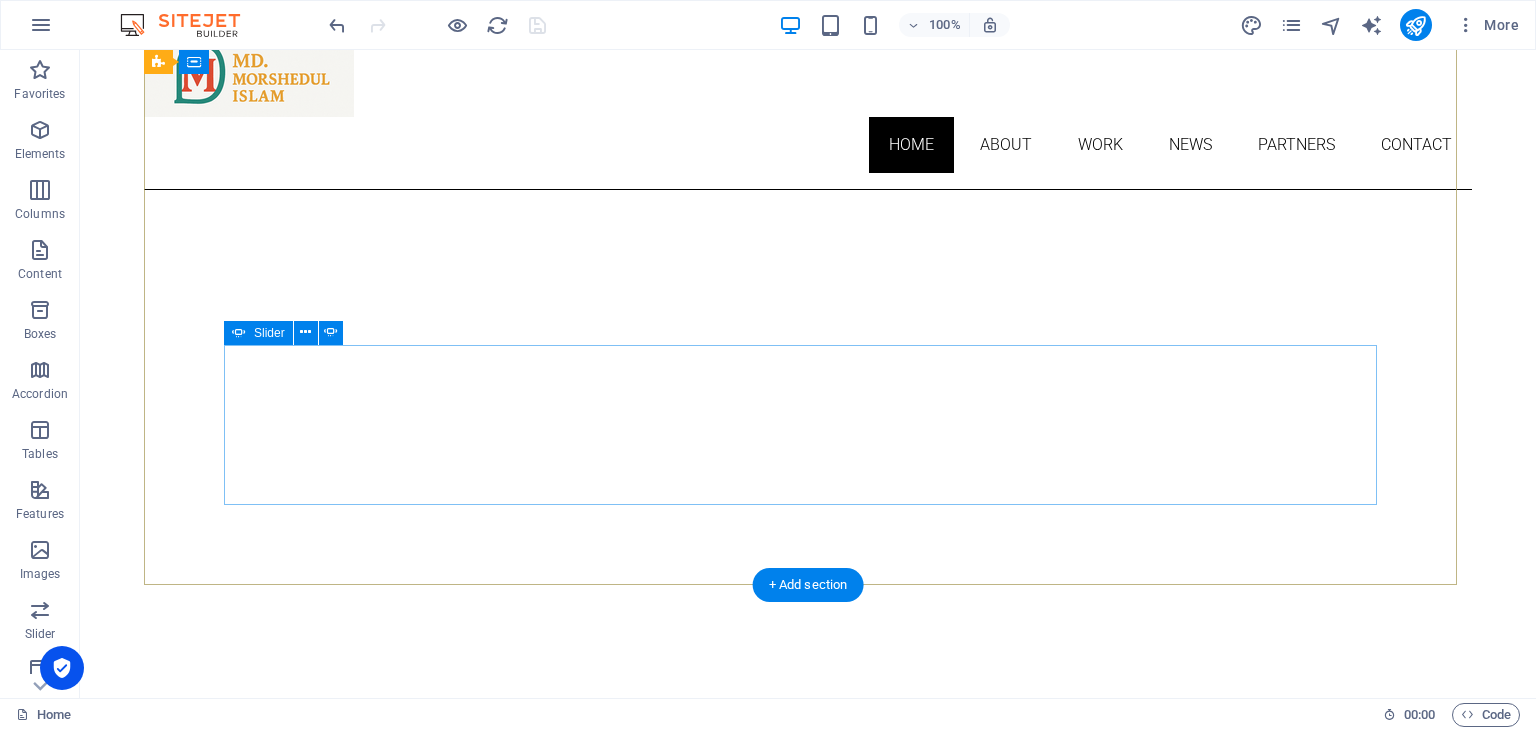 scroll, scrollTop: 0, scrollLeft: 0, axis: both 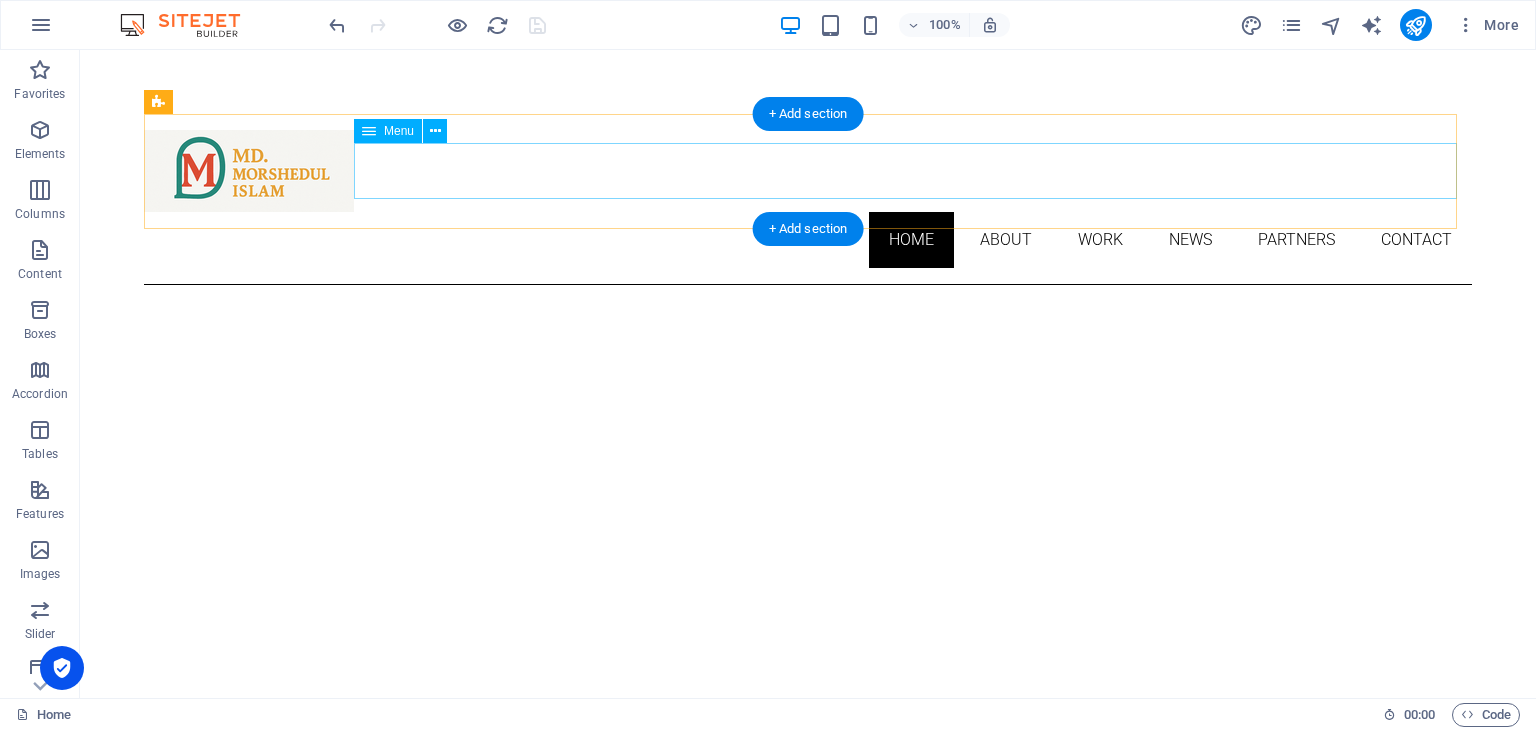 click on "Home About Work News Partners Contact" at bounding box center [808, 240] 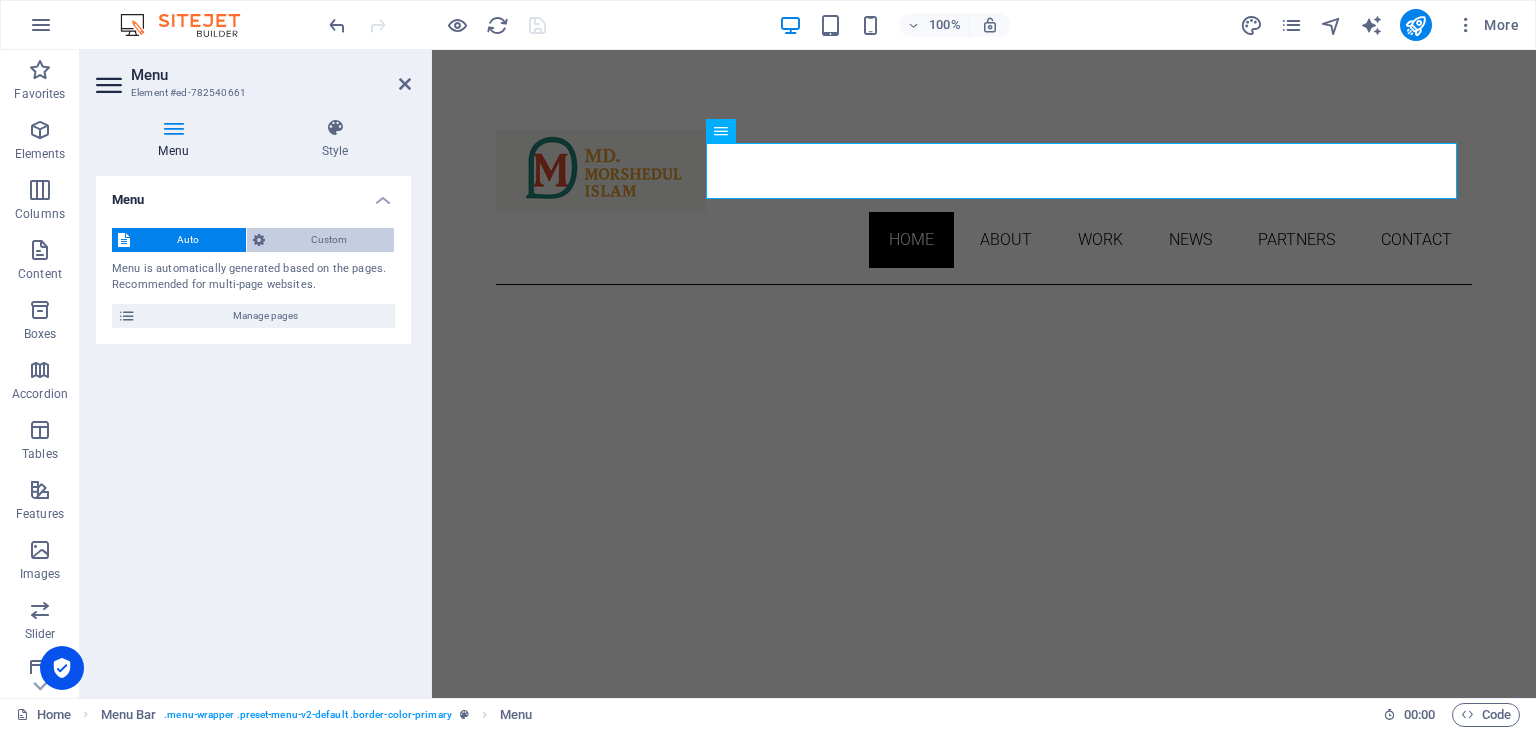click on "Custom" at bounding box center [330, 240] 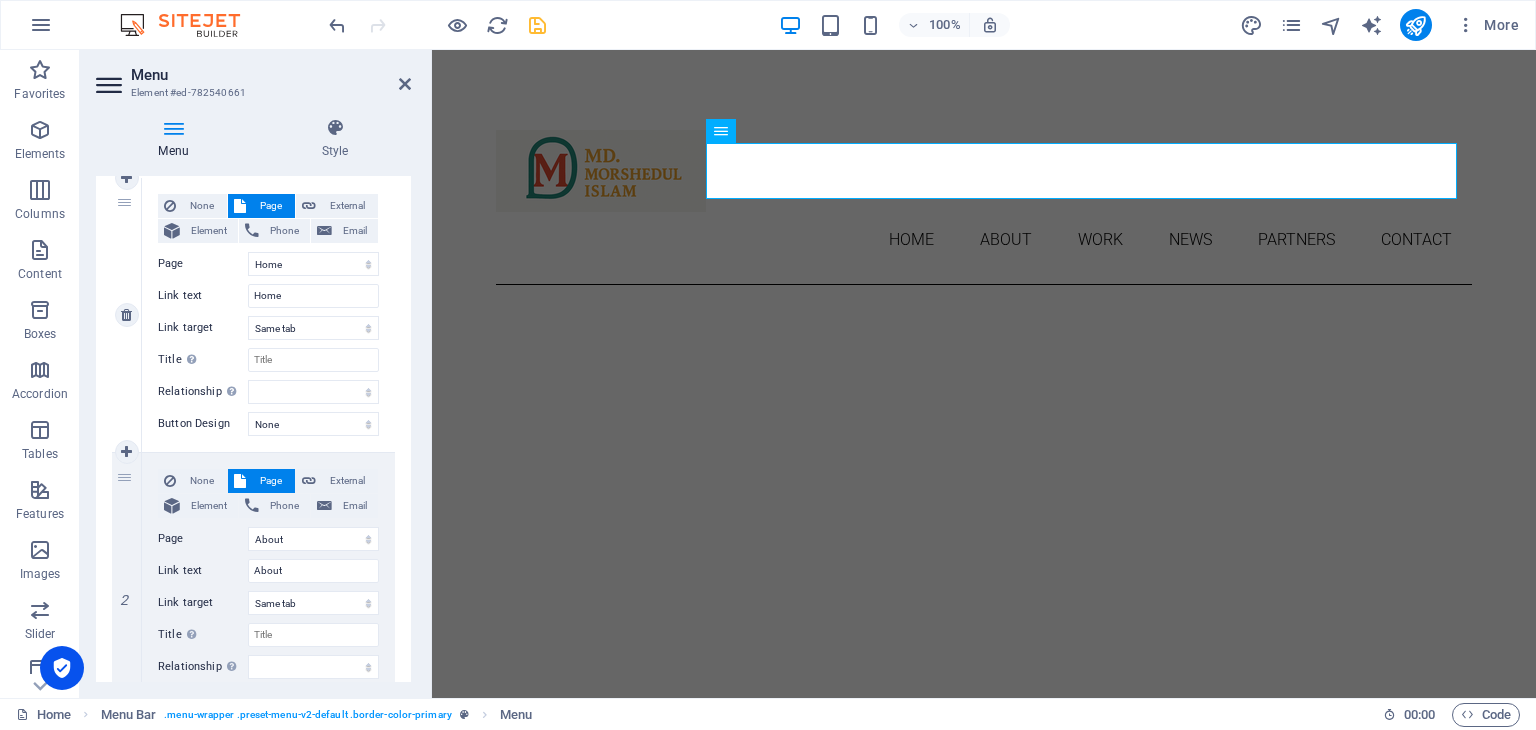 scroll, scrollTop: 0, scrollLeft: 0, axis: both 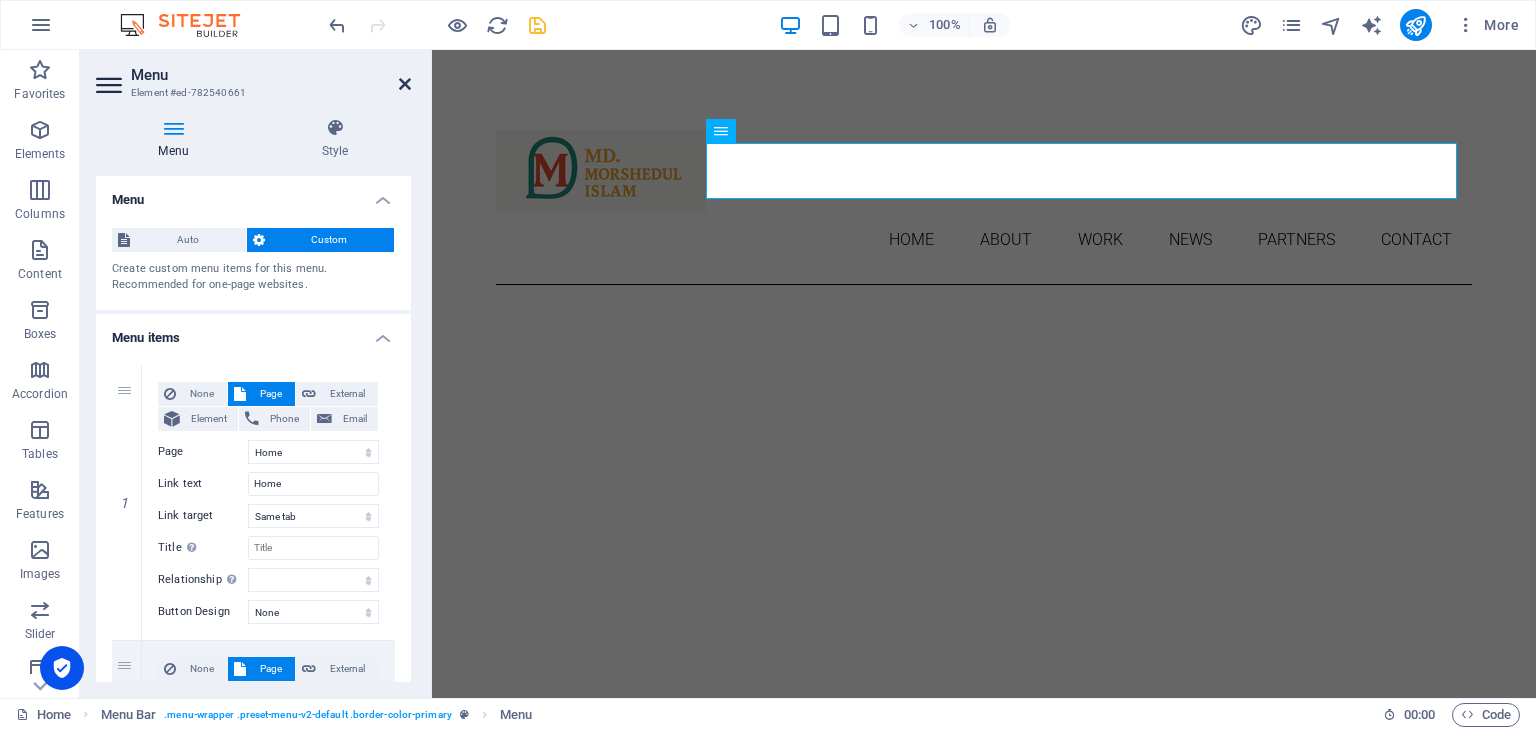 click at bounding box center (405, 84) 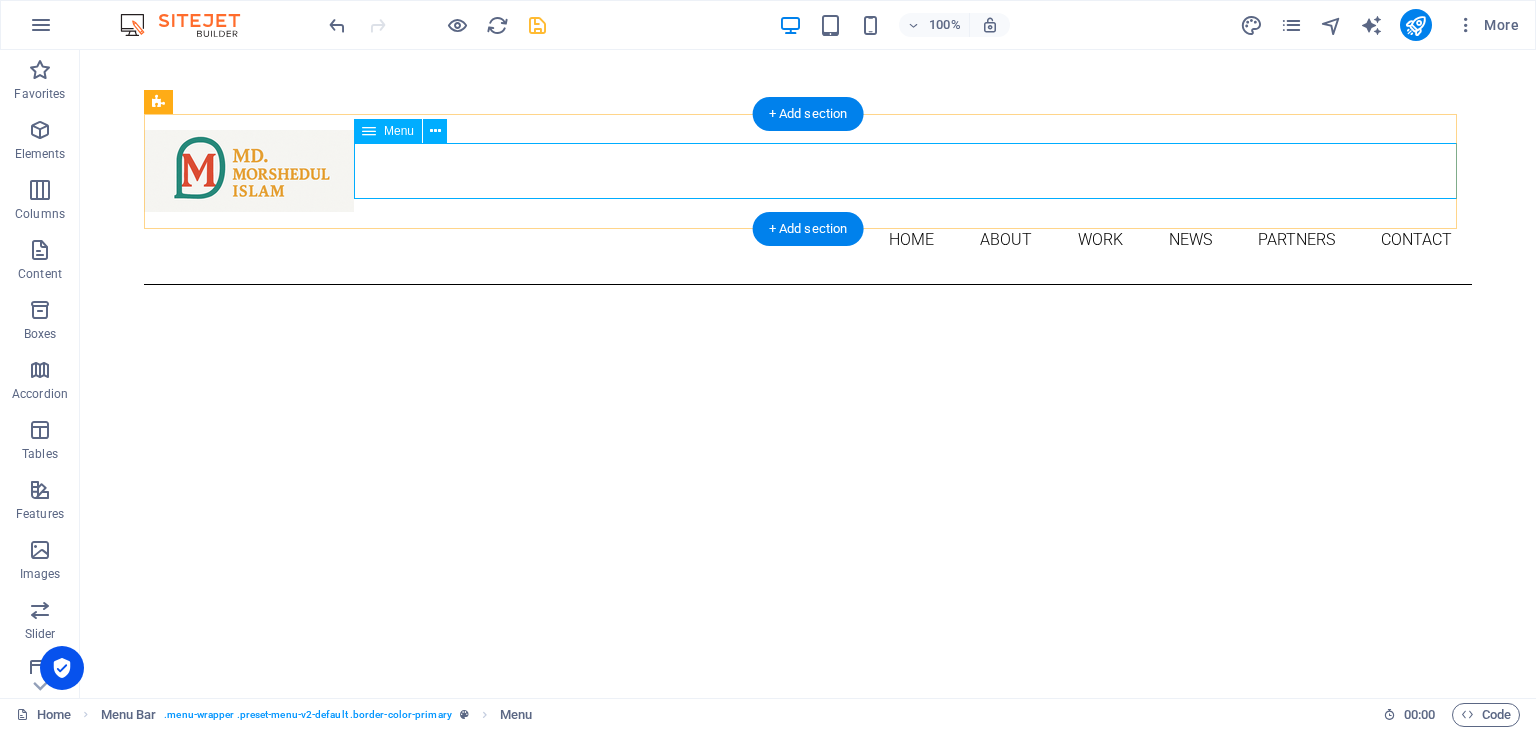 click on "Home About Work News Partners Contact" at bounding box center [808, 240] 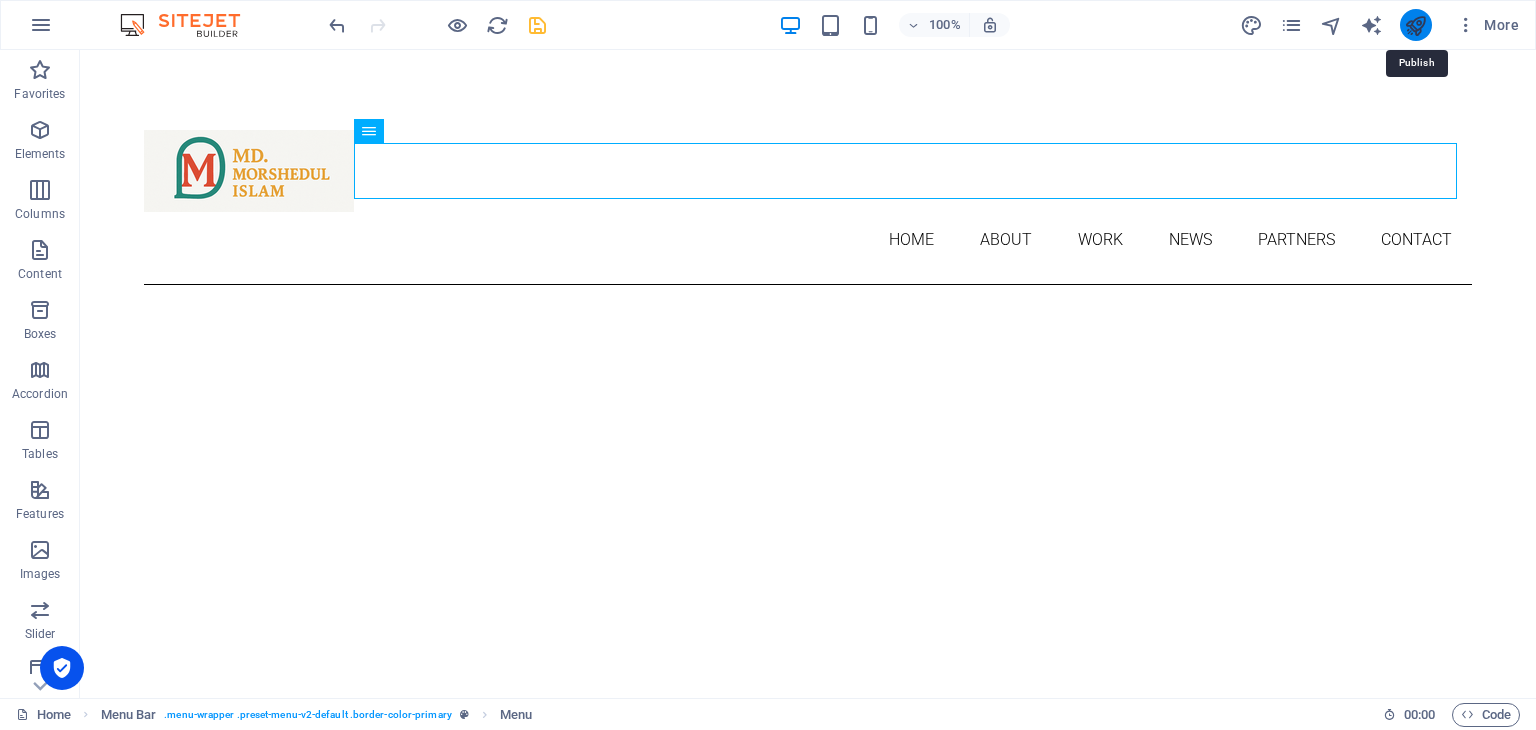 click at bounding box center (1415, 25) 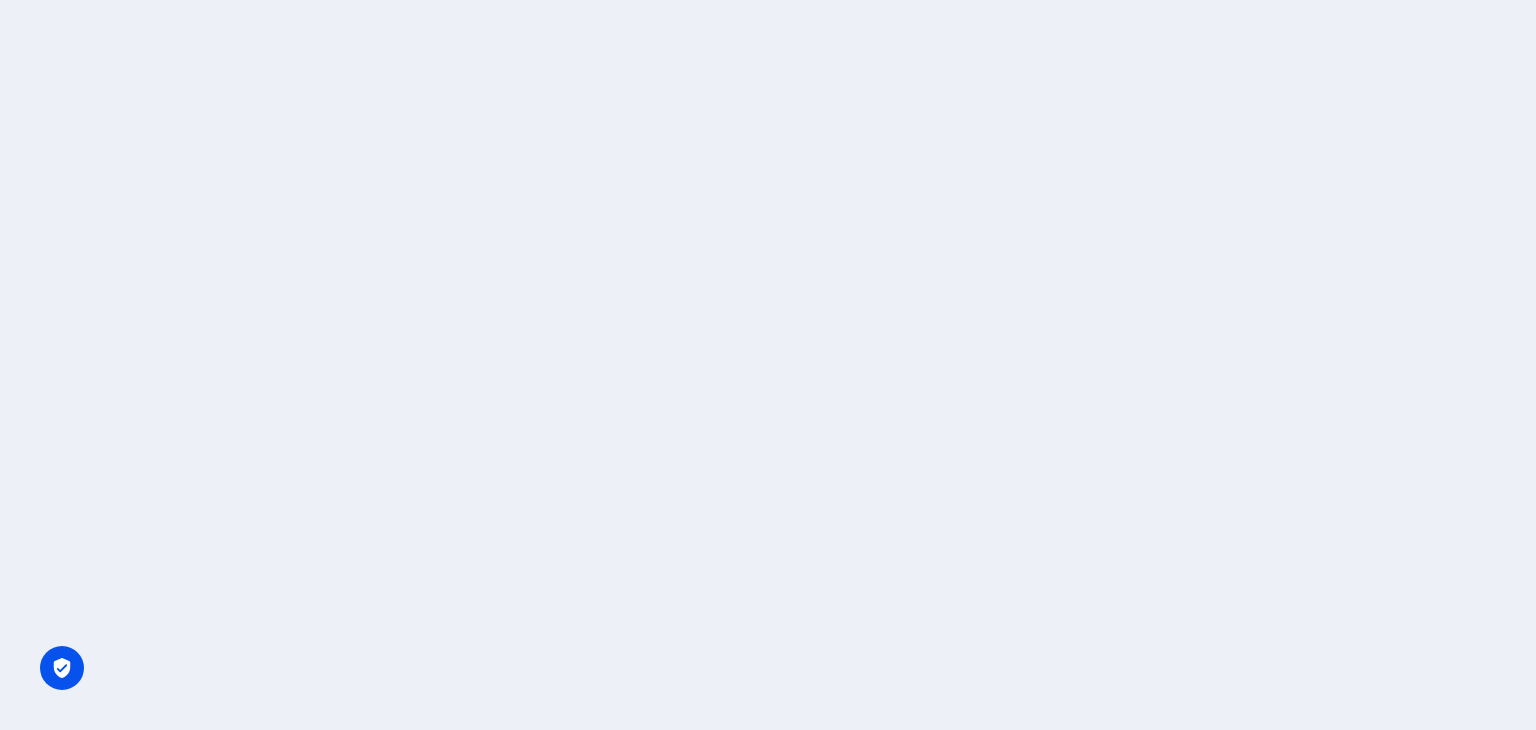 scroll, scrollTop: 0, scrollLeft: 0, axis: both 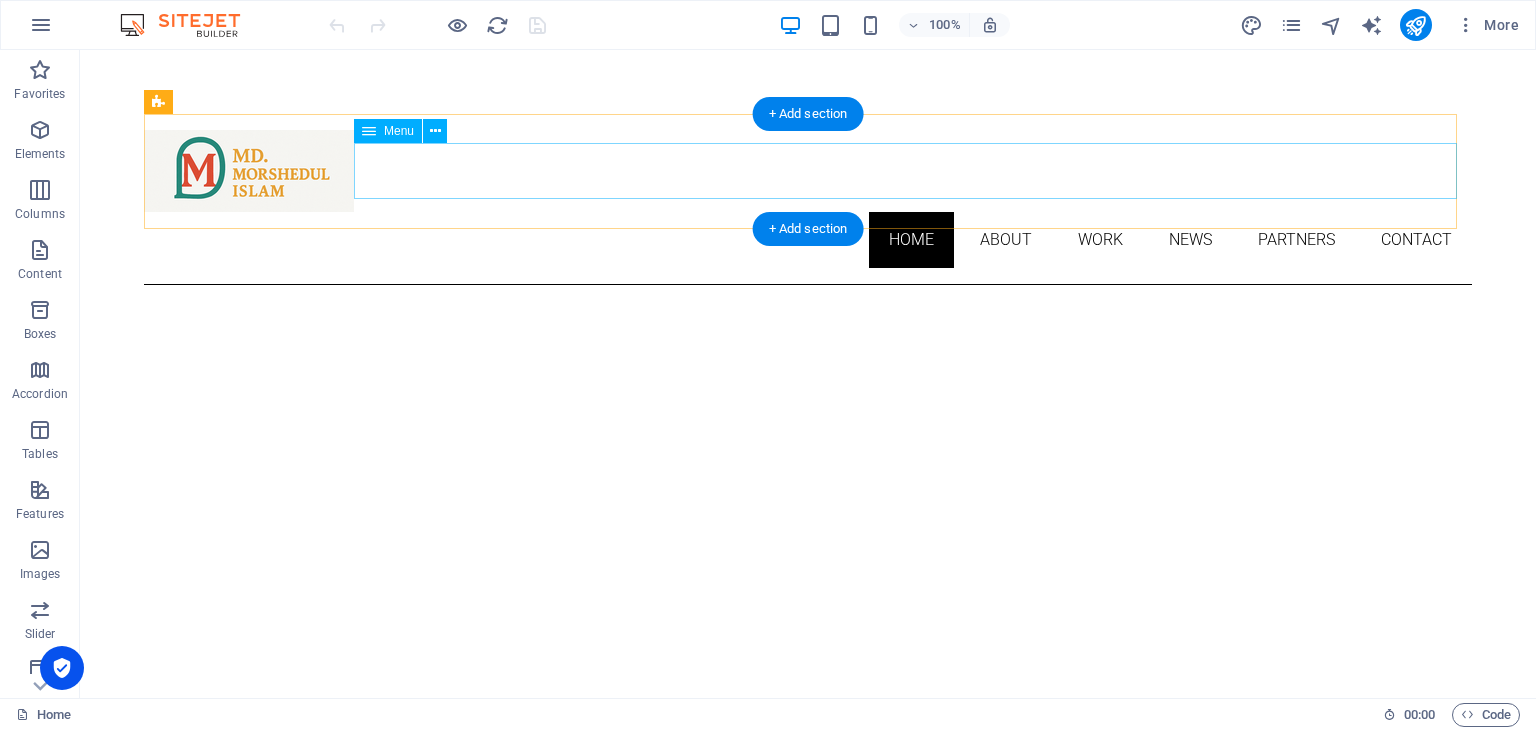 click on "Home About Work News Partners Contact" at bounding box center [808, 240] 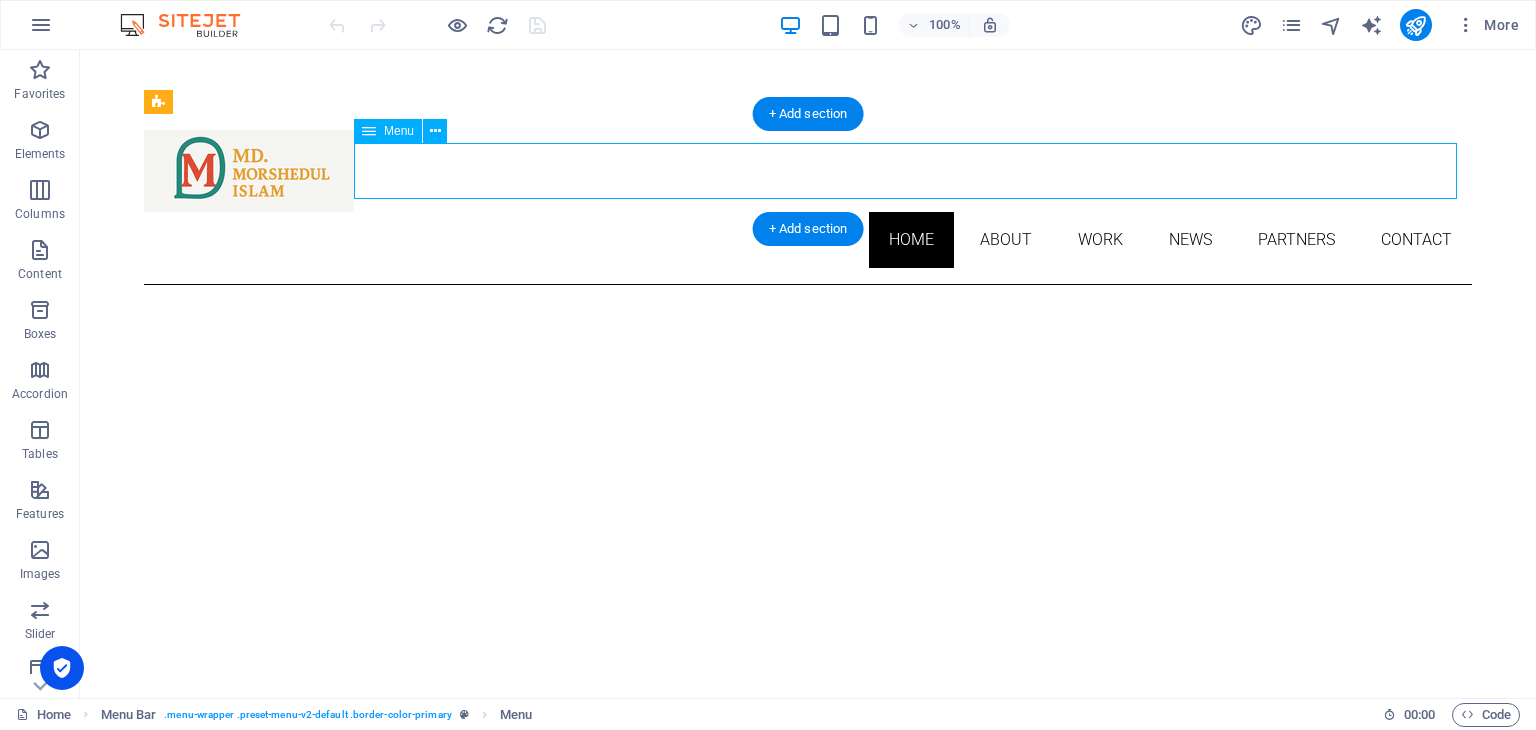 click on "Home About Work News Partners Contact" at bounding box center [808, 240] 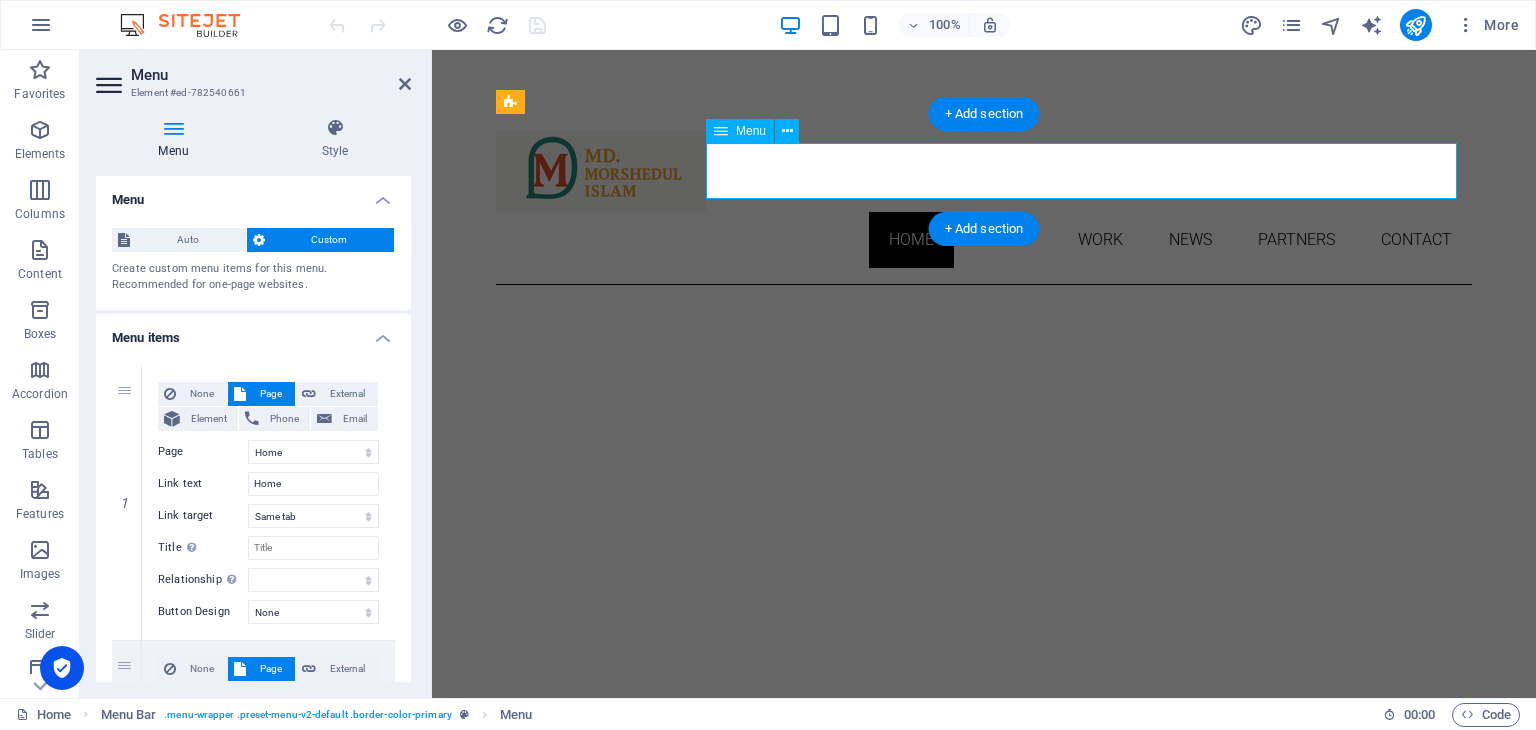 click on "Home About Work News Partners Contact" at bounding box center [984, 240] 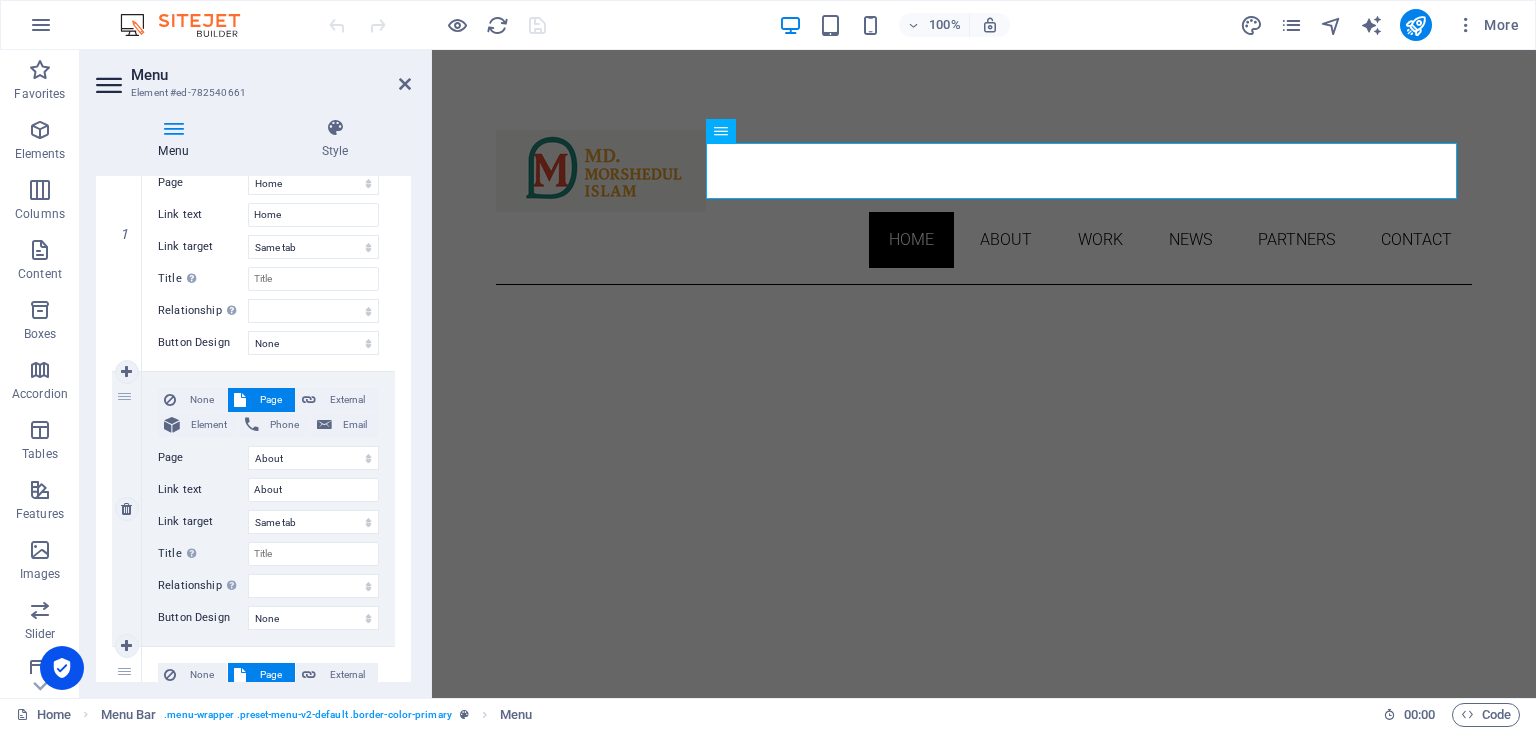 scroll, scrollTop: 288, scrollLeft: 0, axis: vertical 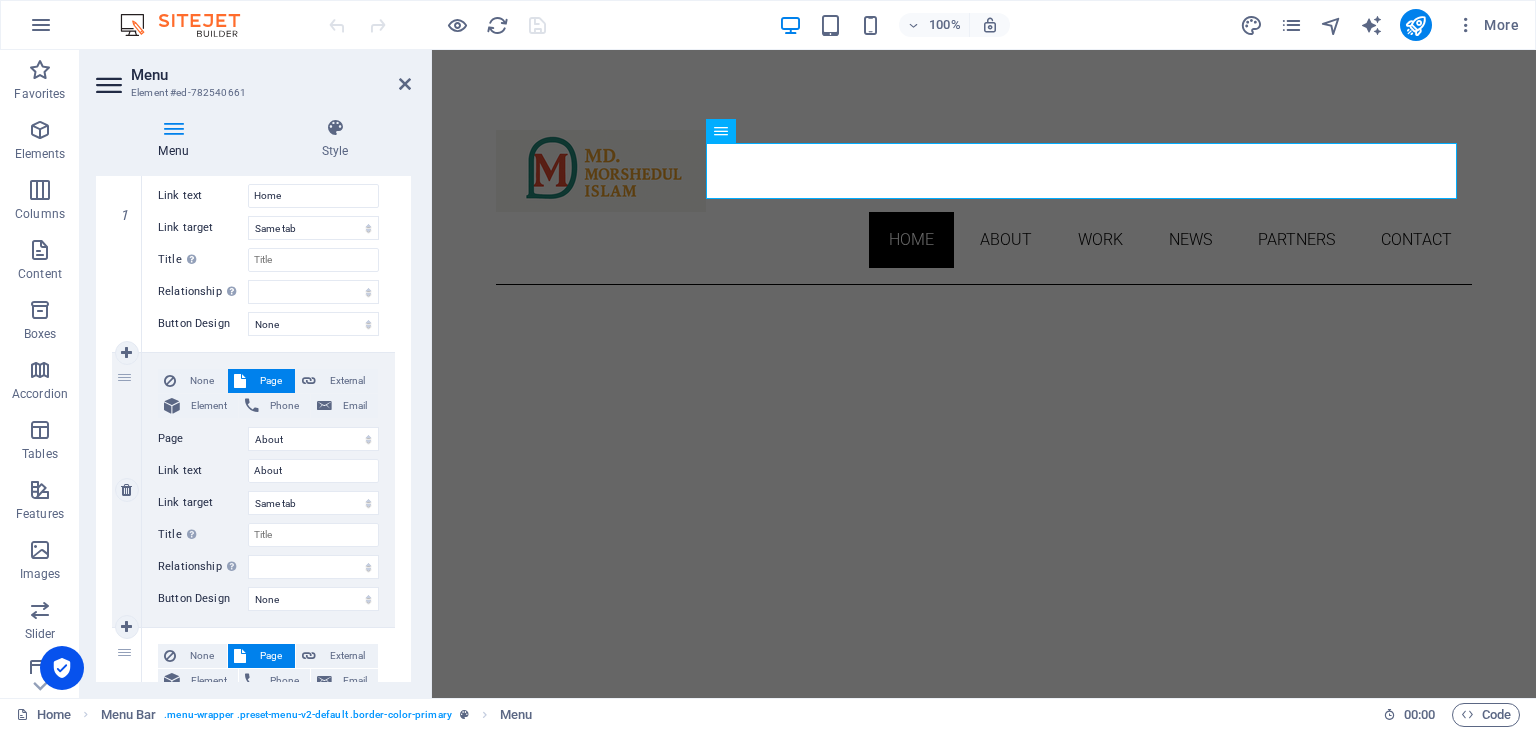 click on "Page" at bounding box center [270, 381] 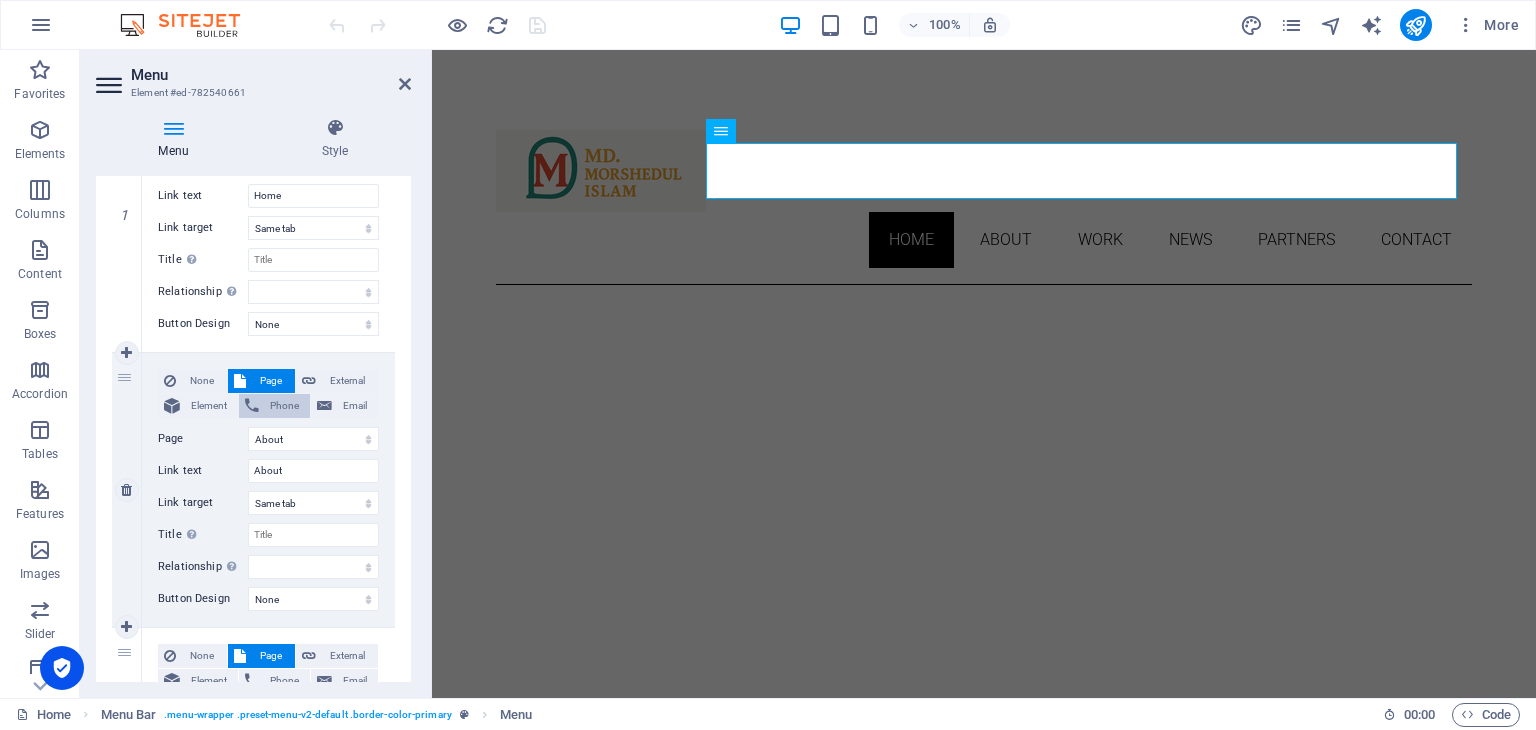 scroll, scrollTop: 388, scrollLeft: 0, axis: vertical 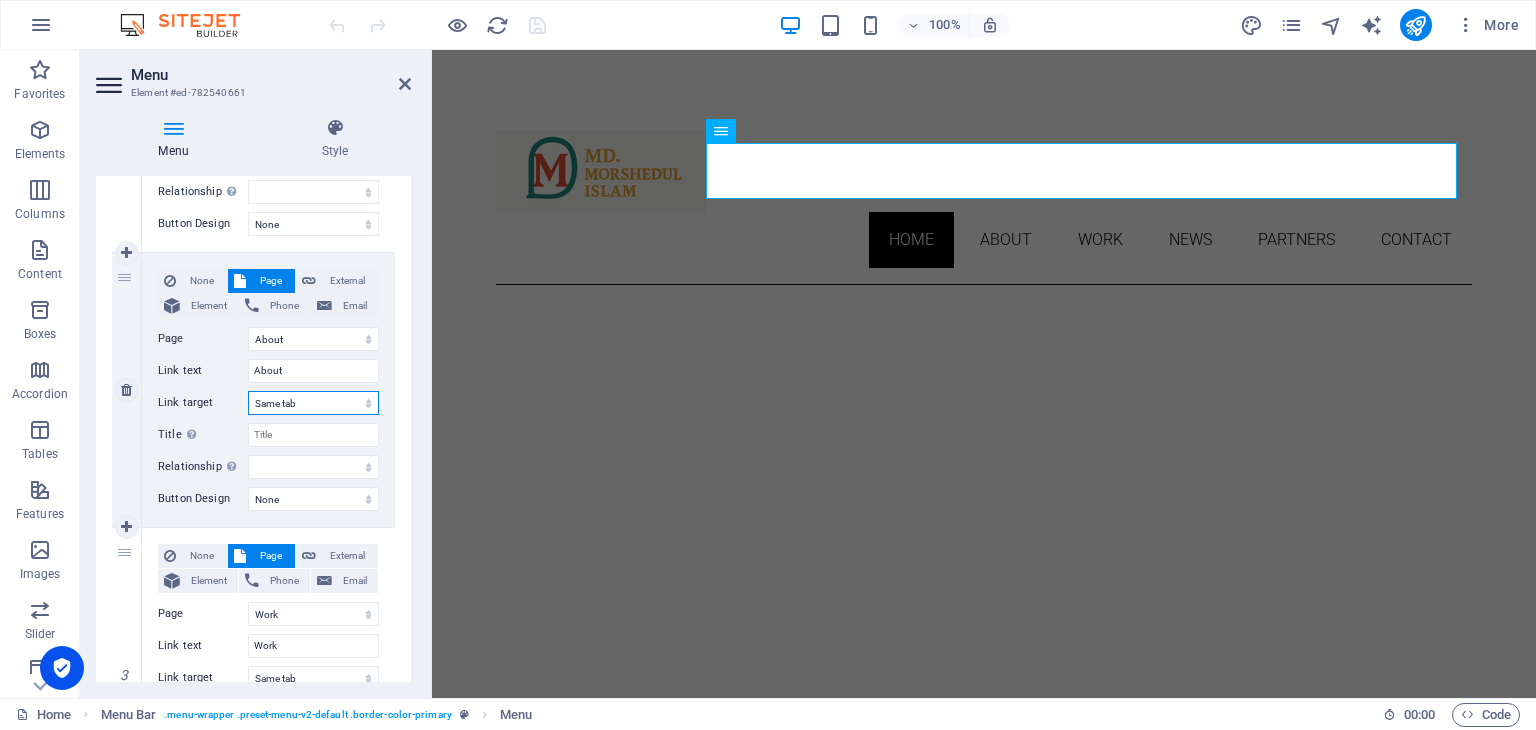 click on "New tab Same tab Overlay" at bounding box center (313, 403) 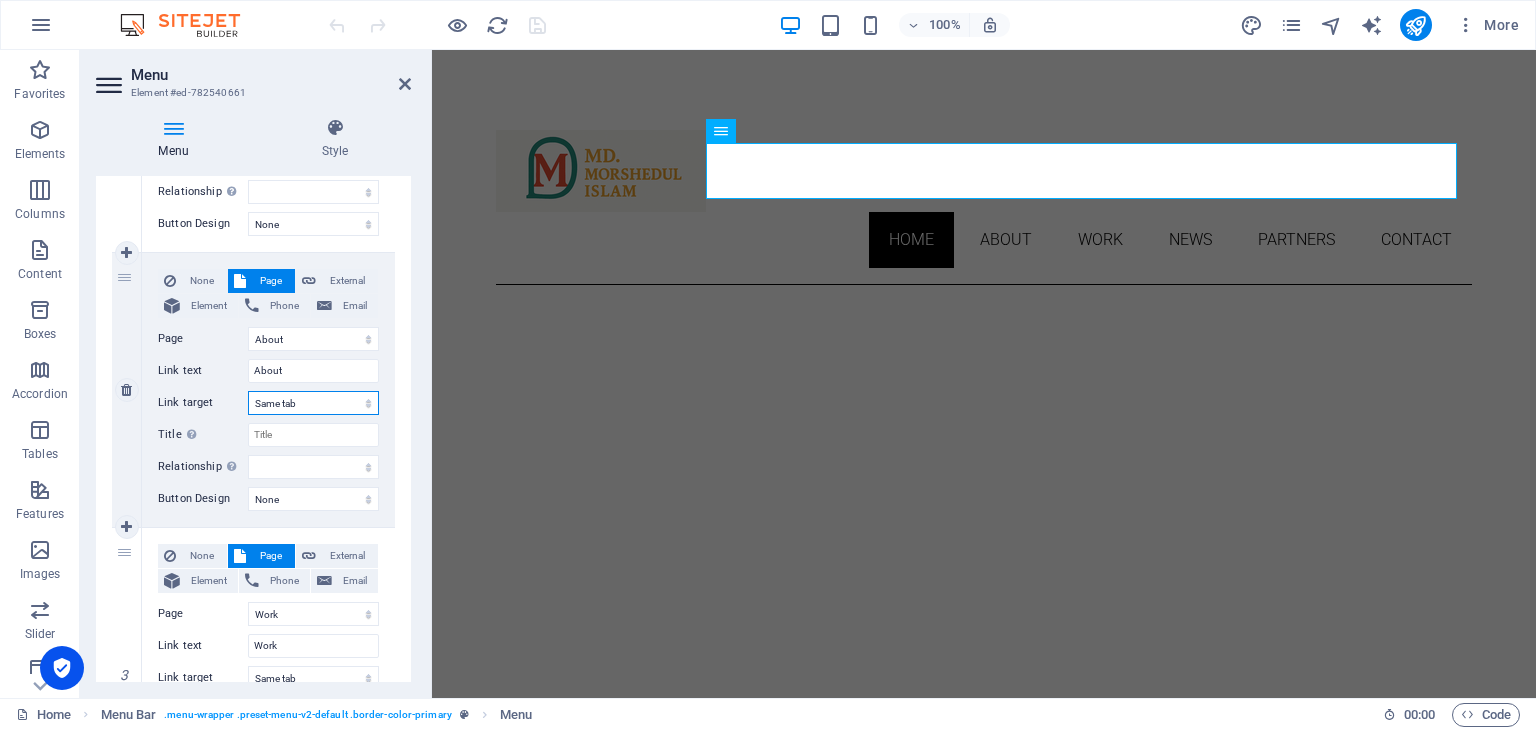 click on "New tab Same tab Overlay" at bounding box center (313, 403) 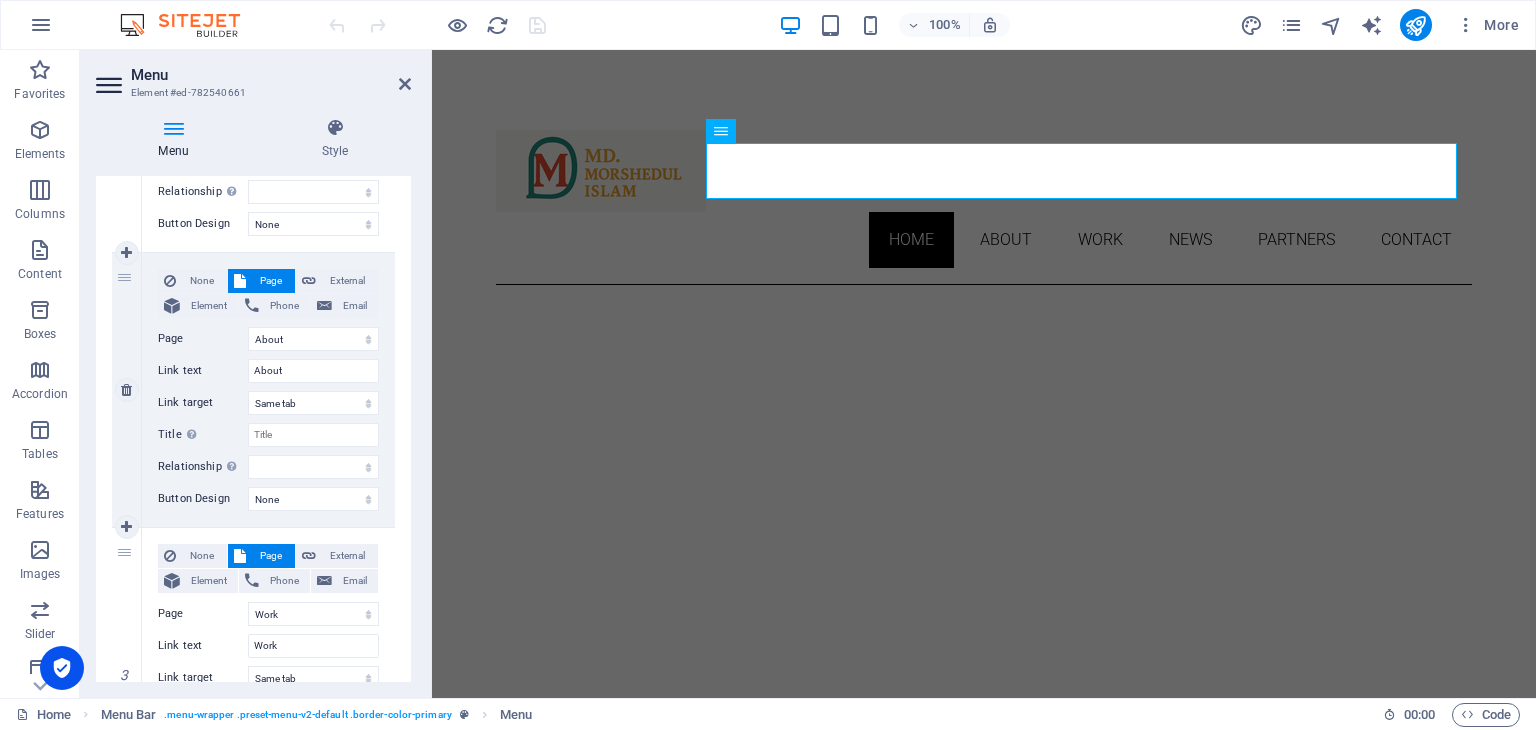 click on "None Page External Element Phone Email Page Home About Work News Partners Contact Legal Notice Privacy Element
URL /15165072 Phone Email Link text About Link target New tab Same tab Overlay Title Additional link description, should not be the same as the link text. The title is most often shown as a tooltip text when the mouse moves over the element. Leave empty if uncertain. Relationship Sets the  relationship of this link to the link target . For example, the value "nofollow" instructs search engines not to follow the link. Can be left empty. alternate author bookmark external help license next nofollow noreferrer noopener prev search tag" at bounding box center [268, 374] 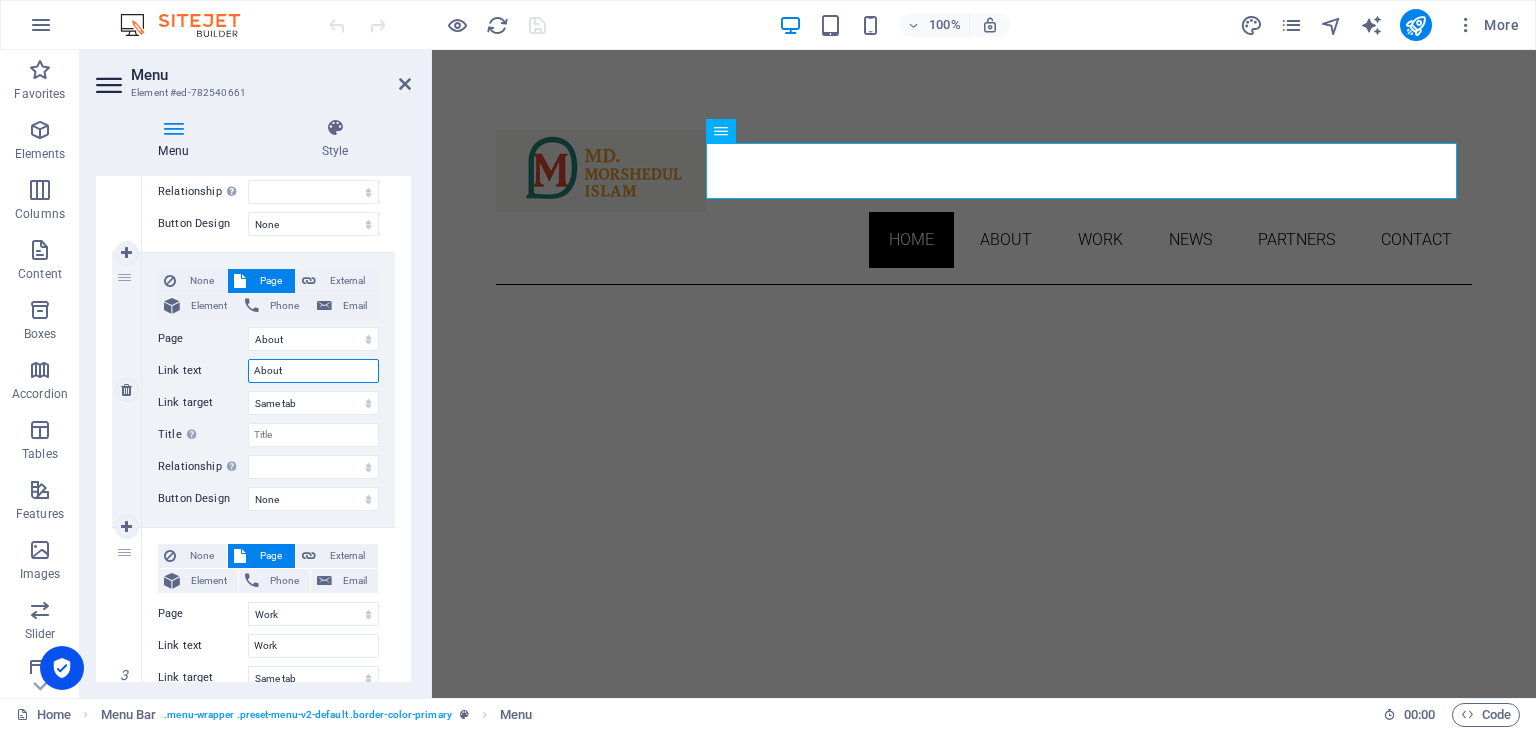 click on "About" at bounding box center (313, 371) 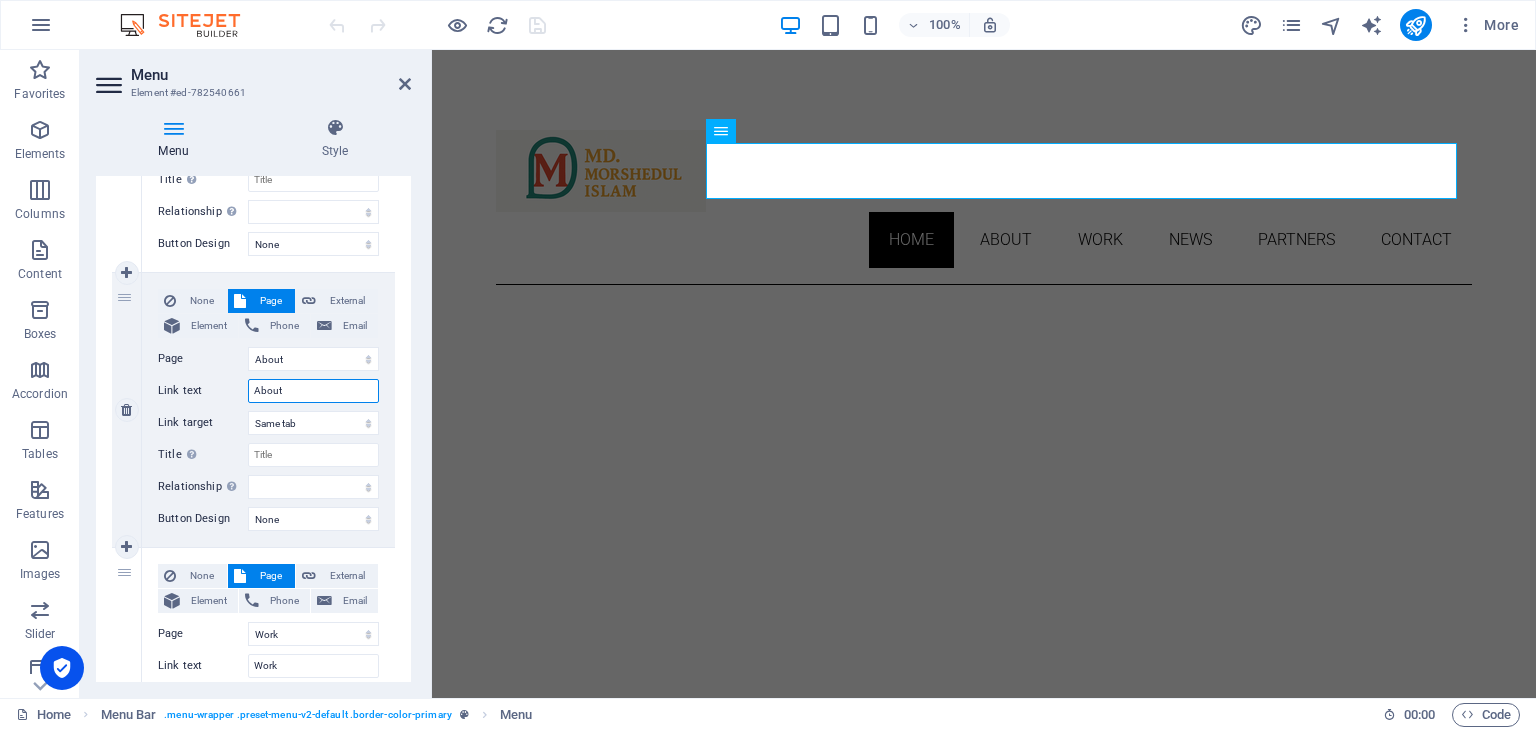 scroll, scrollTop: 400, scrollLeft: 0, axis: vertical 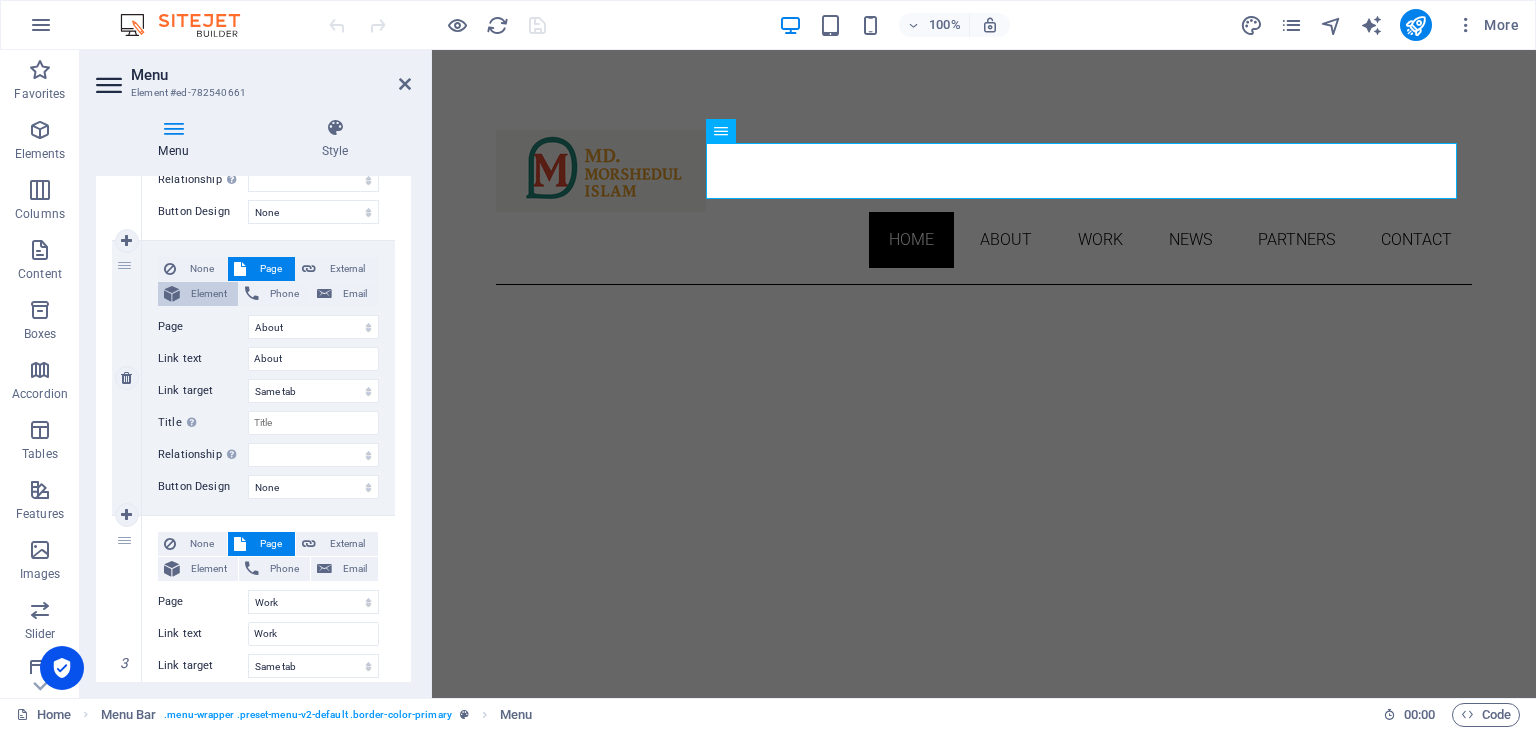 click on "Element" at bounding box center (209, 294) 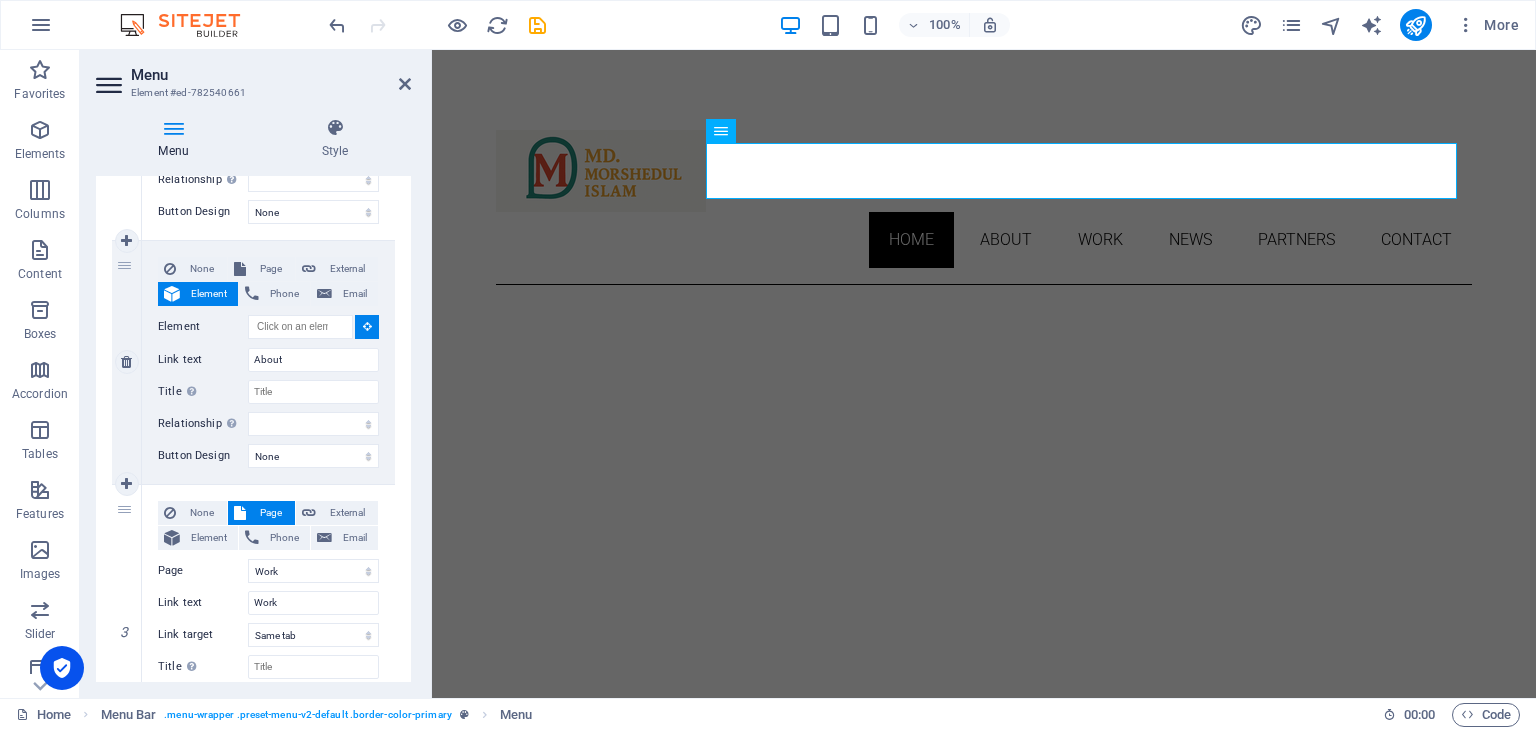 click on "Element" at bounding box center [209, 294] 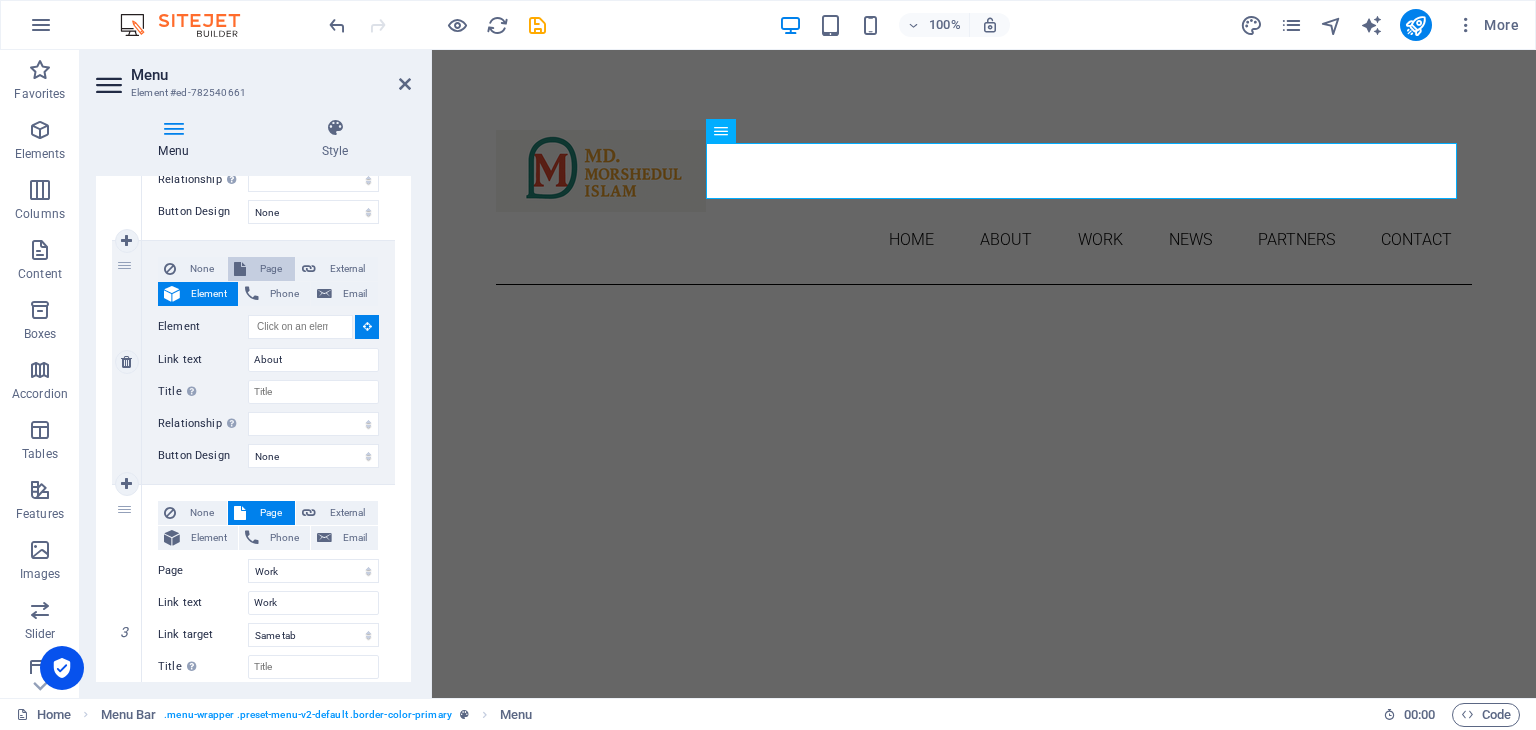 click on "Page" at bounding box center (270, 269) 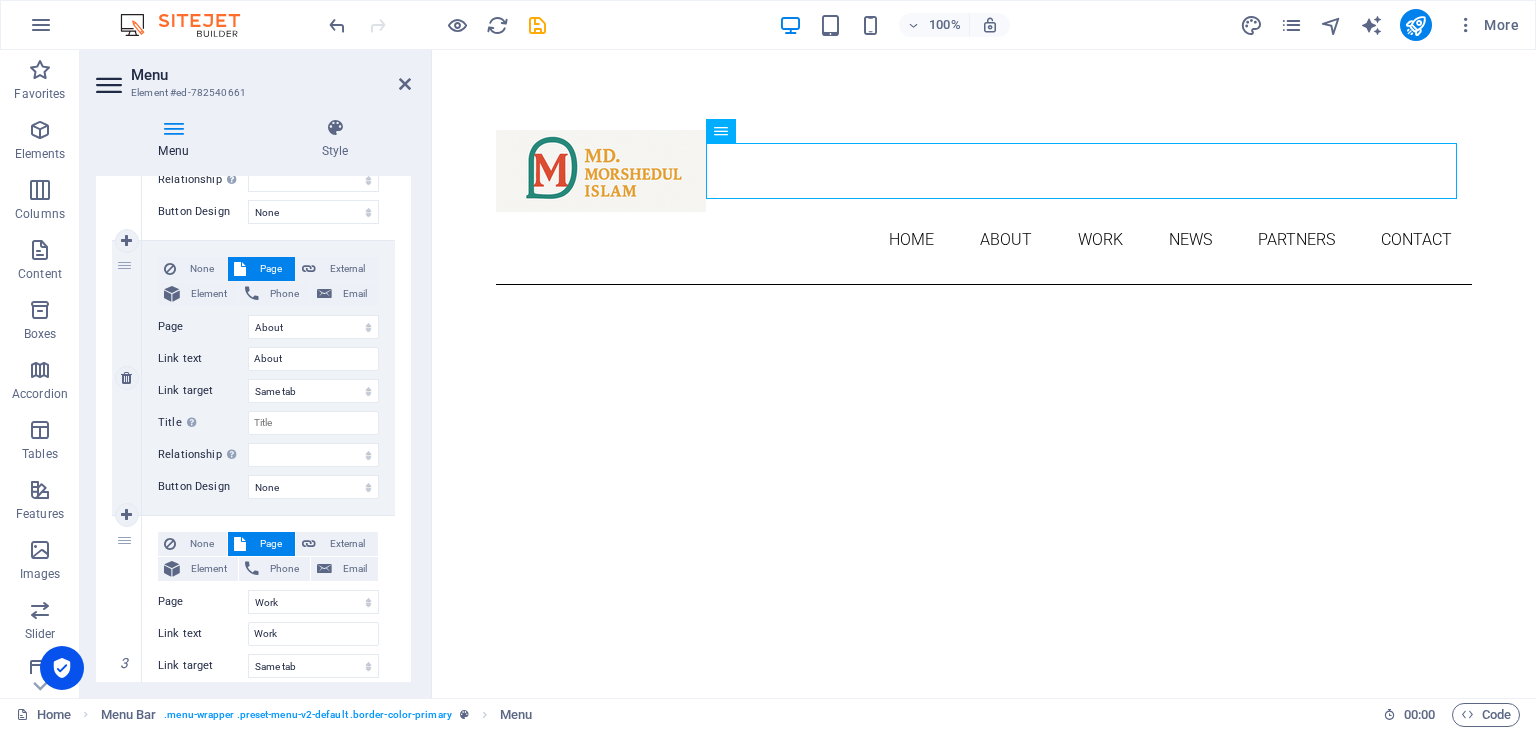 click on "Page" at bounding box center [270, 269] 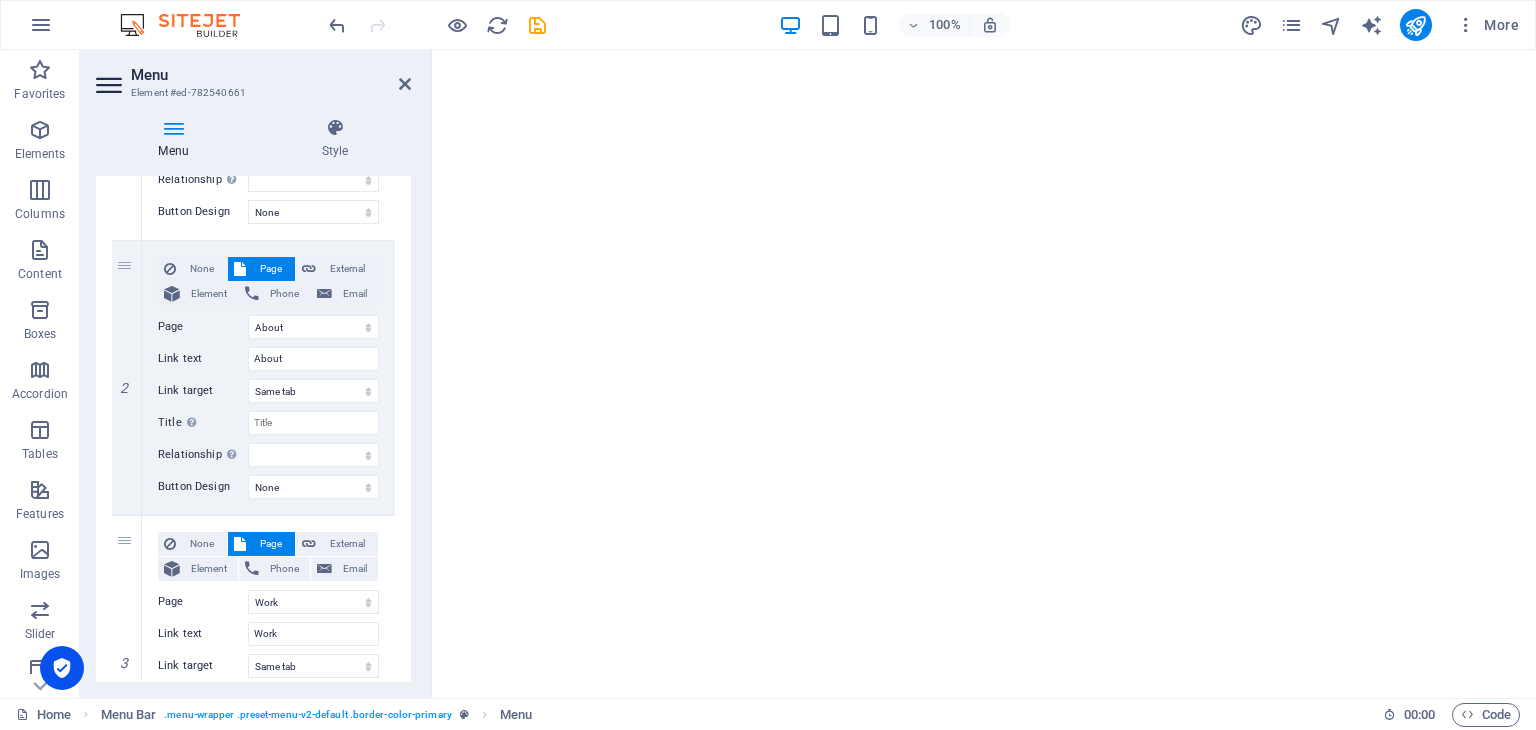 scroll, scrollTop: 900, scrollLeft: 0, axis: vertical 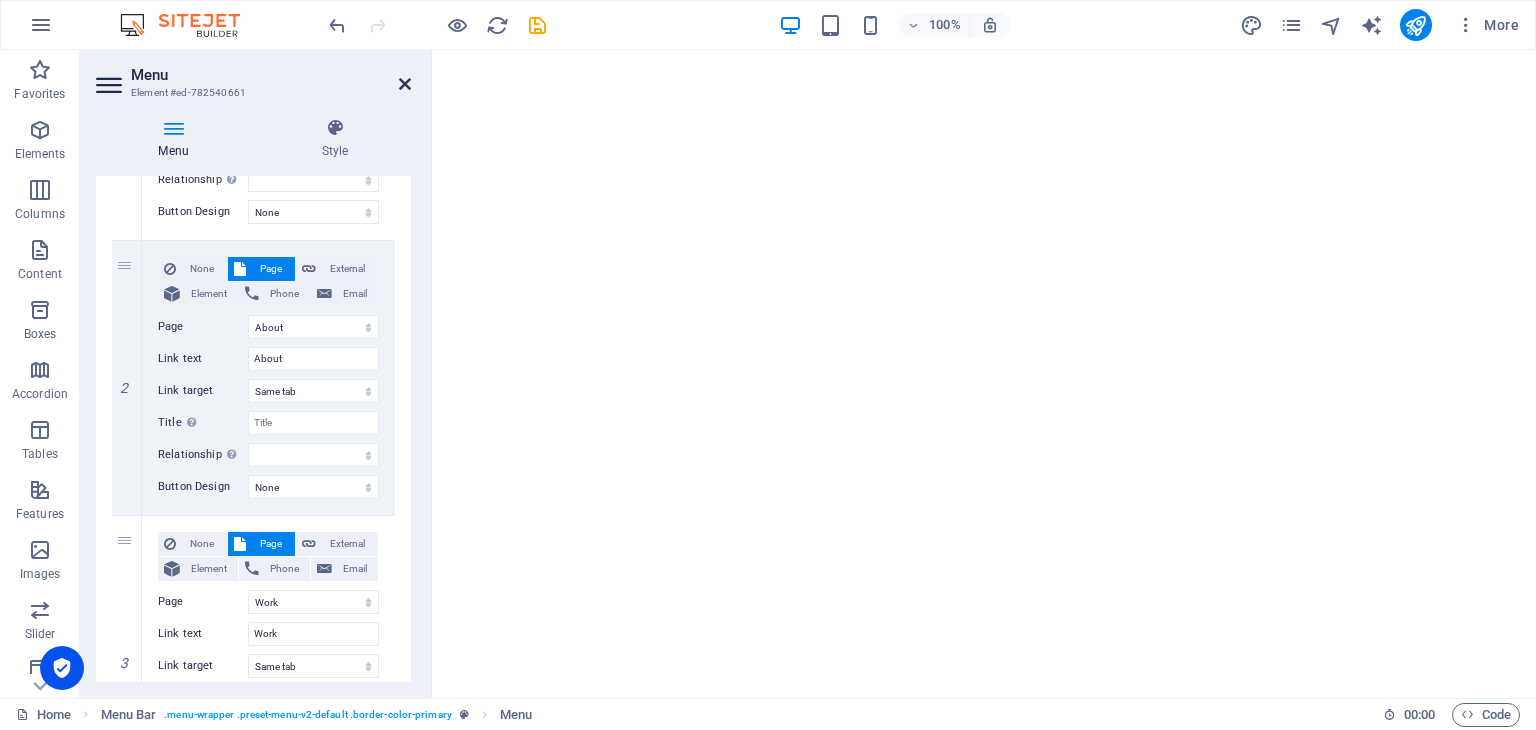 click at bounding box center [405, 84] 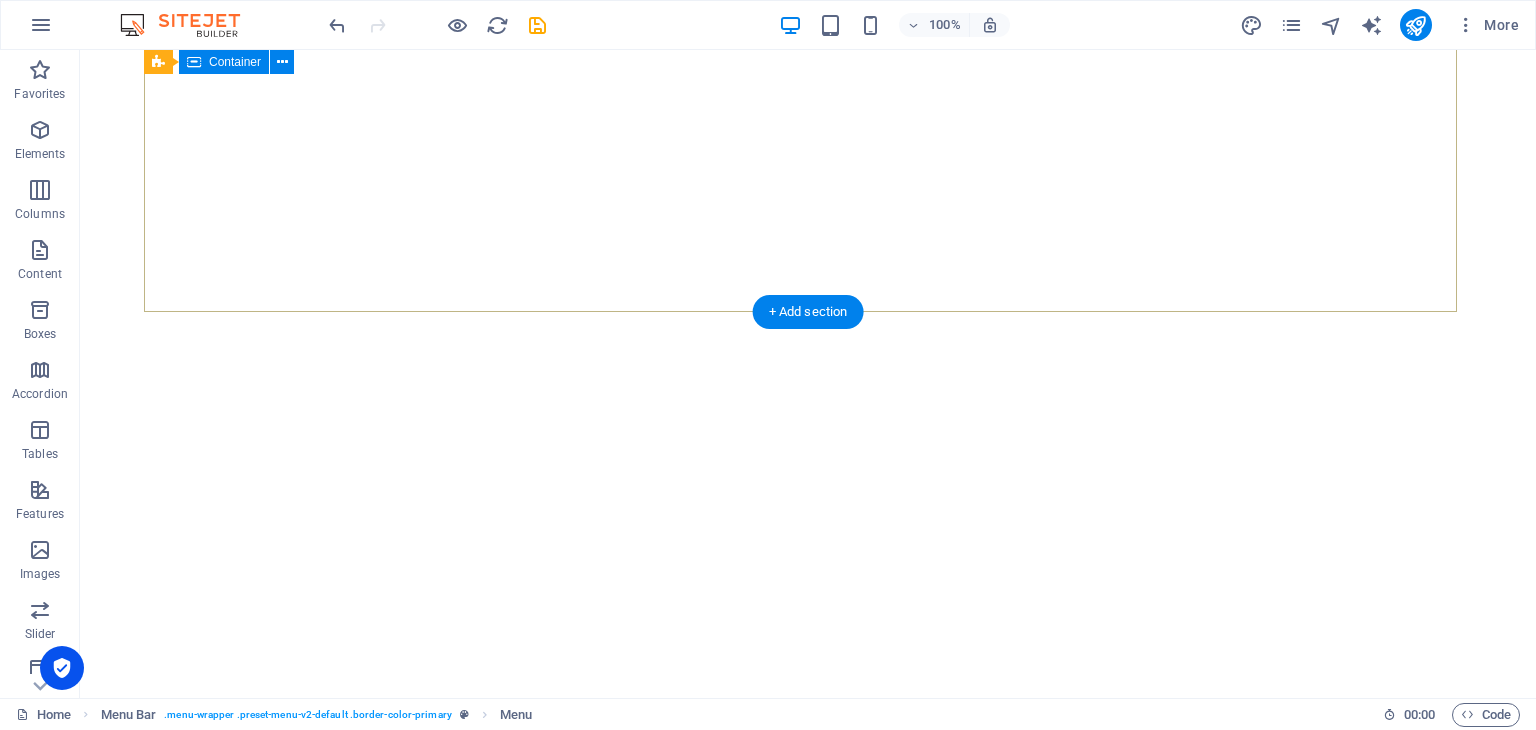 scroll, scrollTop: 972, scrollLeft: 0, axis: vertical 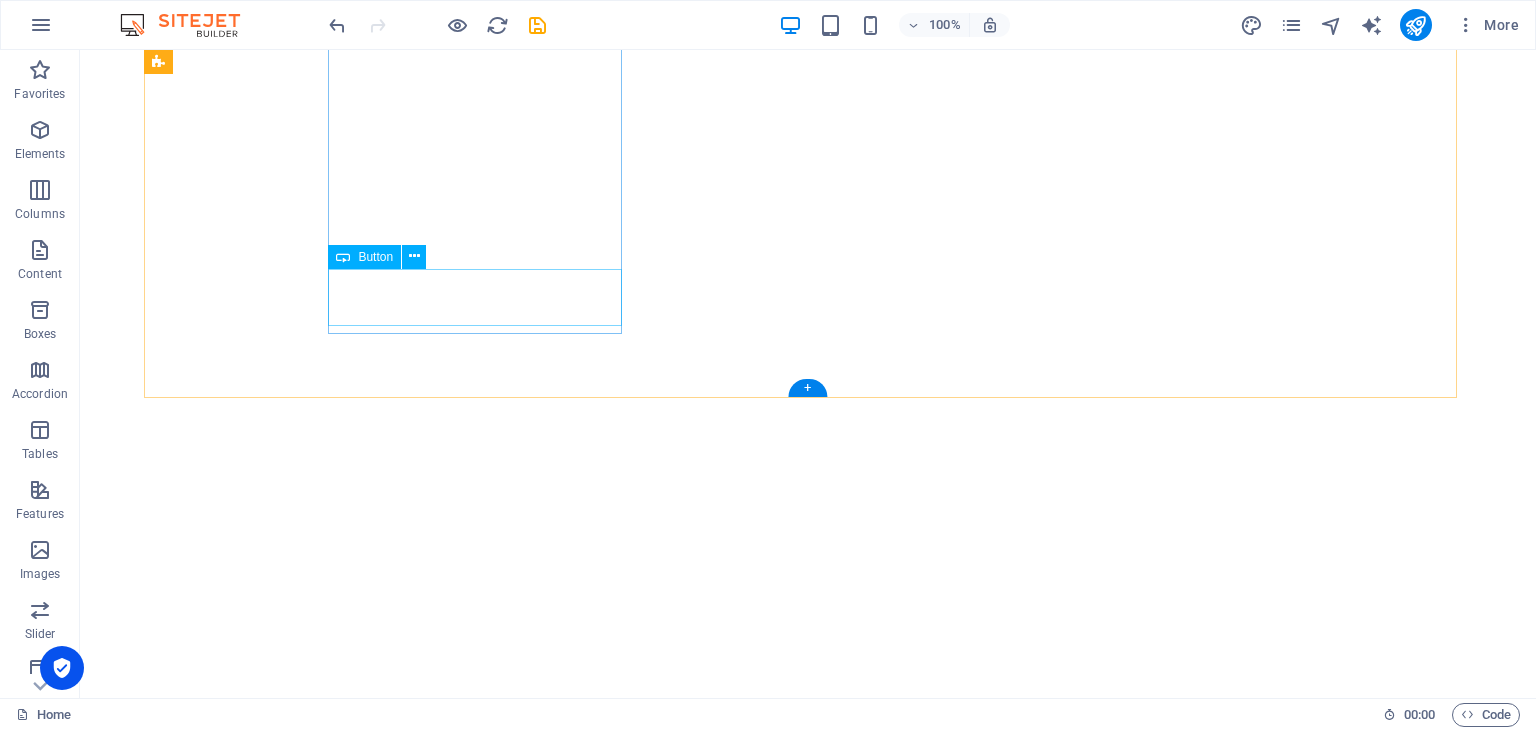 click on "see more" at bounding box center [632, 1570] 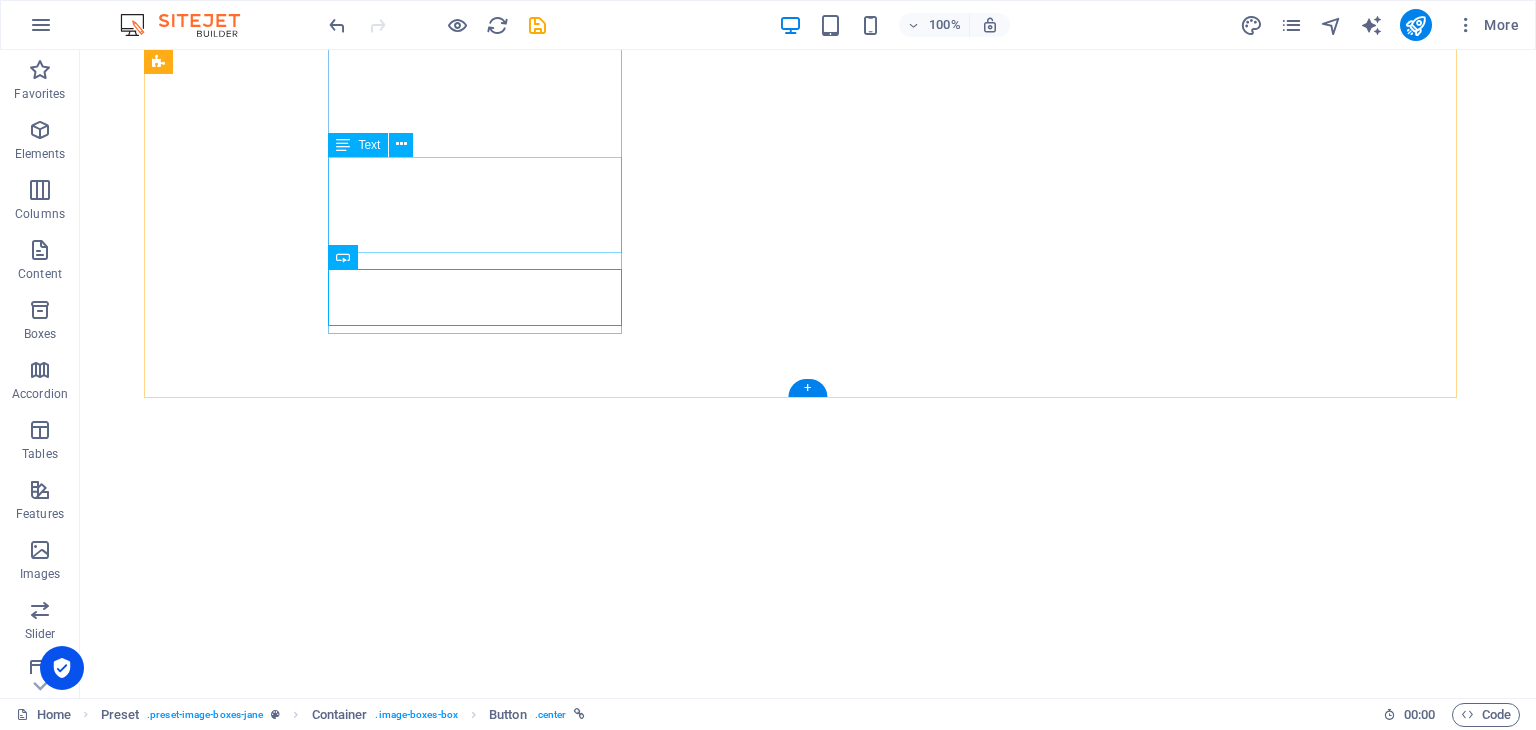 click on "Lorem ipsum dolor sit amet, consectetuer adipiscing elit. Aenean commodo ligula eget dolor. Lorem ipsum dolor sit amet." at bounding box center [632, 1513] 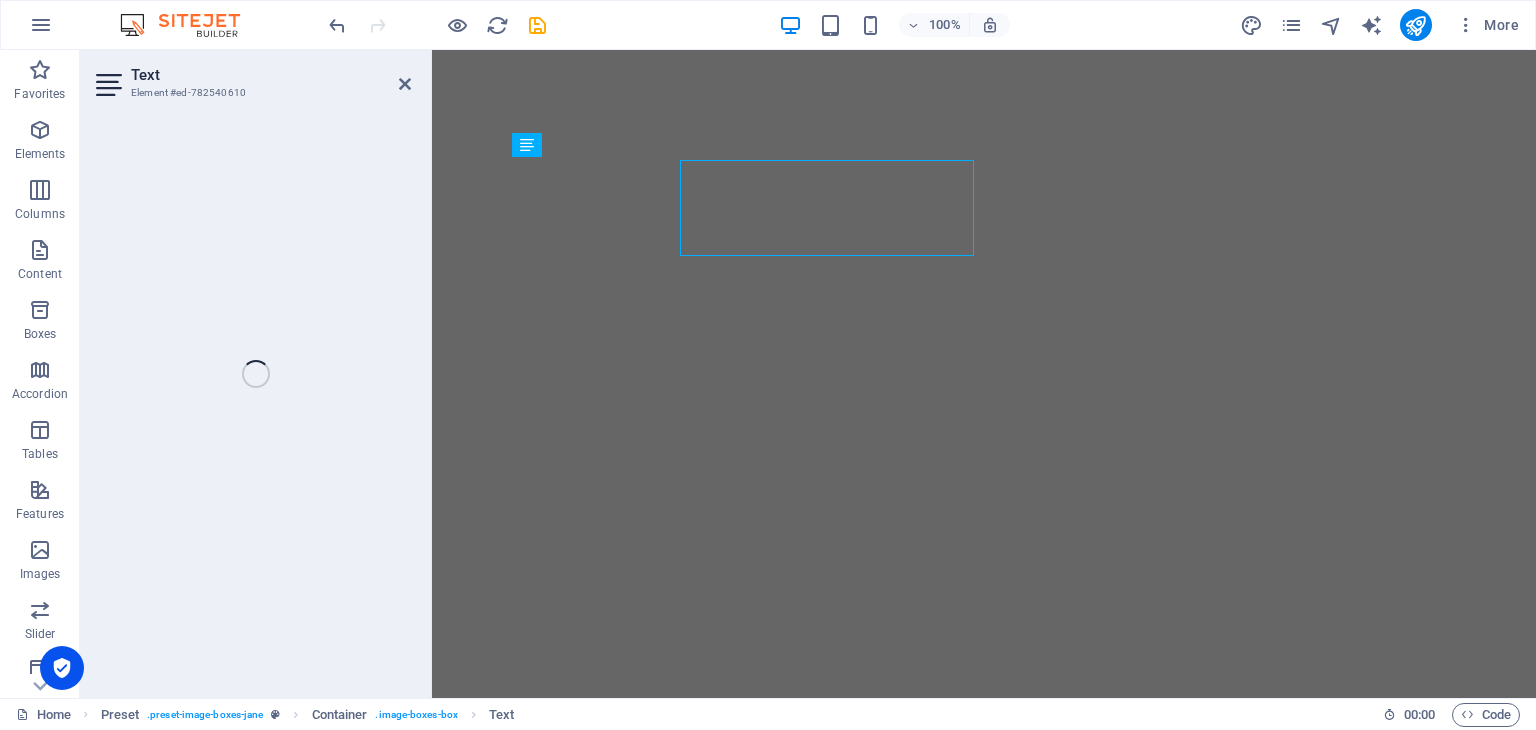 scroll, scrollTop: 969, scrollLeft: 0, axis: vertical 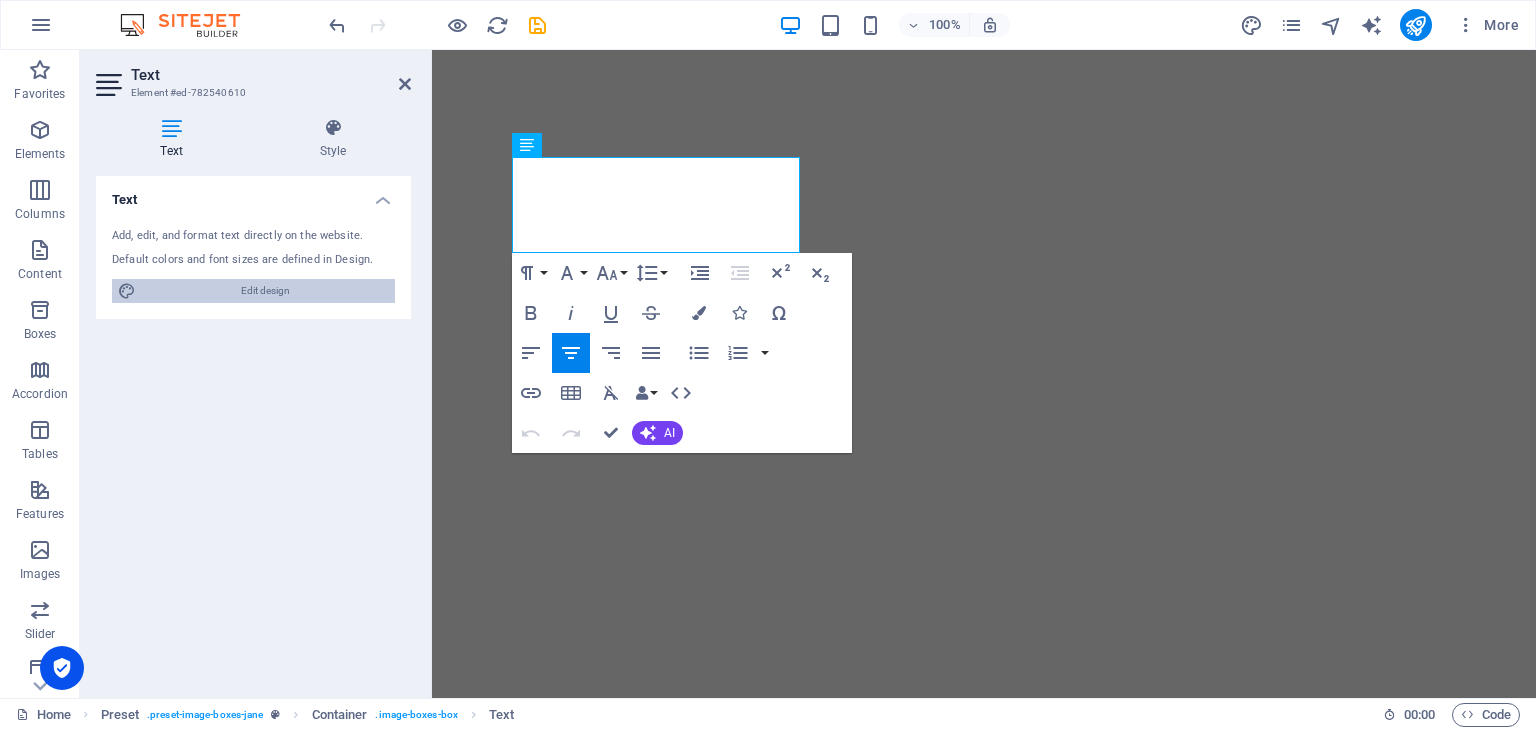 click on "Edit design" at bounding box center (265, 291) 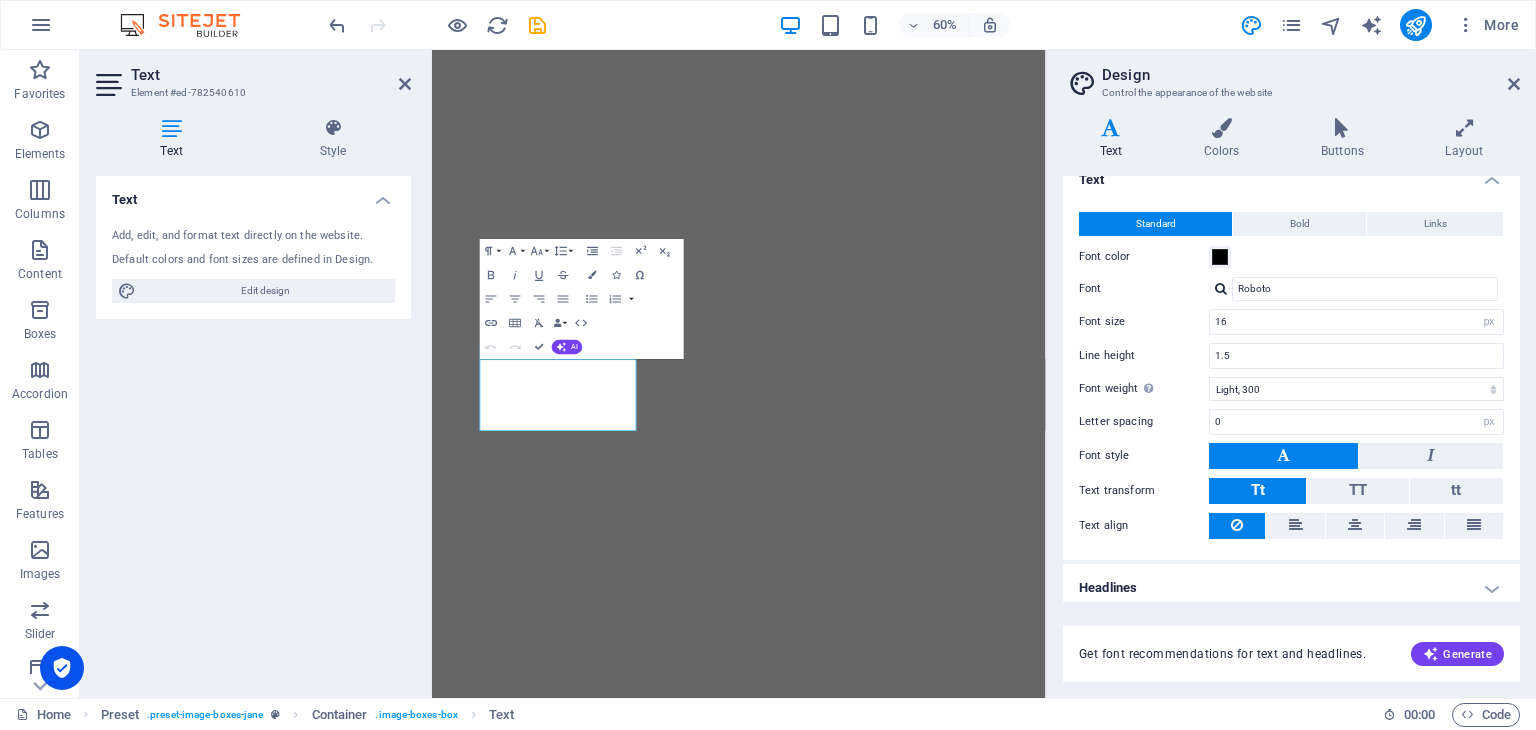scroll, scrollTop: 27, scrollLeft: 0, axis: vertical 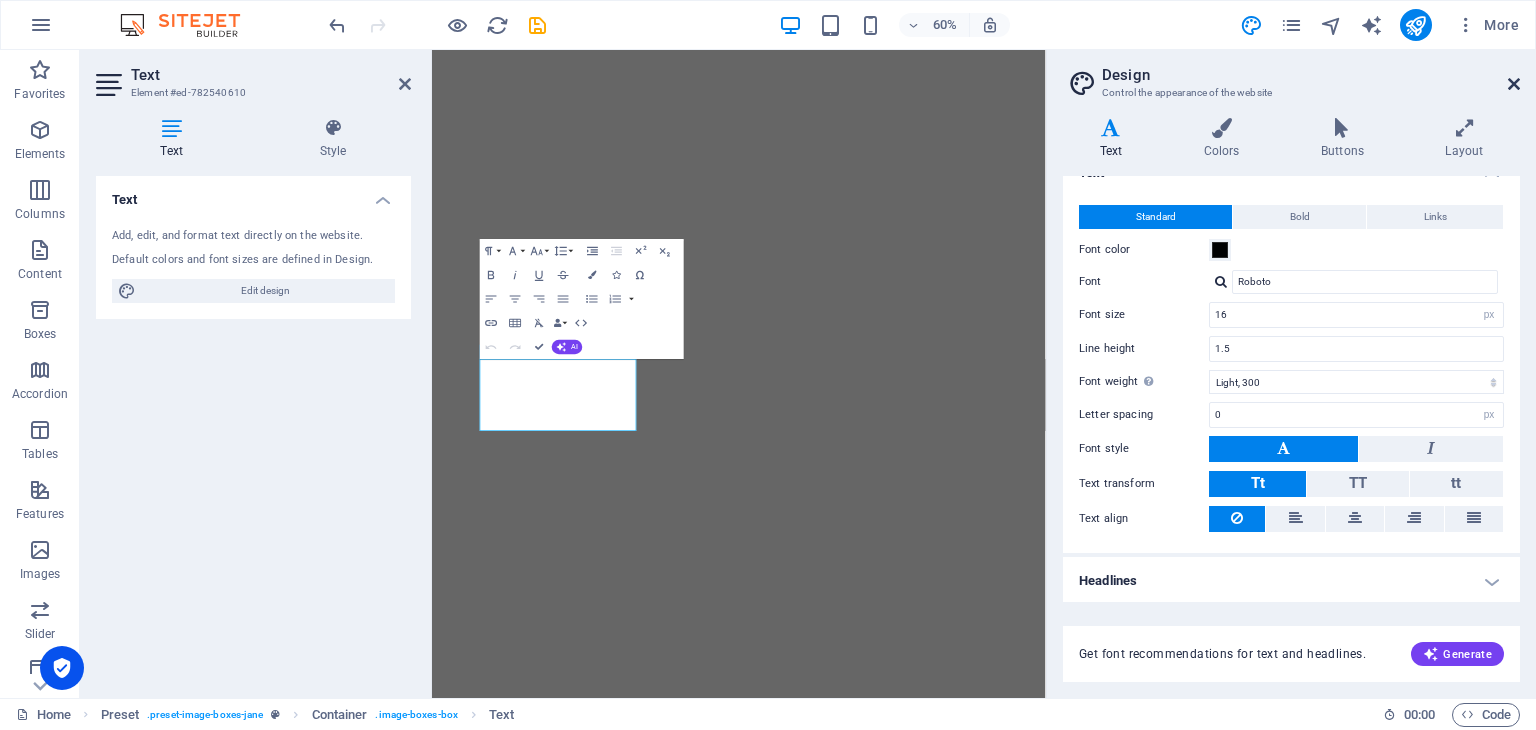 click at bounding box center (1514, 84) 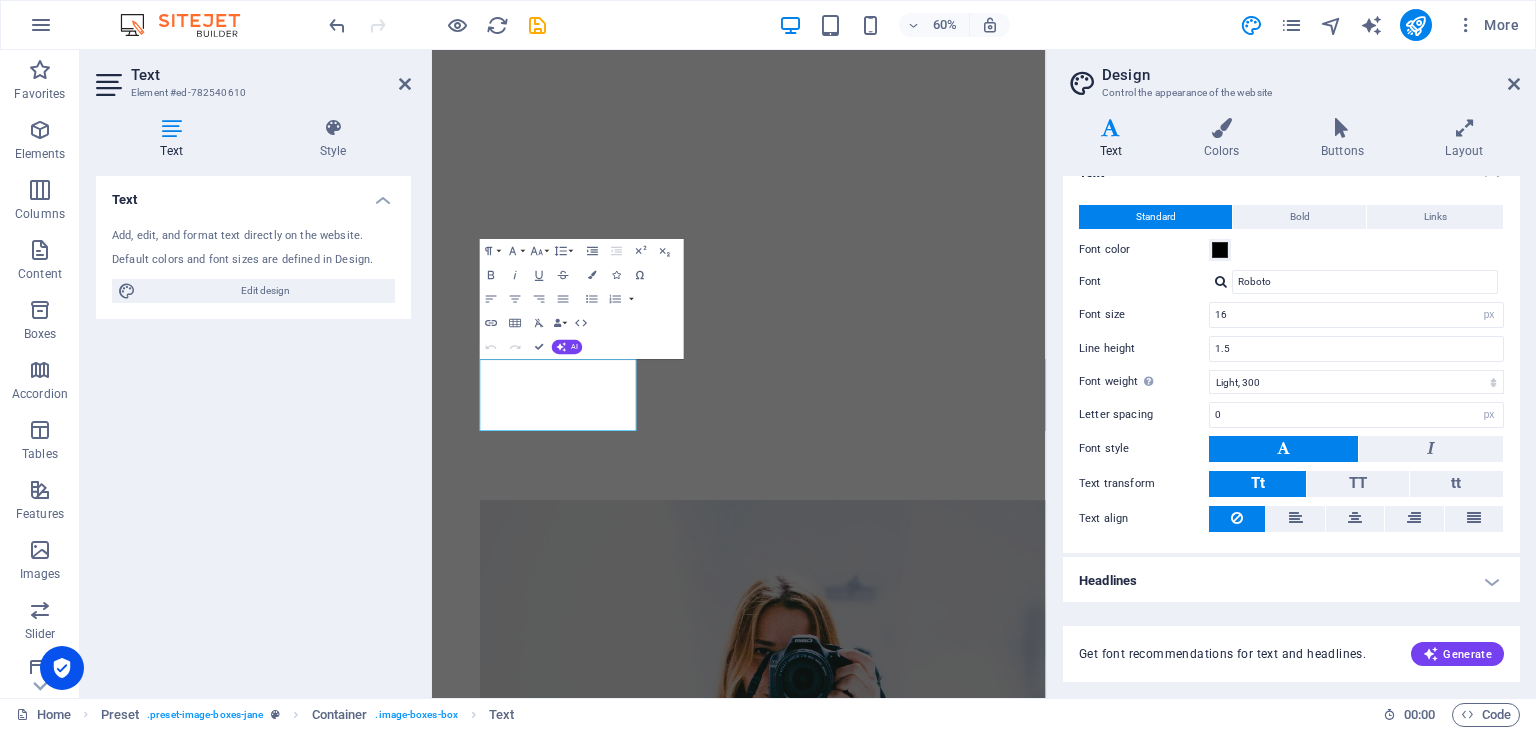 scroll, scrollTop: 969, scrollLeft: 0, axis: vertical 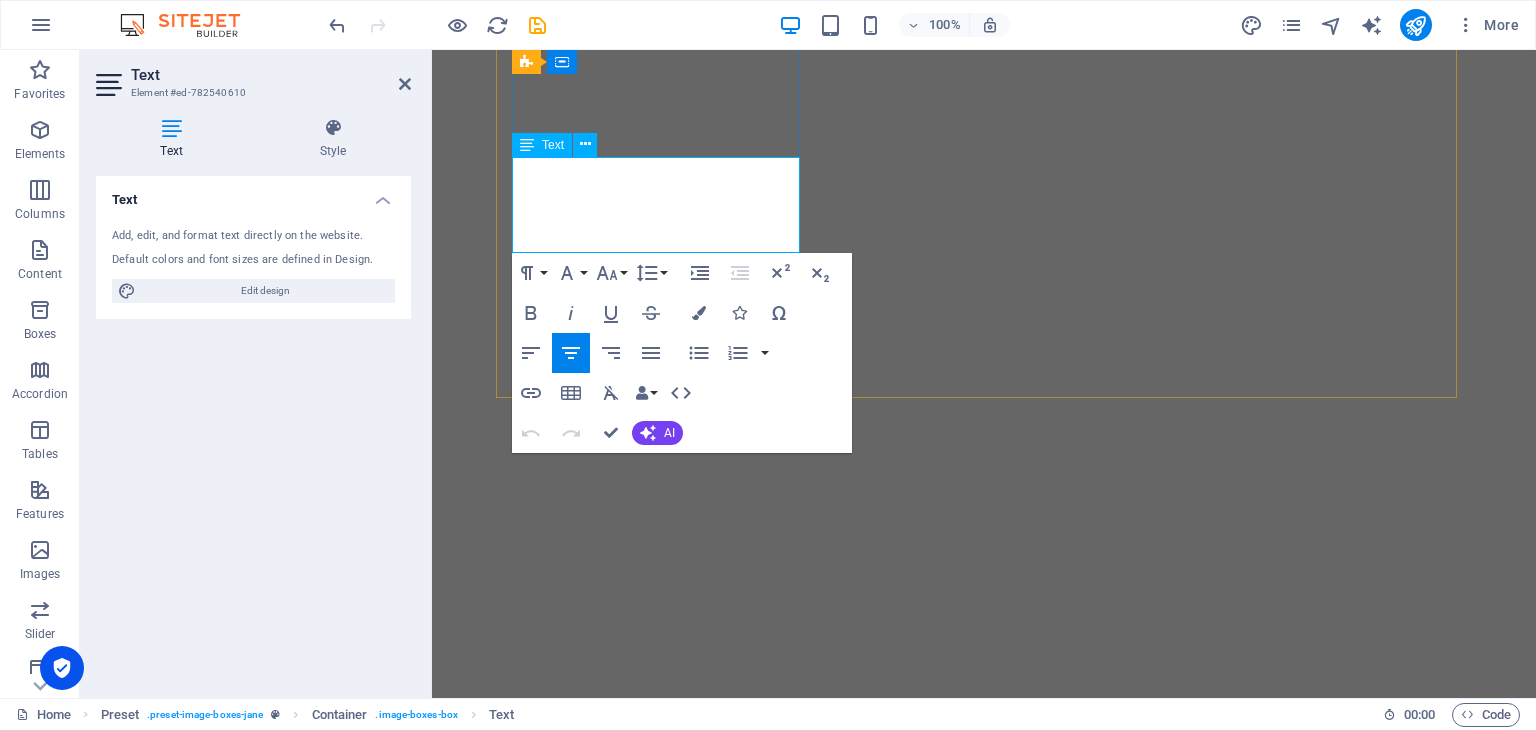 drag, startPoint x: 741, startPoint y: 239, endPoint x: 532, endPoint y: 184, distance: 216.1157 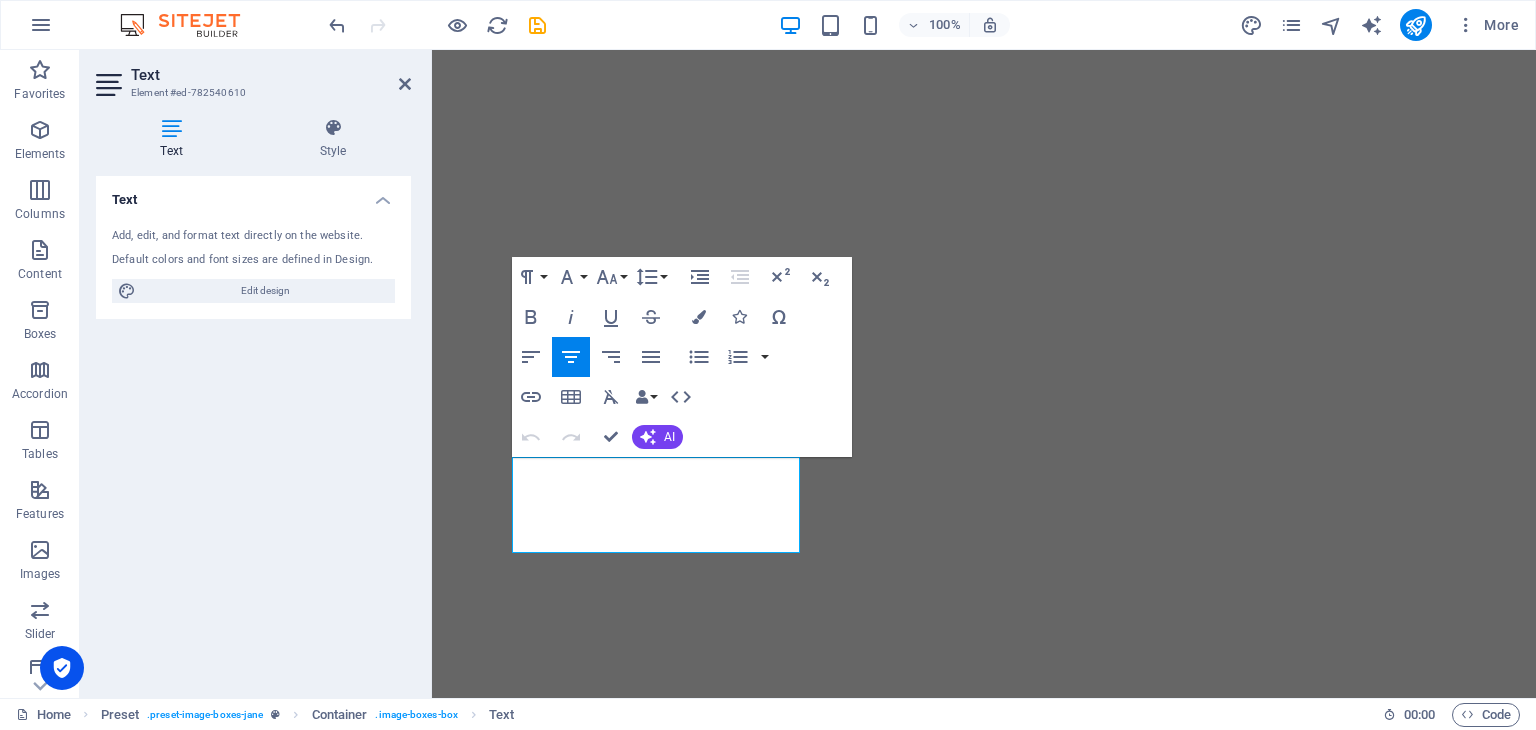 click on "Text Add, edit, and format text directly on the website. Default colors and font sizes are defined in Design. Edit design Alignment Left aligned Centered Right aligned" at bounding box center (253, 429) 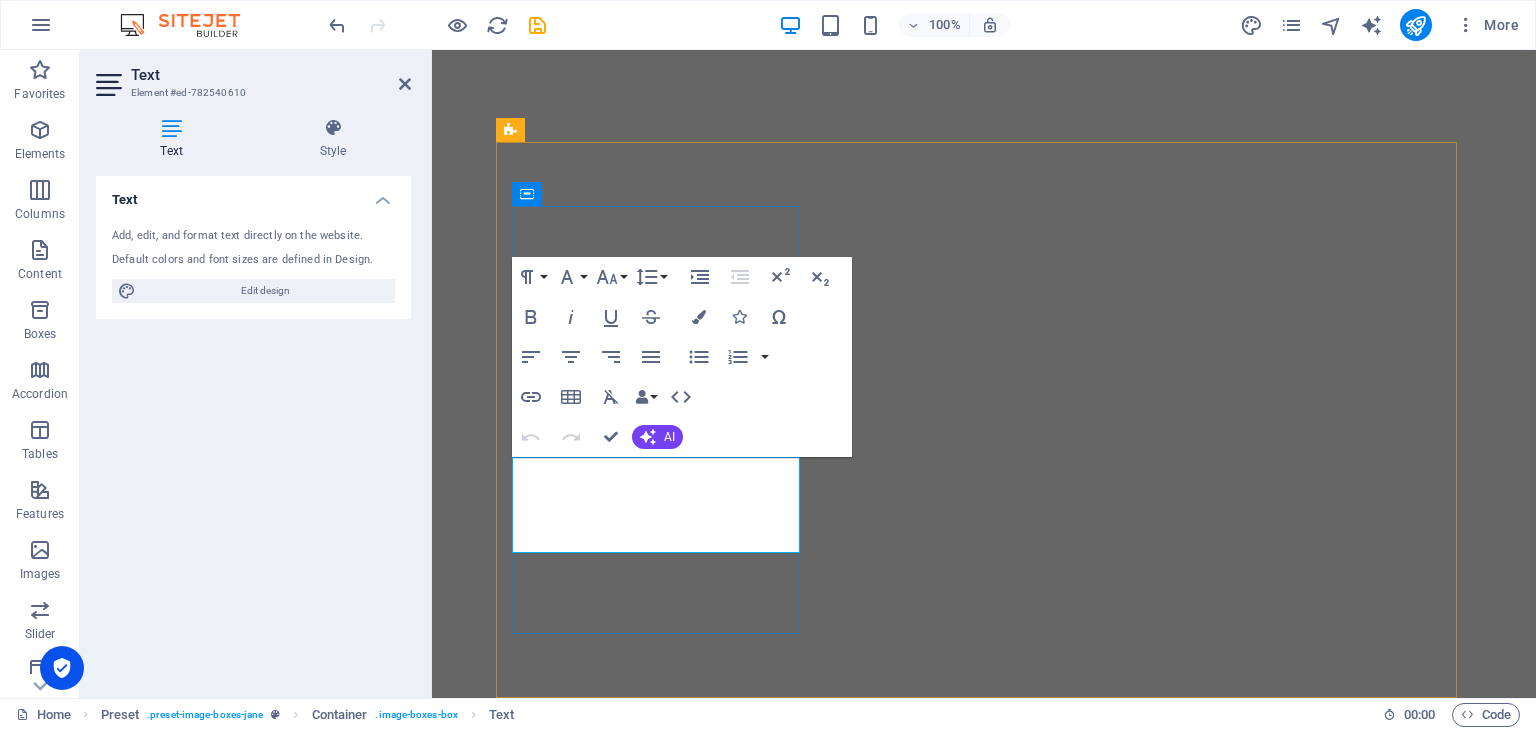 click on "Lorem ipsum dolor sit amet, consectetuer adipiscing elit. Aenean commodo ligula eget dolor. Lorem ipsum dolor sit amet." at bounding box center (984, 1816) 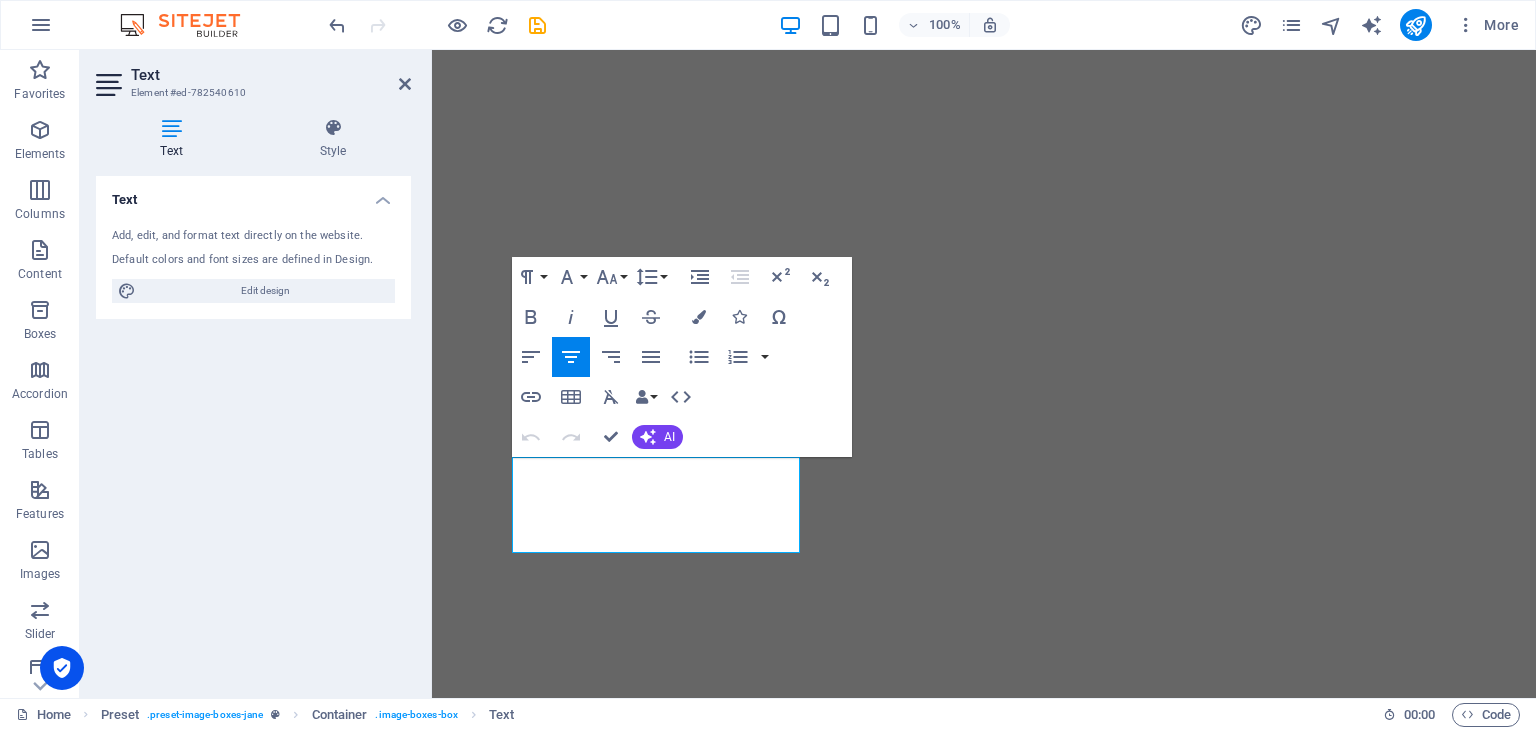 click on "Text Add, edit, and format text directly on the website. Default colors and font sizes are defined in Design. Edit design Alignment Left aligned Centered Right aligned" at bounding box center (253, 429) 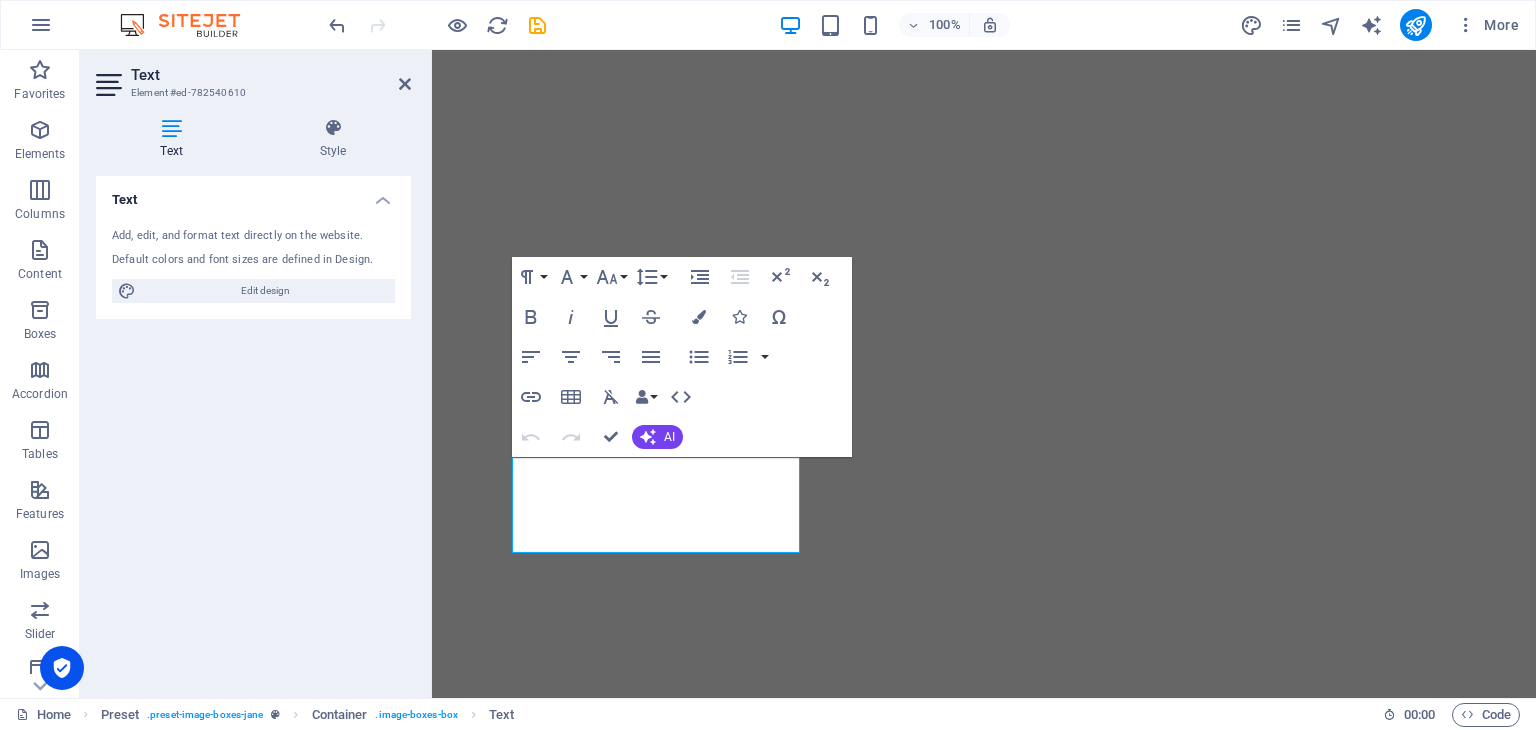click on "Text Add, edit, and format text directly on the website. Default colors and font sizes are defined in Design. Edit design Alignment Left aligned Centered Right aligned" at bounding box center [253, 429] 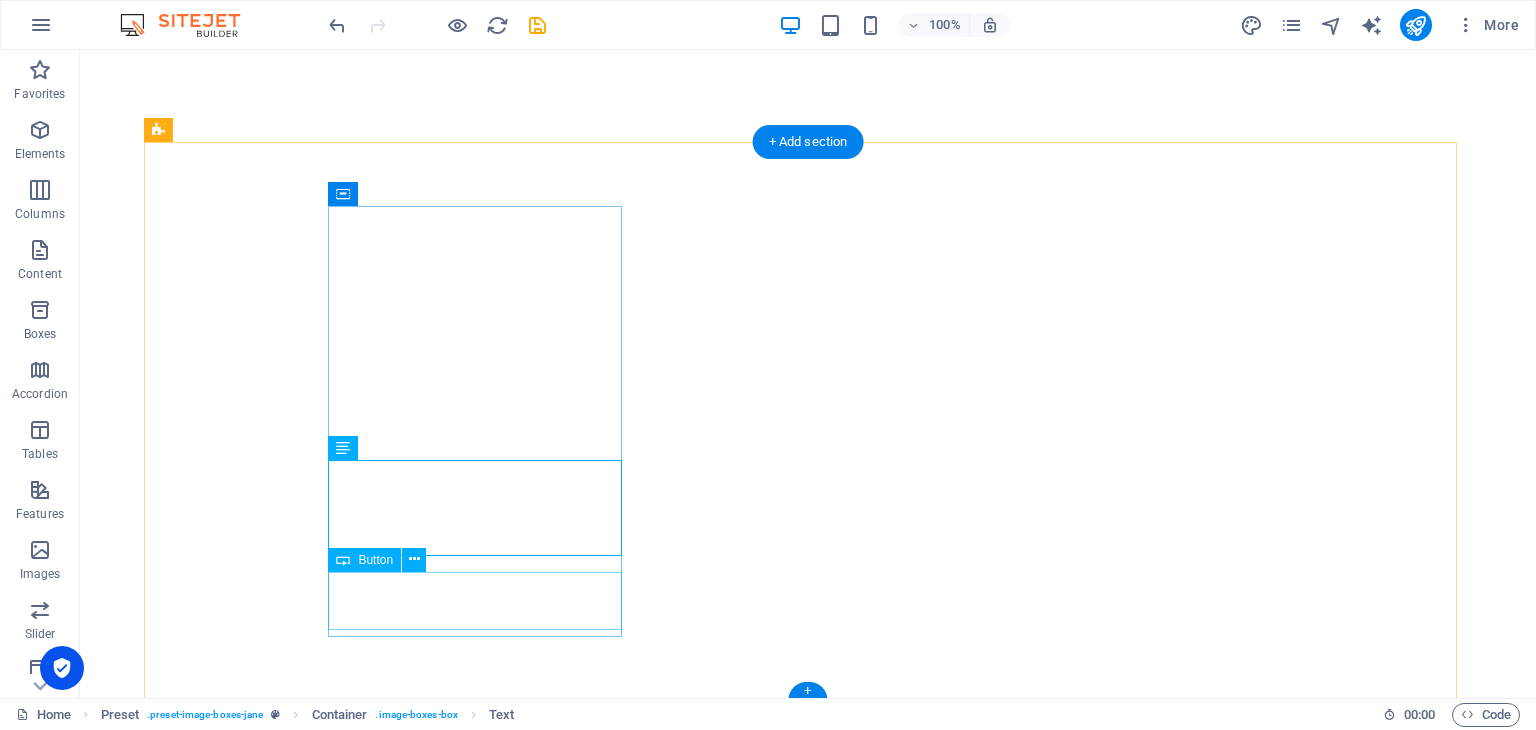 click on "see more" at bounding box center (632, 1873) 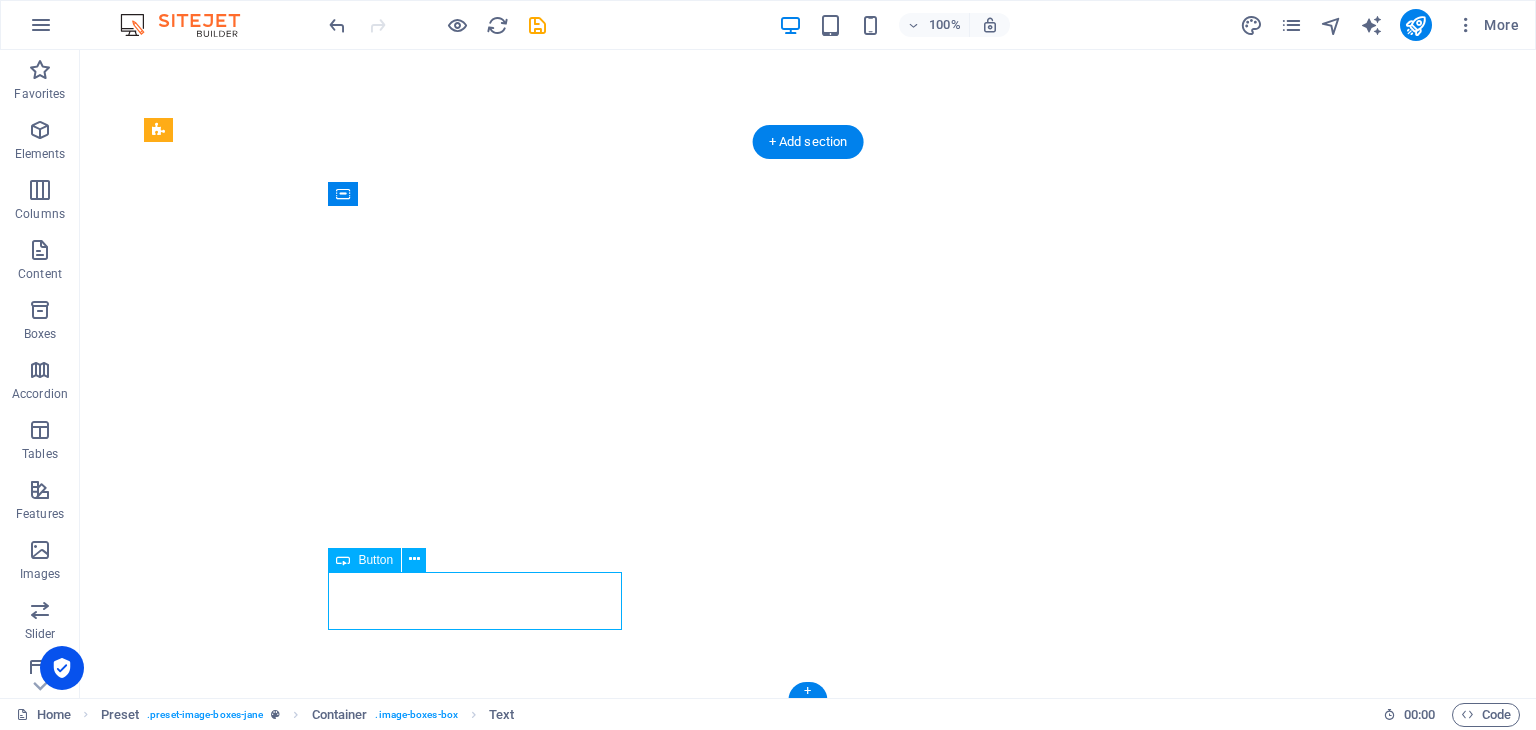 click on "see more" at bounding box center (632, 1873) 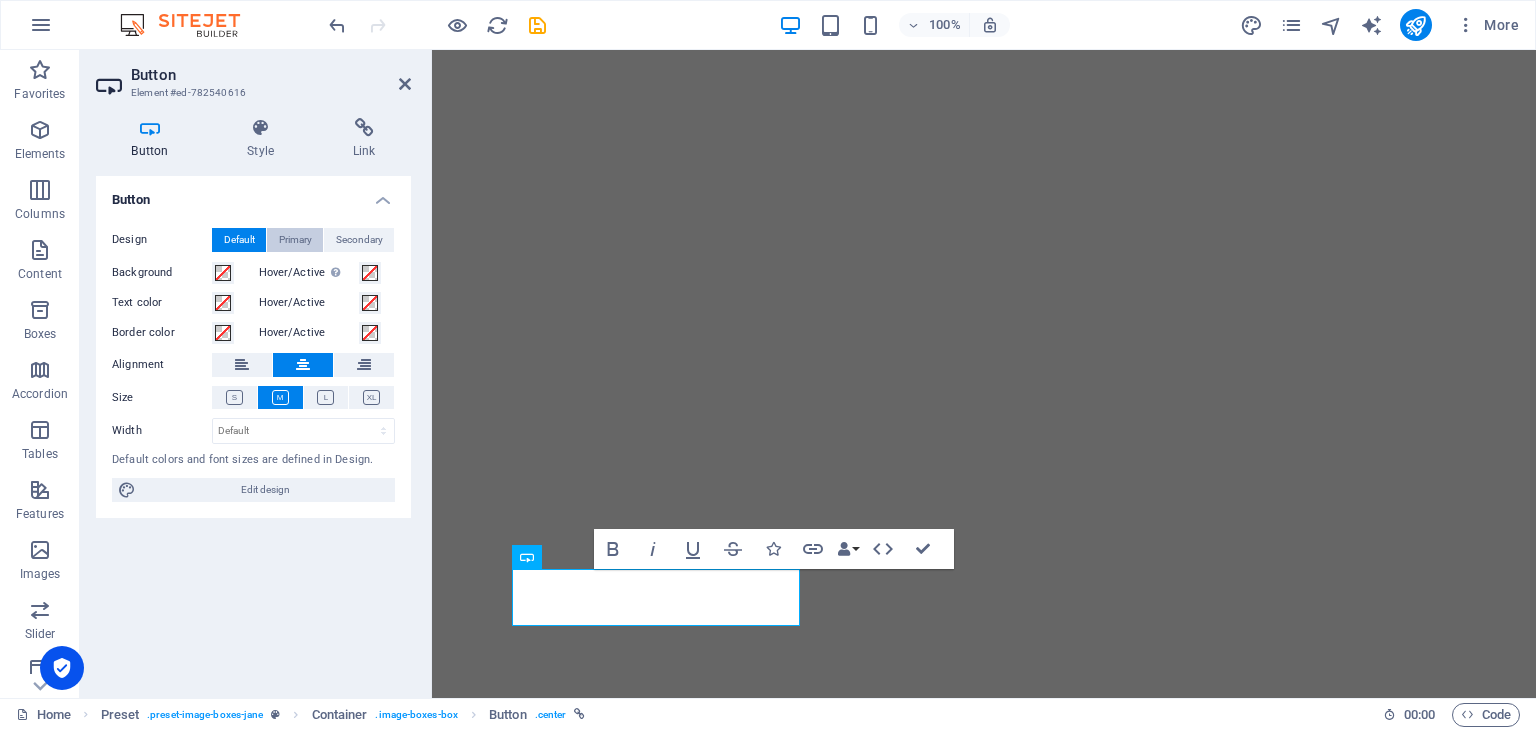 click on "Primary" at bounding box center [295, 240] 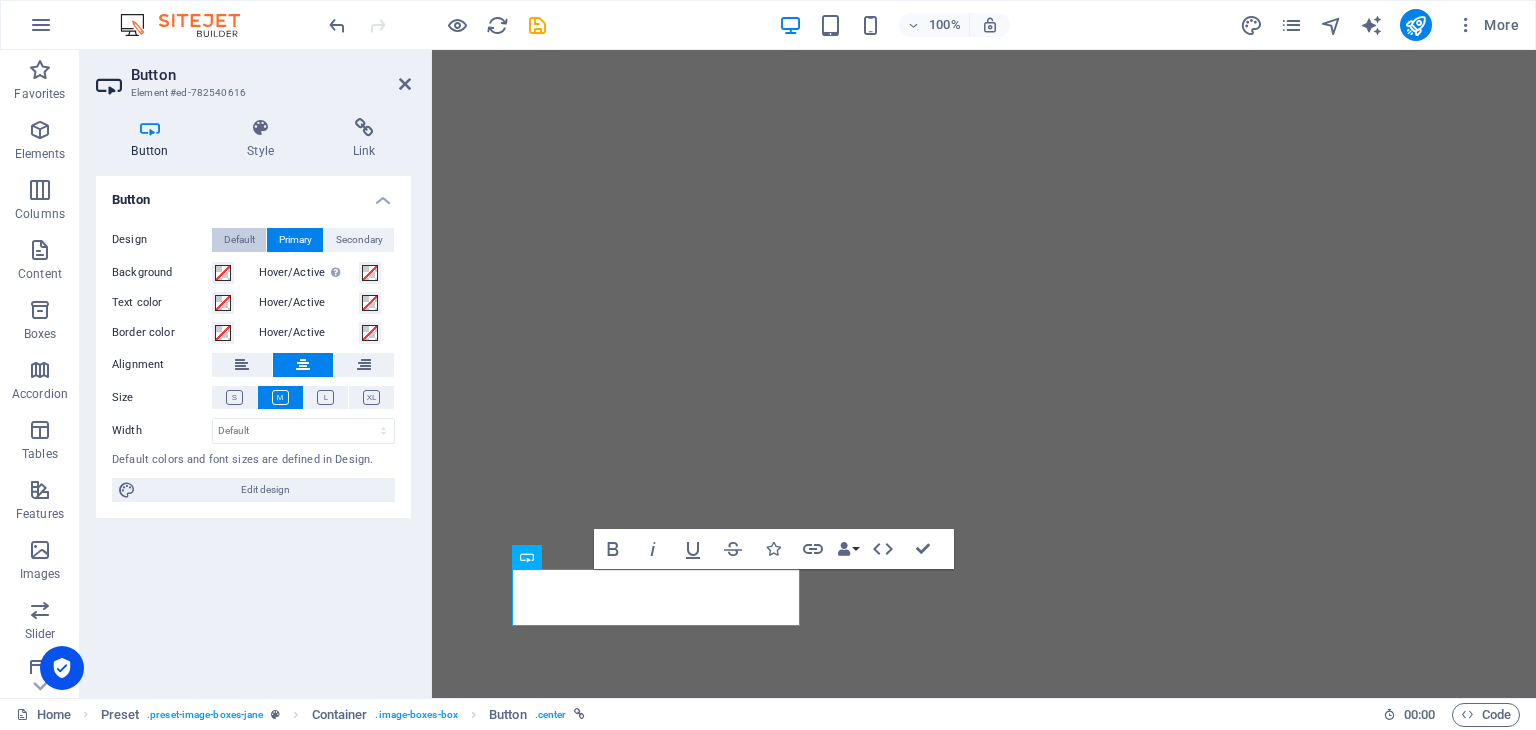 click on "Default" at bounding box center (239, 240) 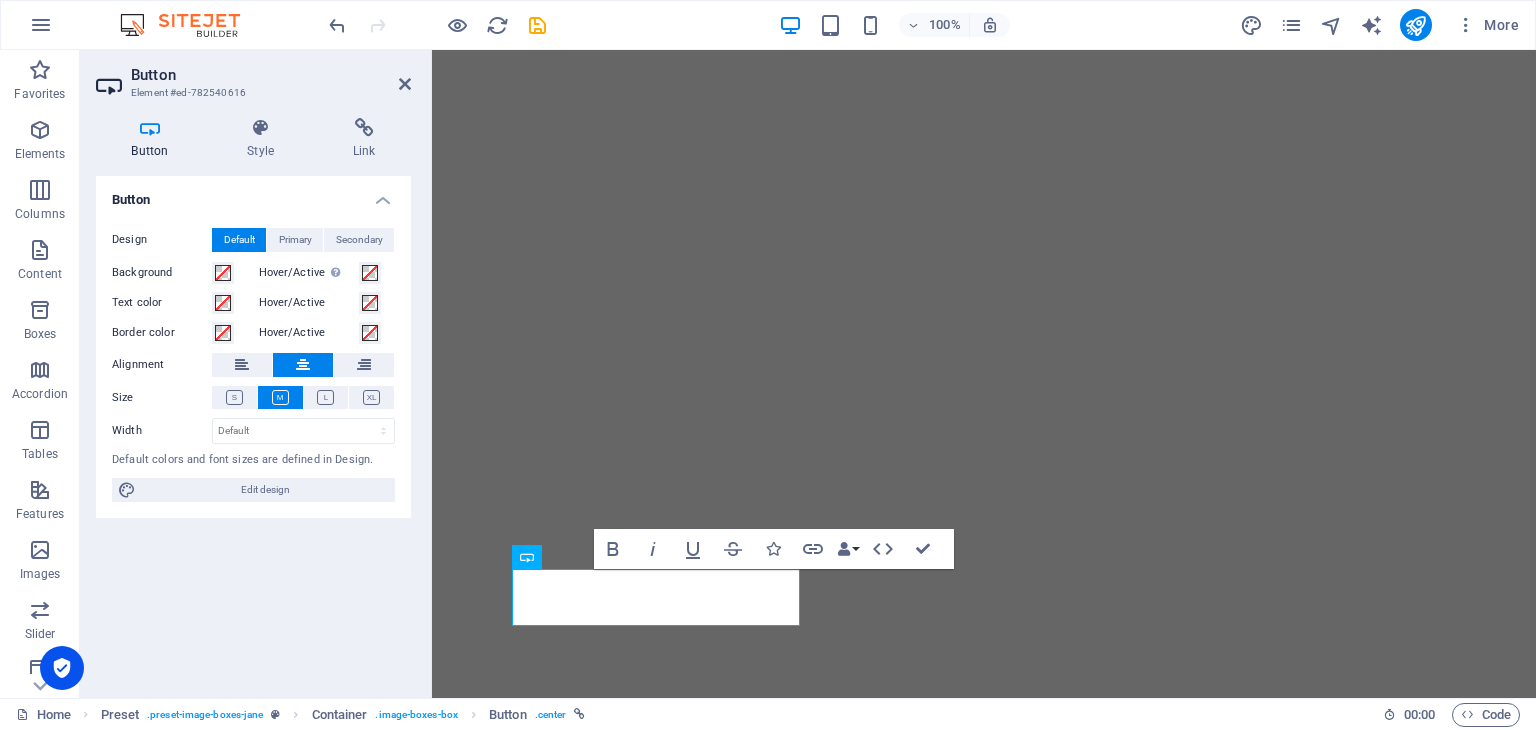 click on "Button" at bounding box center [154, 139] 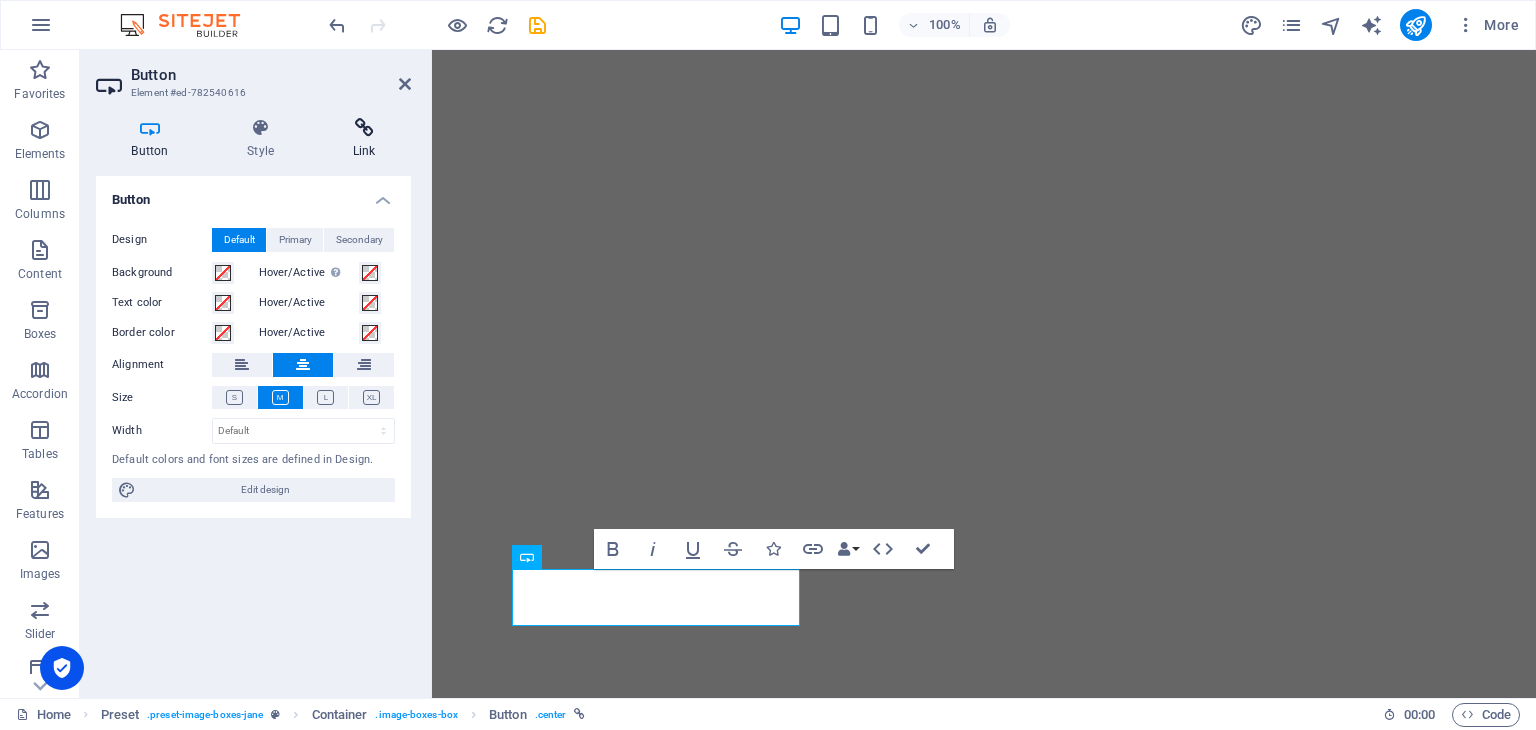 click at bounding box center [364, 128] 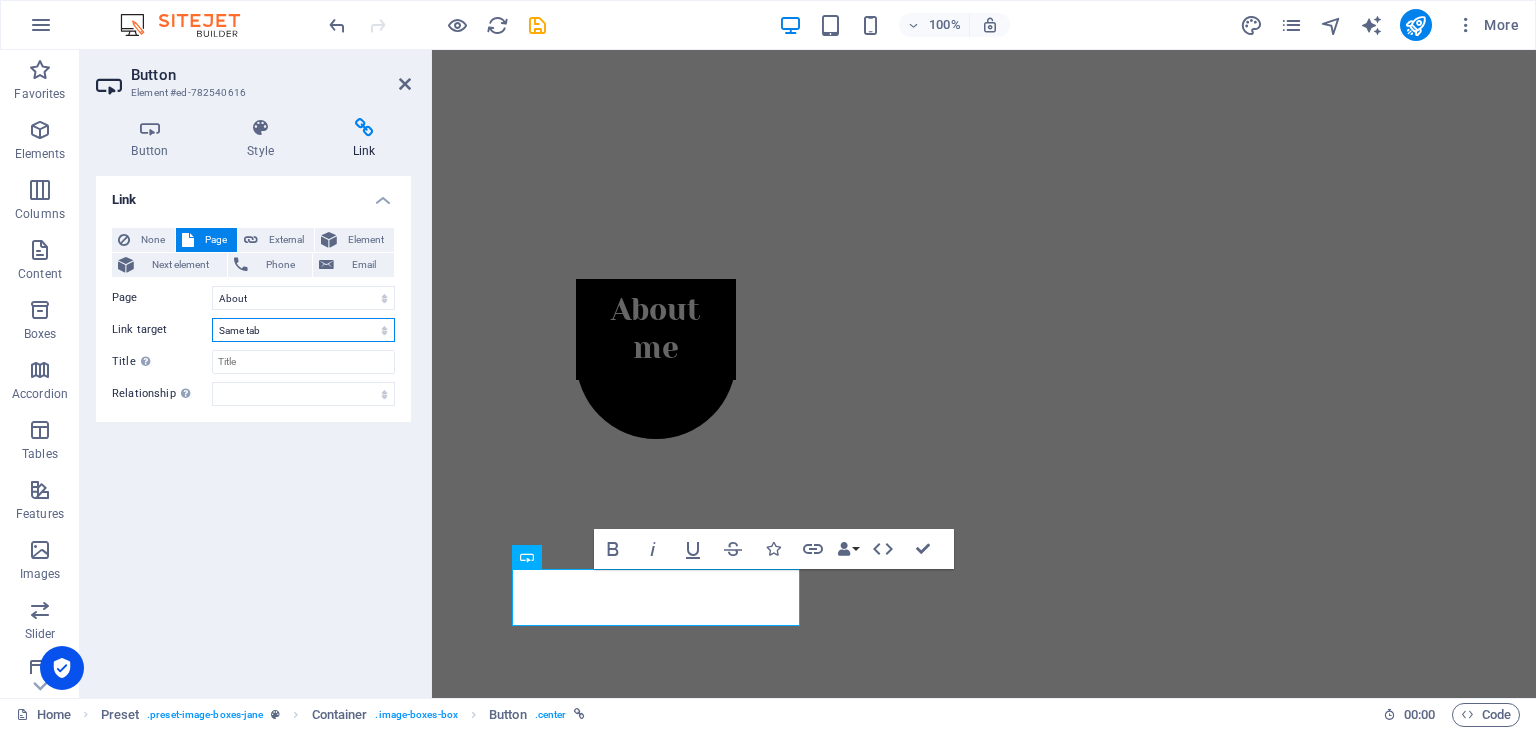 click on "New tab Same tab Overlay" at bounding box center (303, 330) 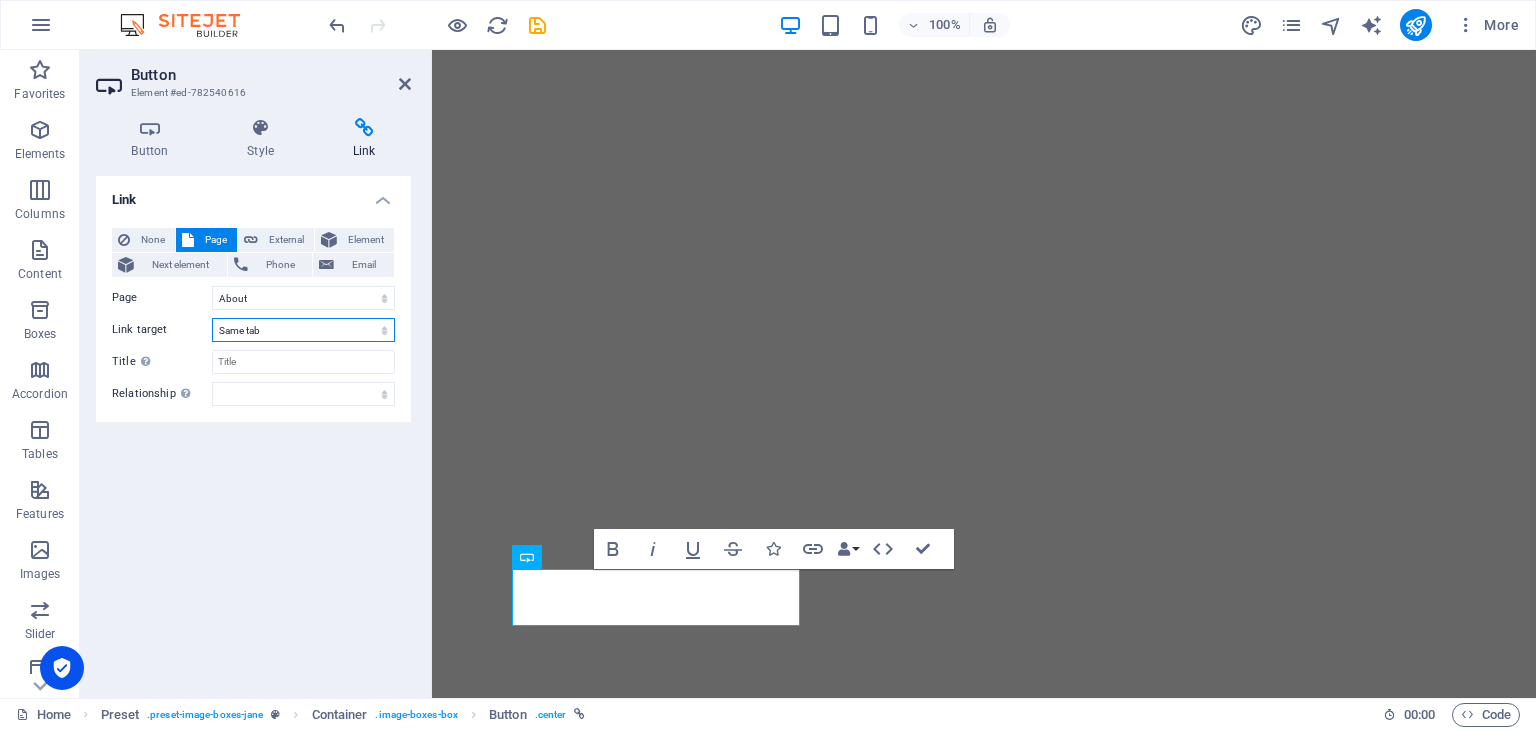 click on "New tab Same tab Overlay" at bounding box center (303, 330) 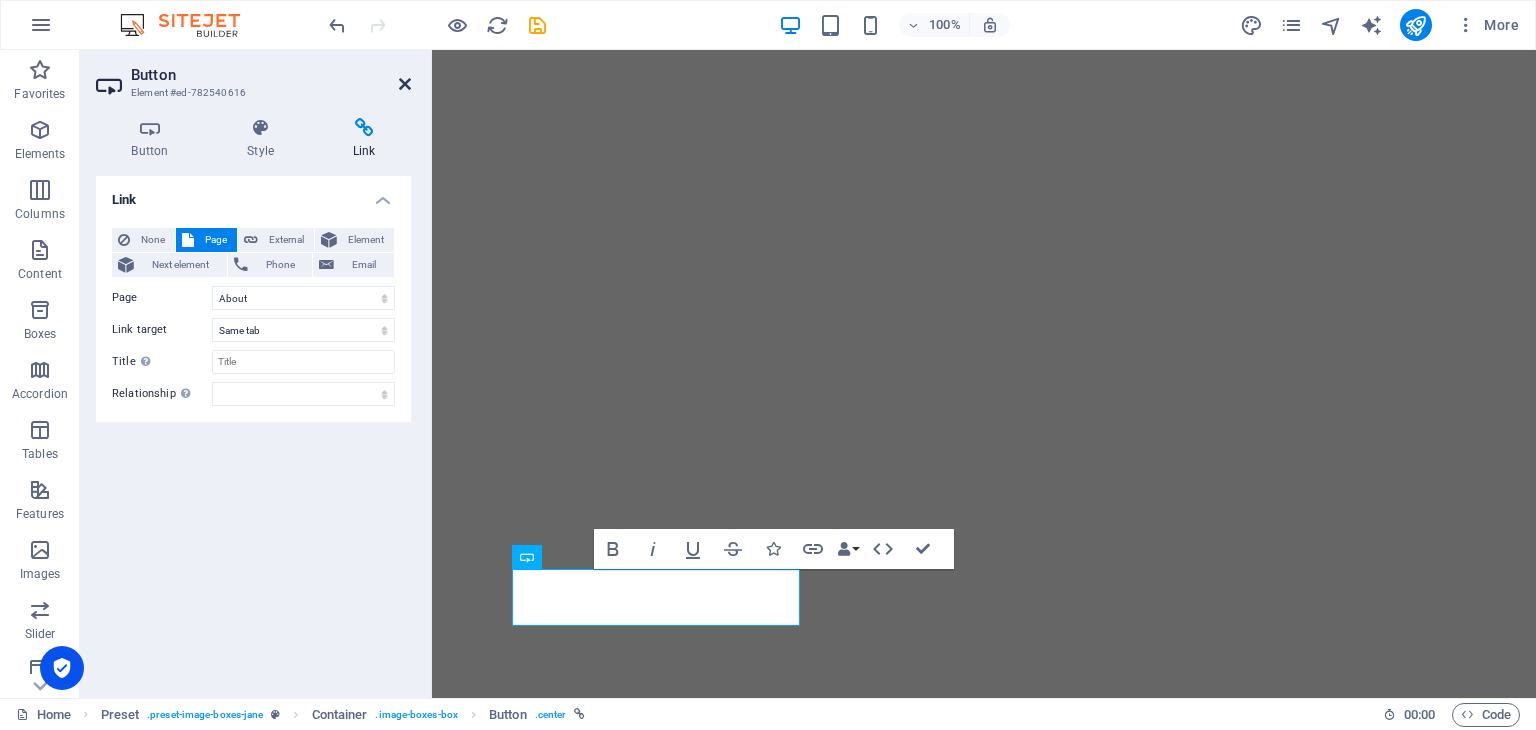 click at bounding box center (405, 84) 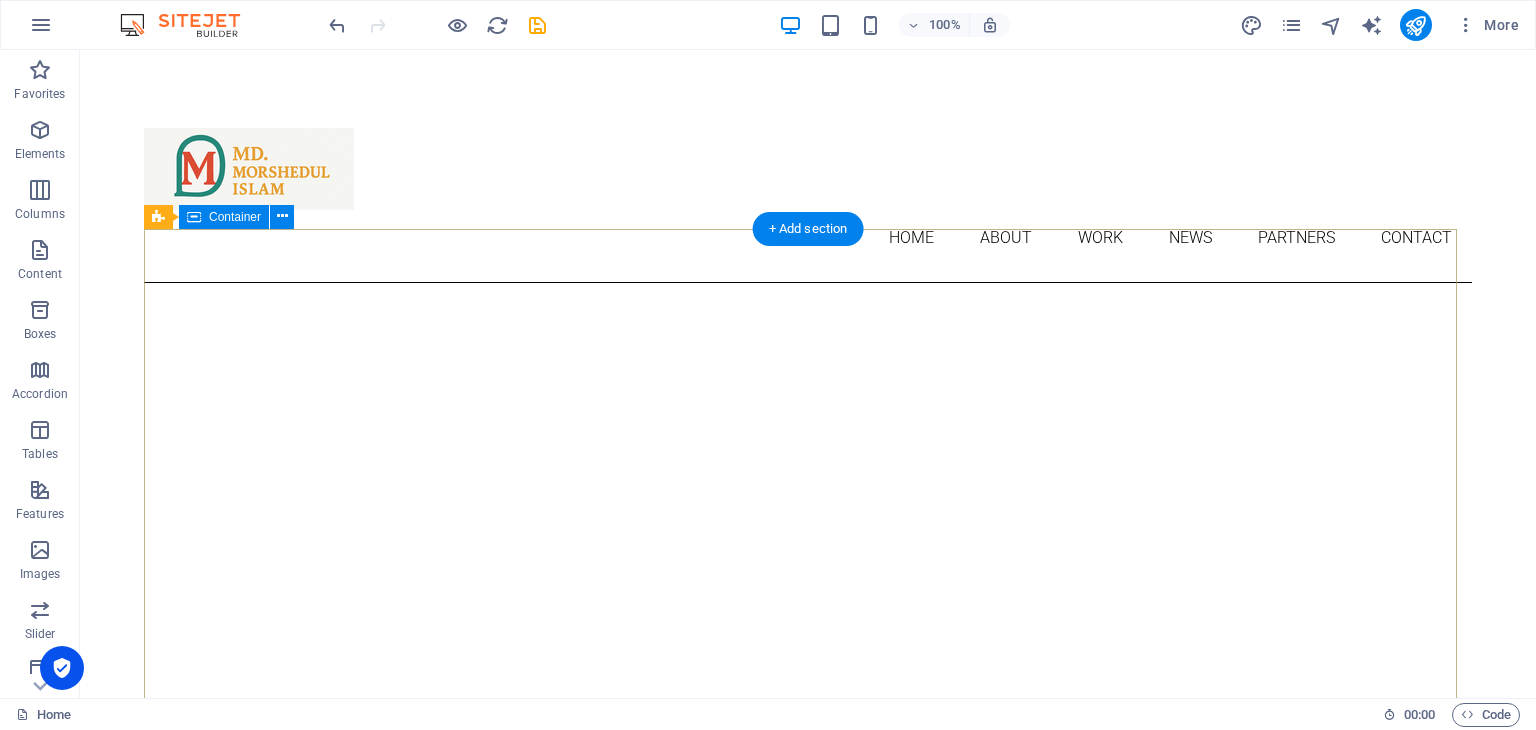 scroll, scrollTop: 0, scrollLeft: 0, axis: both 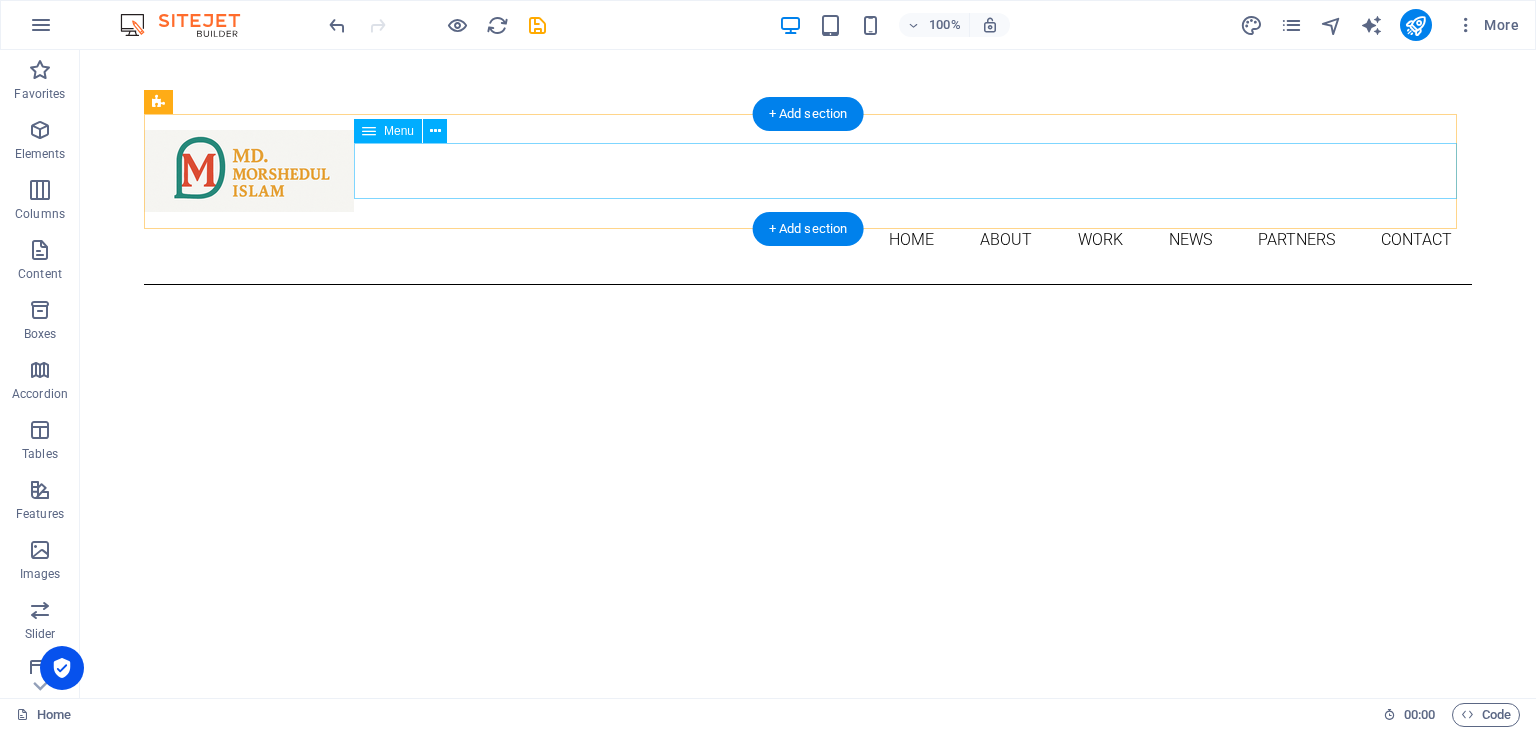 click on "Home About Work News Partners Contact" at bounding box center (808, 240) 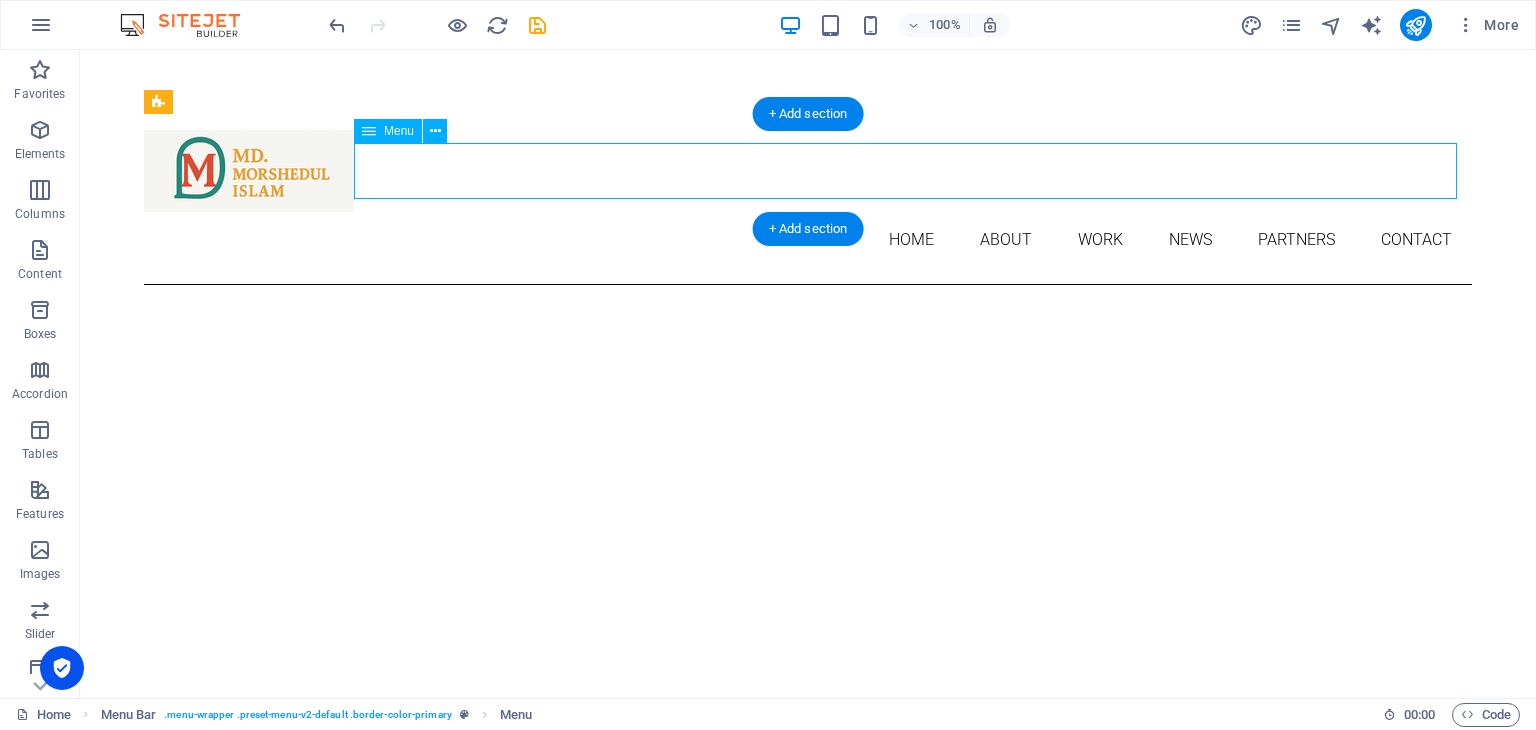 click on "Home About Work News Partners Contact" at bounding box center [808, 240] 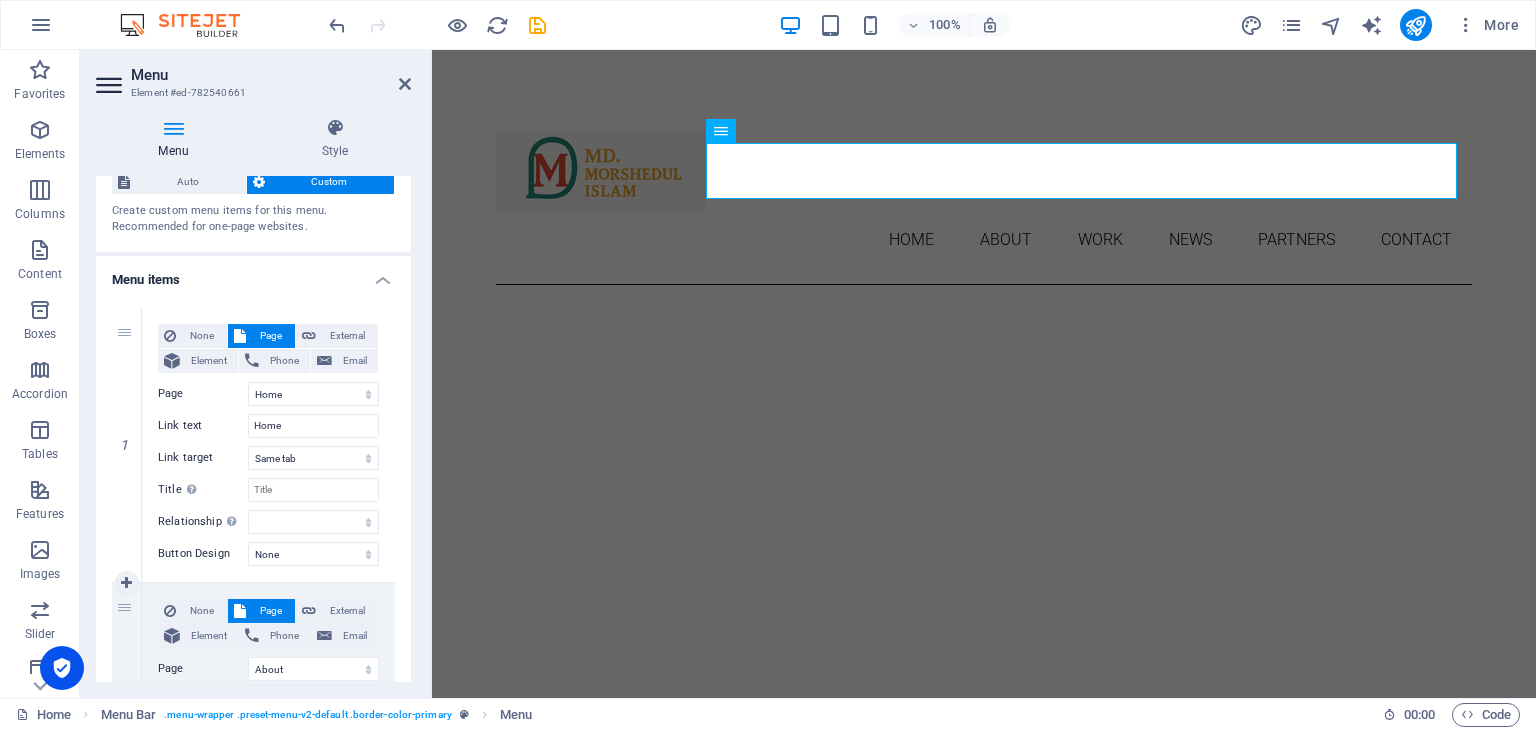 scroll, scrollTop: 0, scrollLeft: 0, axis: both 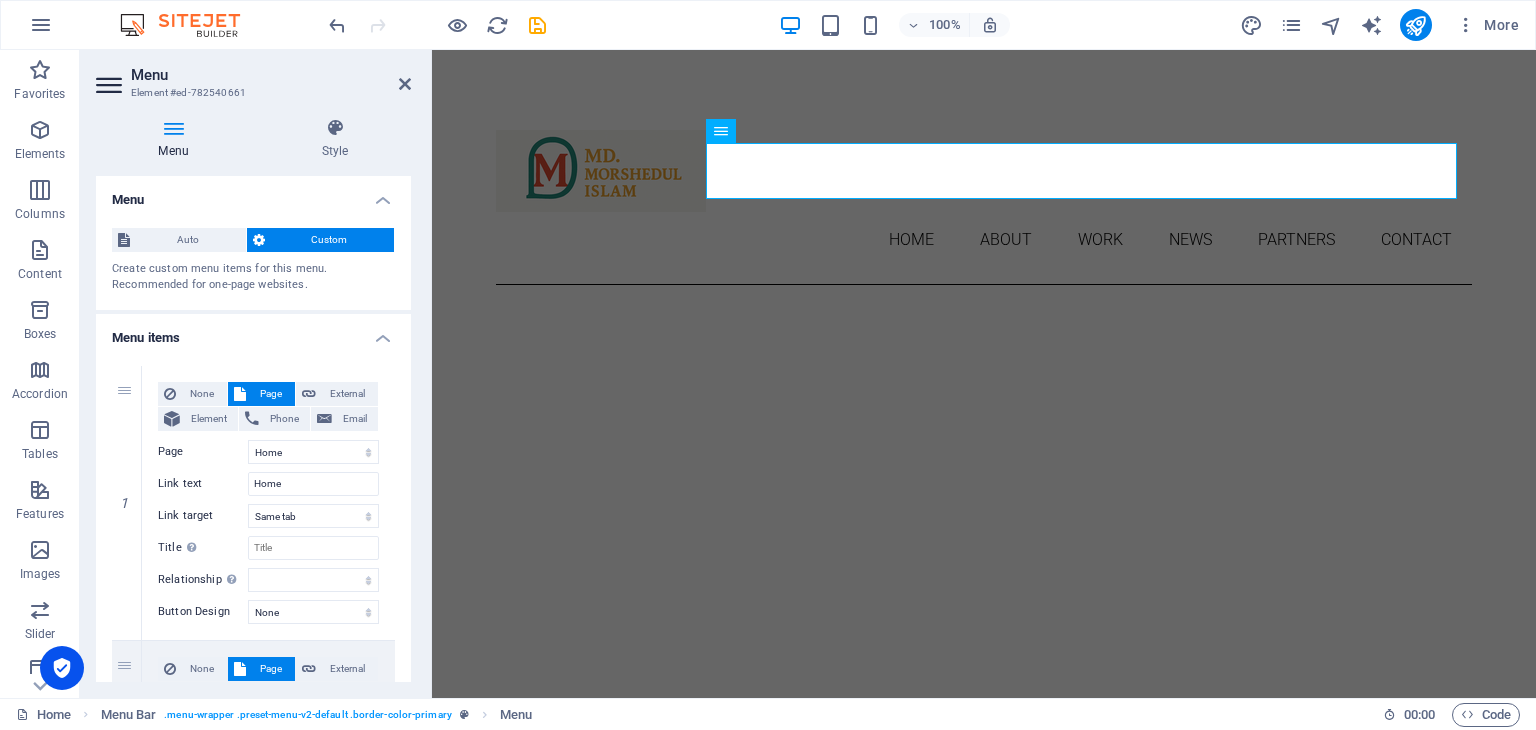 click on "Custom" at bounding box center (330, 240) 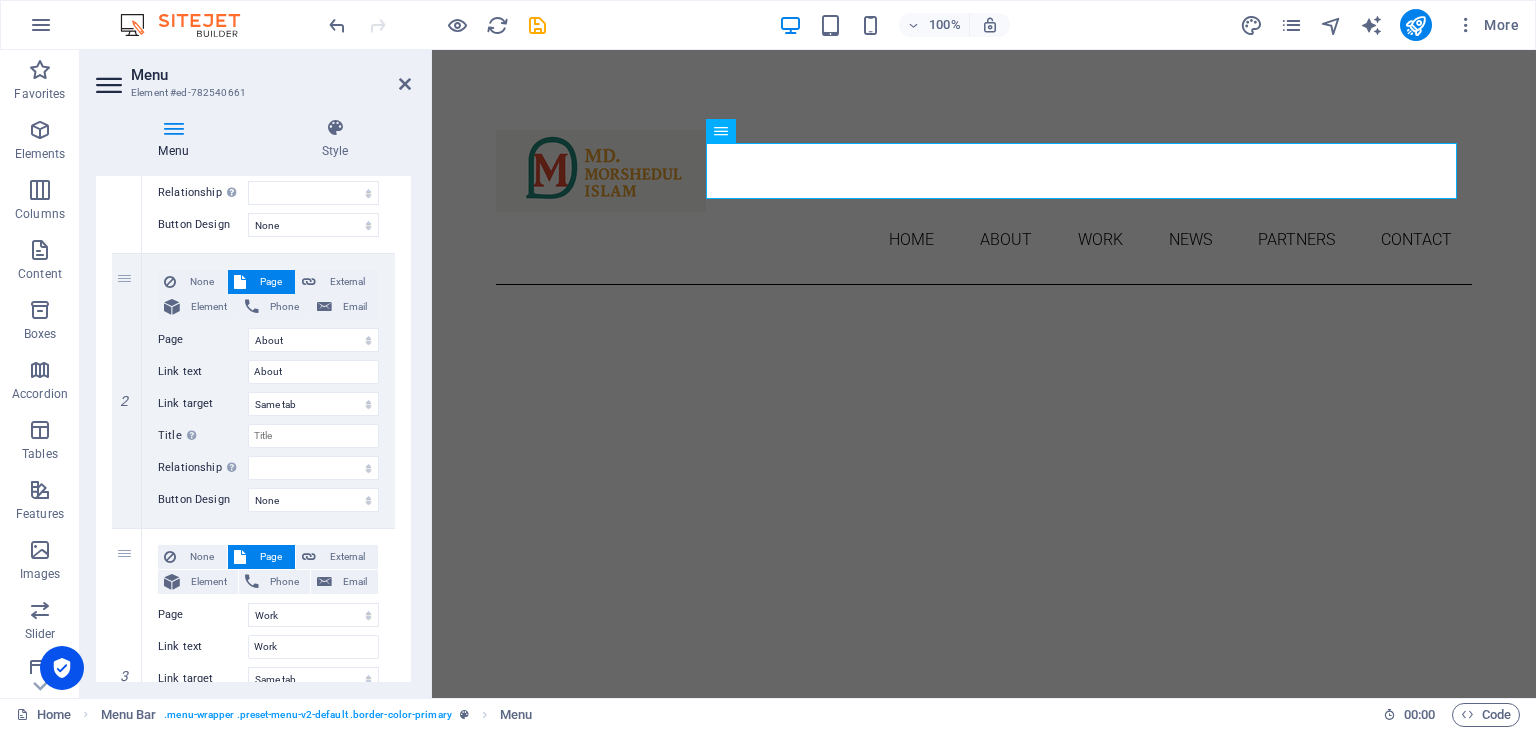 scroll, scrollTop: 0, scrollLeft: 0, axis: both 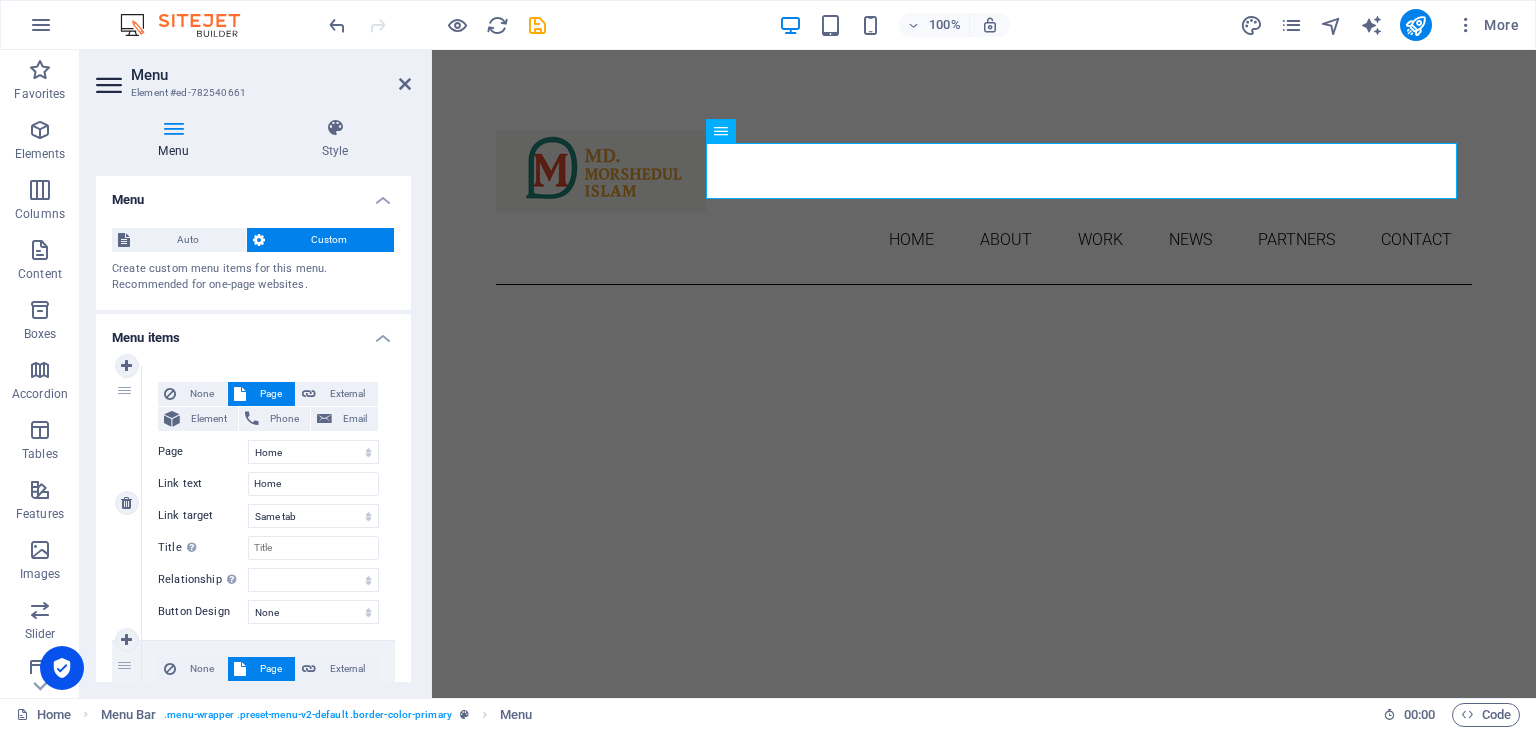 click on "Page" at bounding box center (270, 394) 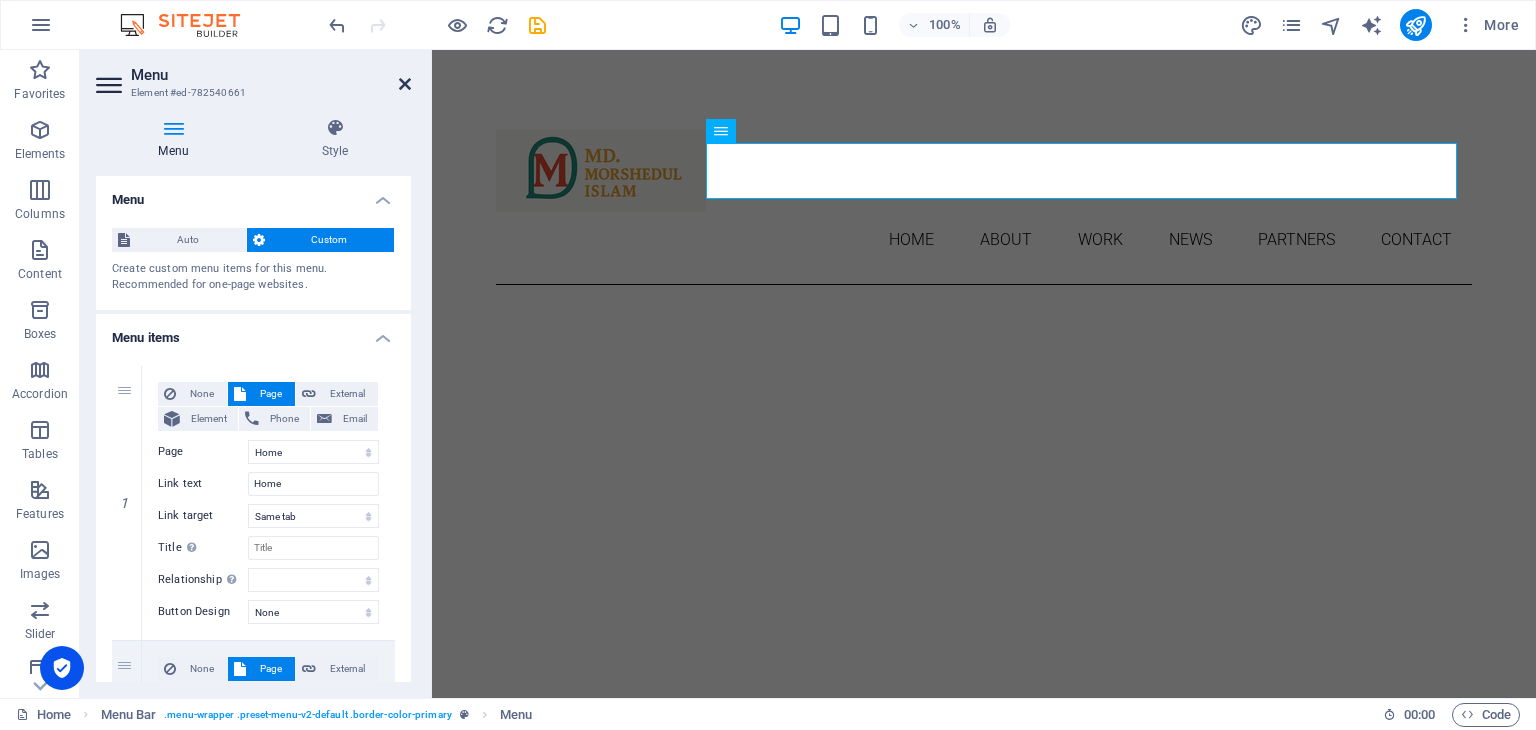 click at bounding box center [405, 84] 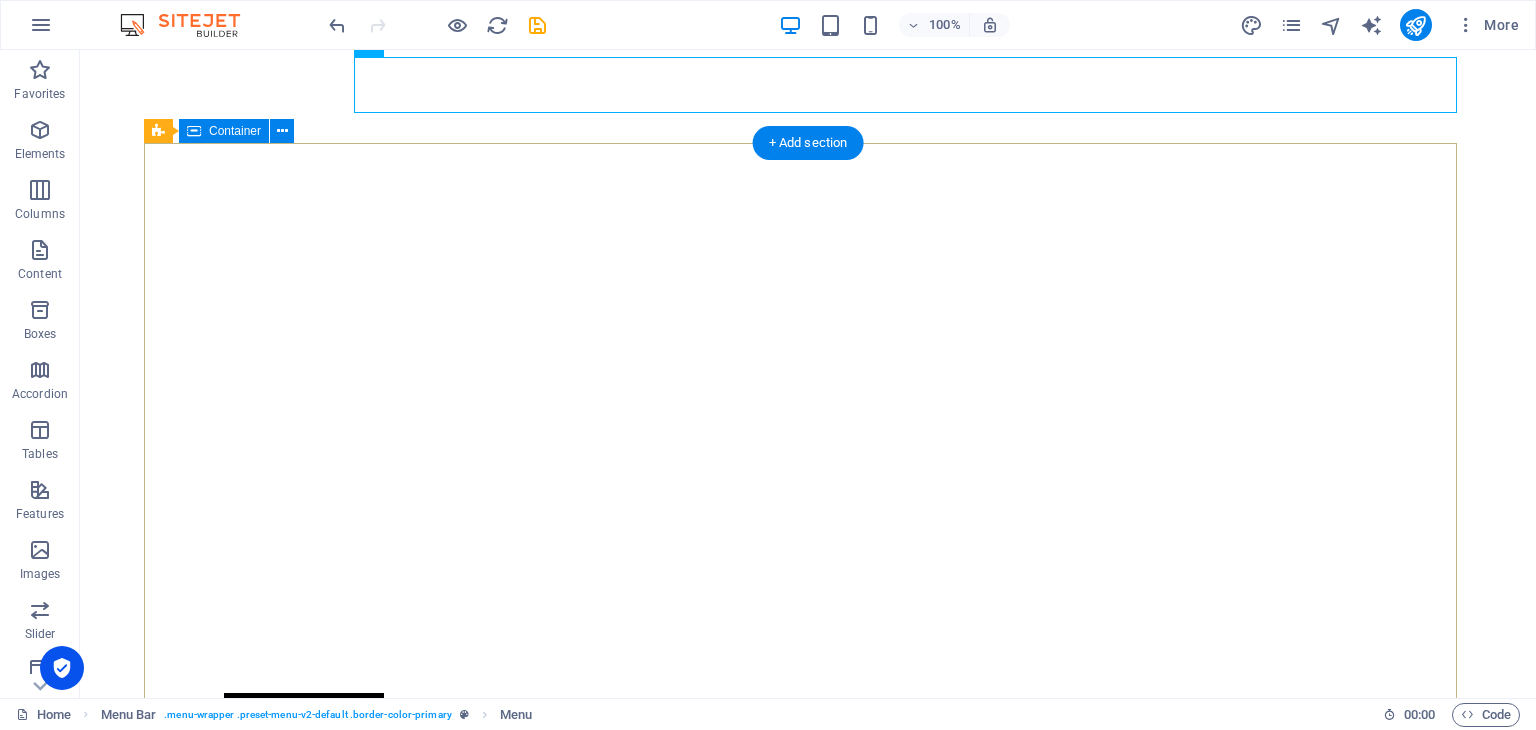 scroll, scrollTop: 600, scrollLeft: 0, axis: vertical 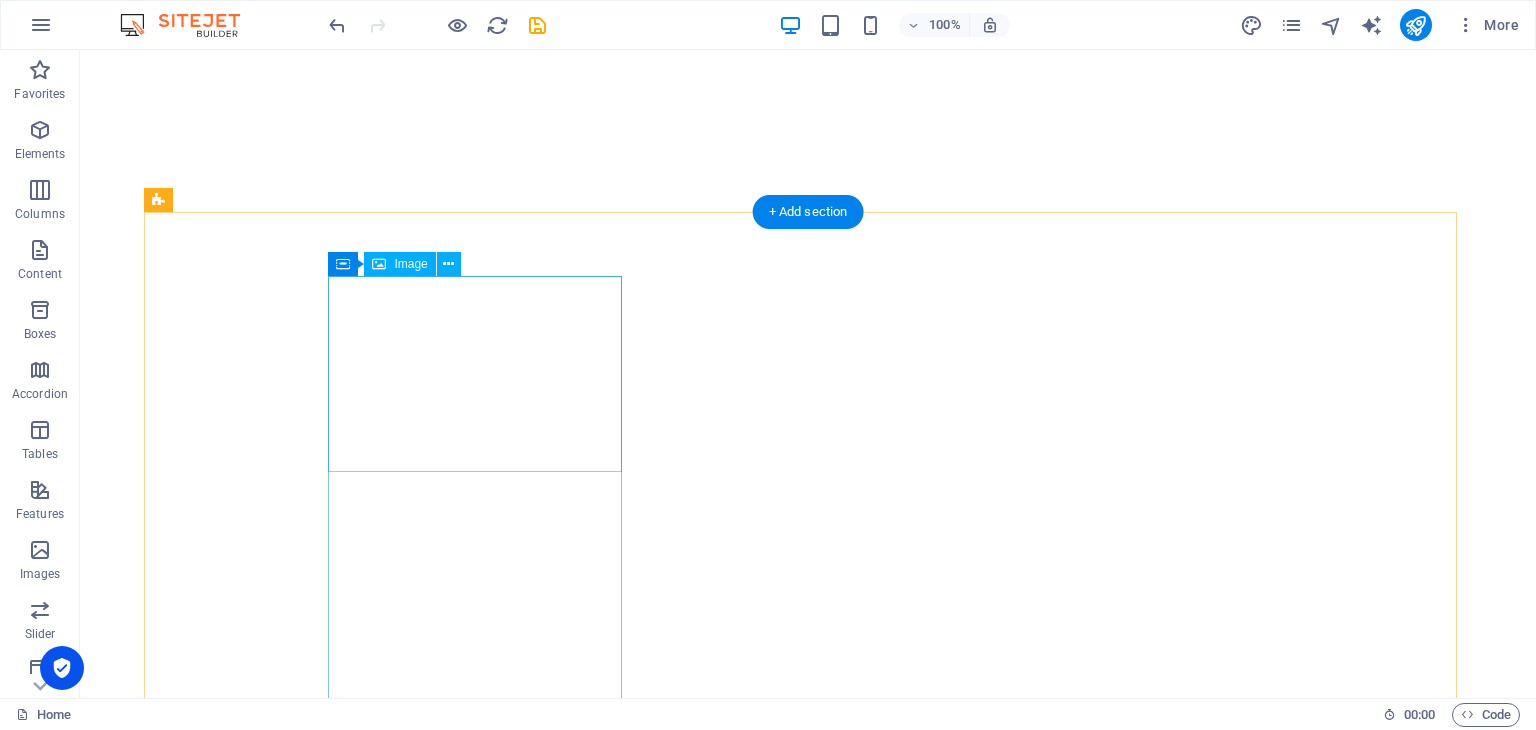 click at bounding box center [632, 1473] 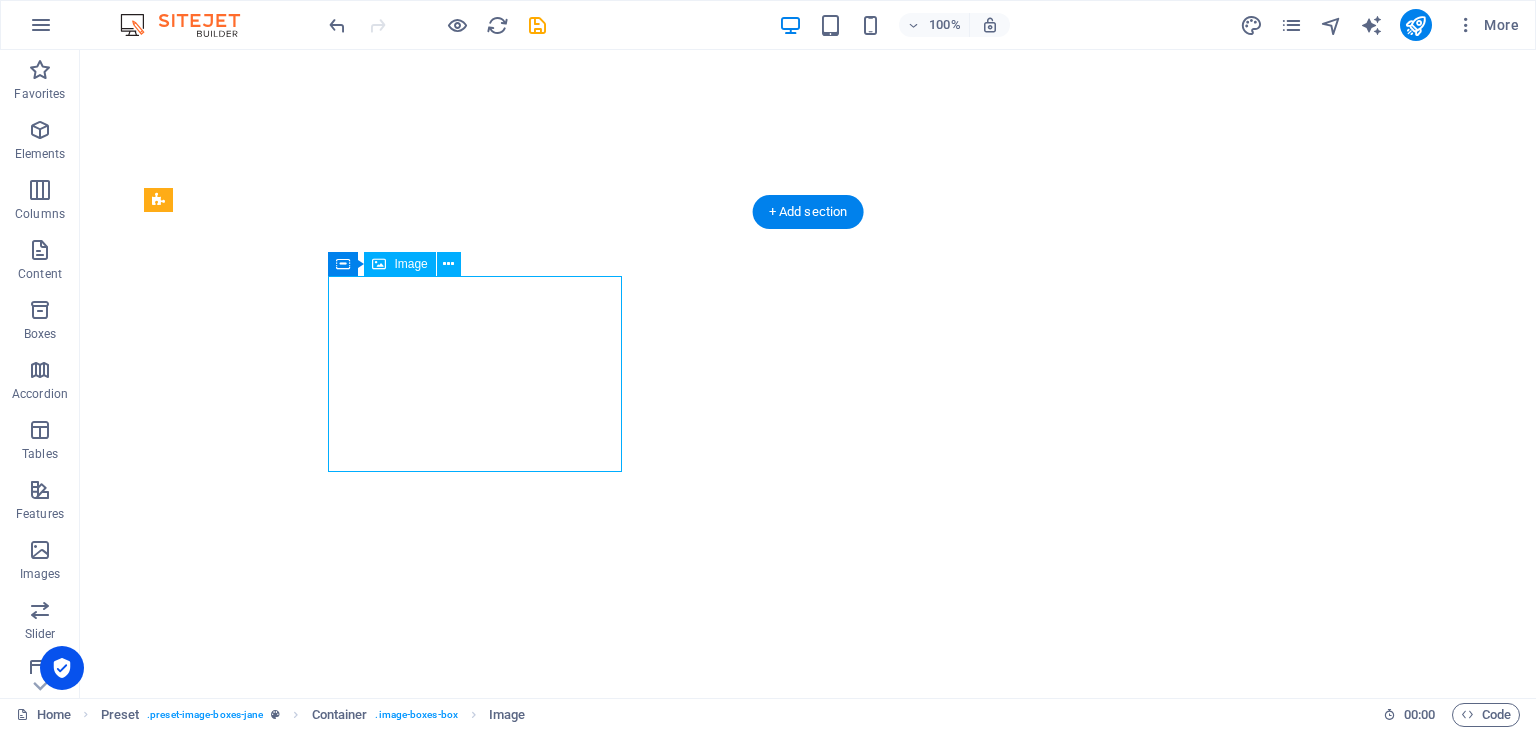 drag, startPoint x: 468, startPoint y: 410, endPoint x: 117, endPoint y: 409, distance: 351.00143 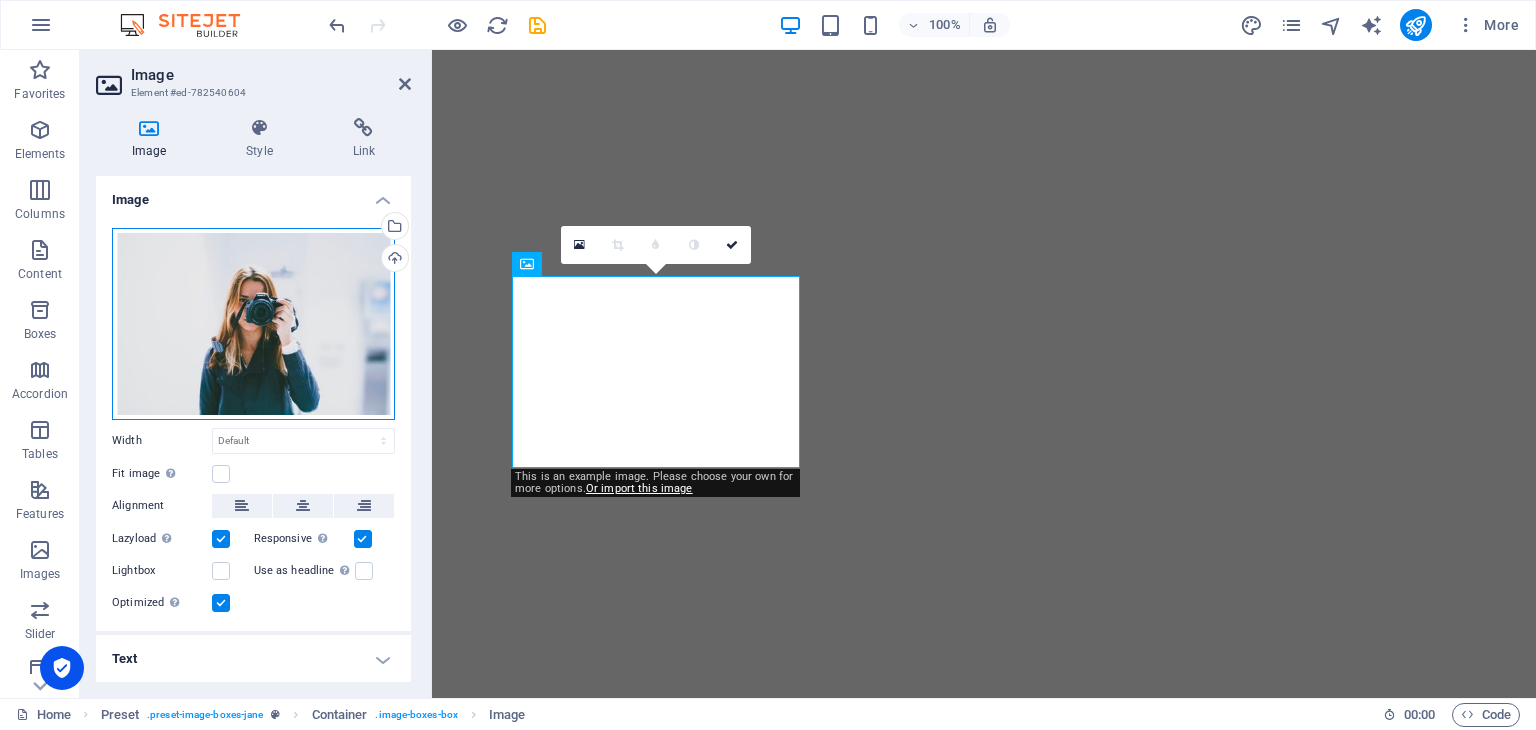 click on "Drag files here, click to choose files or select files from Files or our free stock photos & videos" at bounding box center [253, 324] 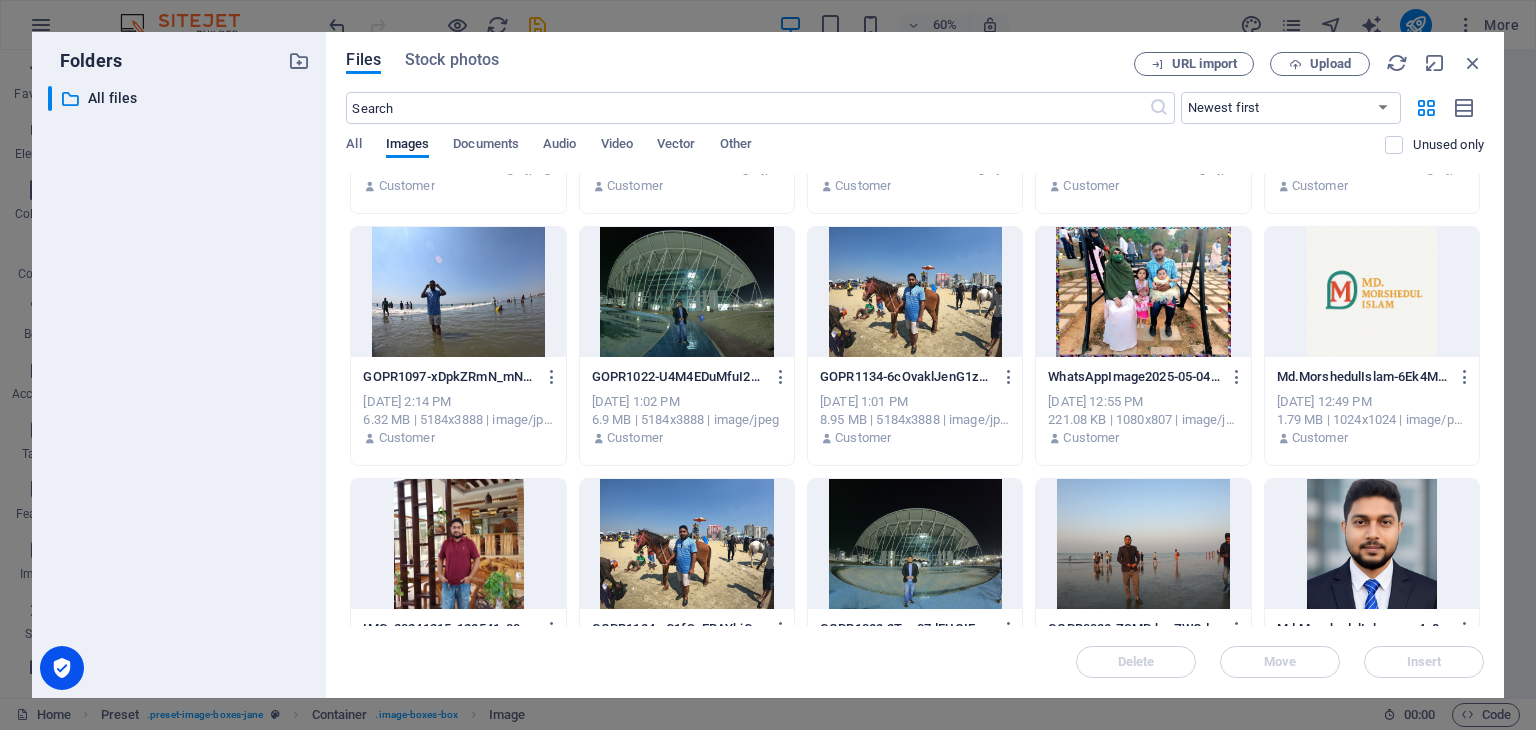 scroll, scrollTop: 300, scrollLeft: 0, axis: vertical 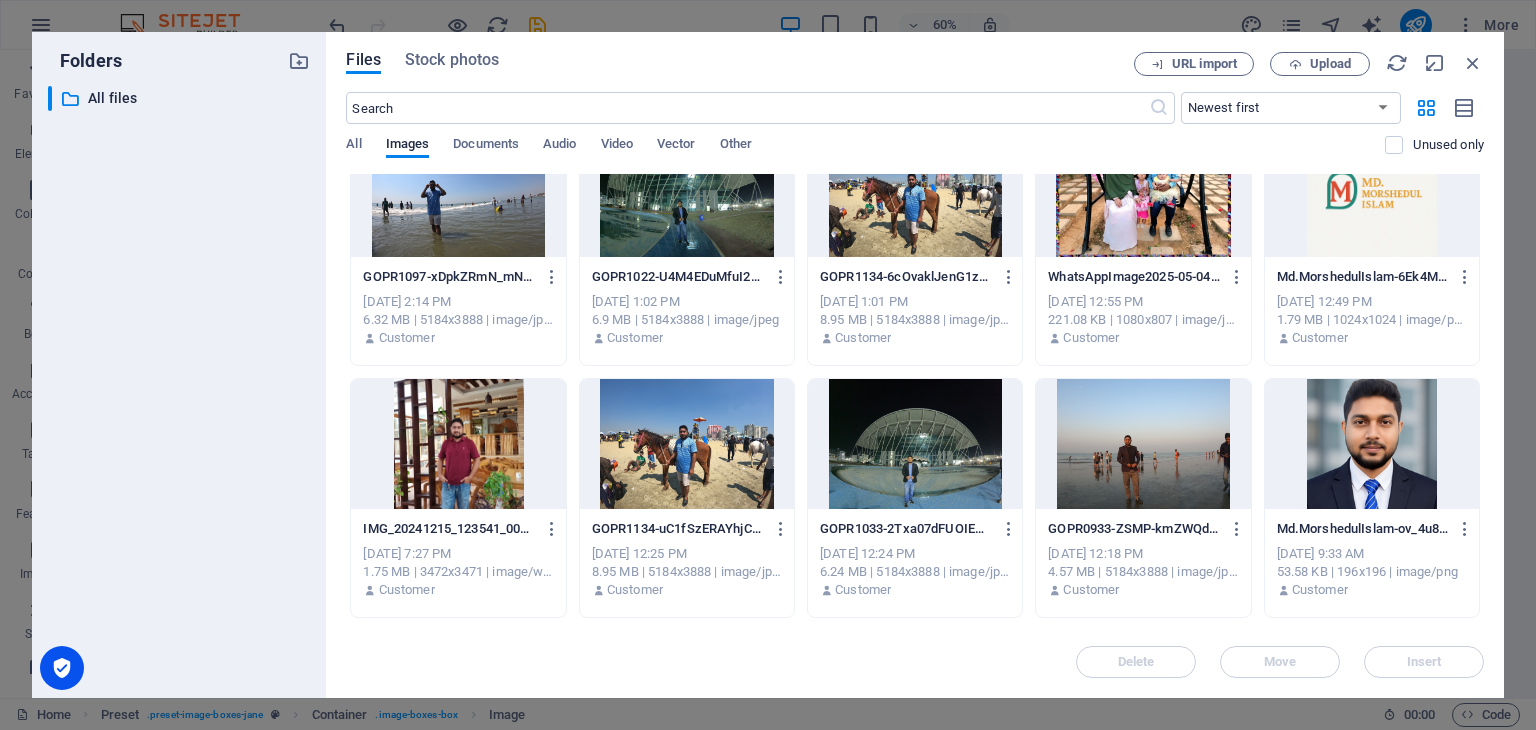 click at bounding box center [1372, 444] 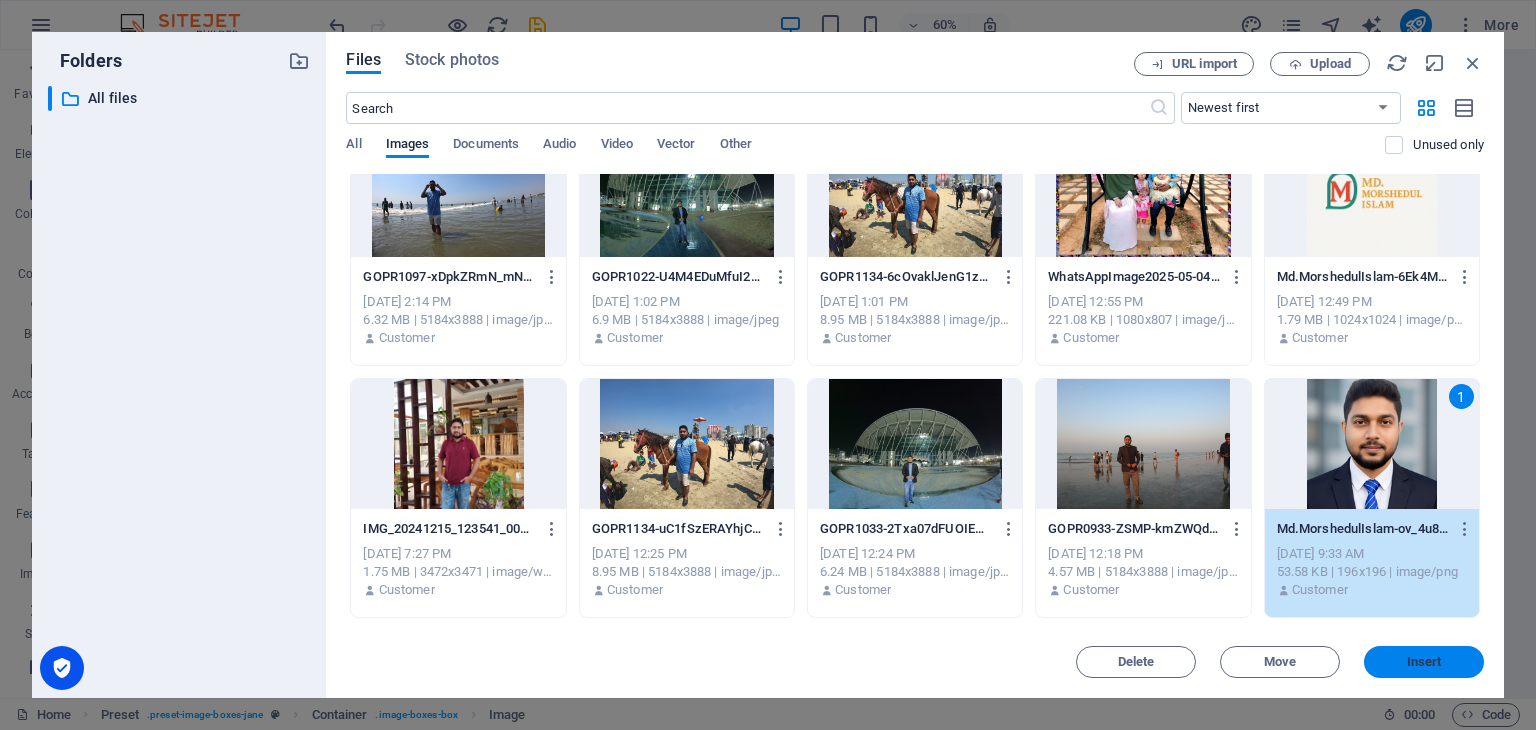 click on "Insert" at bounding box center [1424, 662] 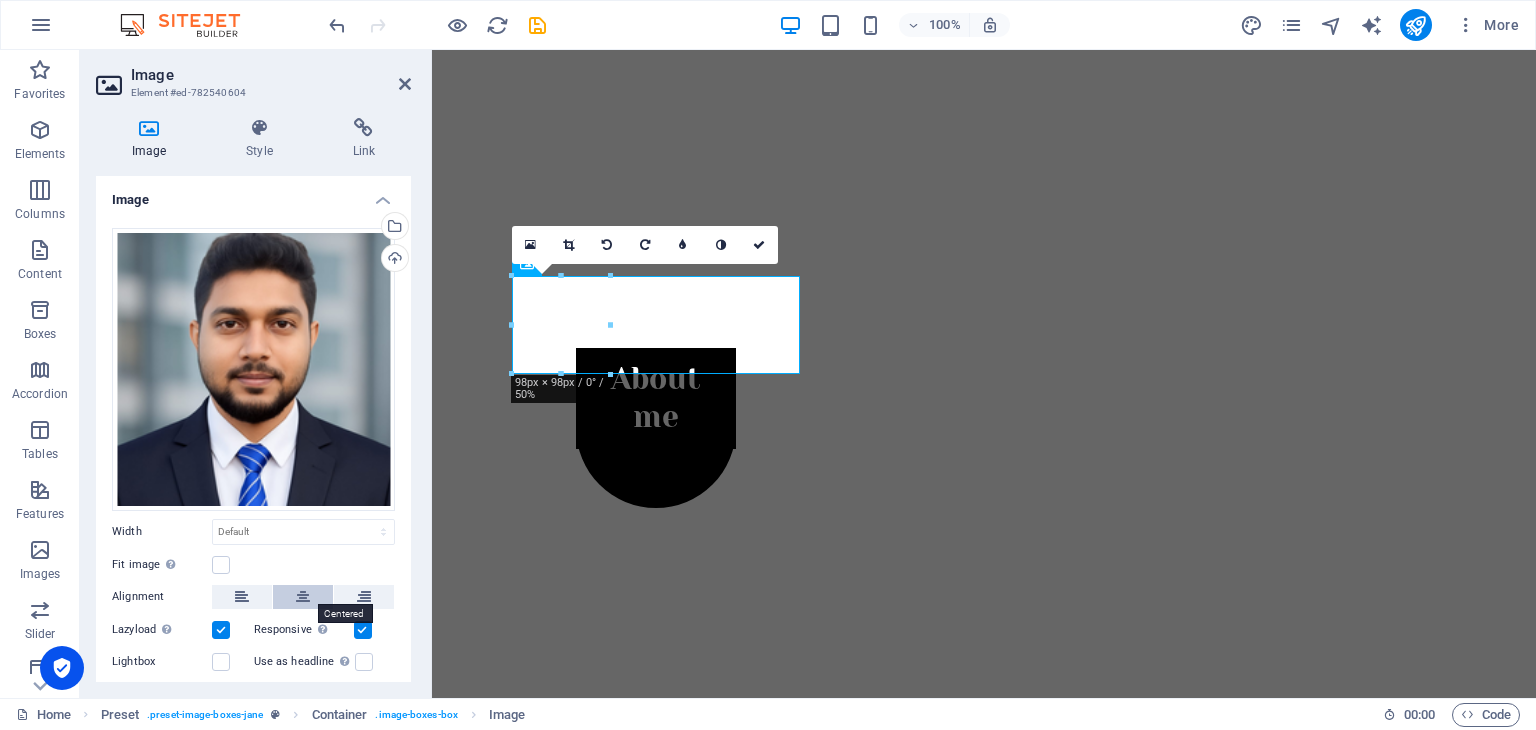 click at bounding box center [303, 597] 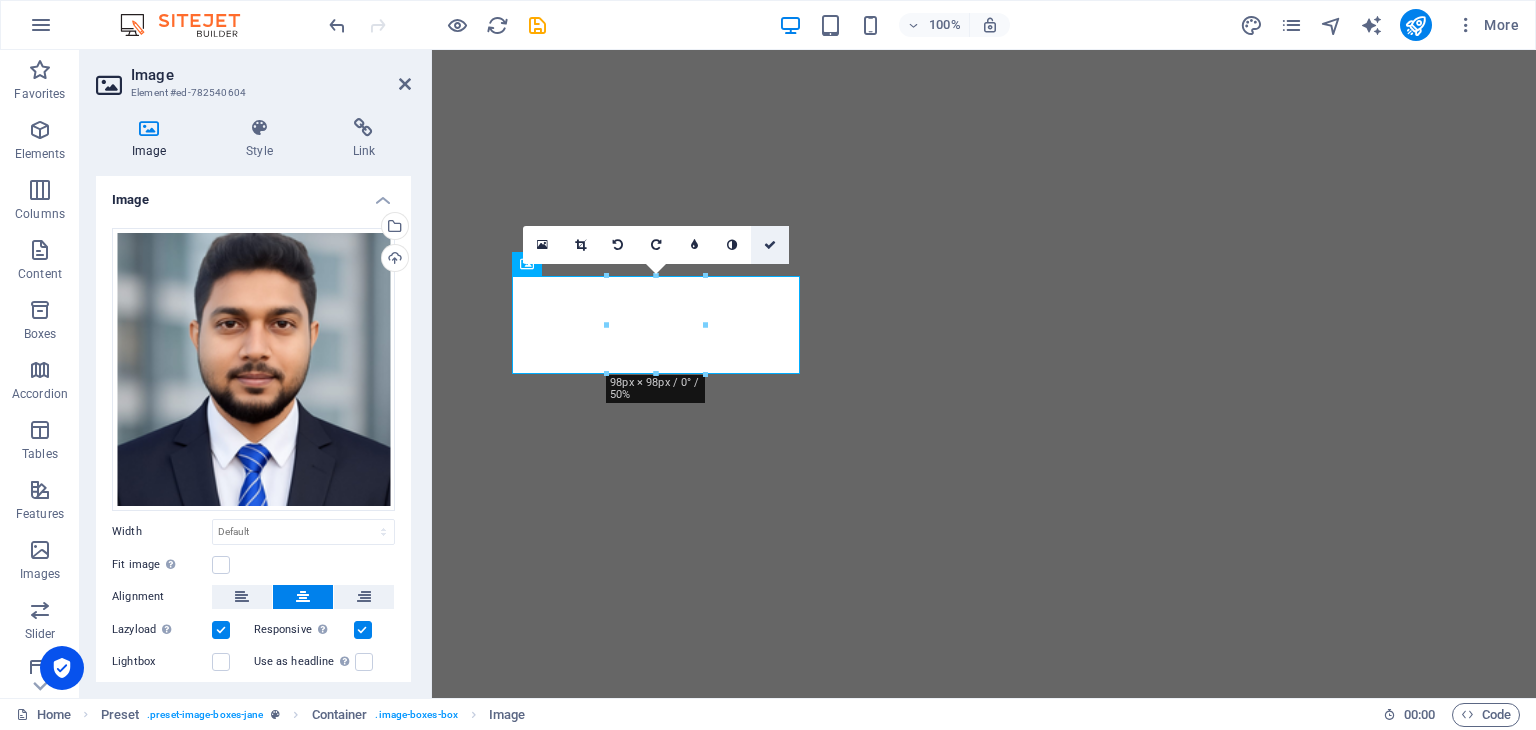 click at bounding box center (770, 245) 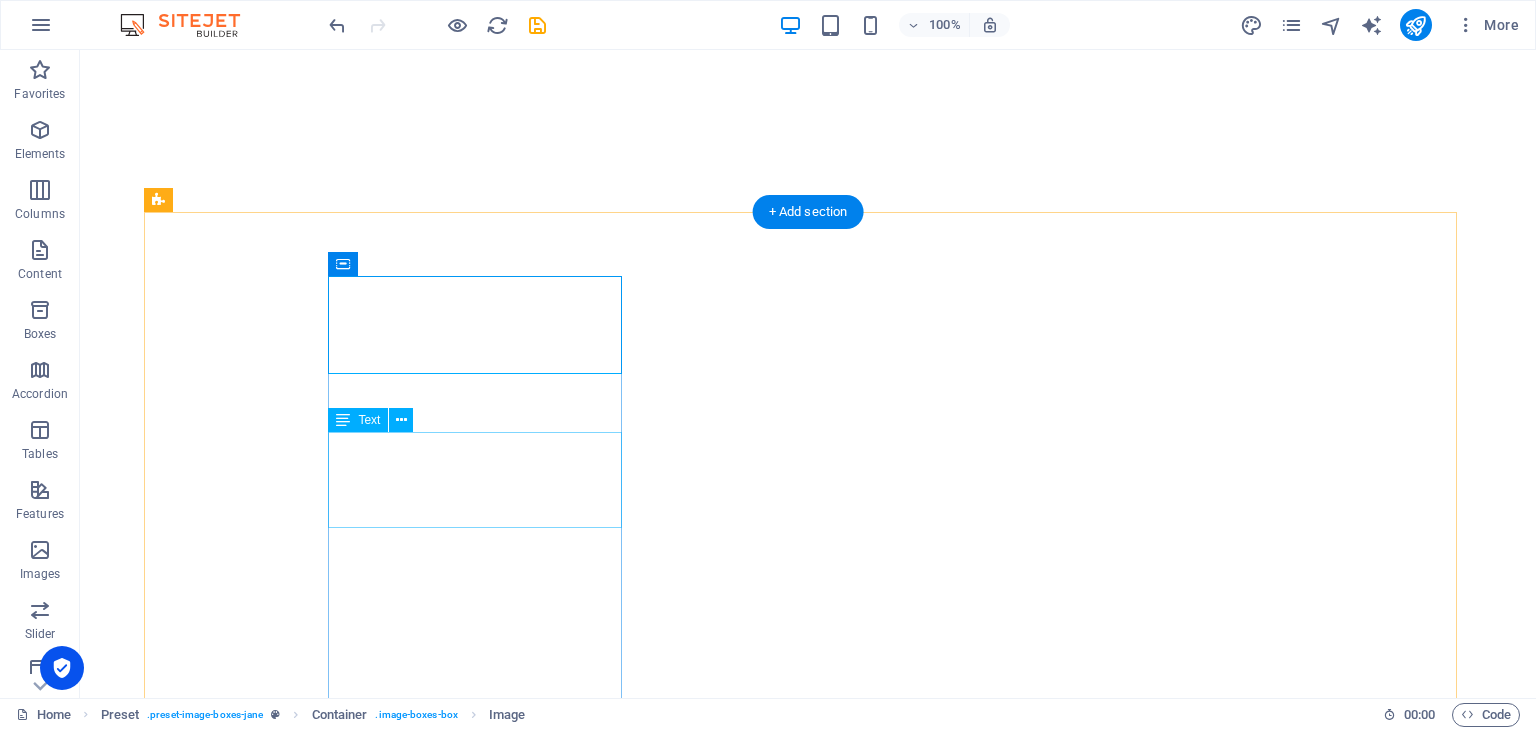 click on "Lorem ipsum dolor sit amet, consectetuer adipiscing elit. Aenean commodo ligula eget dolor. Lorem ipsum dolor sit amet." at bounding box center (632, 1398) 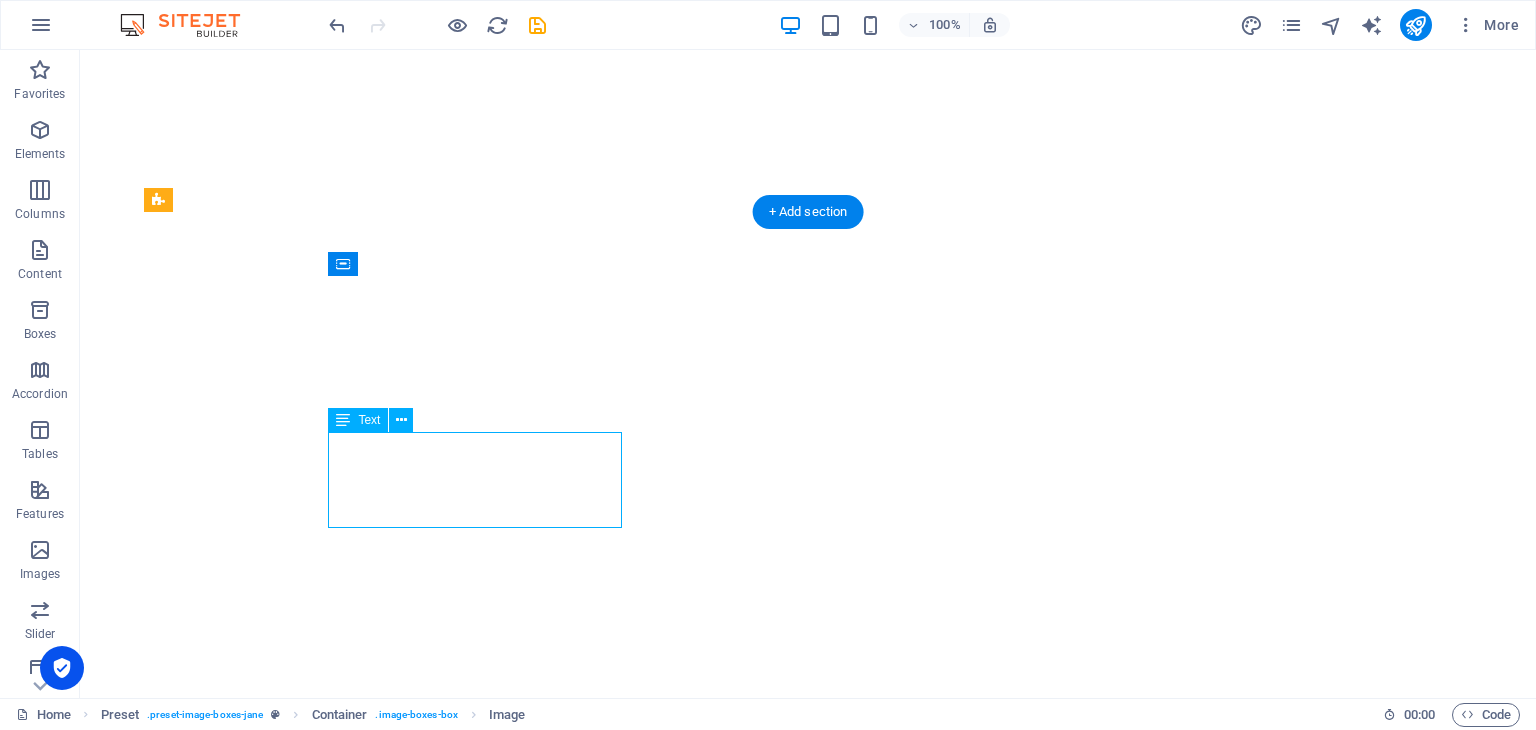 click on "Lorem ipsum dolor sit amet, consectetuer adipiscing elit. Aenean commodo ligula eget dolor. Lorem ipsum dolor sit amet." at bounding box center (632, 1398) 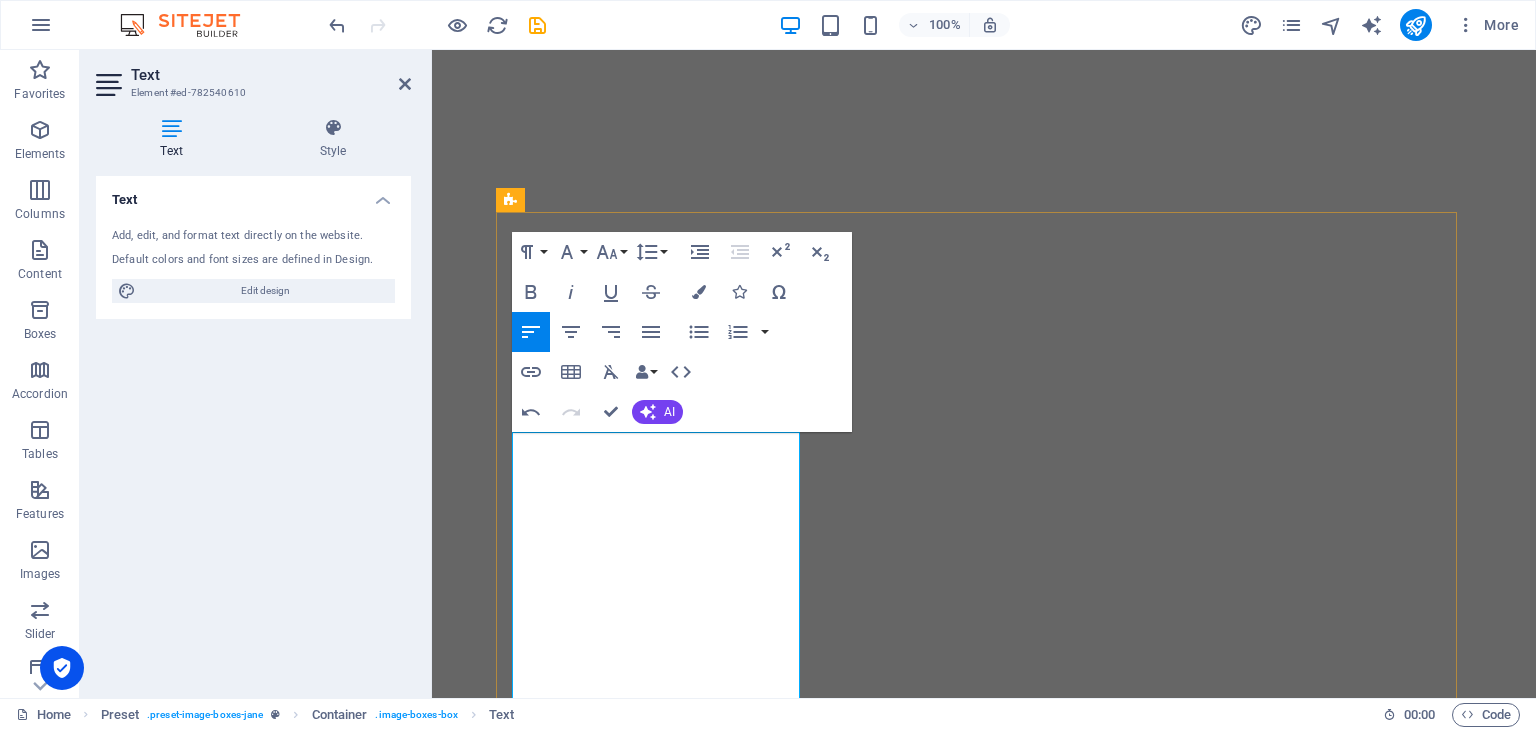 scroll, scrollTop: 12096, scrollLeft: 2, axis: both 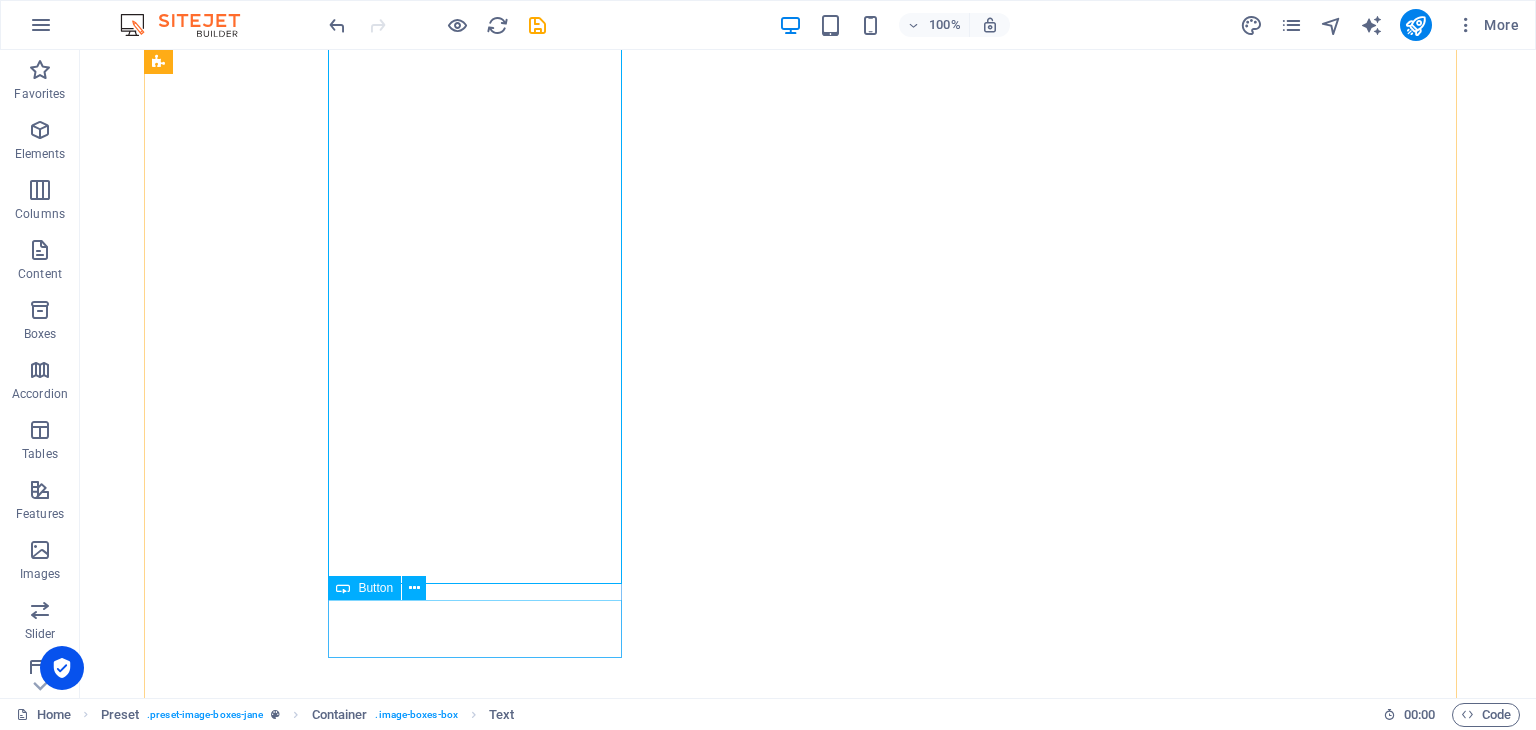 click on "see more" at bounding box center (632, 1247) 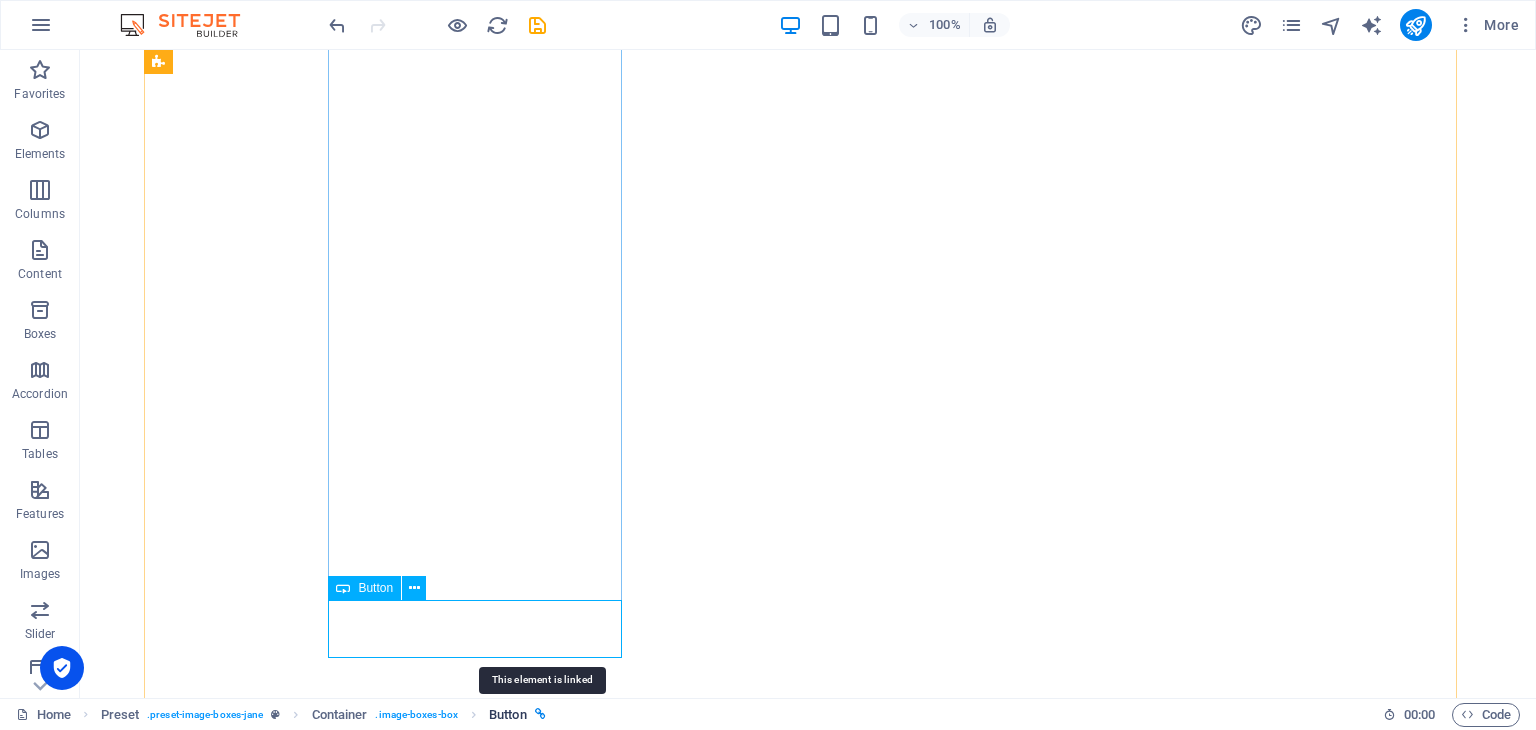 click at bounding box center (540, 714) 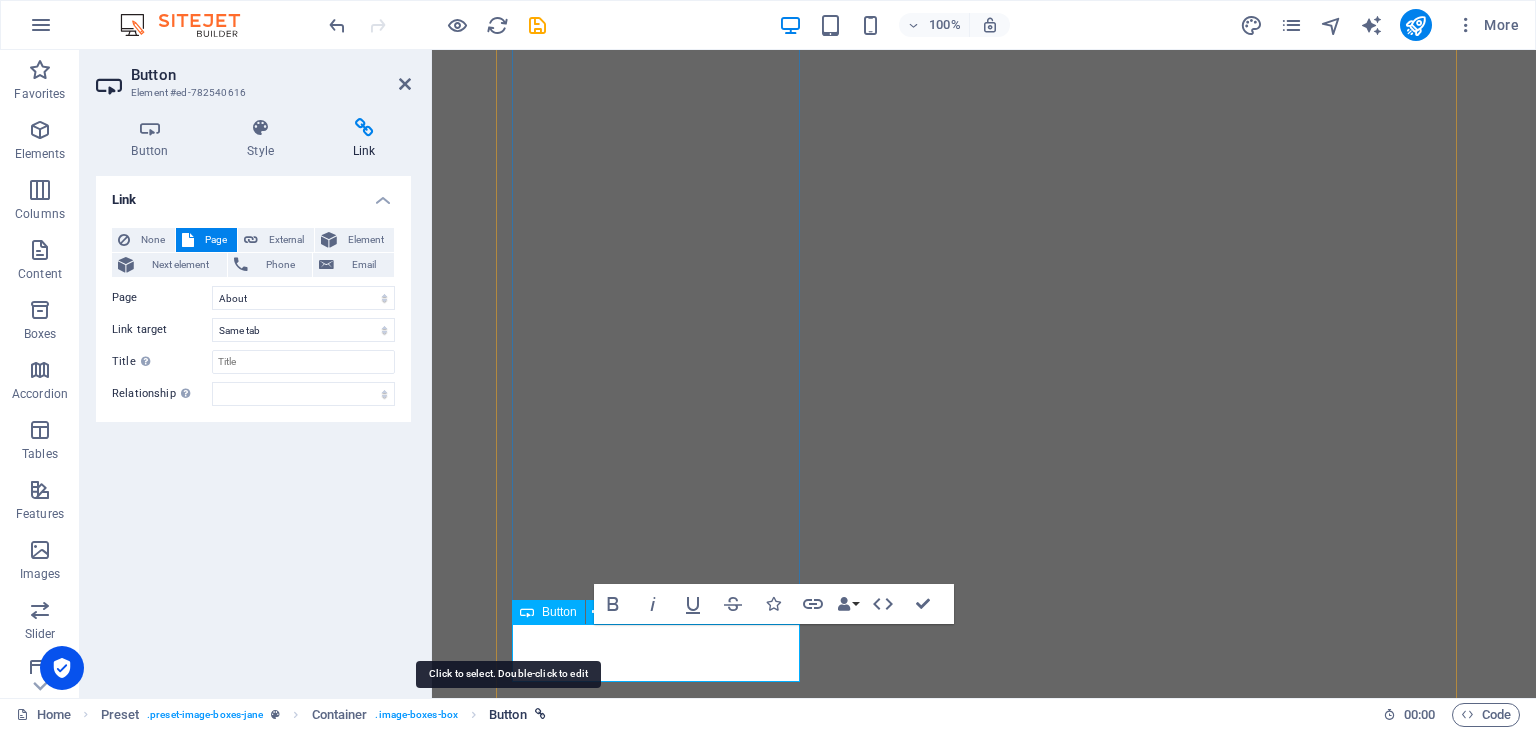 click on "Button" at bounding box center [508, 715] 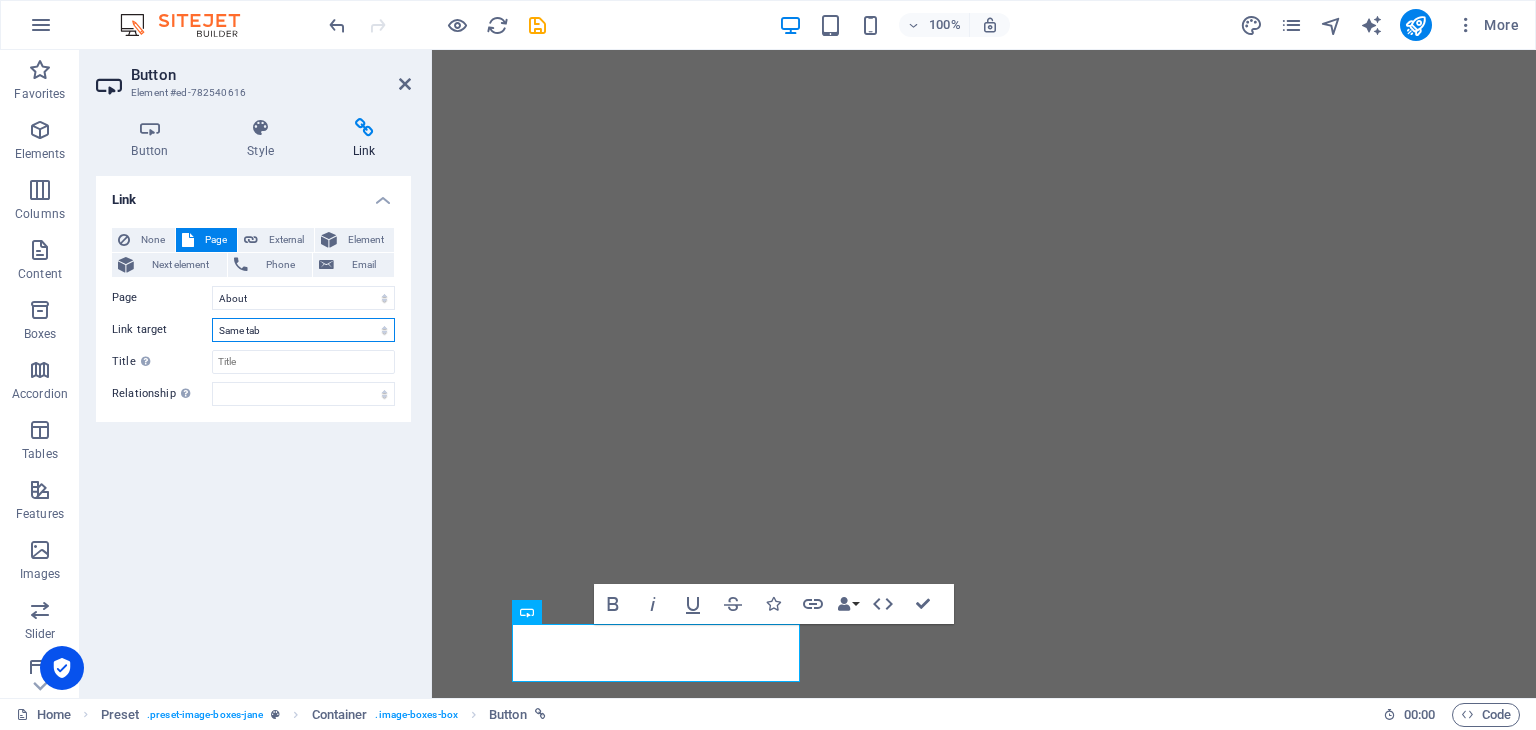 click on "New tab Same tab Overlay" at bounding box center [303, 330] 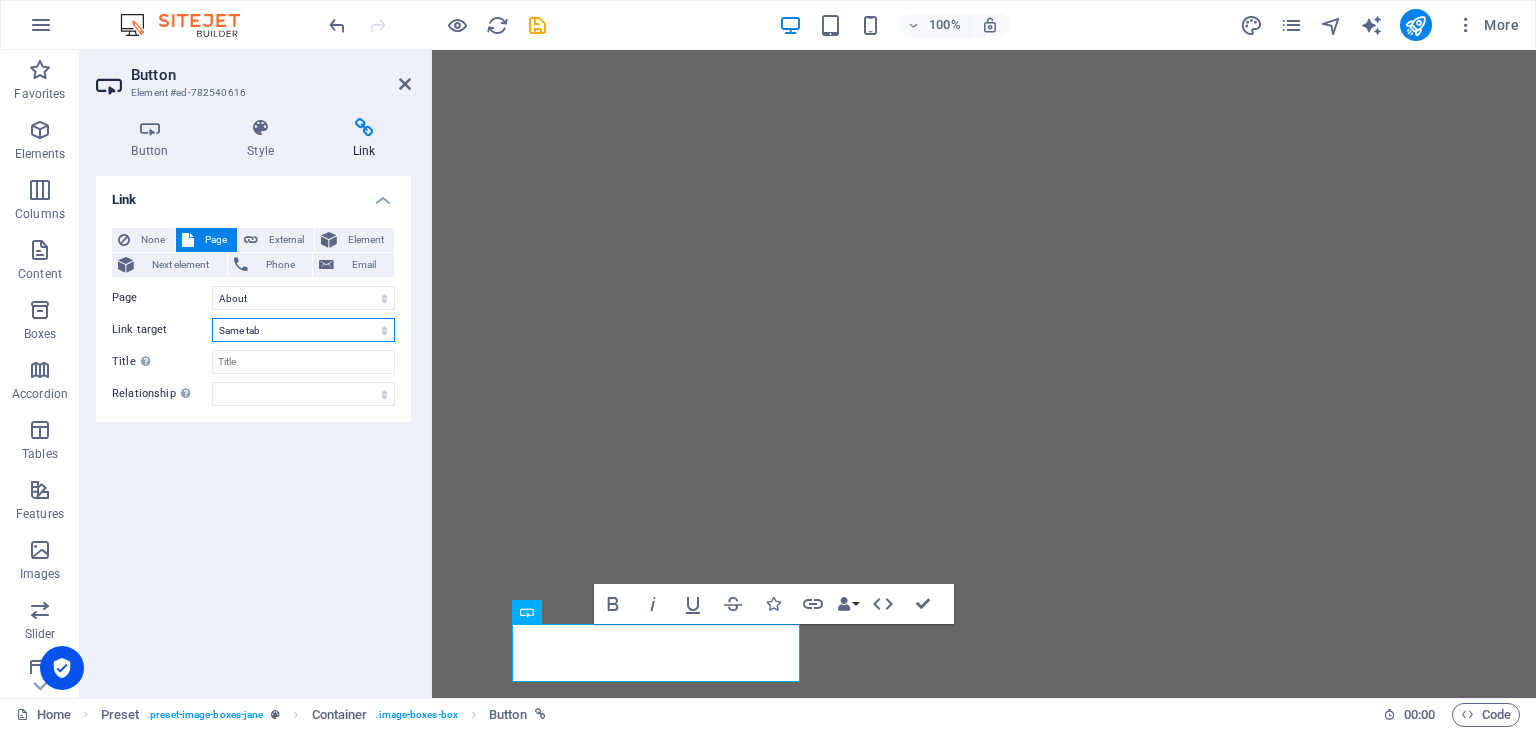 click on "New tab Same tab Overlay" at bounding box center (303, 330) 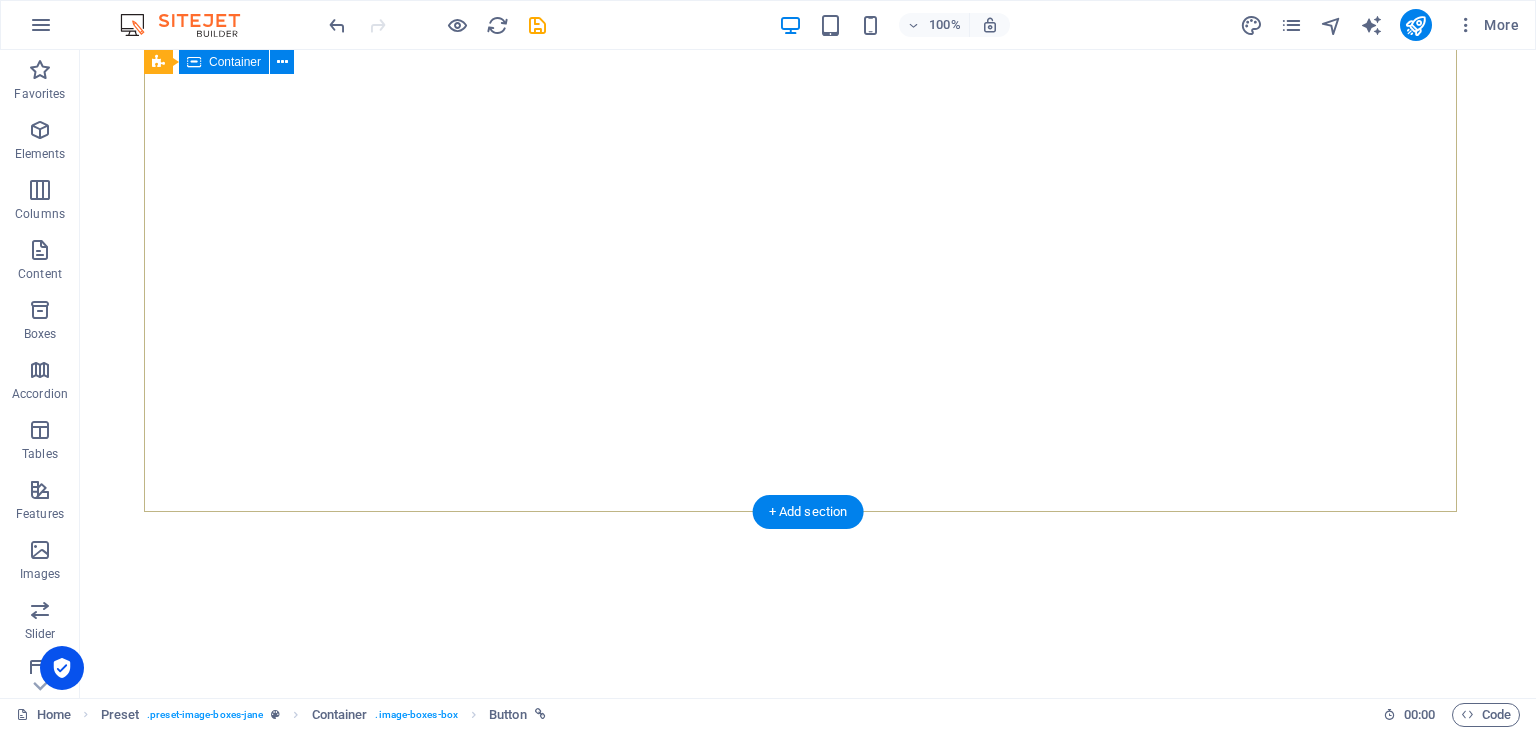scroll, scrollTop: 700, scrollLeft: 0, axis: vertical 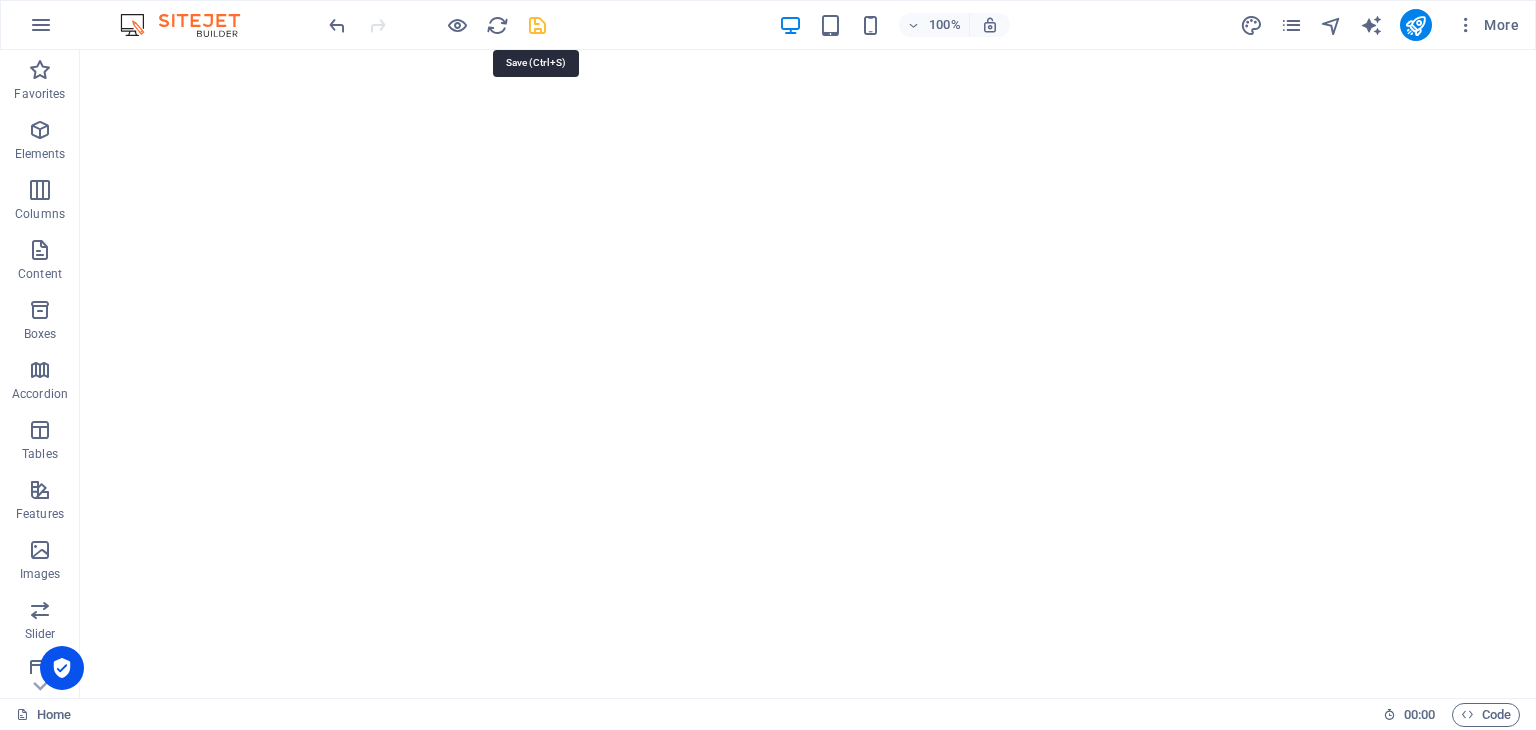 click at bounding box center [537, 25] 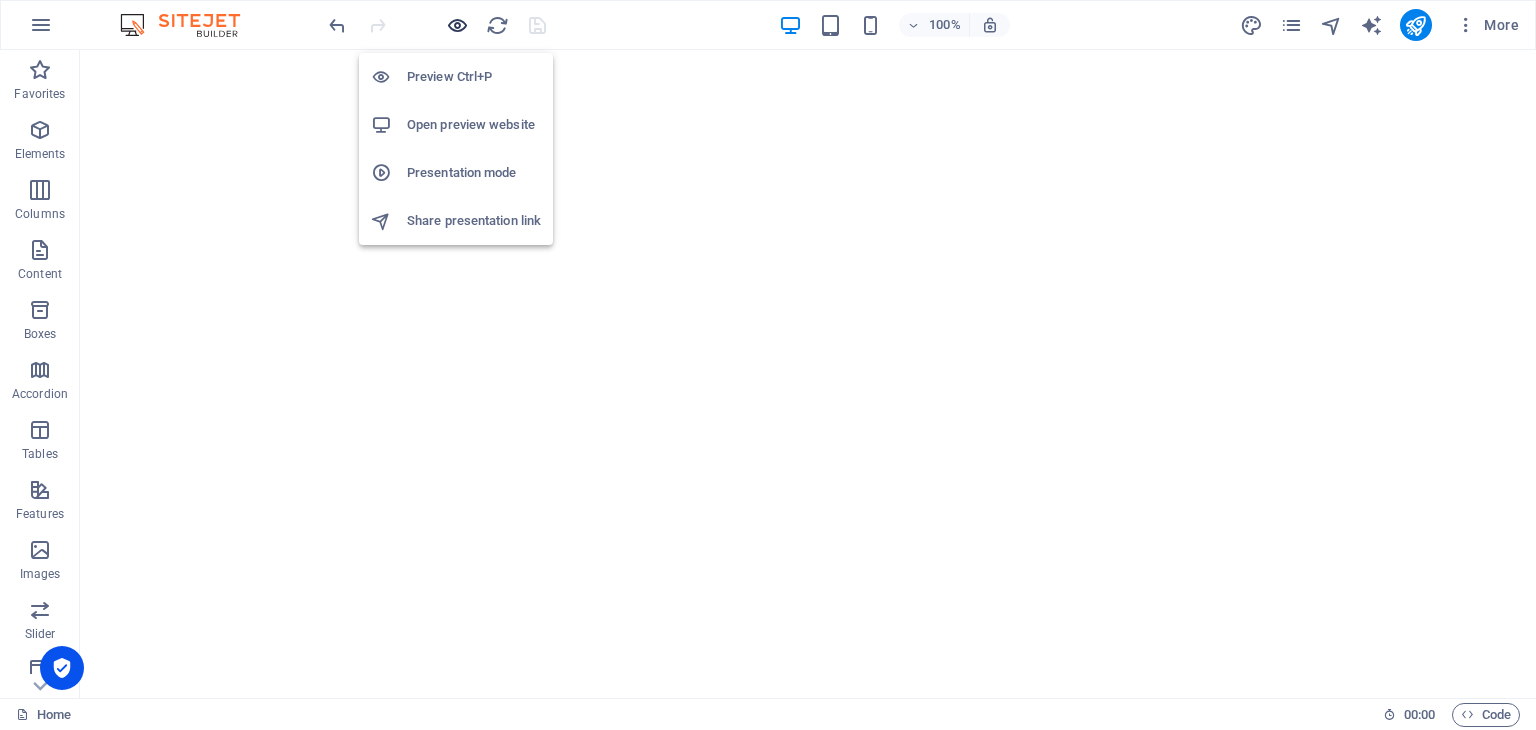 click at bounding box center (457, 25) 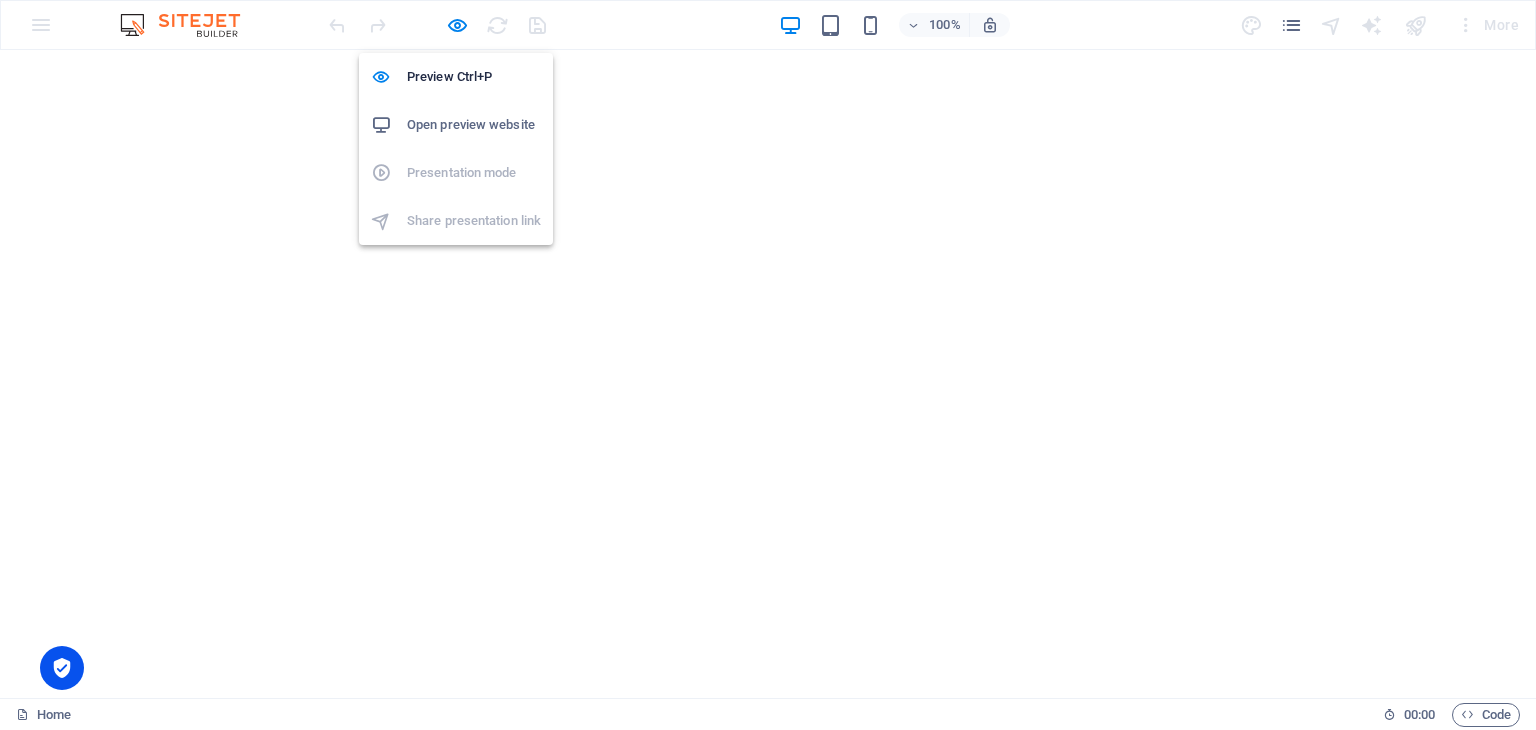 click on "Open preview website" at bounding box center [474, 125] 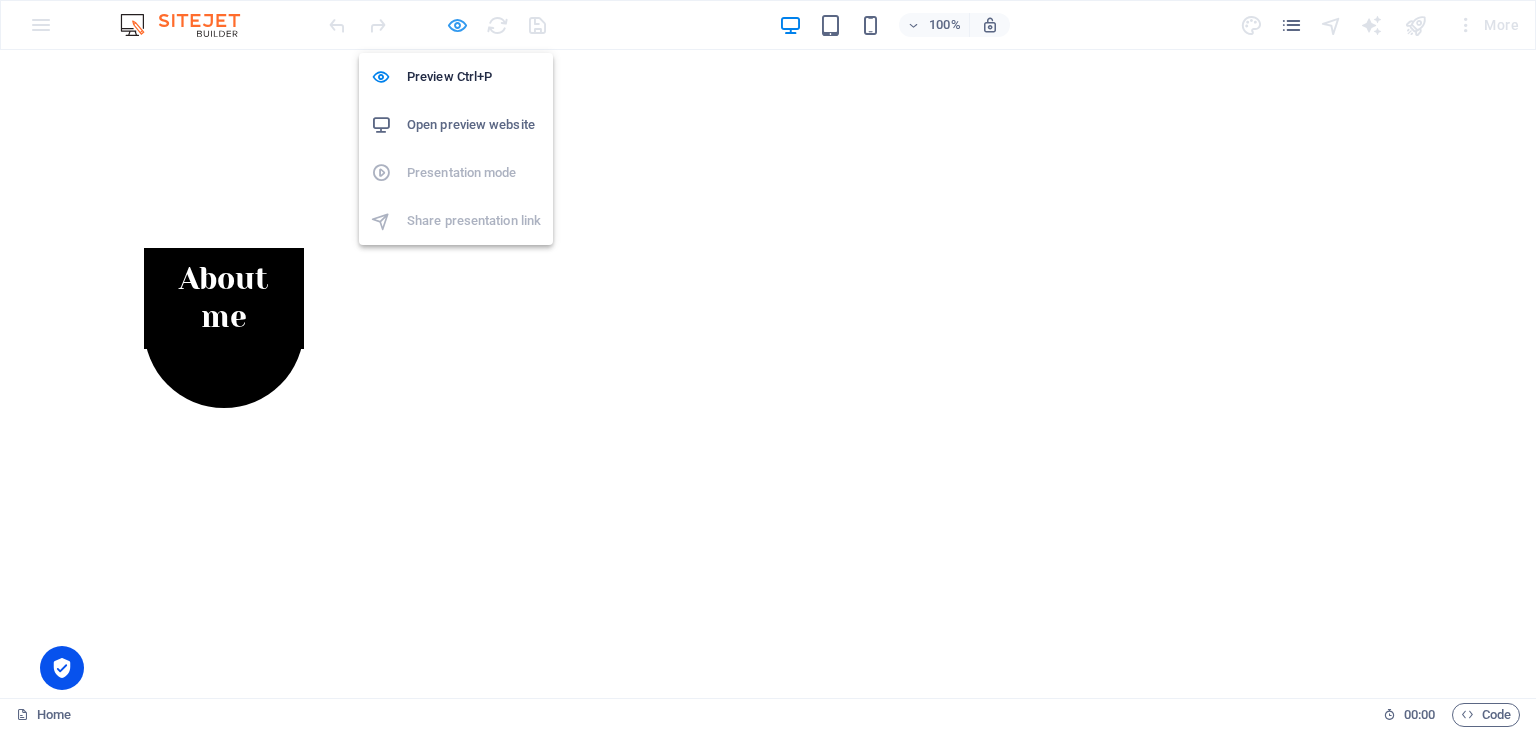 click at bounding box center [457, 25] 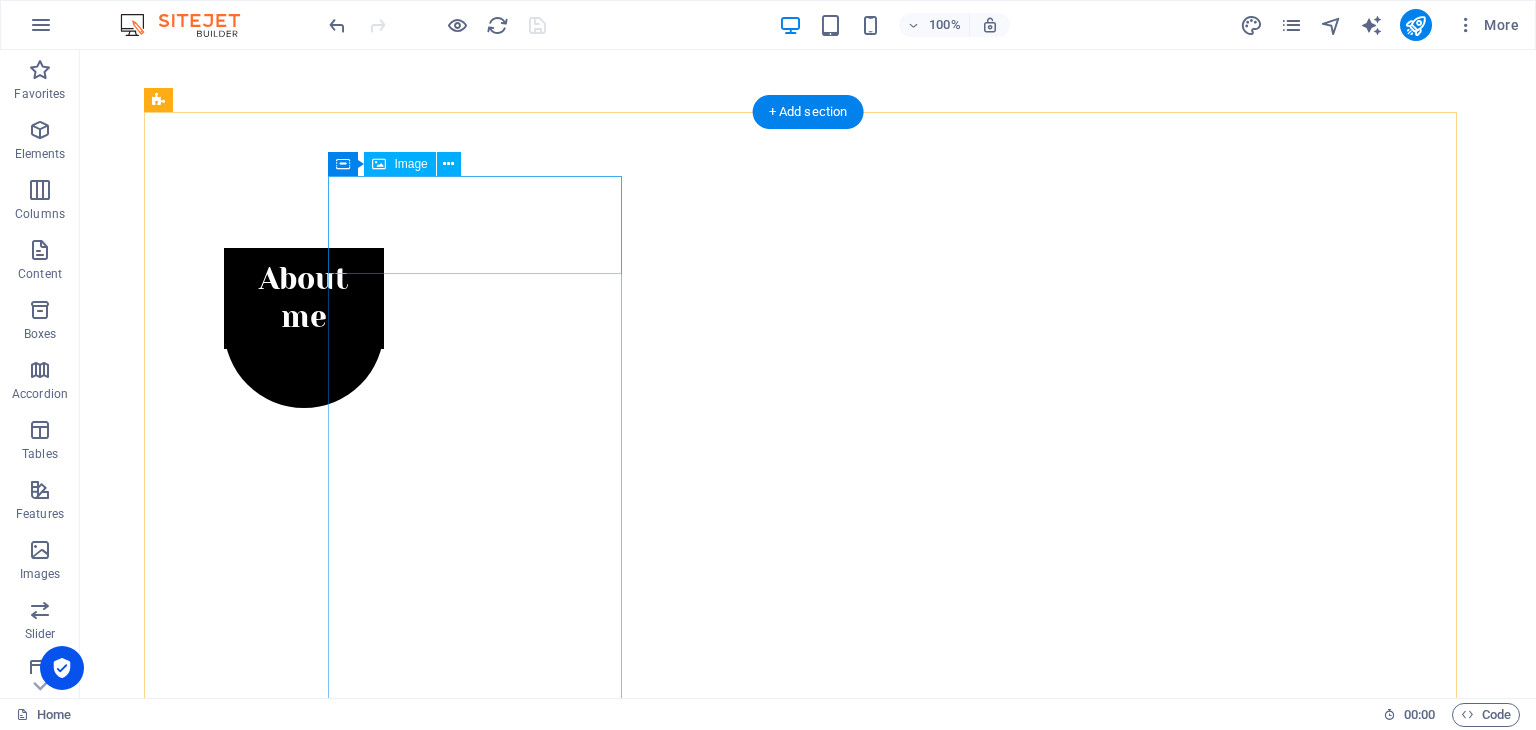 click at bounding box center [632, 1130] 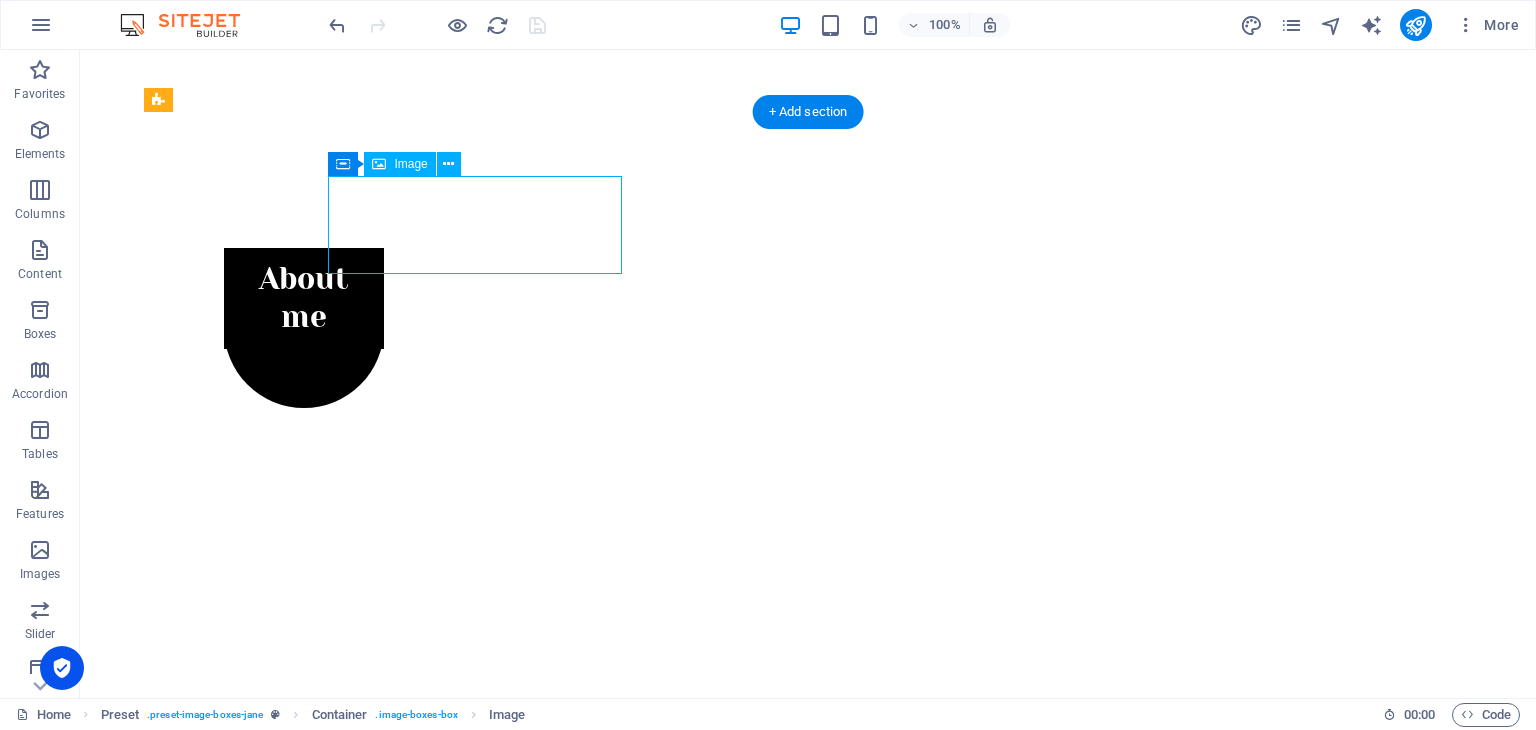 click at bounding box center (632, 1130) 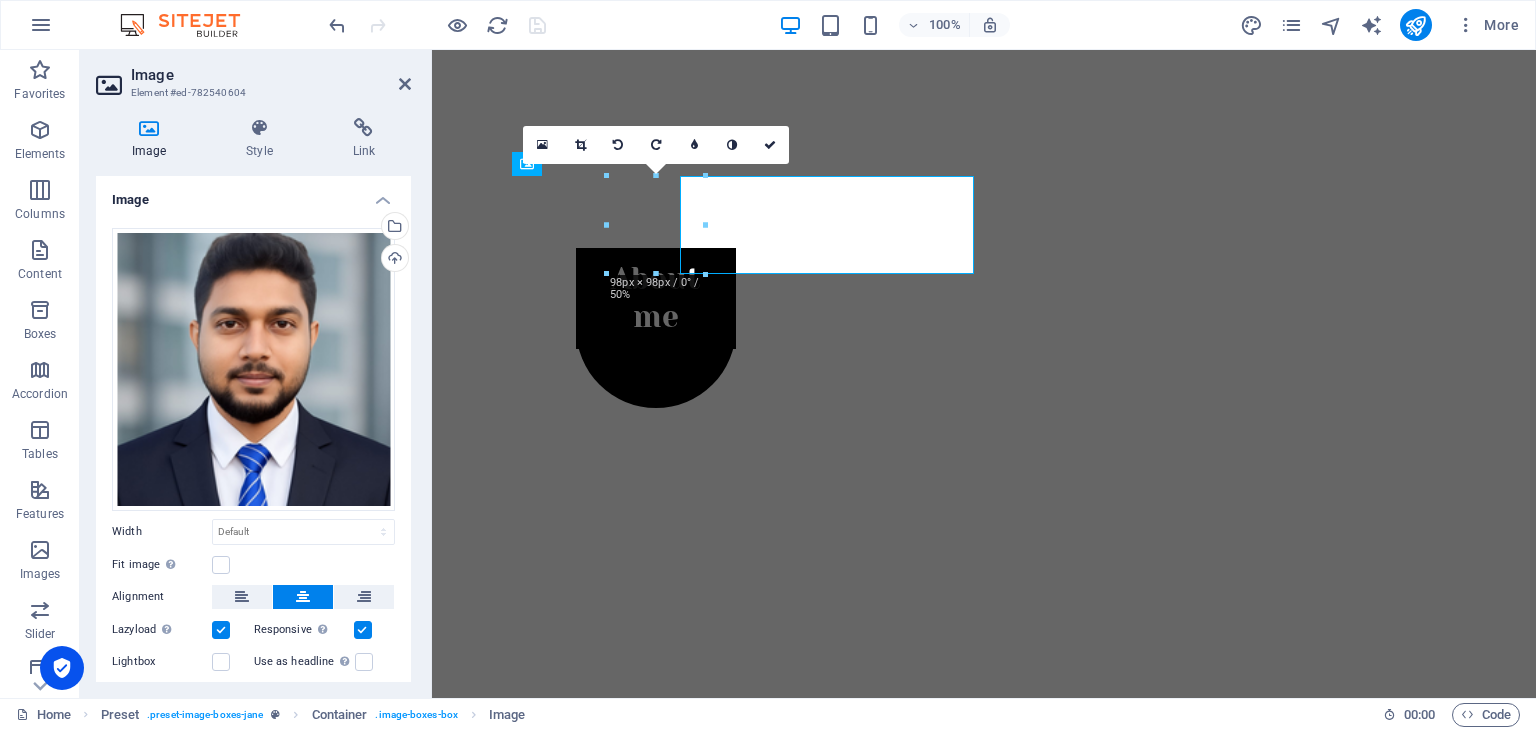 click on "Skip to main content
Home About Work News Partners Contact About me My work Partners Contact About I am MD. Morshedul Islam, a dedicated and professional administrative officer. Currently, I am working as DH_Admin at M/s Titas Corporation, where I serve as an authorized distributor for Nagad Limited. Throughout my career, I have gained hands-on experience working in various leading telecom and mobile financial services companies, which has significantly enhanced my skills and professional expertise. My main goal is to create an efficient, well-organized, and responsible work environment through the proper use of technology and collaborative efforts. I am always eager to embrace new challenges and committed to continuous personal and professional growth. see more Work Lorem ipsum dolor sit amet, consectetuer adipiscing elit. Aenean commodo ligula eget dolor. Lorem ipsum dolor sit amet. see more Blog see more Phone Call me! +8801818181812 01818181812 Social Facebook Instagram Twitter Contact Legal Notice" at bounding box center (984, 1629) 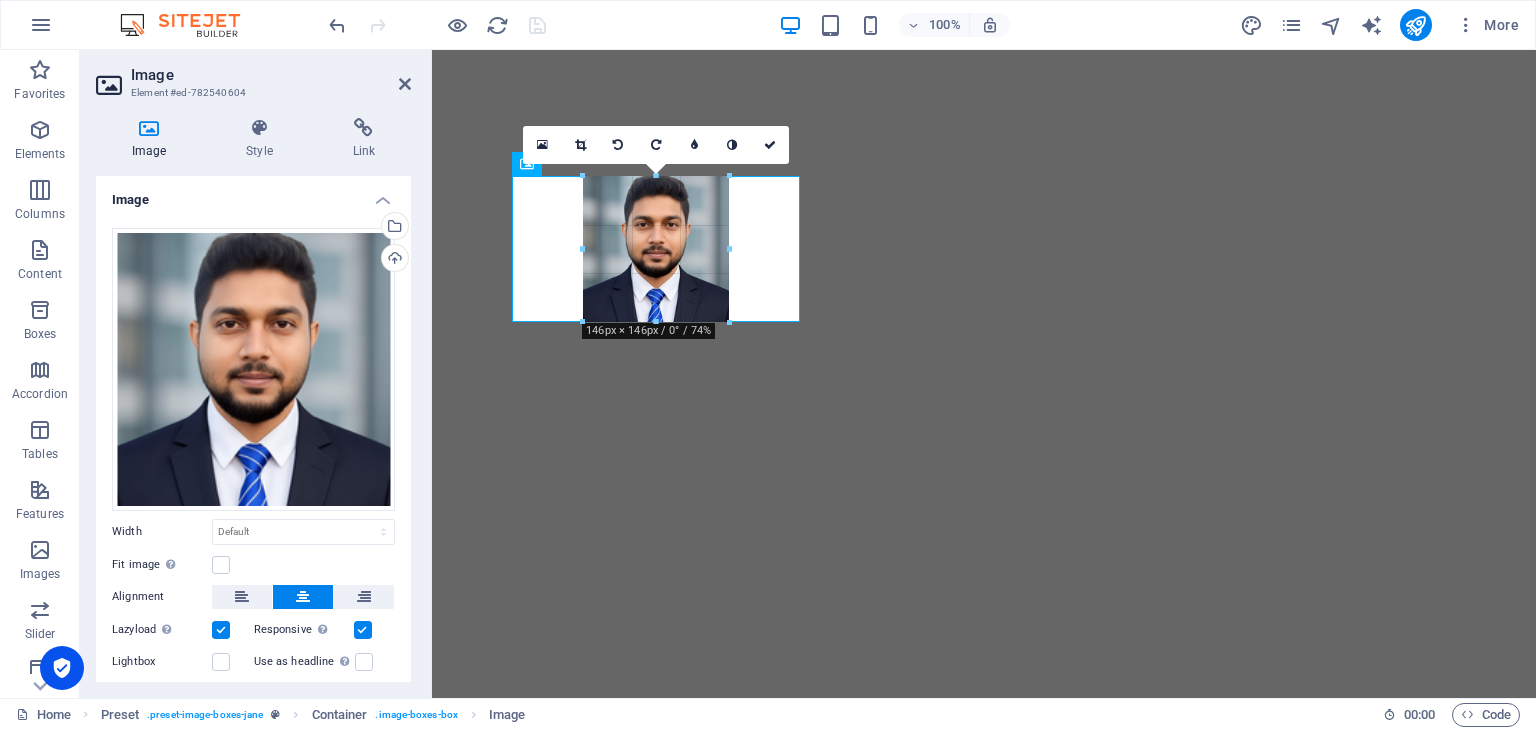 drag, startPoint x: 704, startPoint y: 273, endPoint x: 752, endPoint y: 306, distance: 58.249462 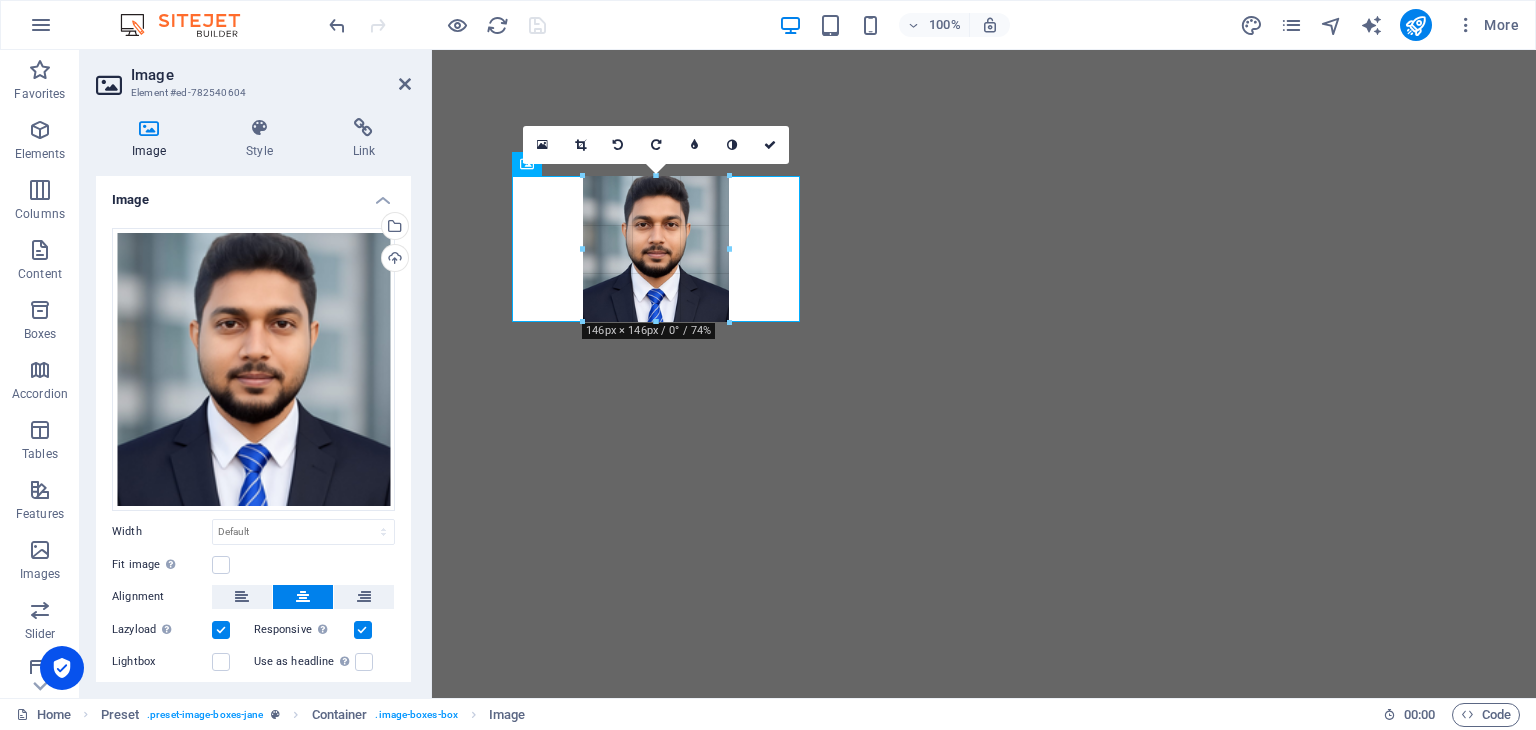type on "146" 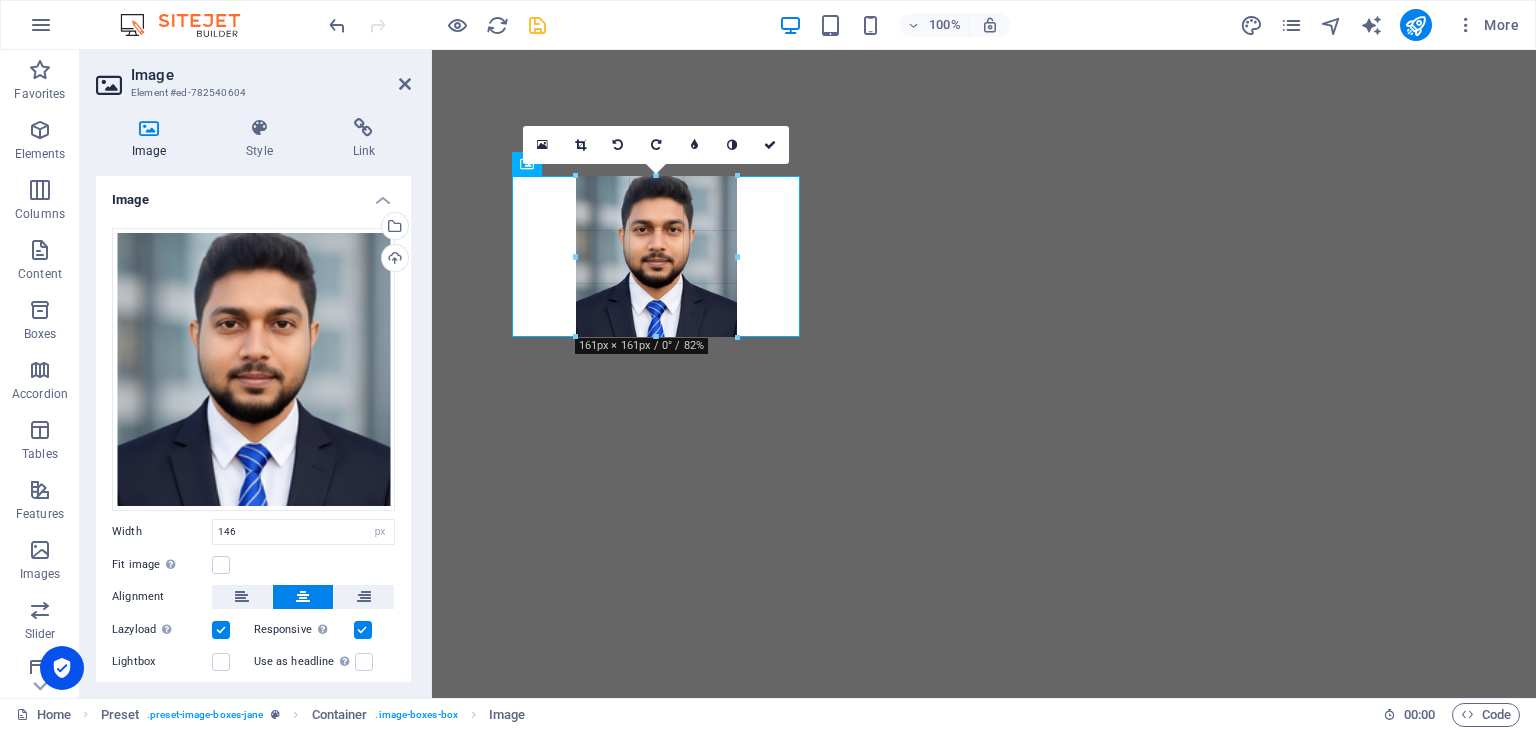 drag, startPoint x: 729, startPoint y: 321, endPoint x: 312, endPoint y: 282, distance: 418.81976 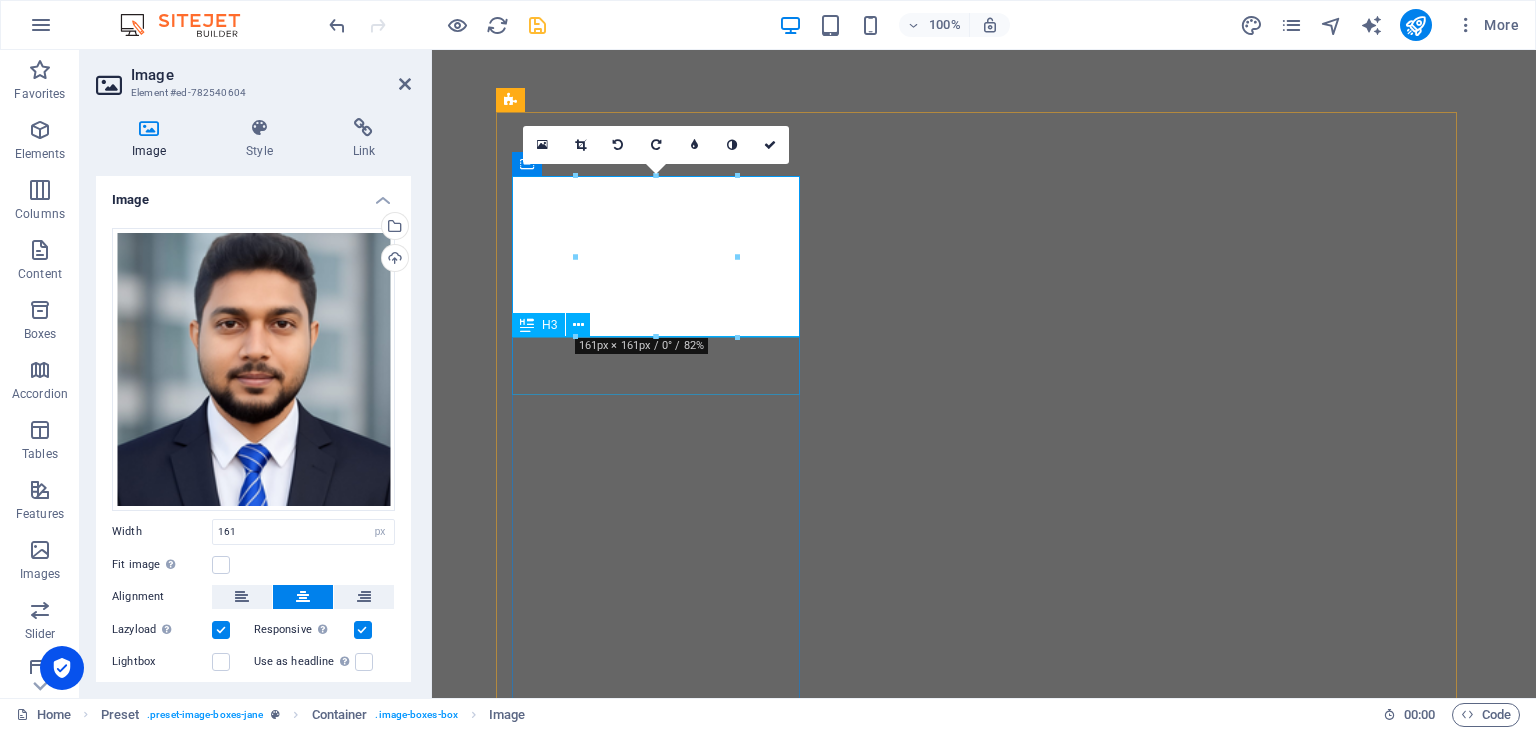 click on "About" at bounding box center [984, 1222] 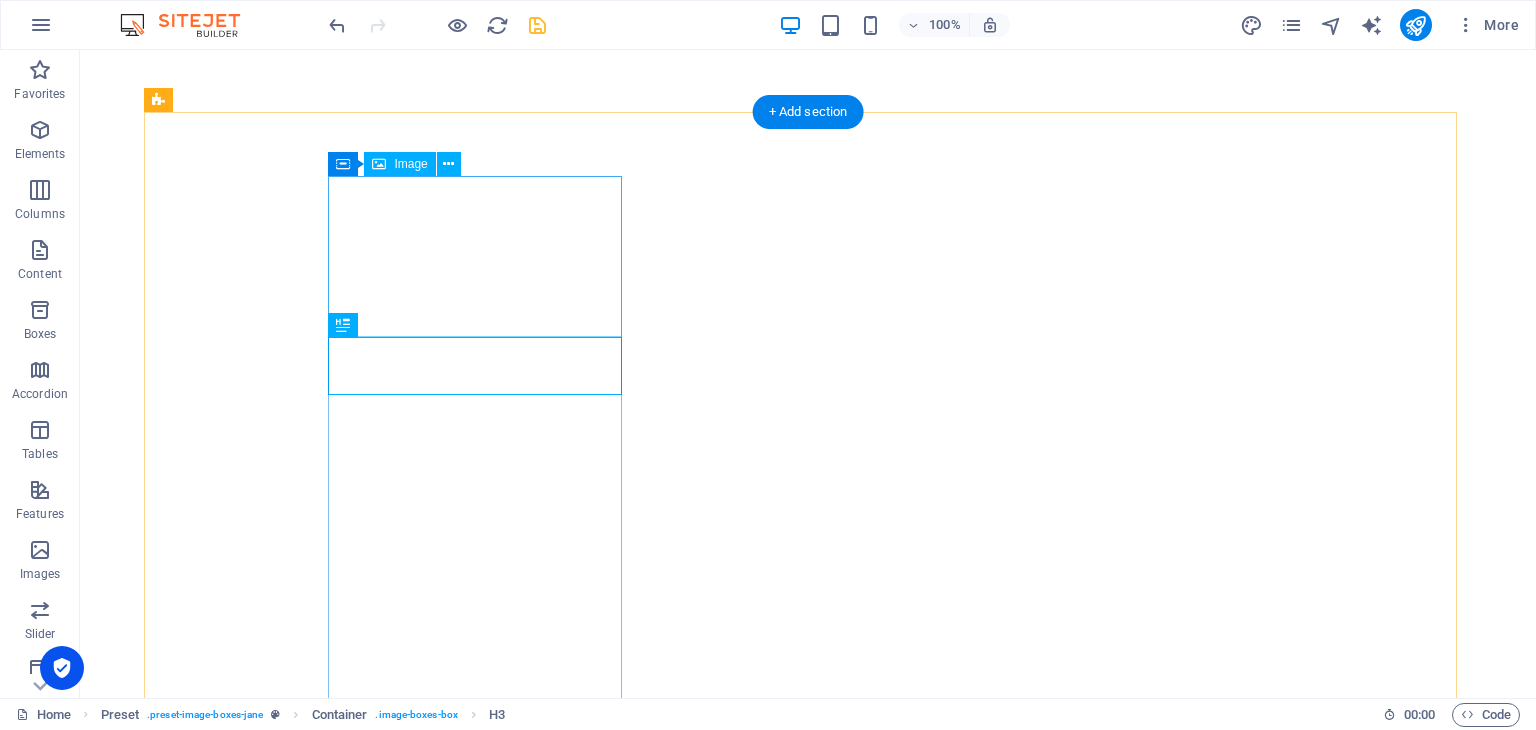 click at bounding box center (632, 1112) 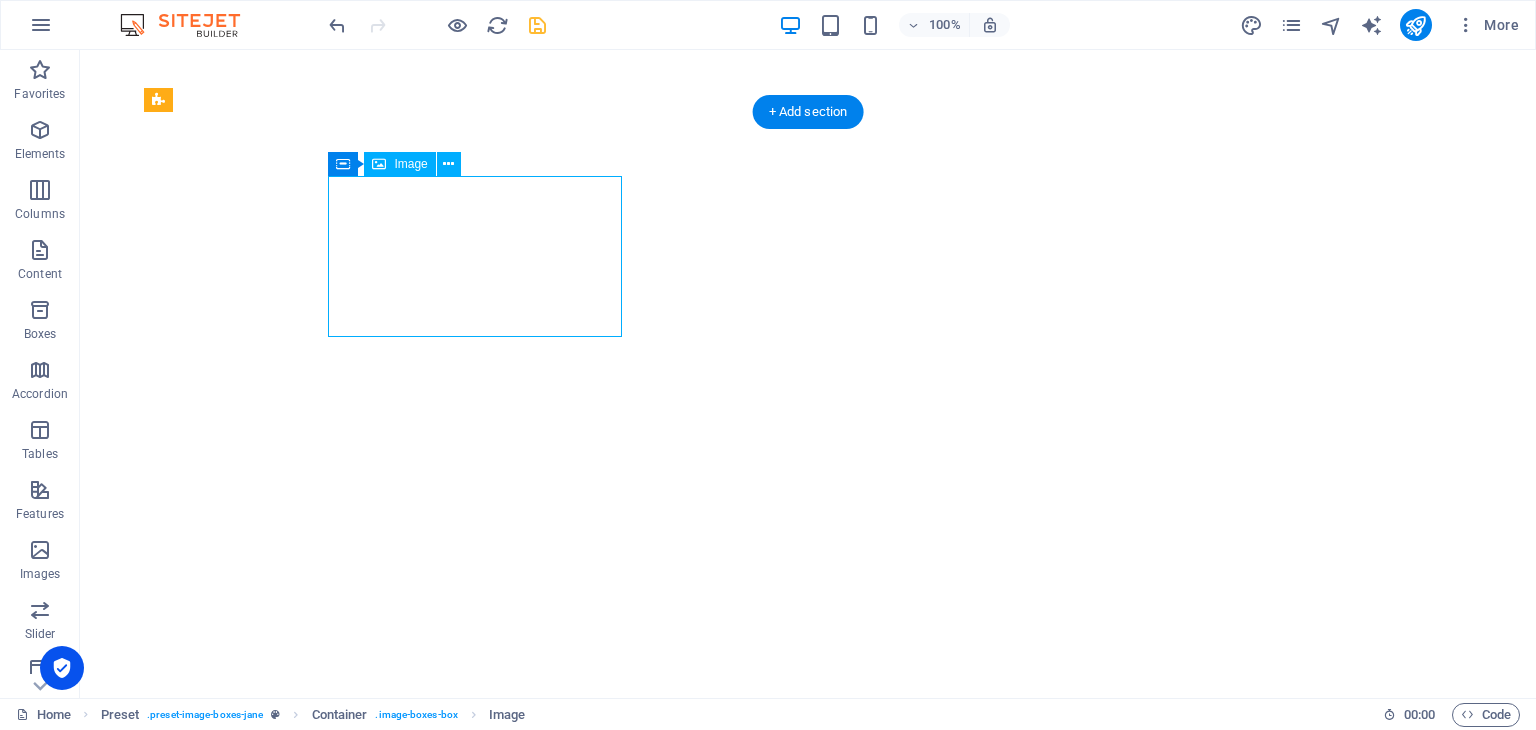 click at bounding box center (632, 1112) 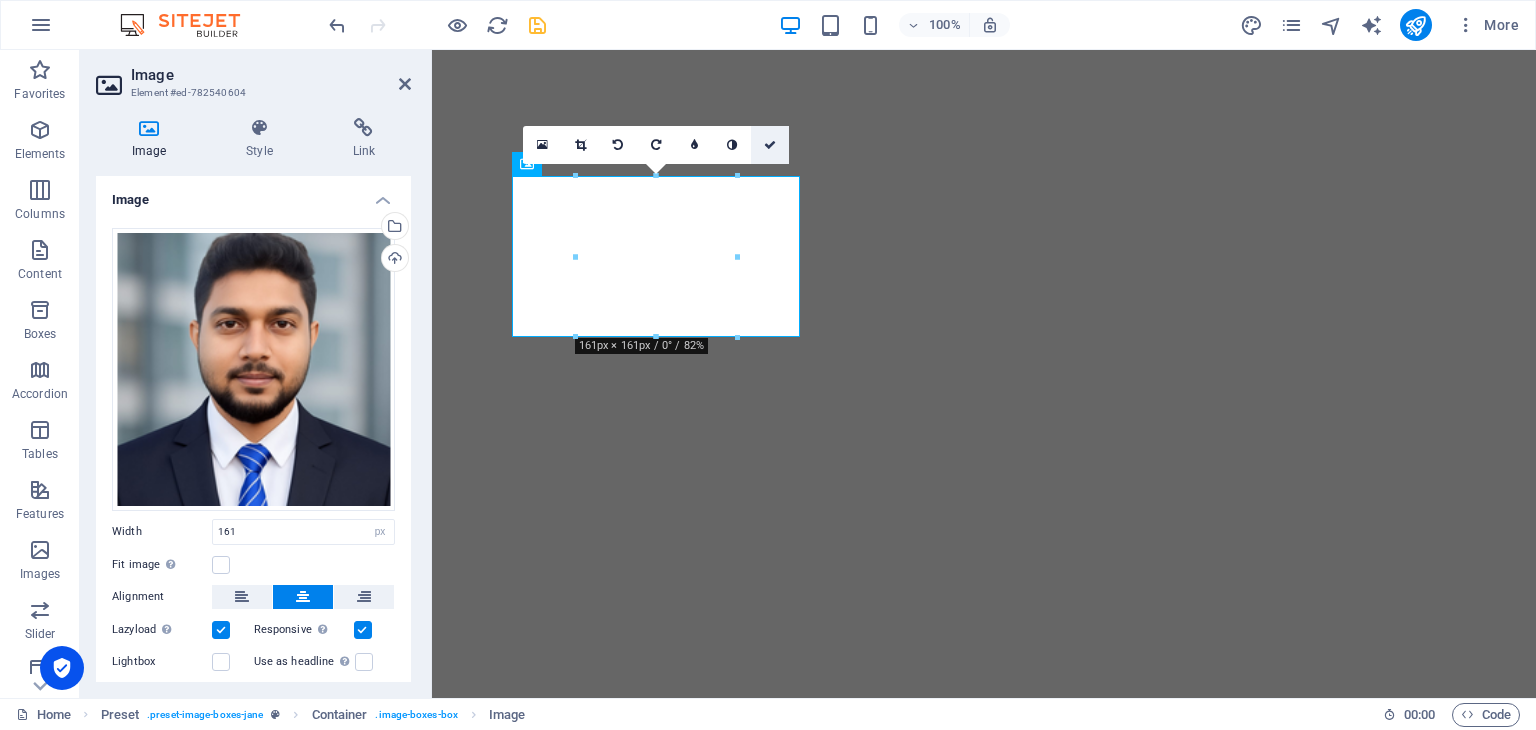 click at bounding box center [770, 145] 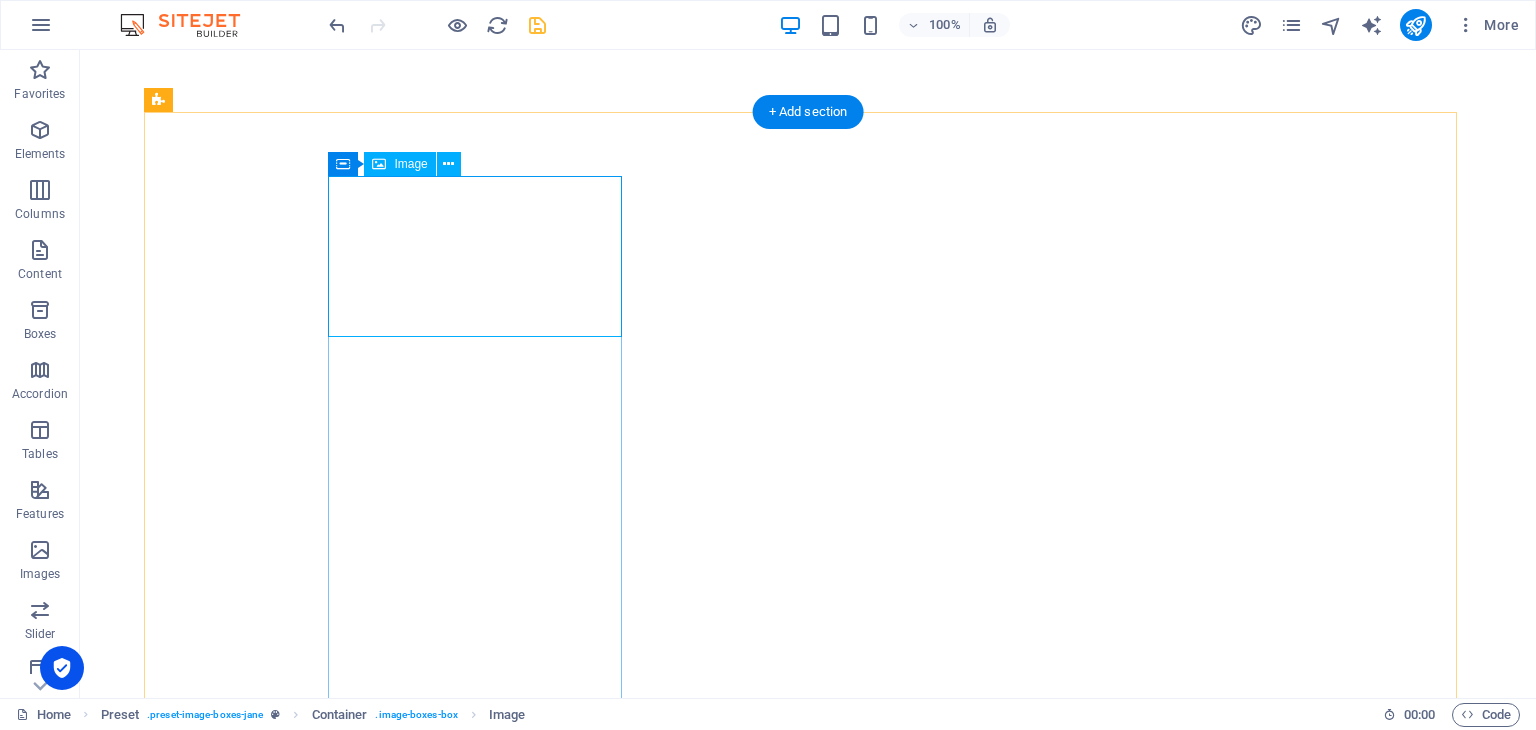 click at bounding box center [632, 1112] 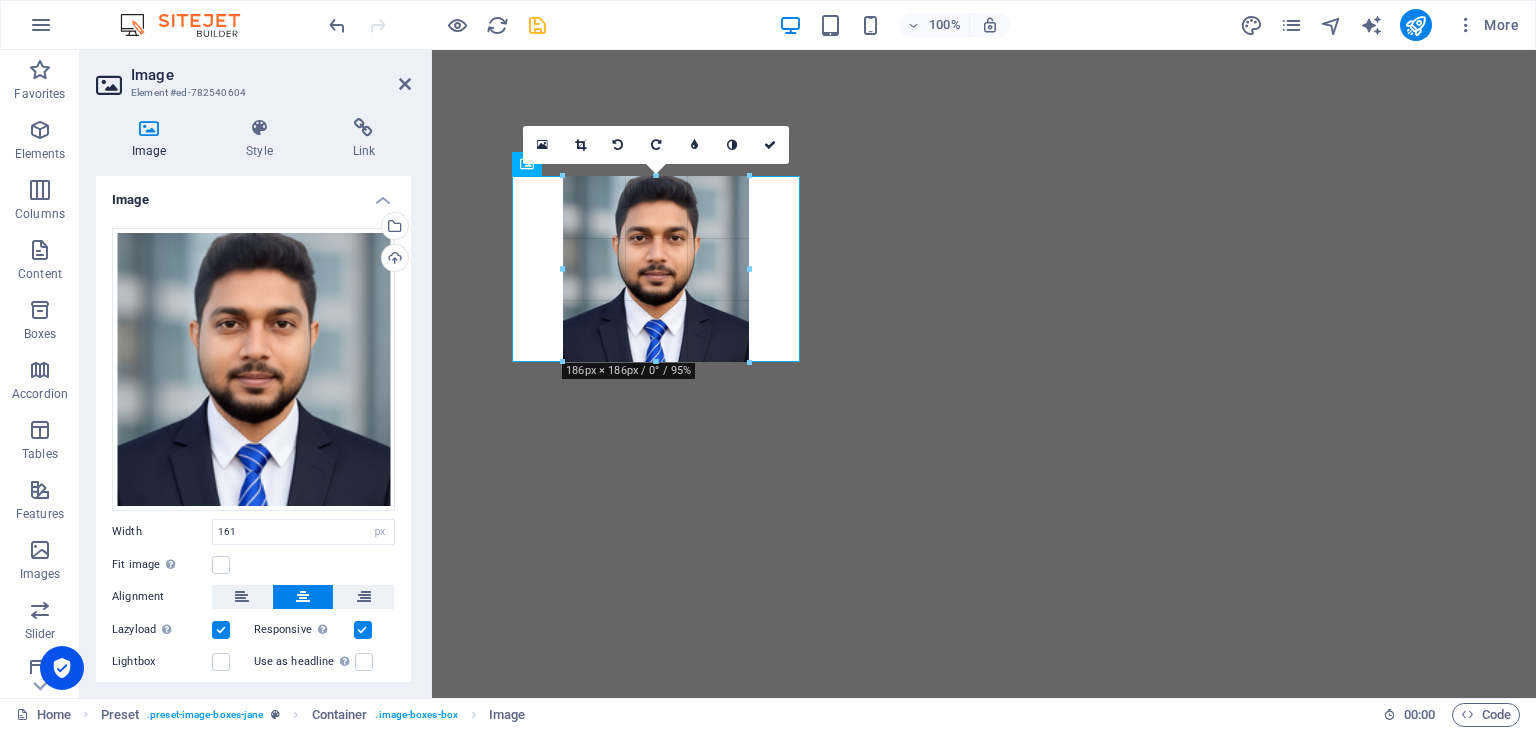 drag, startPoint x: 737, startPoint y: 337, endPoint x: 763, endPoint y: 358, distance: 33.42155 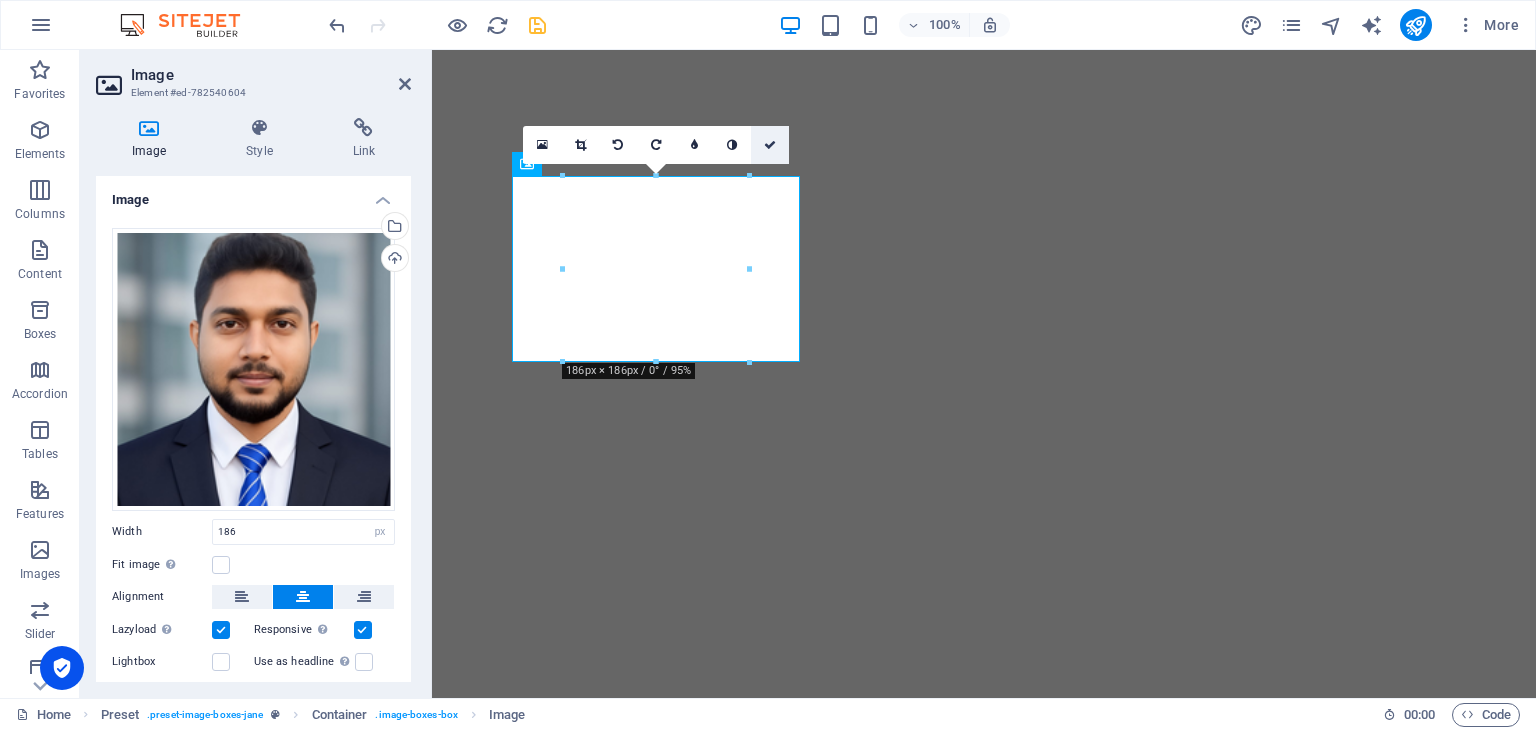 click at bounding box center [770, 145] 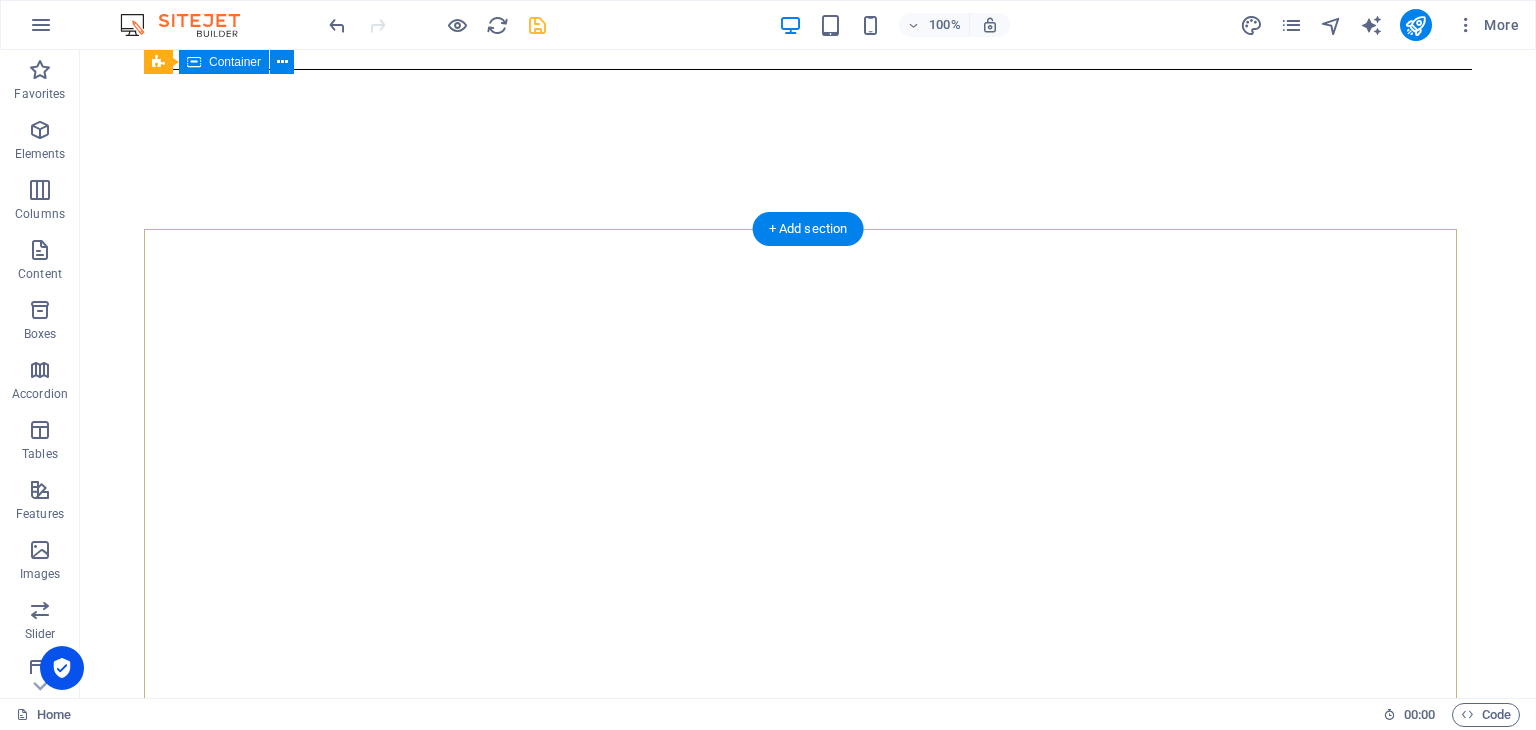 scroll, scrollTop: 0, scrollLeft: 0, axis: both 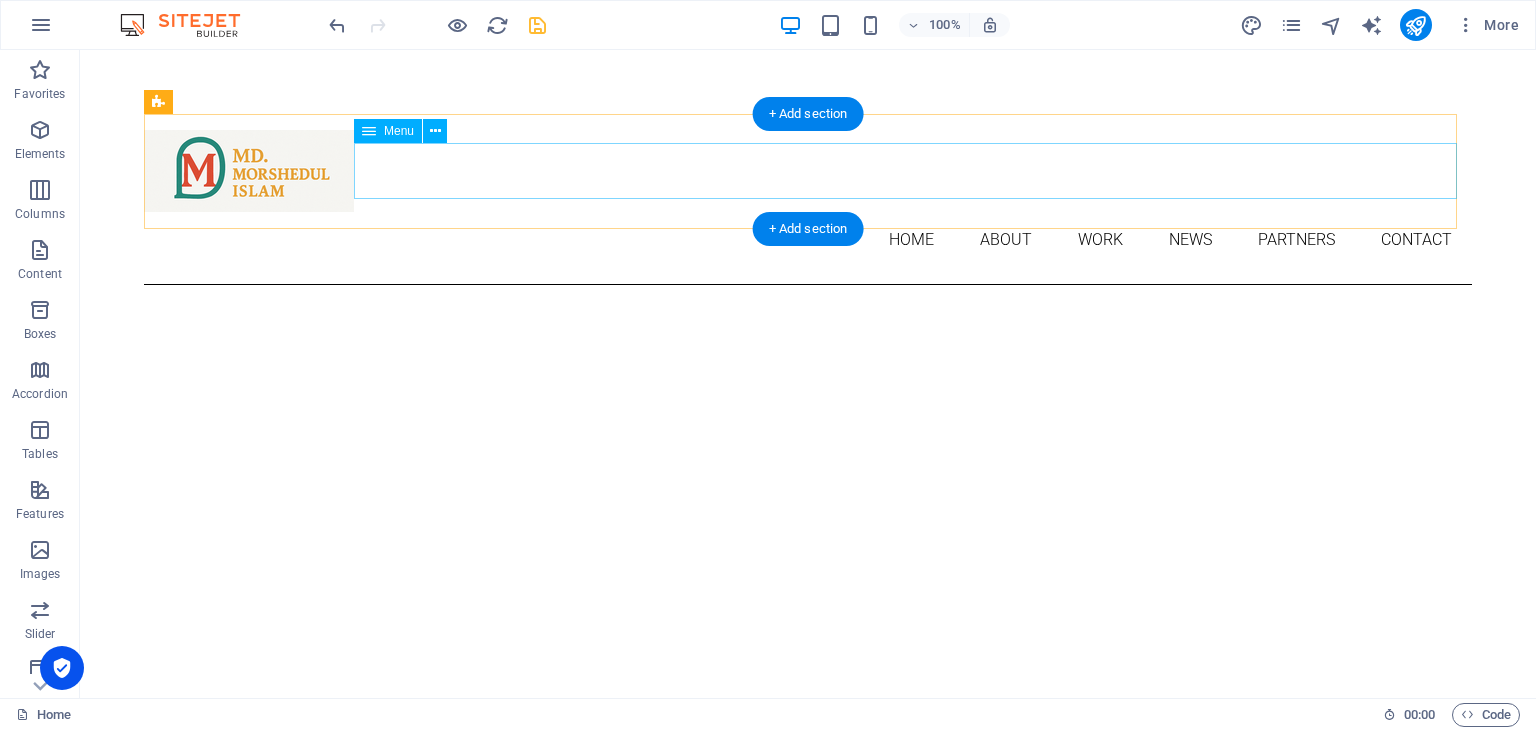 click on "Home About Work News Partners Contact" at bounding box center (808, 240) 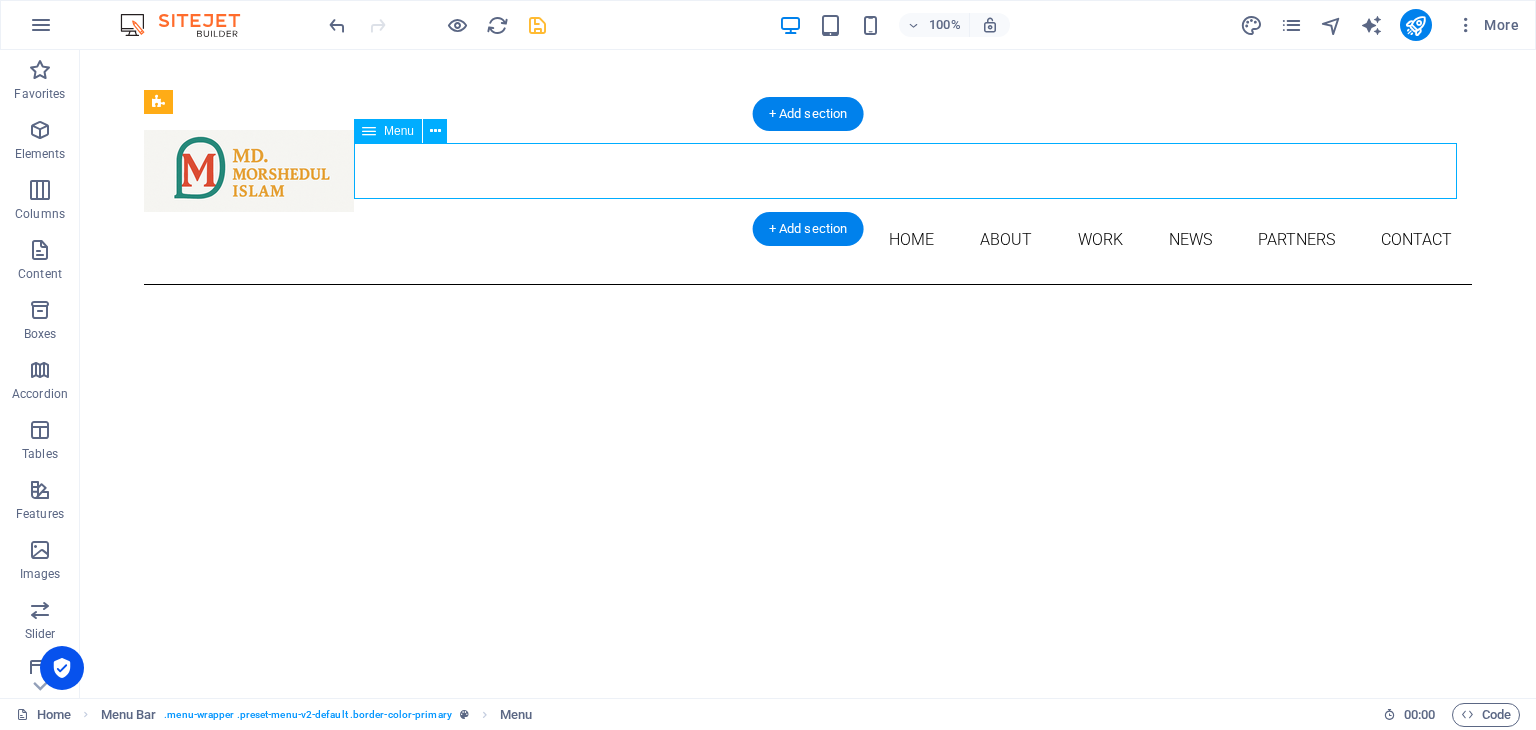 click on "Home About Work News Partners Contact" at bounding box center (808, 240) 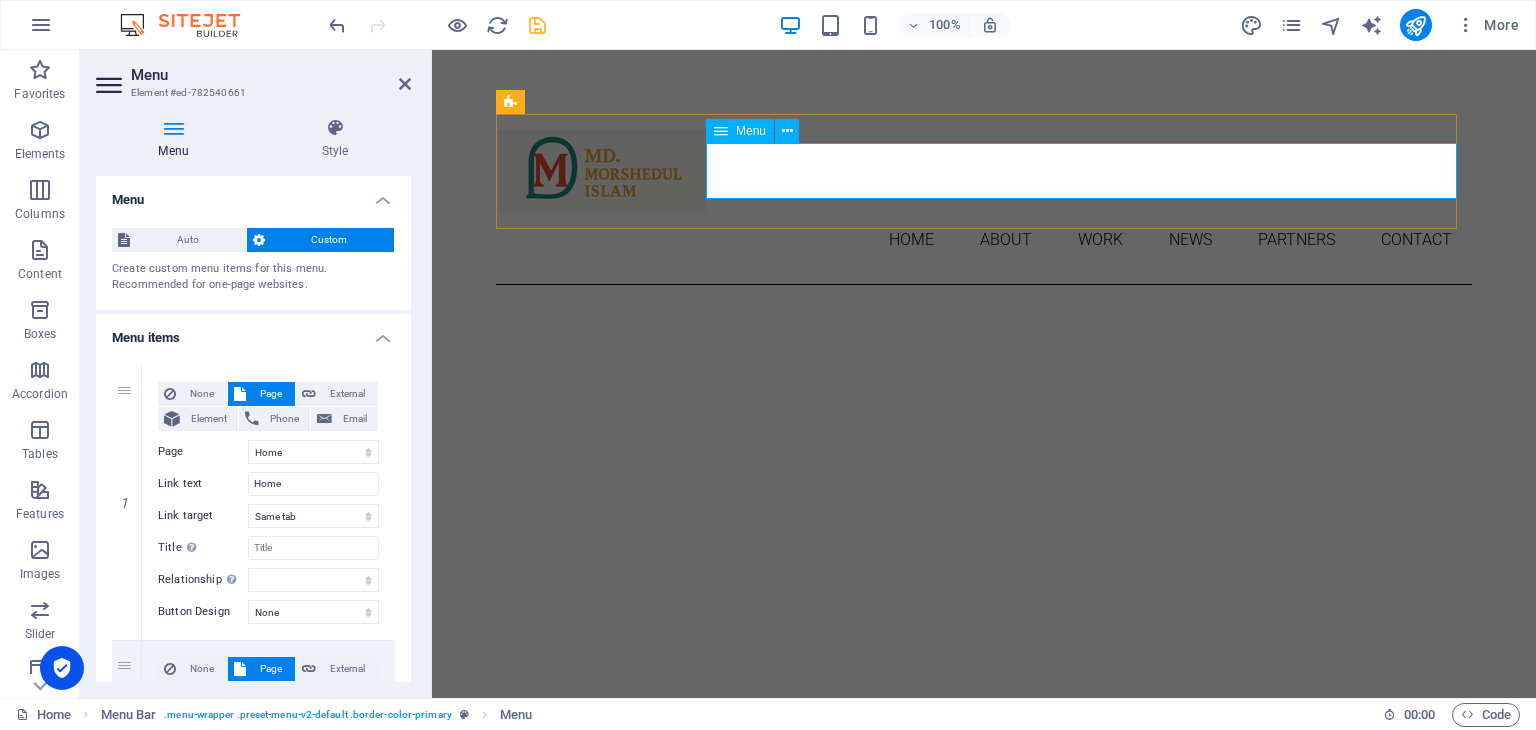 click on "Home About Work News Partners Contact" at bounding box center [984, 240] 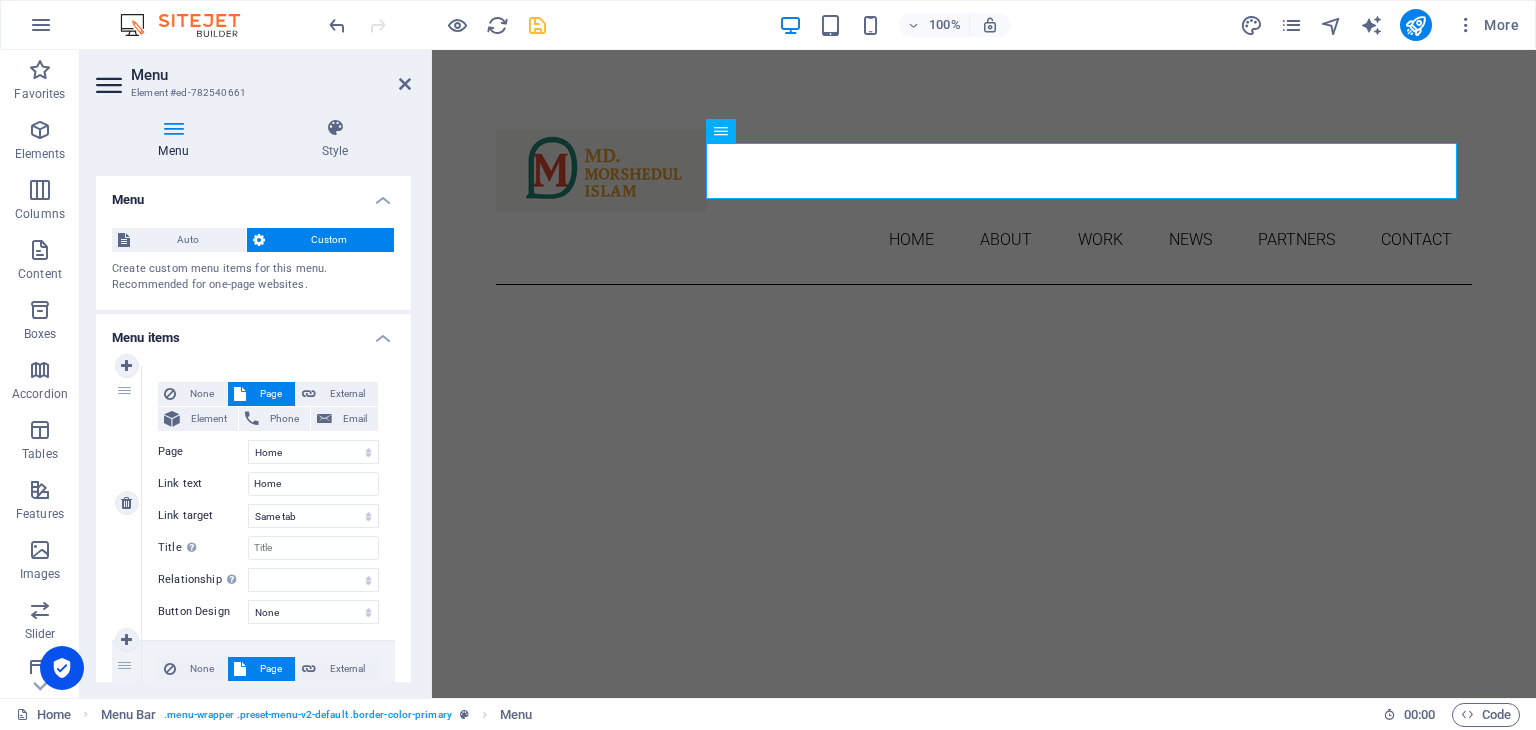 click on "Page" at bounding box center [270, 394] 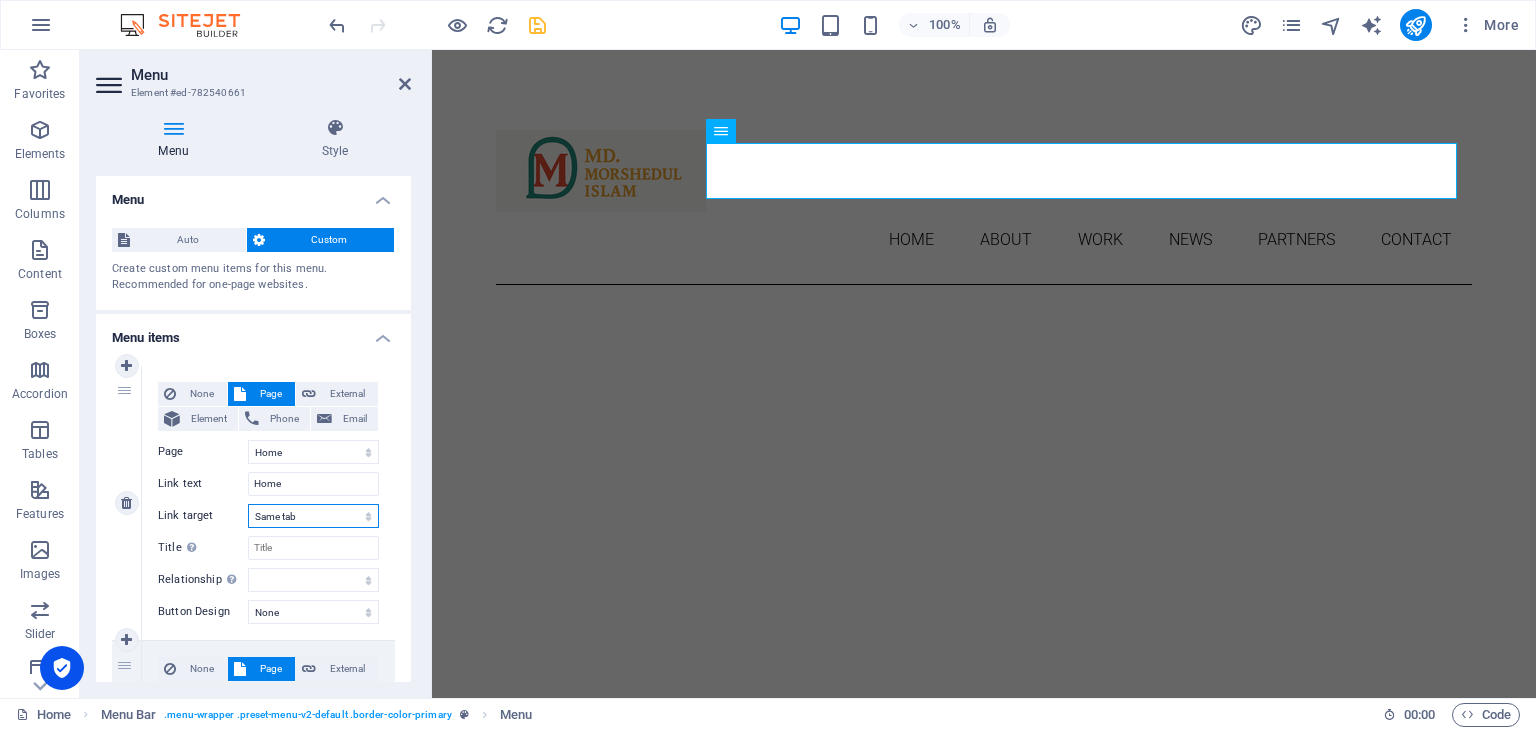 click on "New tab Same tab Overlay" at bounding box center (313, 516) 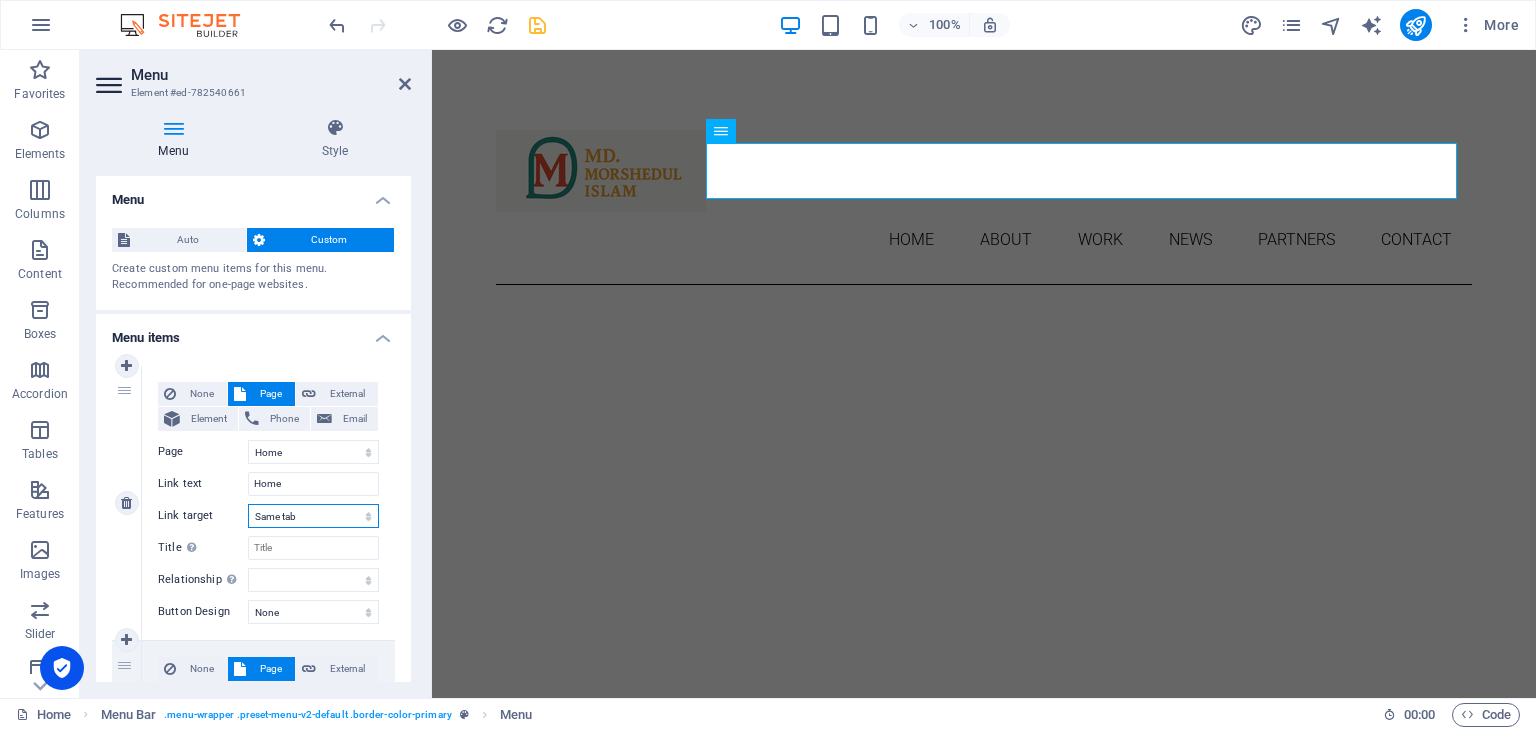 scroll, scrollTop: 300, scrollLeft: 0, axis: vertical 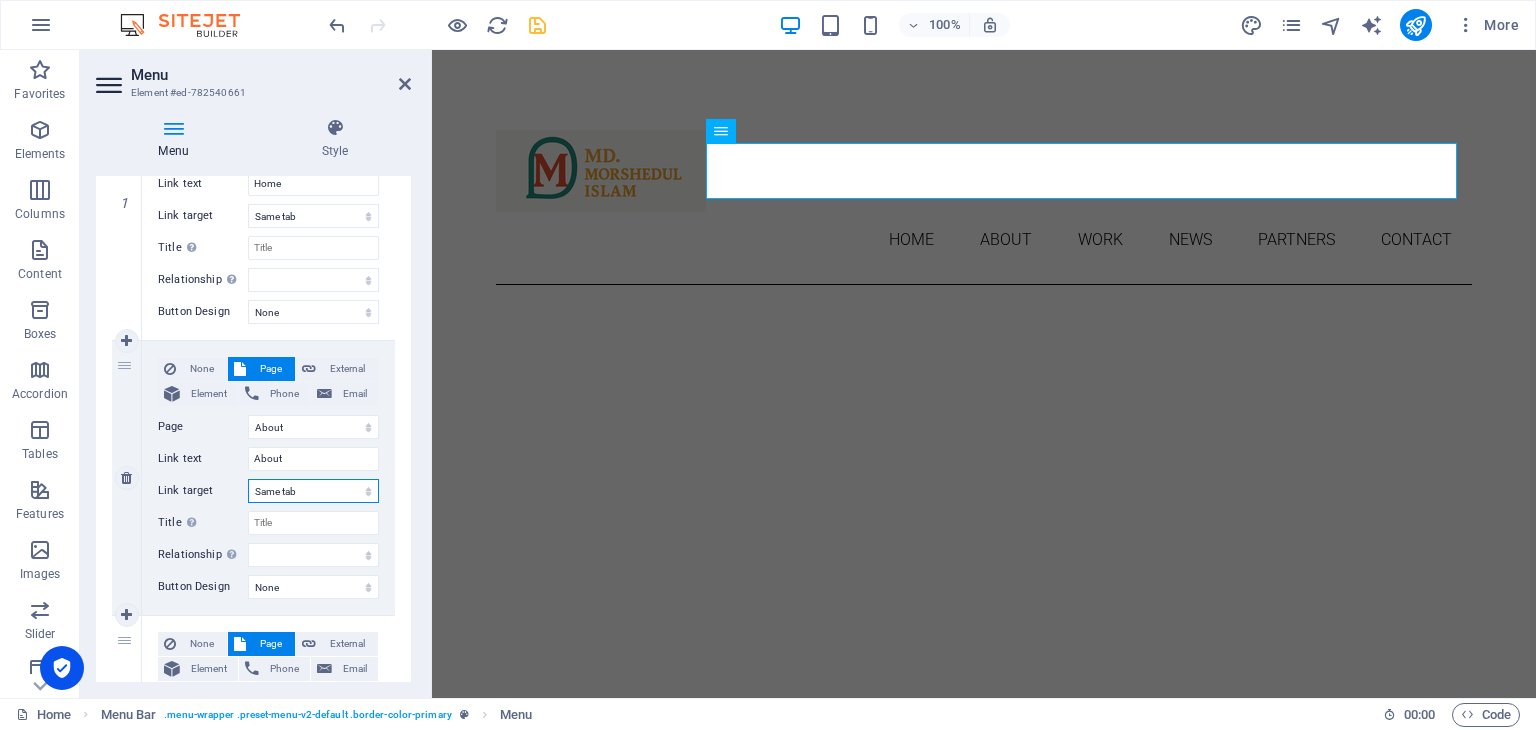 click on "New tab Same tab Overlay" at bounding box center (313, 491) 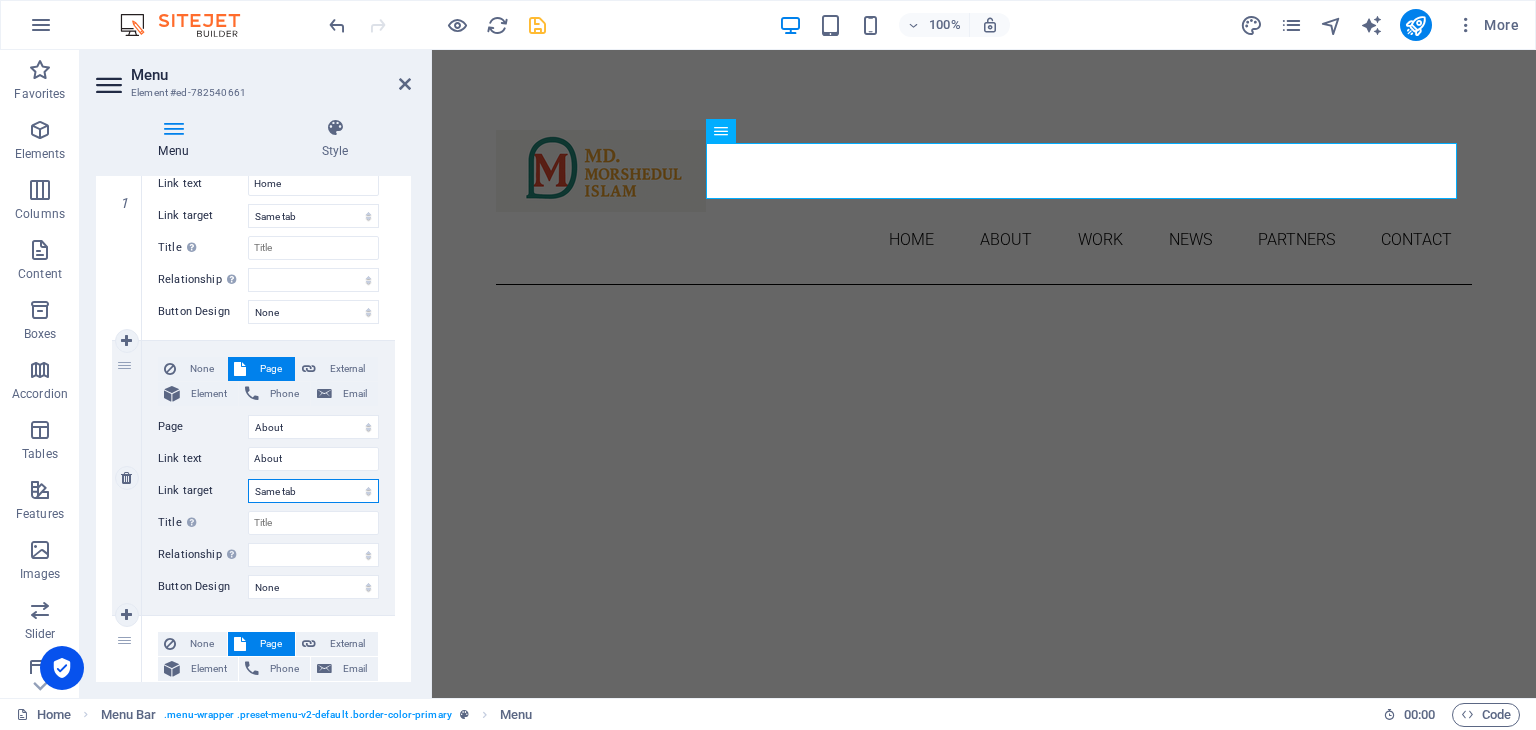 click on "New tab Same tab Overlay" at bounding box center (313, 491) 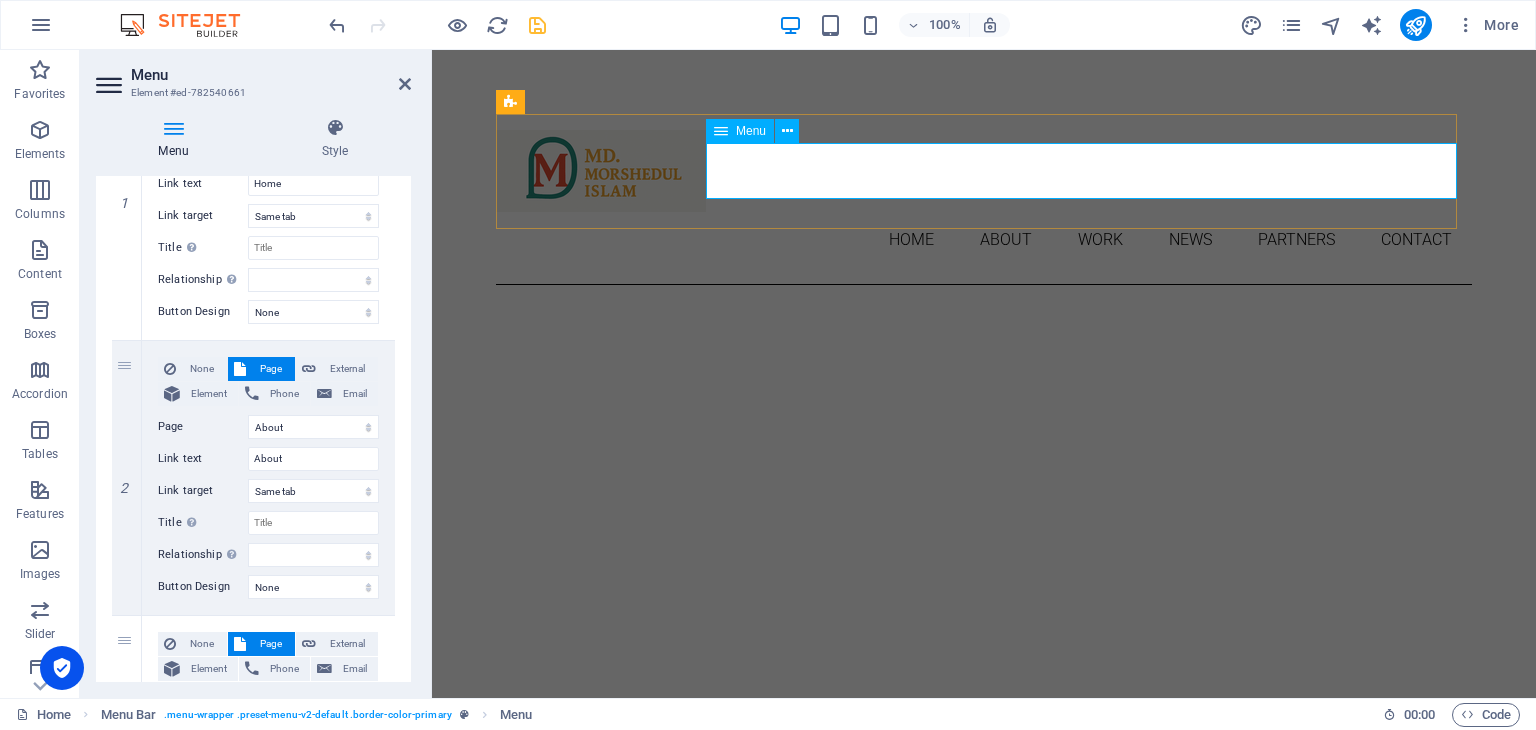click on "Home About Work News Partners Contact" at bounding box center (984, 240) 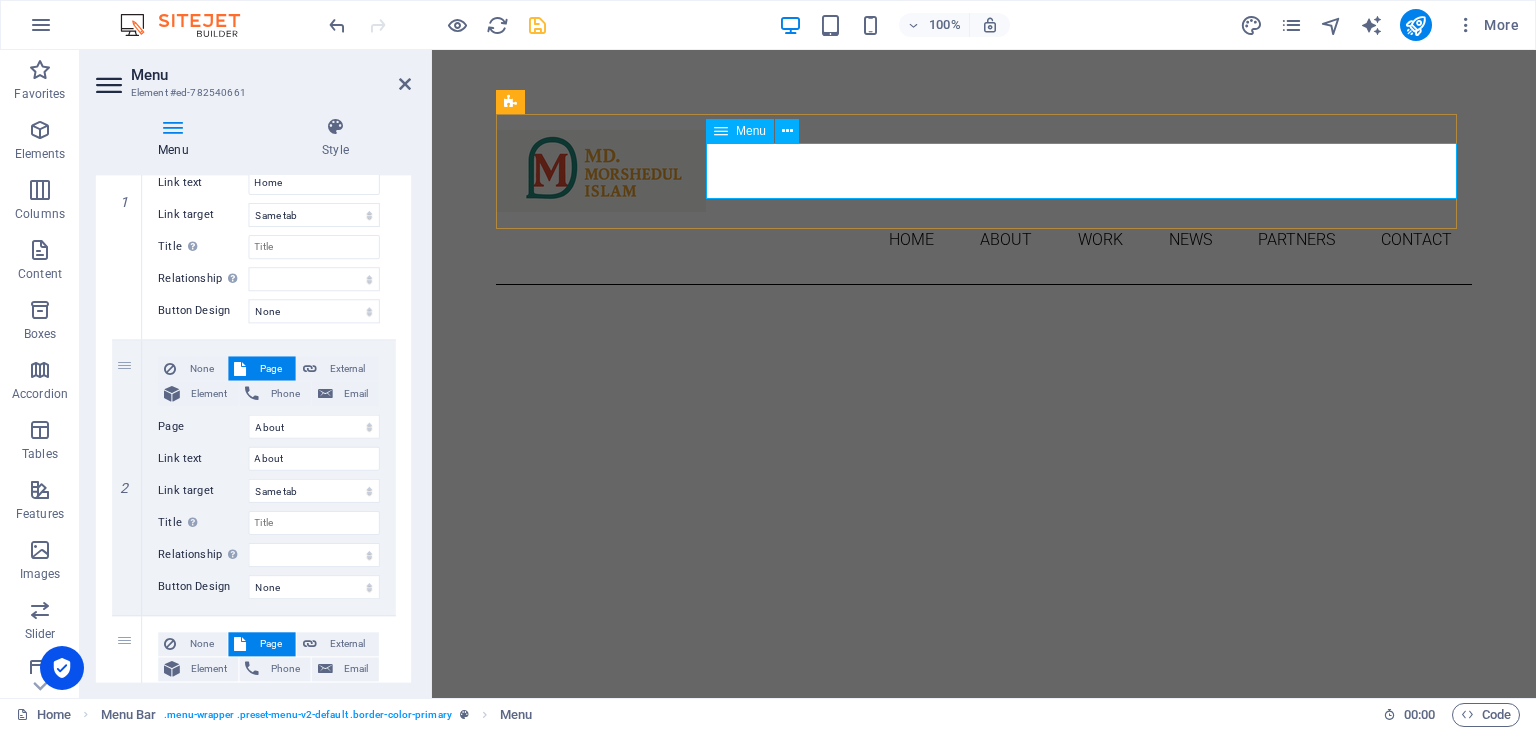 click on "Home About Work News Partners Contact" at bounding box center (984, 240) 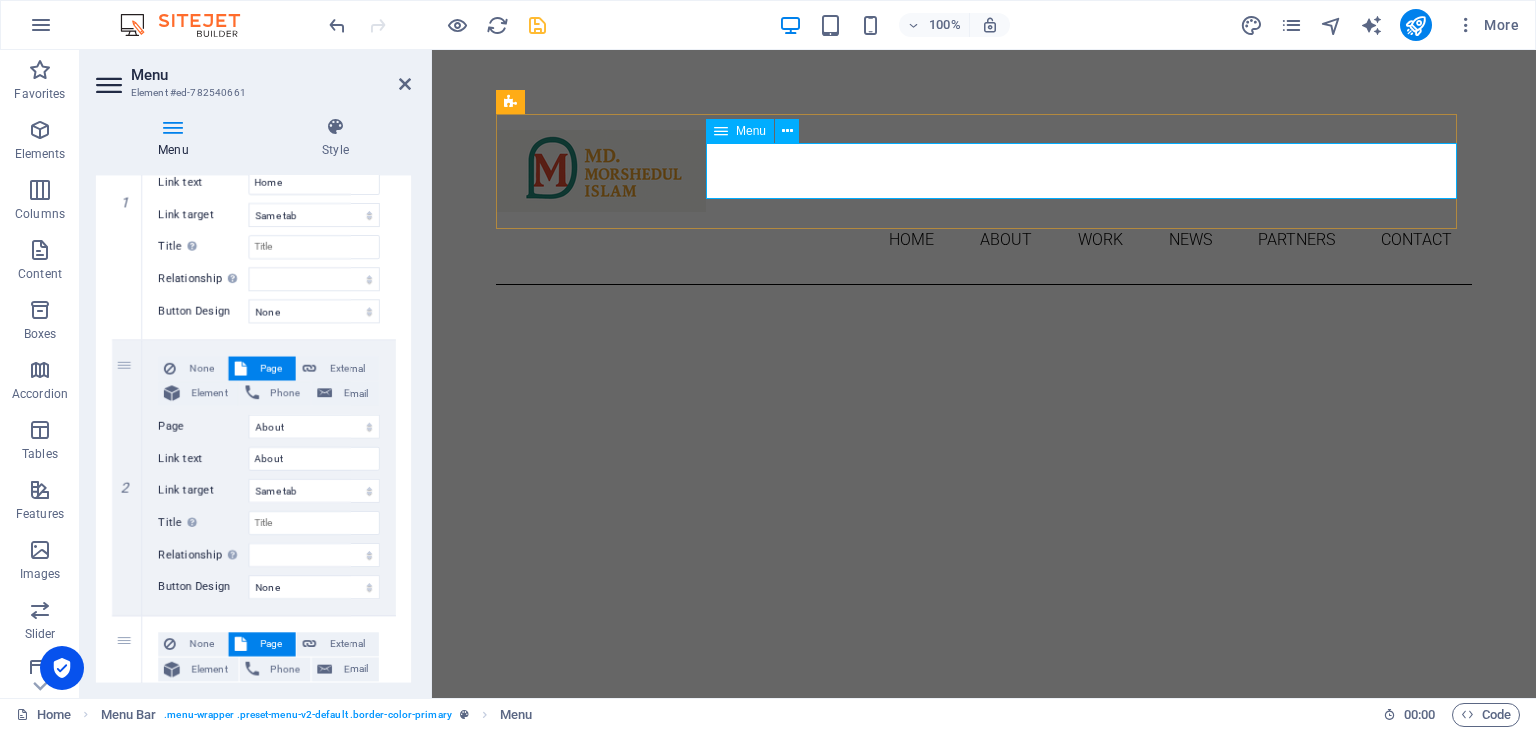 click on "Home About Work News Partners Contact" at bounding box center [984, 240] 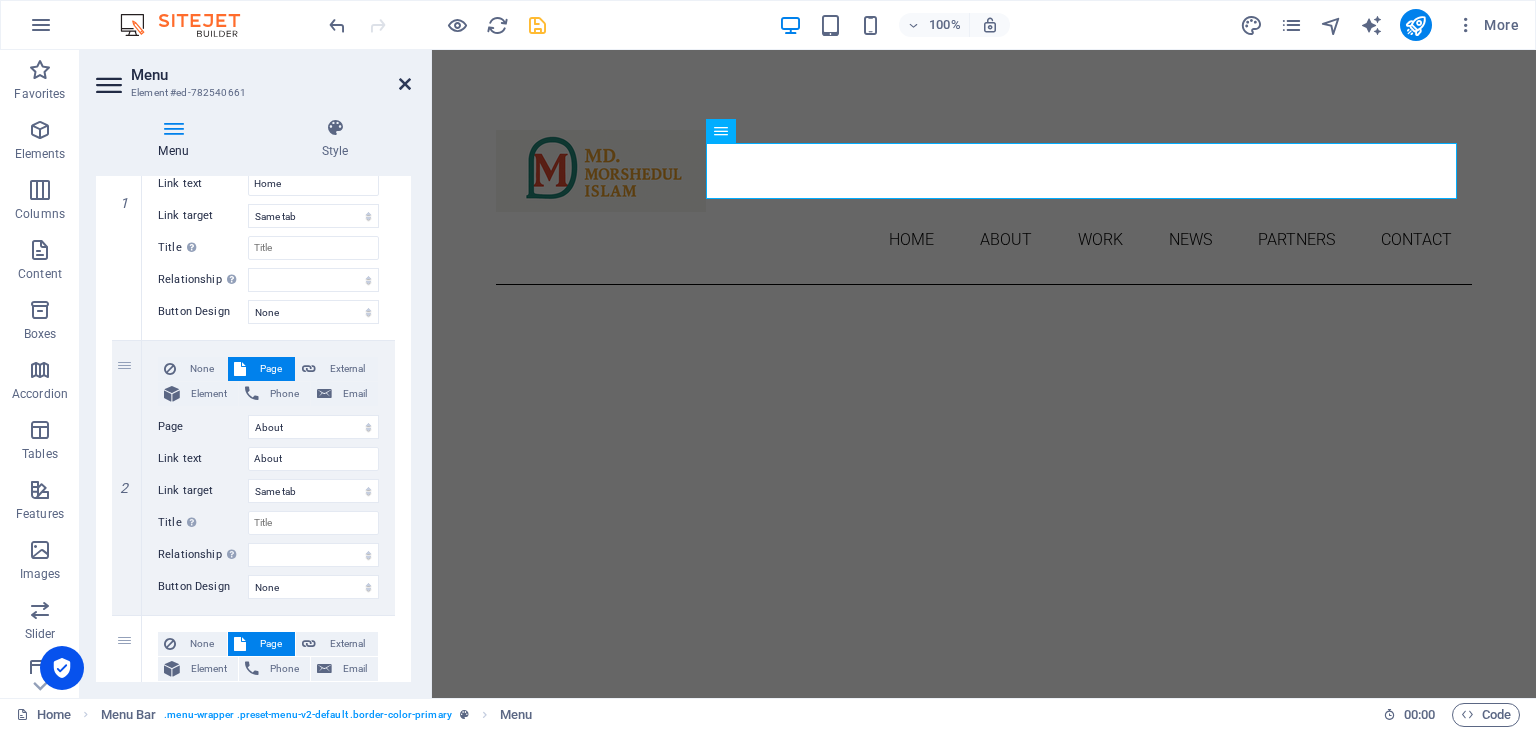click at bounding box center (405, 84) 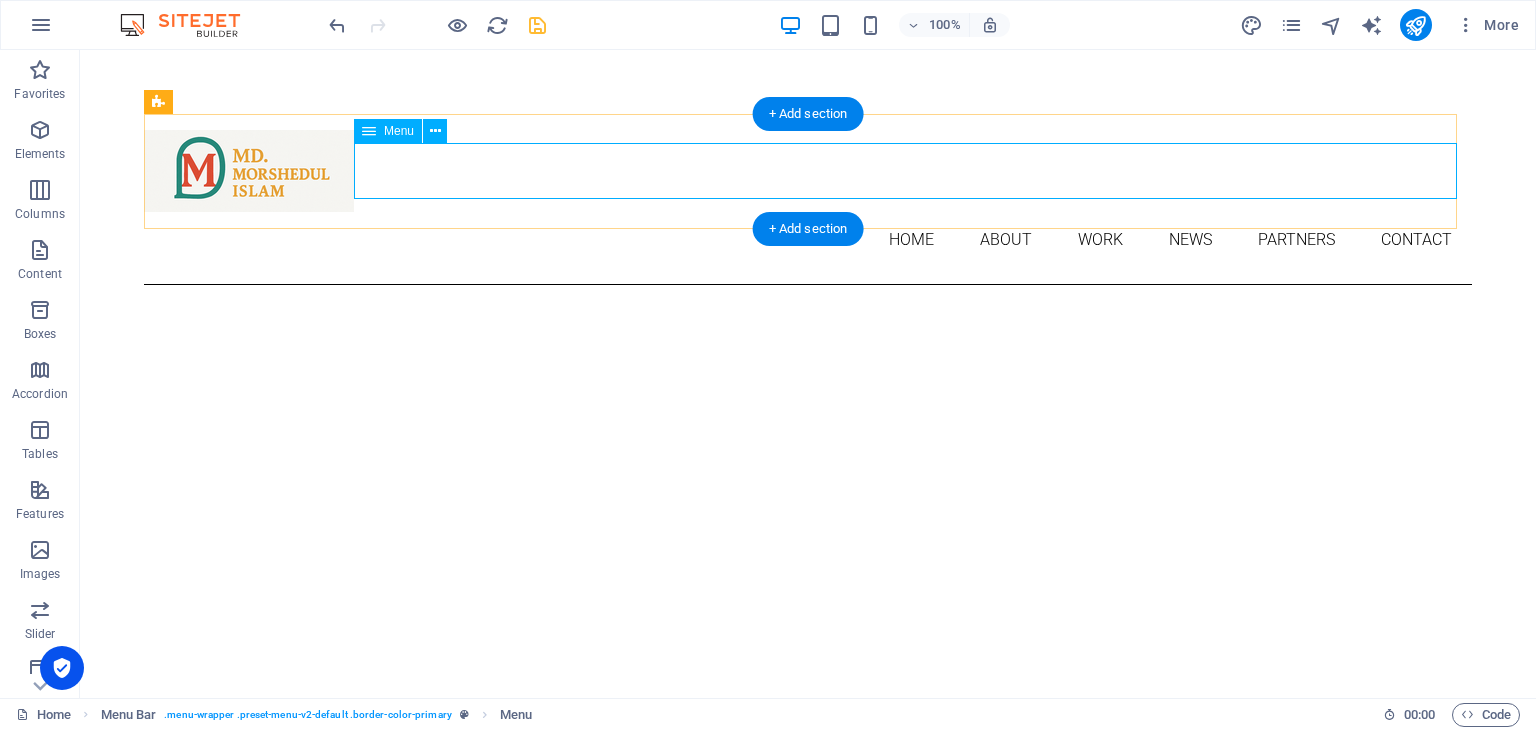 click on "Home About Work News Partners Contact" at bounding box center (808, 240) 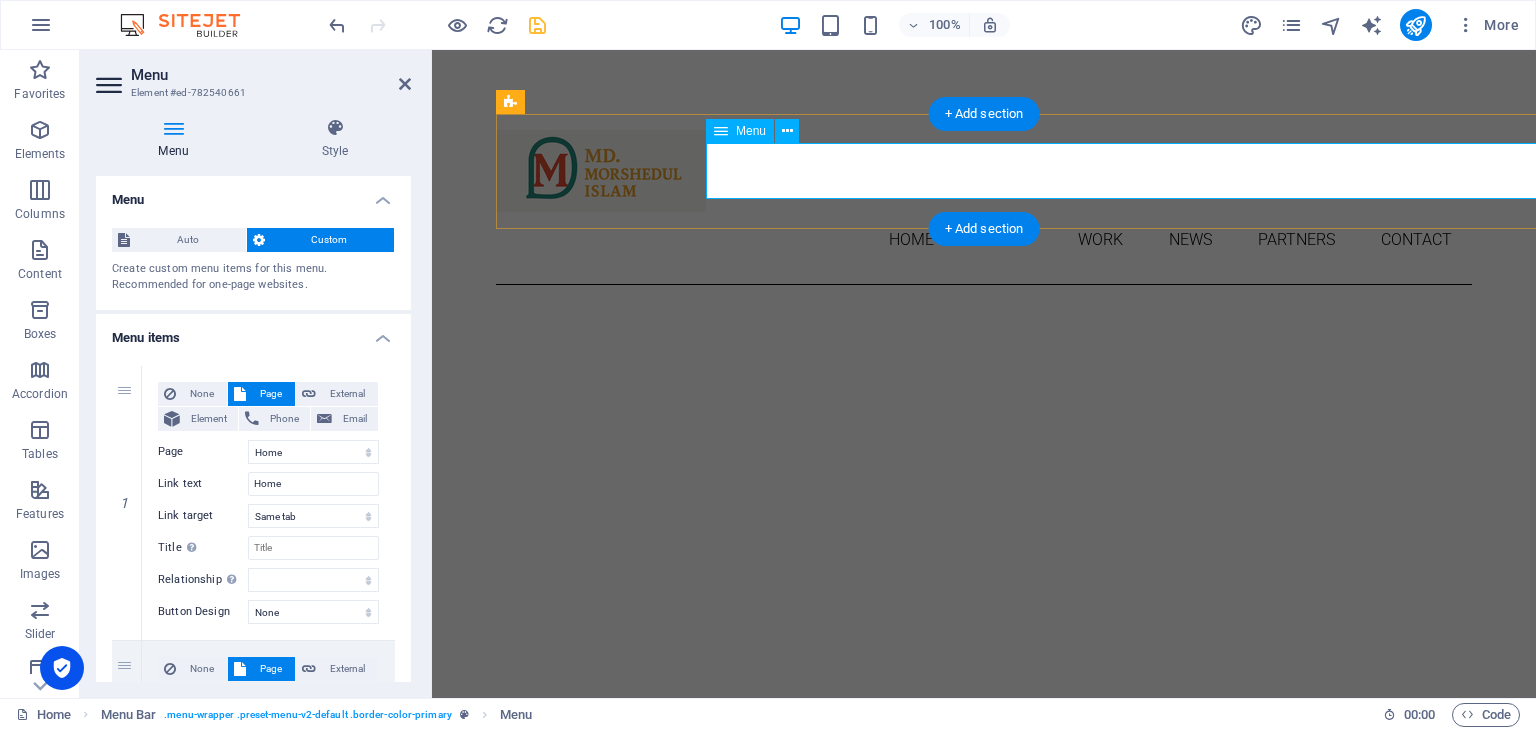 click on "Home About Work News Partners Contact" at bounding box center [984, 240] 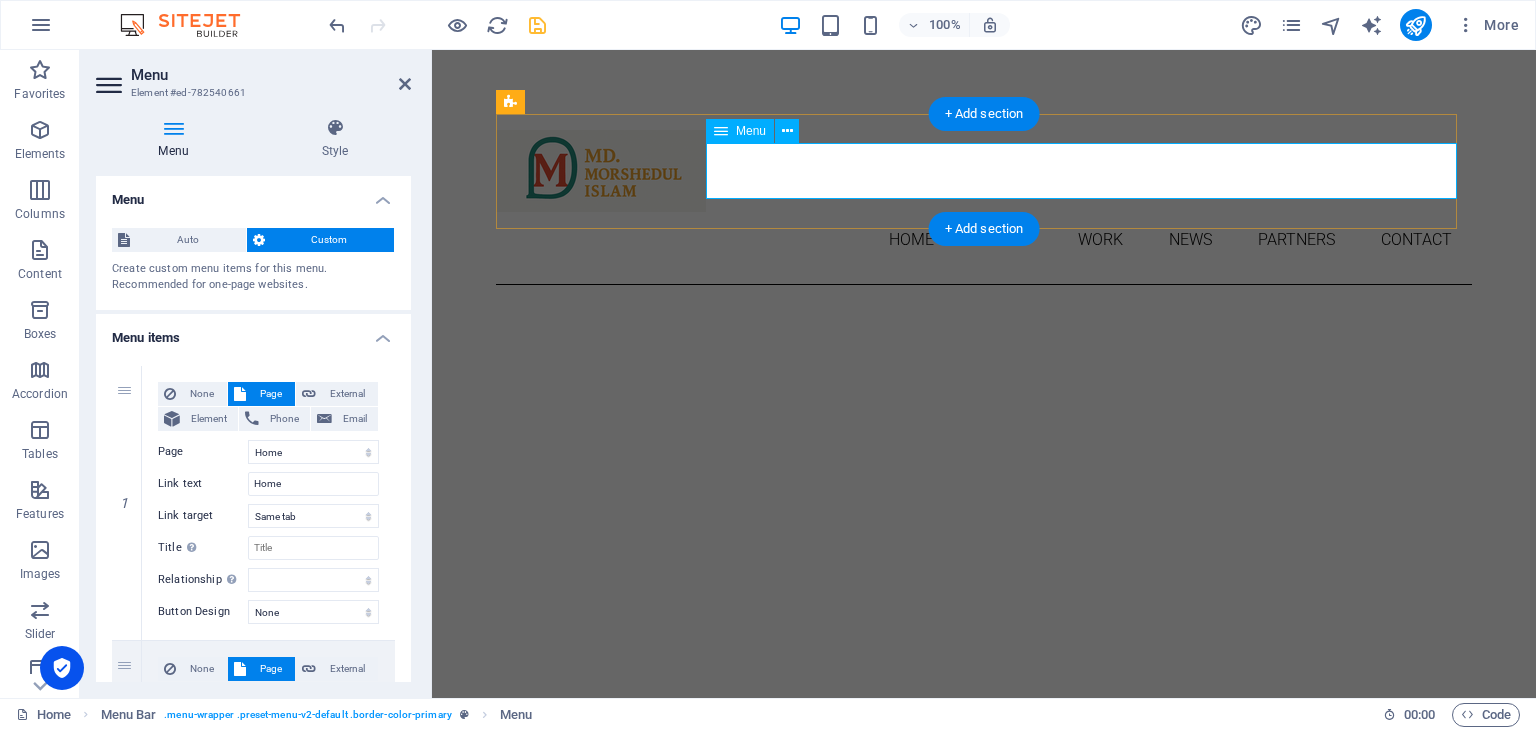 click on "Home About Work News Partners Contact" at bounding box center [984, 240] 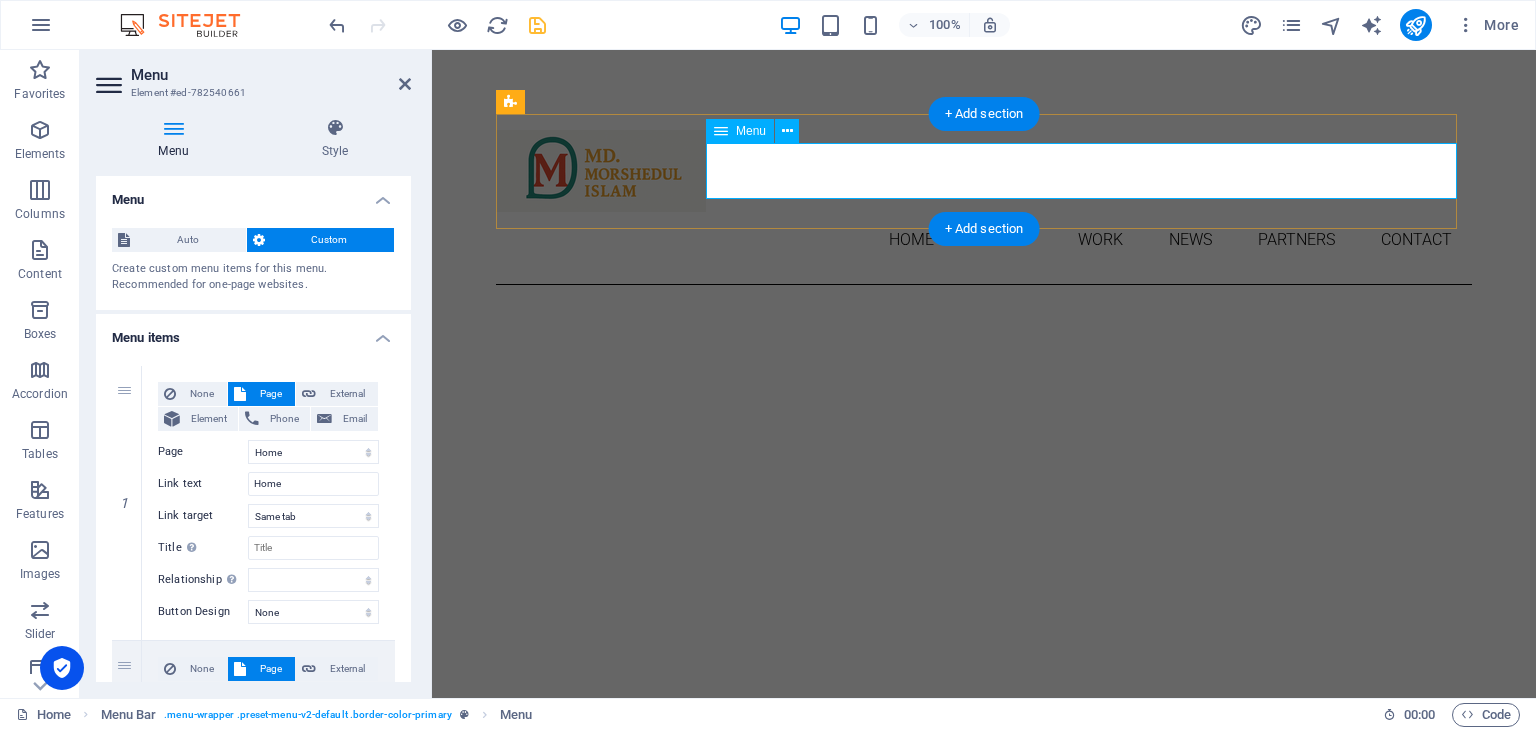 click on "Home About Work News Partners Contact" at bounding box center [984, 240] 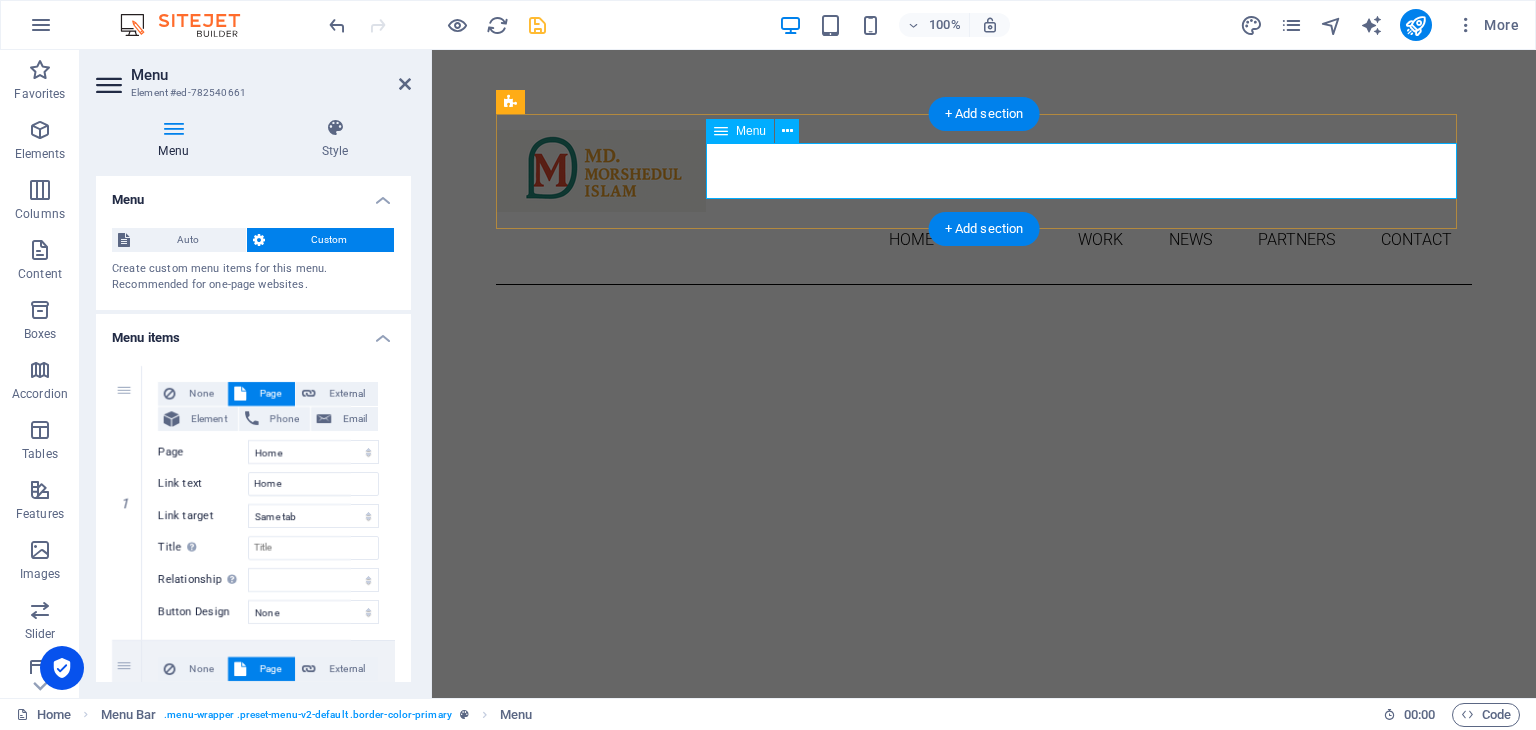 click on "Home About Work News Partners Contact" at bounding box center [984, 240] 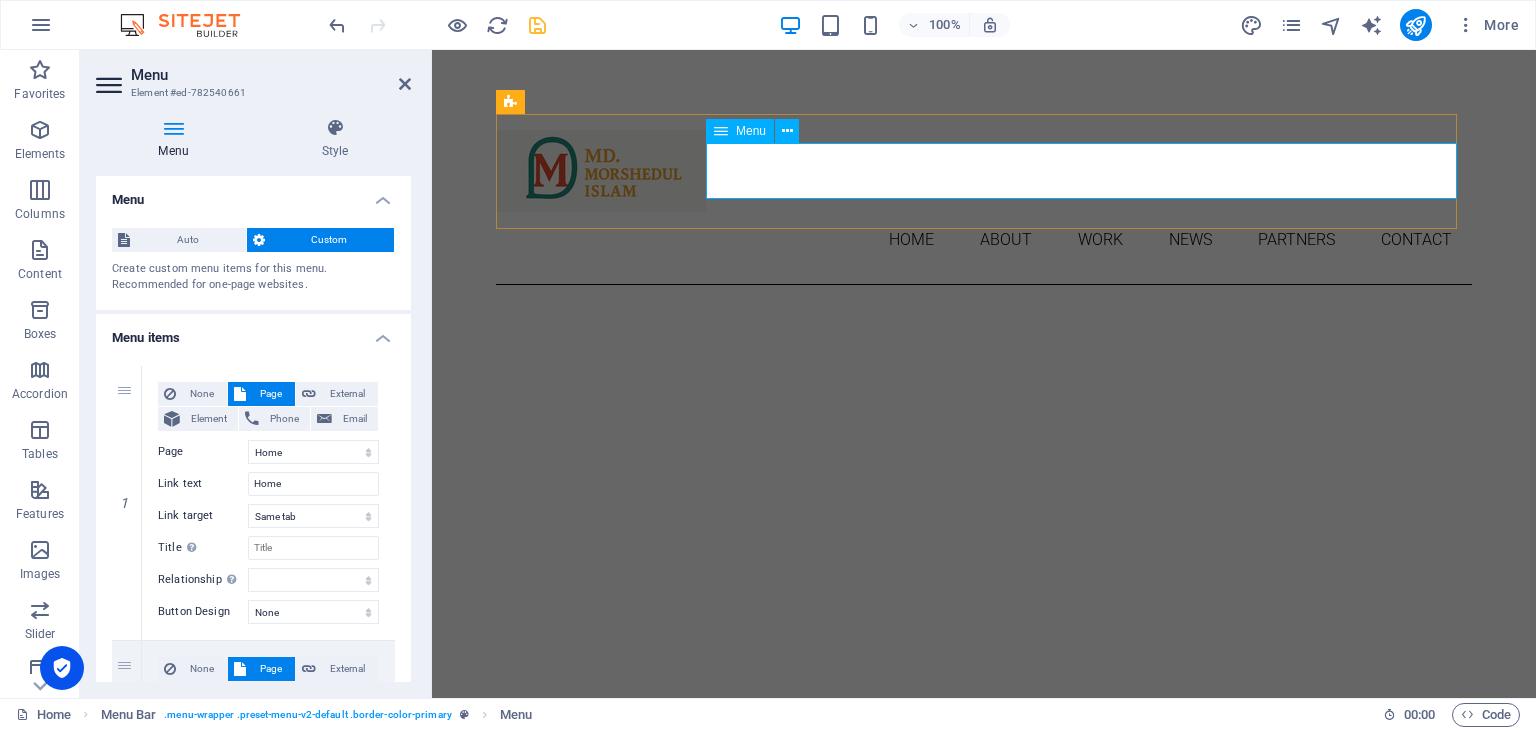 click on "Menu" at bounding box center (740, 131) 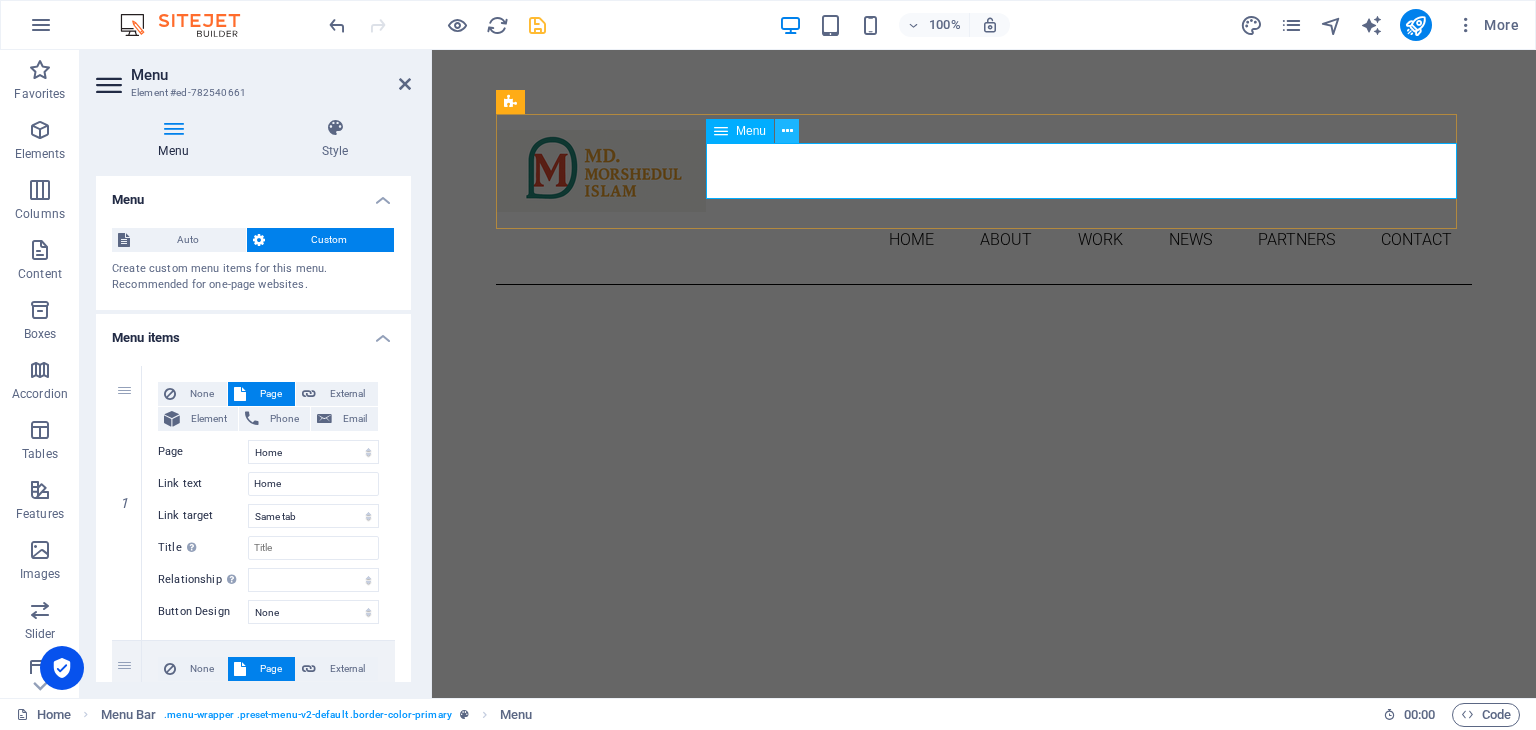click at bounding box center (787, 131) 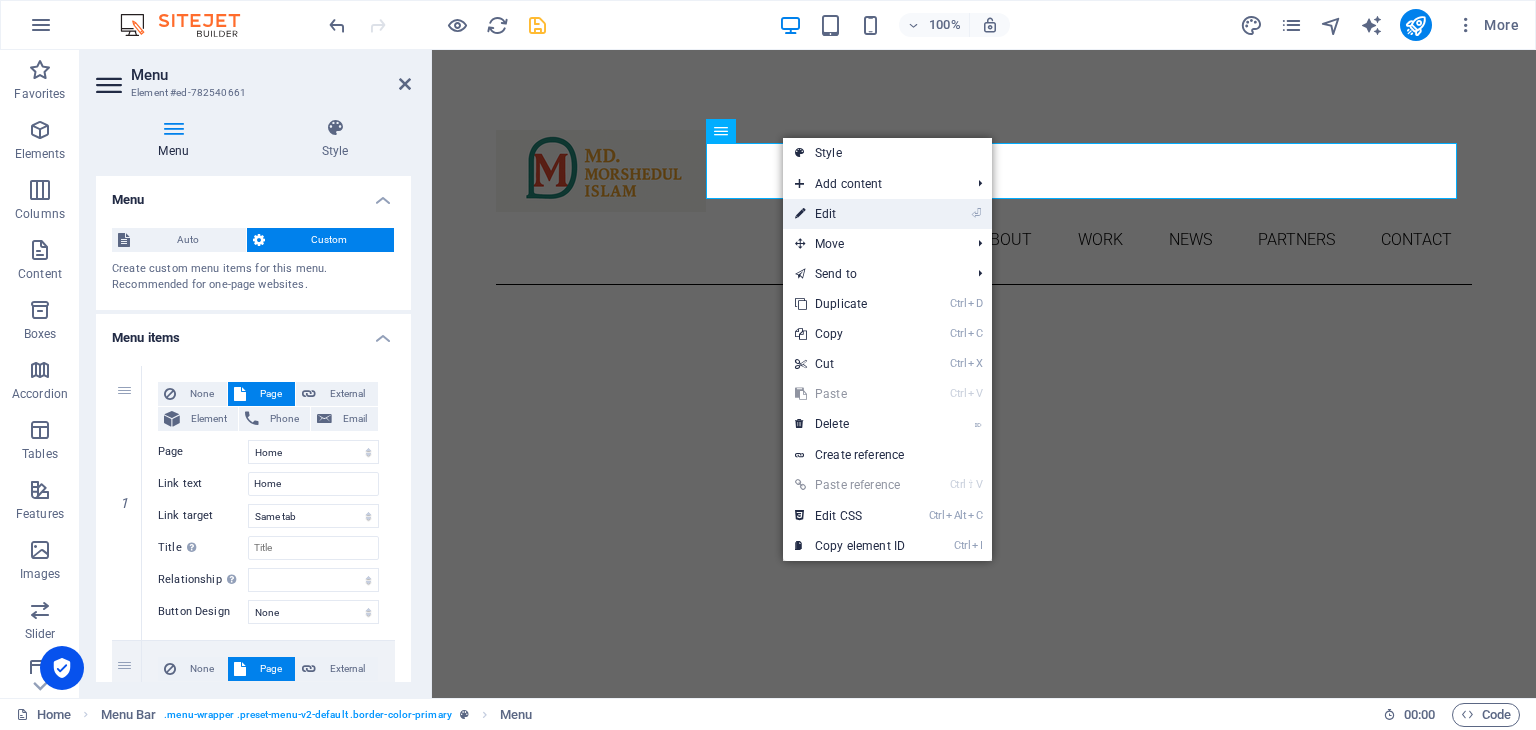 click on "⏎  Edit" at bounding box center [850, 214] 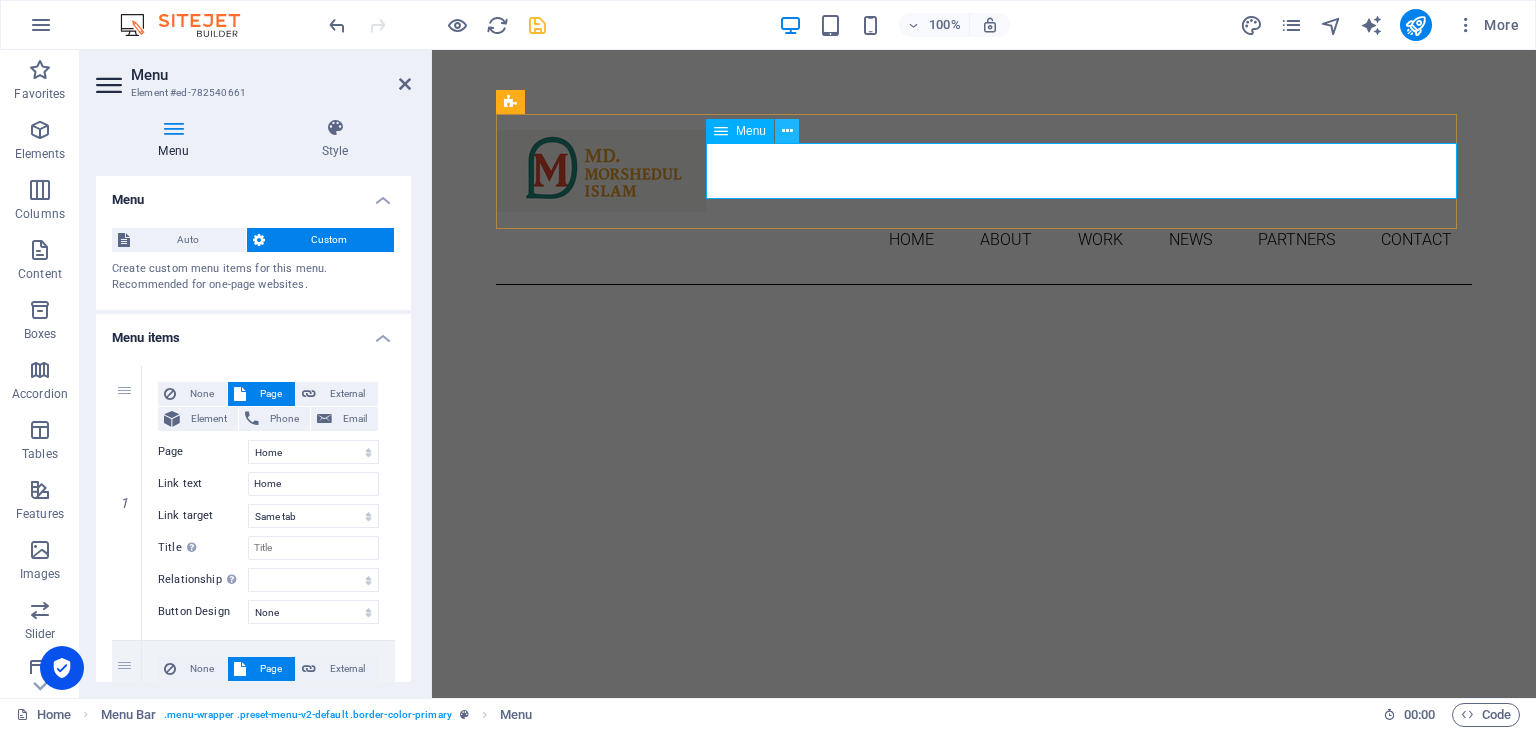 click at bounding box center (787, 131) 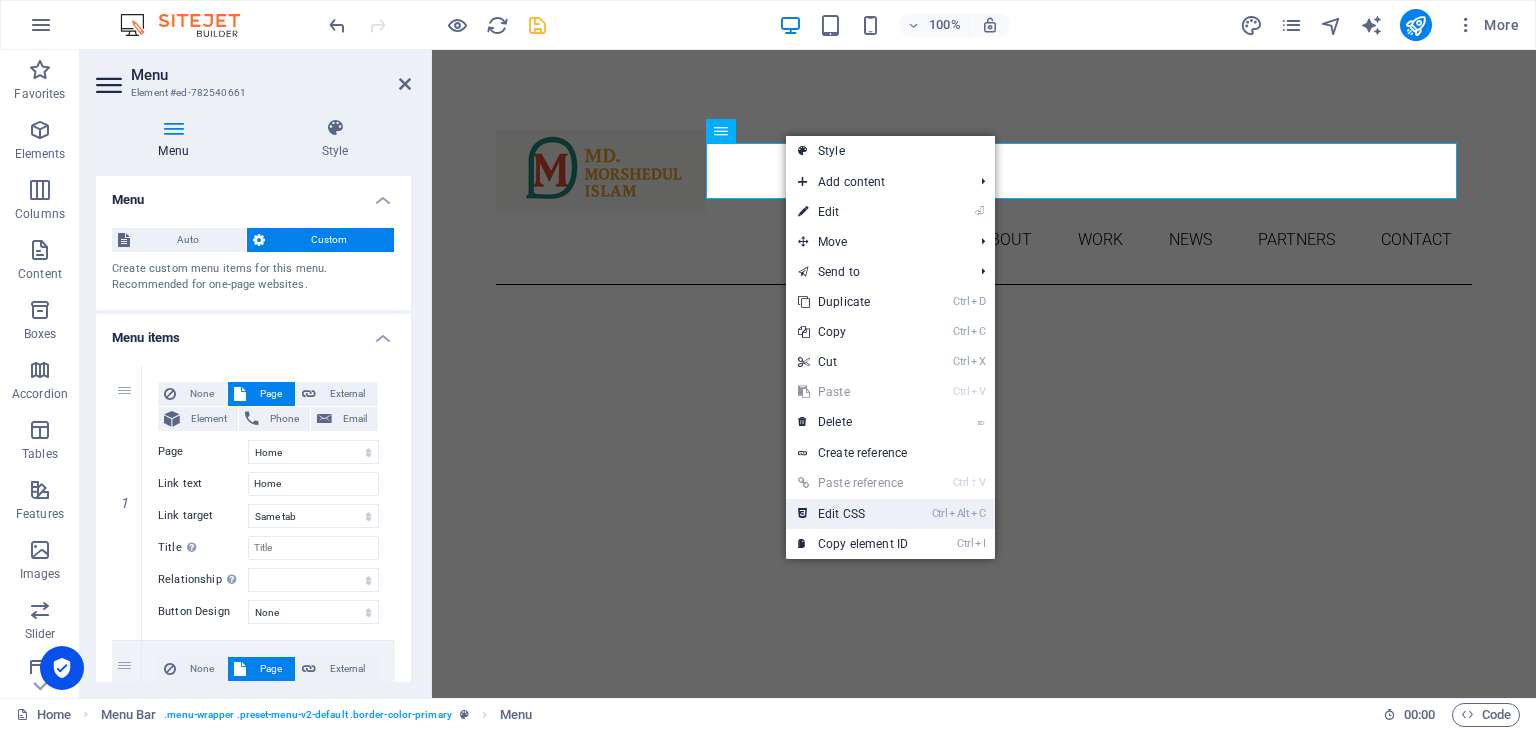 click on "Ctrl Alt C  Edit CSS" at bounding box center [853, 514] 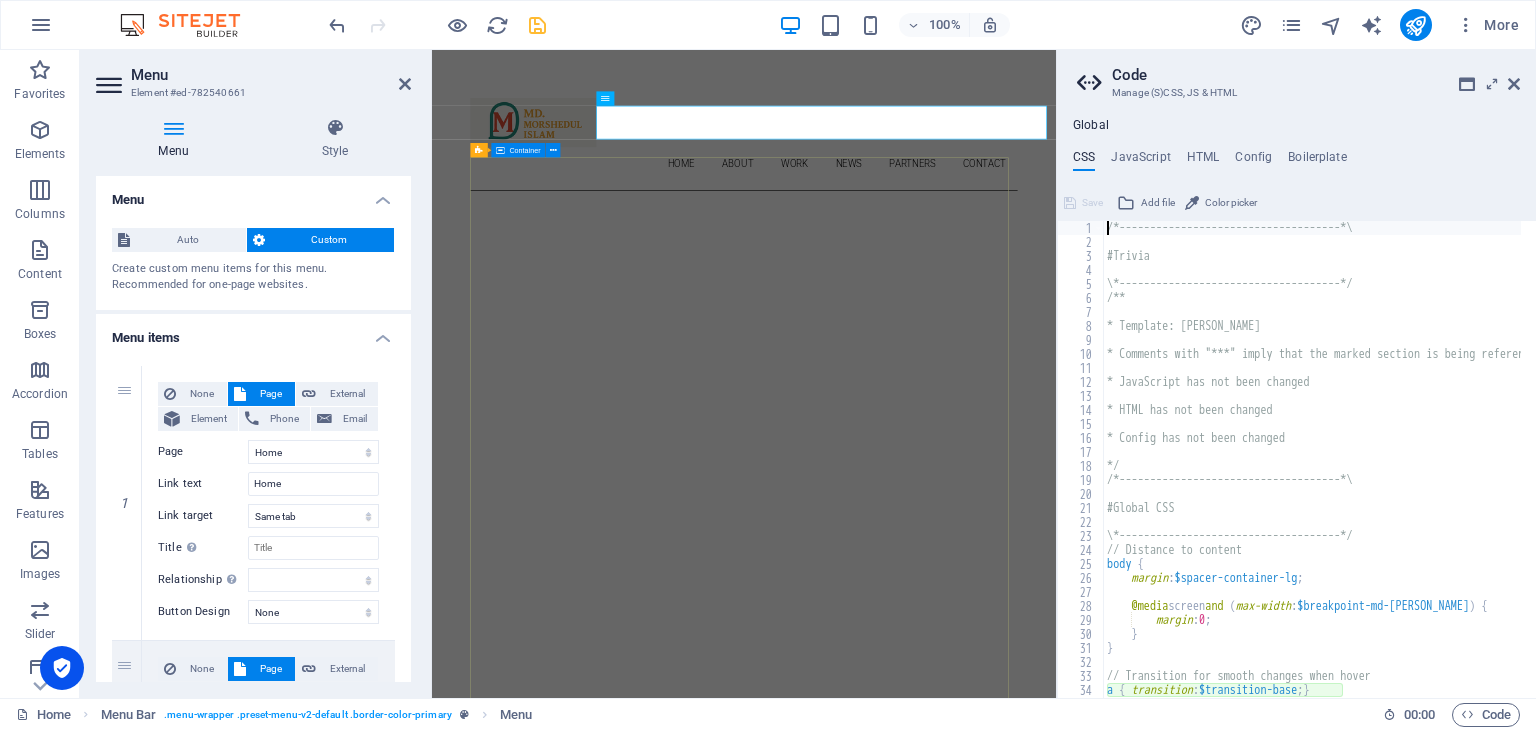 type on "a { transition: $transition-base; }" 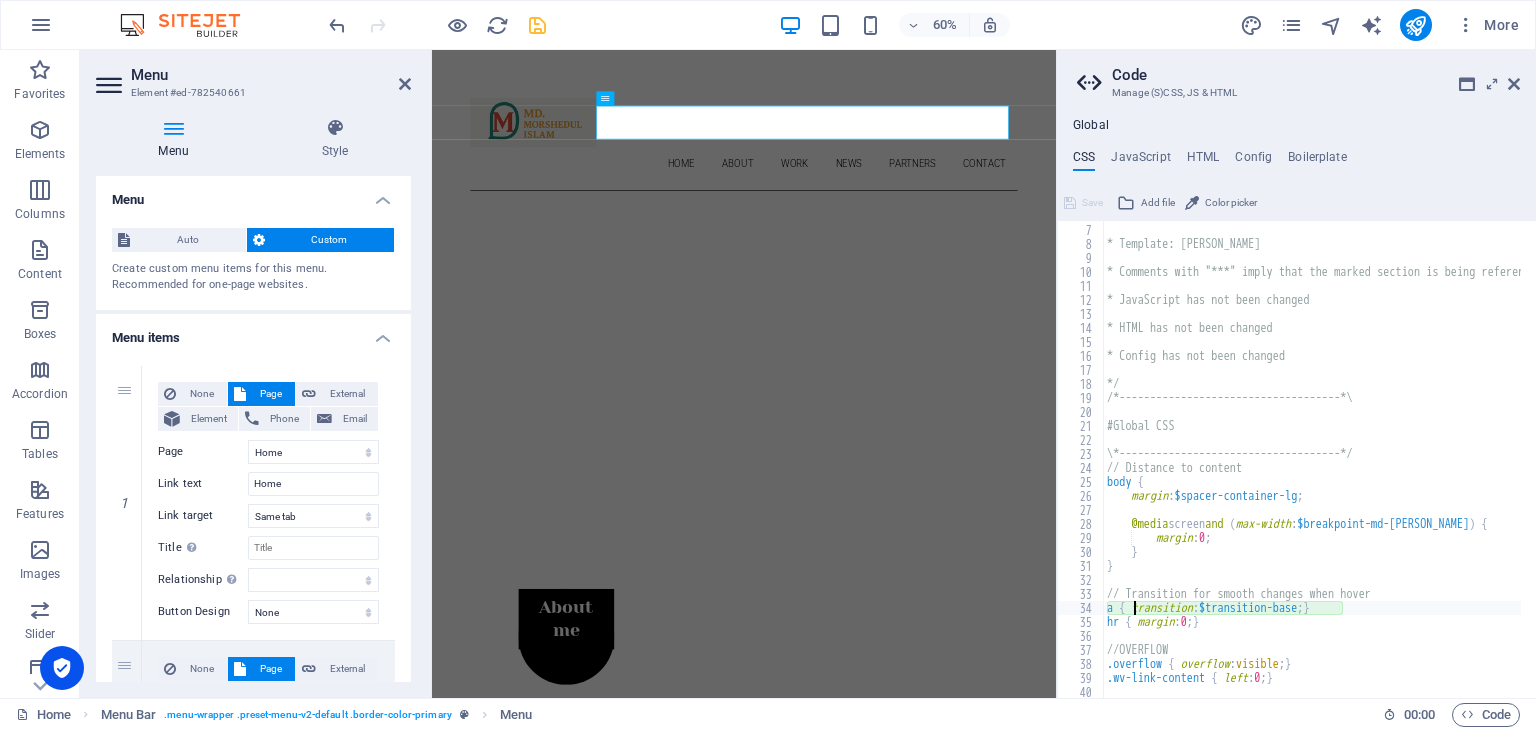 scroll, scrollTop: 0, scrollLeft: 0, axis: both 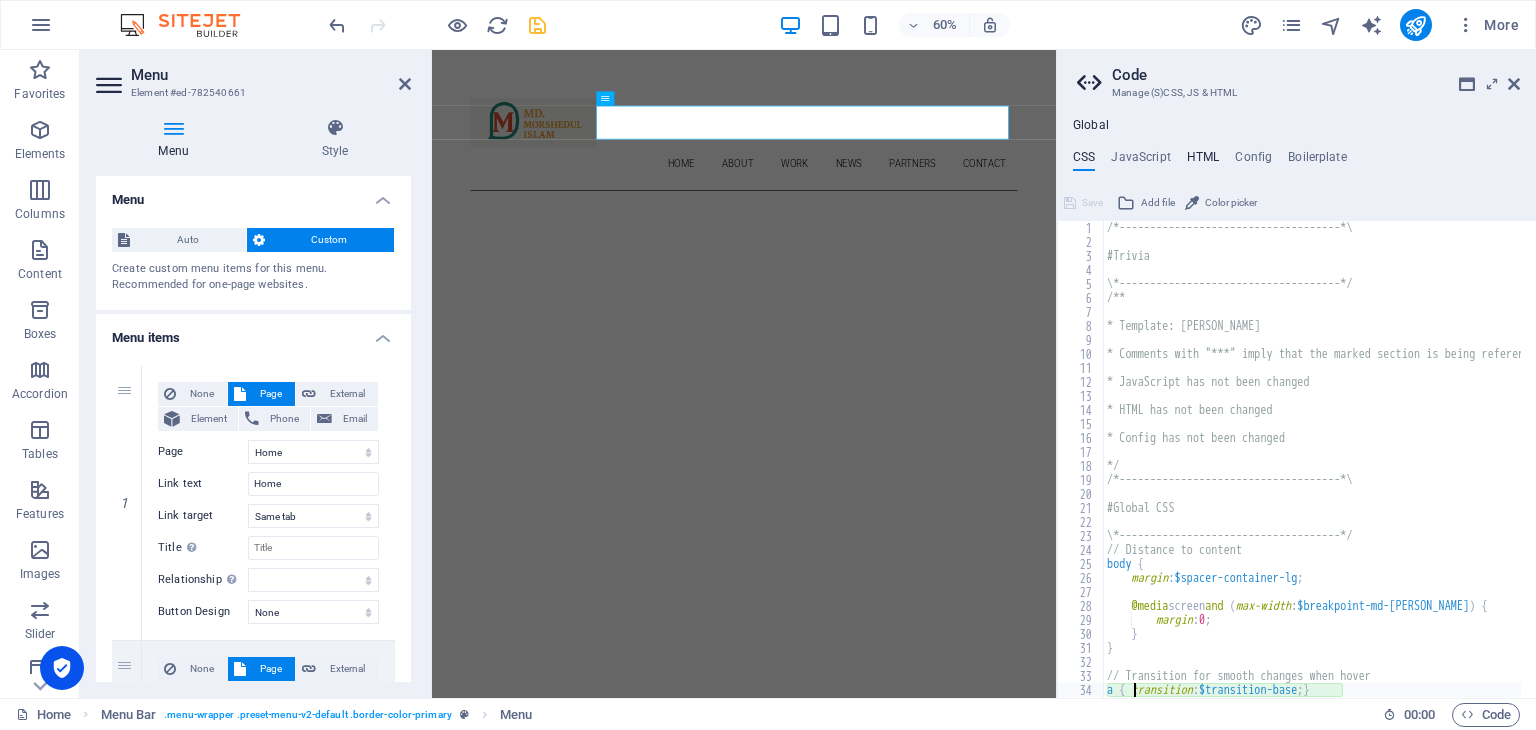 click on "HTML" at bounding box center [1203, 161] 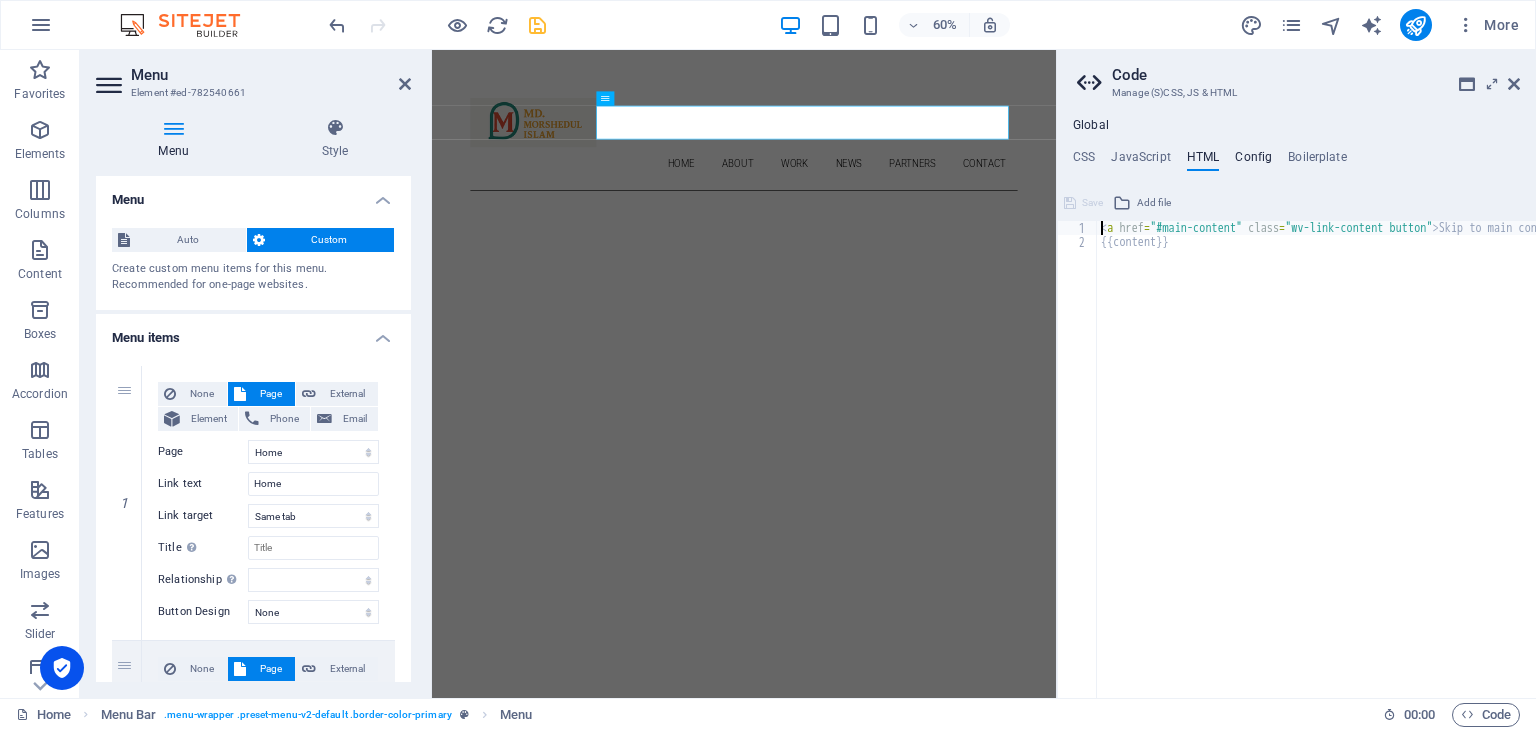 click on "Config" at bounding box center [1253, 161] 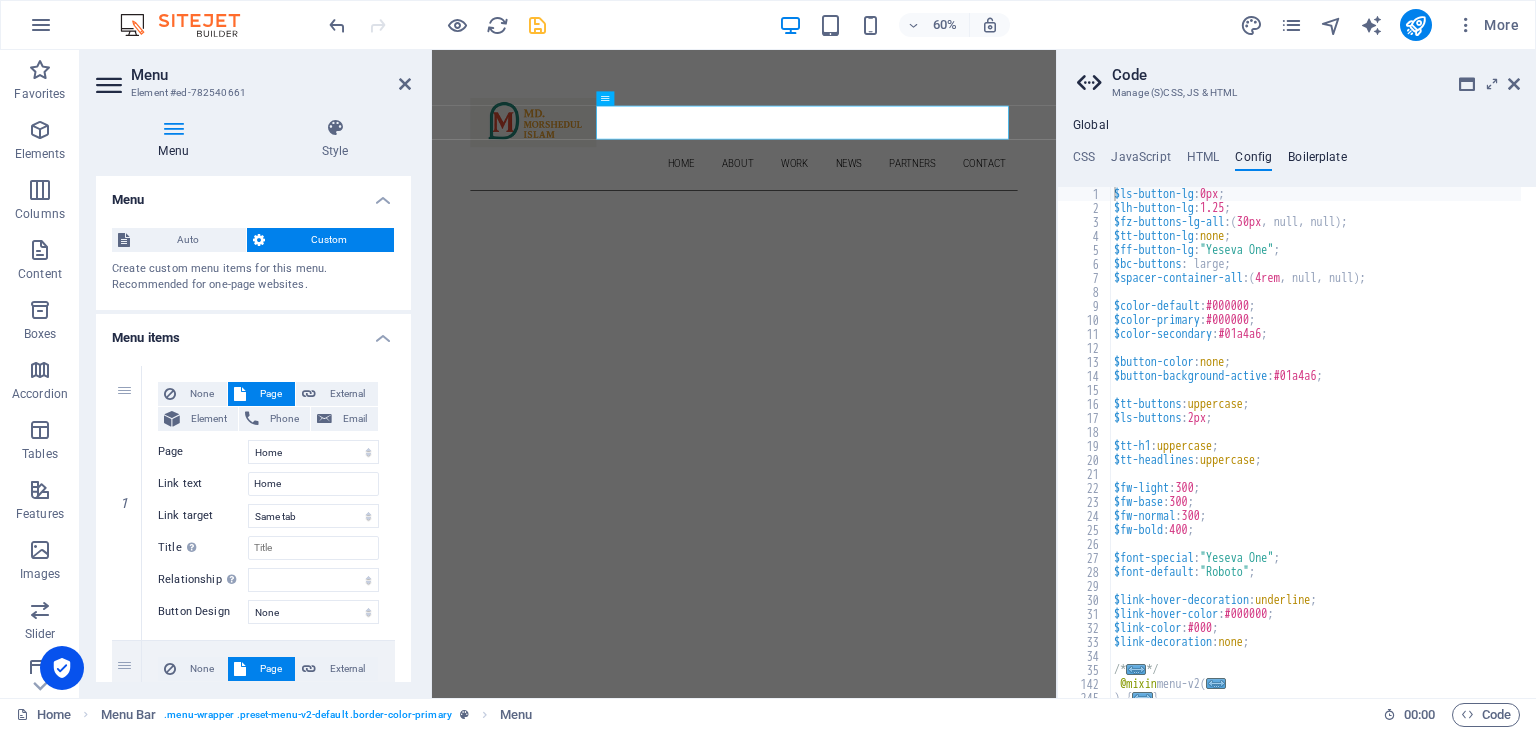 click on "Boilerplate" at bounding box center [1317, 161] 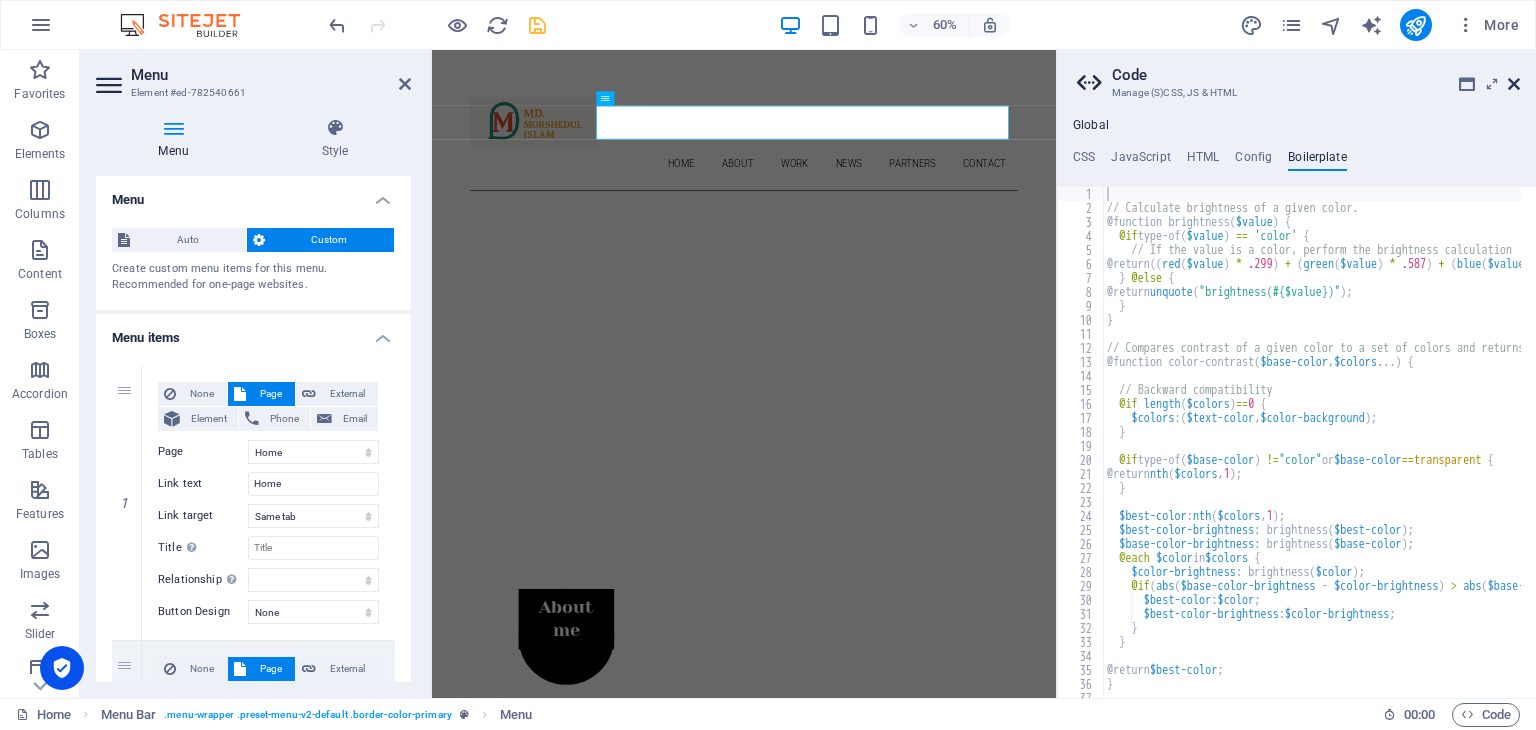 click at bounding box center [1514, 84] 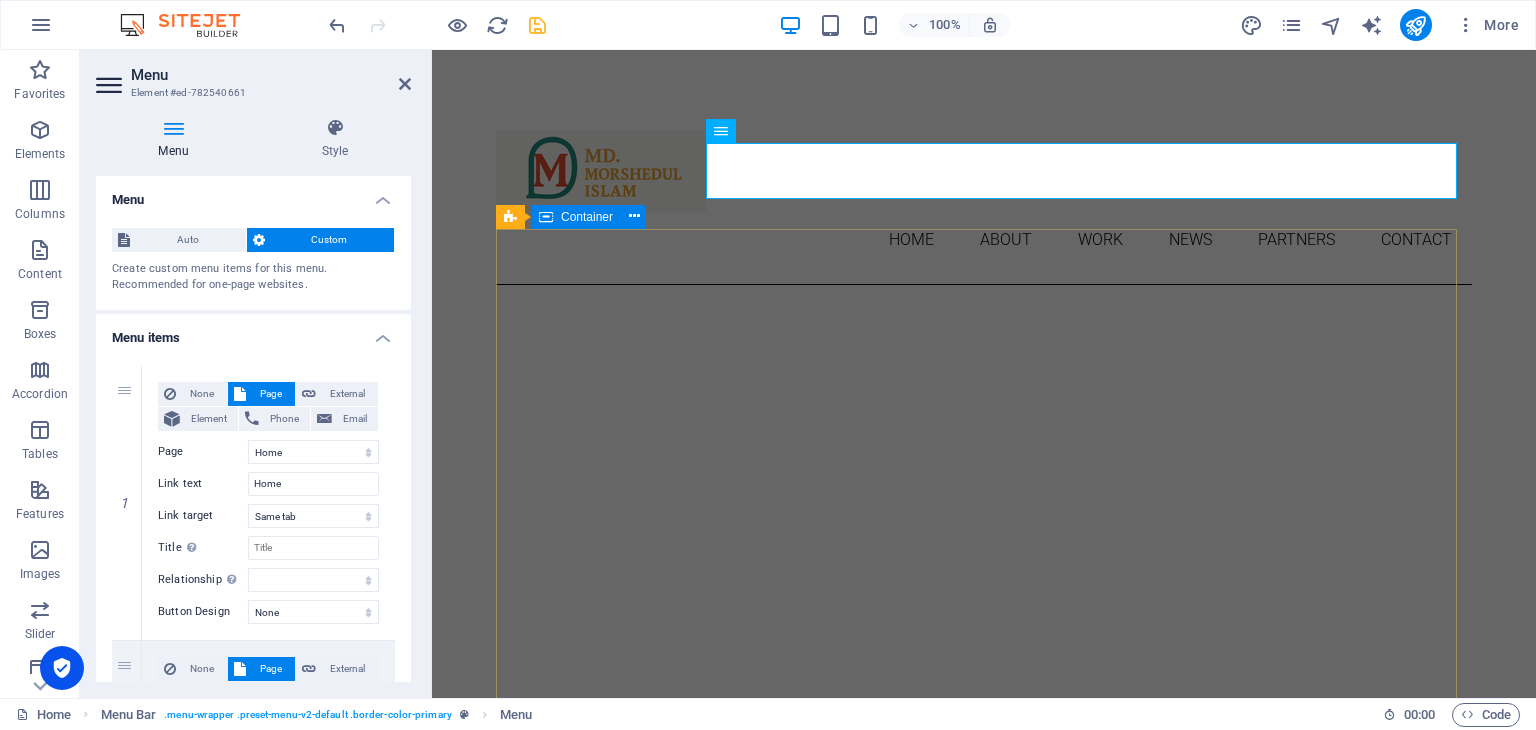 click on "About me My work Partners Contact" at bounding box center [984, 1268] 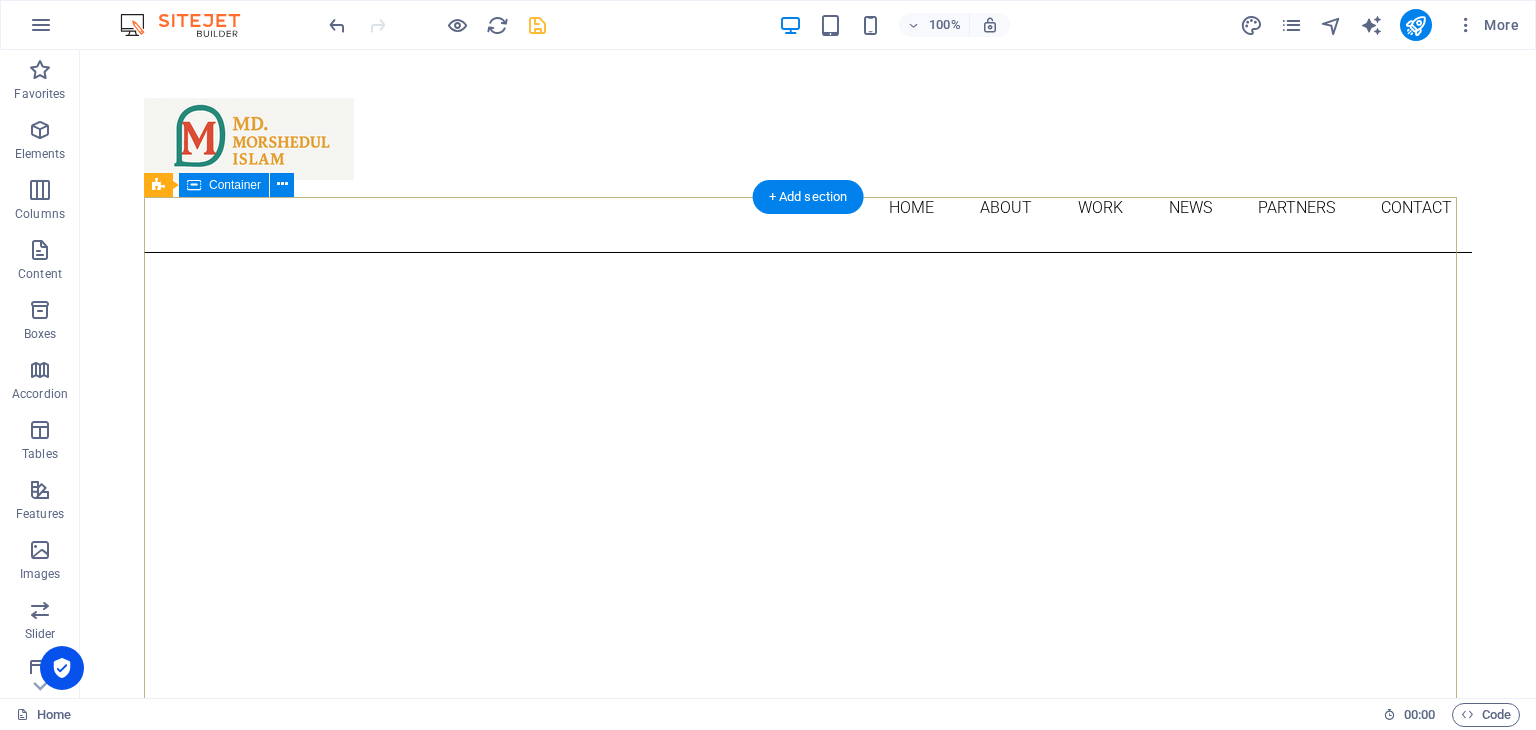 scroll, scrollTop: 0, scrollLeft: 0, axis: both 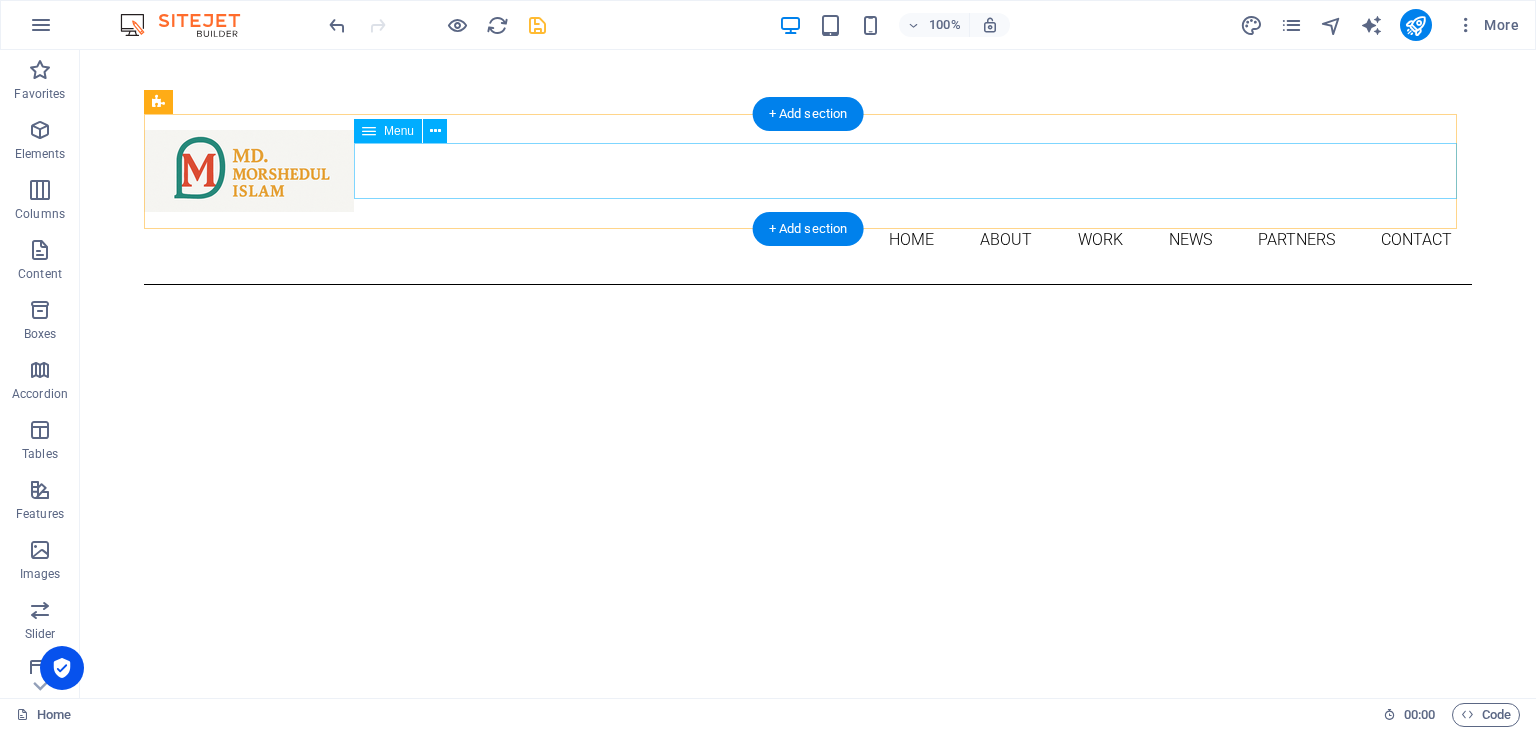 click on "Home About Work News Partners Contact" at bounding box center (808, 240) 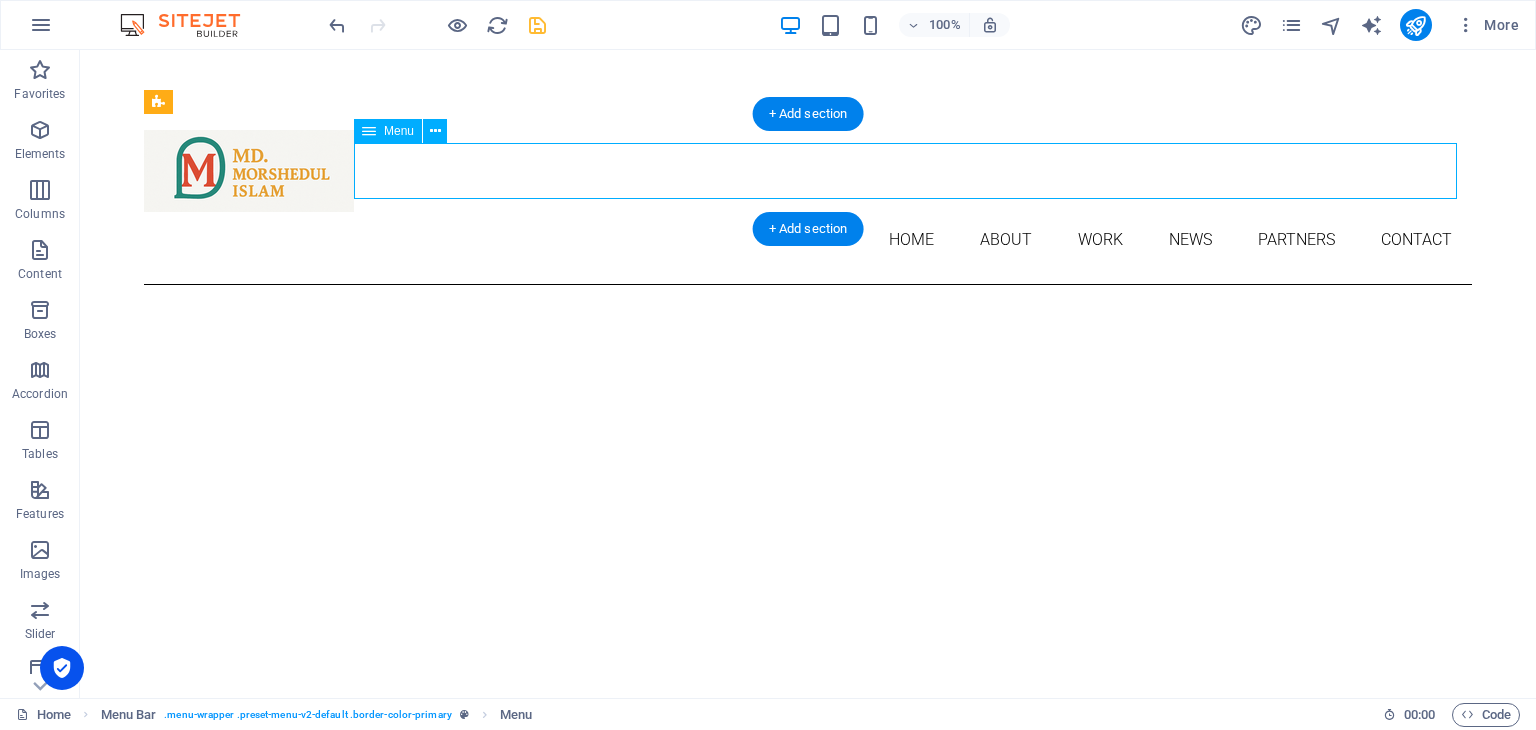 click on "Home About Work News Partners Contact" at bounding box center (808, 240) 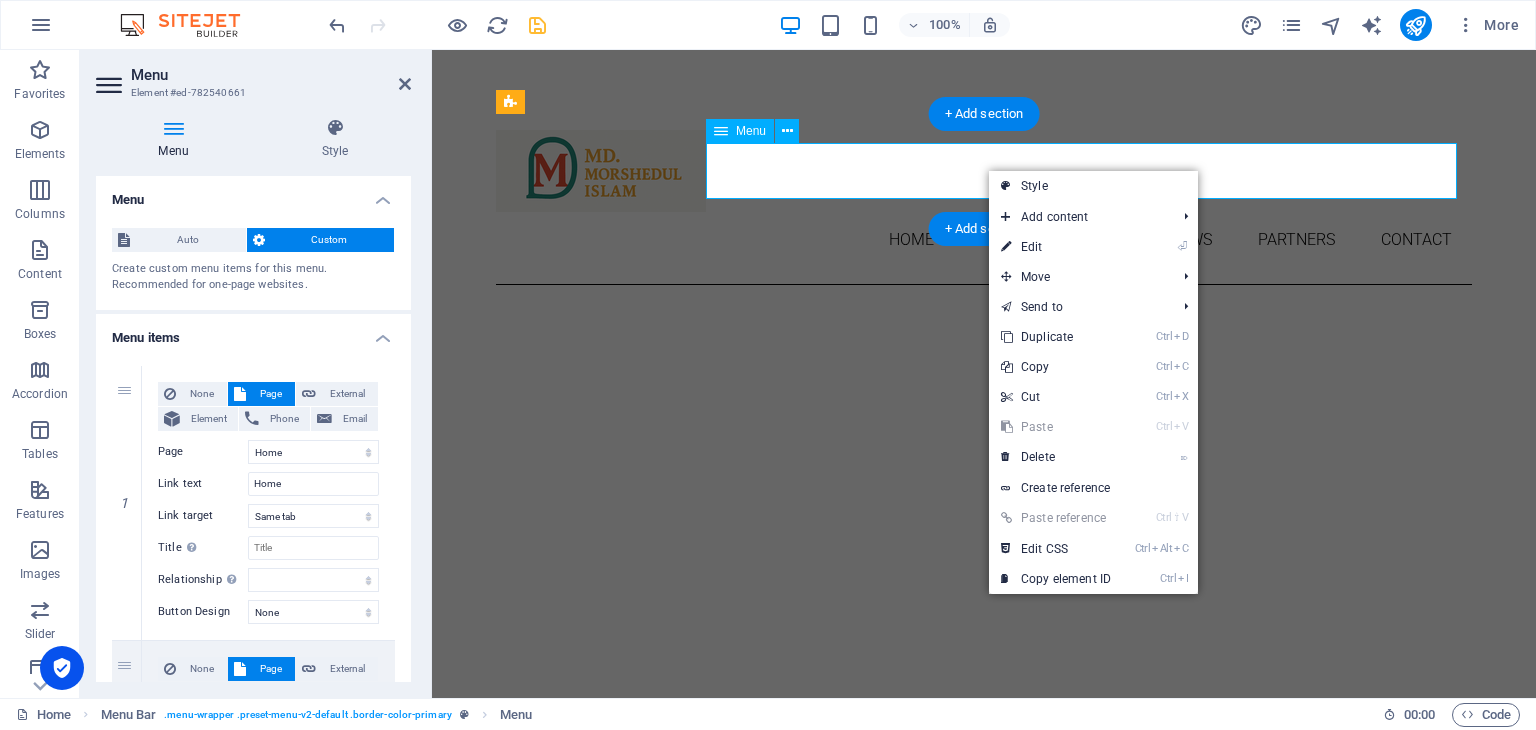 click on "Home About Work News Partners Contact" at bounding box center [984, 240] 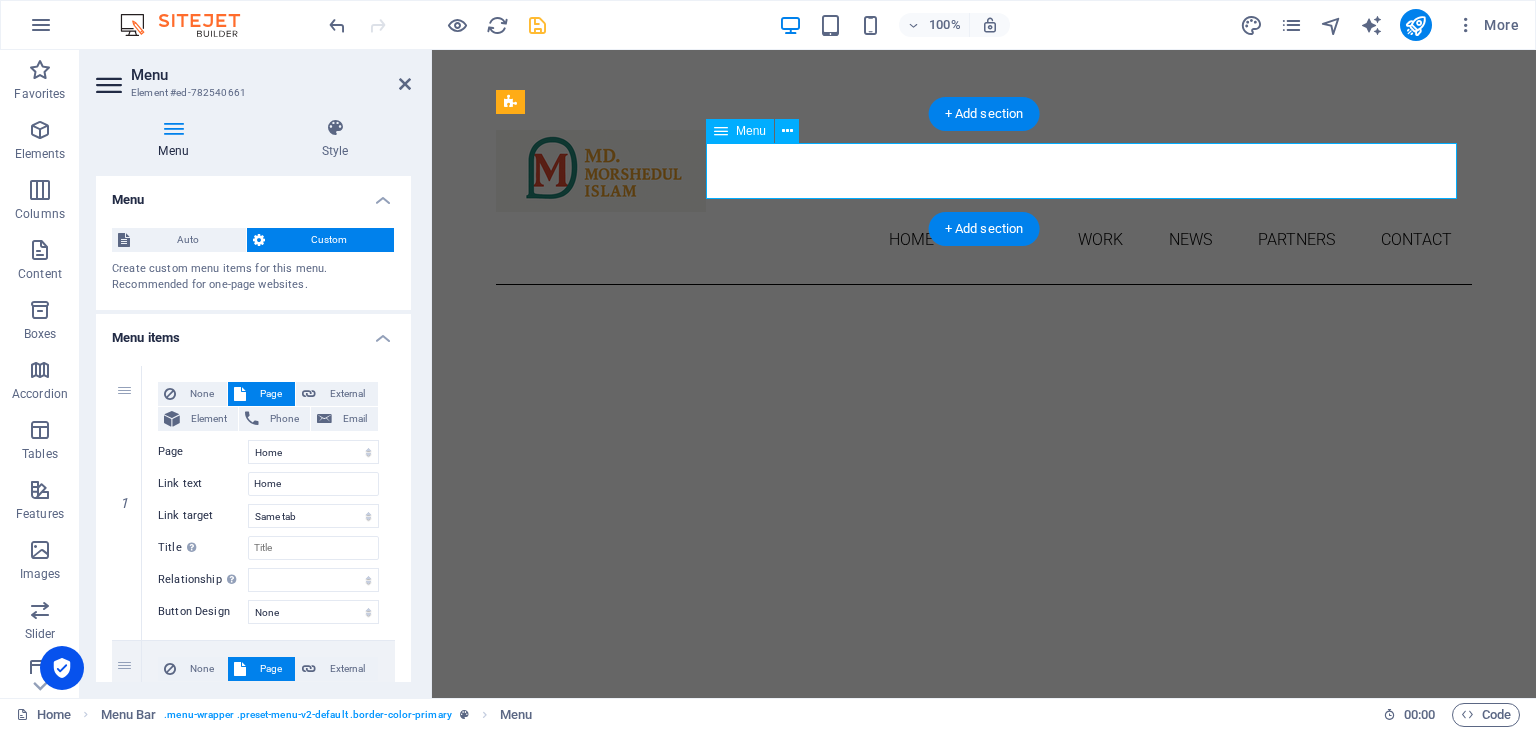 click on "Home About Work News Partners Contact" at bounding box center [984, 240] 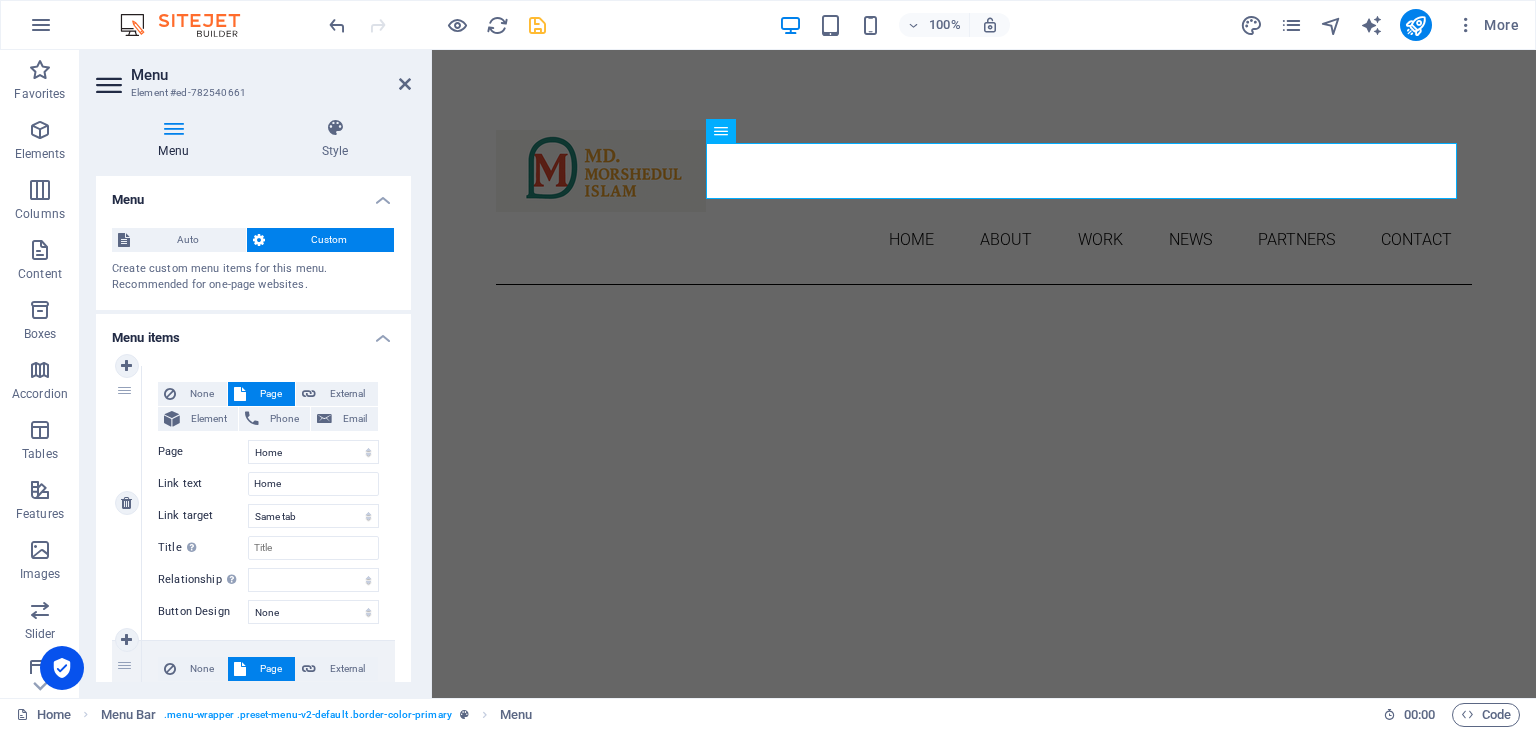 click on "Page" at bounding box center [270, 394] 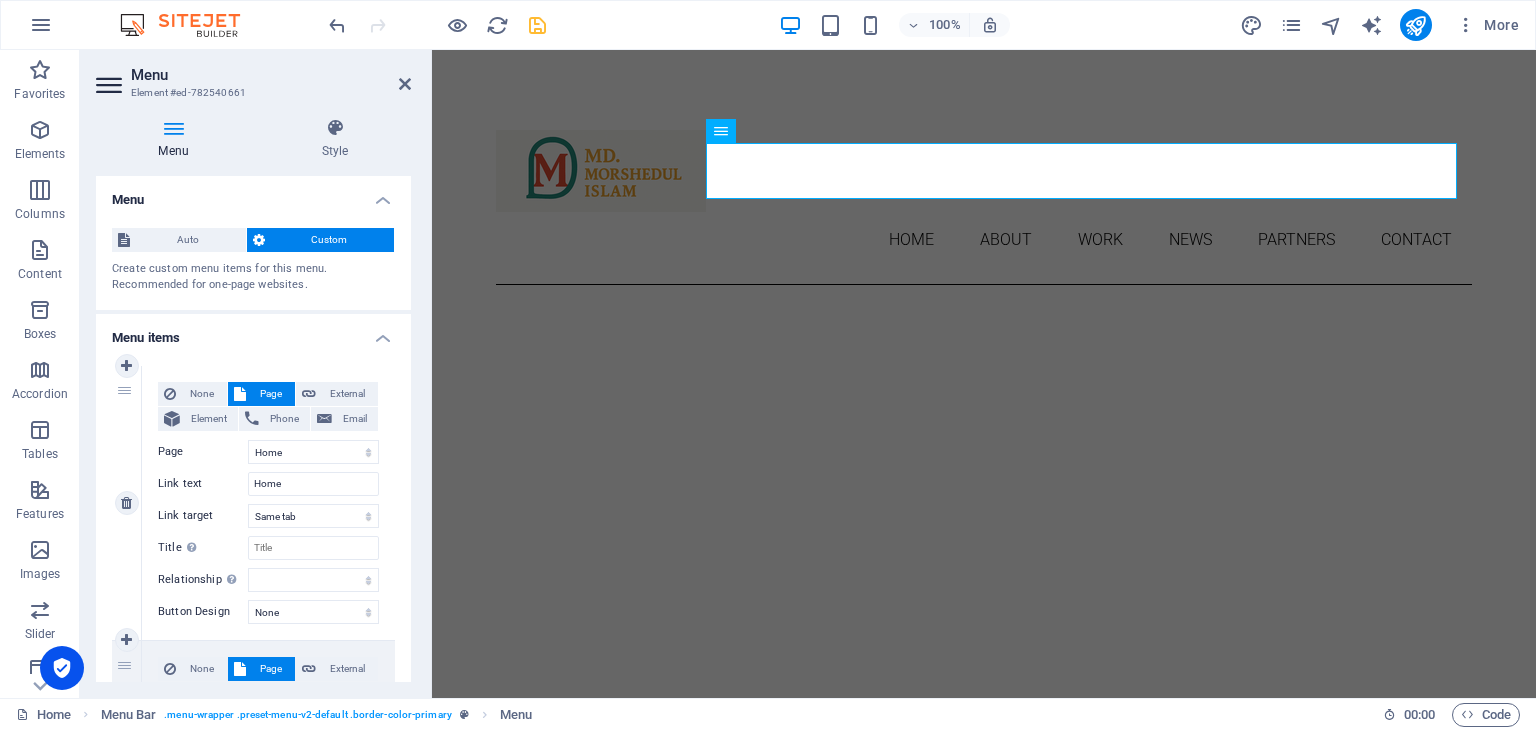 click on "Page" at bounding box center [270, 394] 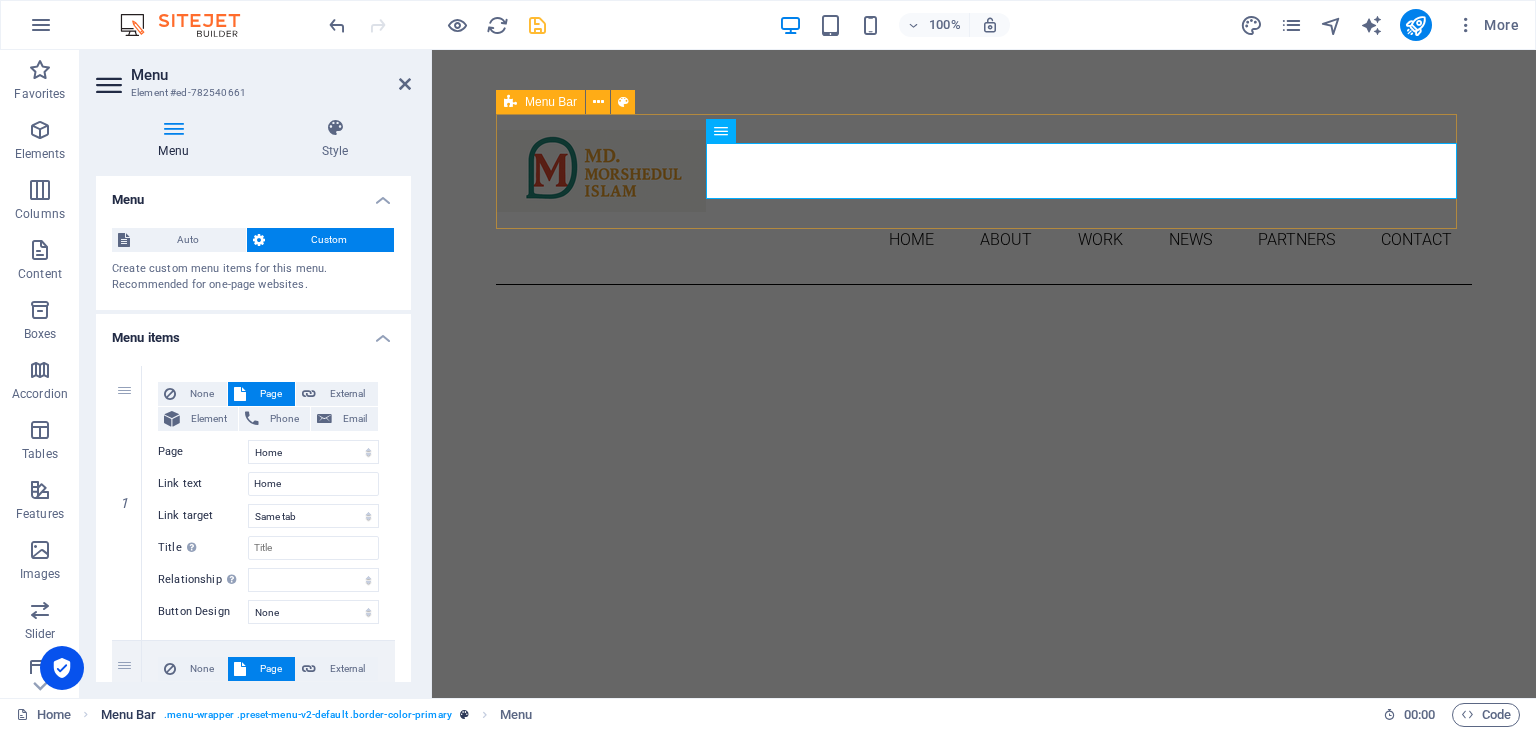 click on ". menu-wrapper .preset-menu-v2-default .border-color-primary" at bounding box center [307, 715] 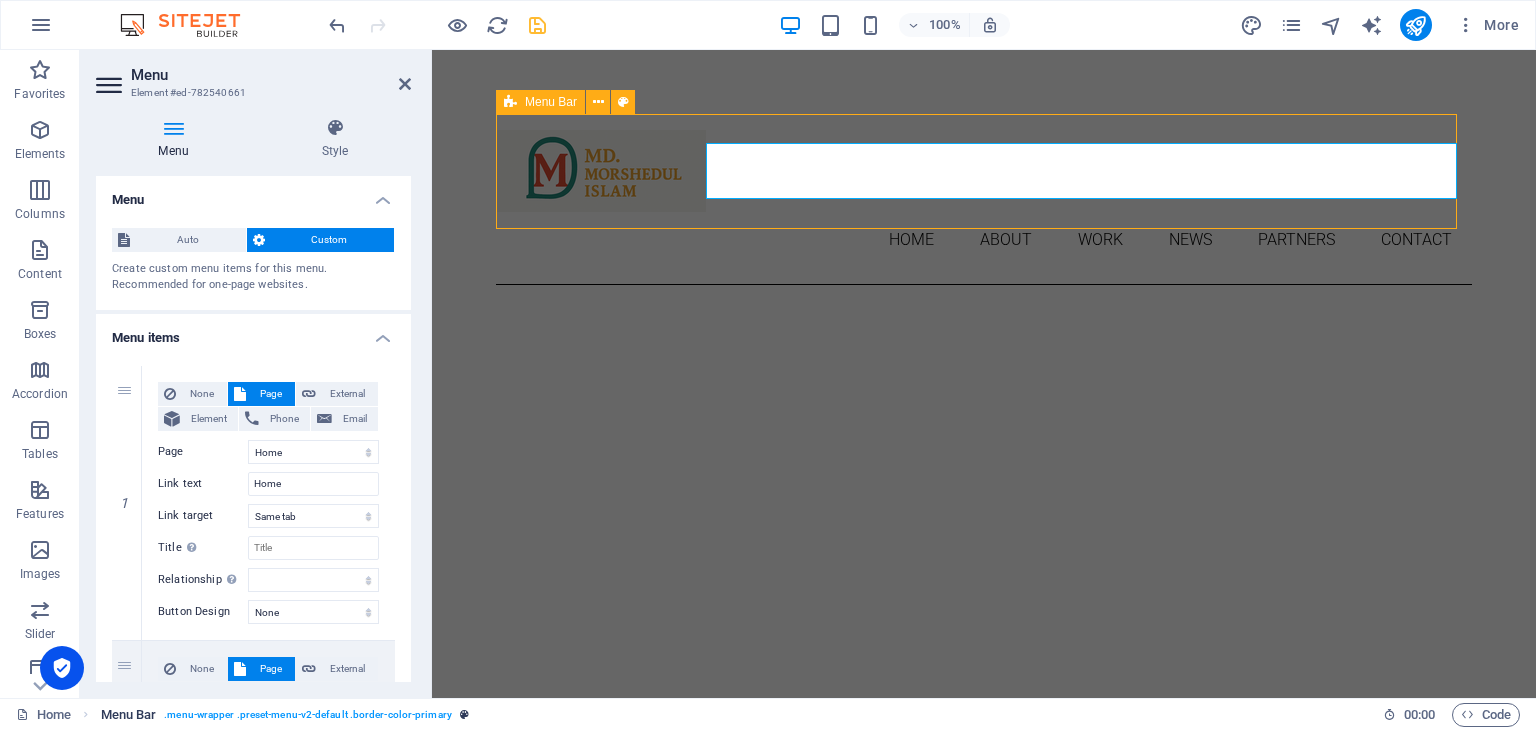 click on ". menu-wrapper .preset-menu-v2-default .border-color-primary" at bounding box center [307, 715] 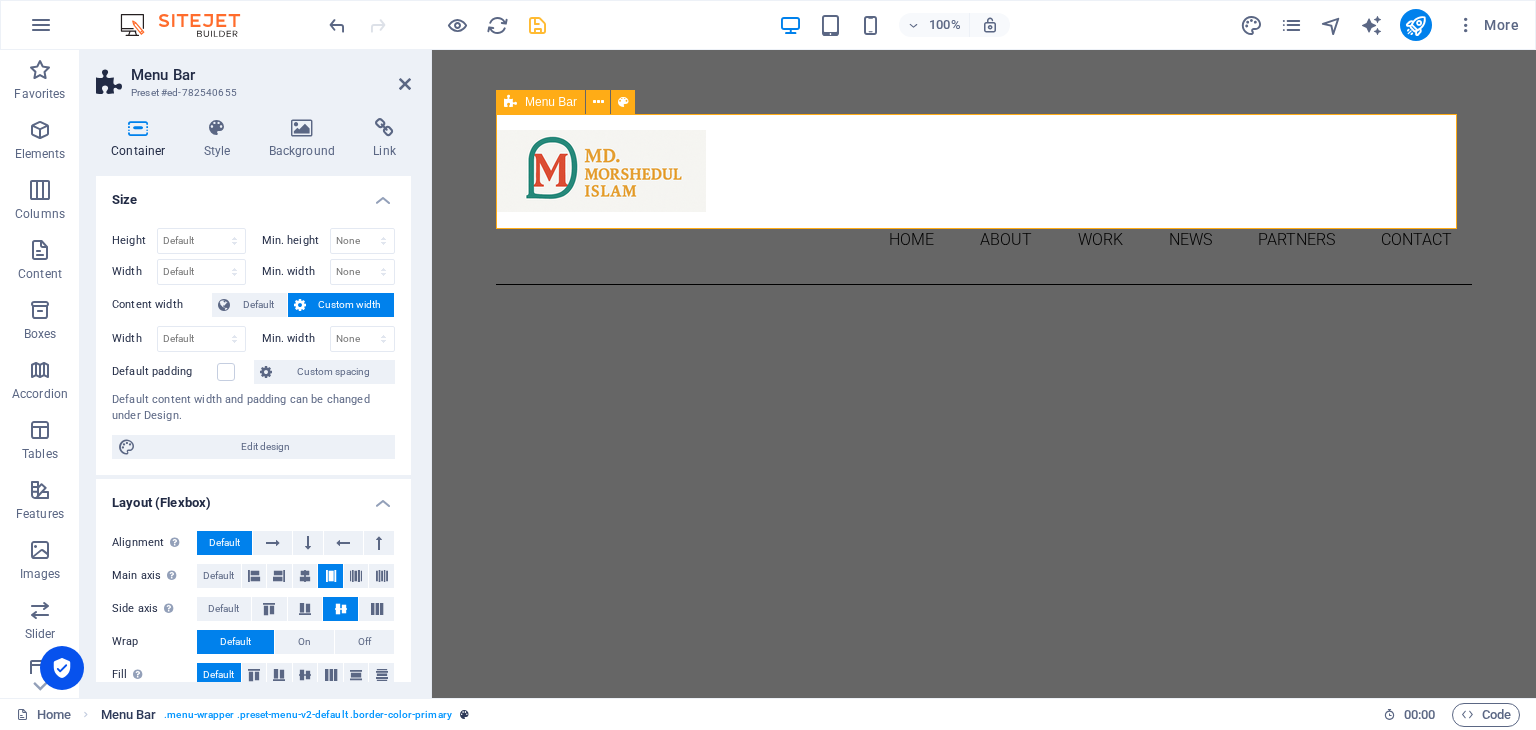 click on ". menu-wrapper .preset-menu-v2-default .border-color-primary" at bounding box center [307, 715] 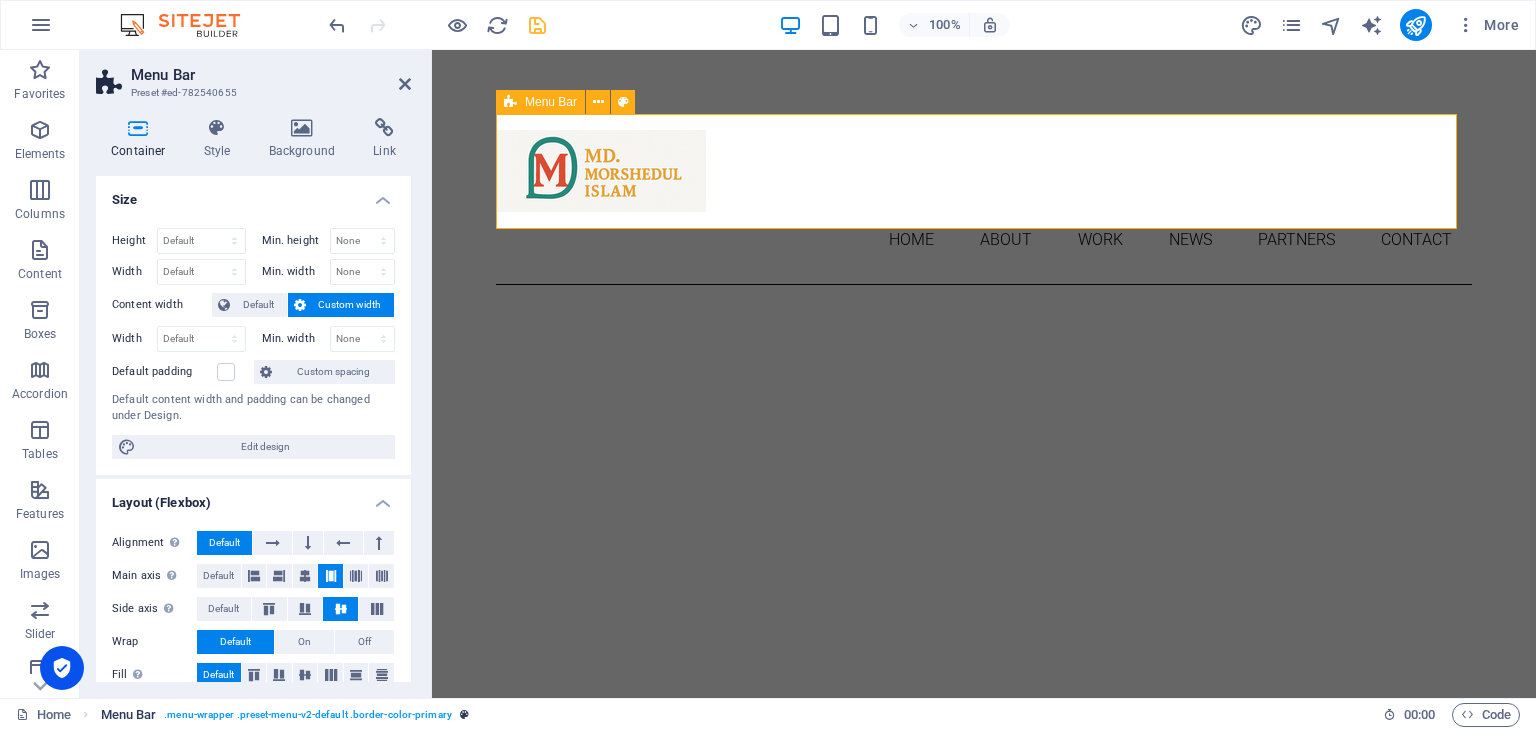 click on ". menu-wrapper .preset-menu-v2-default .border-color-primary" at bounding box center [307, 715] 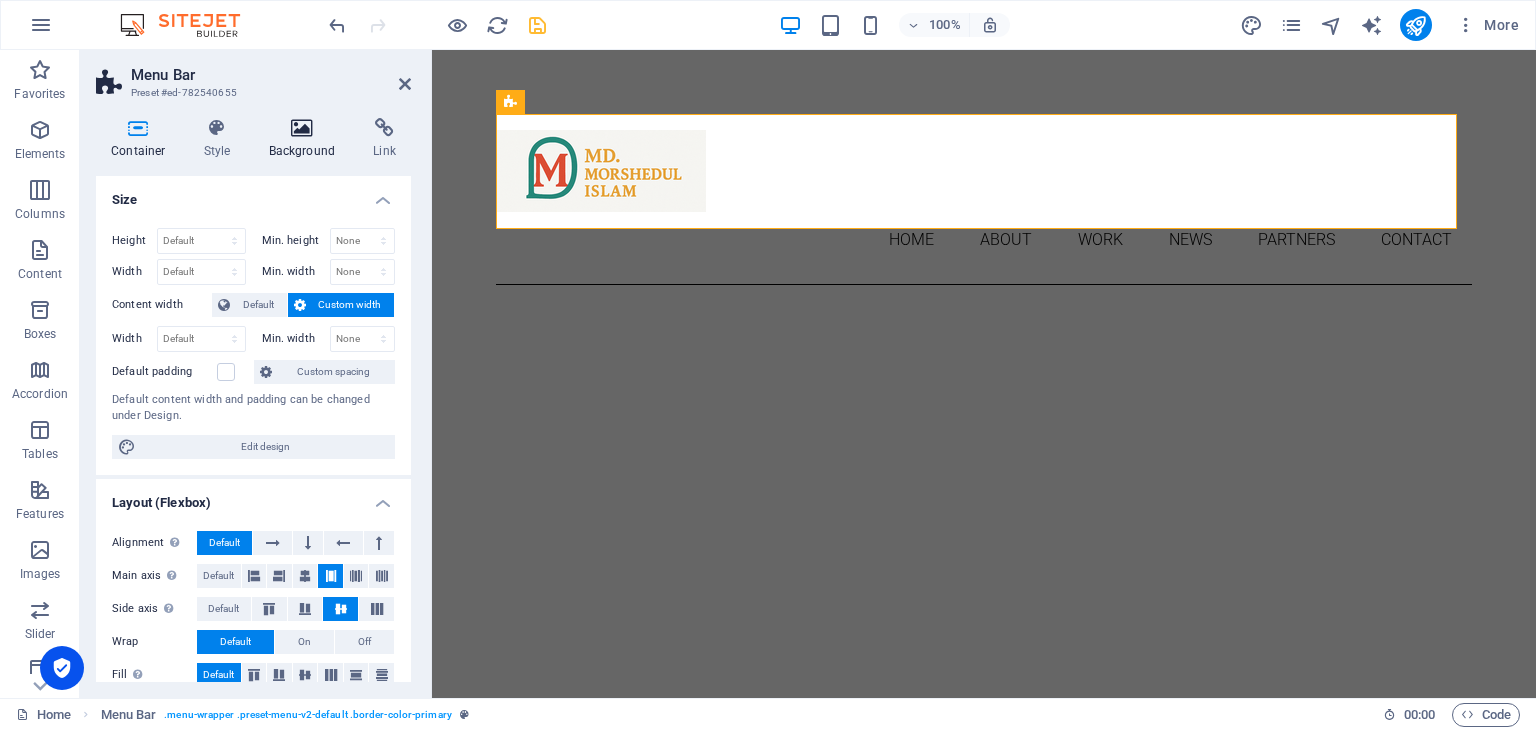 click on "Background" at bounding box center [306, 139] 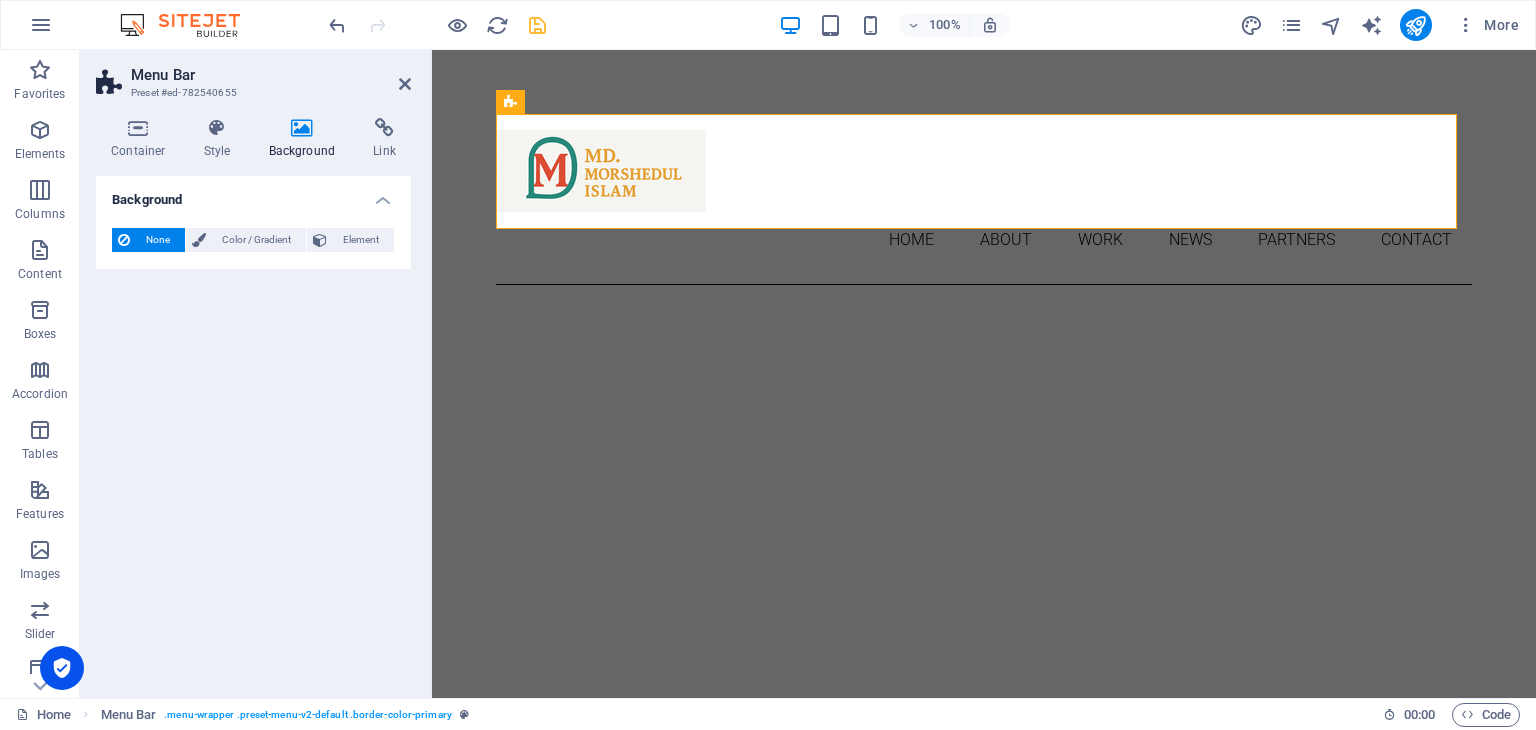 click on "Background" at bounding box center [306, 139] 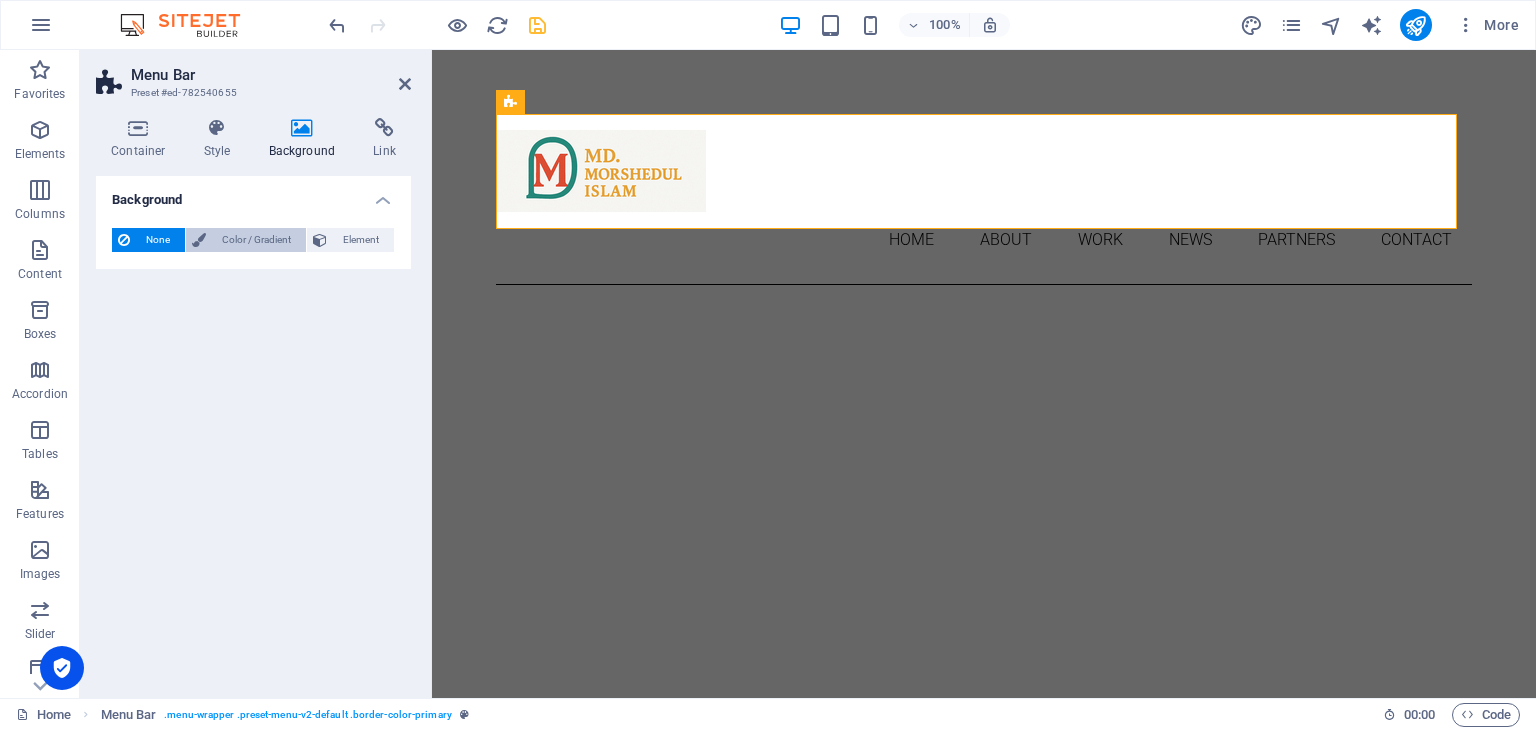click on "Color / Gradient" at bounding box center [256, 240] 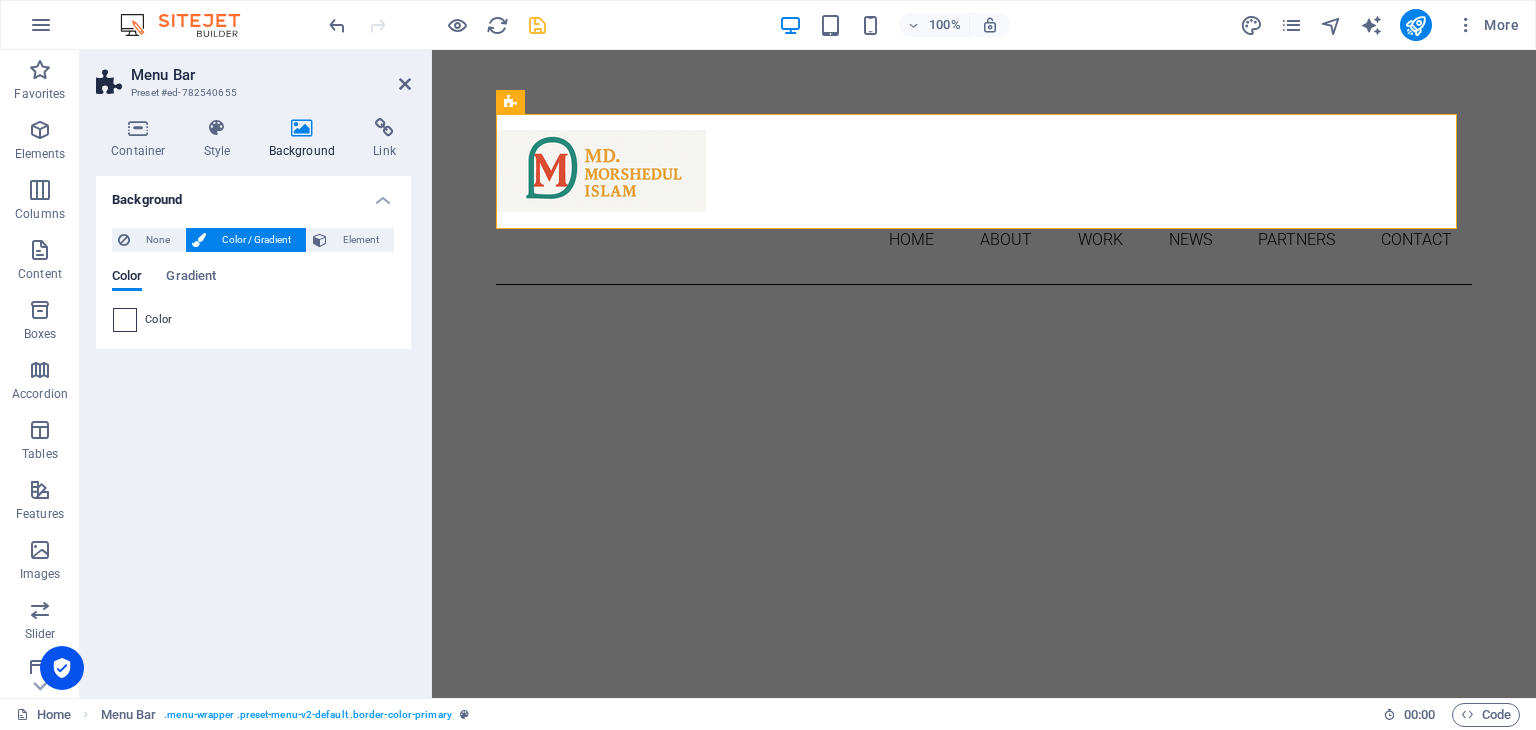 click at bounding box center [125, 320] 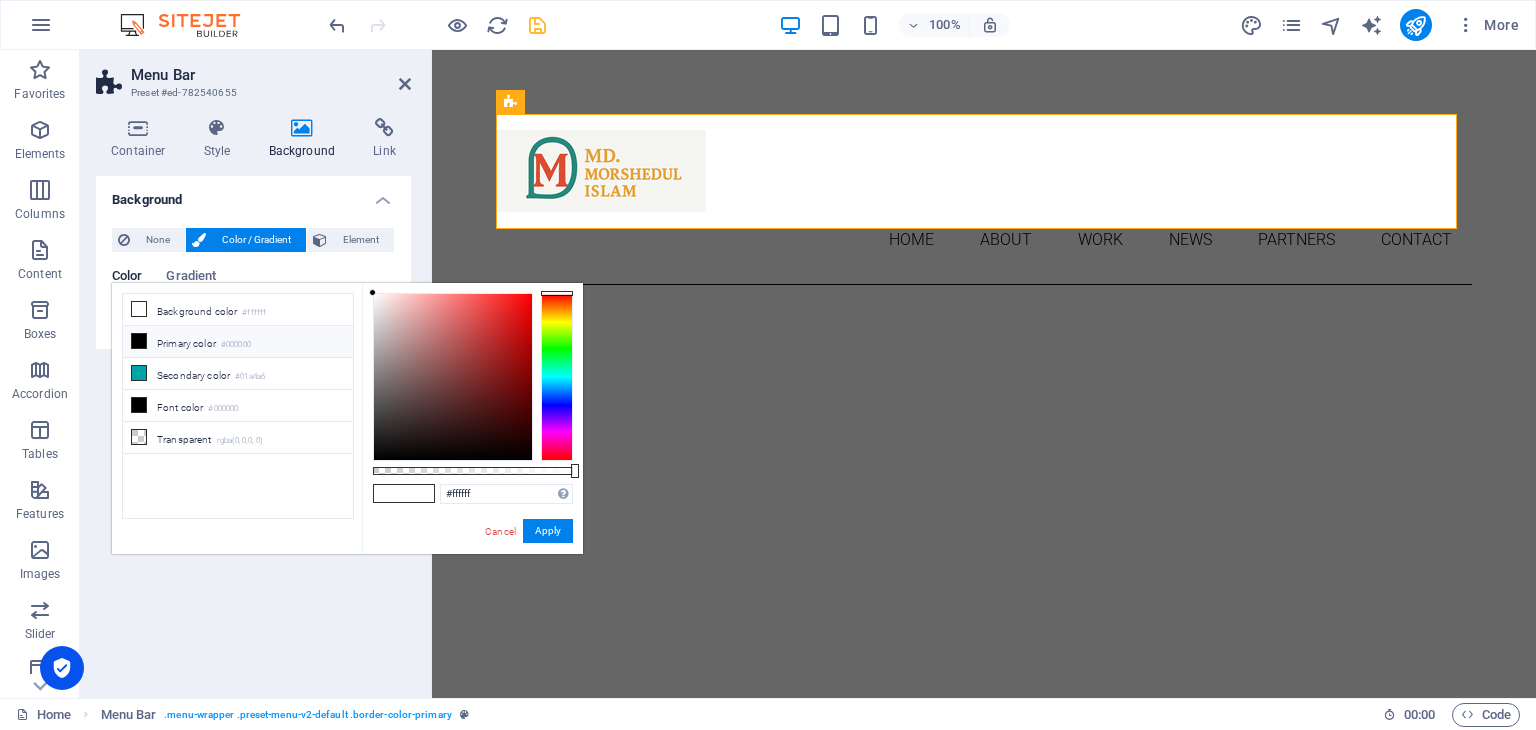 click on "less
Background color
#ffffff
Primary color
#000000
Secondary color
#01a4a6
Font color
#ffffff" at bounding box center [347, 418] 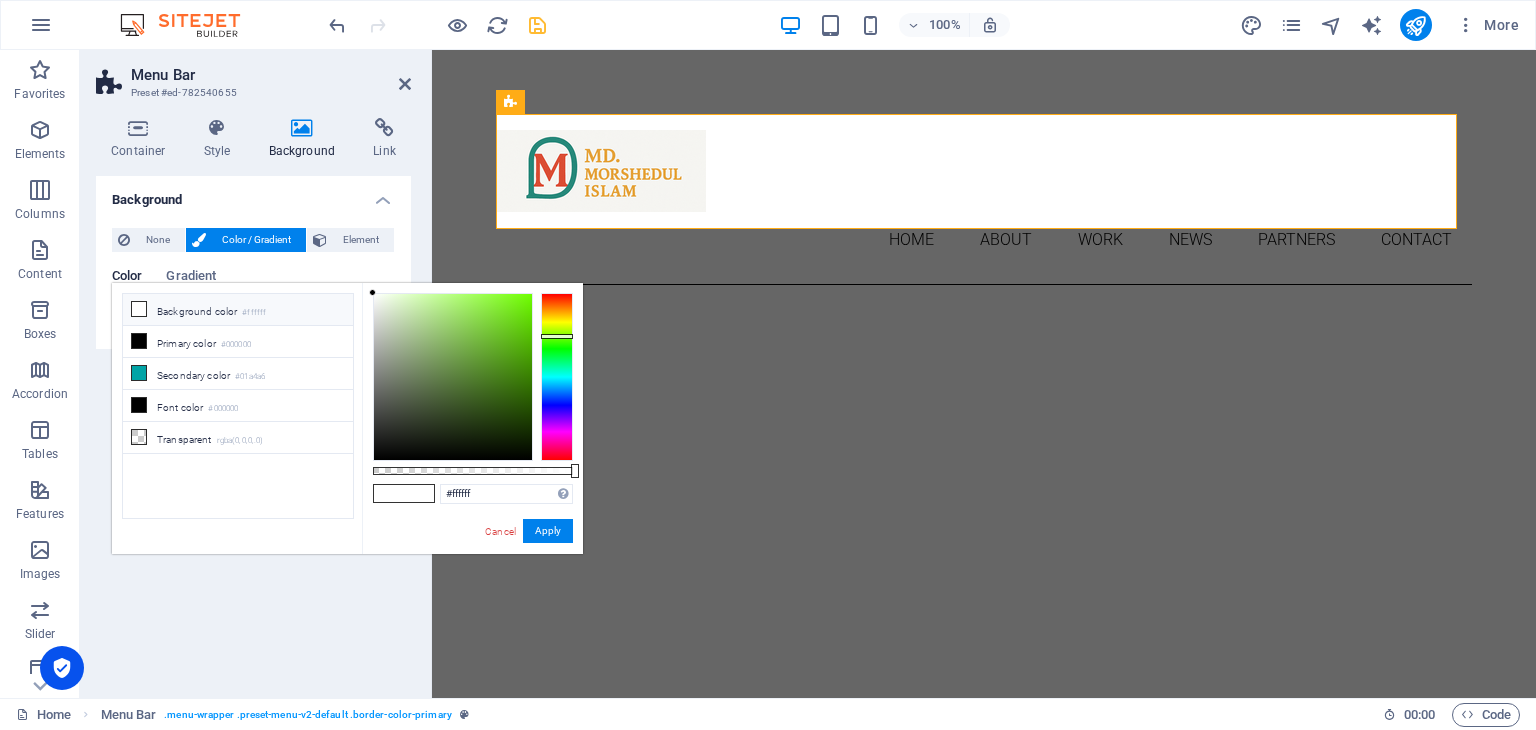 click at bounding box center [557, 377] 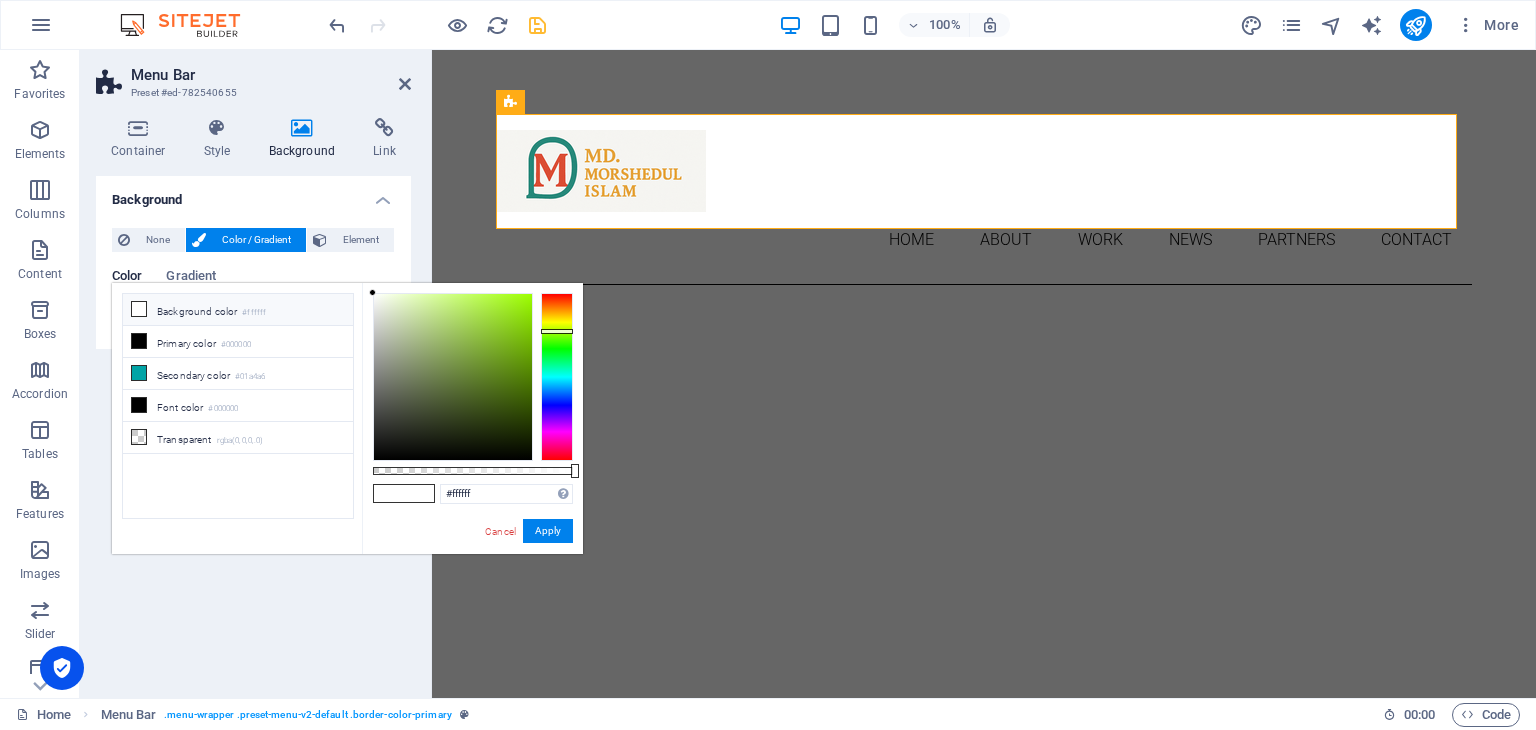 click at bounding box center (557, 377) 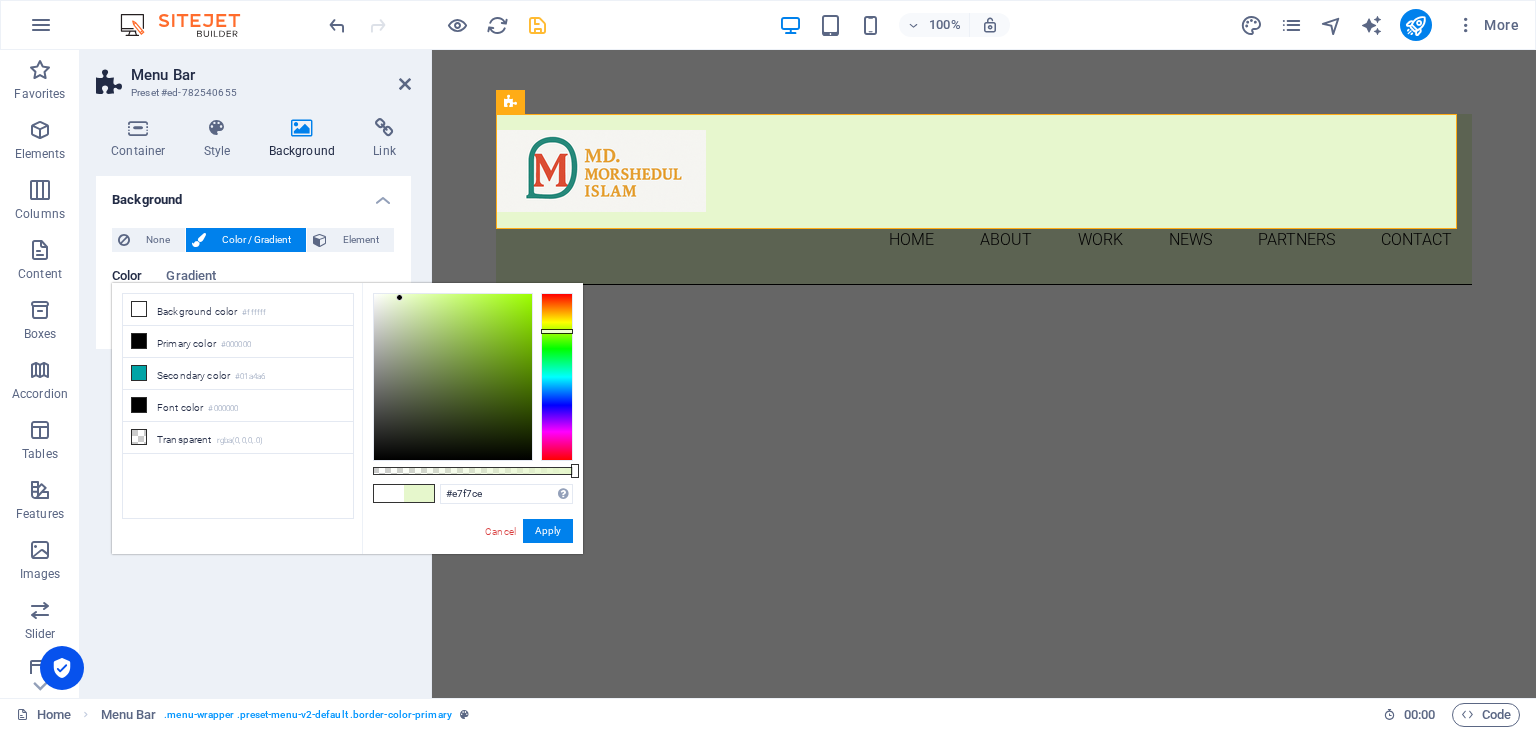 type on "#e6f5ce" 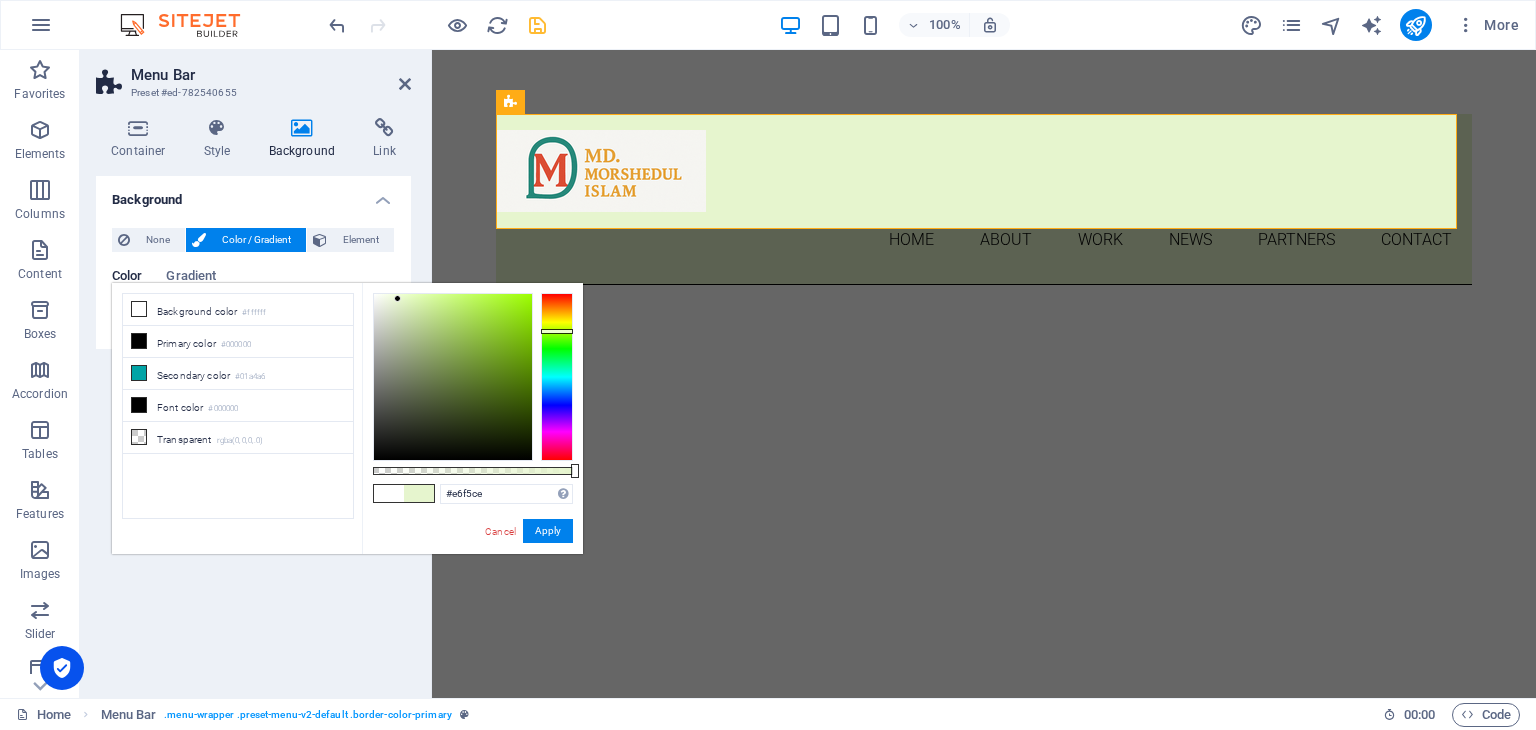 drag, startPoint x: 506, startPoint y: 305, endPoint x: 398, endPoint y: 299, distance: 108.16654 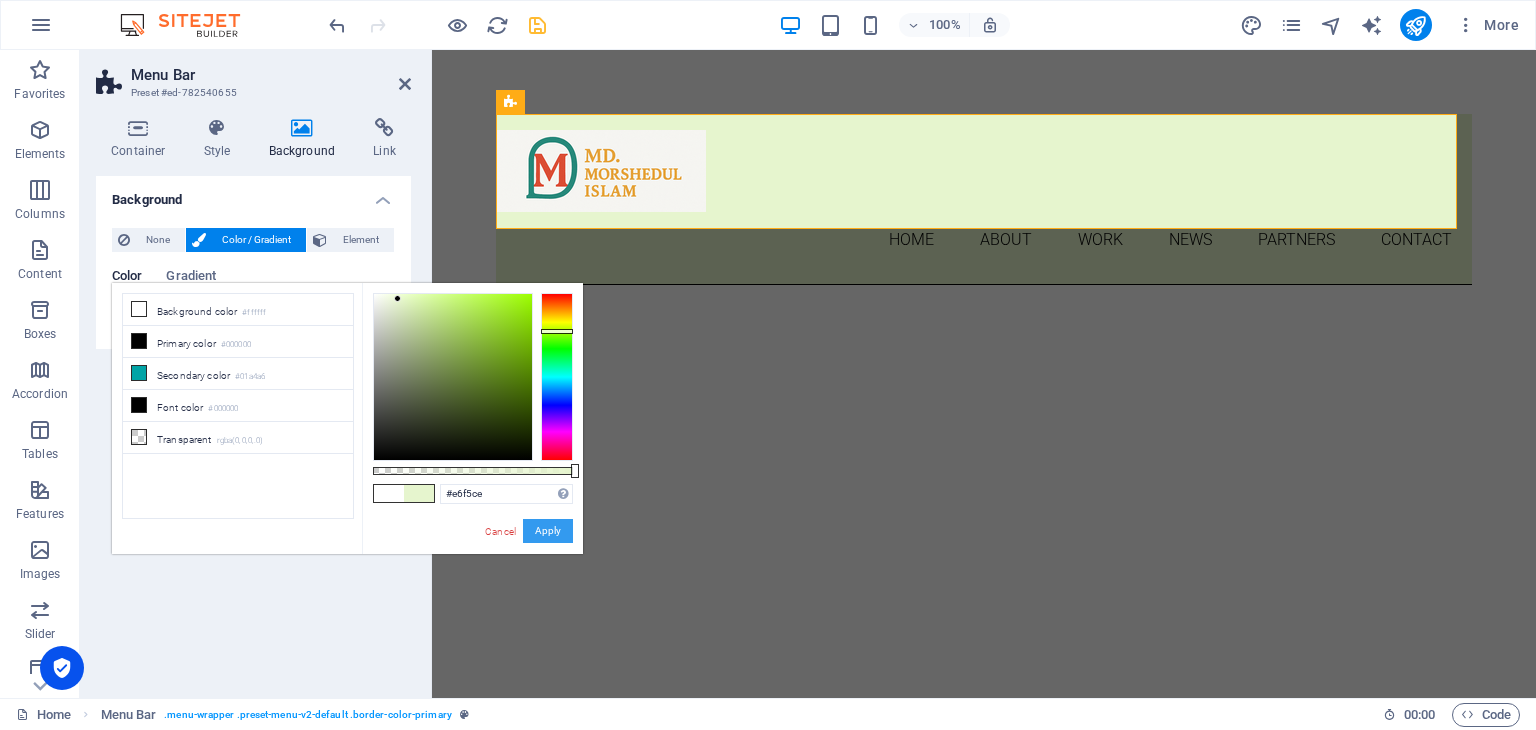 drag, startPoint x: 112, startPoint y: 474, endPoint x: 561, endPoint y: 524, distance: 451.7754 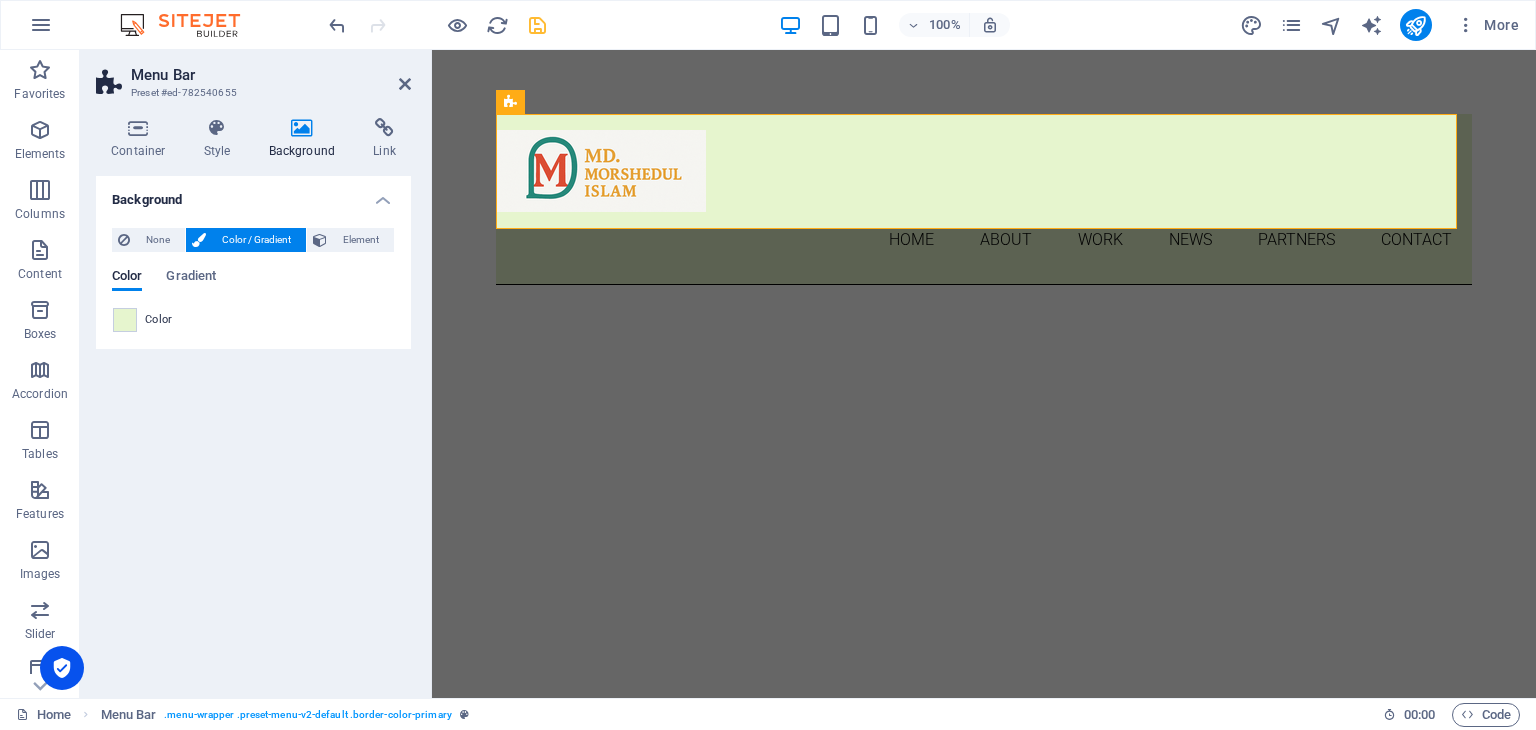 click at bounding box center (537, 25) 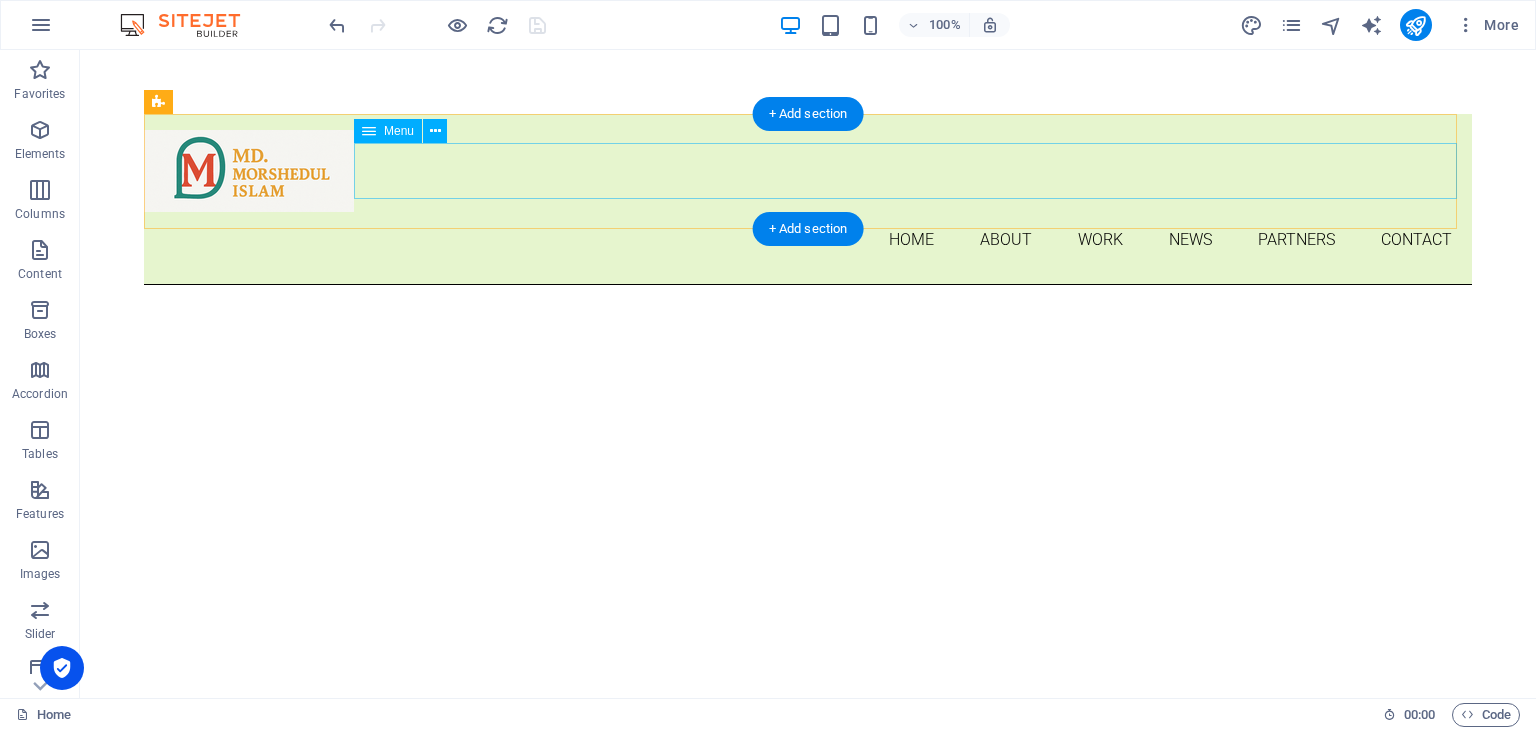 click on "Home About Work News Partners Contact" at bounding box center [808, 240] 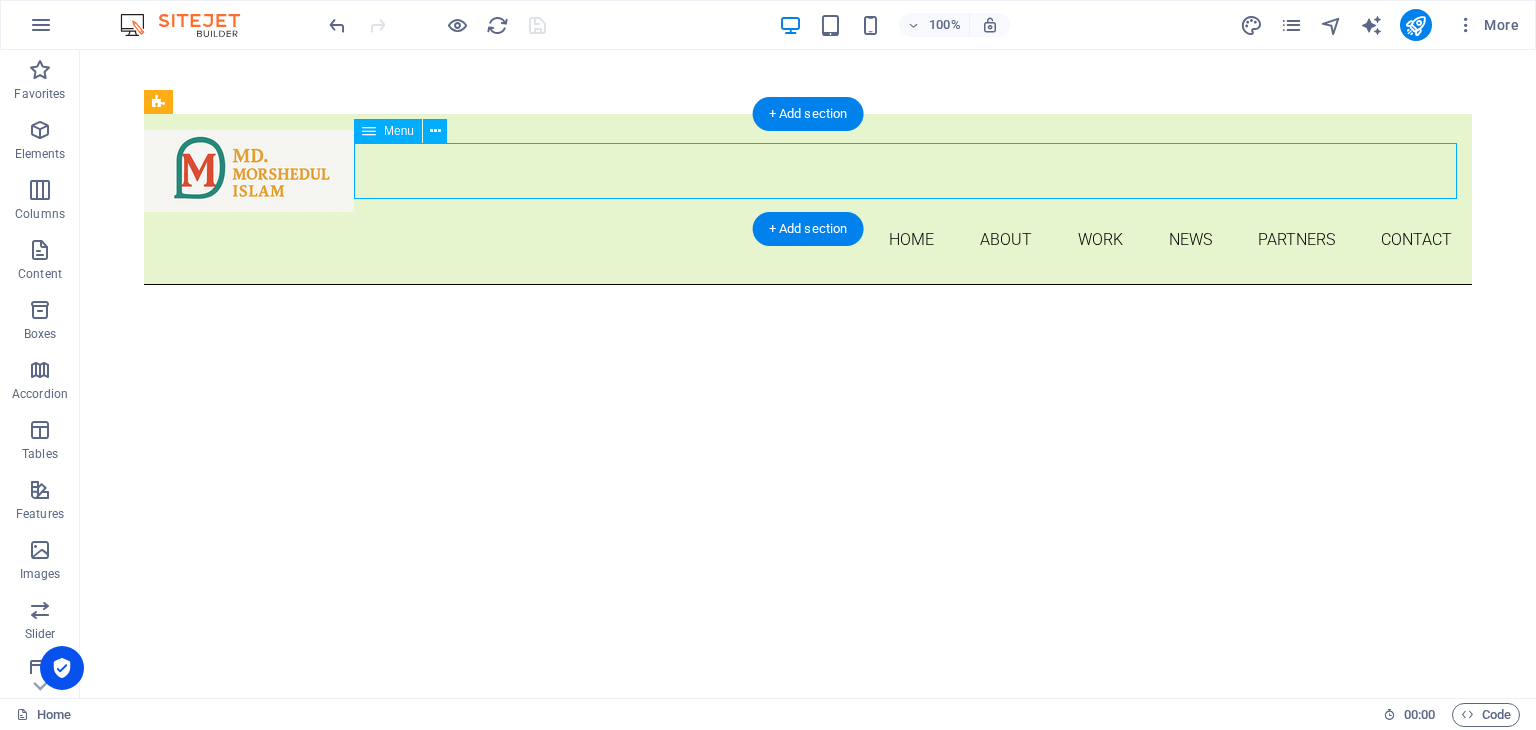 click on "Home About Work News Partners Contact" at bounding box center (808, 240) 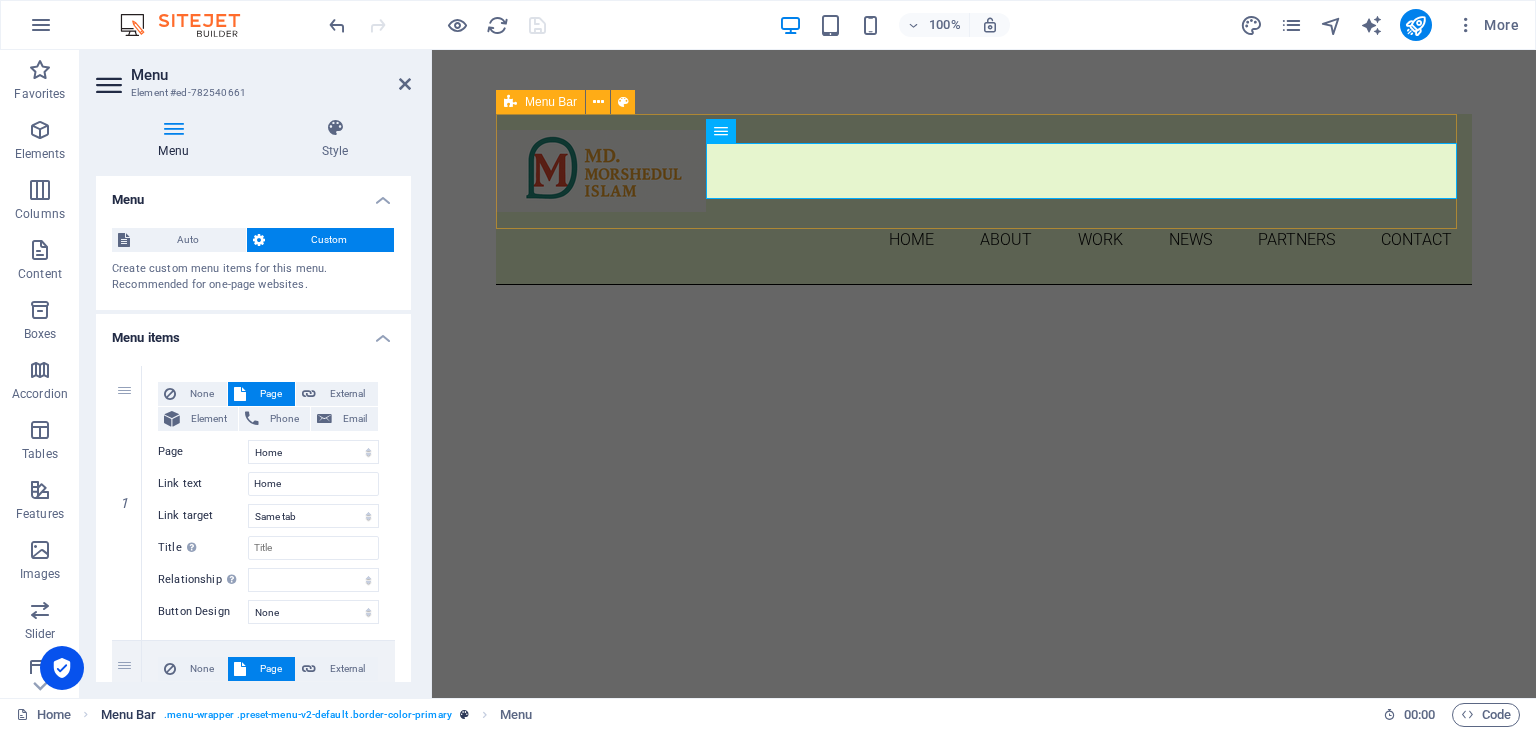 click on ". menu-wrapper .preset-menu-v2-default .border-color-primary" at bounding box center (307, 715) 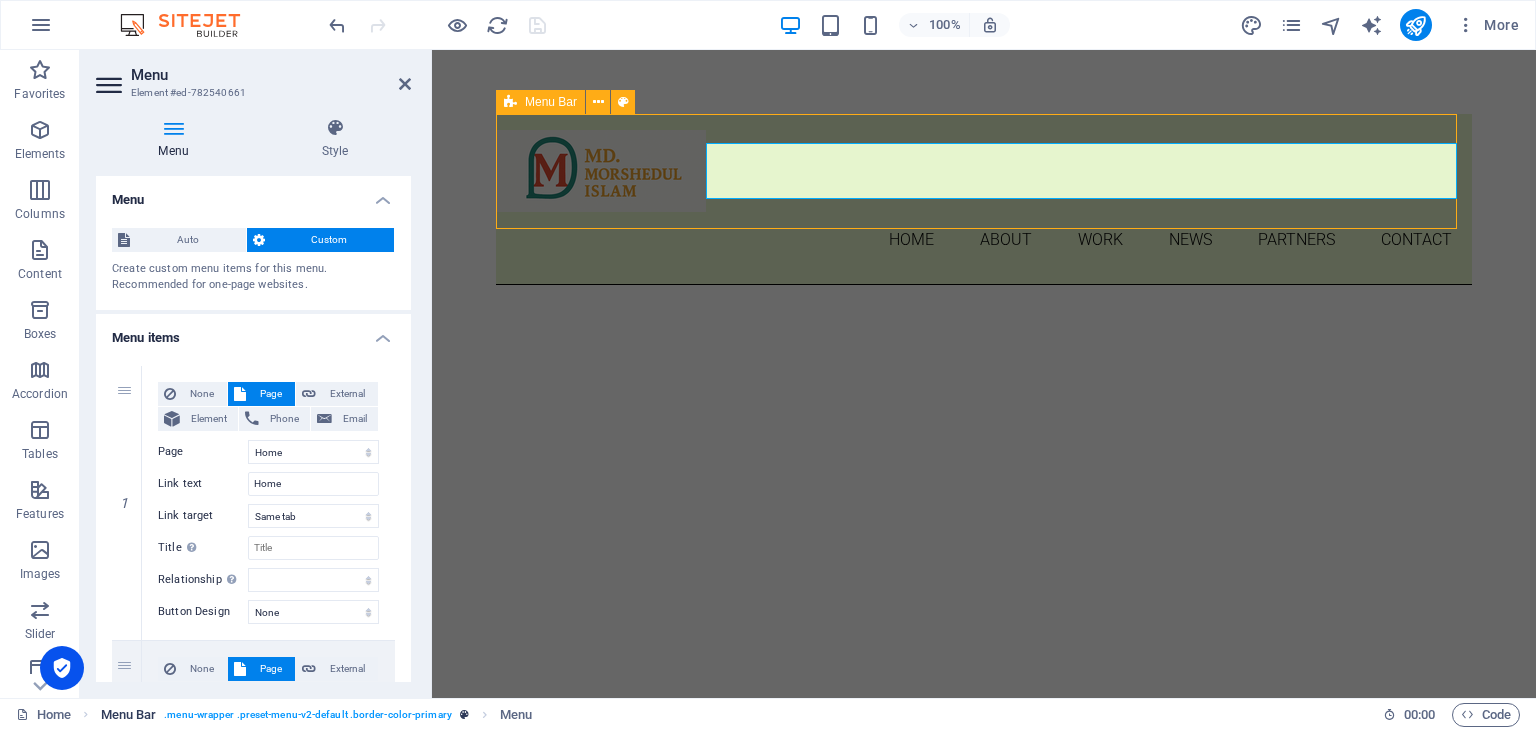 click on ". menu-wrapper .preset-menu-v2-default .border-color-primary" at bounding box center [307, 715] 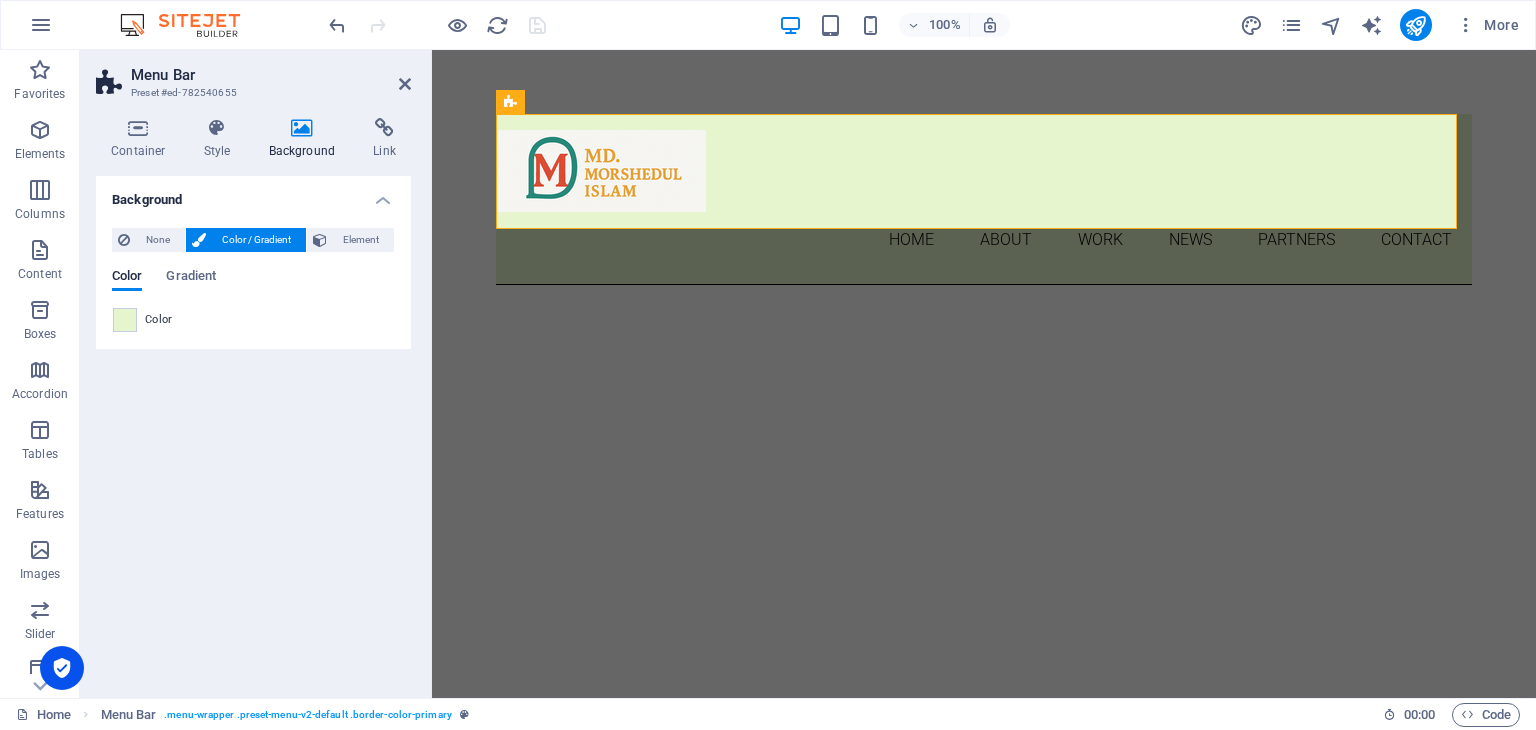 click on "Color" at bounding box center (159, 320) 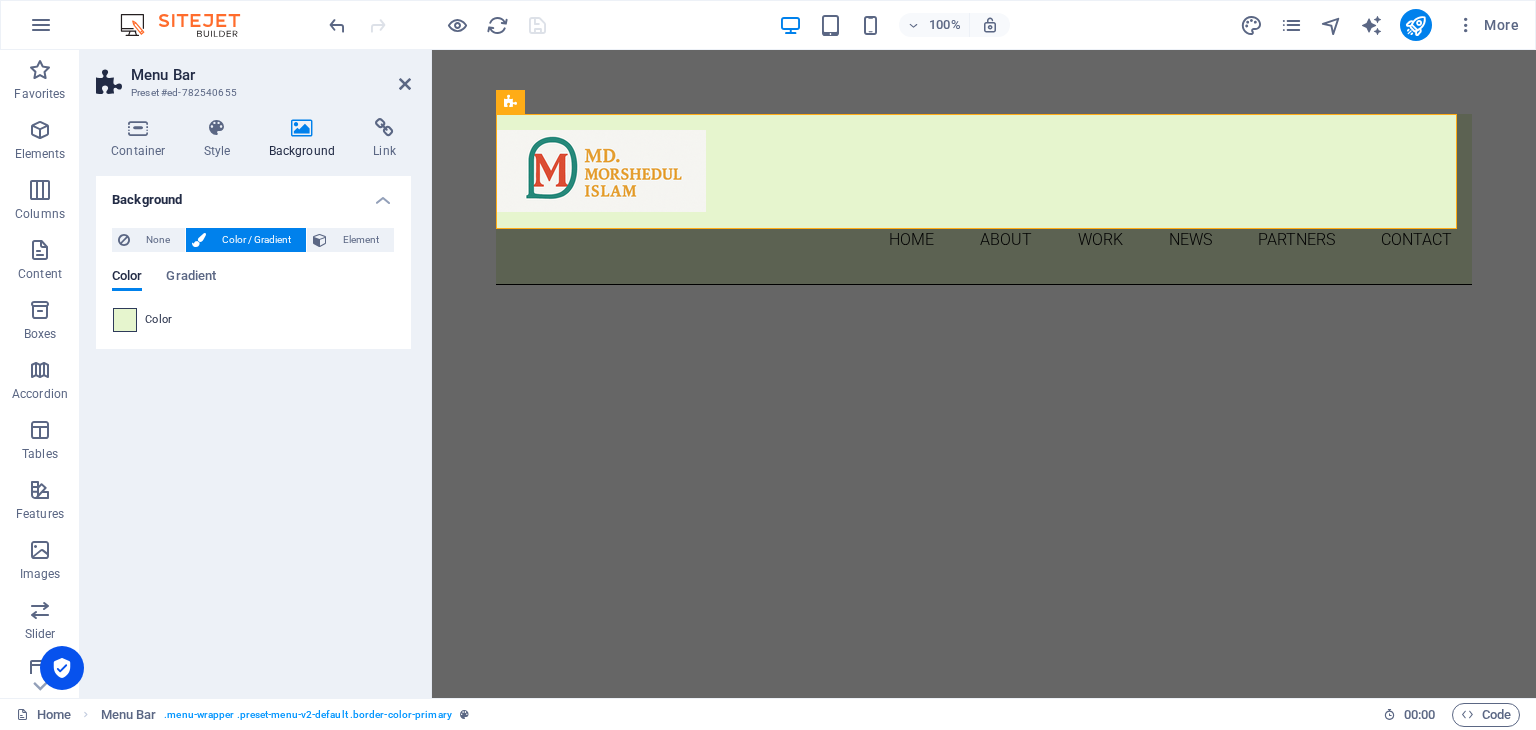 click at bounding box center (125, 320) 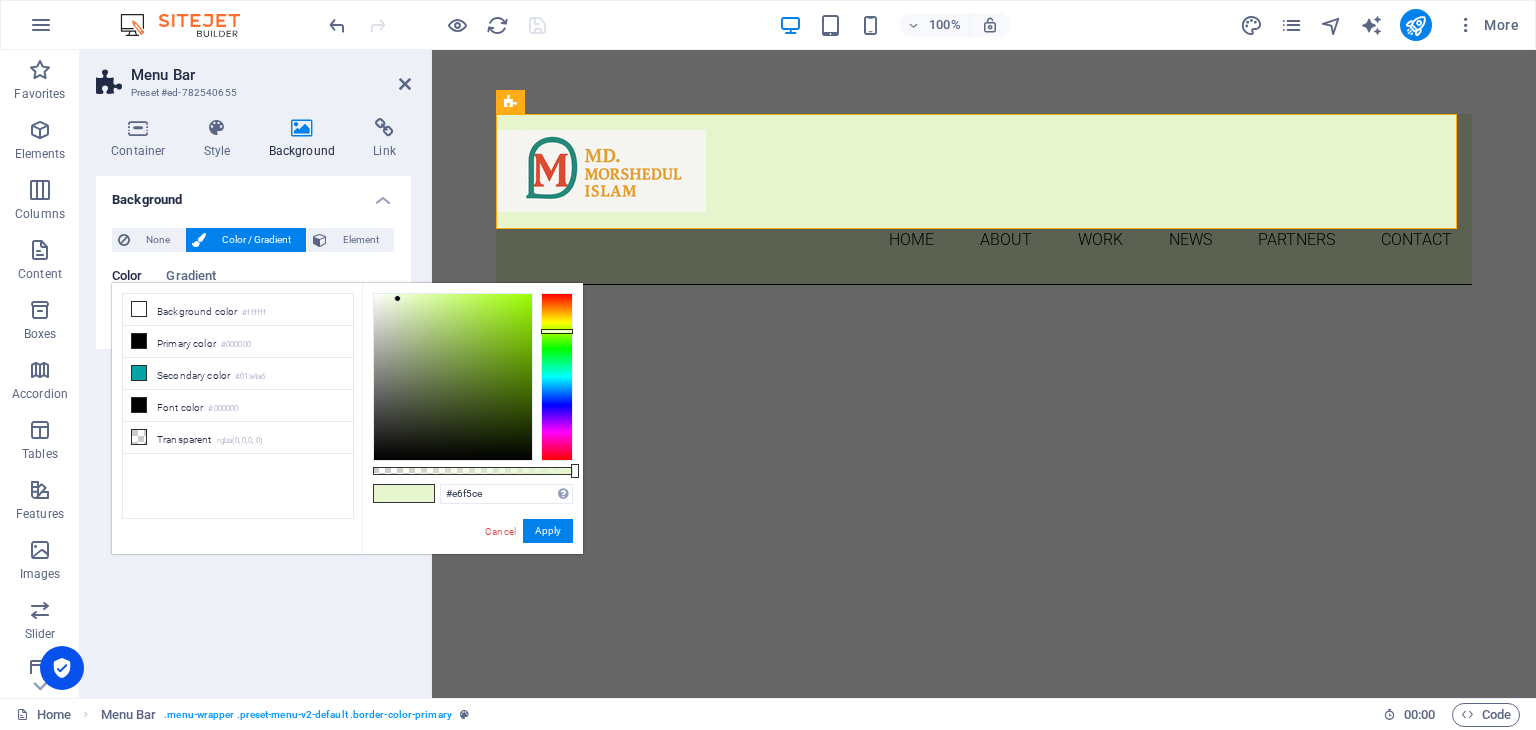 click on "less
Background color
#ffffff
Primary color
#000000
Secondary color
#01a4a6
Font color
#e6f5ce" at bounding box center (347, 418) 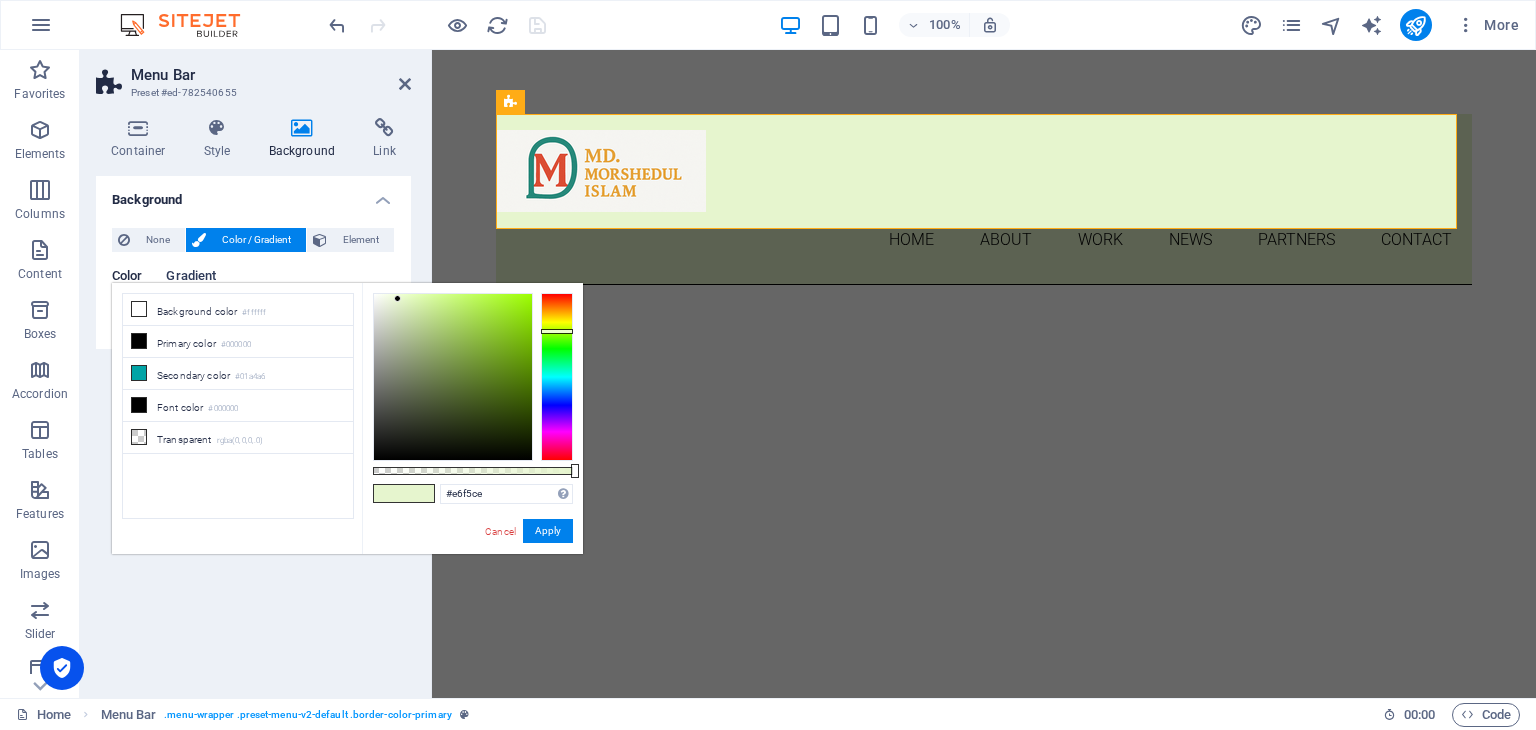 click on "Gradient" at bounding box center [191, 278] 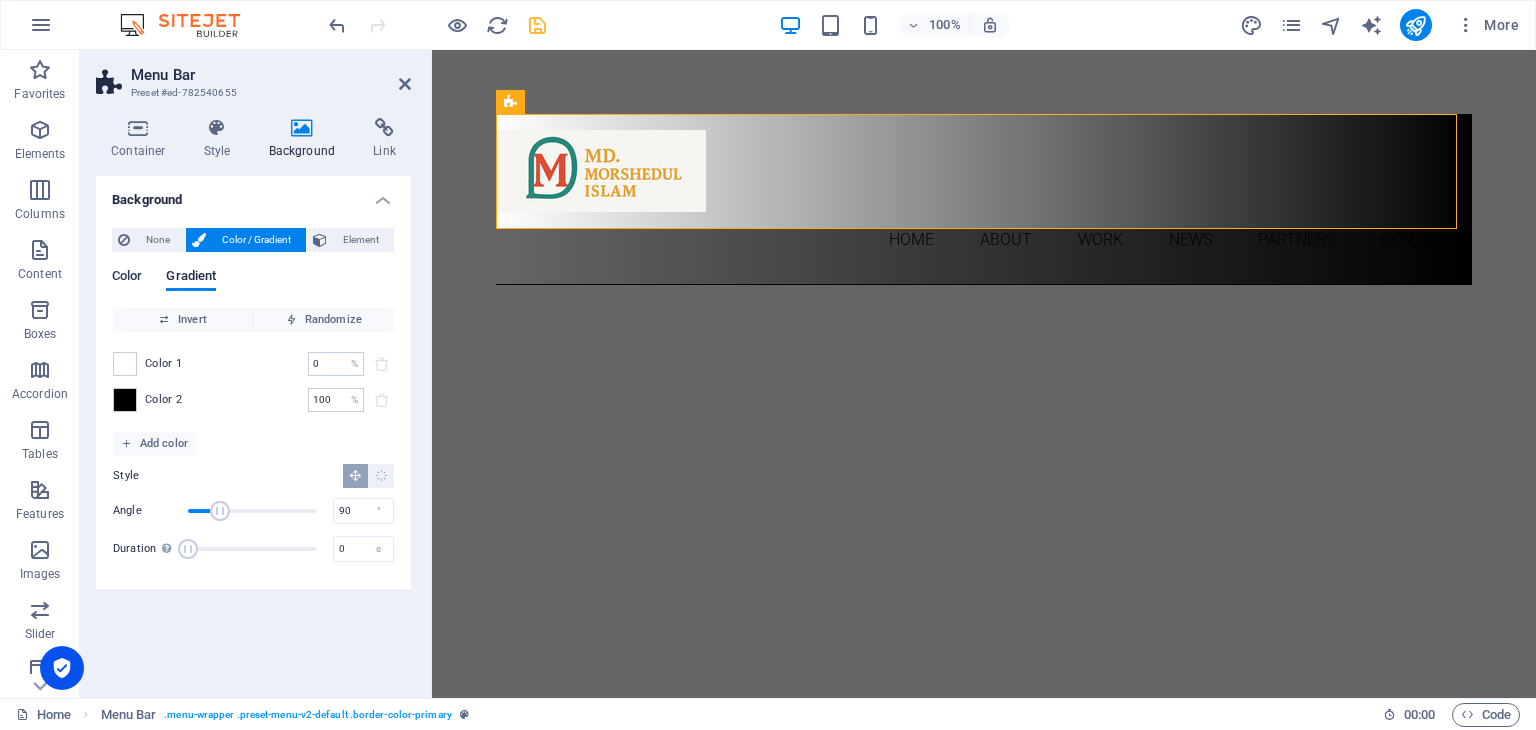 click on "Color" at bounding box center [127, 278] 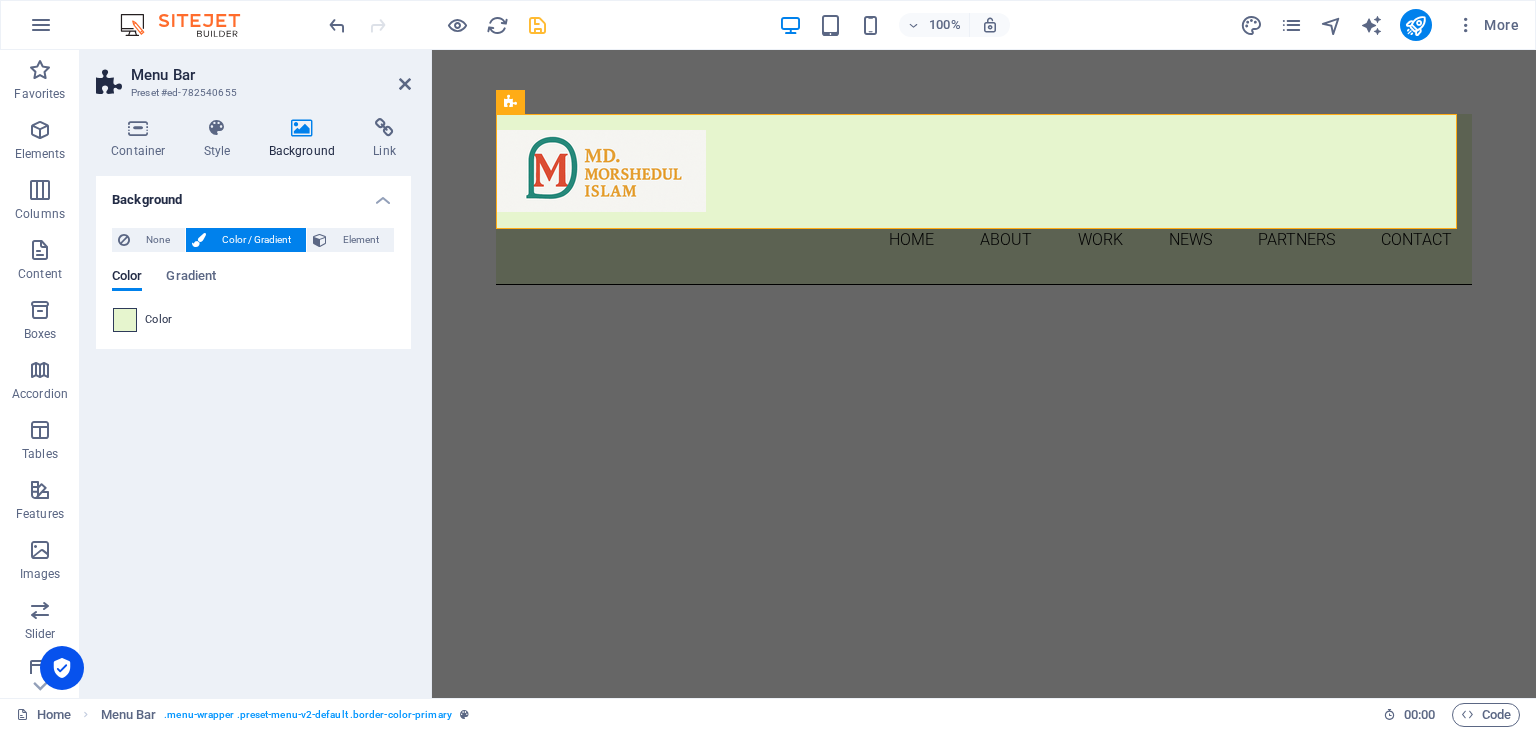 click at bounding box center (125, 320) 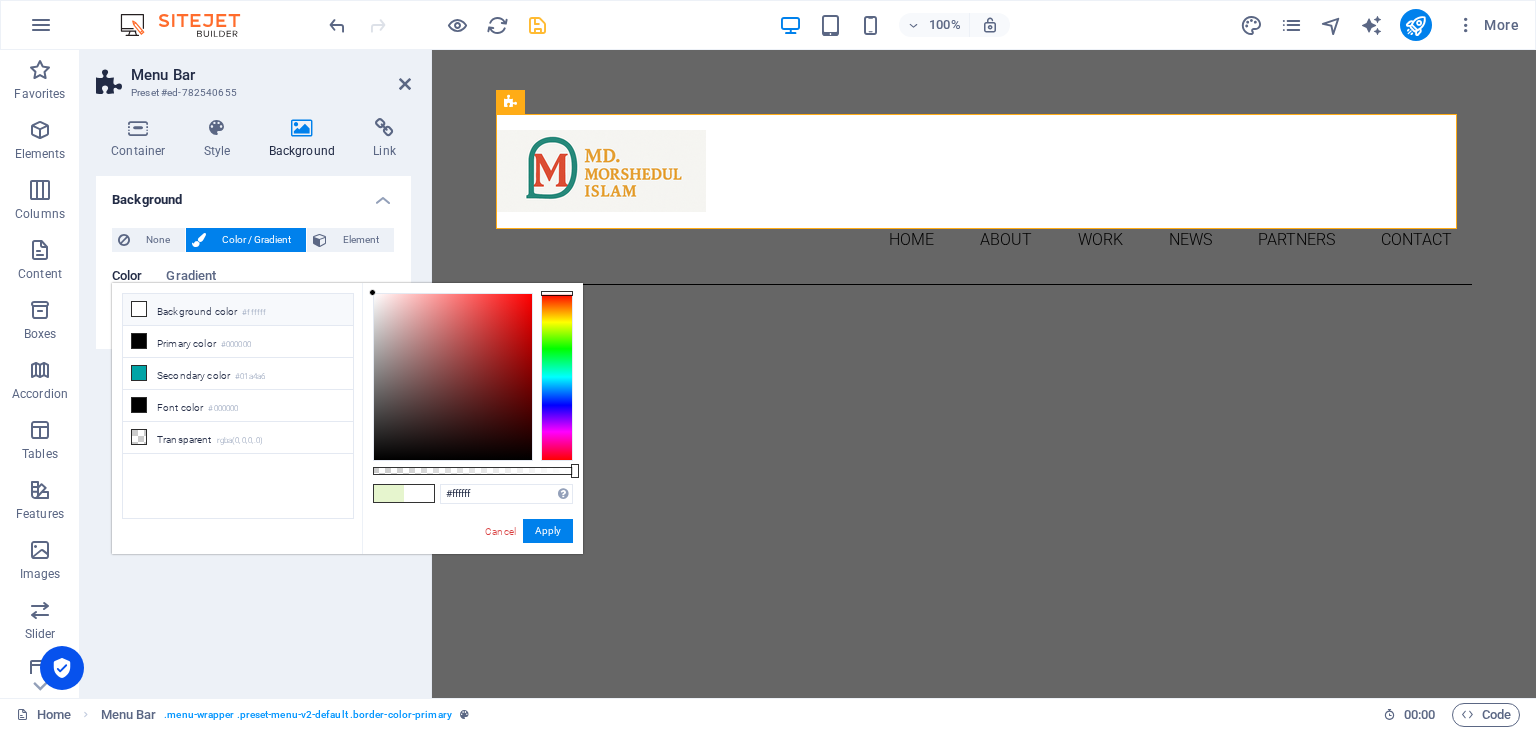 click at bounding box center (557, 377) 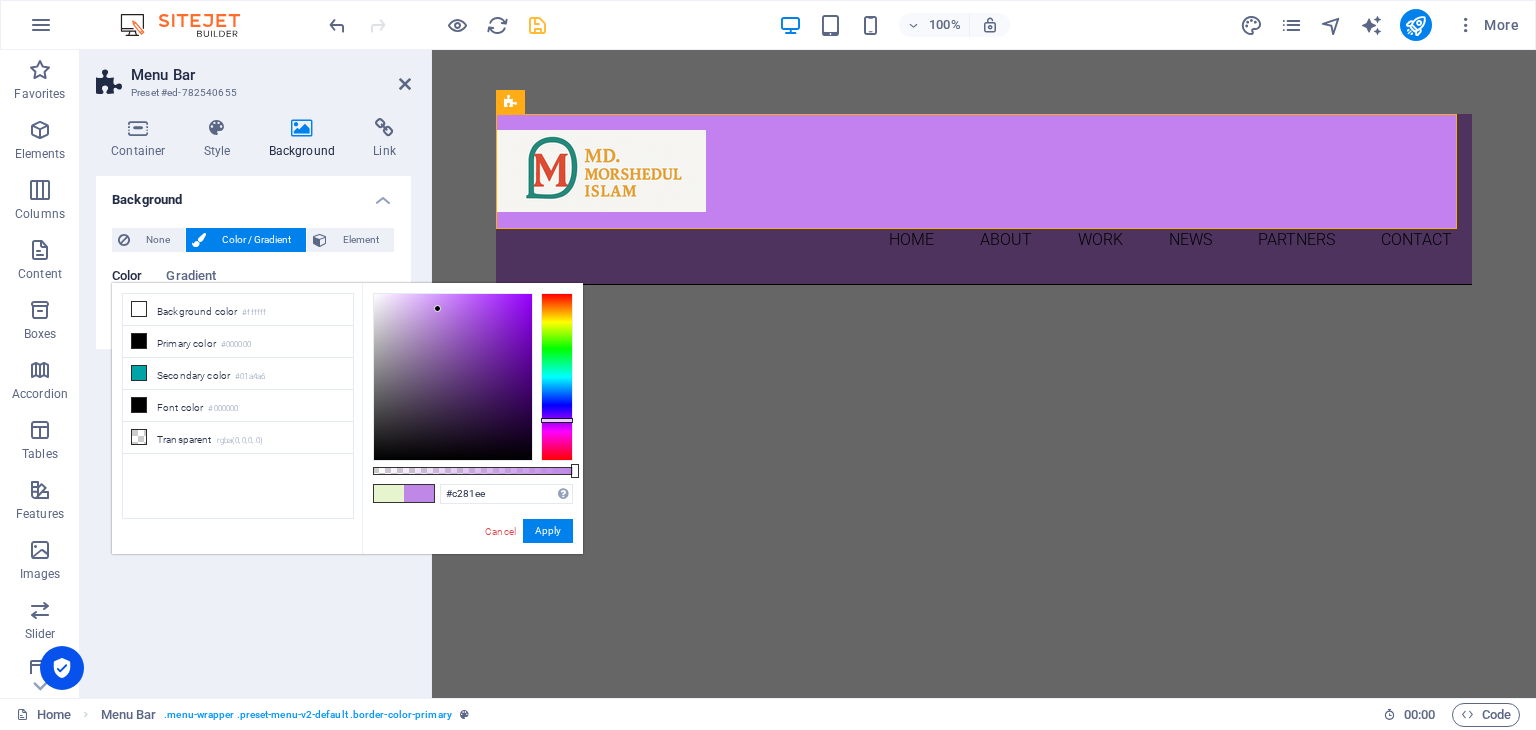 type on "#c281ef" 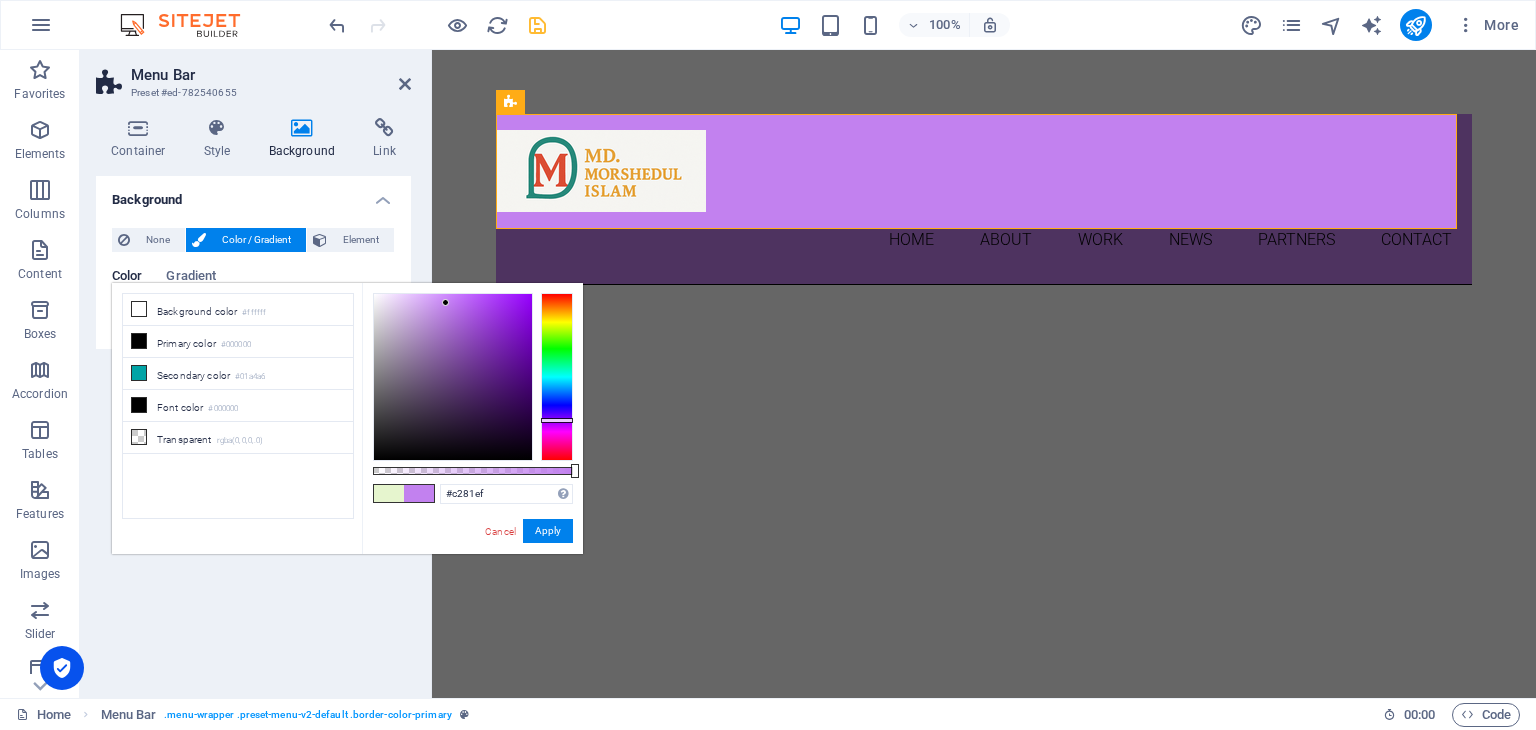 drag, startPoint x: 466, startPoint y: 299, endPoint x: 446, endPoint y: 303, distance: 20.396078 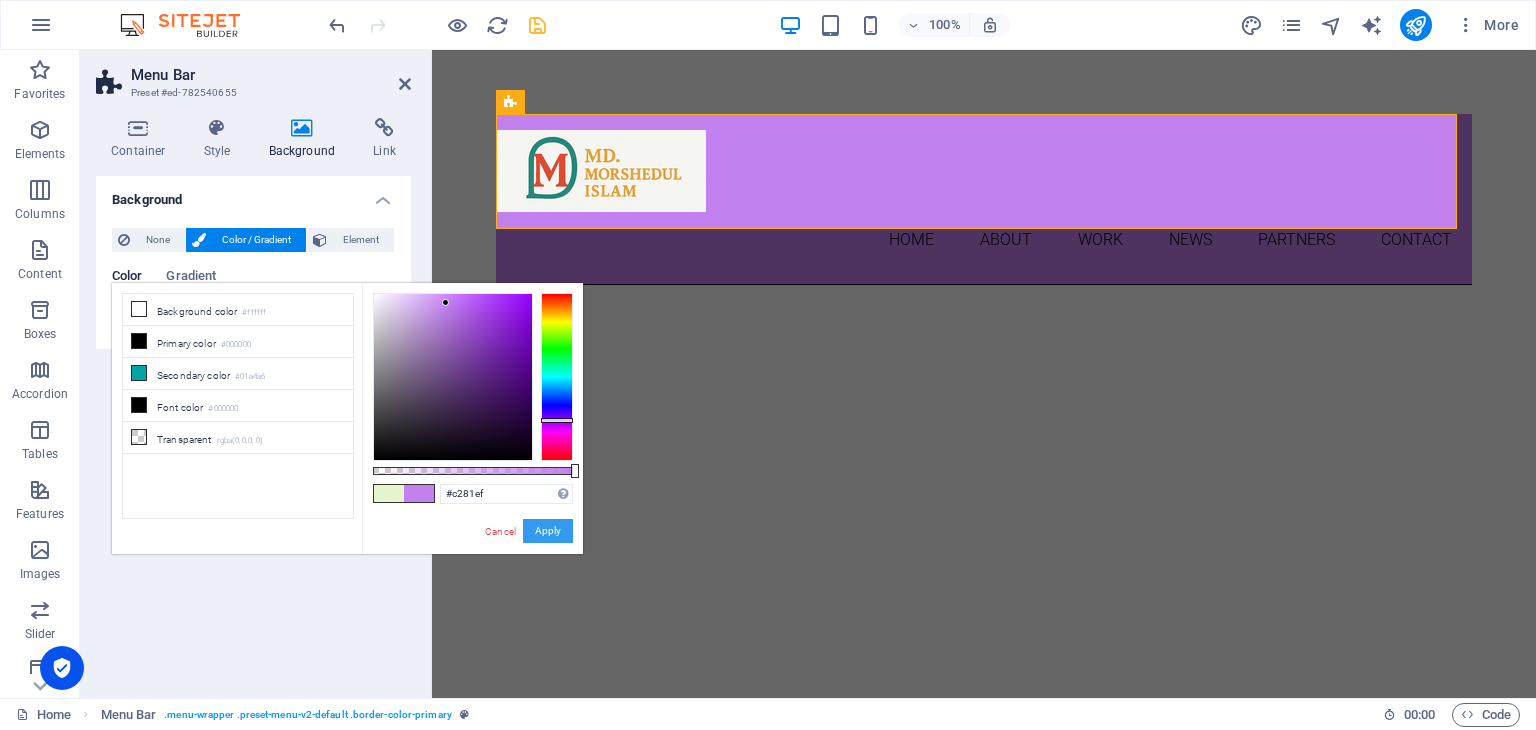 click on "Apply" at bounding box center [548, 531] 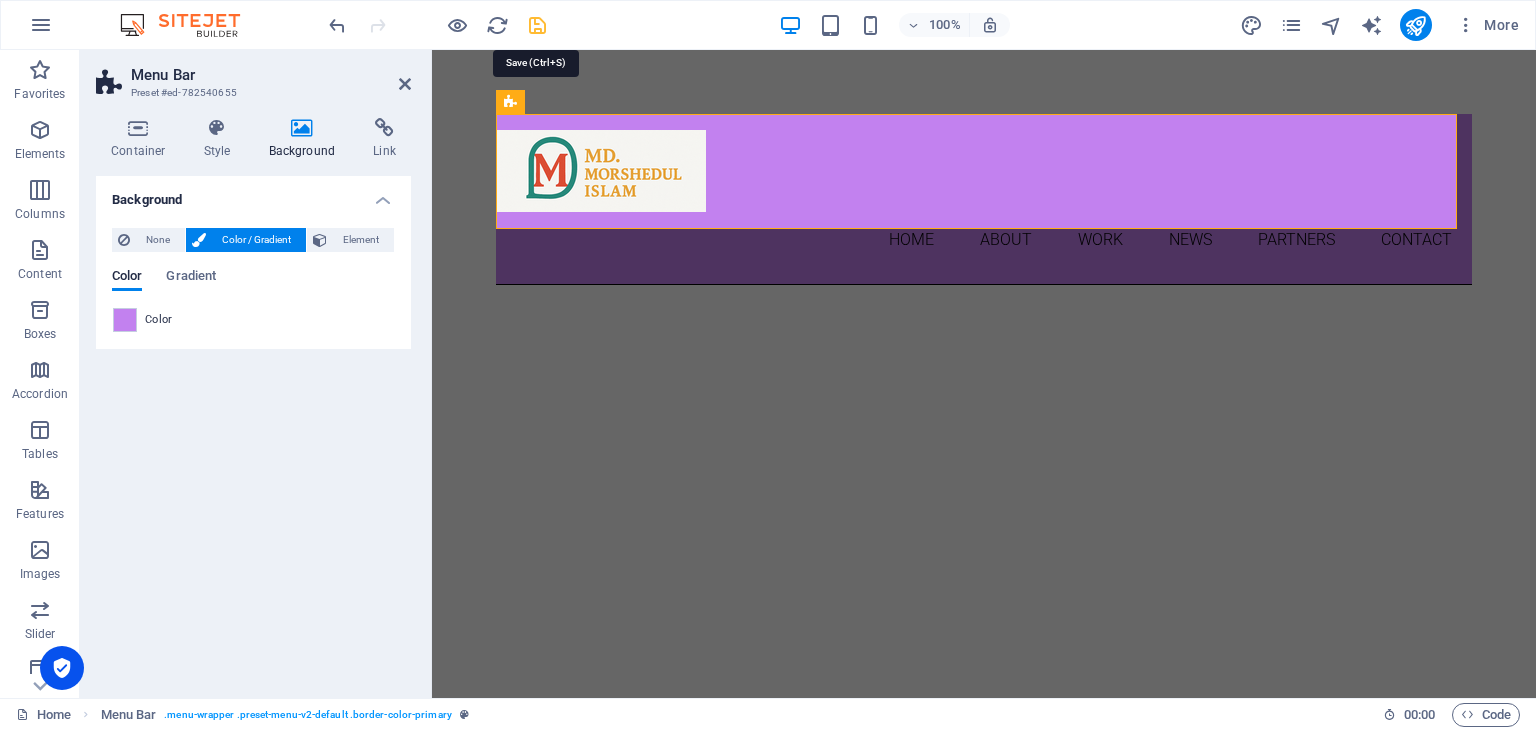 click at bounding box center [537, 25] 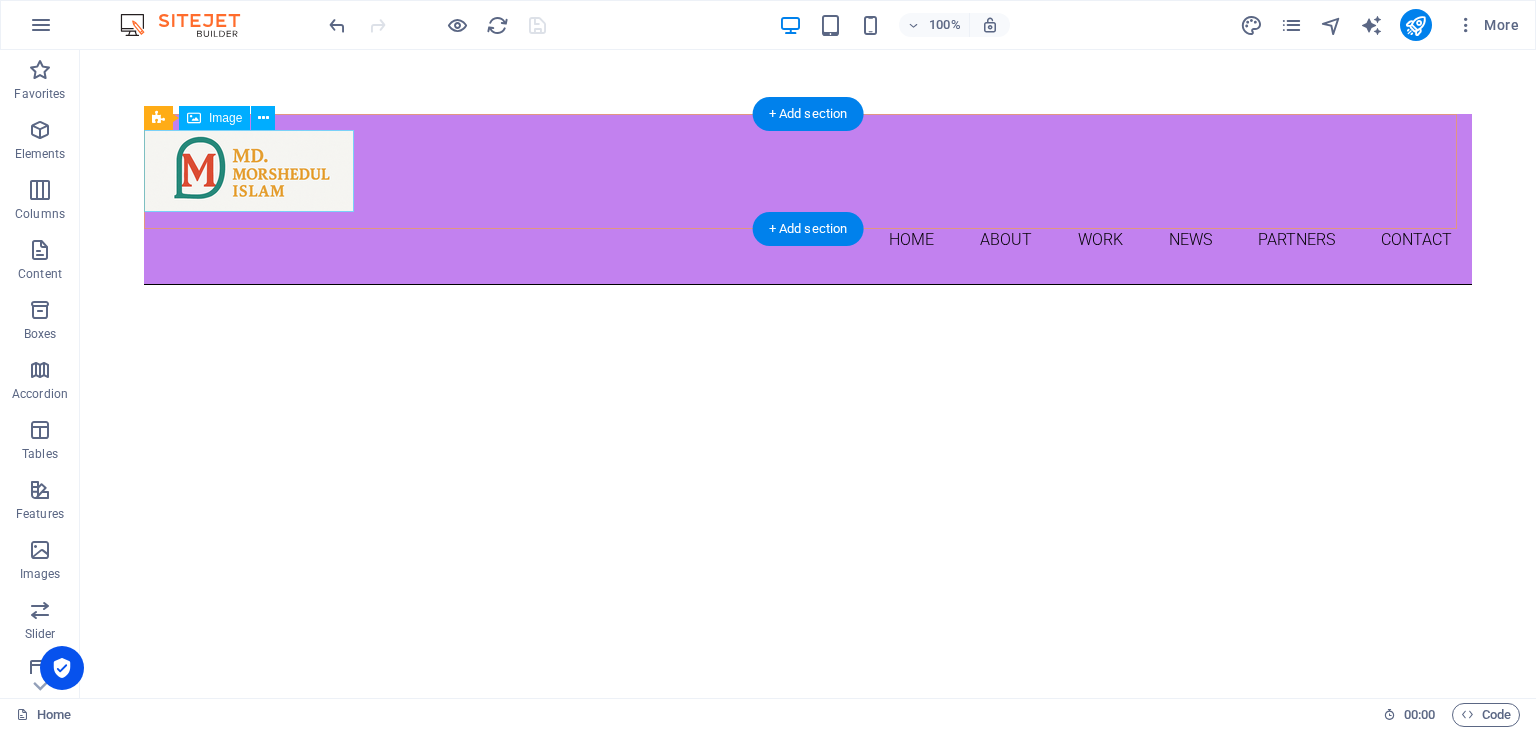 click at bounding box center [808, 171] 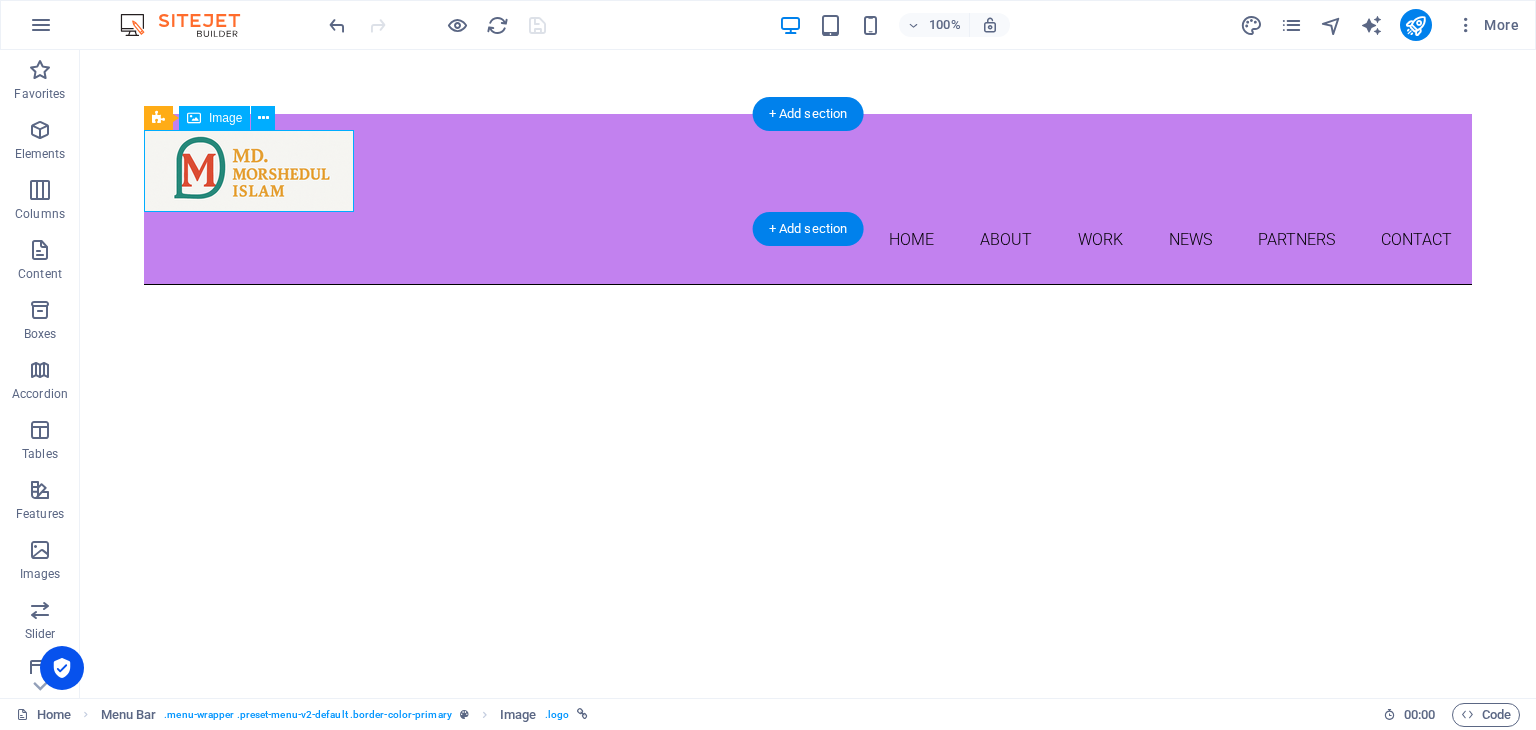 click at bounding box center [808, 171] 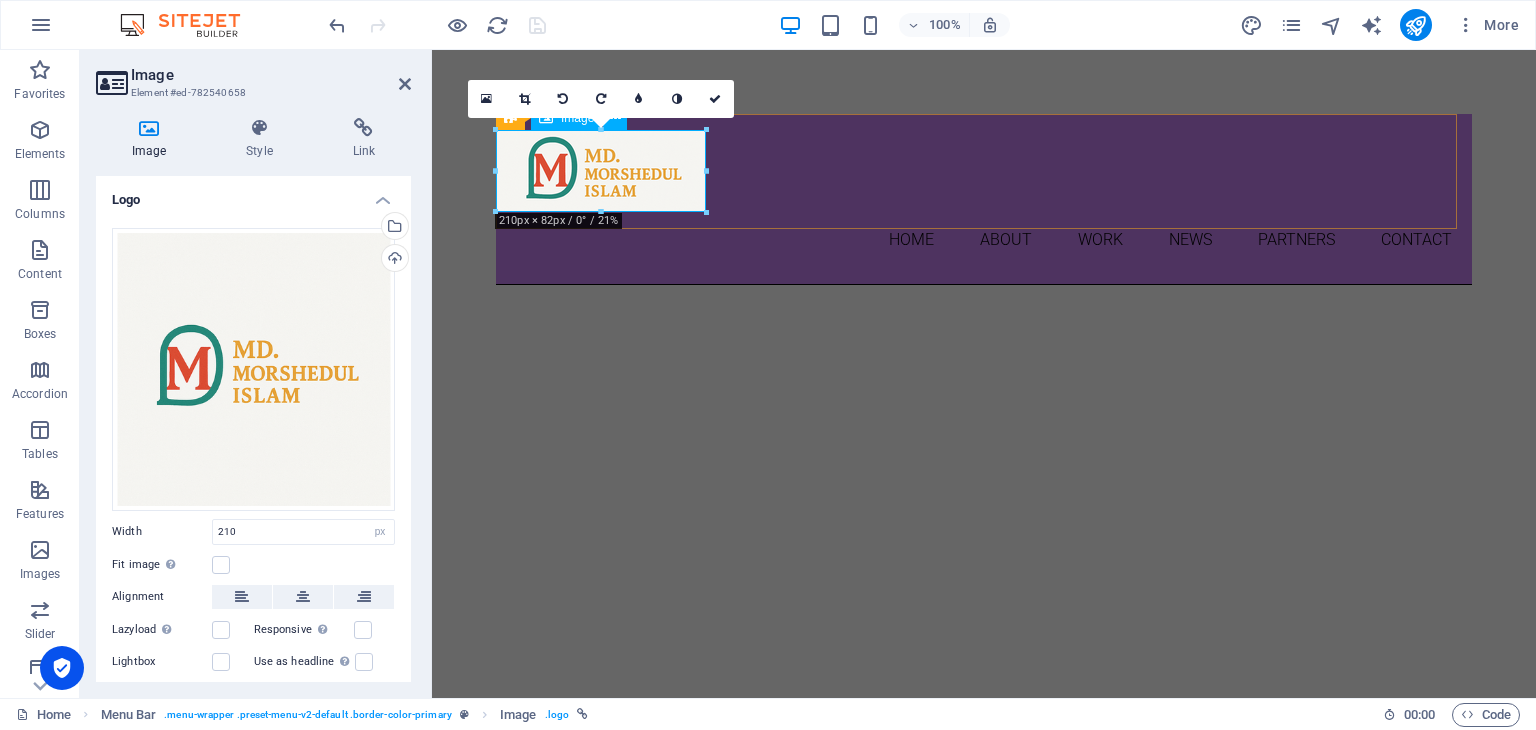 click at bounding box center [984, 171] 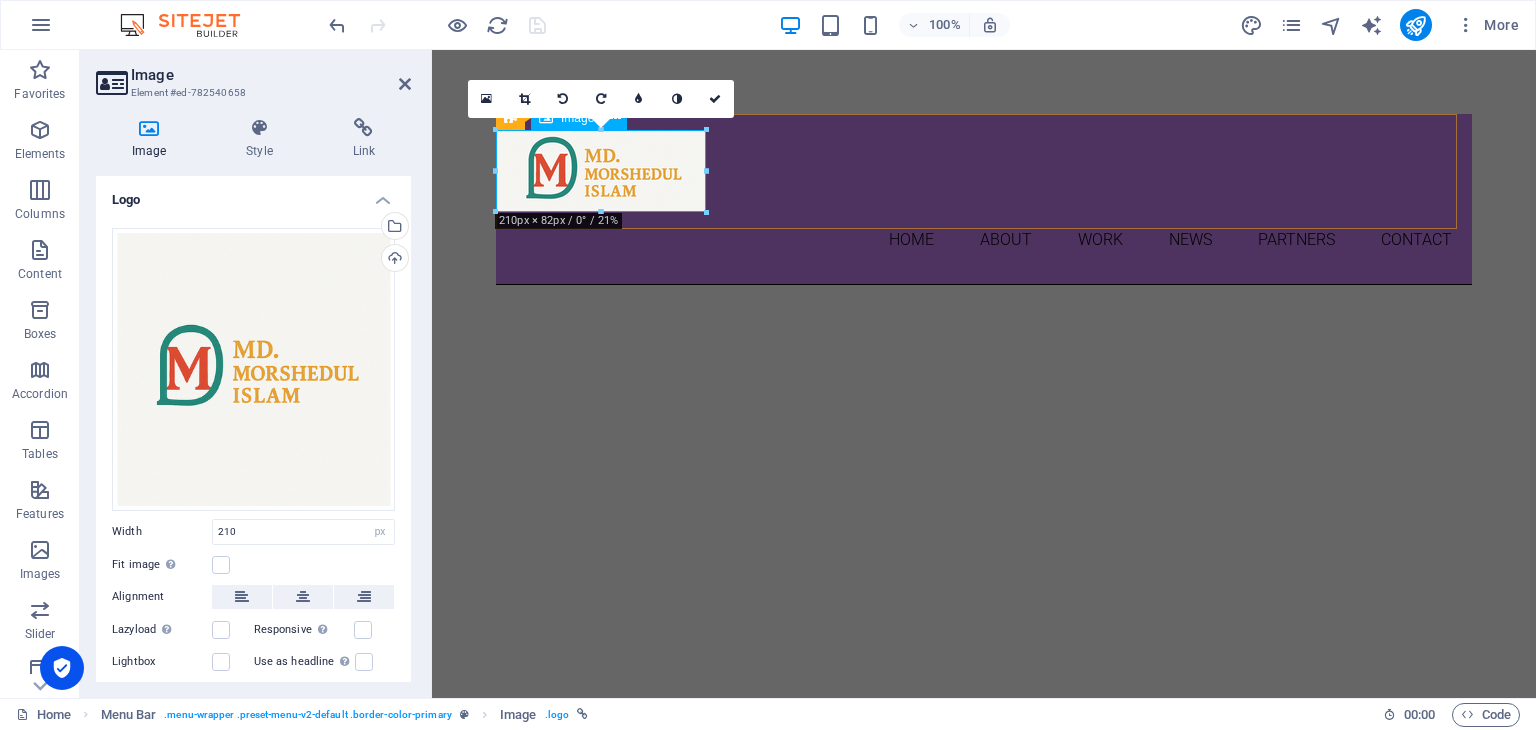 click at bounding box center (984, 171) 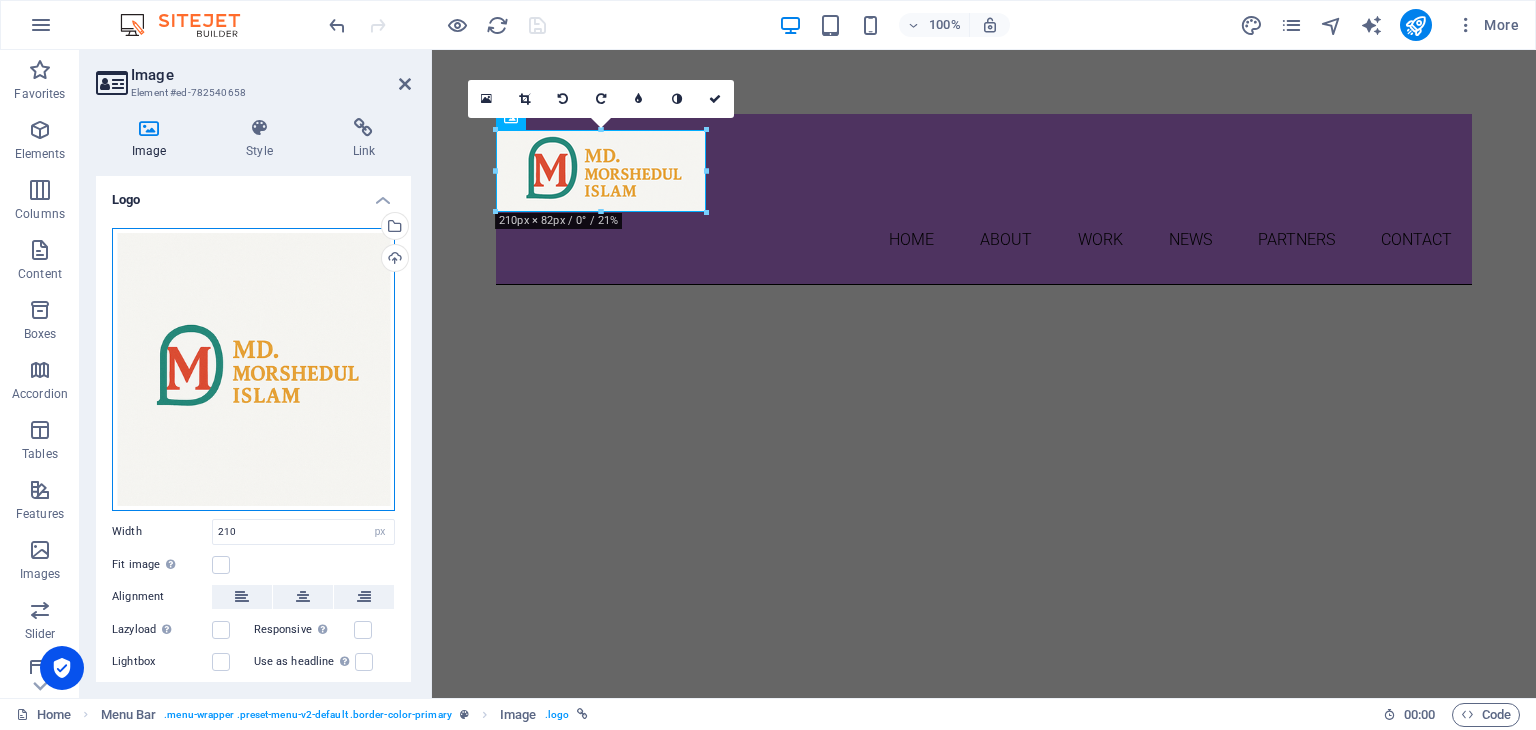 click on "Drag files here, click to choose files or select files from Files or our free stock photos & videos" at bounding box center (253, 369) 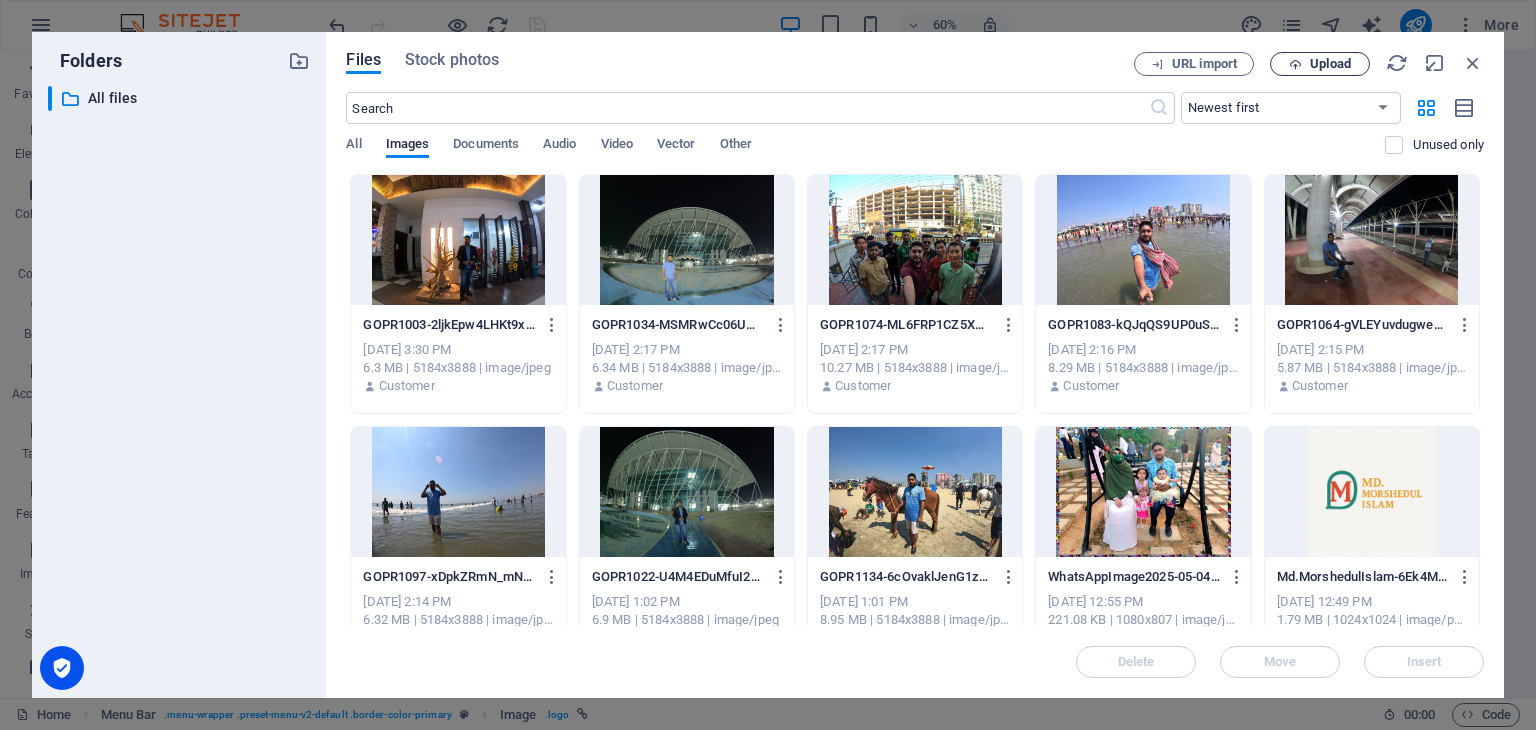 click on "Upload" at bounding box center [1330, 64] 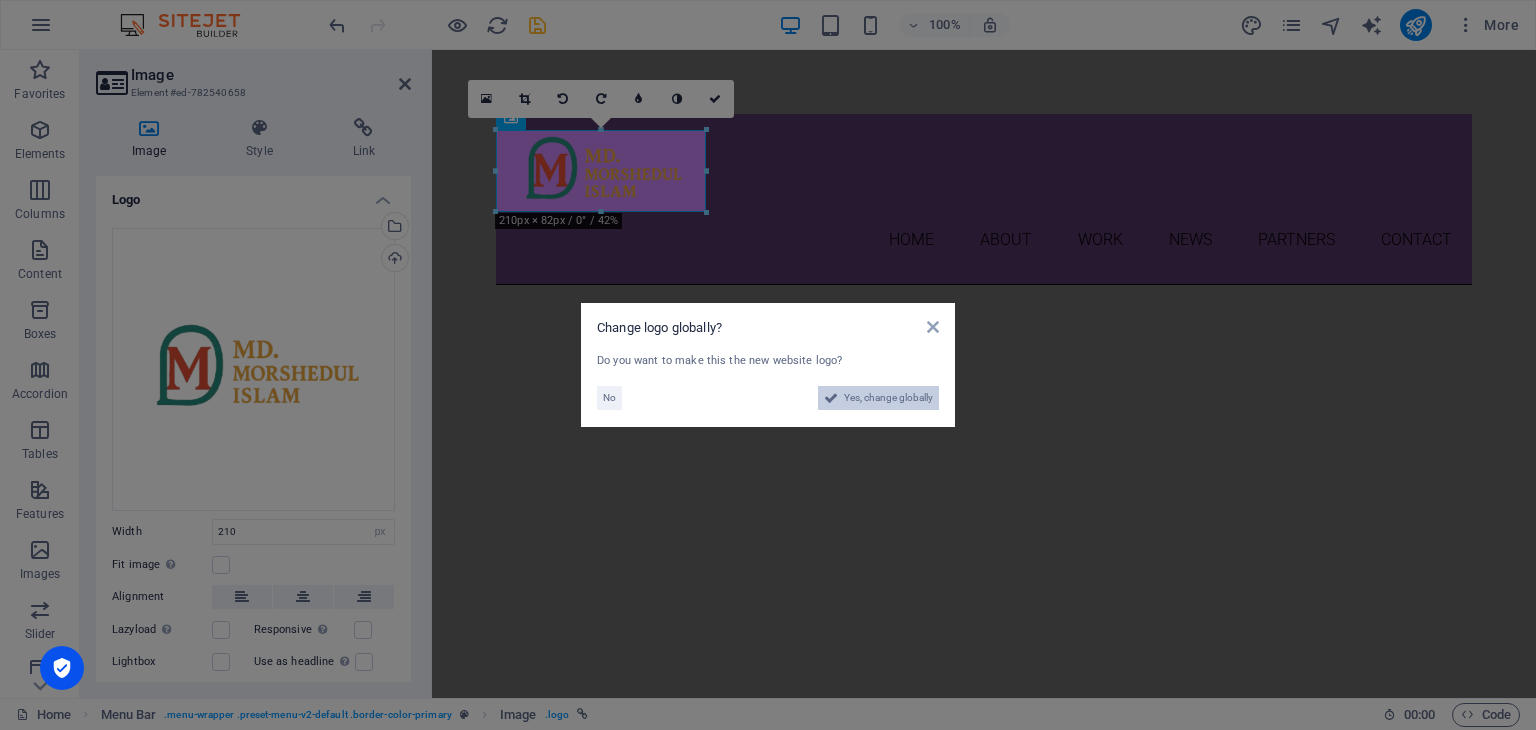 click on "Yes, change globally" at bounding box center [888, 398] 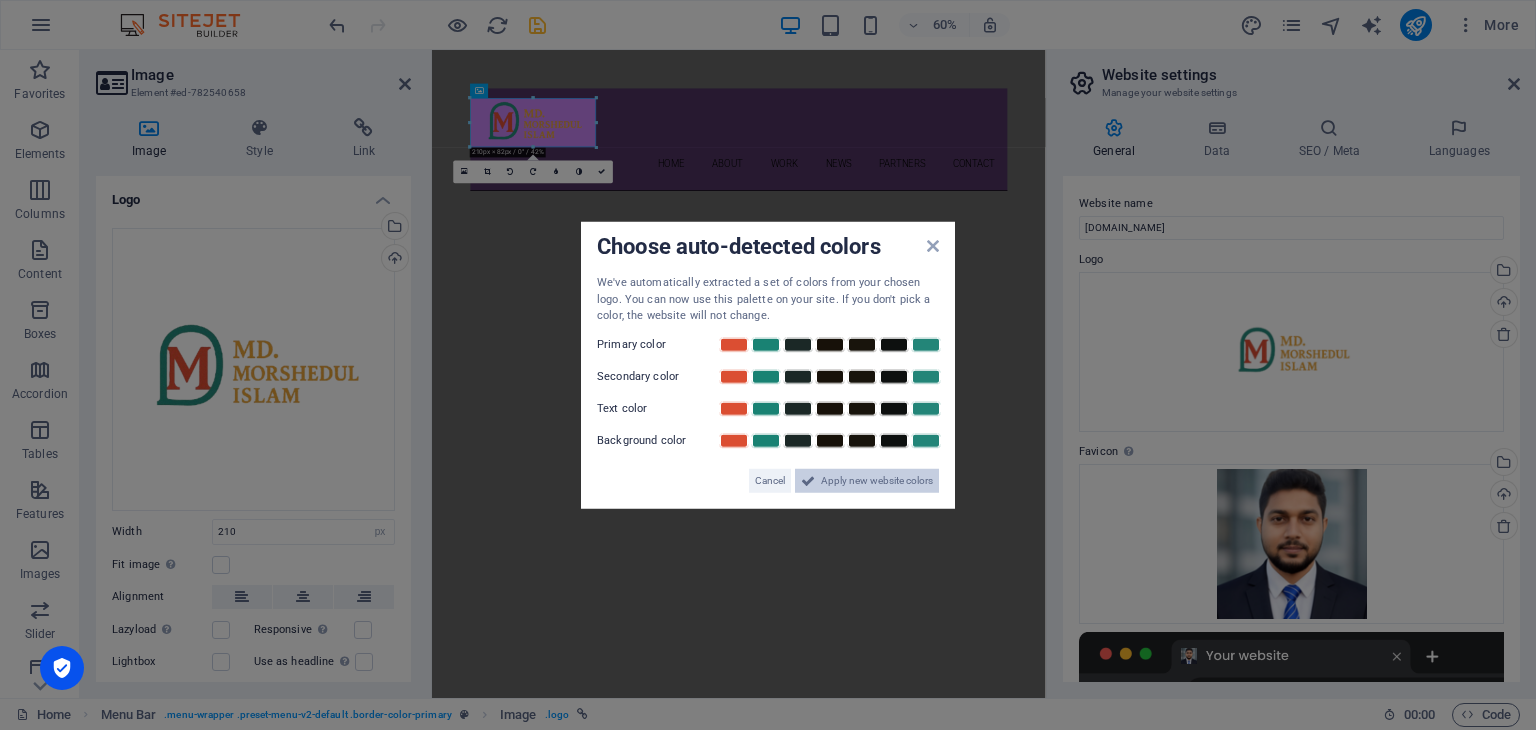 click on "Apply new website colors" at bounding box center [877, 480] 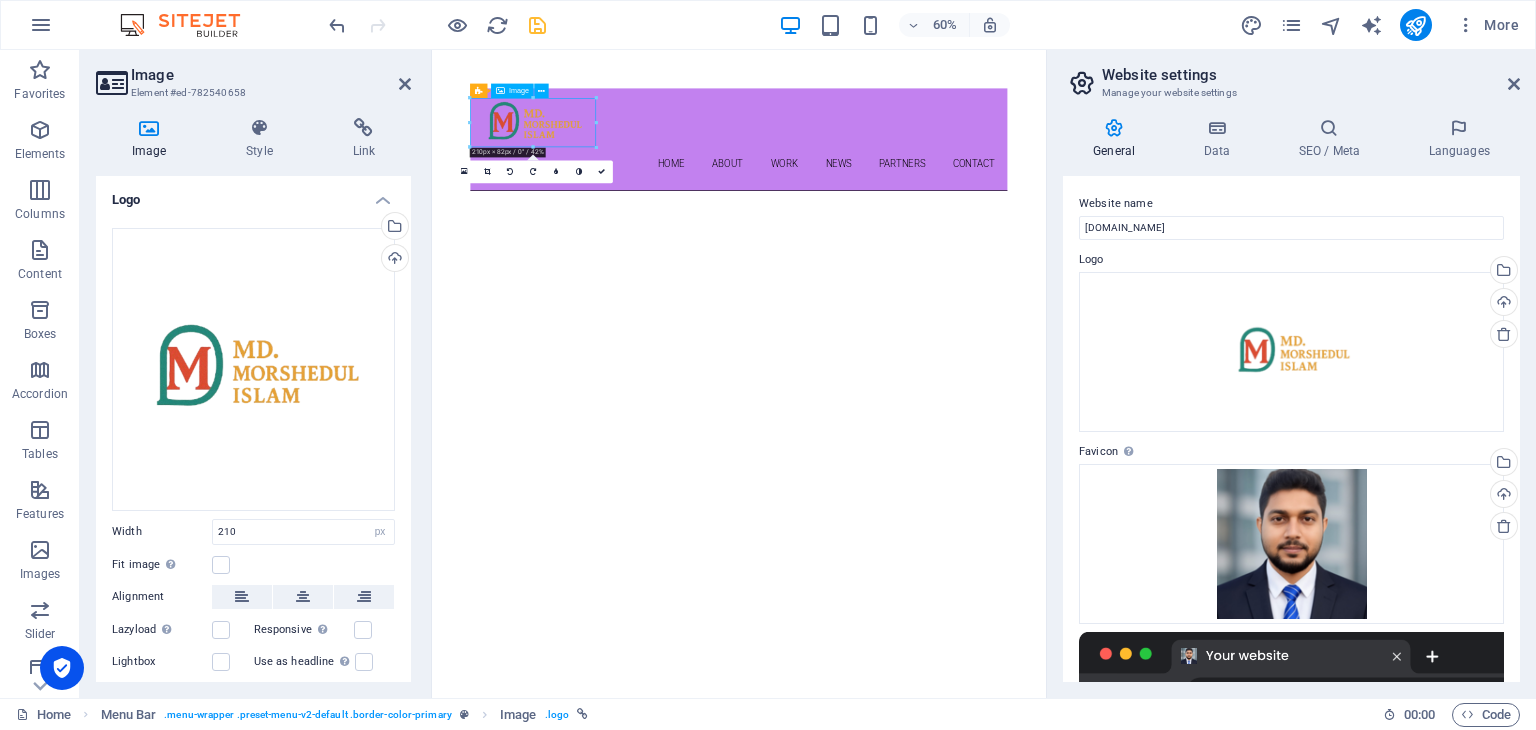 drag, startPoint x: 669, startPoint y: 166, endPoint x: 675, endPoint y: 157, distance: 10.816654 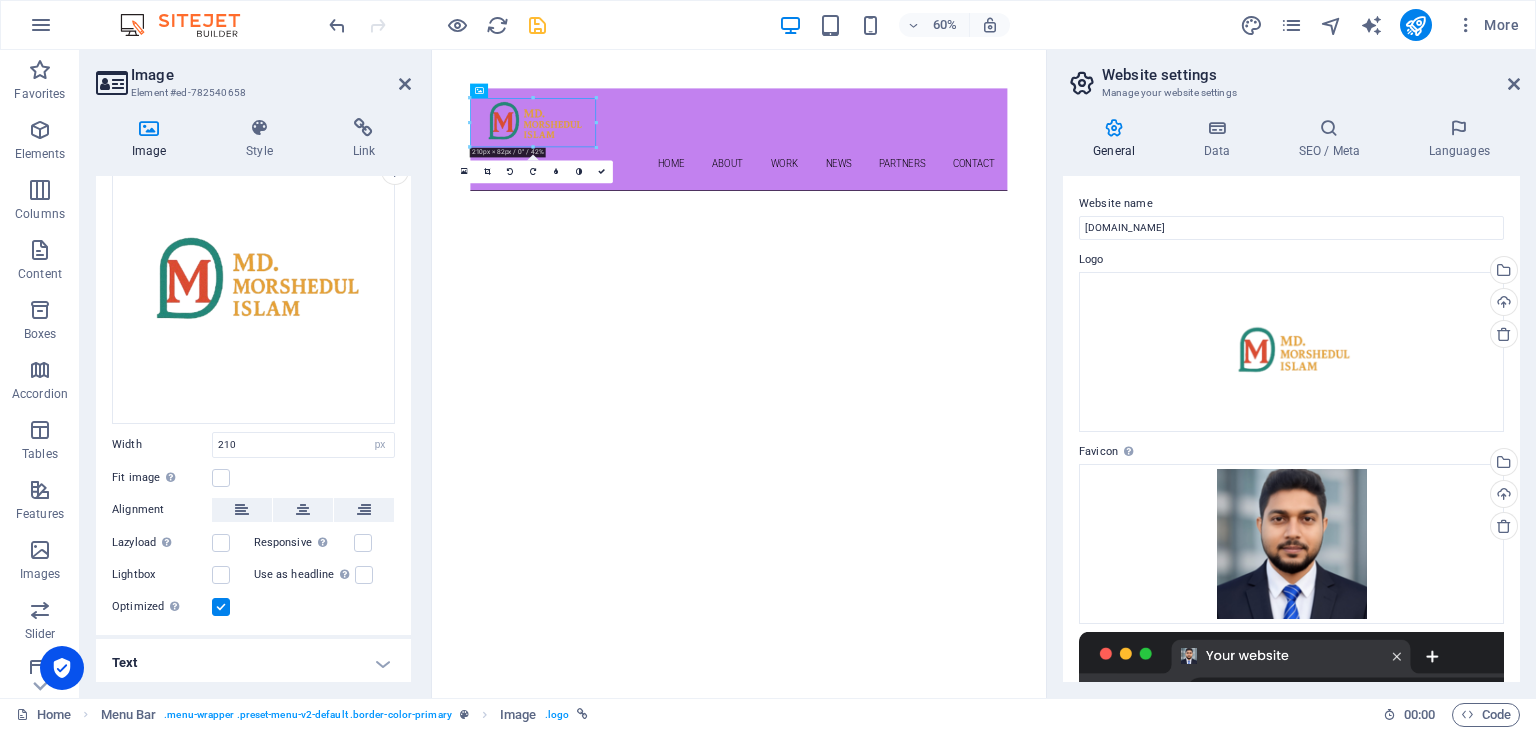scroll, scrollTop: 0, scrollLeft: 0, axis: both 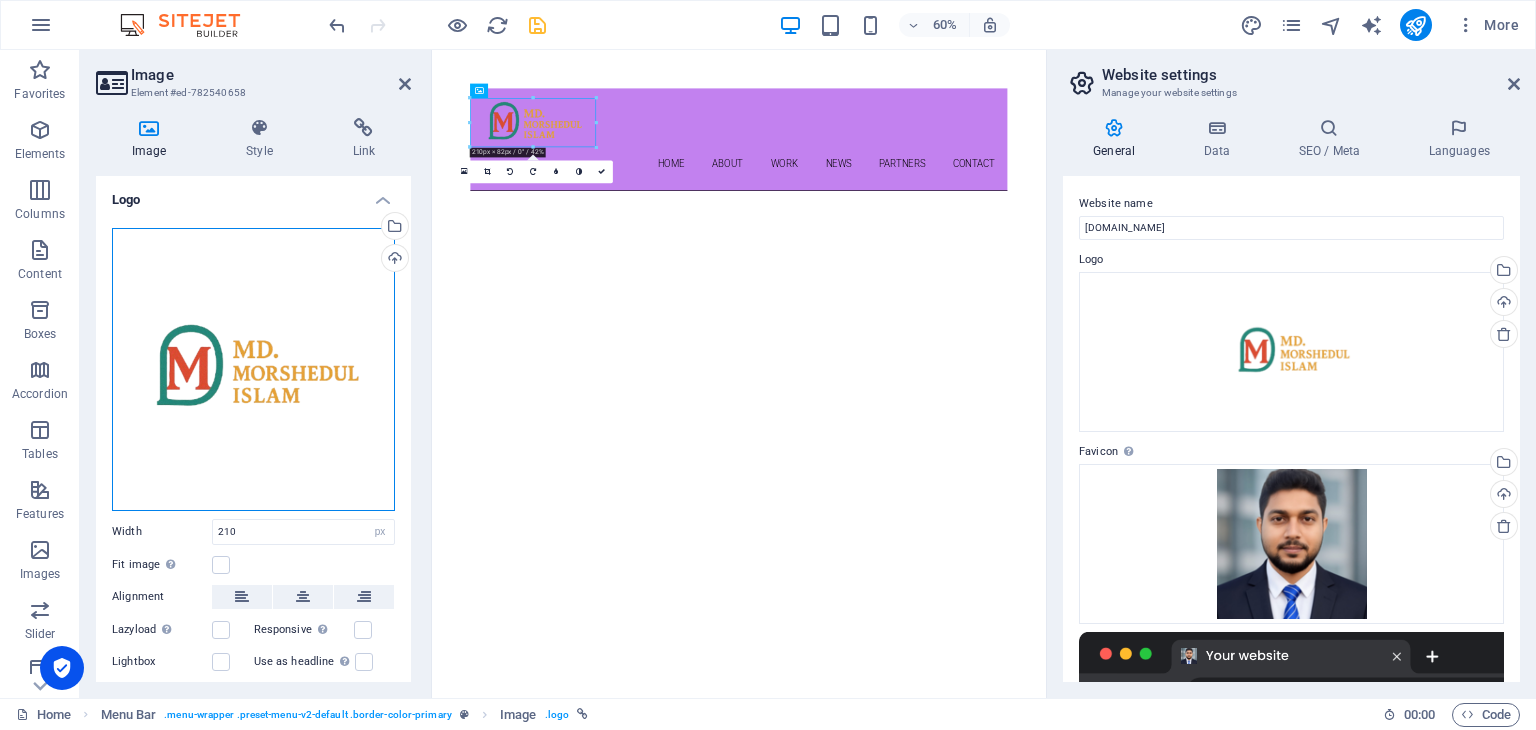 click on "Drag files here, click to choose files or select files from Files or our free stock photos & videos" at bounding box center (253, 369) 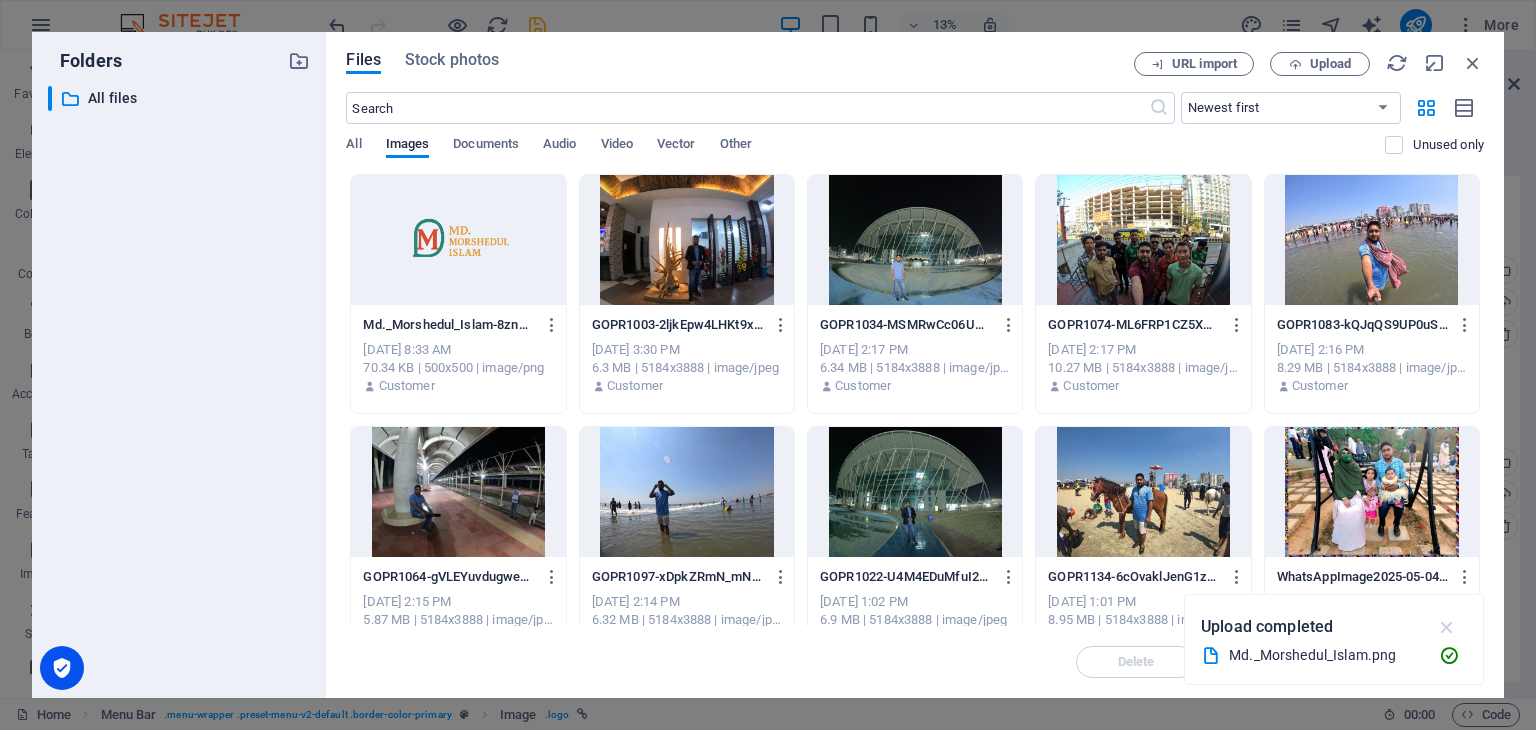 click at bounding box center [1447, 627] 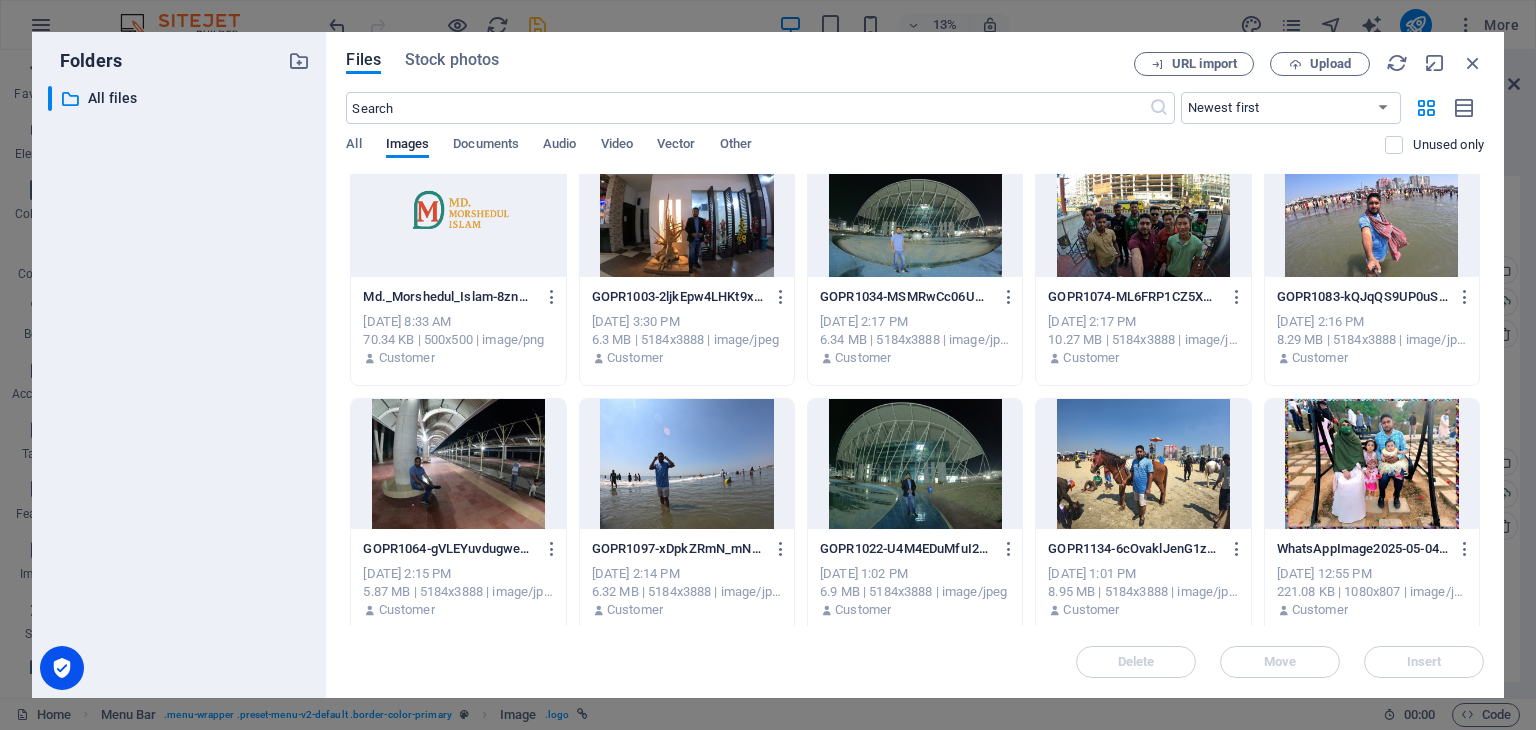 scroll, scrollTop: 0, scrollLeft: 0, axis: both 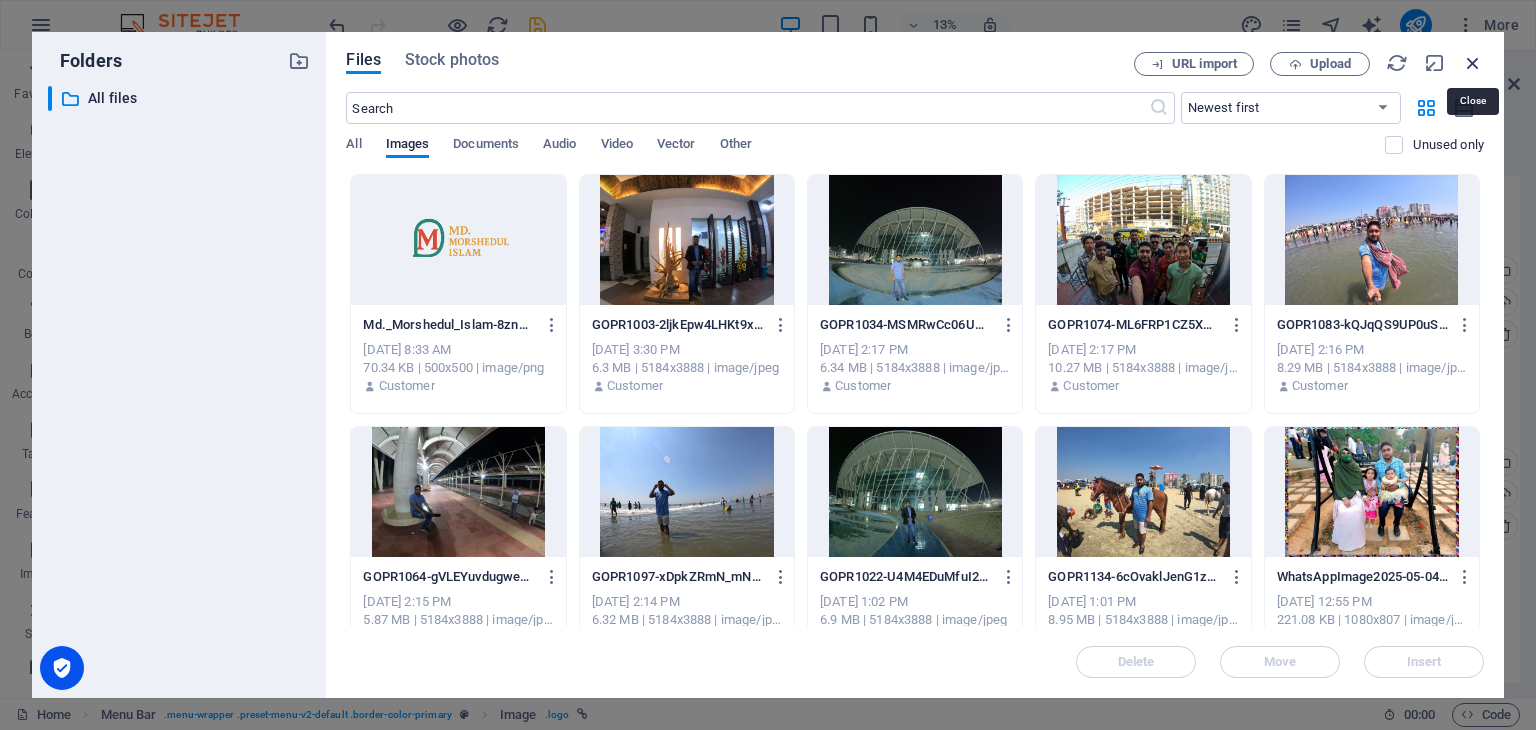 click at bounding box center [1473, 63] 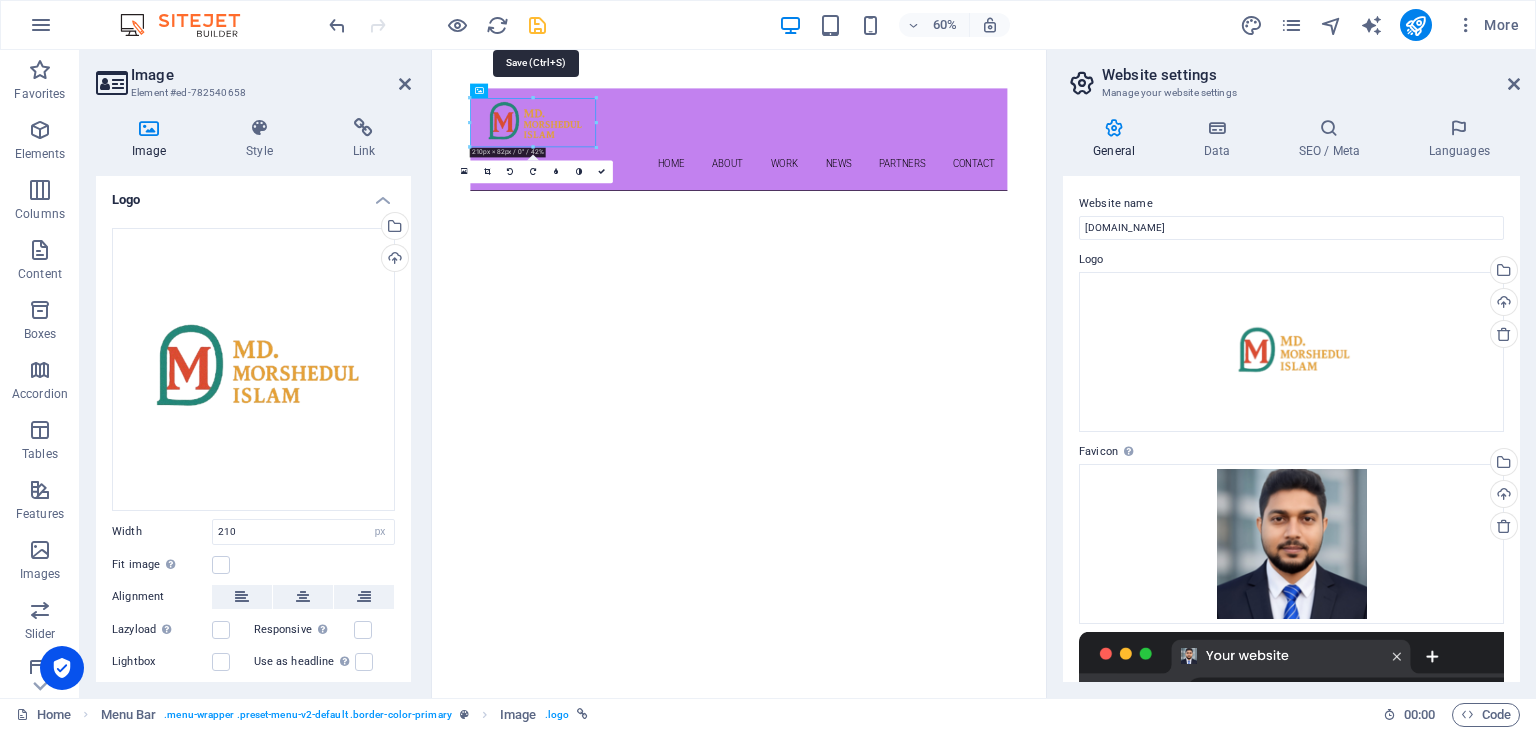 click at bounding box center [537, 25] 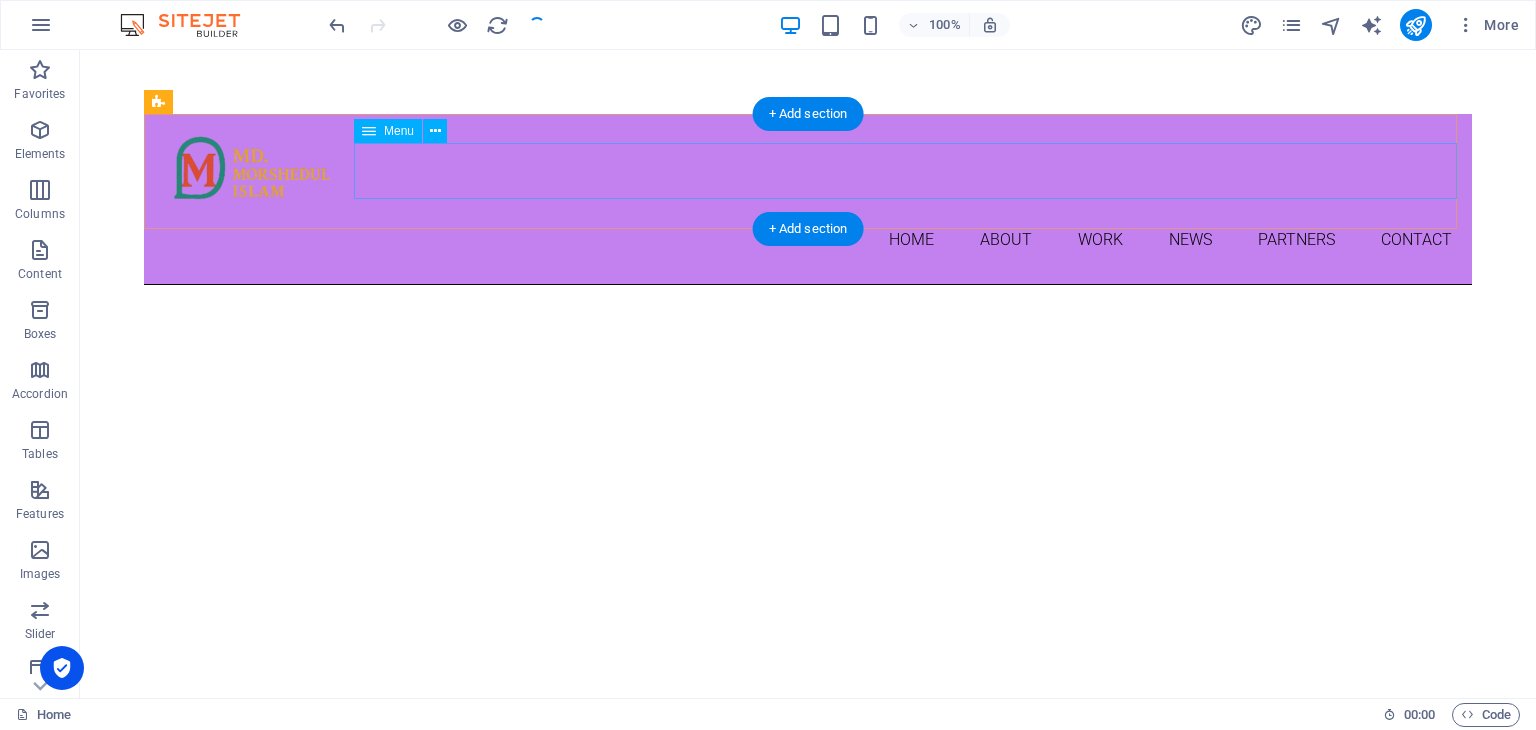 click on "Home About Work News Partners Contact" at bounding box center [808, 240] 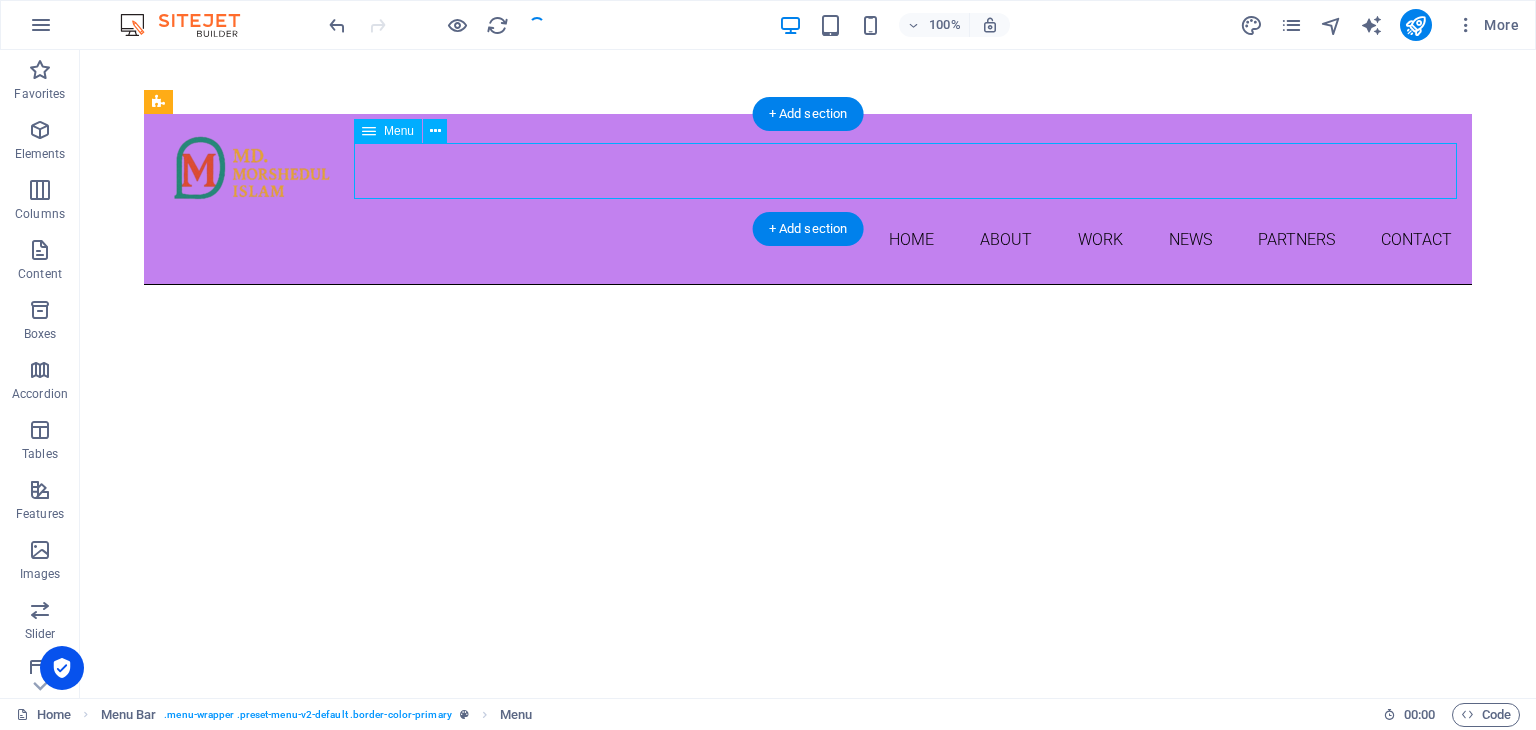 click on "Home About Work News Partners Contact" at bounding box center [808, 240] 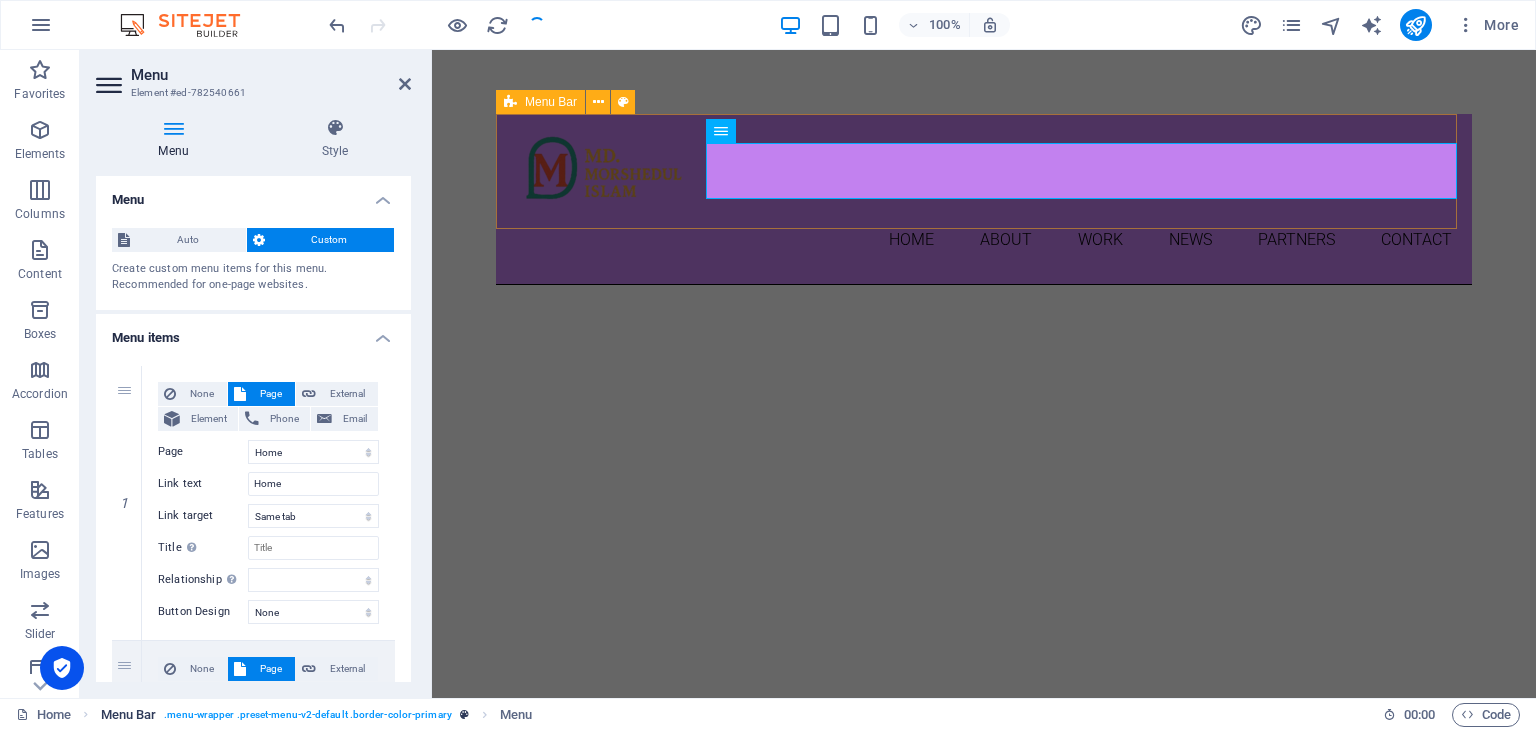 click on ". menu-wrapper .preset-menu-v2-default .border-color-primary" at bounding box center (307, 715) 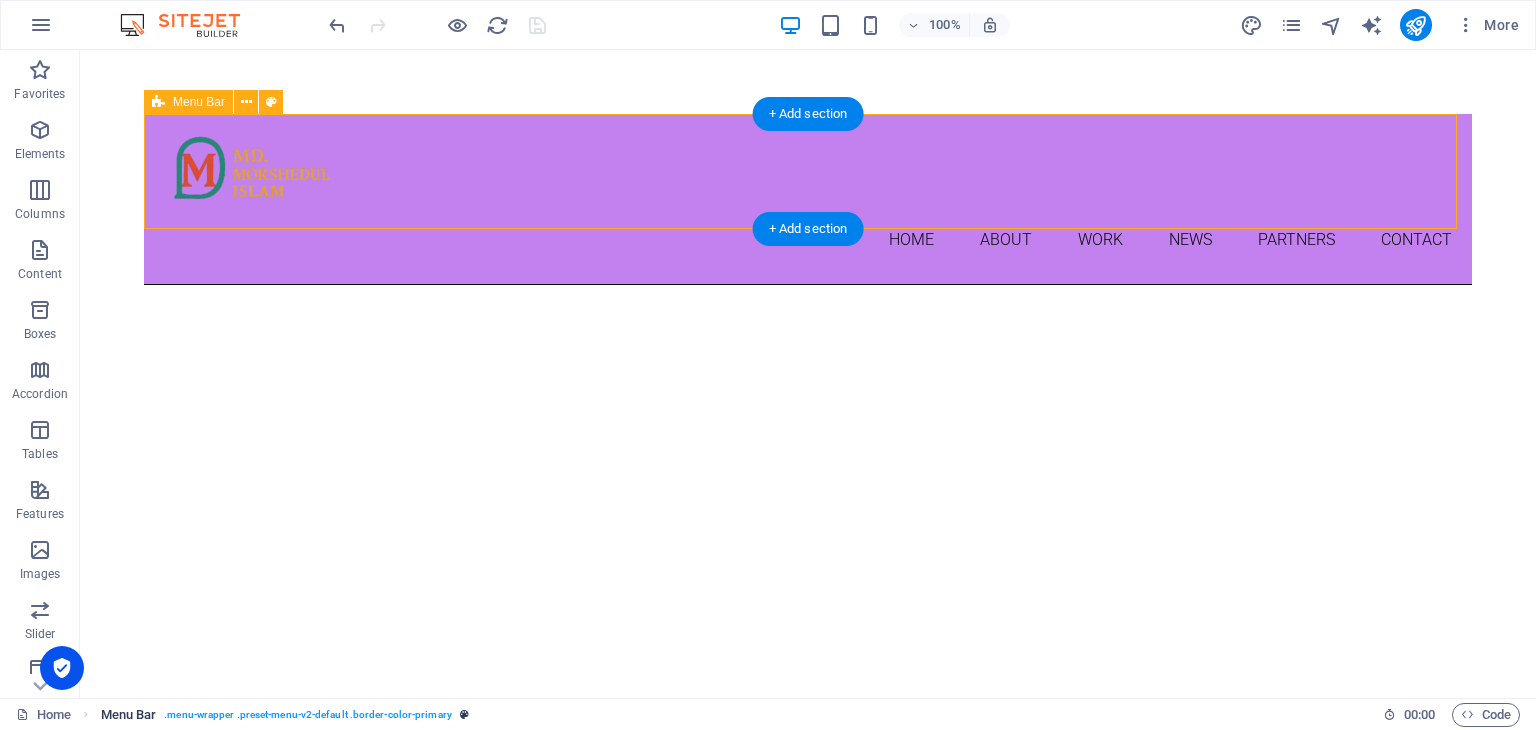 click on ". menu-wrapper .preset-menu-v2-default .border-color-primary" at bounding box center [307, 715] 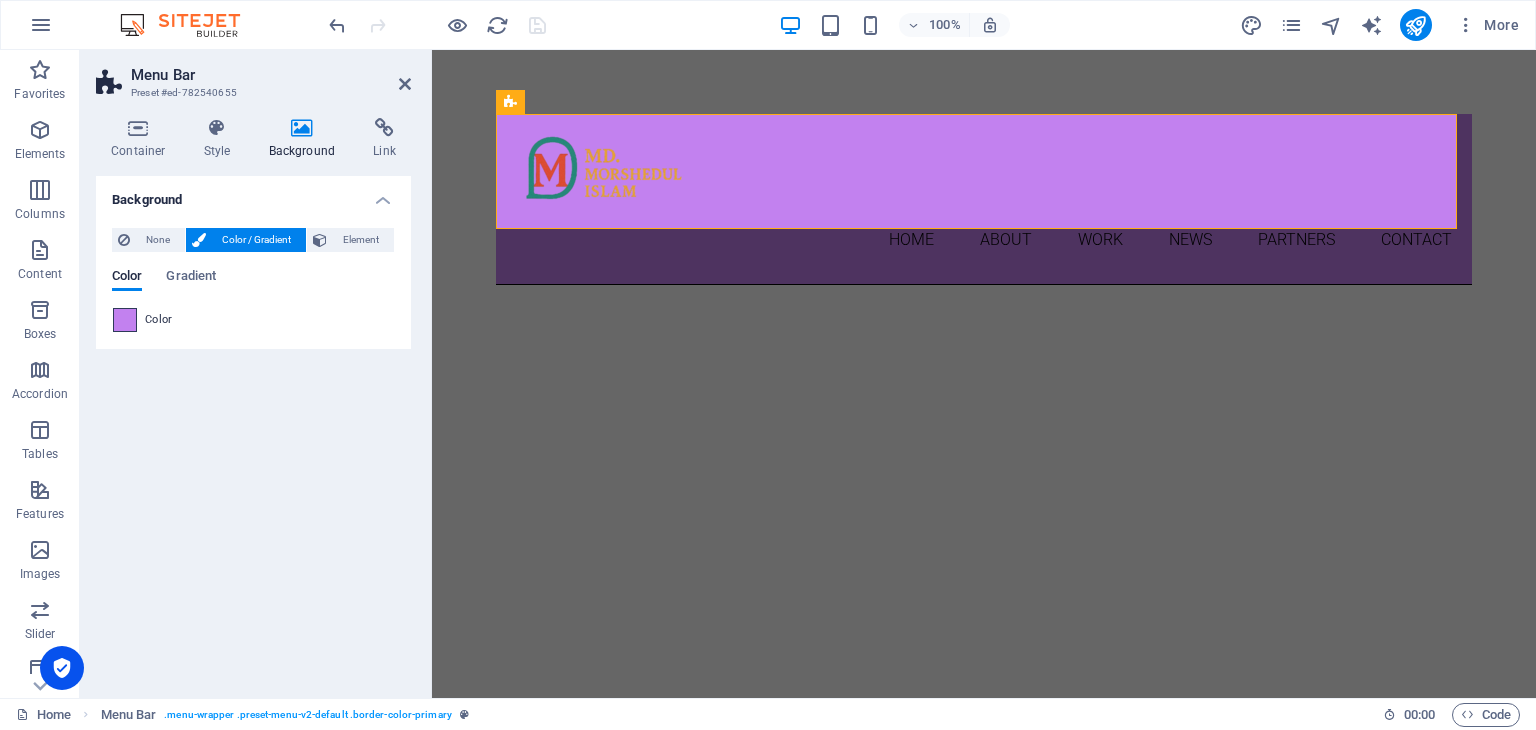 click at bounding box center (125, 320) 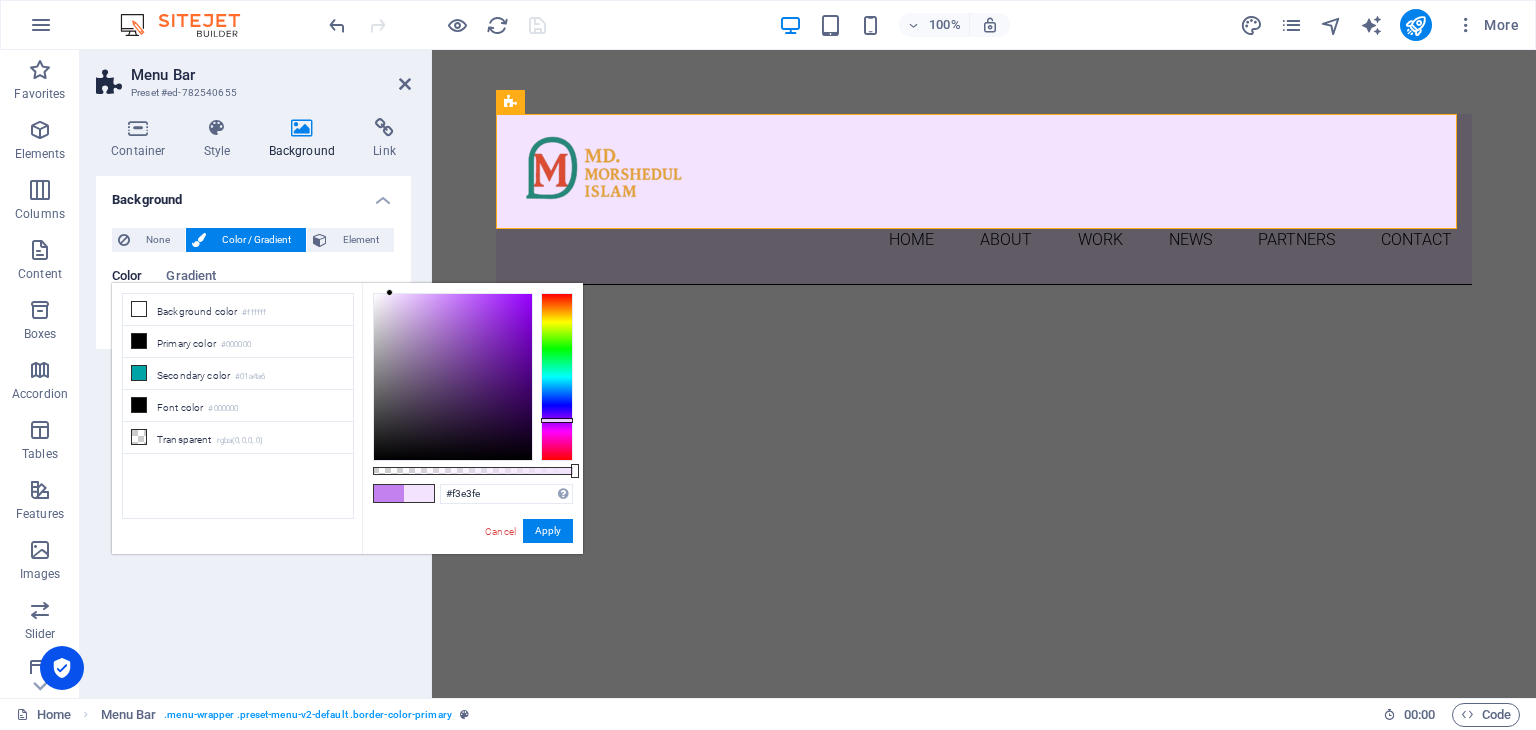 drag, startPoint x: 414, startPoint y: 304, endPoint x: 390, endPoint y: 293, distance: 26.400757 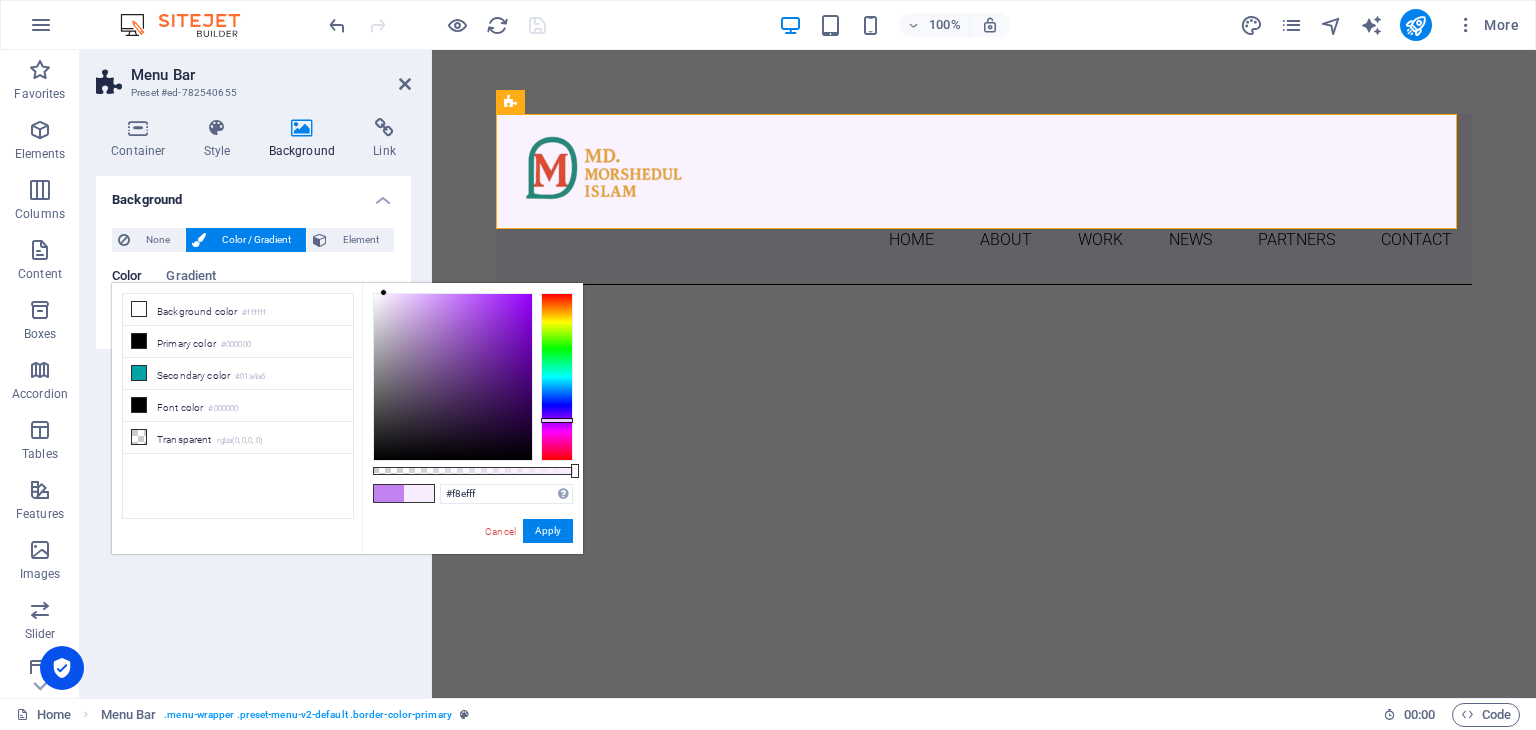 type on "#f8edff" 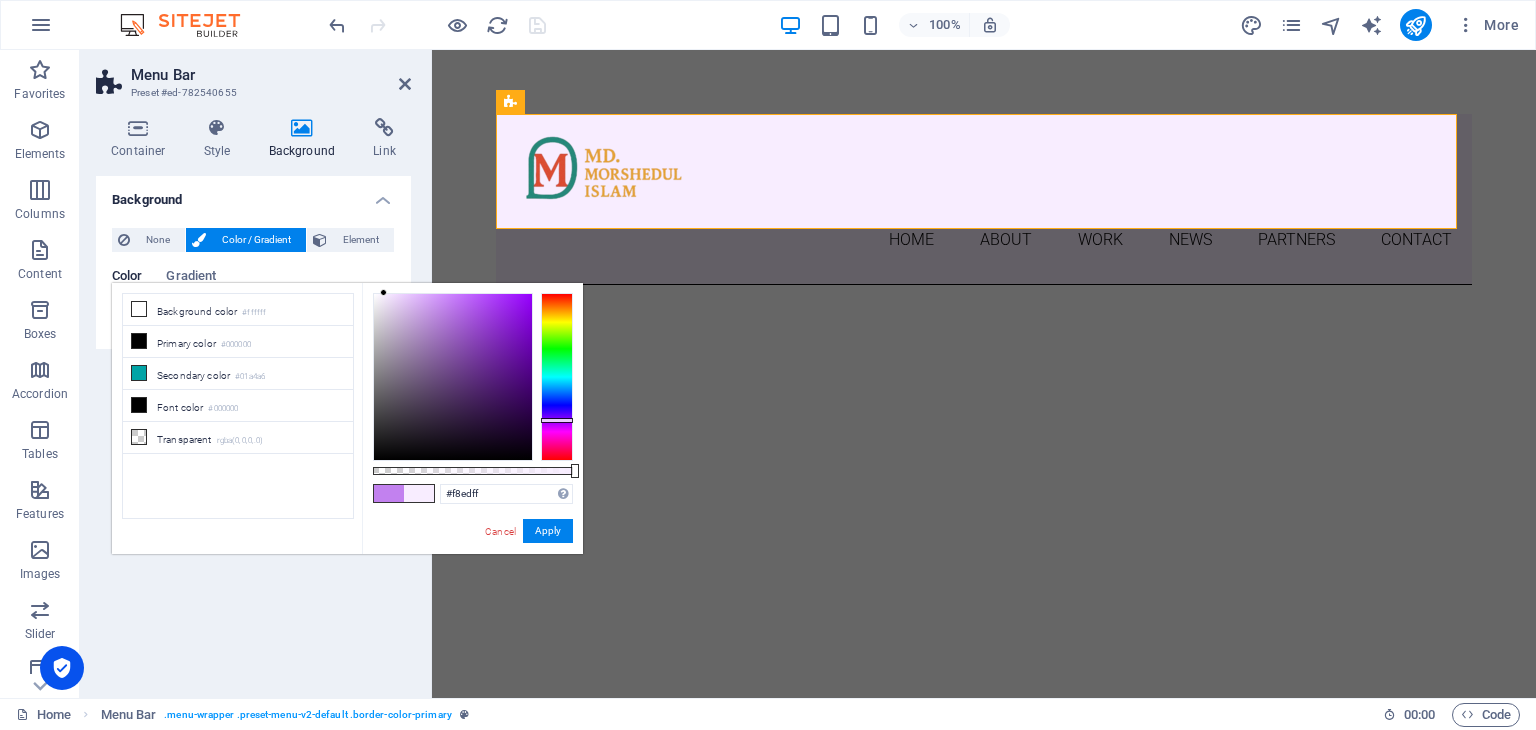 click on "#f8edff Supported formats #0852ed rgb(8, 82, 237) rgba(8, 82, 237, 90%) hsv(221,97,93) hsl(221, 93%, 48%) Cancel Apply" at bounding box center [472, 563] 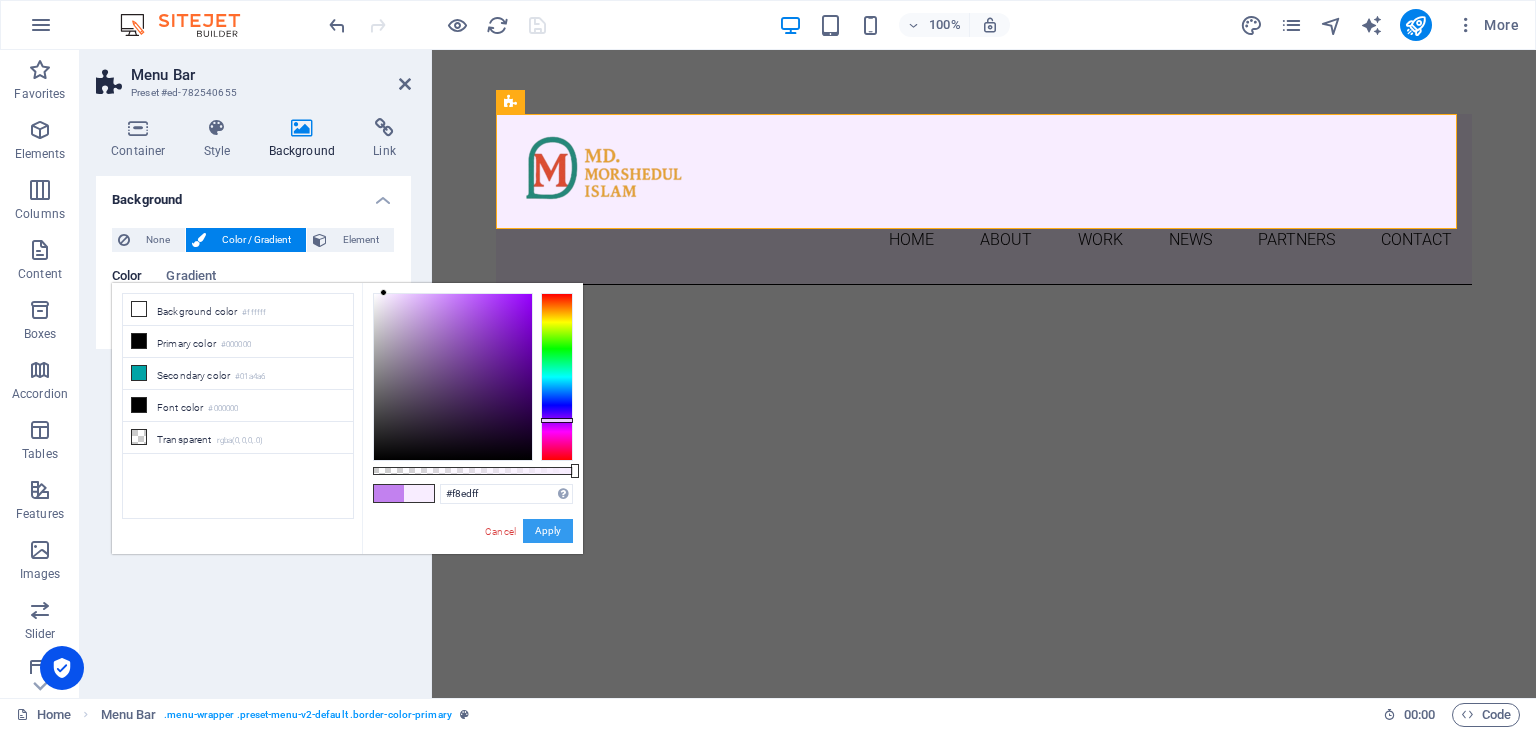 click on "Apply" at bounding box center [548, 531] 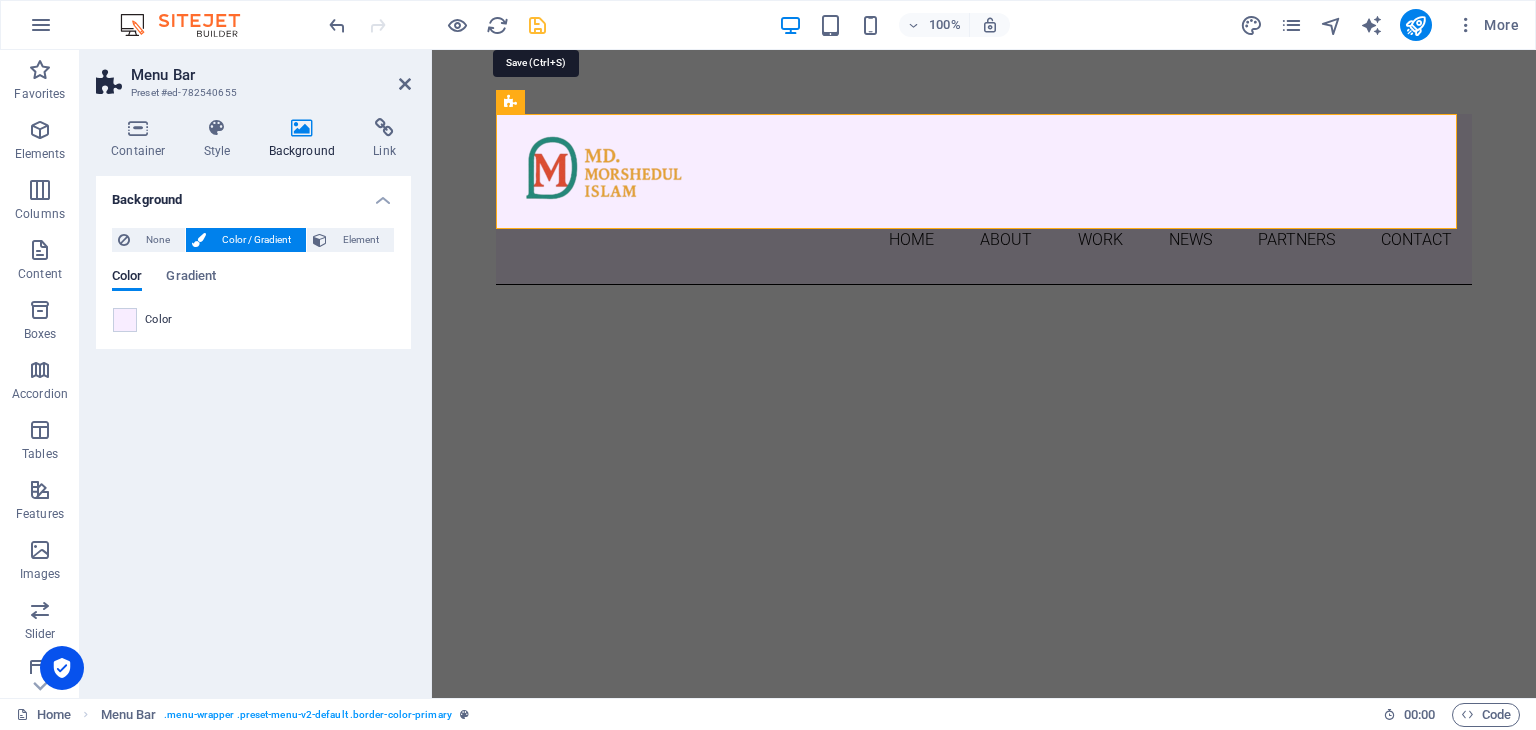 click at bounding box center (537, 25) 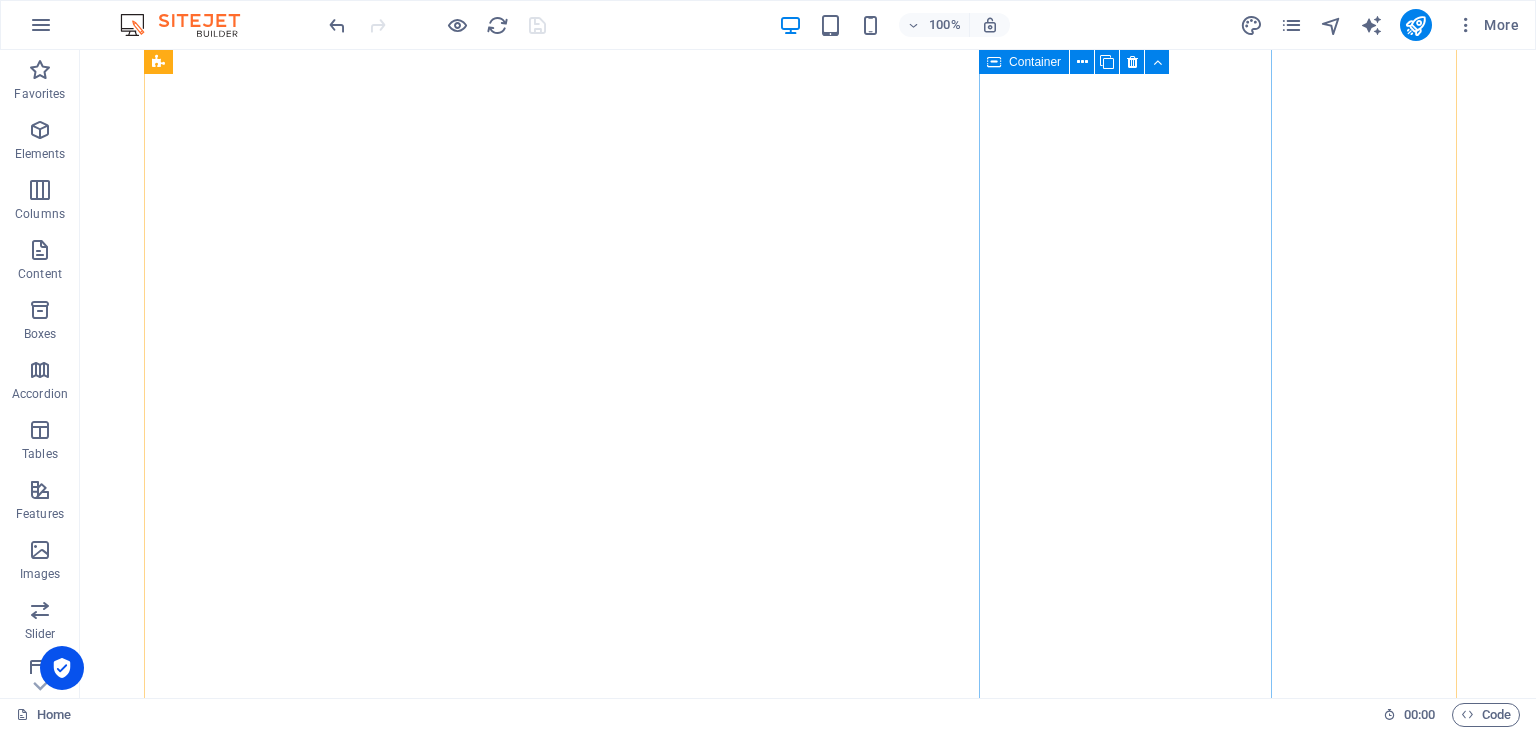 scroll, scrollTop: 1200, scrollLeft: 0, axis: vertical 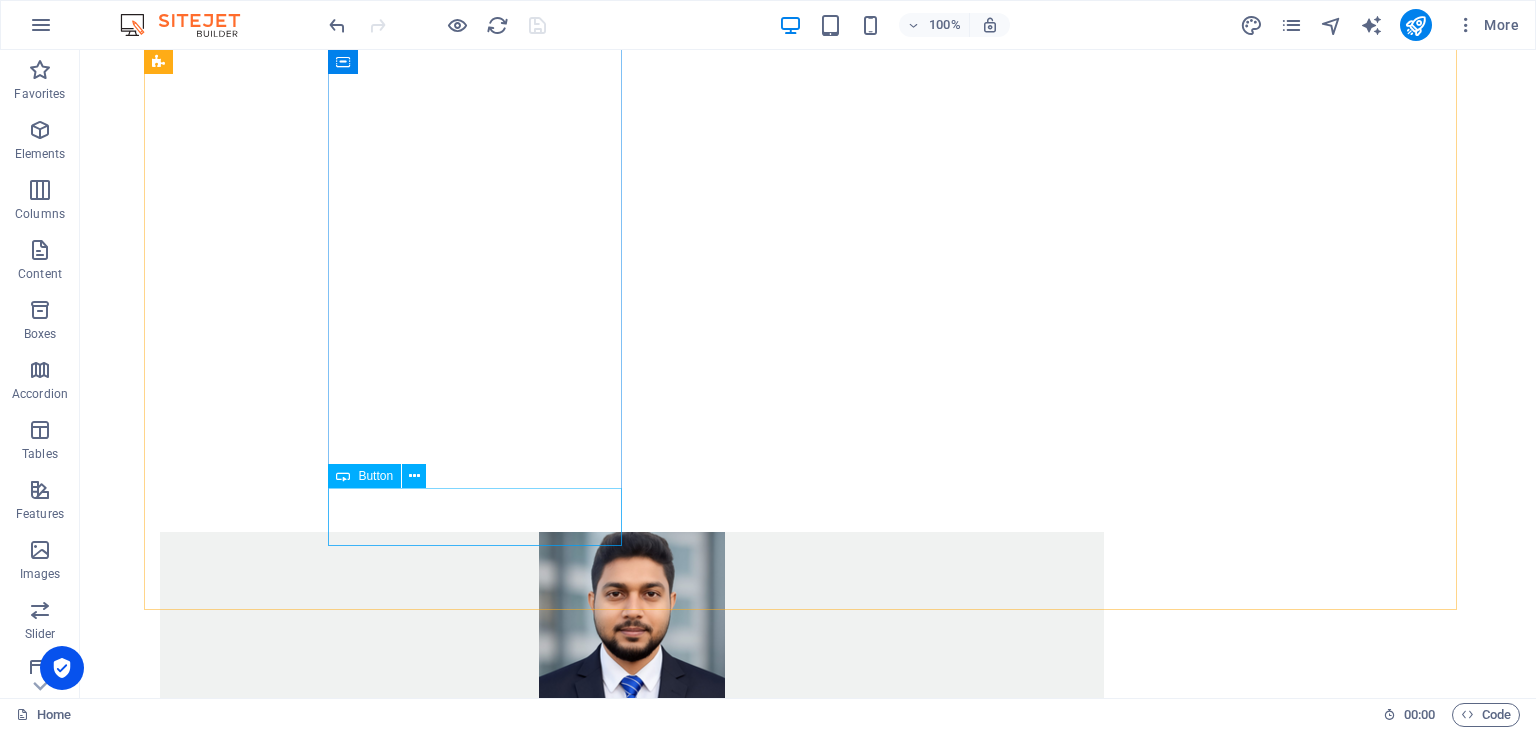 click at bounding box center (343, 476) 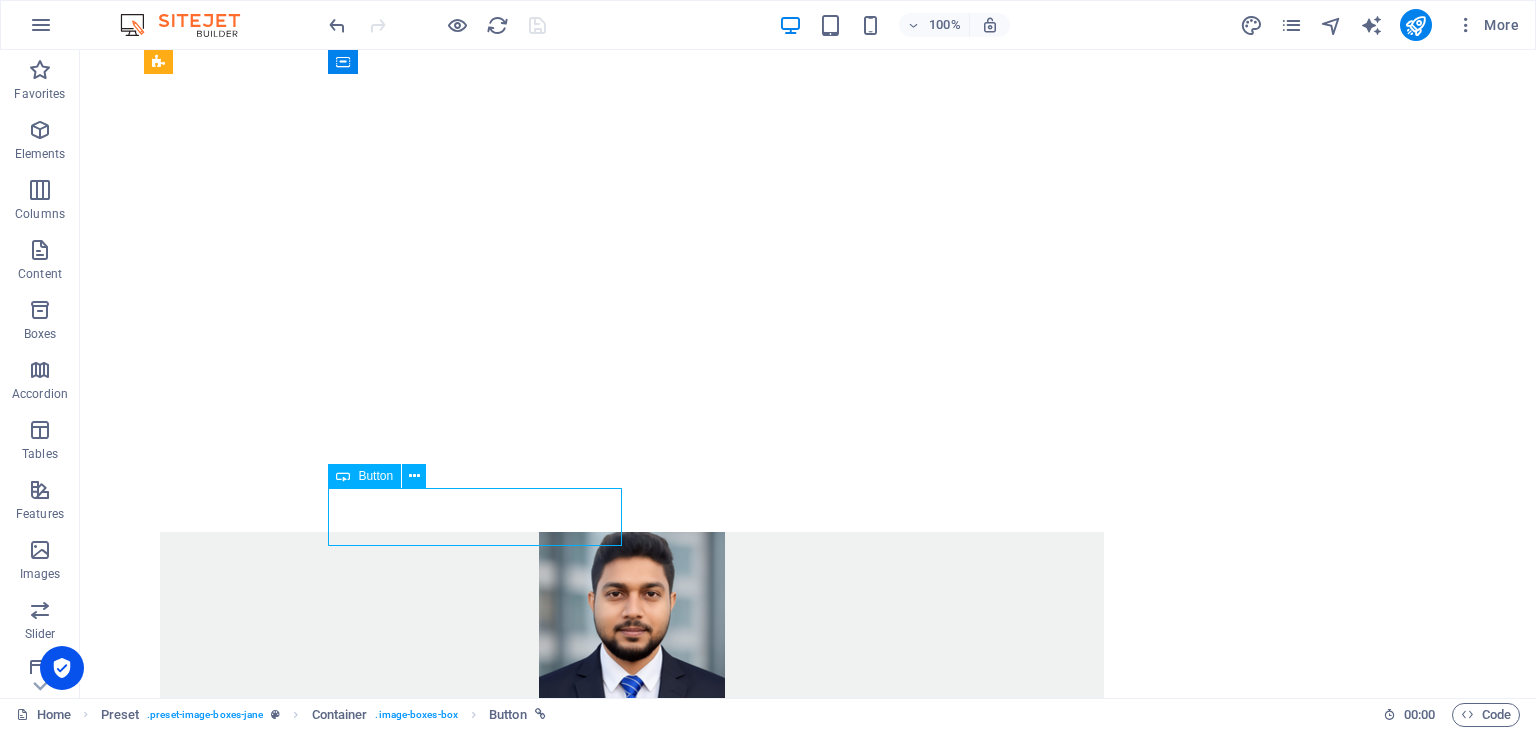 click at bounding box center [343, 476] 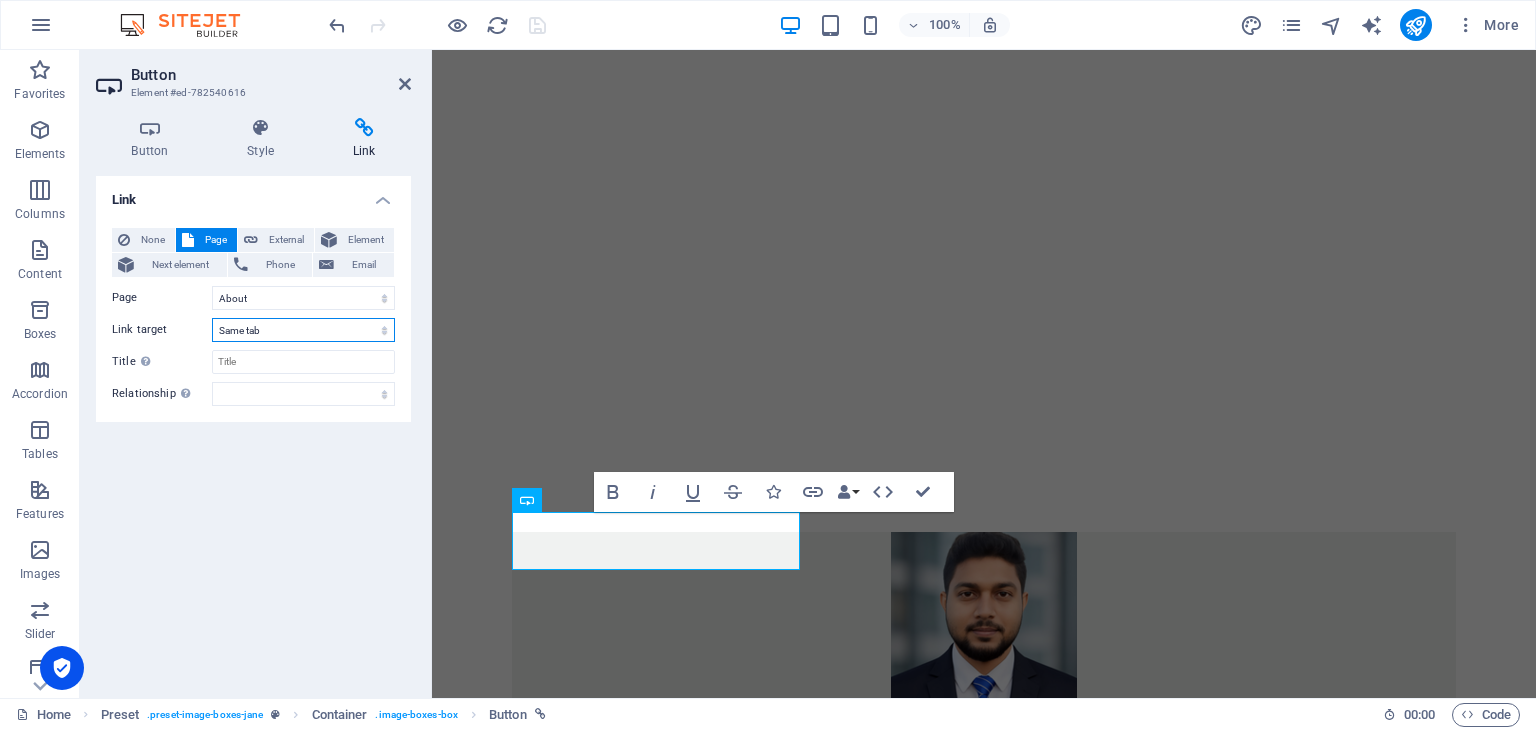 click on "New tab Same tab Overlay" at bounding box center [303, 330] 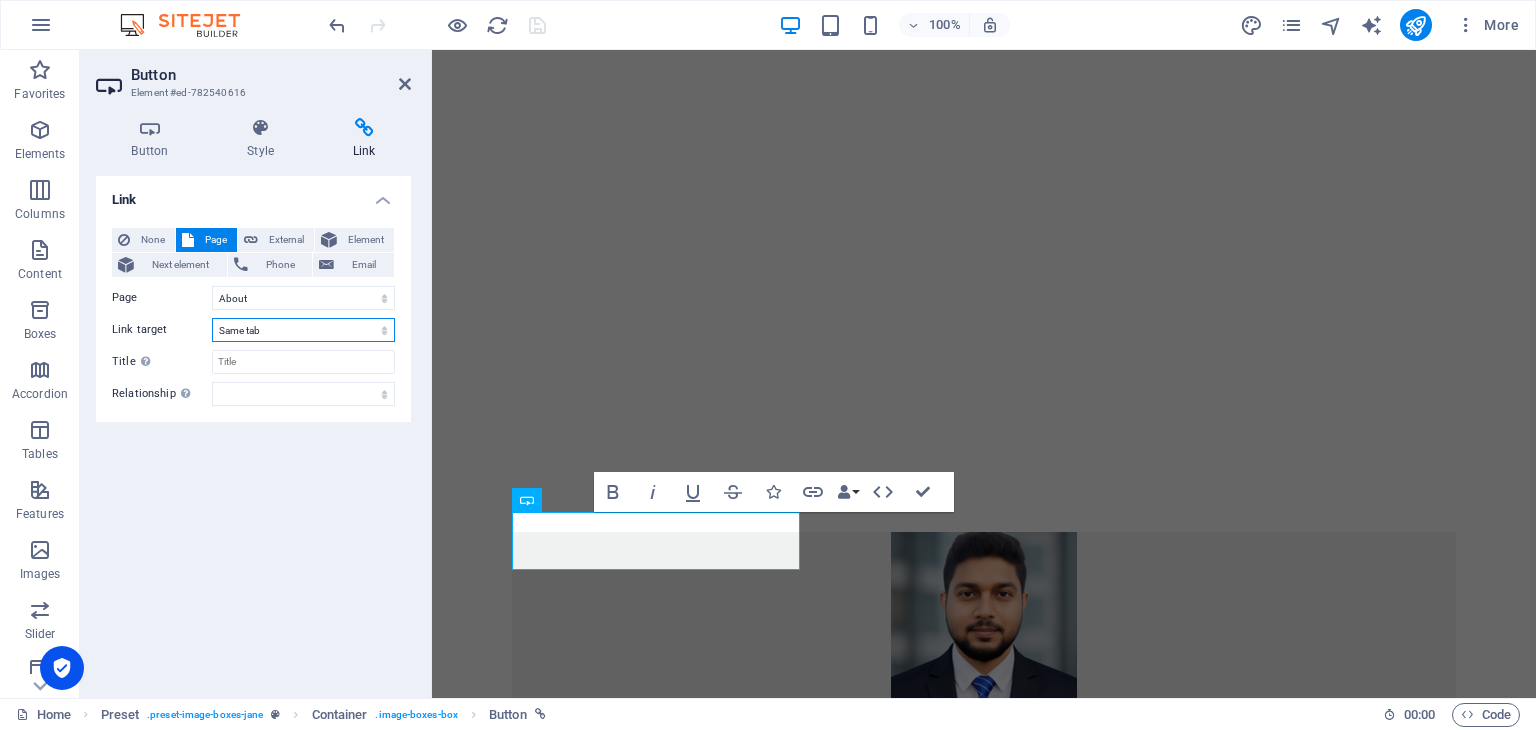click on "New tab Same tab Overlay" at bounding box center [303, 330] 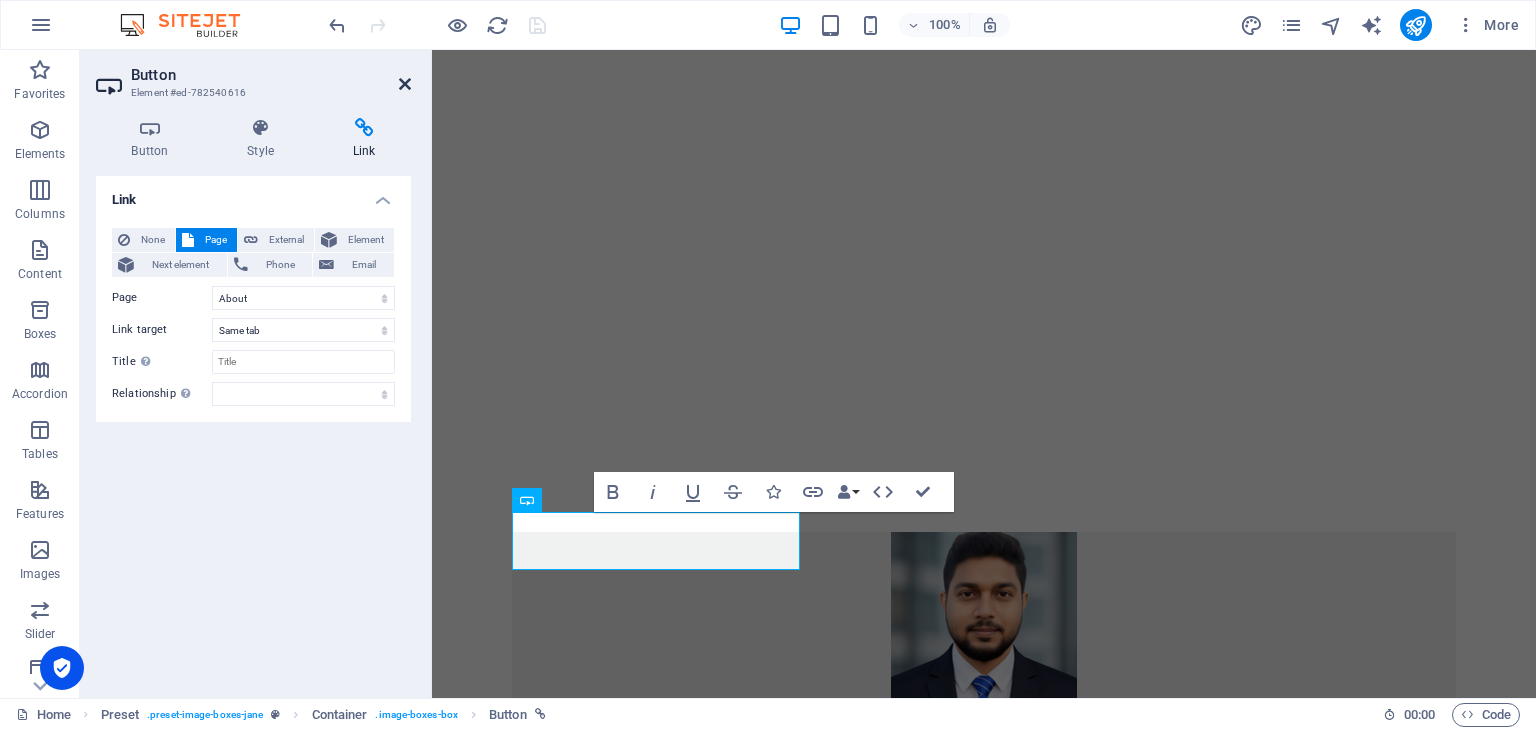 click at bounding box center (405, 84) 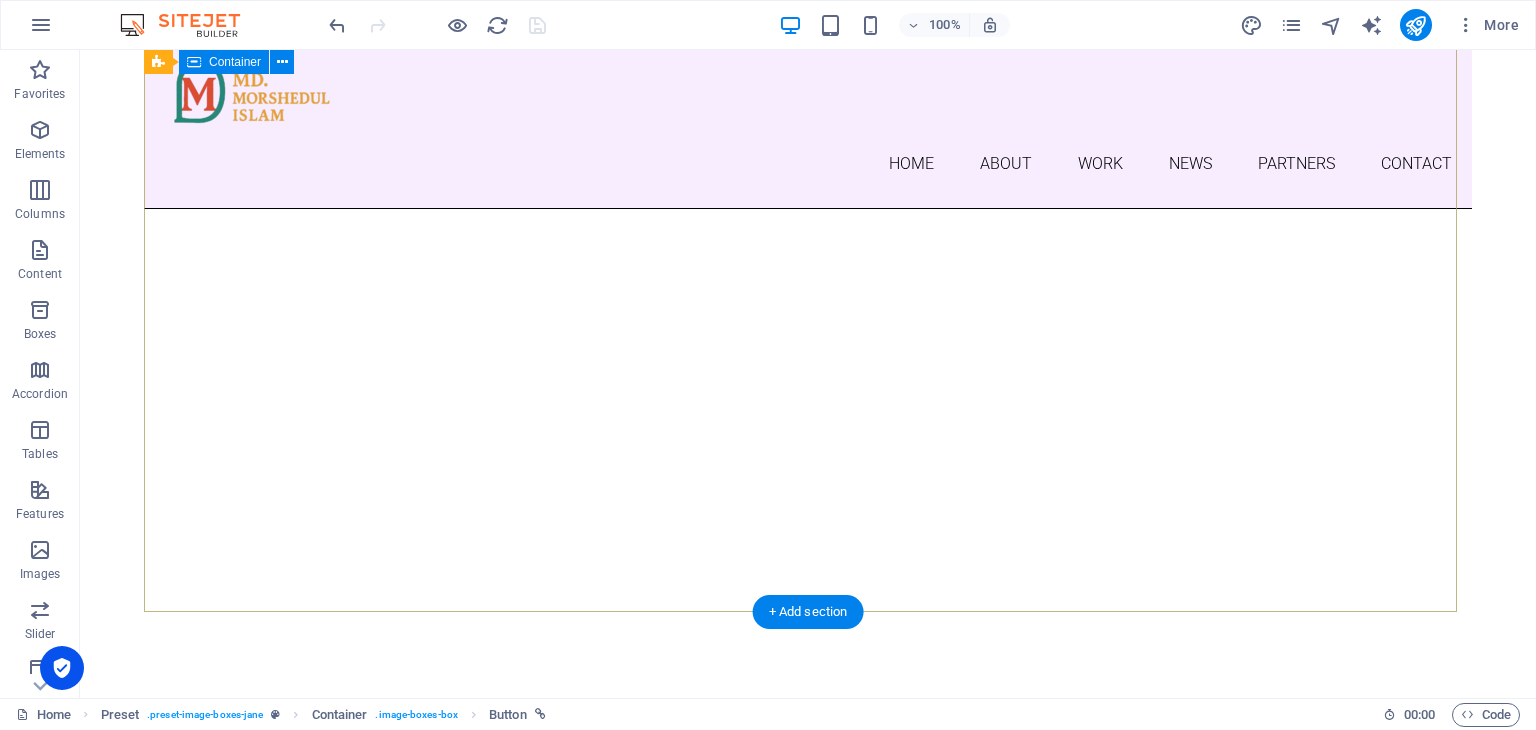 scroll, scrollTop: 0, scrollLeft: 0, axis: both 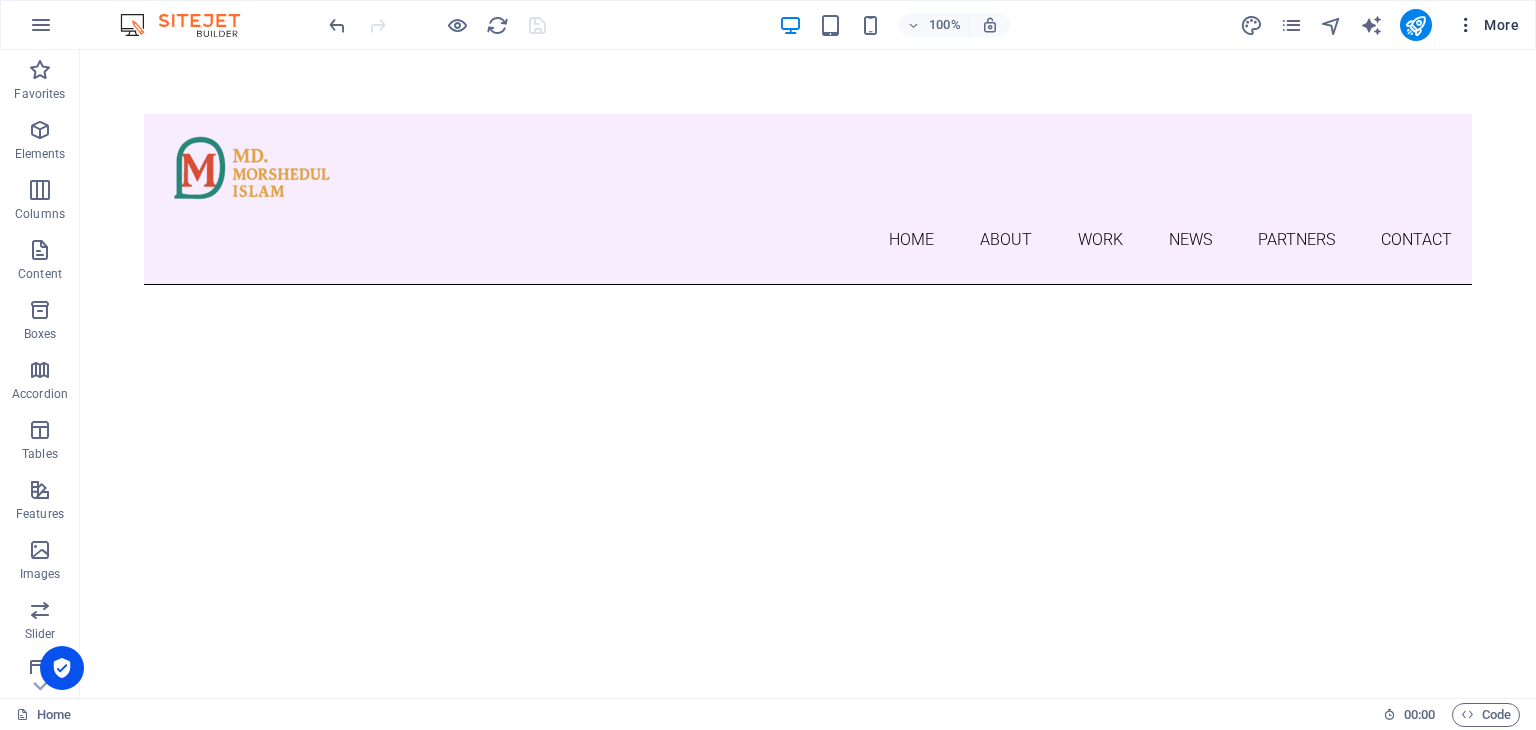click at bounding box center [1466, 25] 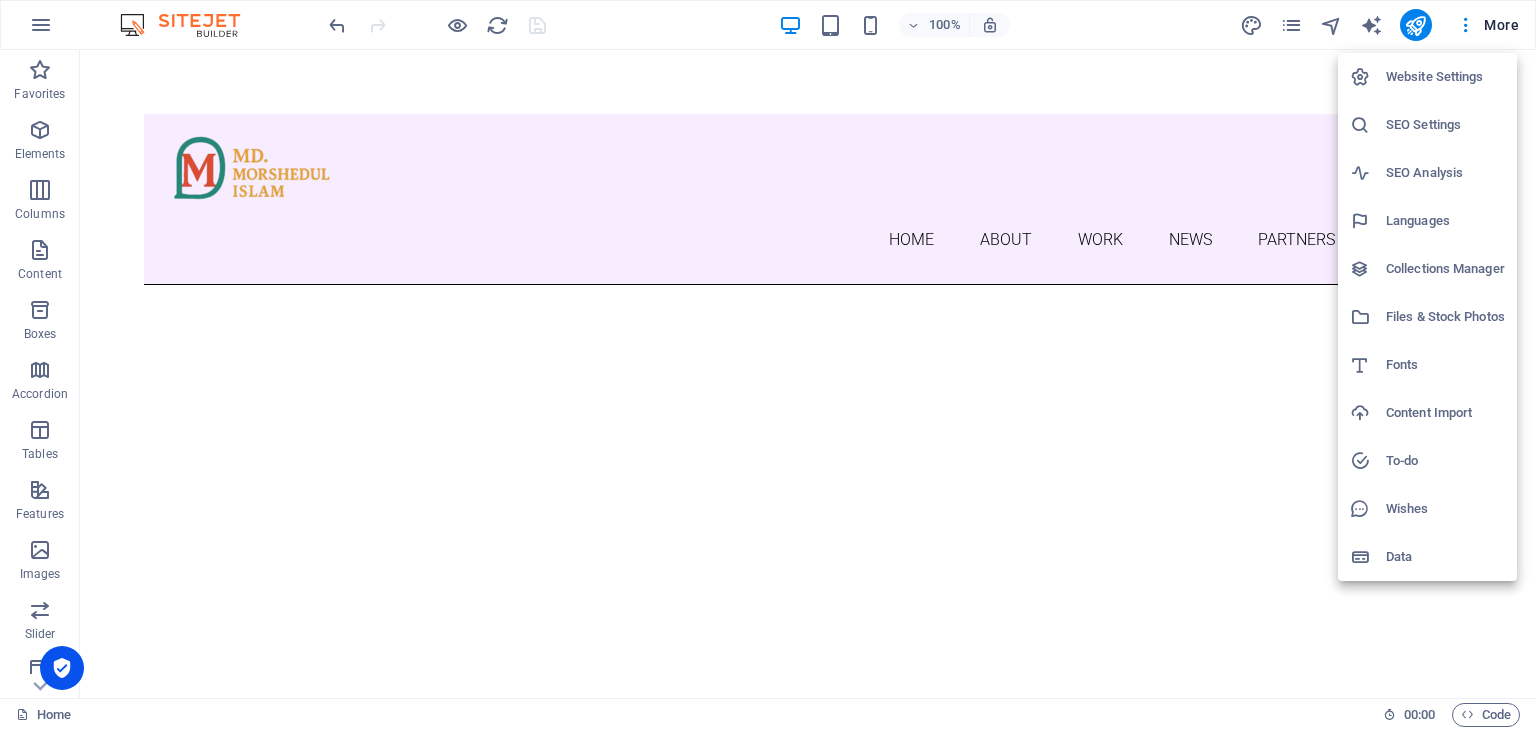 click at bounding box center [768, 365] 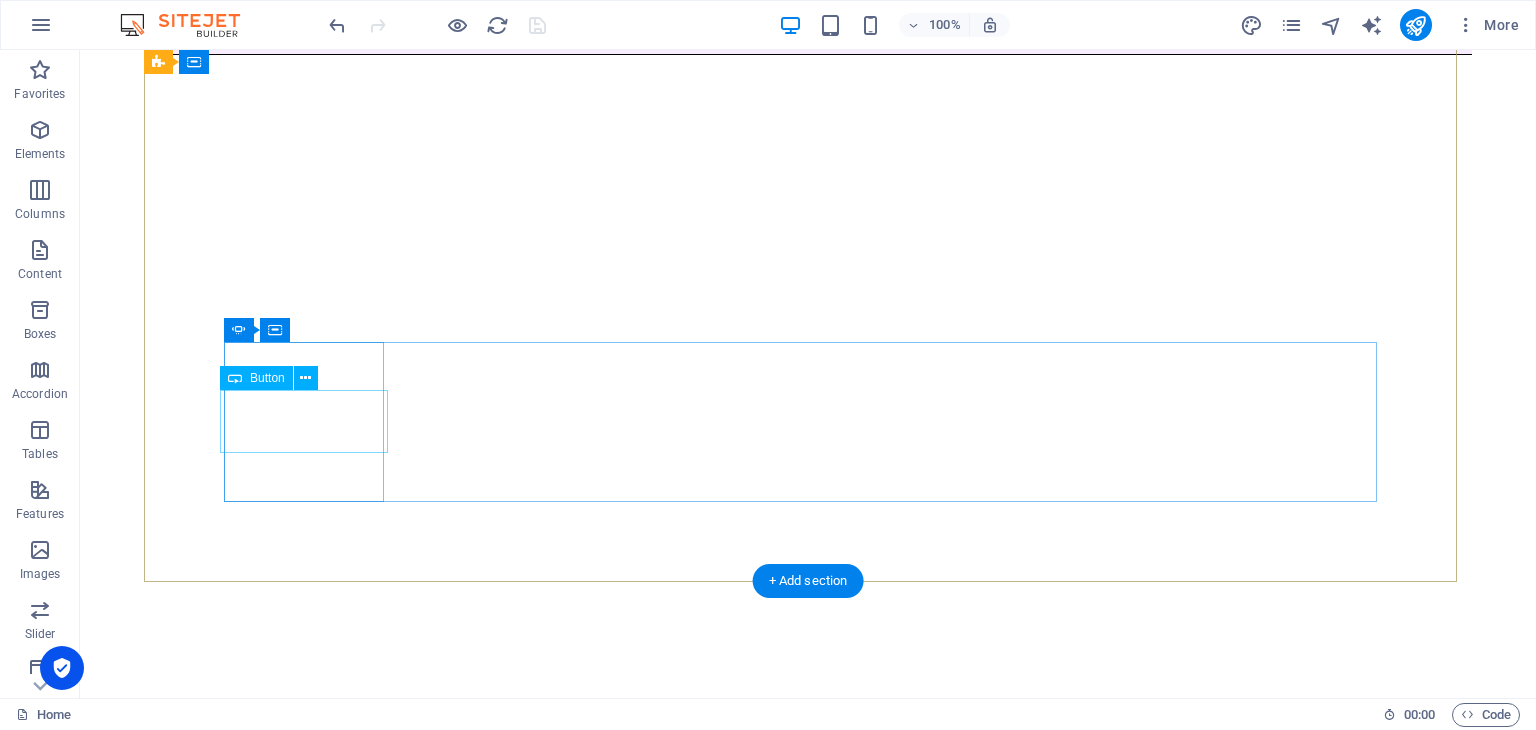 scroll, scrollTop: 300, scrollLeft: 0, axis: vertical 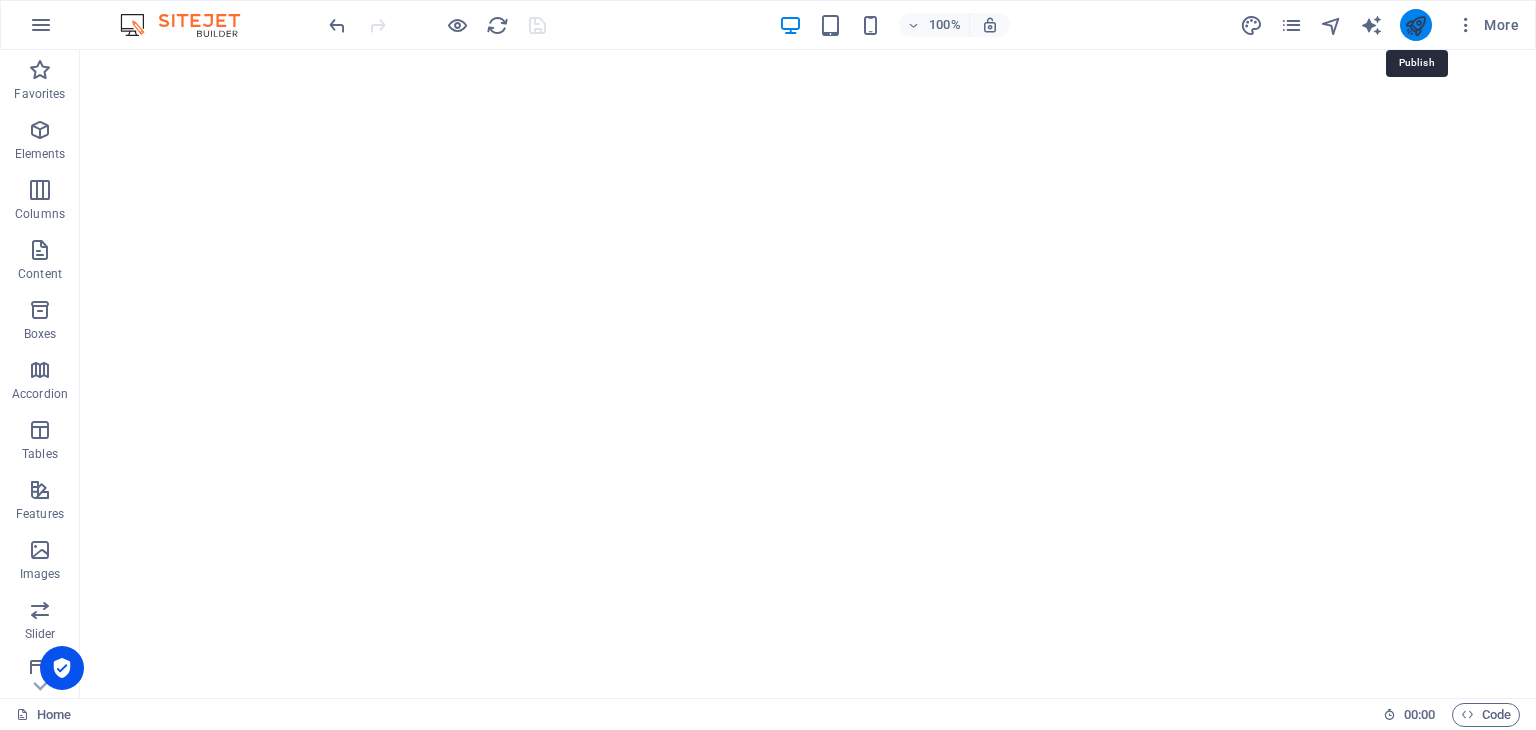 click at bounding box center (1415, 25) 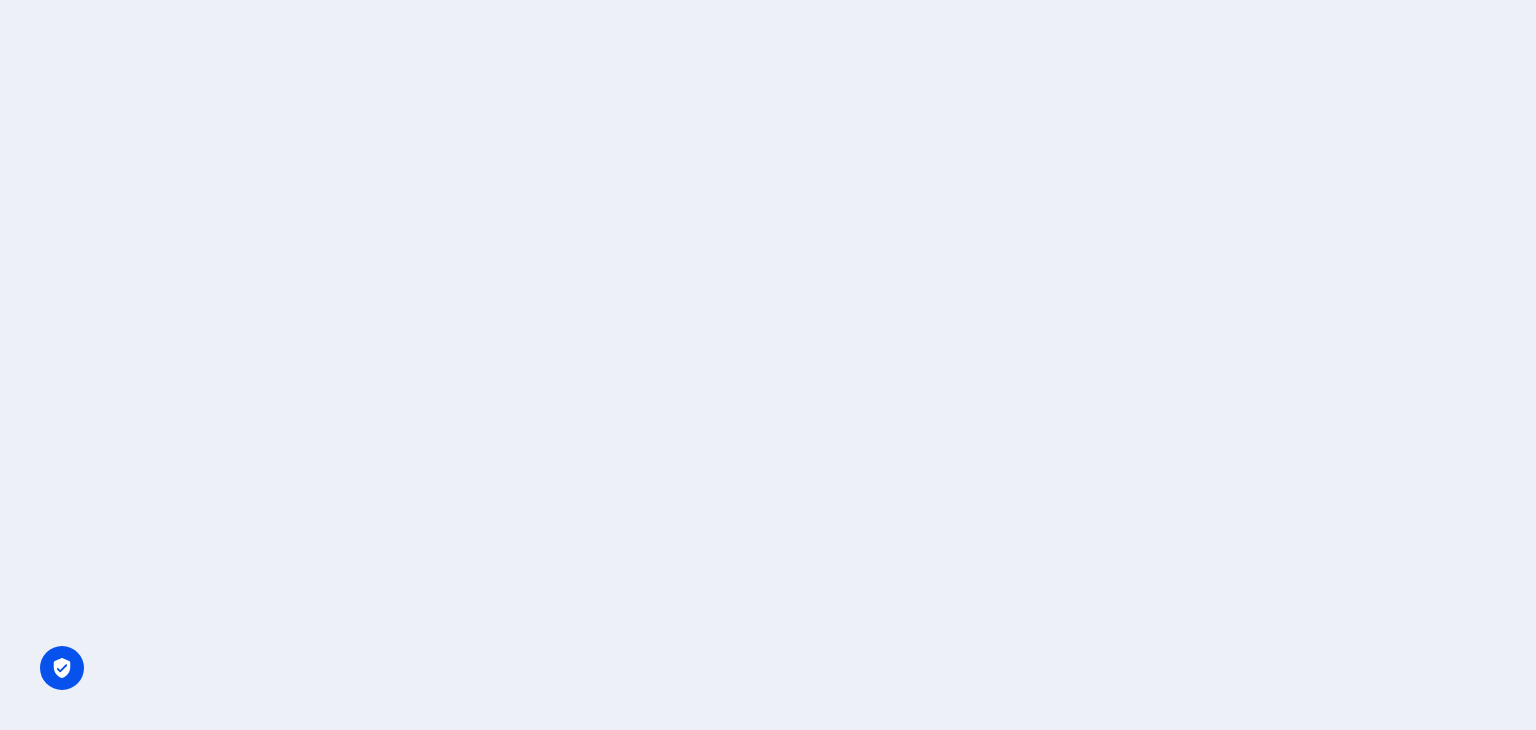 scroll, scrollTop: 0, scrollLeft: 0, axis: both 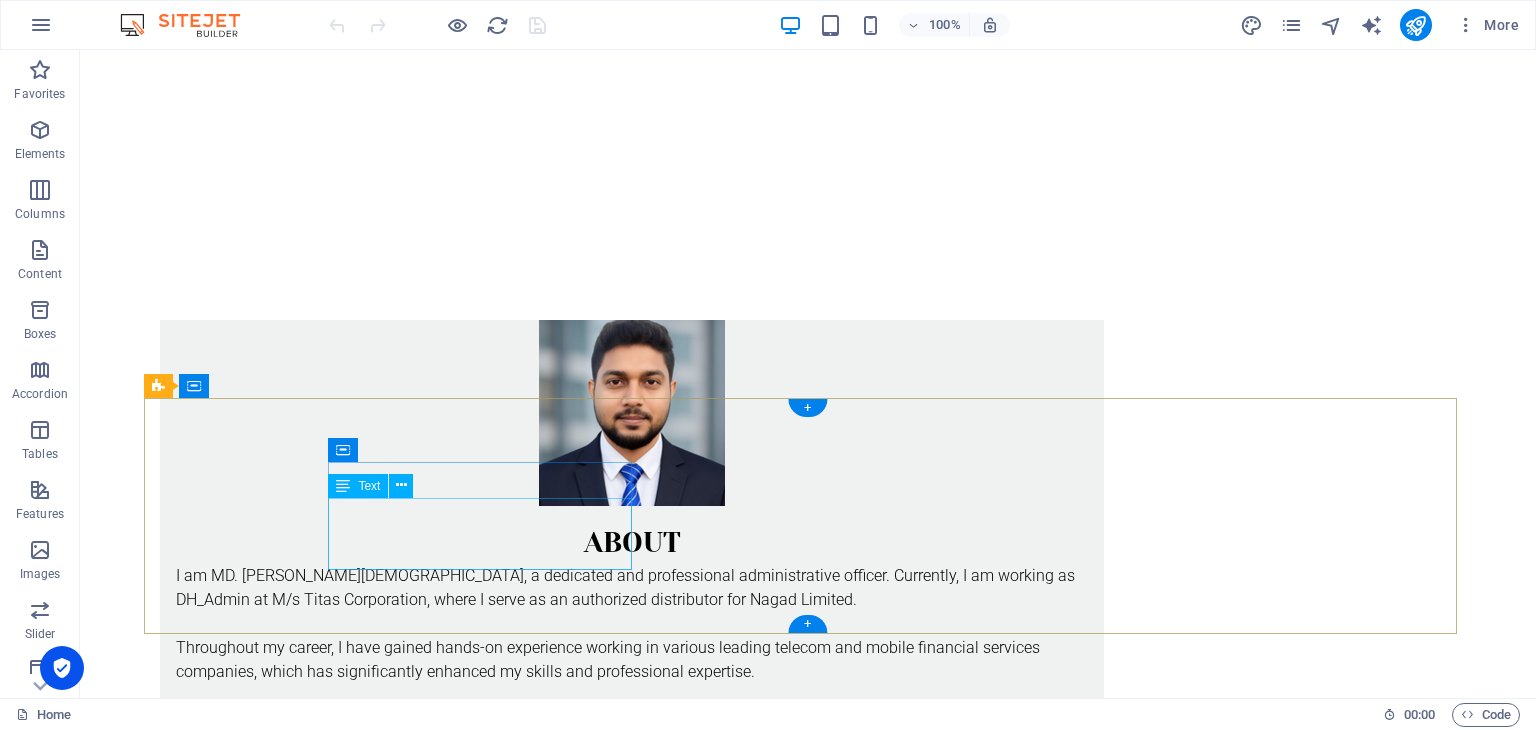 click on "Call me! [PHONE_NUMBER] 01818181812" at bounding box center (632, 2791) 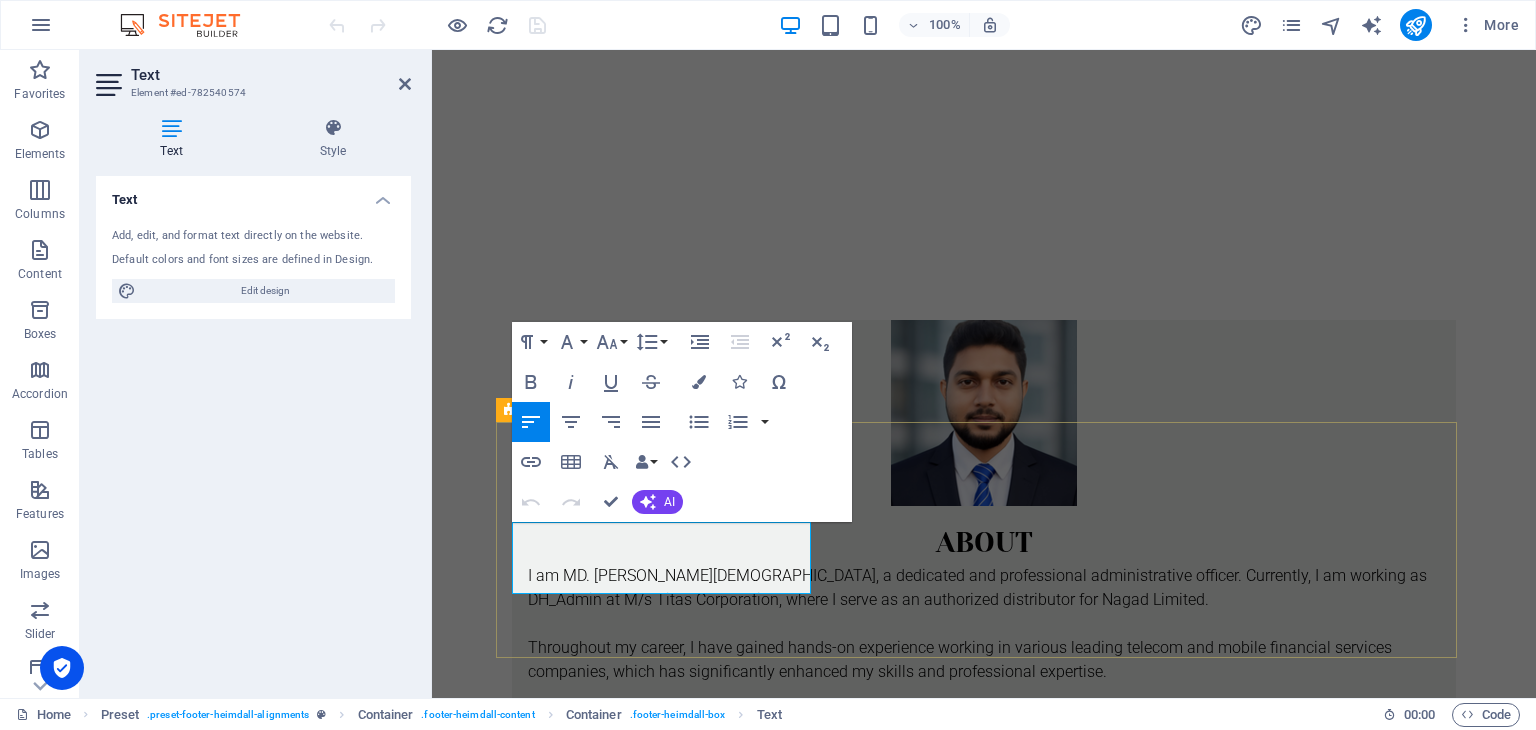 click on "01818181812" at bounding box center [561, 2814] 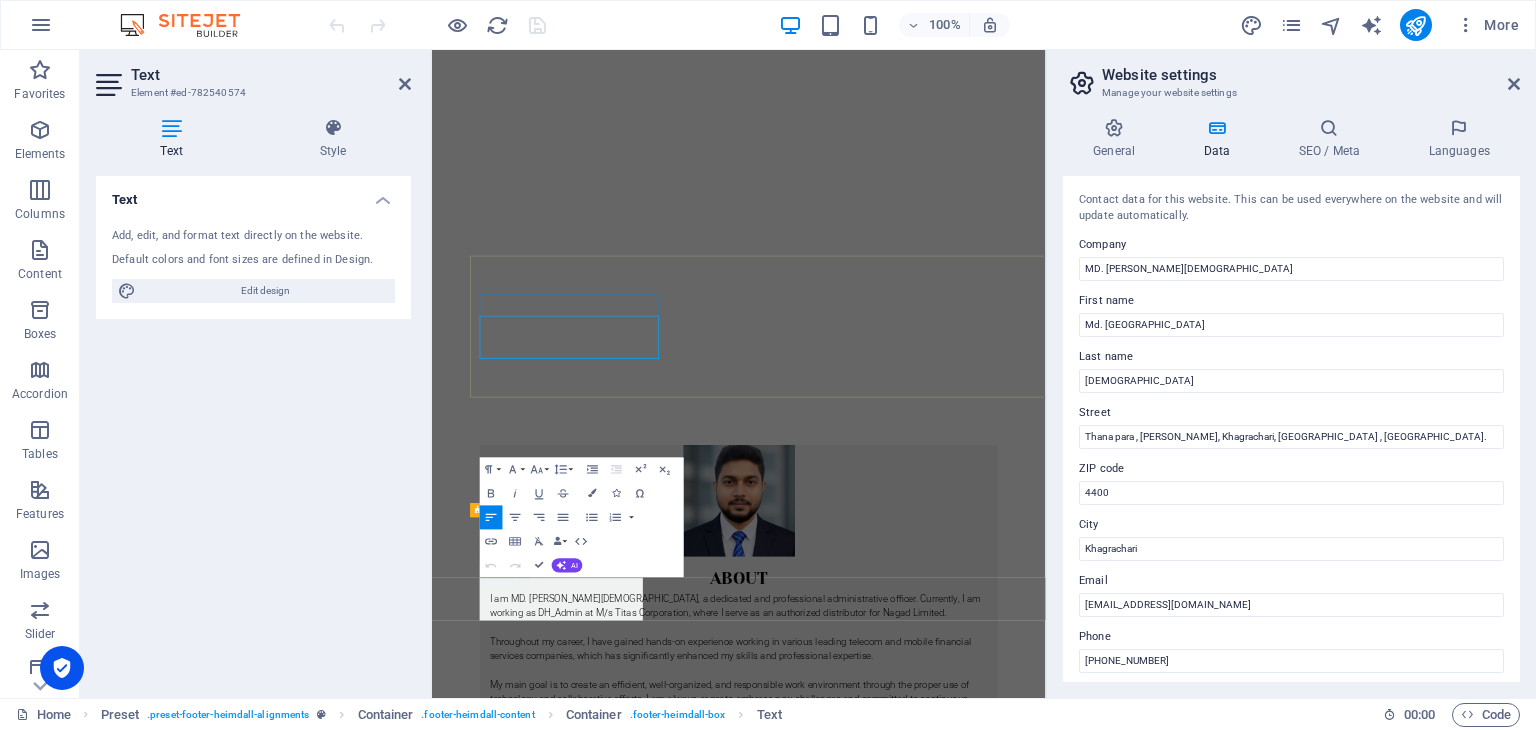 click on "Call me!" at bounding box center (943, 3203) 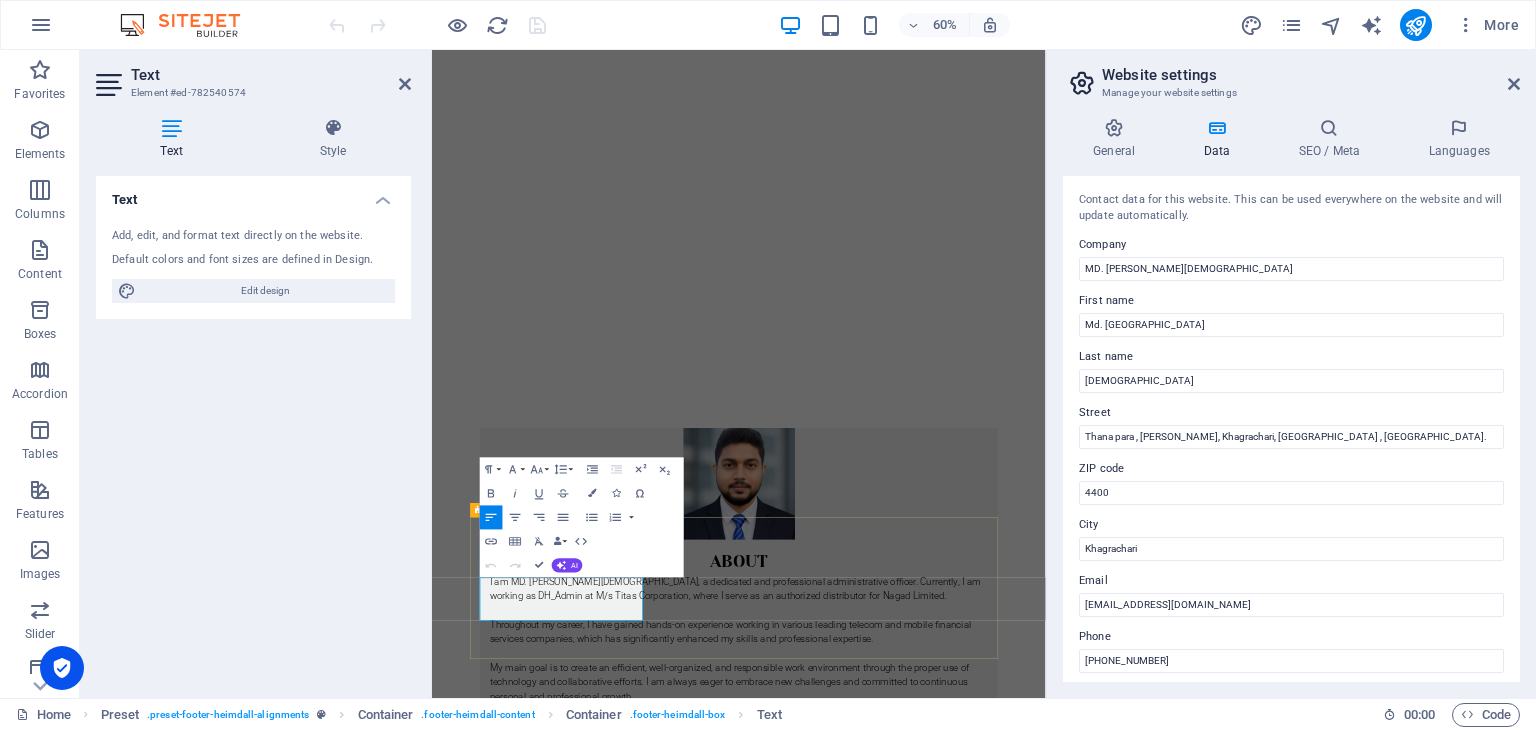 click on "01818181812" at bounding box center [561, 3222] 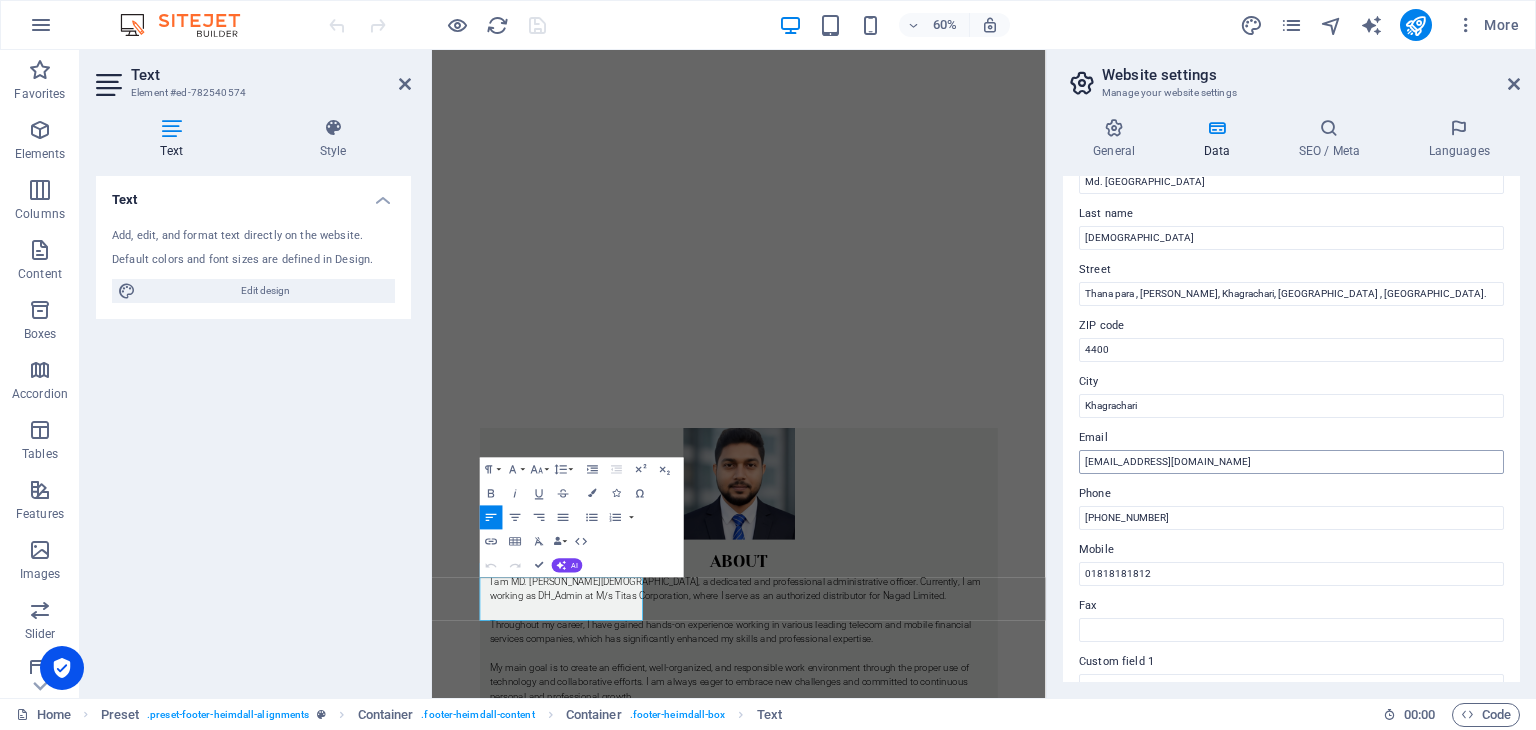 scroll, scrollTop: 300, scrollLeft: 0, axis: vertical 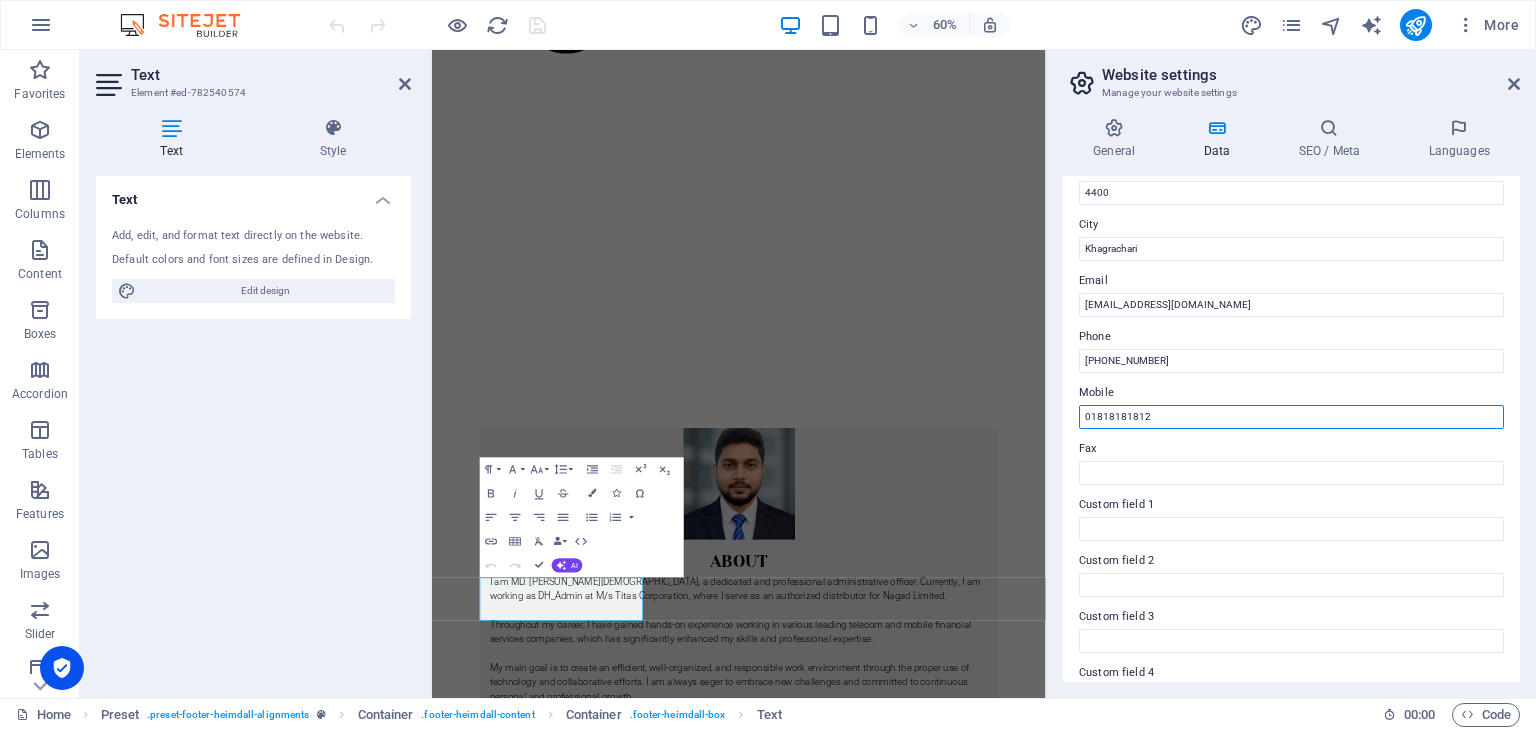 drag, startPoint x: 1163, startPoint y: 417, endPoint x: 1056, endPoint y: 413, distance: 107.07474 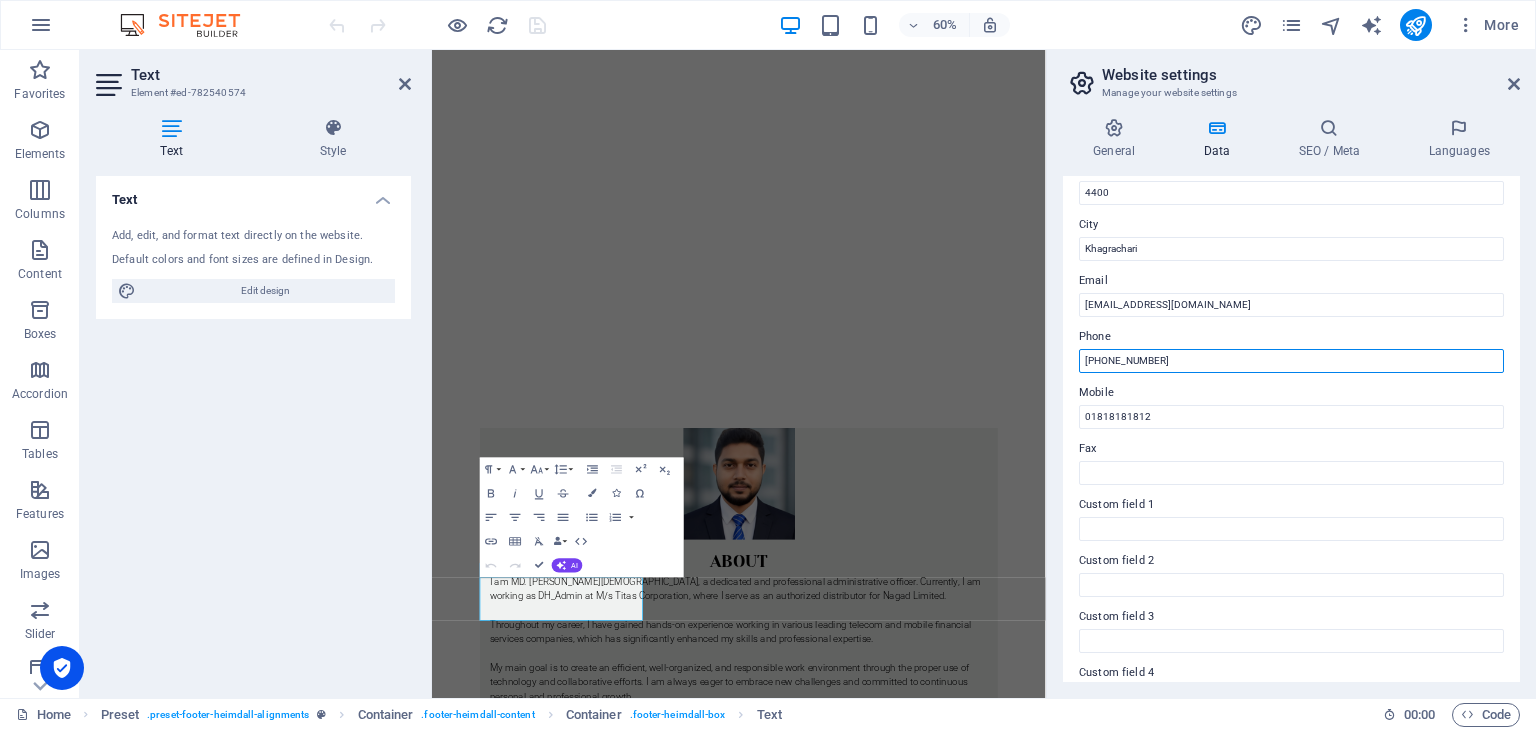 drag, startPoint x: 1172, startPoint y: 356, endPoint x: 1065, endPoint y: 357, distance: 107.00467 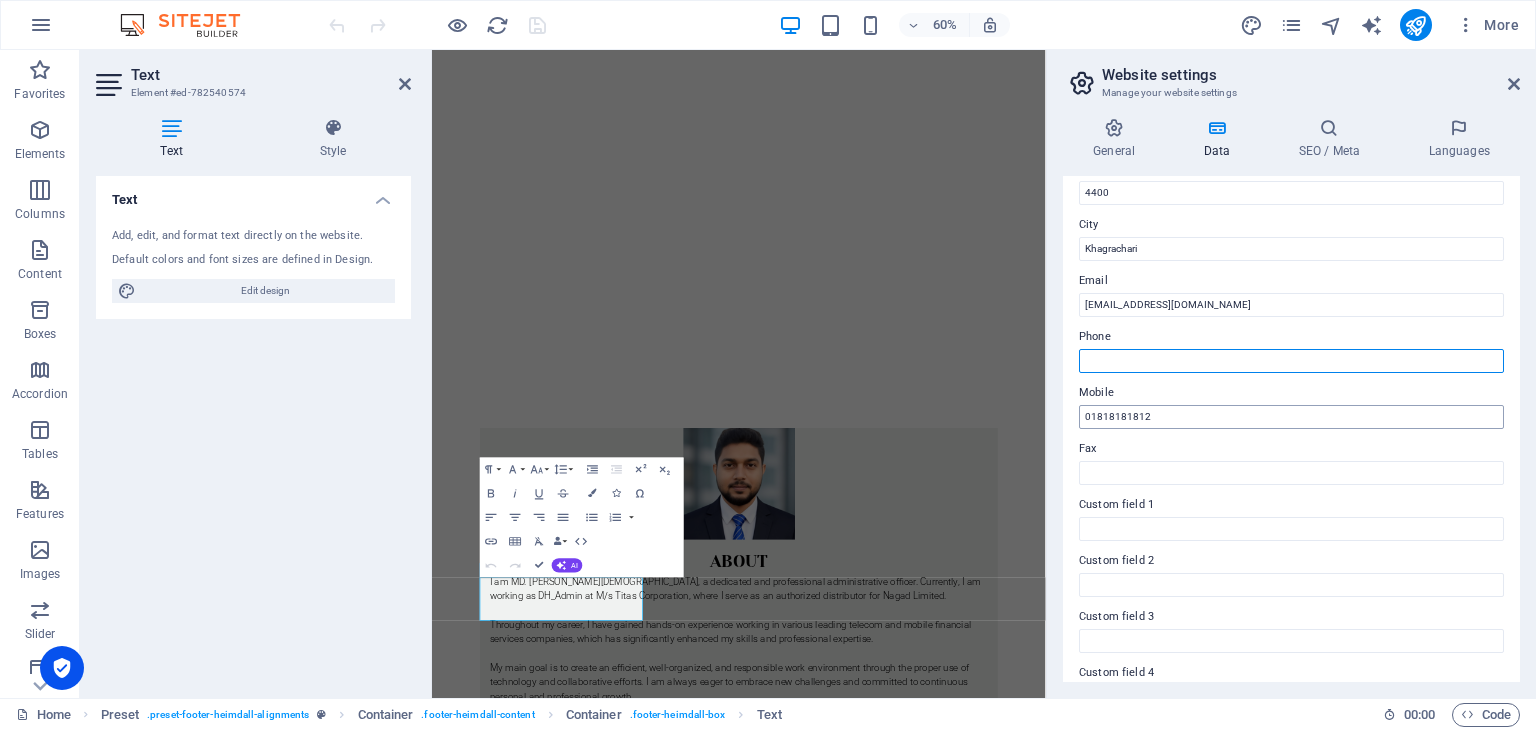 type 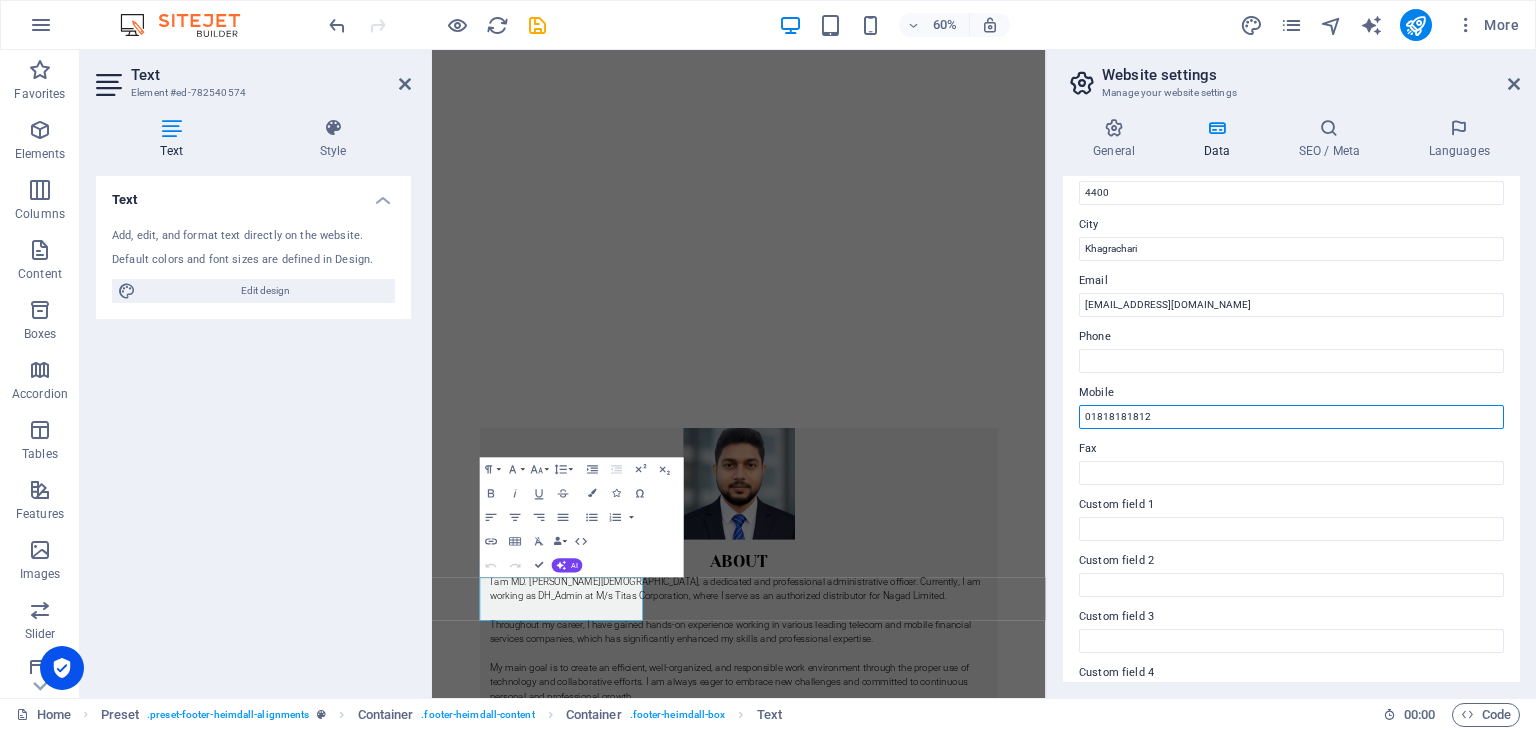 drag, startPoint x: 1152, startPoint y: 413, endPoint x: 1060, endPoint y: 416, distance: 92.0489 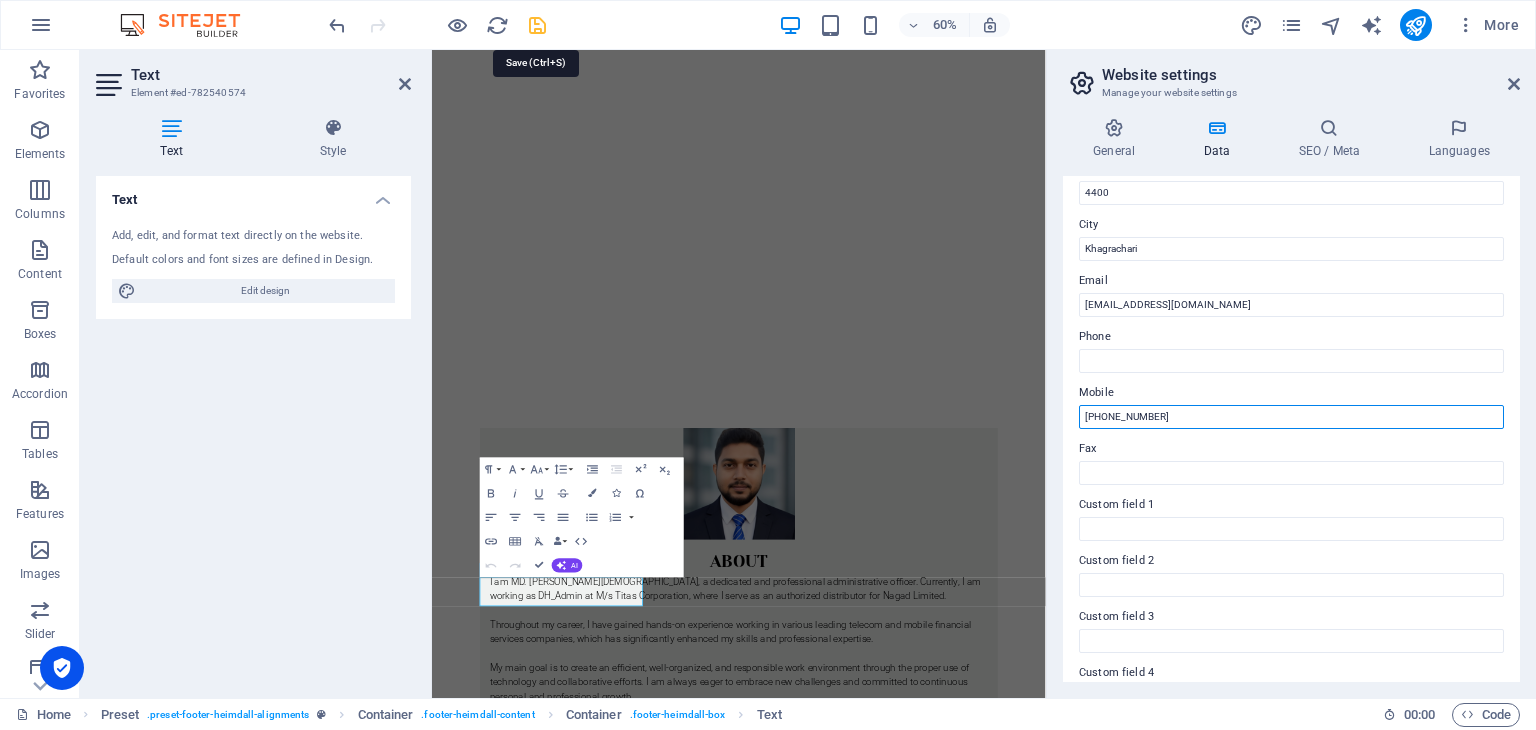 type on "[PHONE_NUMBER]" 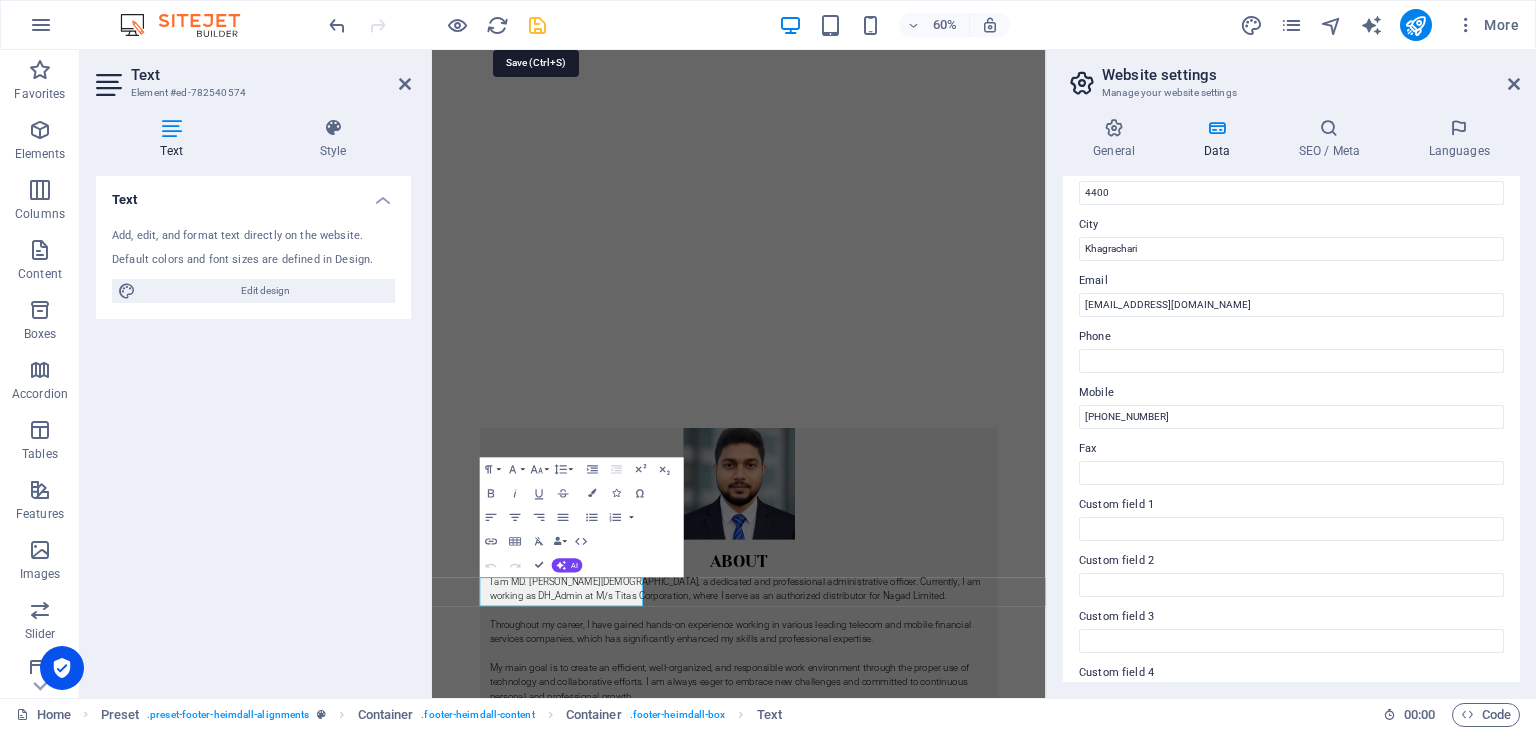 click at bounding box center (537, 25) 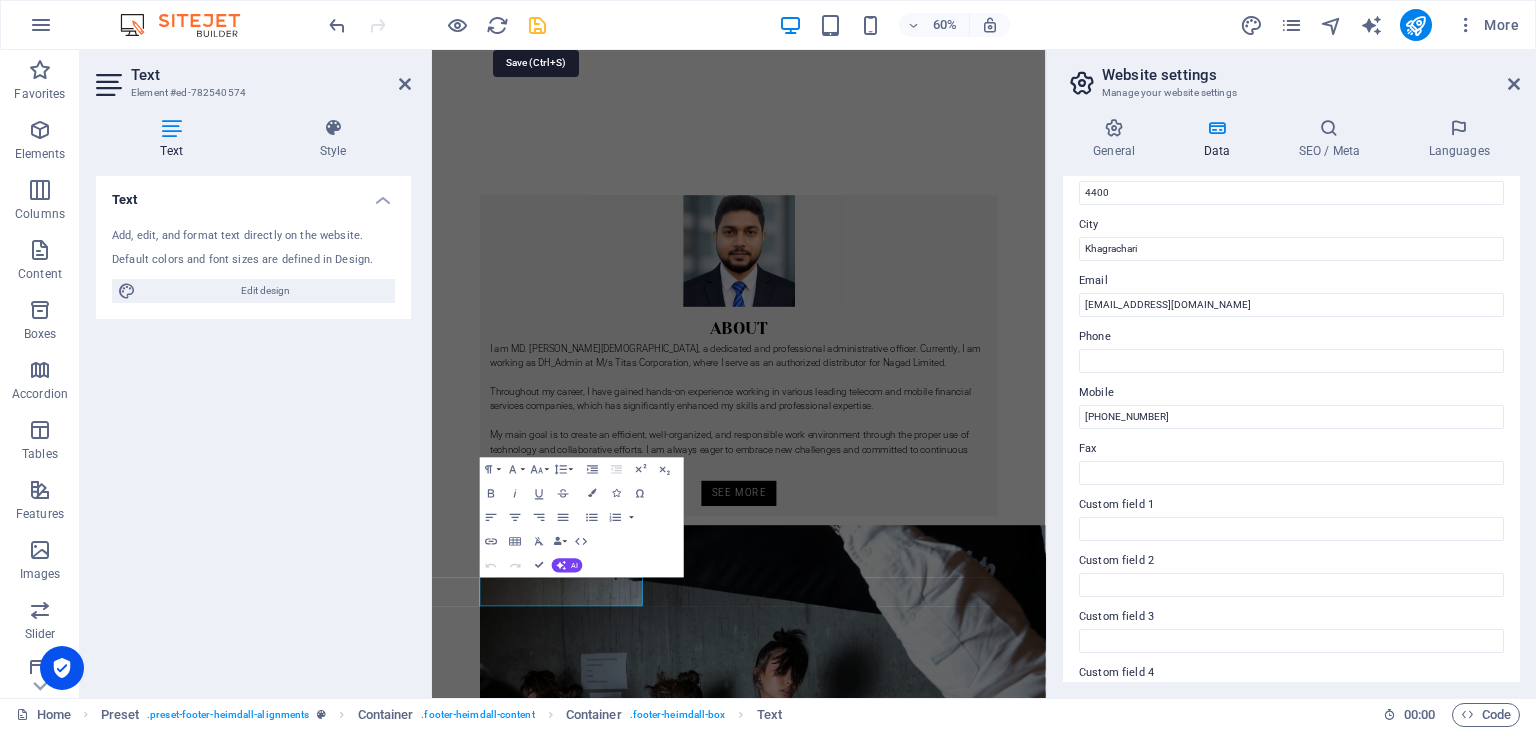 scroll, scrollTop: 1412, scrollLeft: 0, axis: vertical 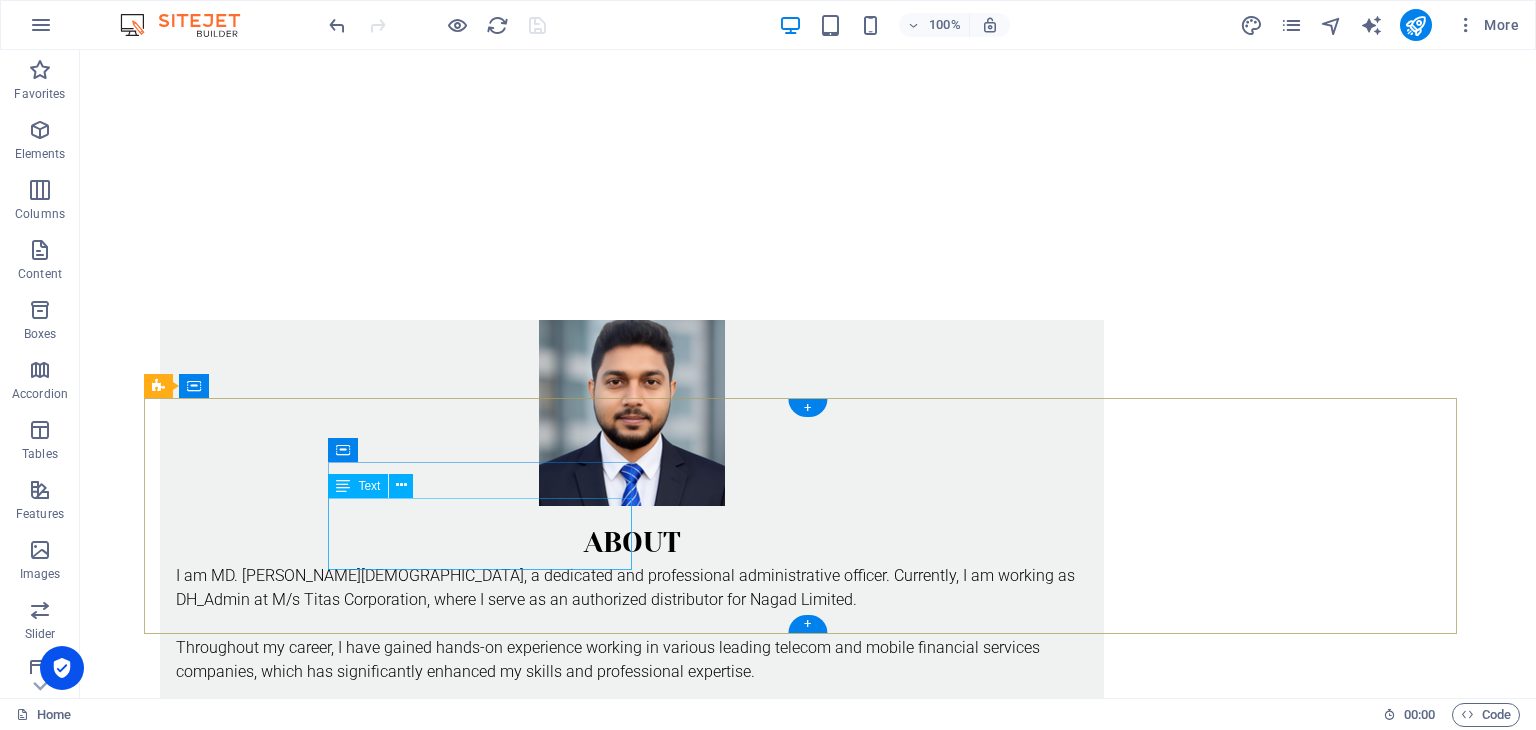 click on "Call me! [PHONE_NUMBER] [PHONE_NUMBER]" at bounding box center (632, 2791) 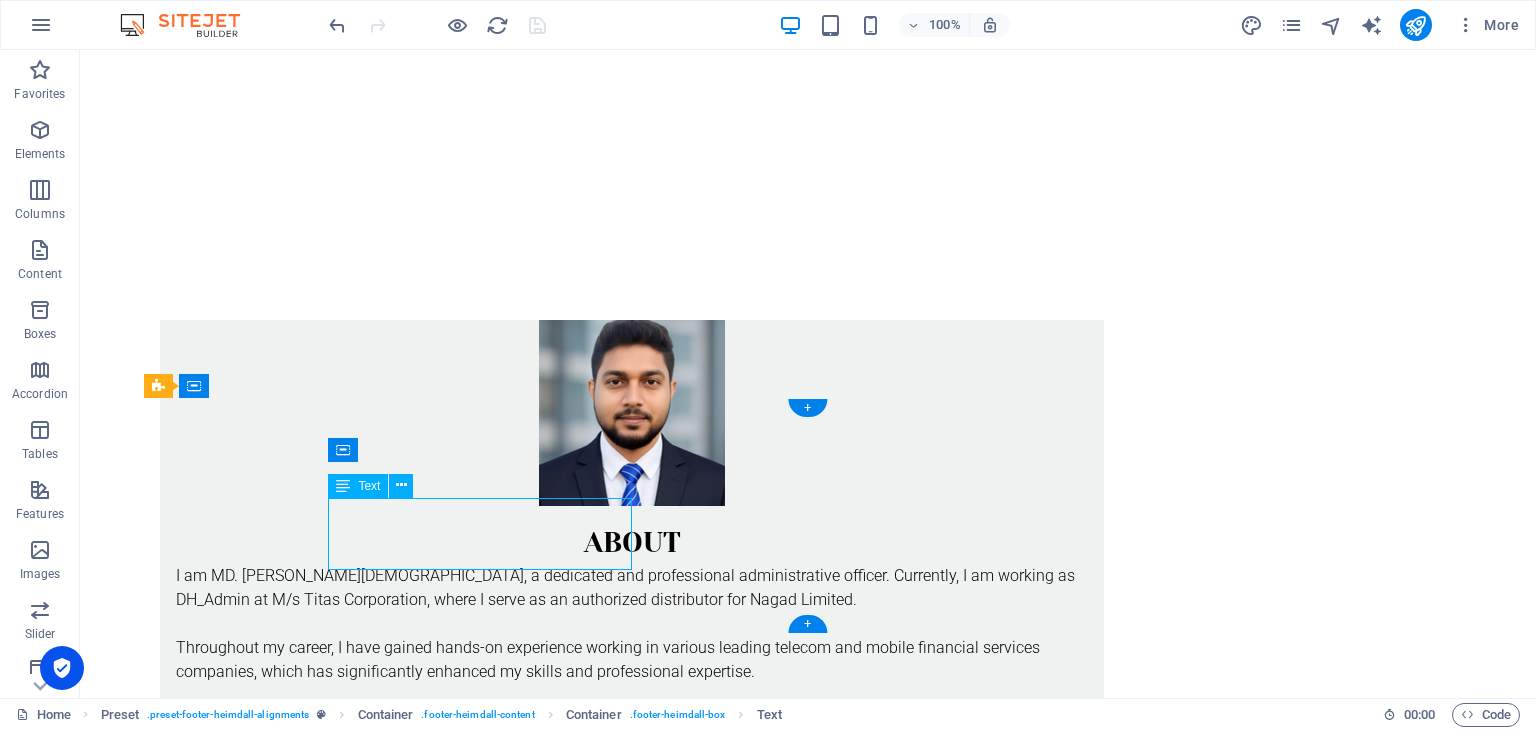 click on "Call me! [PHONE_NUMBER] [PHONE_NUMBER]" at bounding box center [632, 2791] 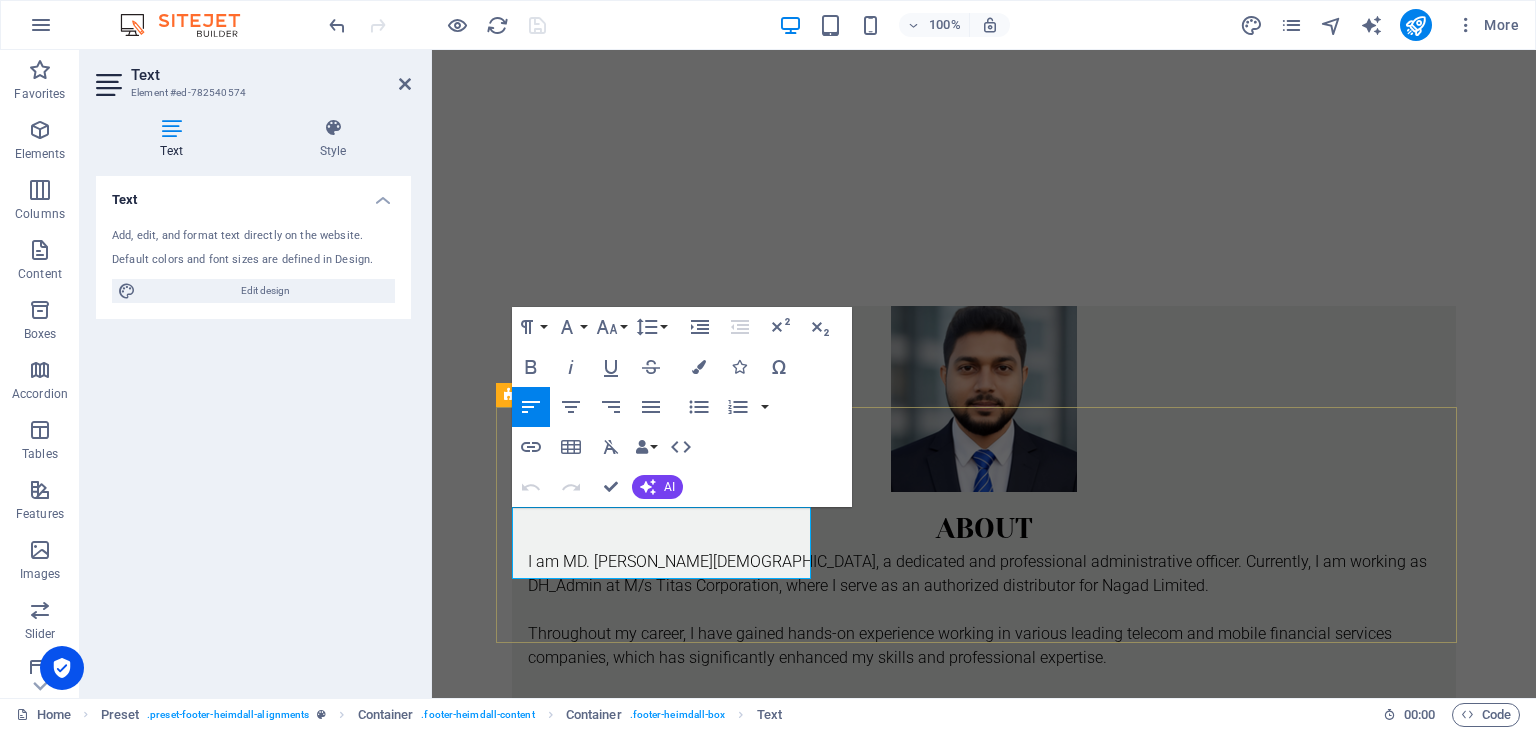 click on "+1-123-456-7890" at bounding box center [573, 2776] 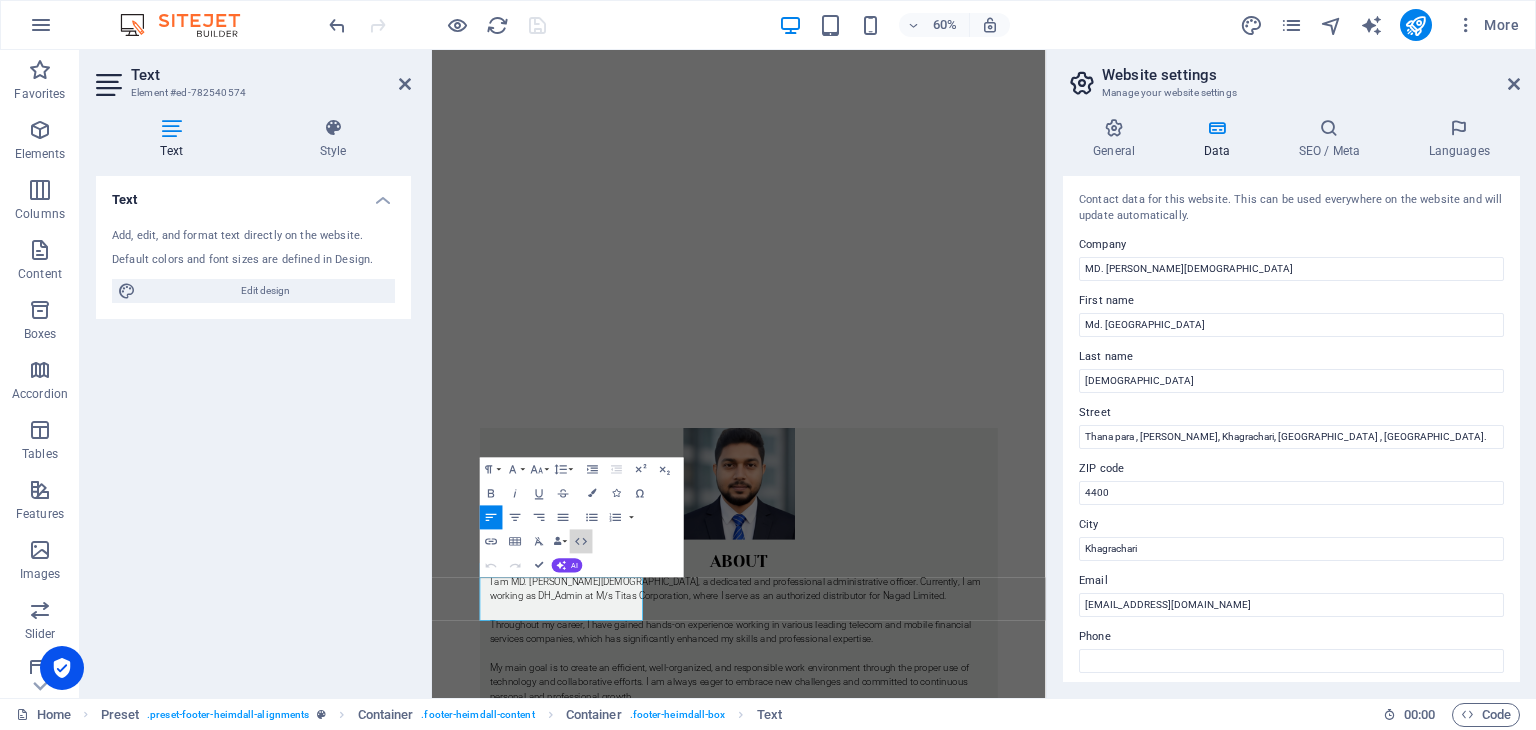 click 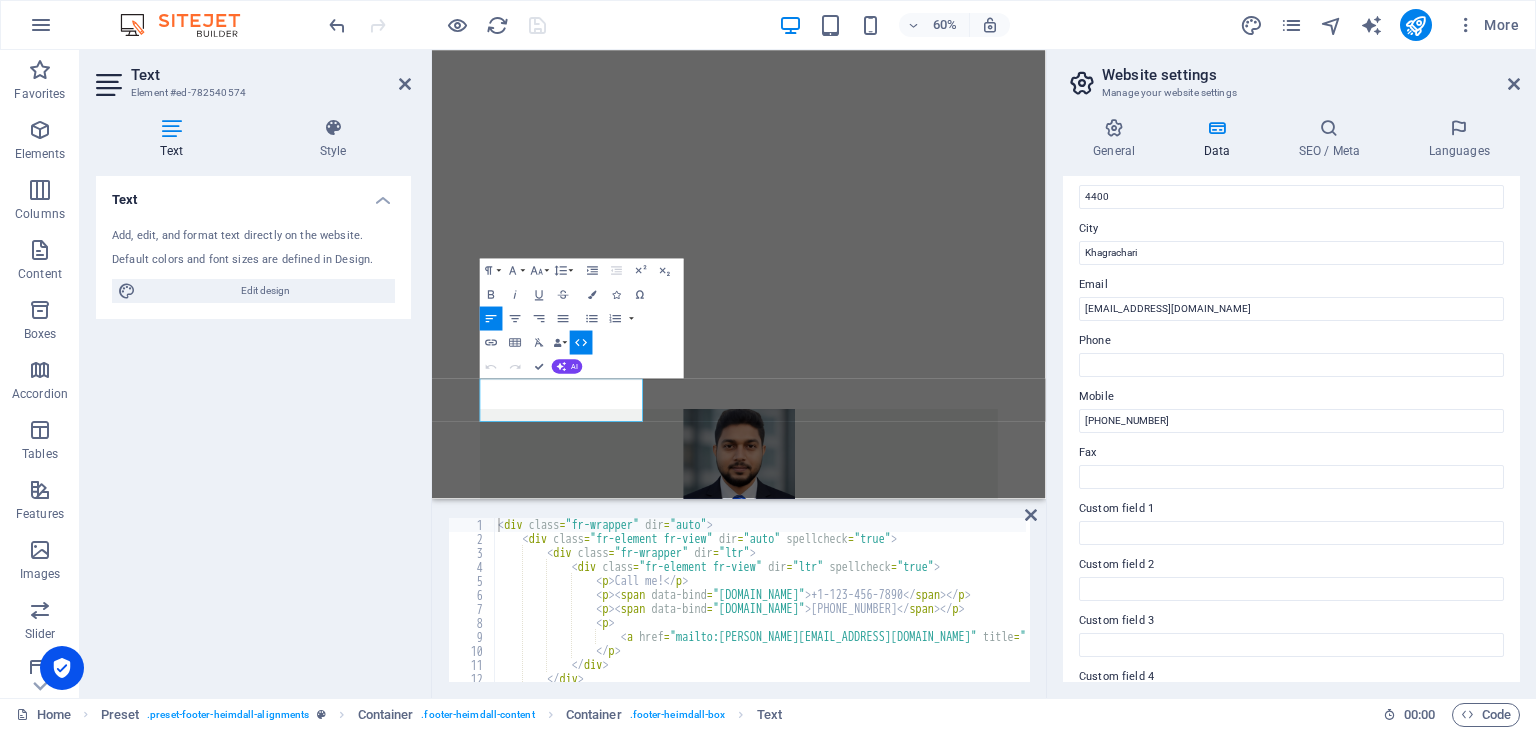 scroll, scrollTop: 300, scrollLeft: 0, axis: vertical 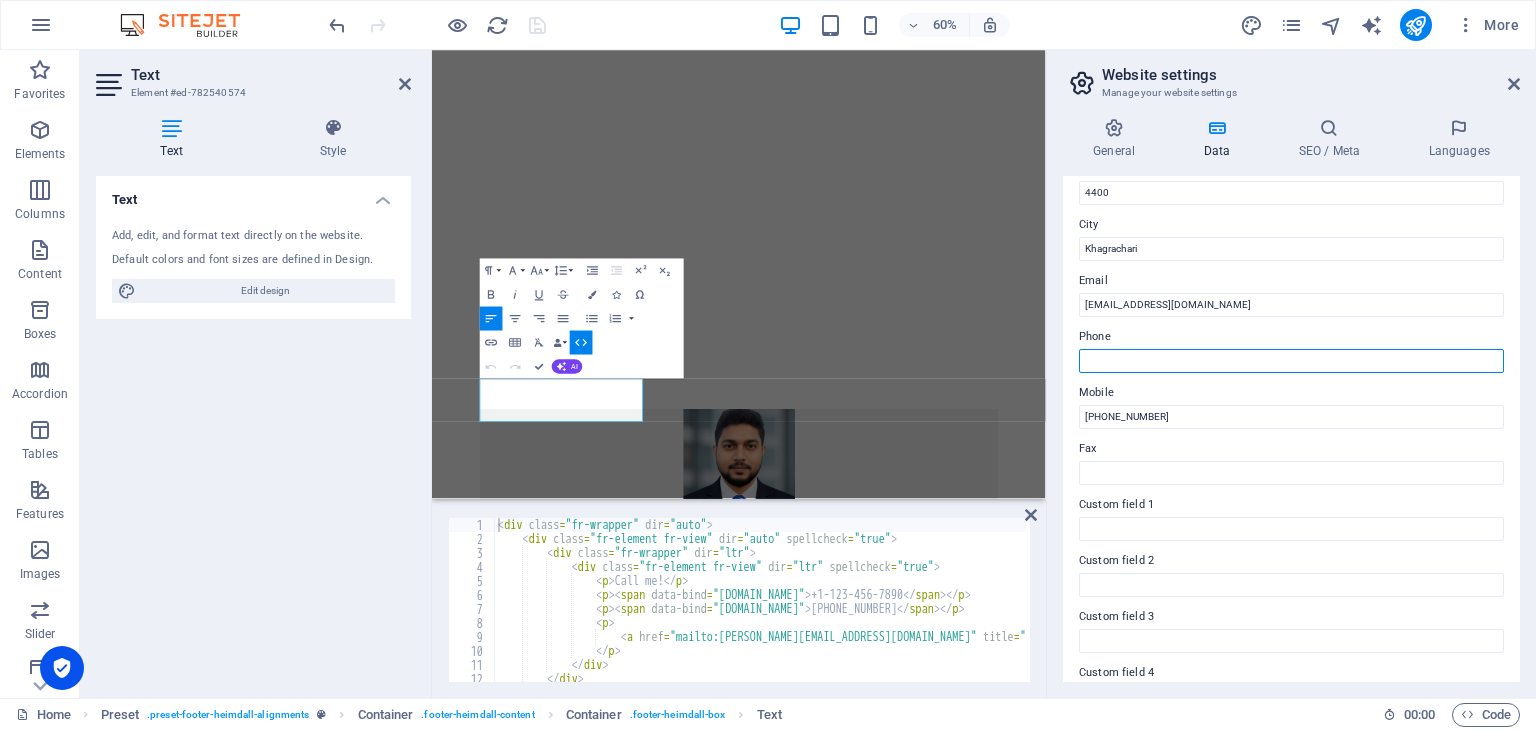 click on "Phone" at bounding box center [1291, 361] 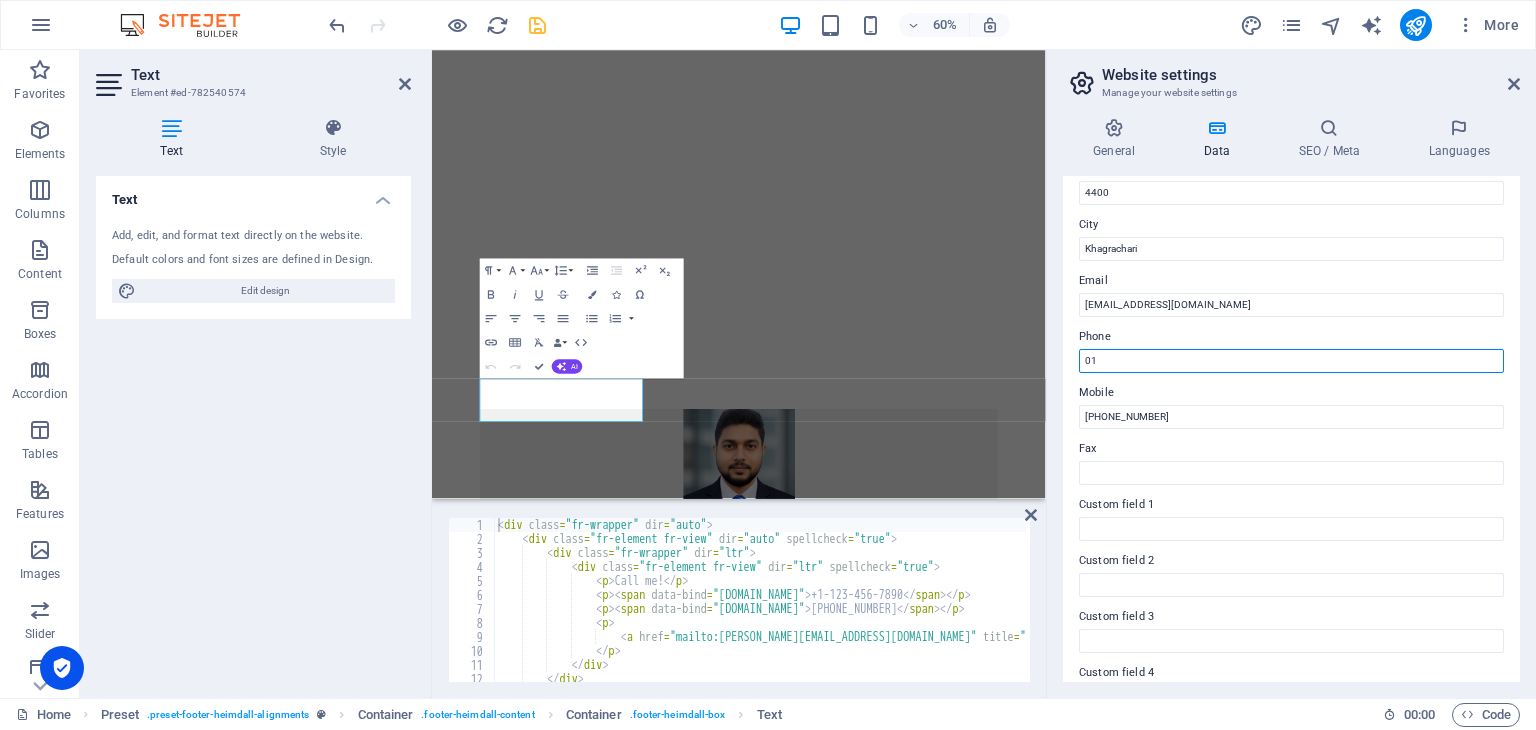 type on "0" 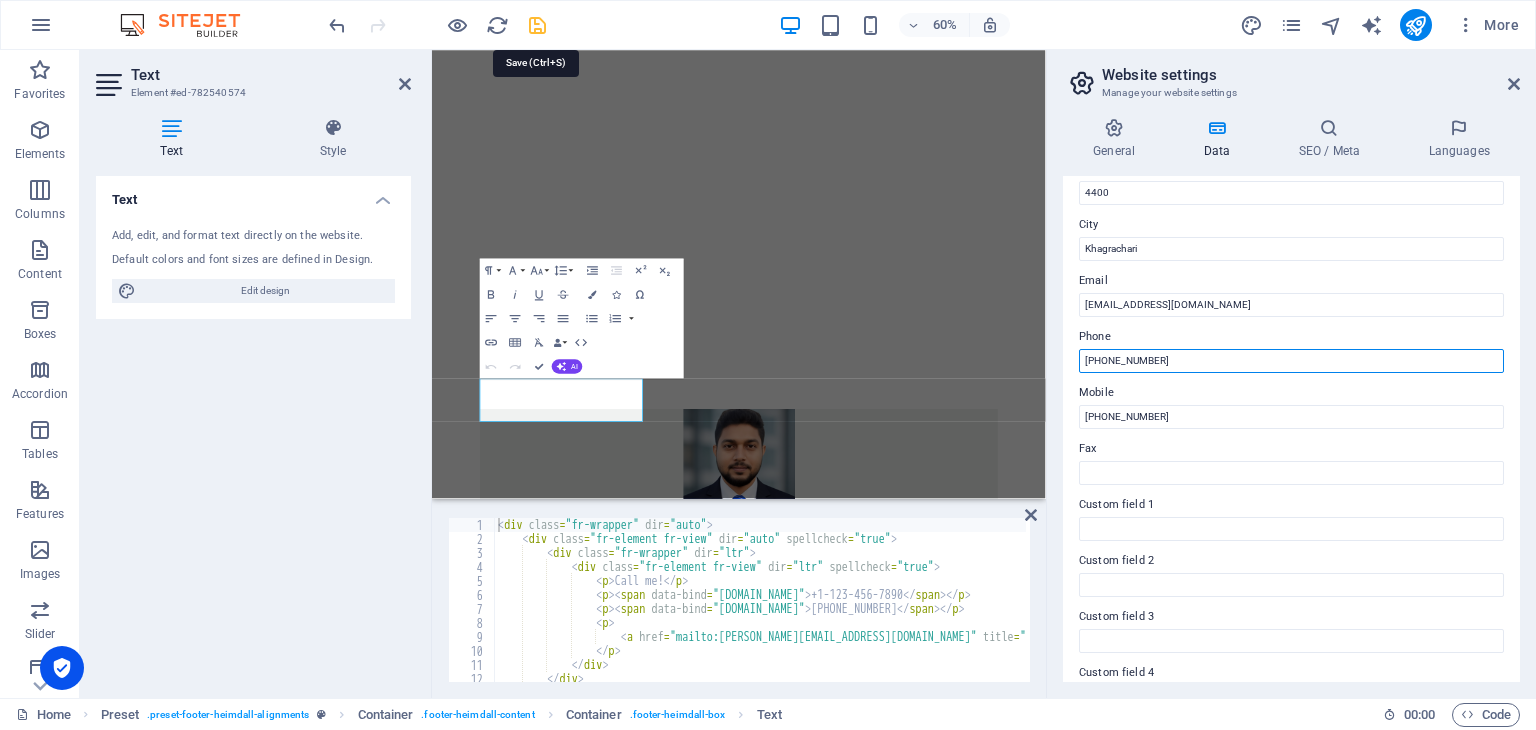 type on "[PHONE_NUMBER]" 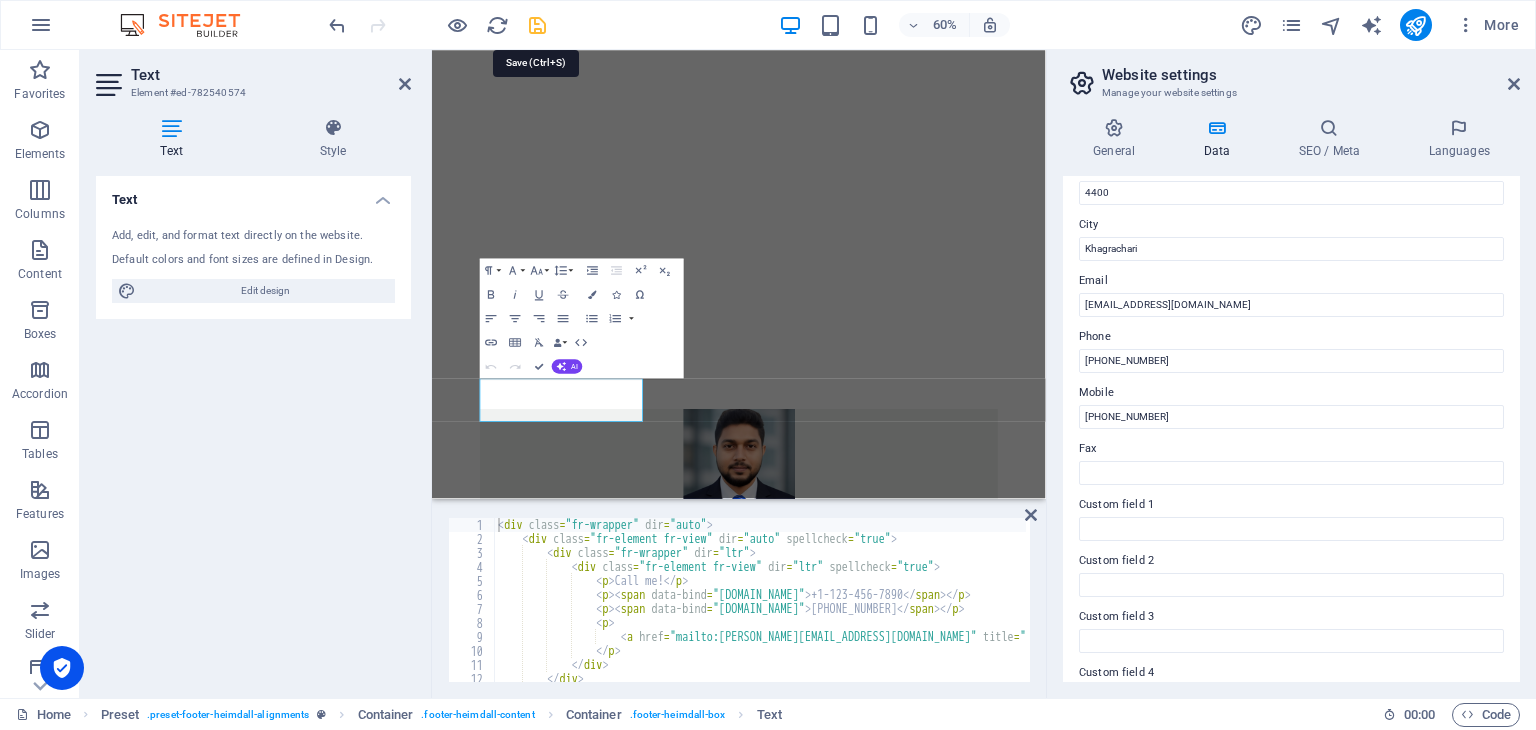 click at bounding box center (537, 25) 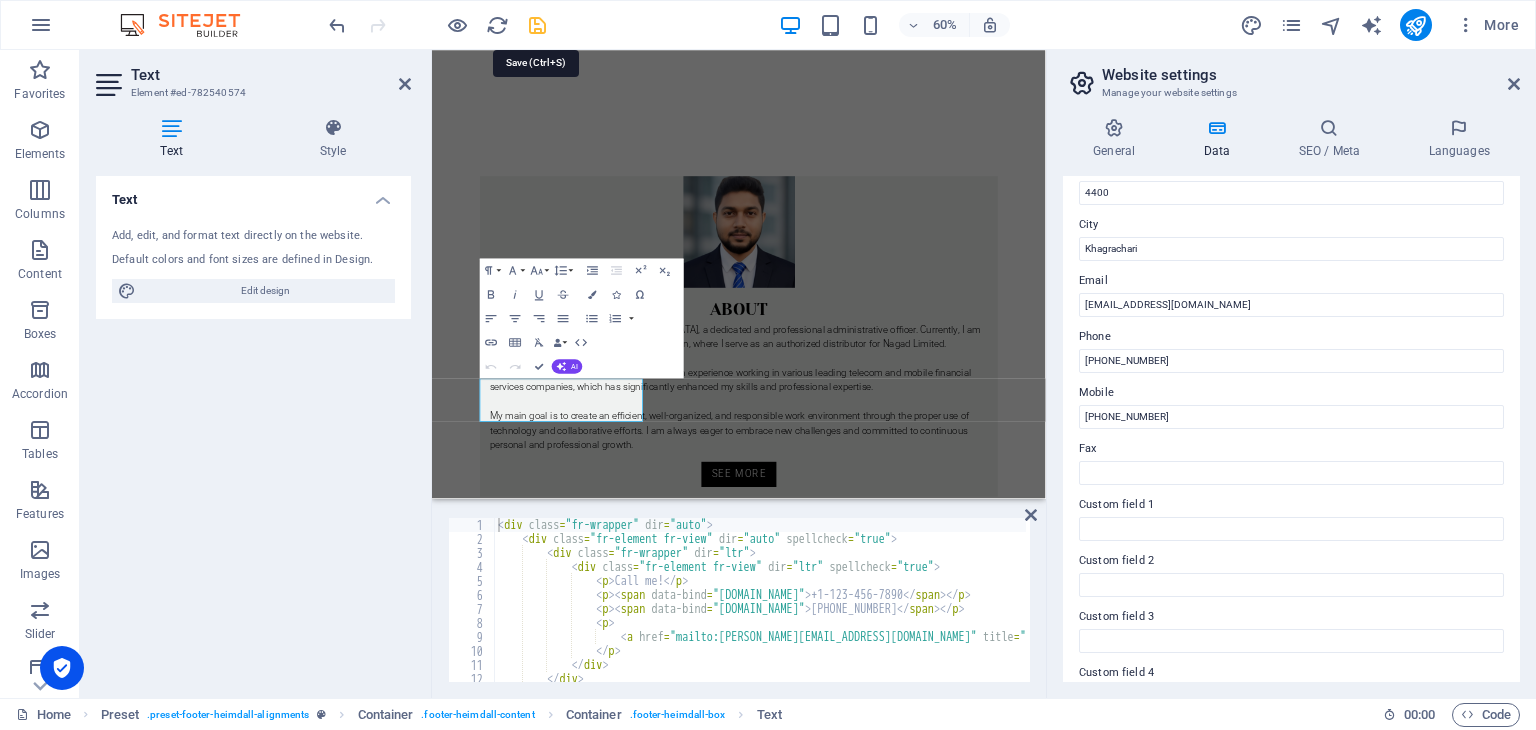 scroll, scrollTop: 1412, scrollLeft: 0, axis: vertical 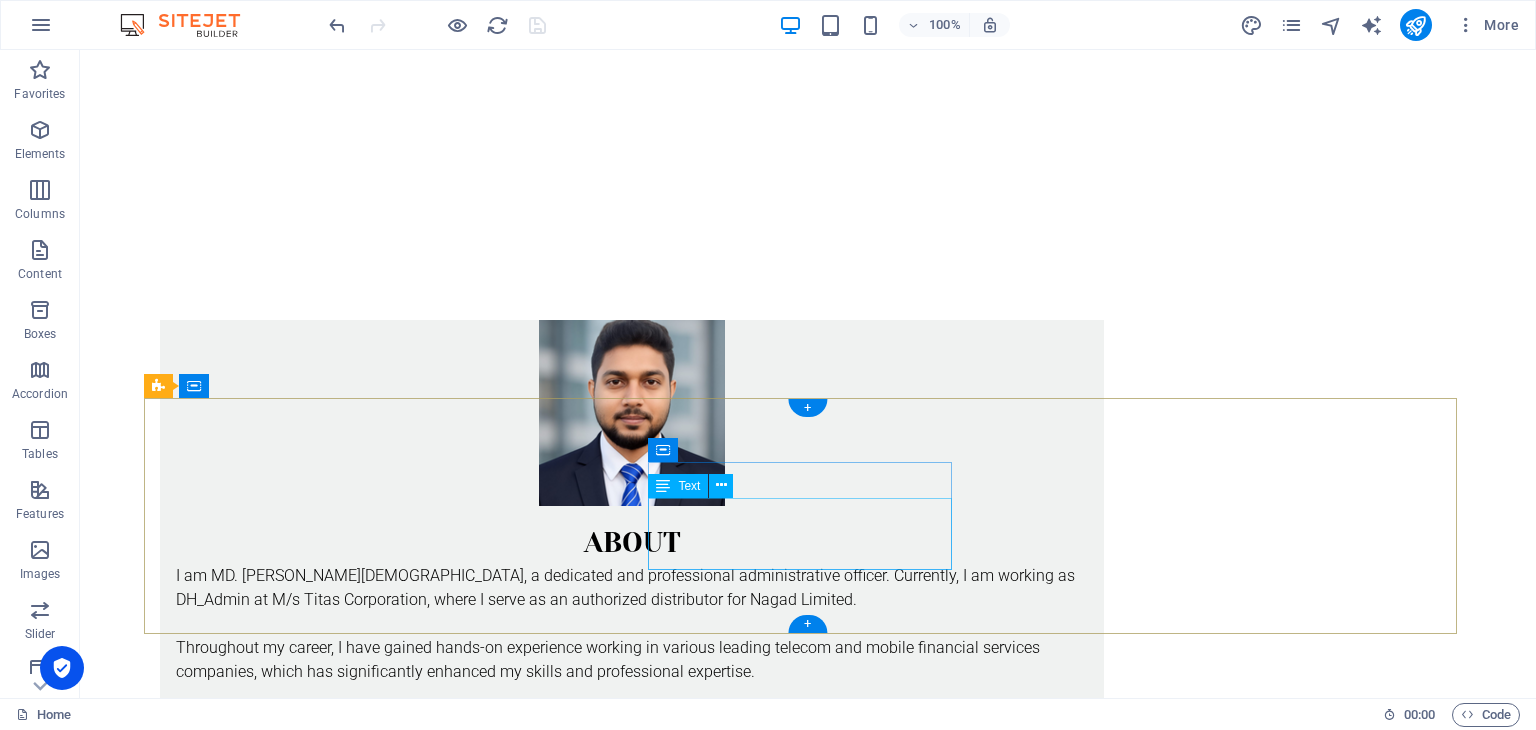 click on "Facebook Instagram Twitter" at bounding box center [632, 2907] 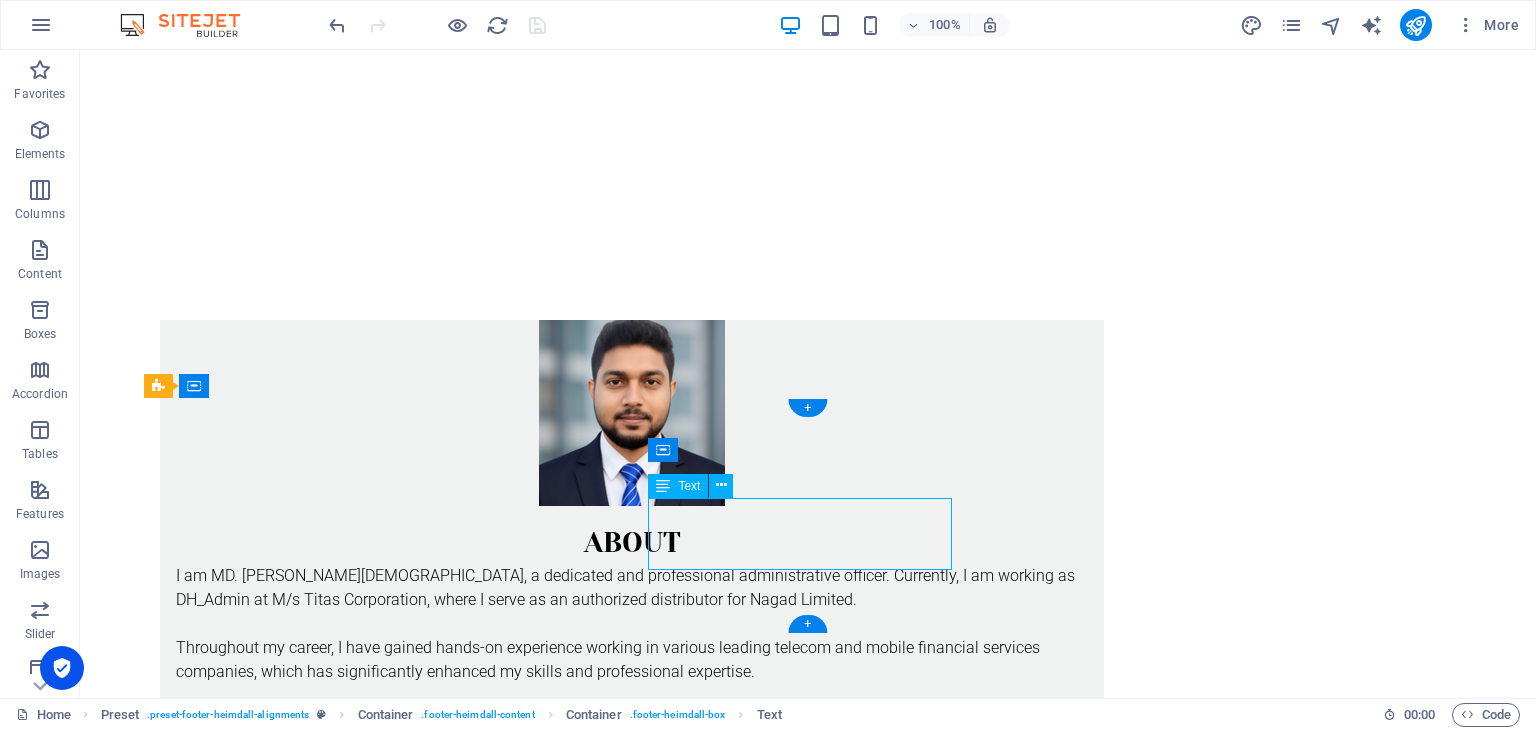 click on "Facebook Instagram Twitter" at bounding box center (632, 2907) 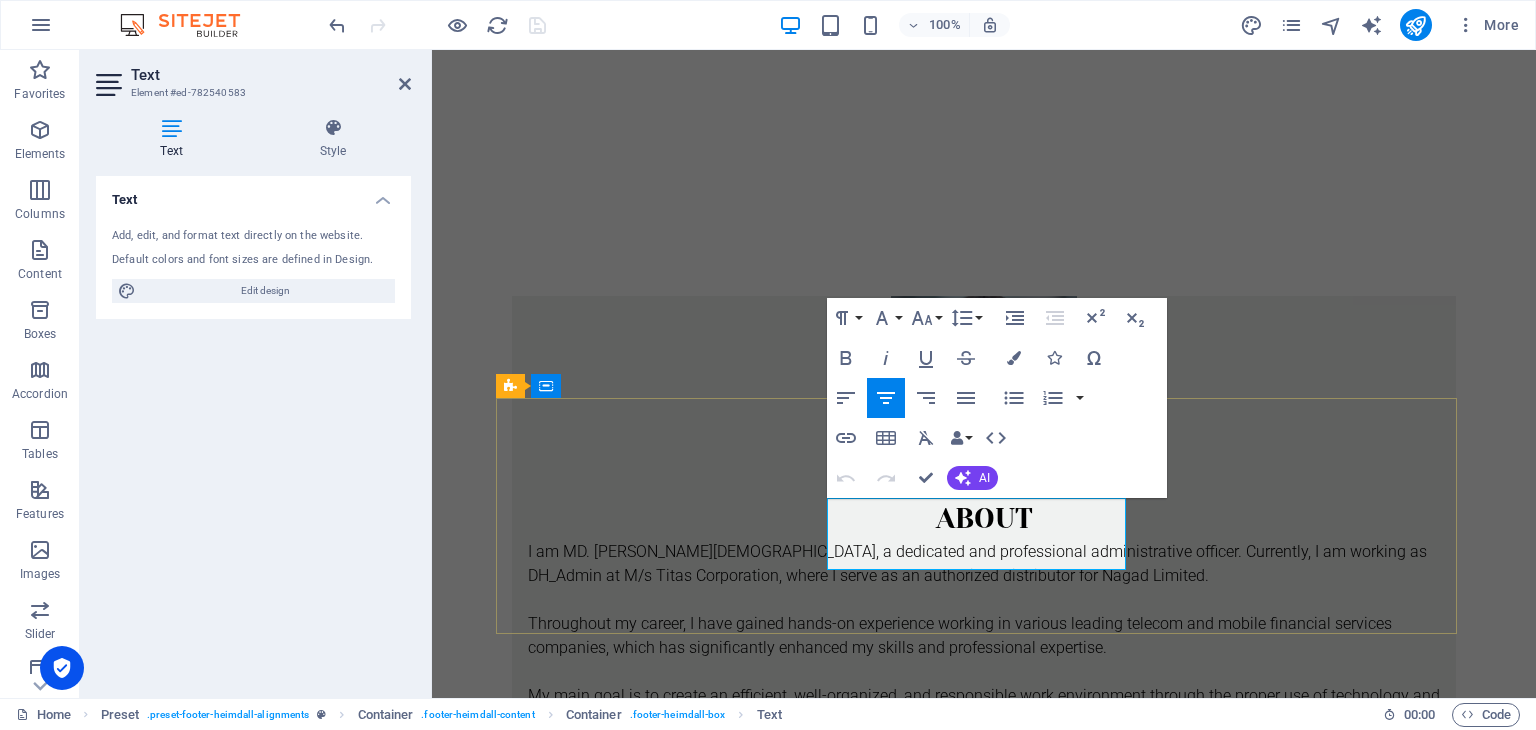 click on "Facebook" at bounding box center [984, 2858] 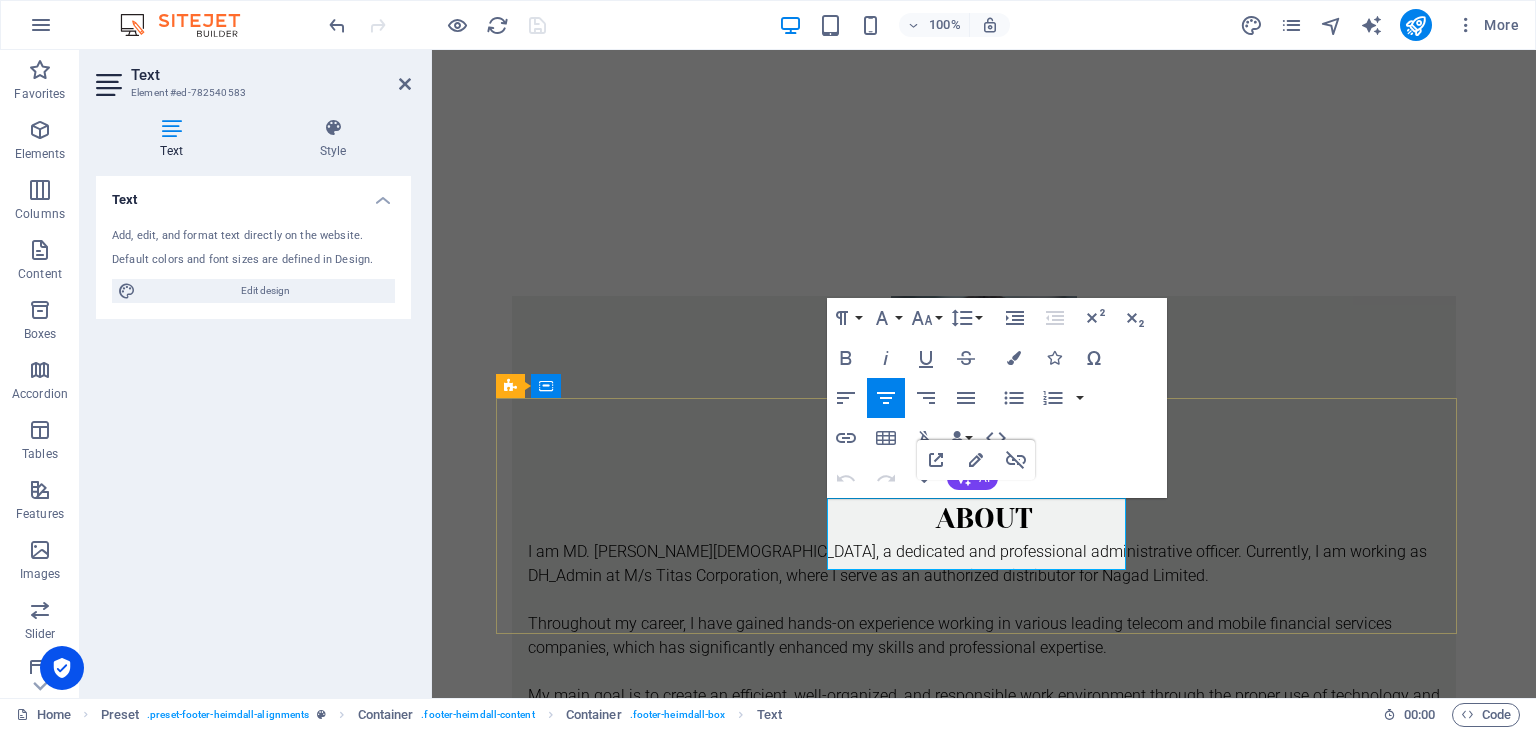 click on "Facebook" at bounding box center [984, 2858] 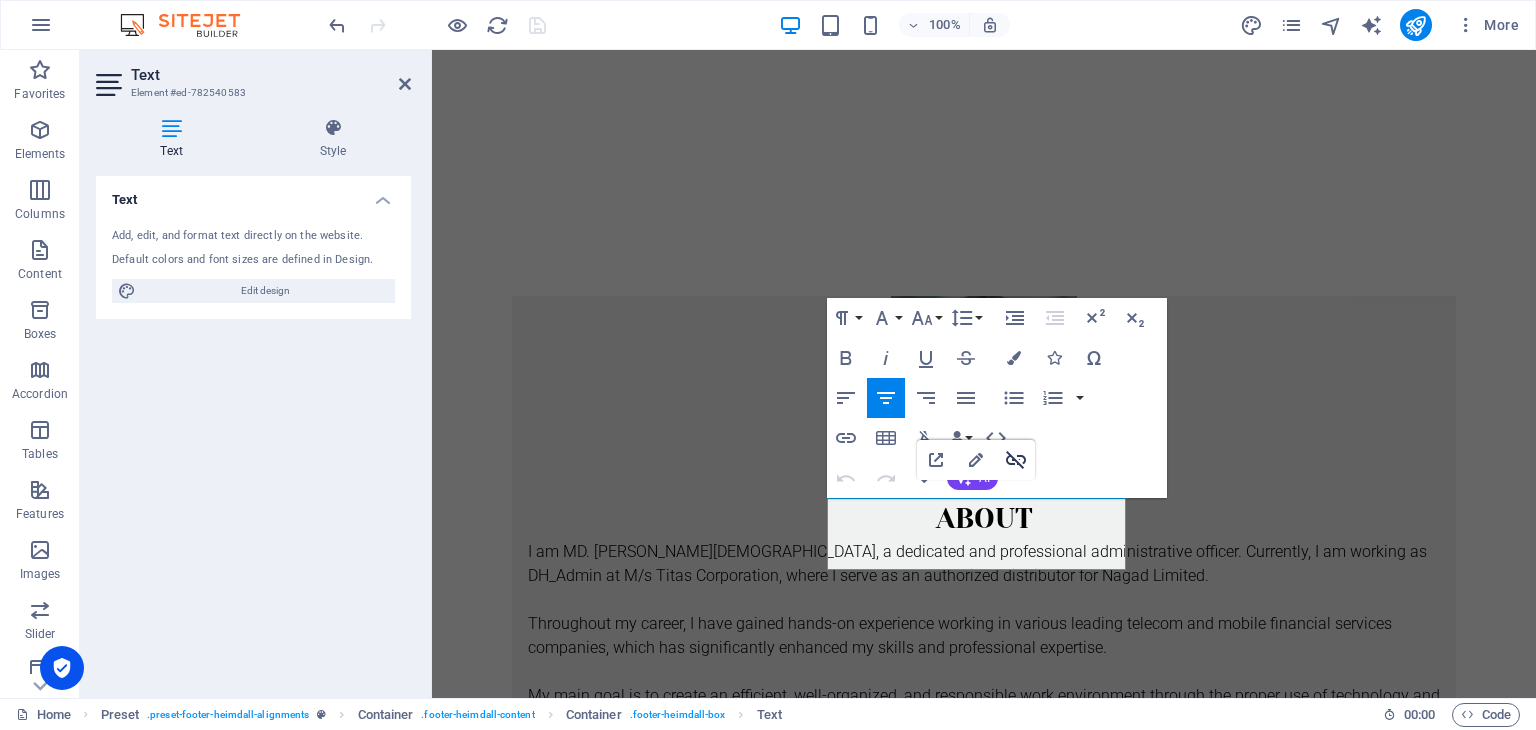 click 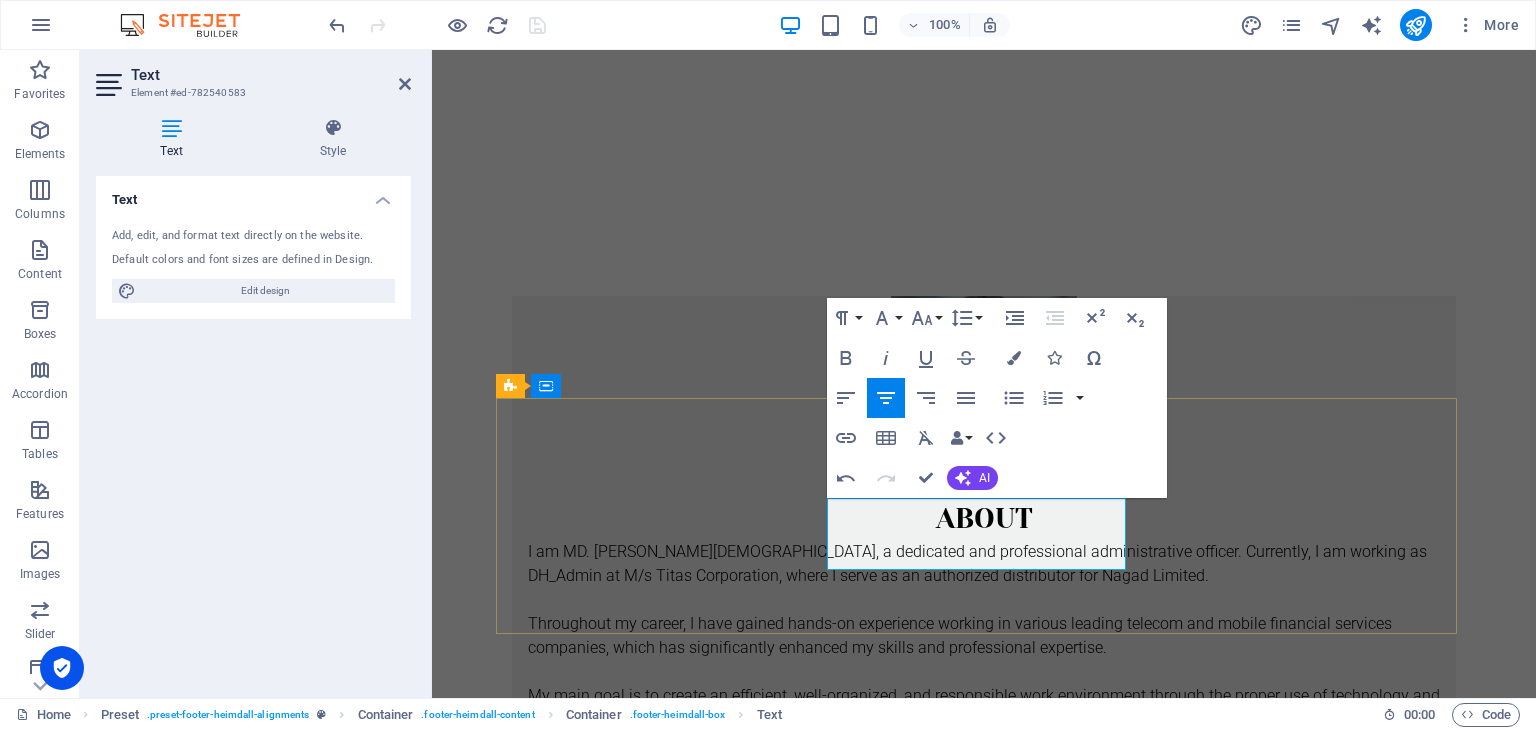 click on "Facebook" at bounding box center [984, 2859] 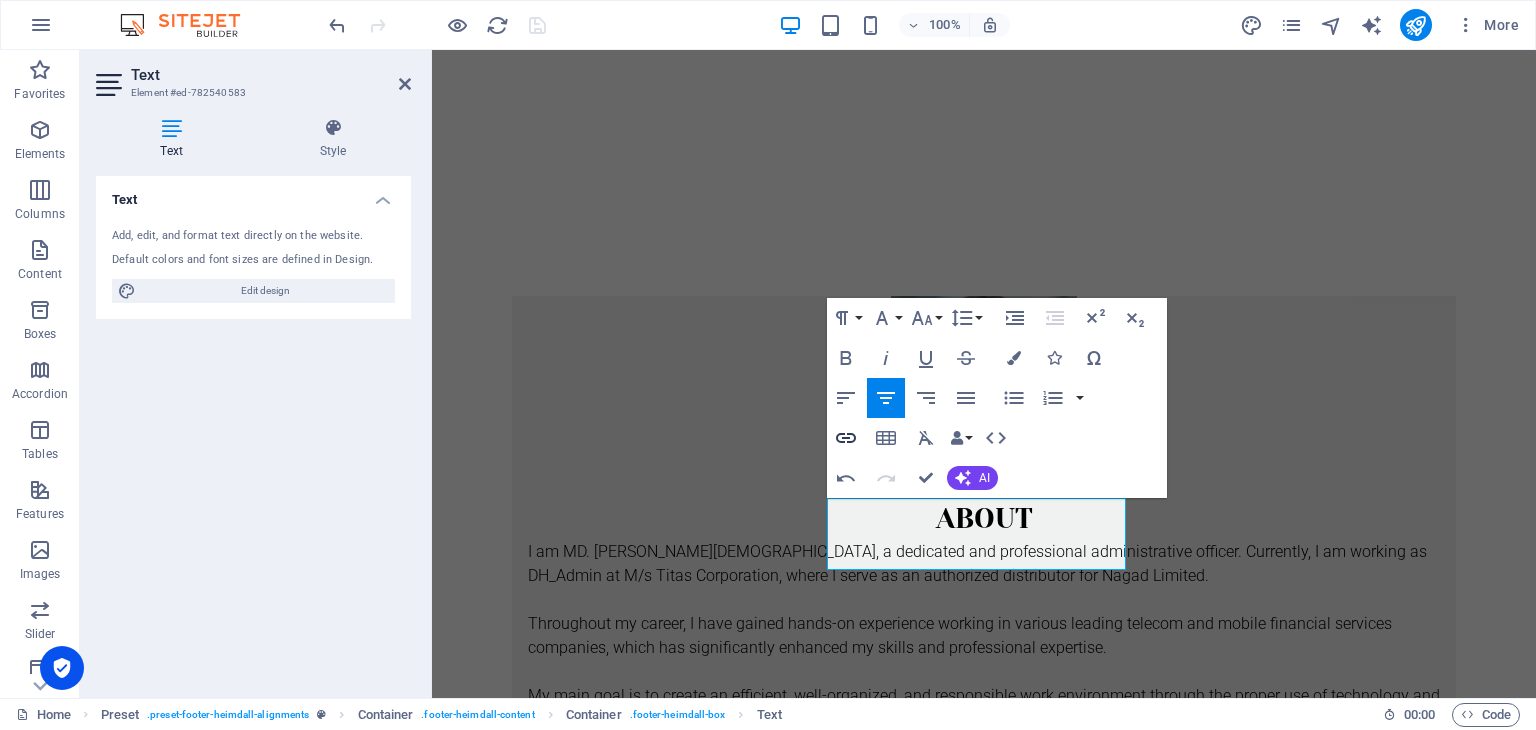click 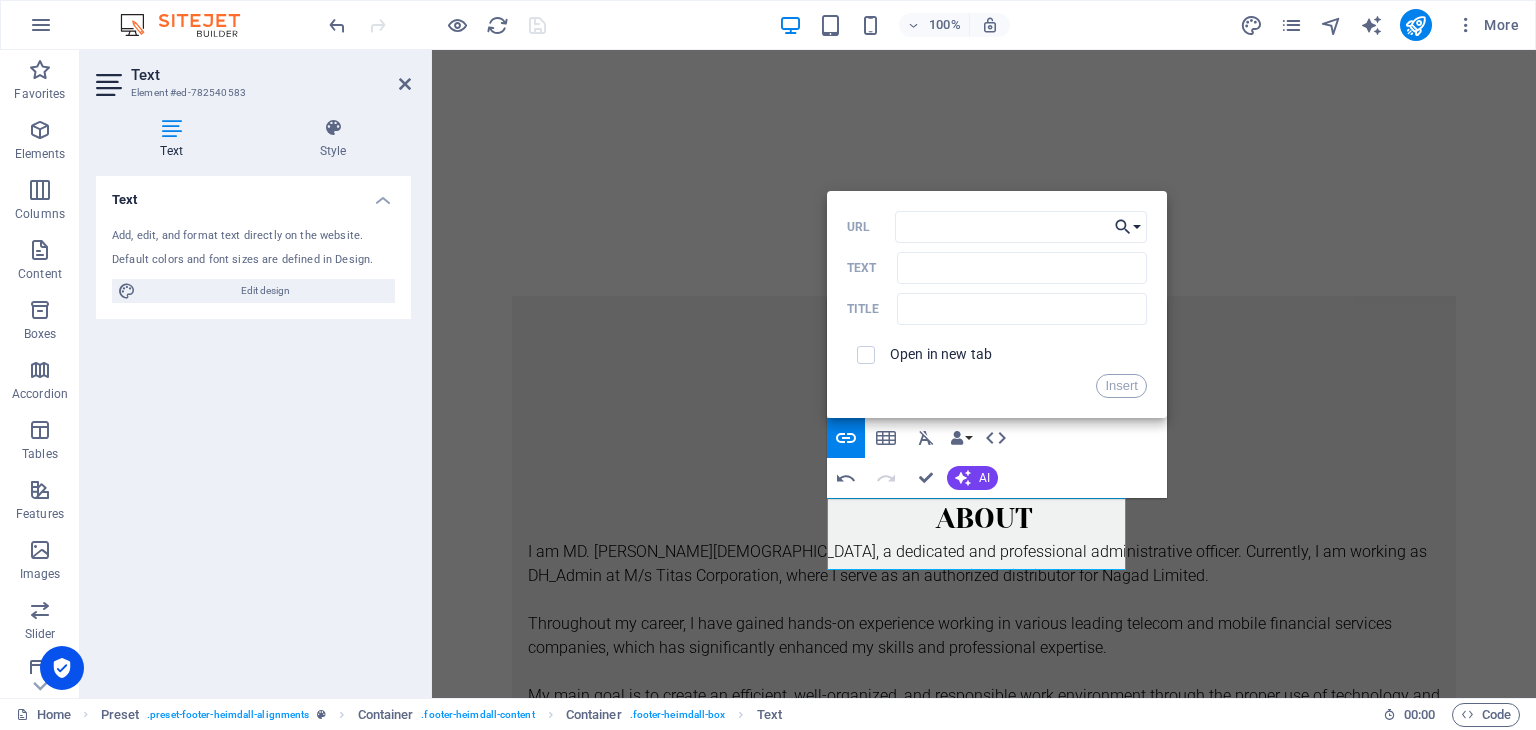 click on "Choose Link" at bounding box center (1128, 227) 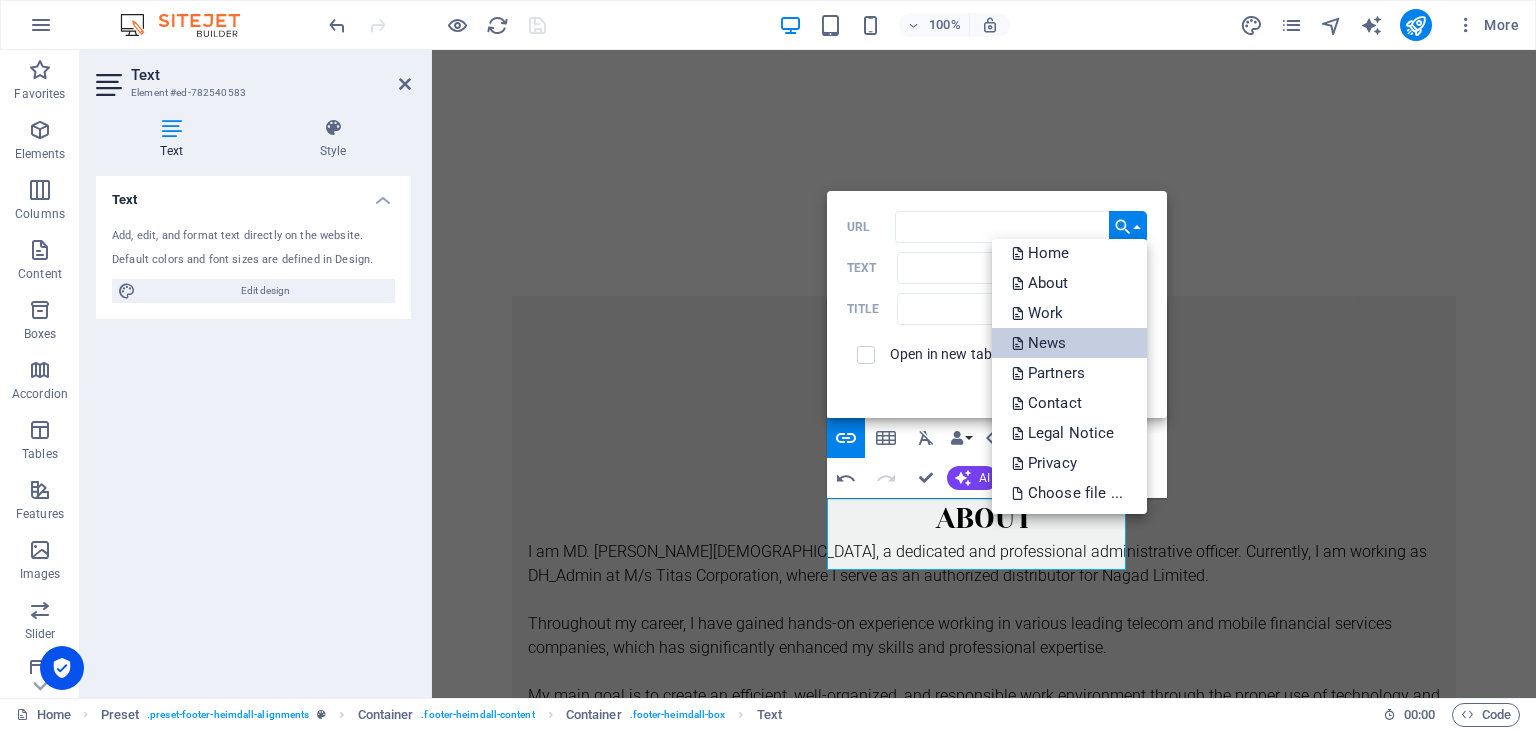 scroll, scrollTop: 11, scrollLeft: 0, axis: vertical 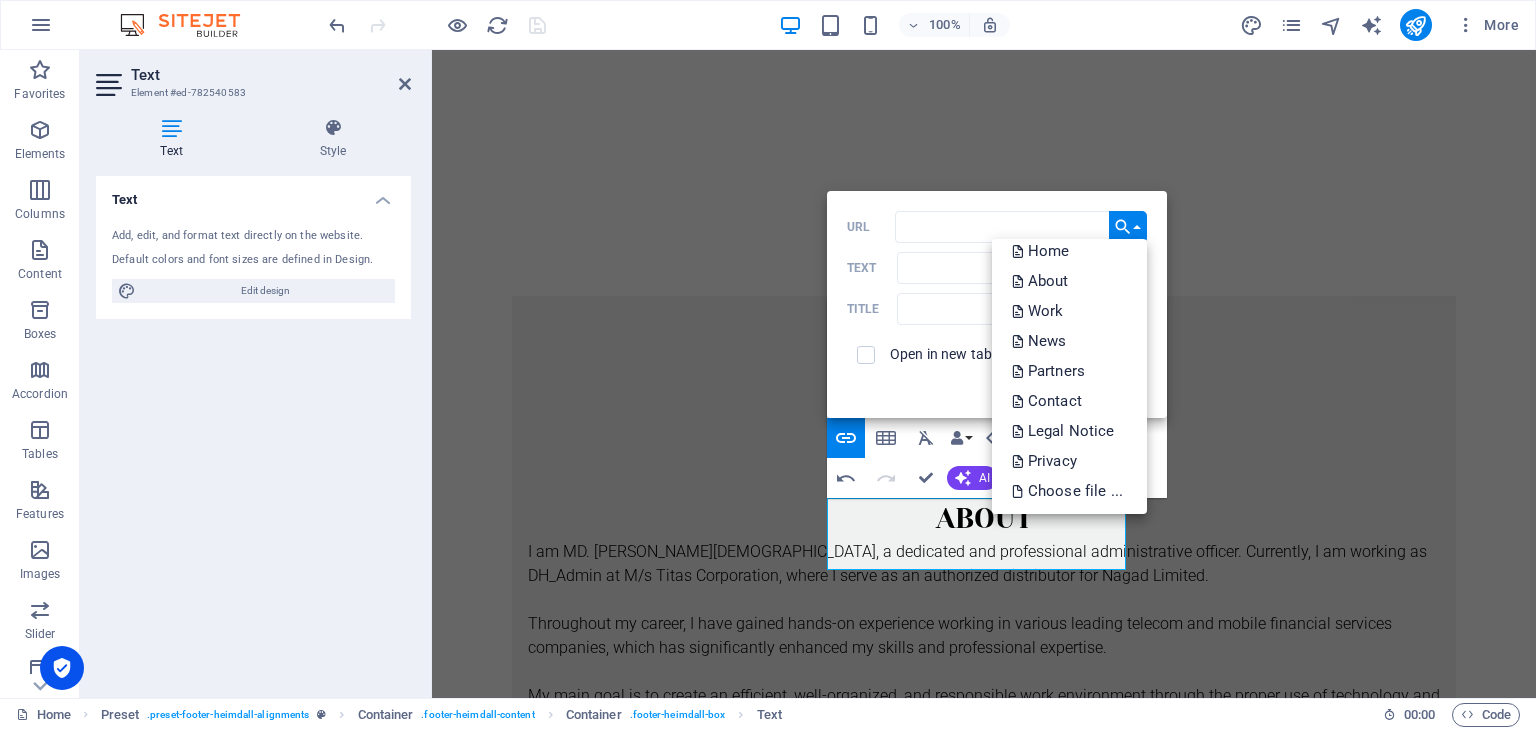 click on "Insert" at bounding box center [997, 386] 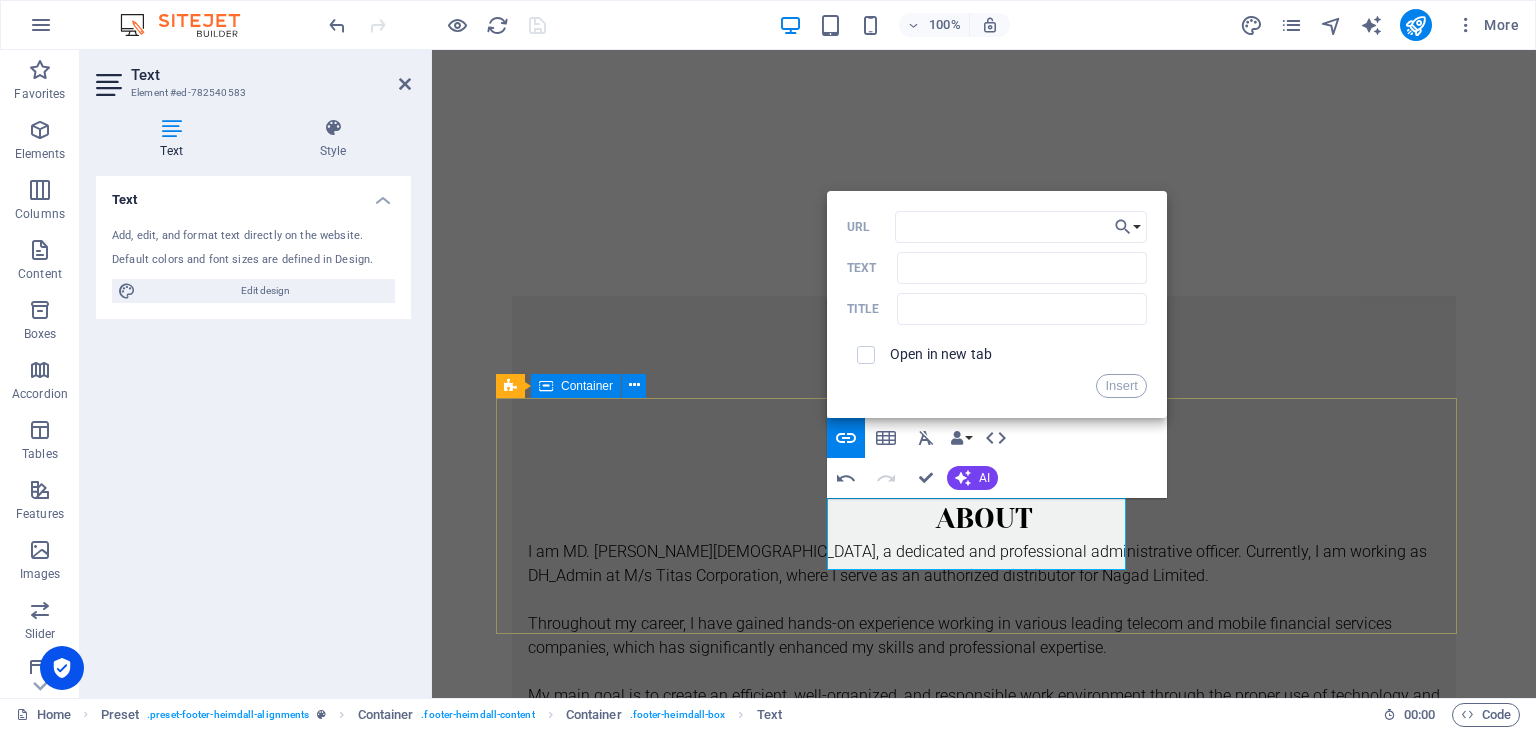click on "Phone Call me! [PHONE_NUMBER] [PHONE_NUMBER] Social Faceb ​ ​ ook Instagram Twitter Contact [EMAIL_ADDRESS][DOMAIN_NAME] Legal Notice Privacy" at bounding box center (984, 2865) 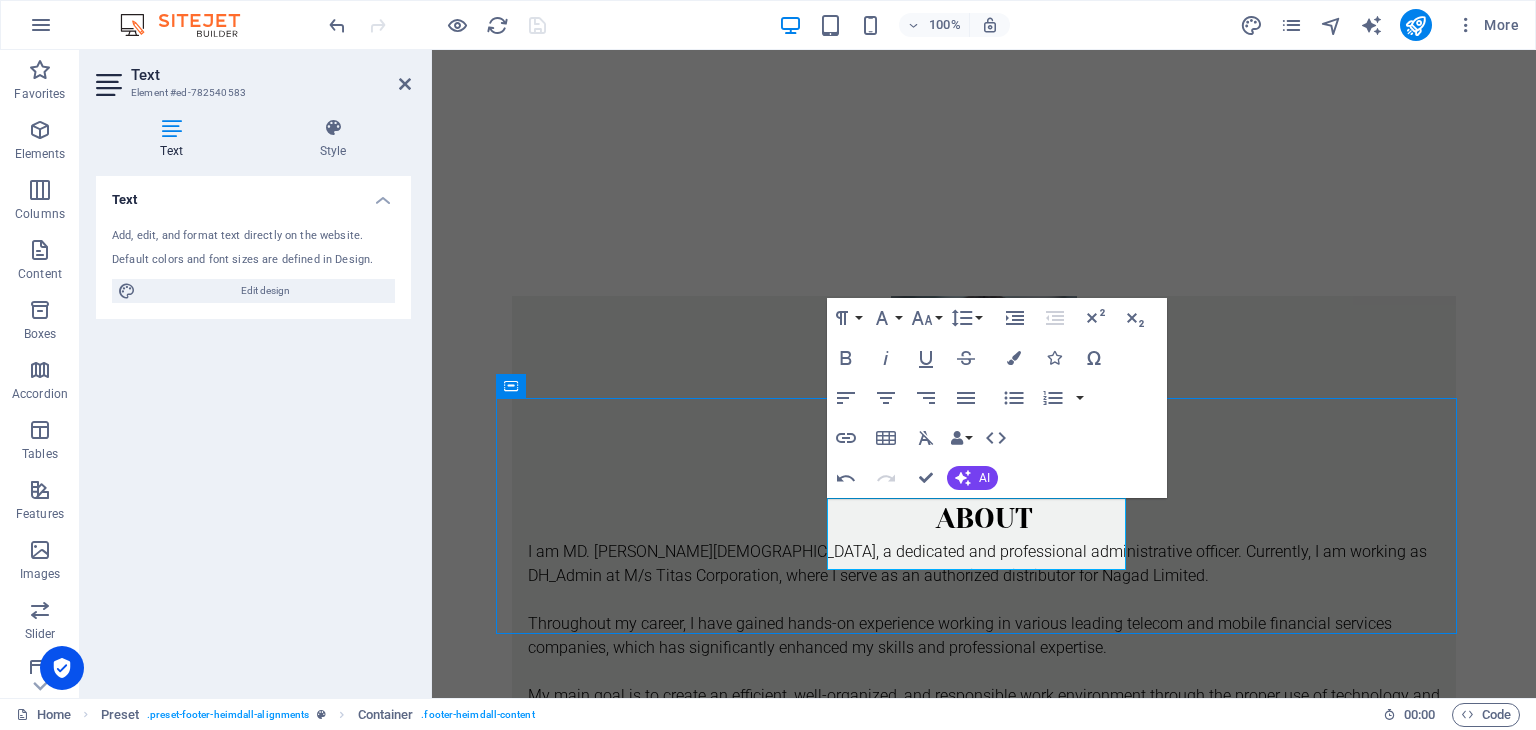 scroll, scrollTop: 1412, scrollLeft: 0, axis: vertical 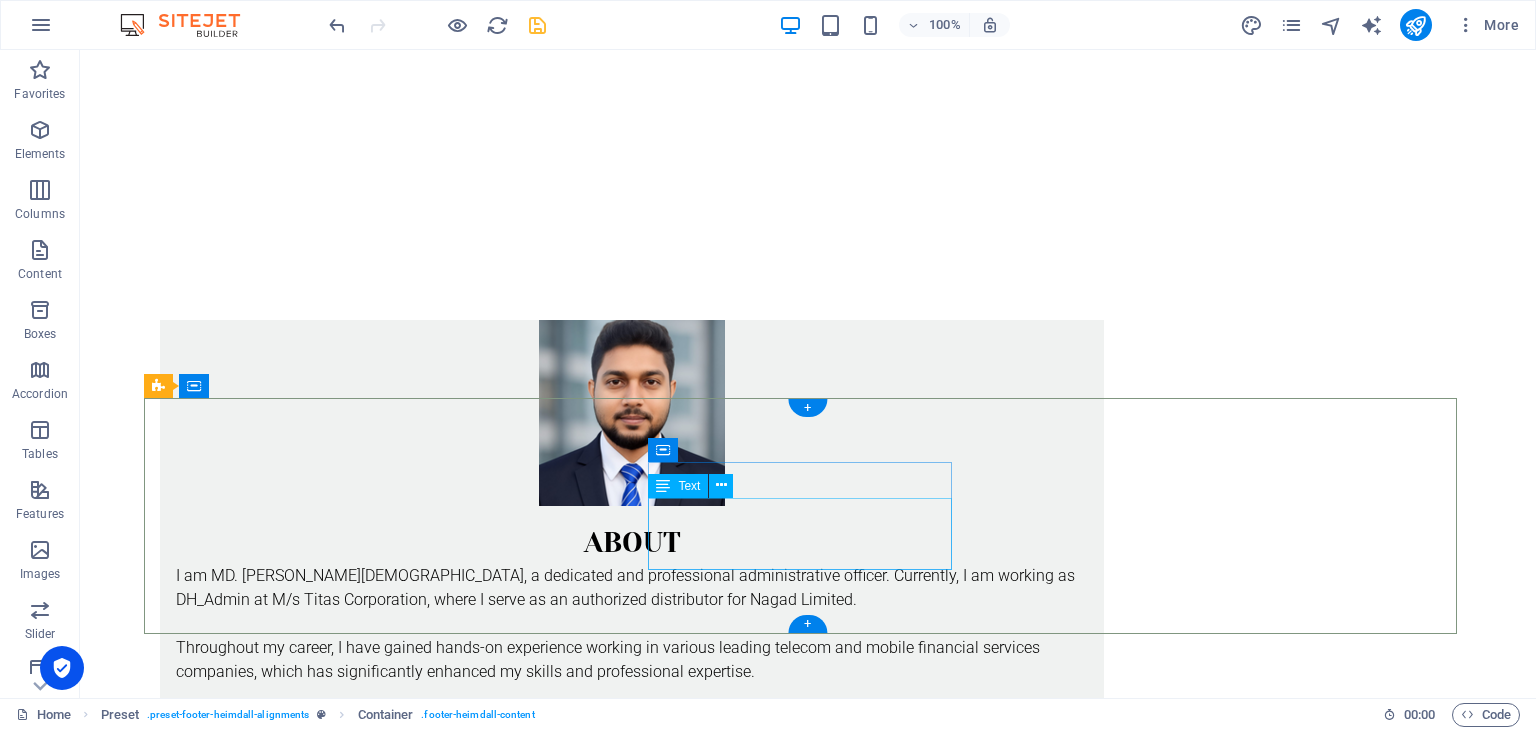 click on "Facebook Instagram Twitter" at bounding box center (632, 2907) 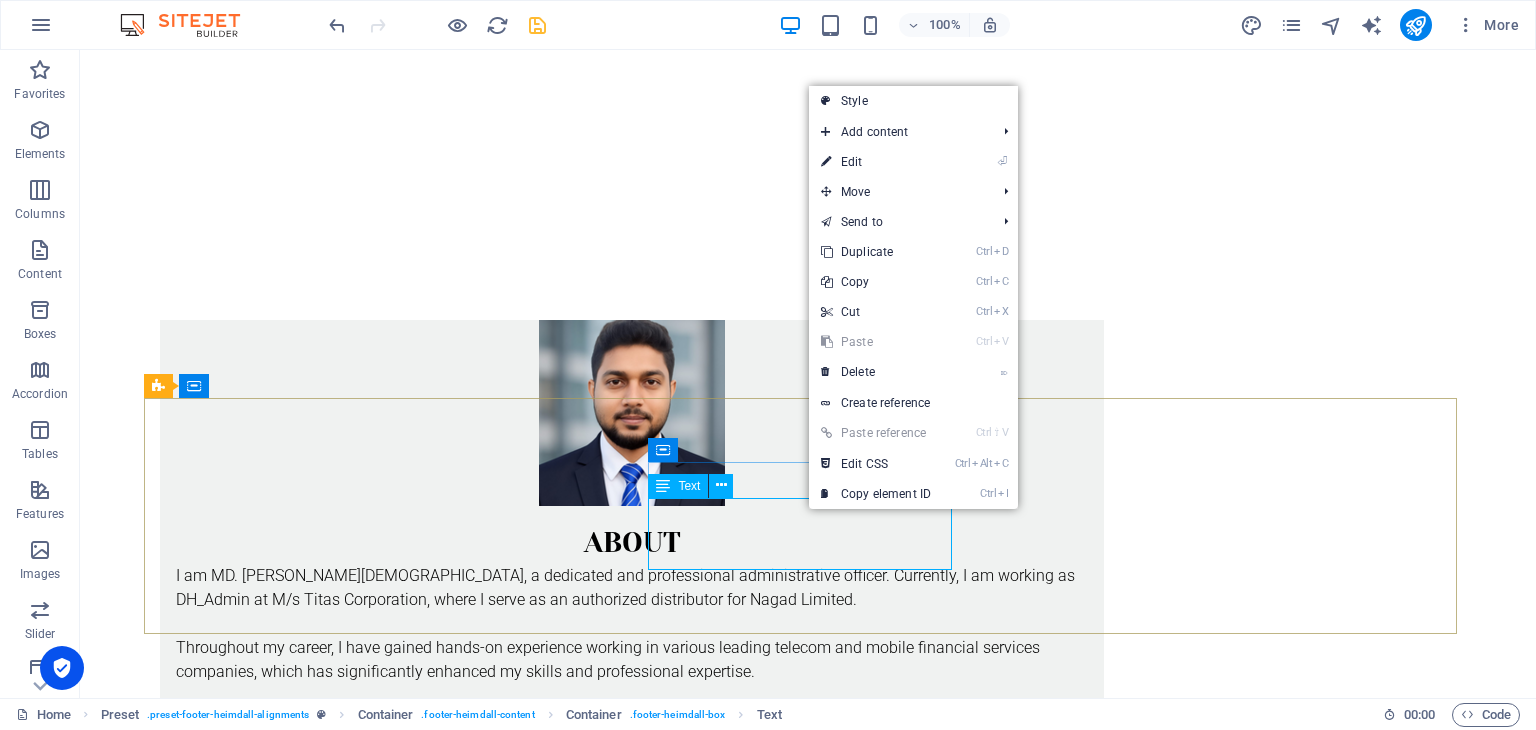 click on "Text" at bounding box center (678, 486) 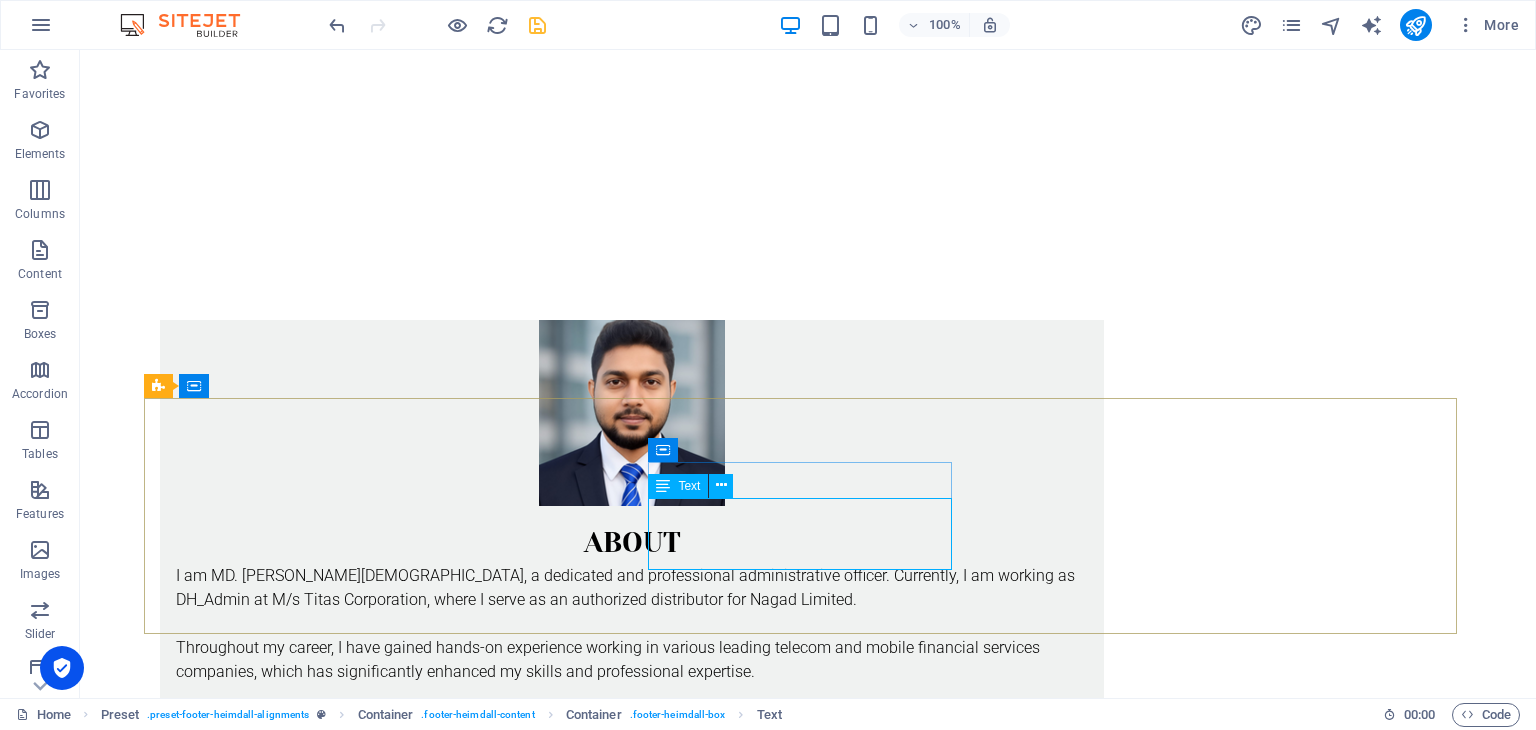 click on "Text" at bounding box center (678, 486) 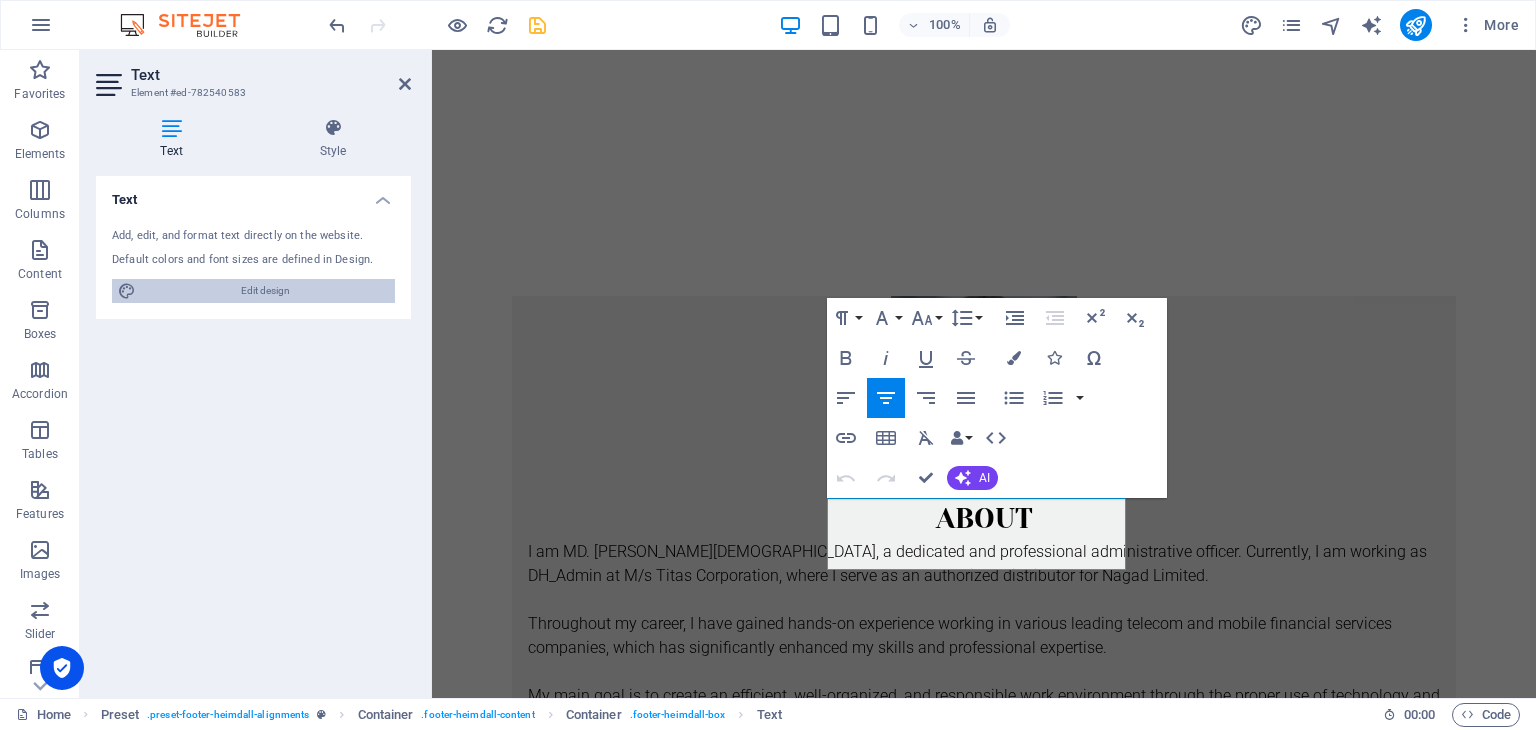 click on "Edit design" at bounding box center [265, 291] 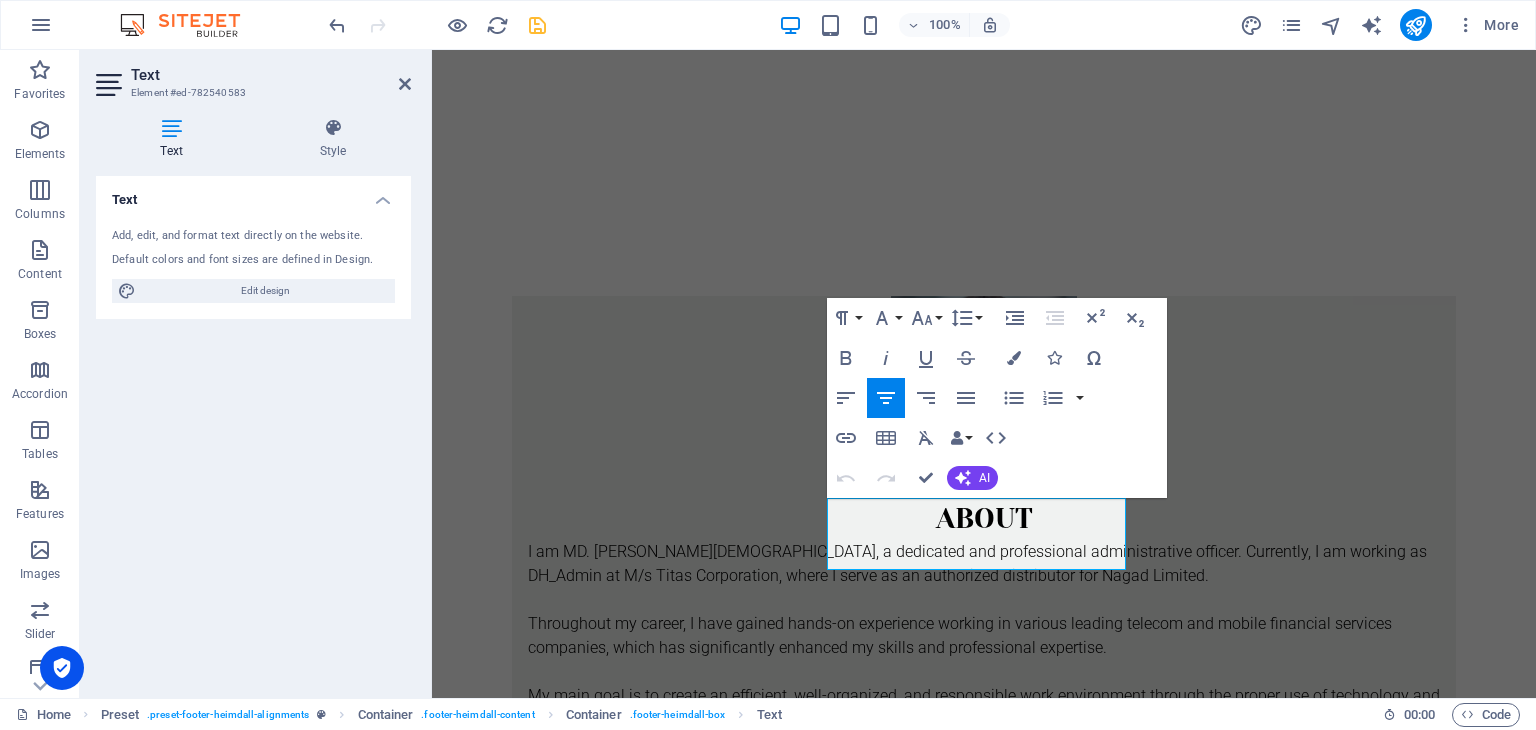 select on "px" 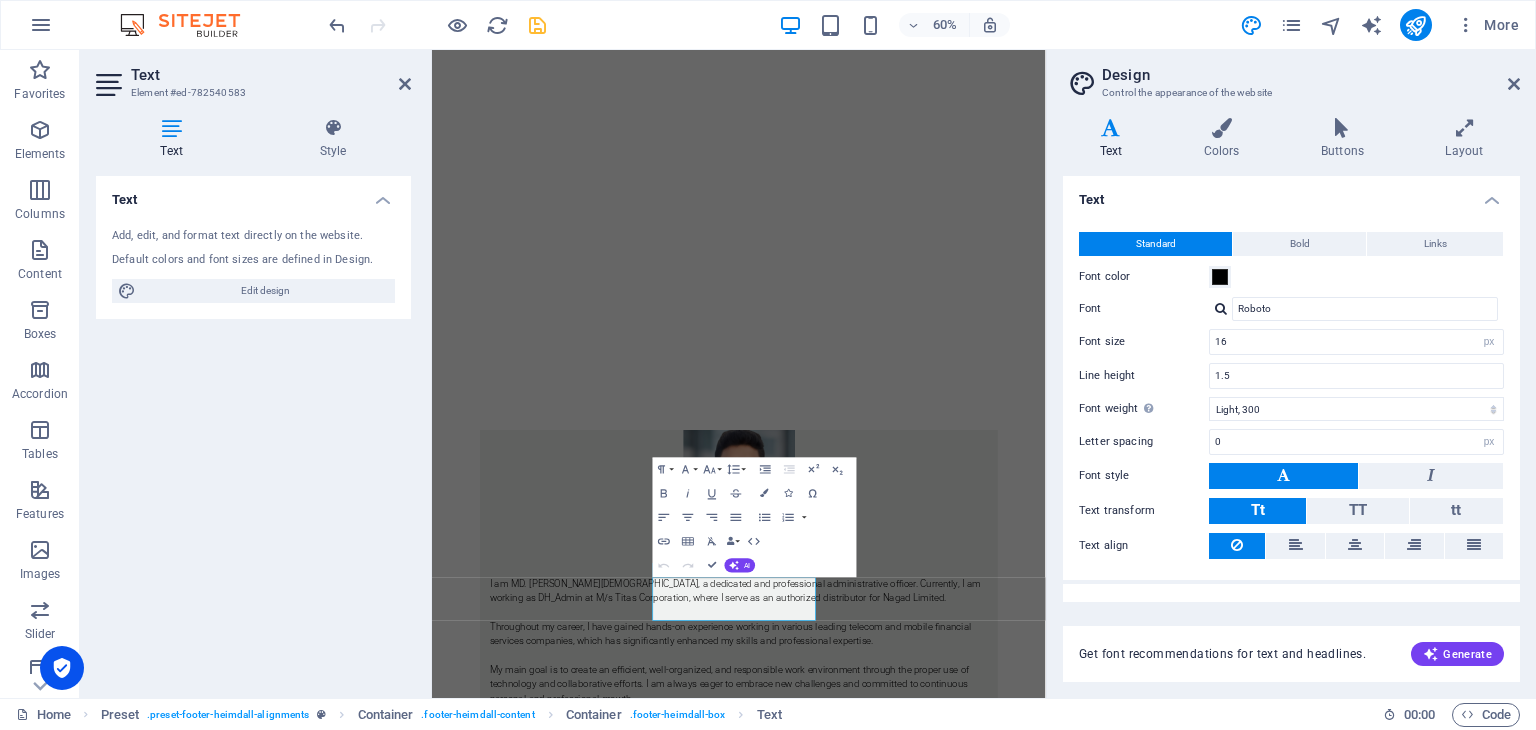 scroll, scrollTop: 1440, scrollLeft: 0, axis: vertical 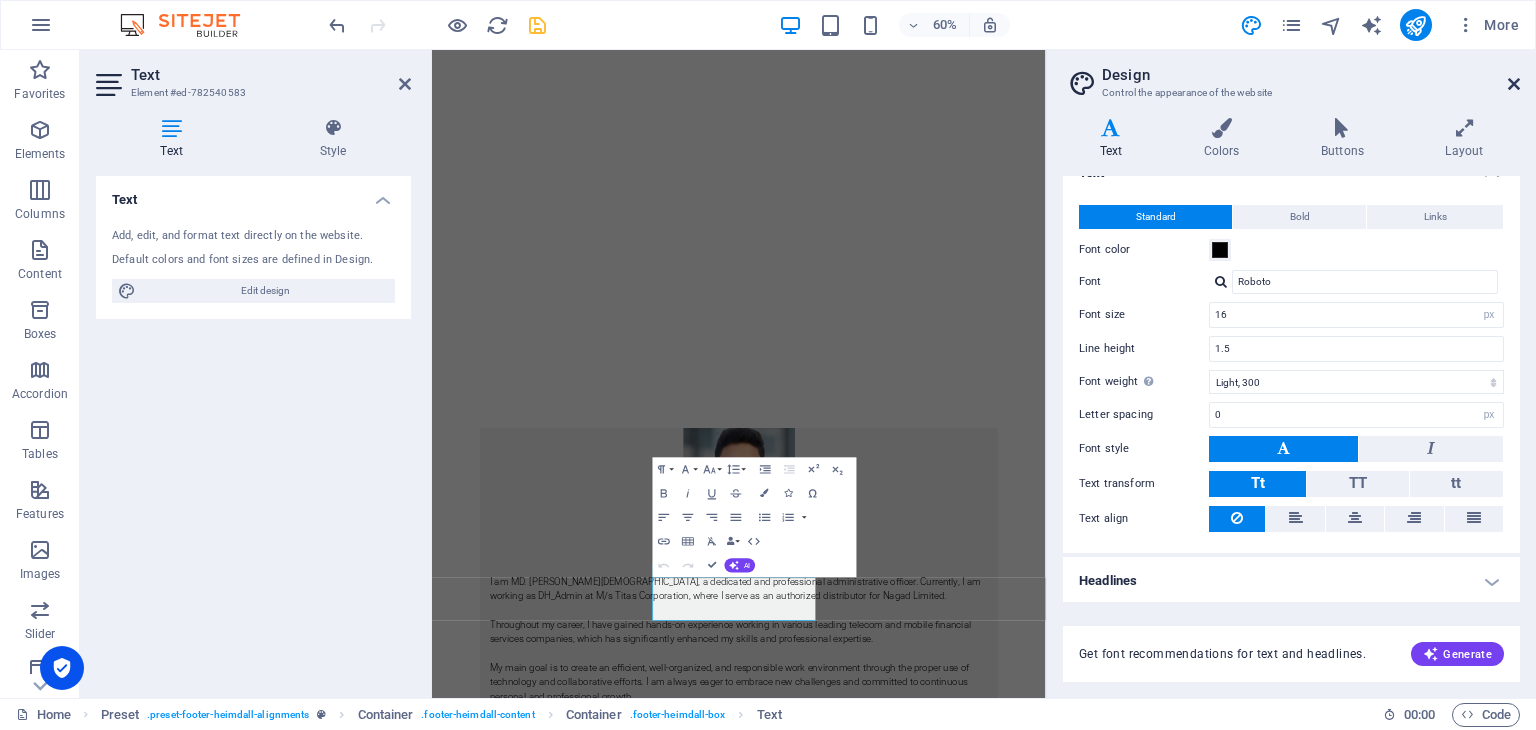 click at bounding box center (1514, 84) 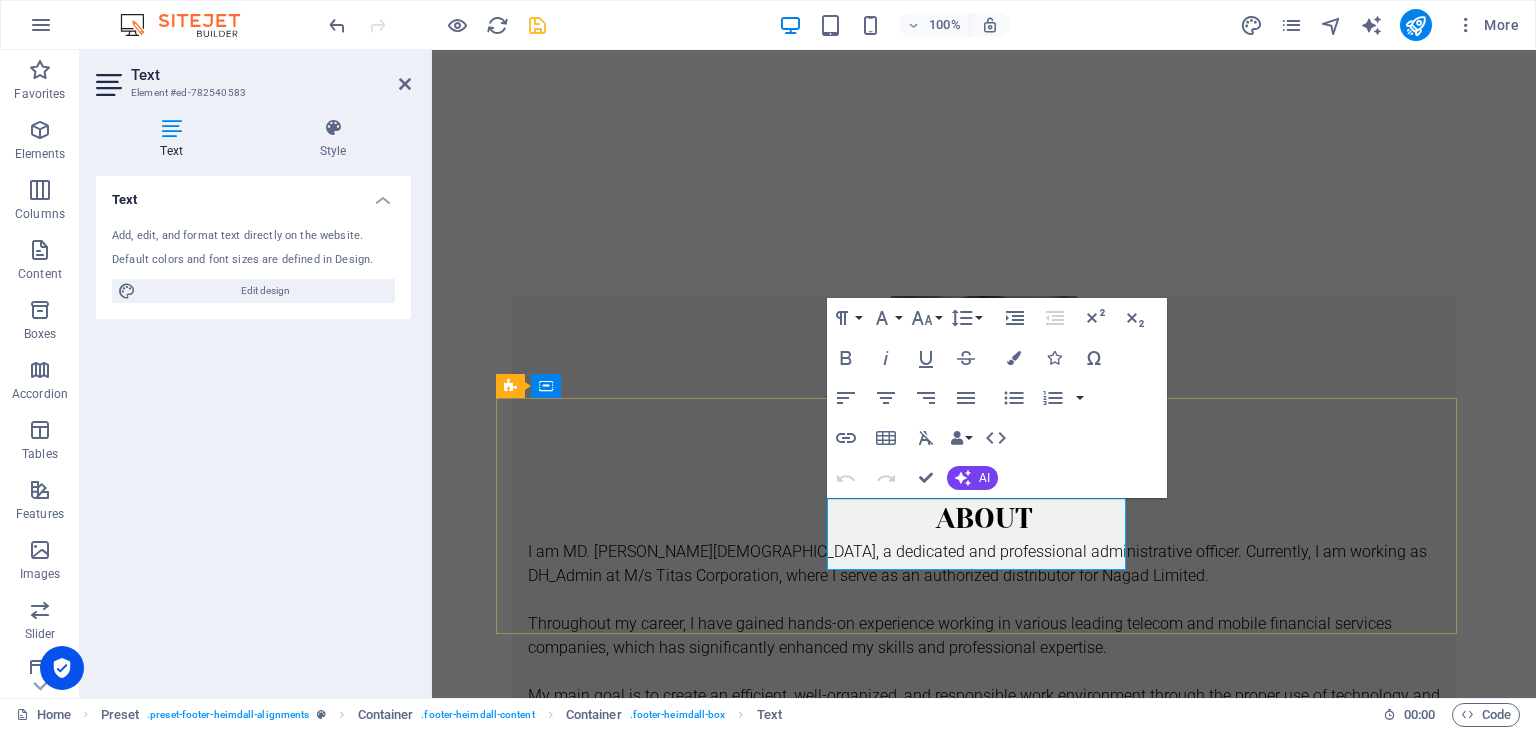 click on "Facebook" at bounding box center (984, 2859) 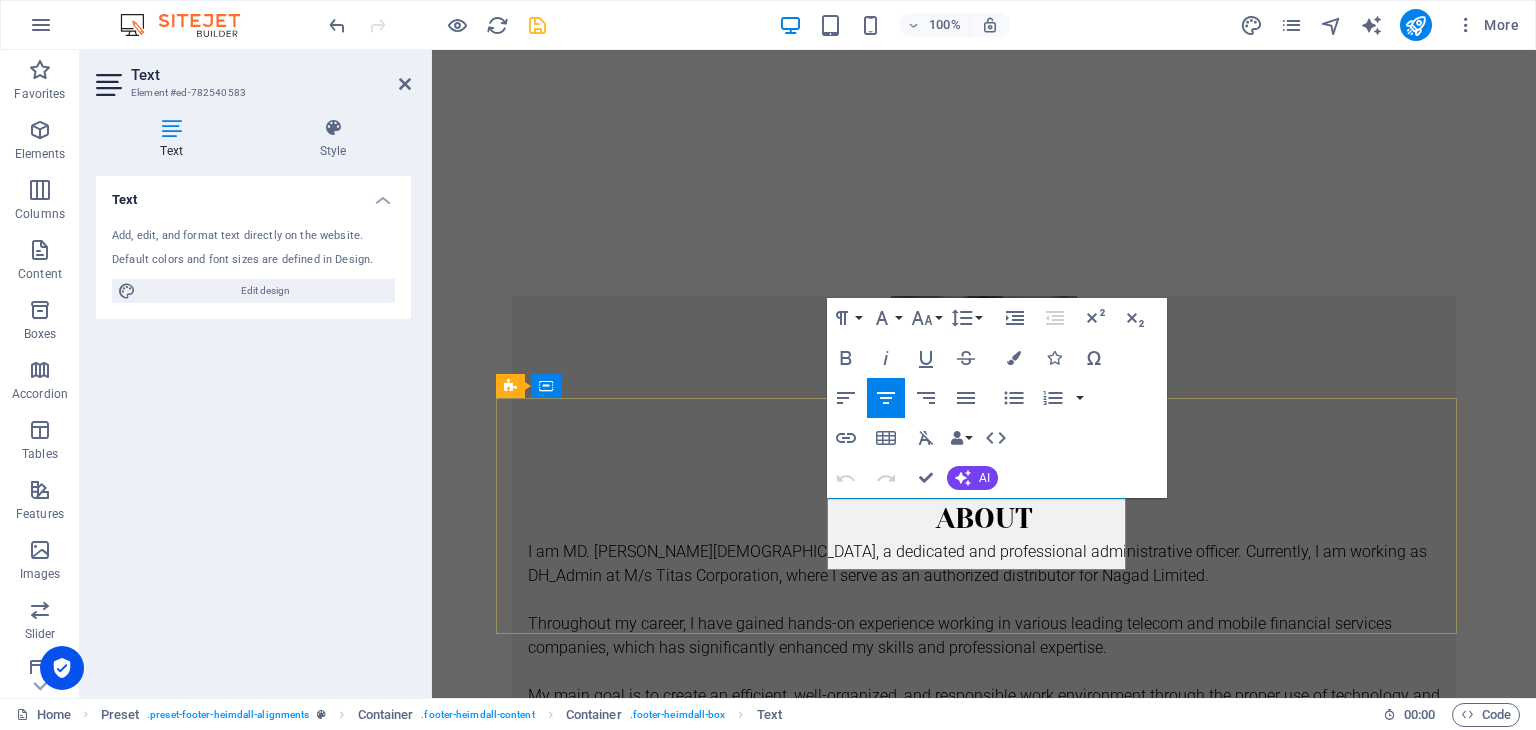 click on "Facebook" at bounding box center (984, 2859) 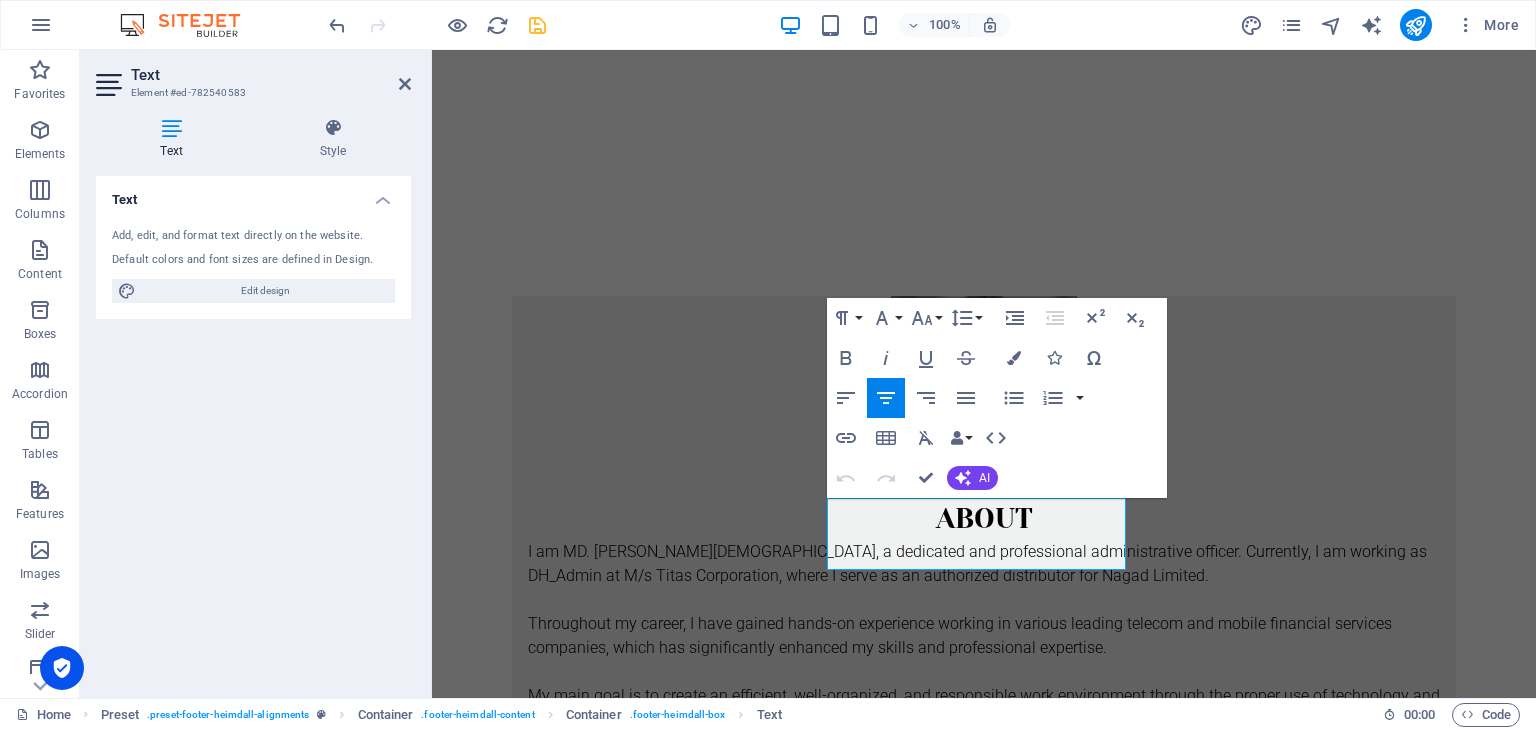 click on "Skip to main content
Home About Work News Partners Contact About me My work Partners Contact About I am MD. [PERSON_NAME][DEMOGRAPHIC_DATA], a dedicated and professional administrative officer. Currently, I am working as DH_Admin at M/s Titas Corporation, where I serve as an authorized distributor for Nagad Limited. Throughout my career, I have gained hands-on experience working in various leading telecom and mobile financial services companies, which has significantly enhanced my skills and professional expertise. My main goal is to create an efficient, well-organized, and responsible work environment through the proper use of technology and collaborative efforts. I am always eager to embrace new challenges and committed to continuous personal and professional growth. see more Work Lorem ipsum dolor sit amet, consectetuer adipiscing elit. Aenean commodo ligula eget dolor. Lorem ipsum dolor sit amet. see more Blog see more Phone Call me! [PHONE_NUMBER] [PHONE_NUMBER] Social Facebook Instagram Twitter Contact Legal Notice" at bounding box center (984, 888) 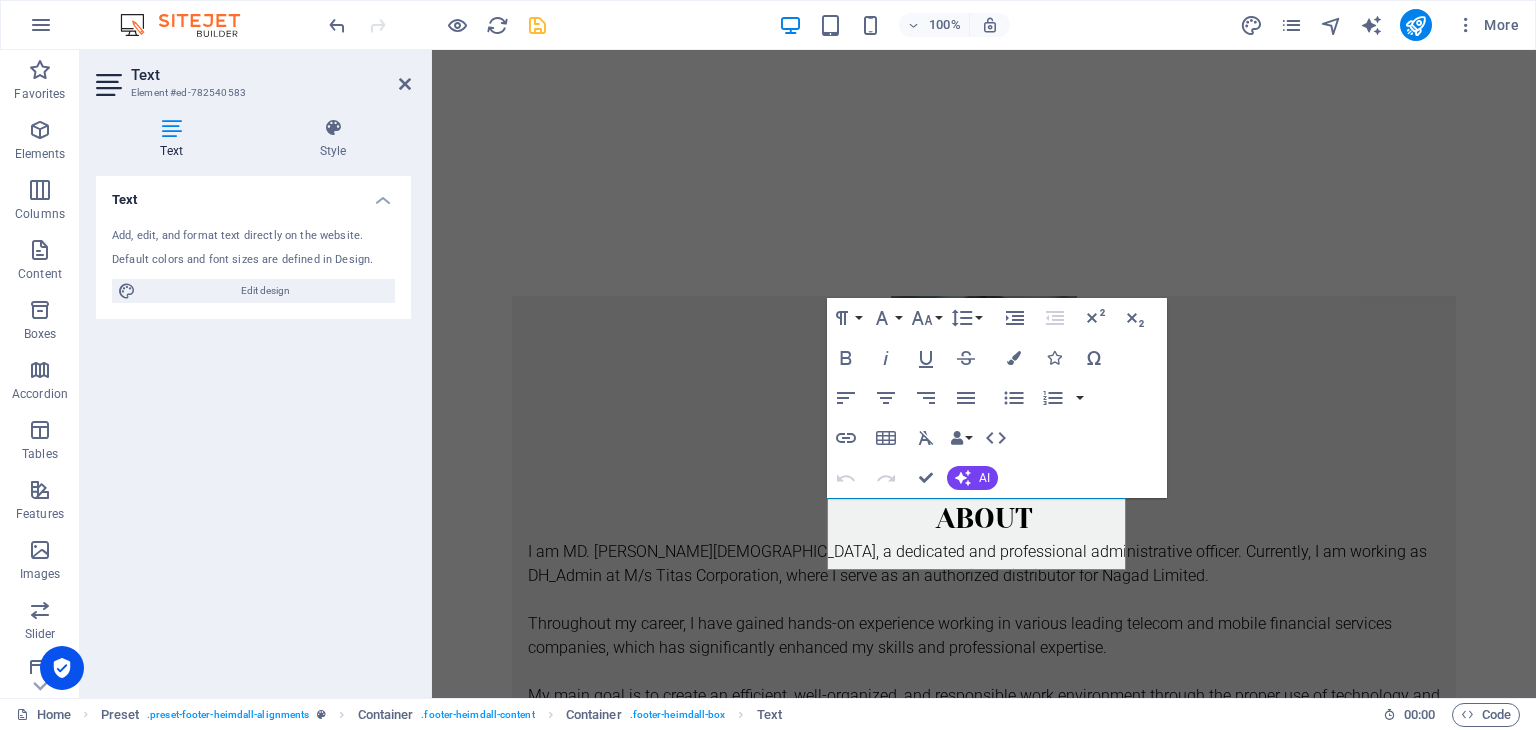 click on "Skip to main content
Home About Work News Partners Contact About me My work Partners Contact About I am MD. [PERSON_NAME][DEMOGRAPHIC_DATA], a dedicated and professional administrative officer. Currently, I am working as DH_Admin at M/s Titas Corporation, where I serve as an authorized distributor for Nagad Limited. Throughout my career, I have gained hands-on experience working in various leading telecom and mobile financial services companies, which has significantly enhanced my skills and professional expertise. My main goal is to create an efficient, well-organized, and responsible work environment through the proper use of technology and collaborative efforts. I am always eager to embrace new challenges and committed to continuous personal and professional growth. see more Work Lorem ipsum dolor sit amet, consectetuer adipiscing elit. Aenean commodo ligula eget dolor. Lorem ipsum dolor sit amet. see more Blog see more Phone Call me! [PHONE_NUMBER] [PHONE_NUMBER] Social Facebook Instagram Twitter Contact Legal Notice" at bounding box center (984, 888) 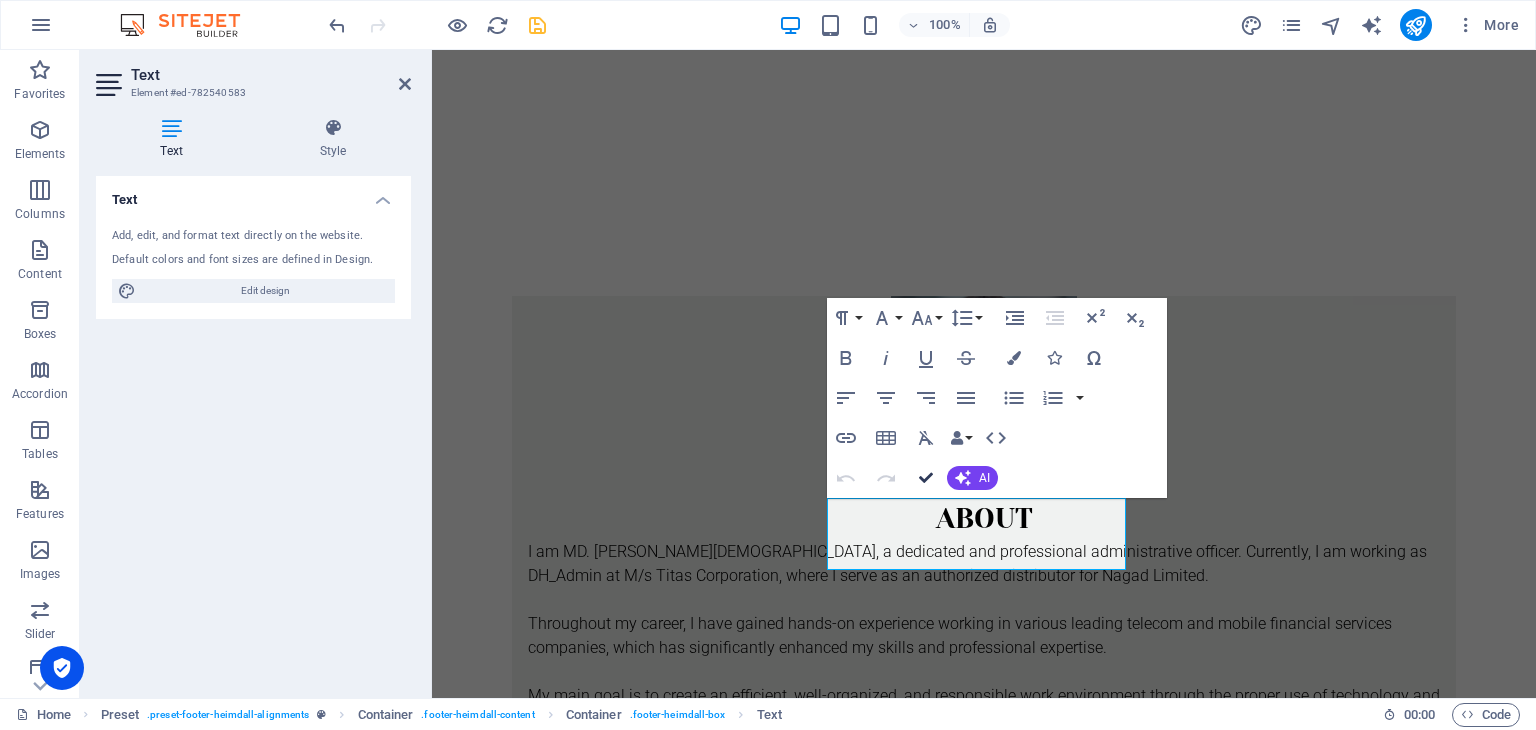 scroll, scrollTop: 1412, scrollLeft: 0, axis: vertical 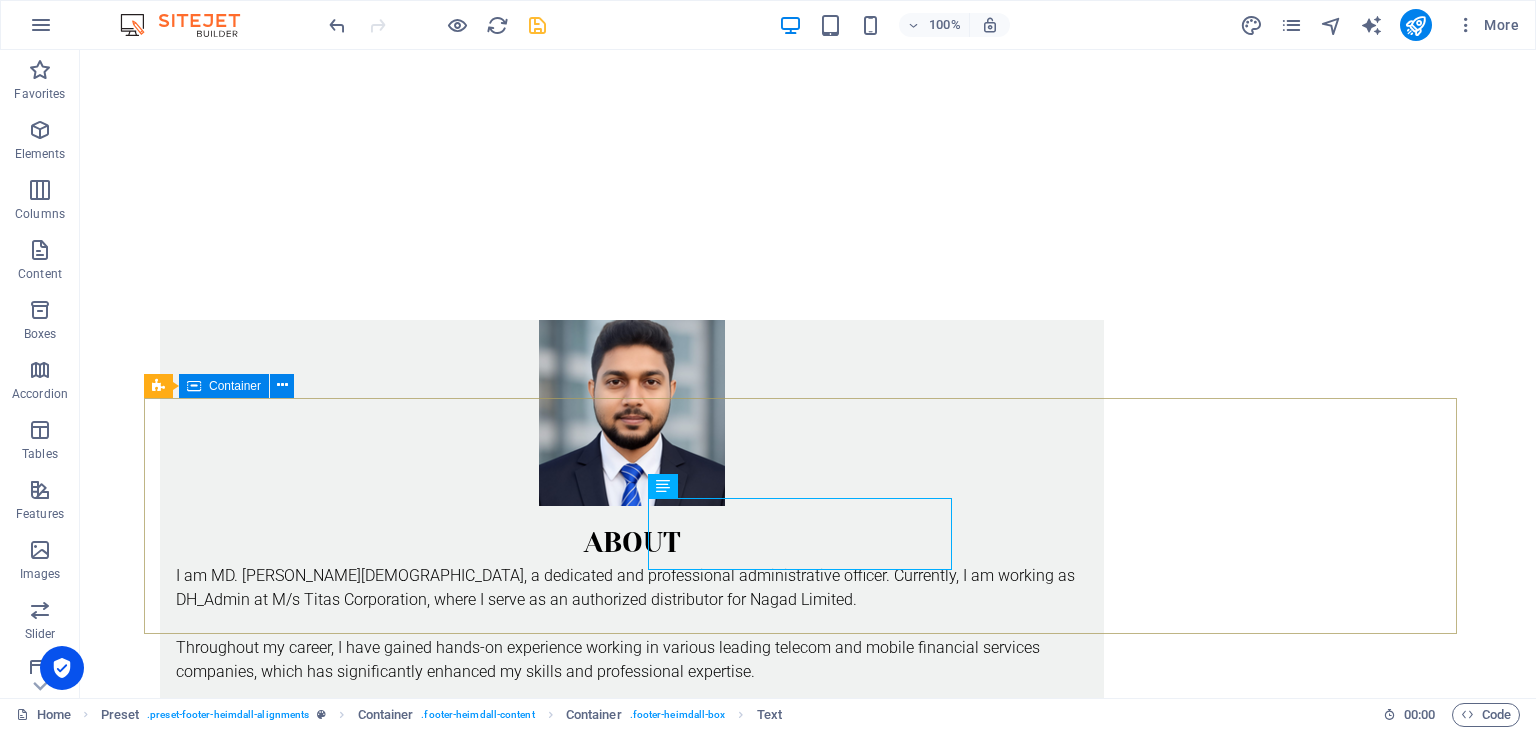 click on "Container" at bounding box center [235, 386] 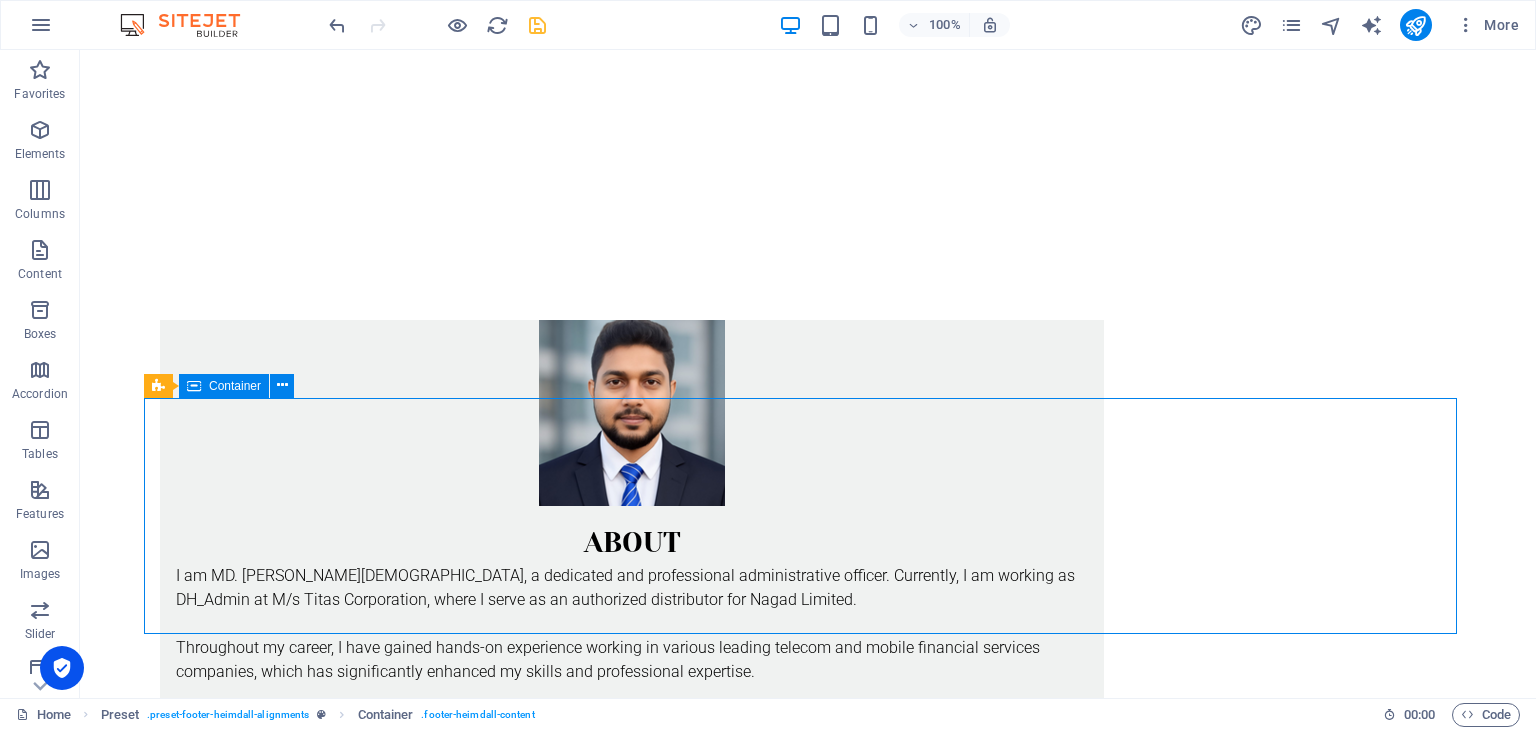 click on "Container" at bounding box center [235, 386] 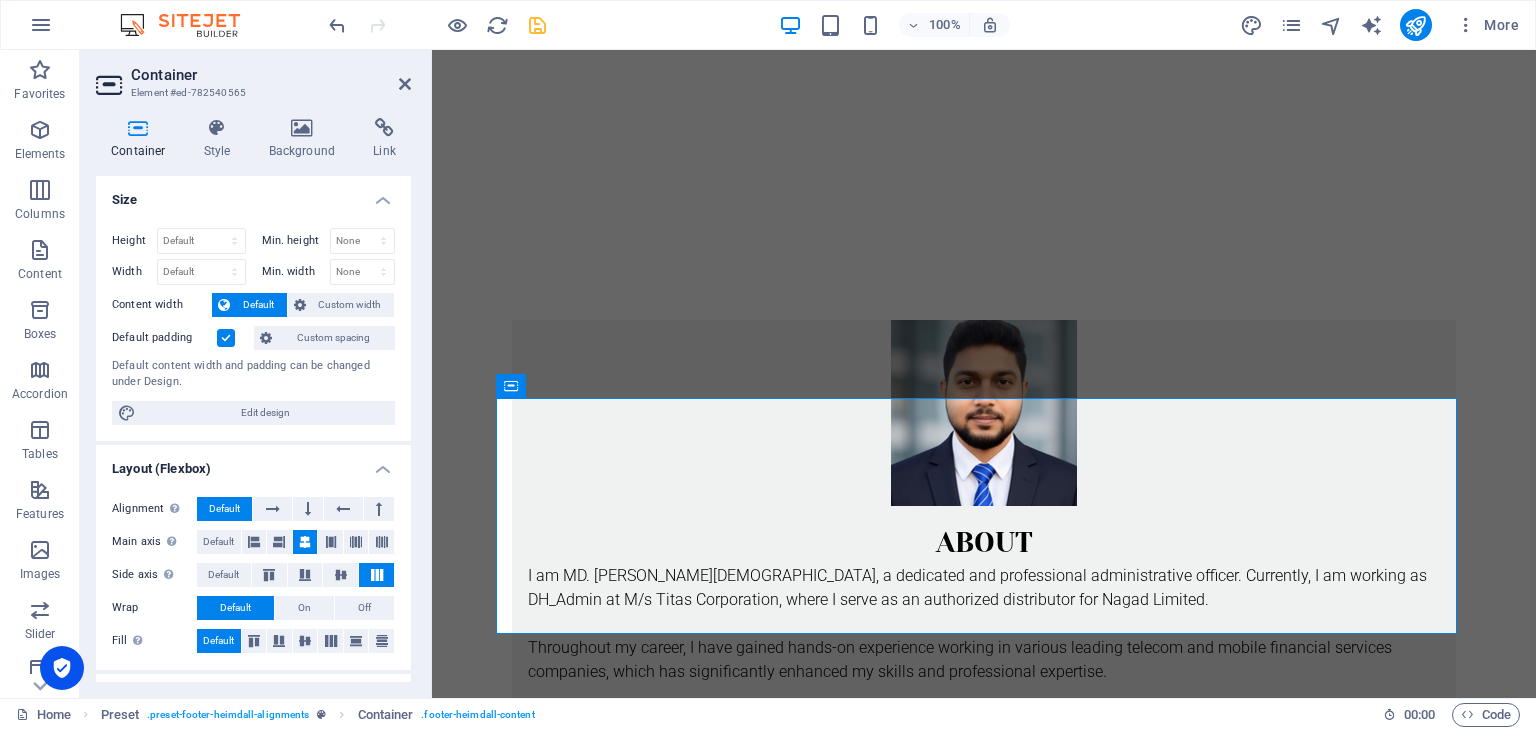 scroll, scrollTop: 1436, scrollLeft: 0, axis: vertical 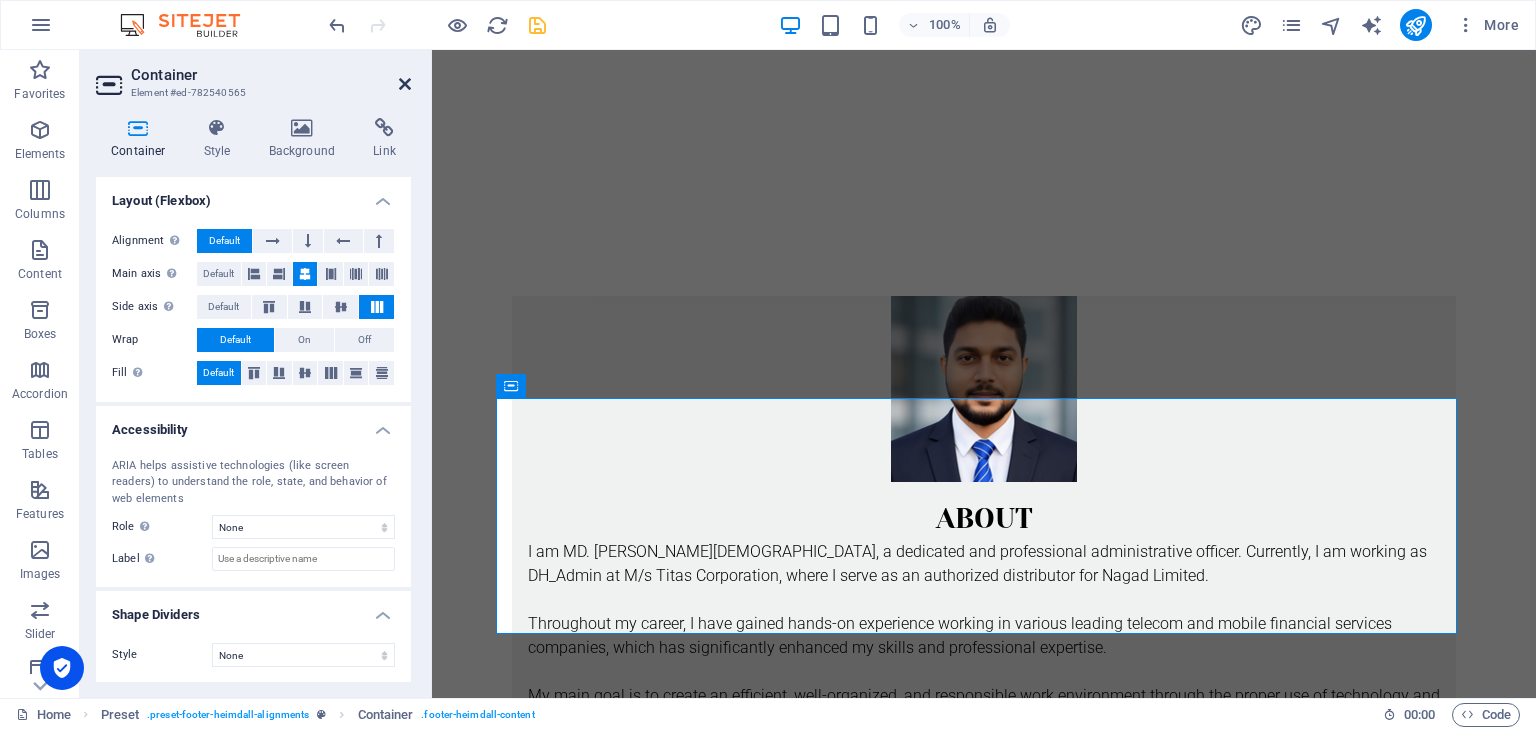 click at bounding box center (405, 84) 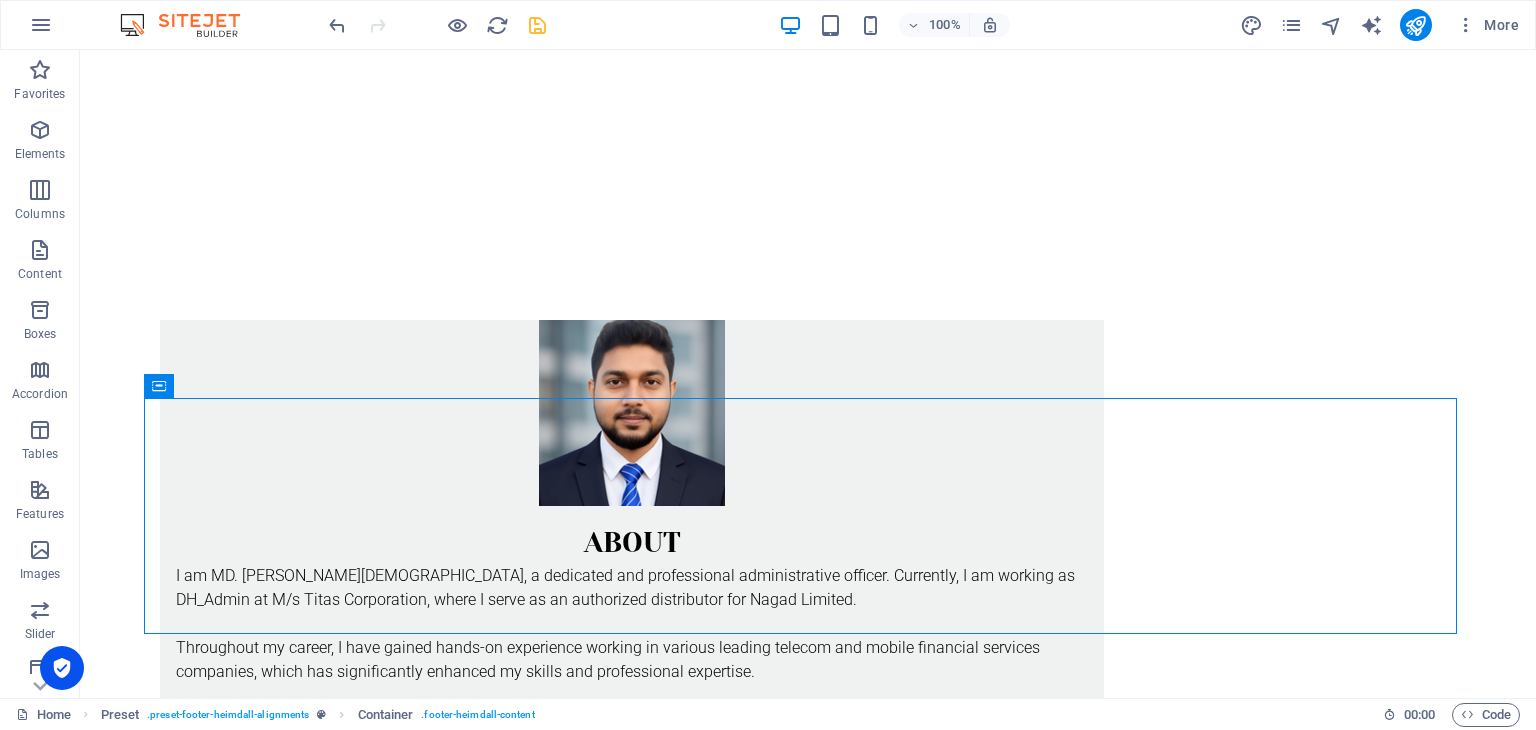 click on "Skip to main content
Home About Work News Partners Contact About me My work Partners Contact About I am MD. [PERSON_NAME][DEMOGRAPHIC_DATA], a dedicated and professional administrative officer. Currently, I am working as DH_Admin at M/s Titas Corporation, where I serve as an authorized distributor for Nagad Limited. Throughout my career, I have gained hands-on experience working in various leading telecom and mobile financial services companies, which has significantly enhanced my skills and professional expertise. My main goal is to create an efficient, well-organized, and responsible work environment through the proper use of technology and collaborative efforts. I am always eager to embrace new challenges and committed to continuous personal and professional growth. see more Work Lorem ipsum dolor sit amet, consectetuer adipiscing elit. Aenean commodo ligula eget dolor. Lorem ipsum dolor sit amet. see more Blog see more Phone Call me! [PHONE_NUMBER] [PHONE_NUMBER] Social Facebook Instagram Twitter Contact Legal Notice" at bounding box center [808, 912] 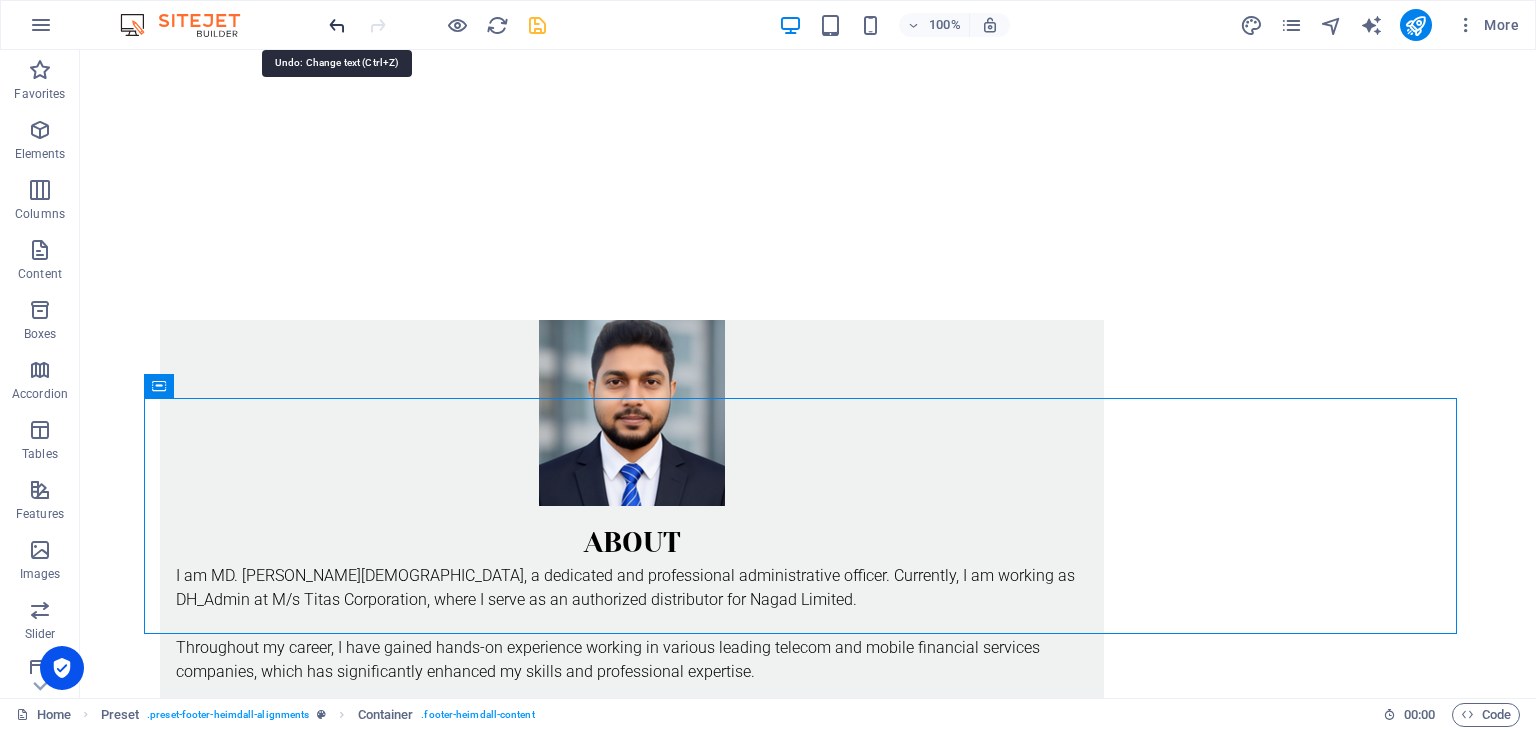 click at bounding box center (337, 25) 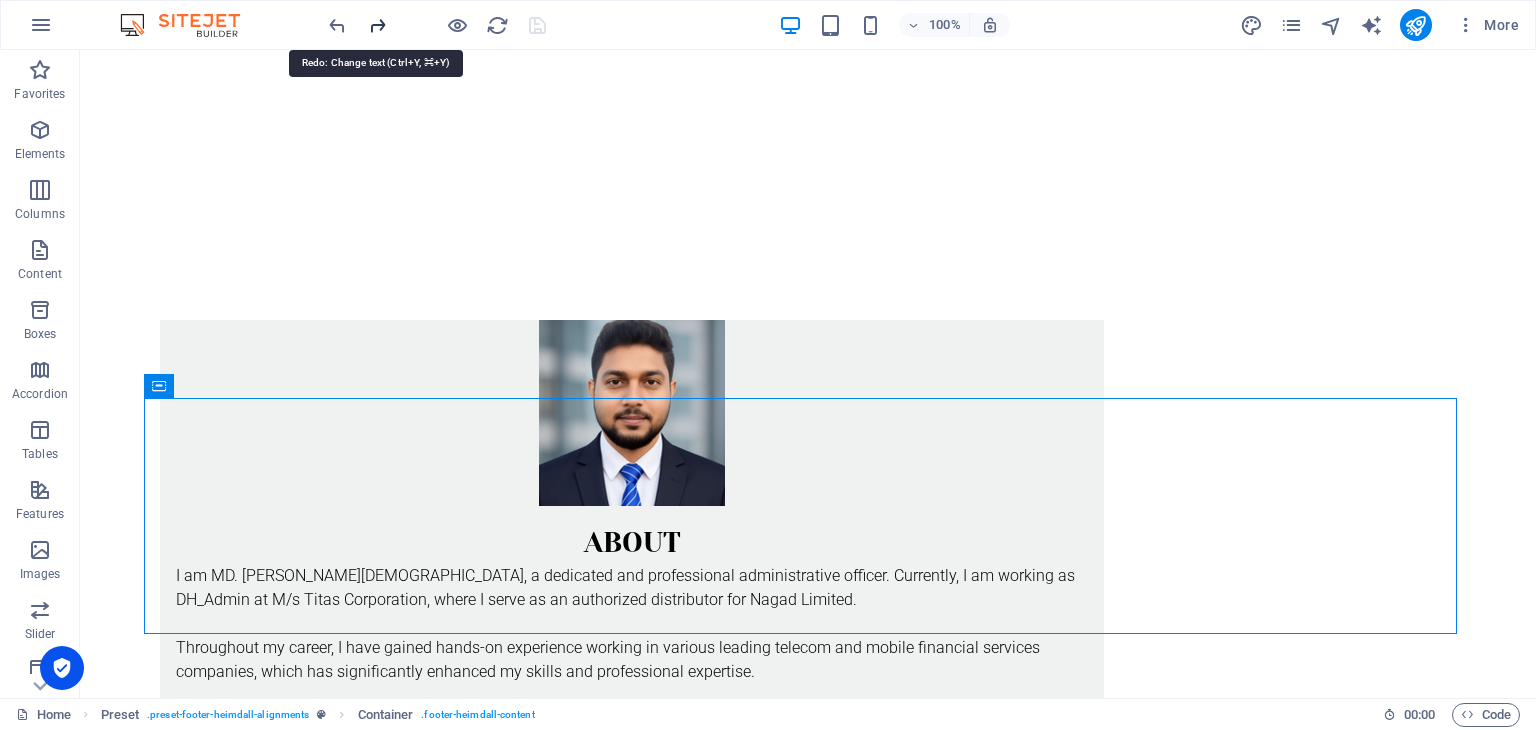 click at bounding box center [377, 25] 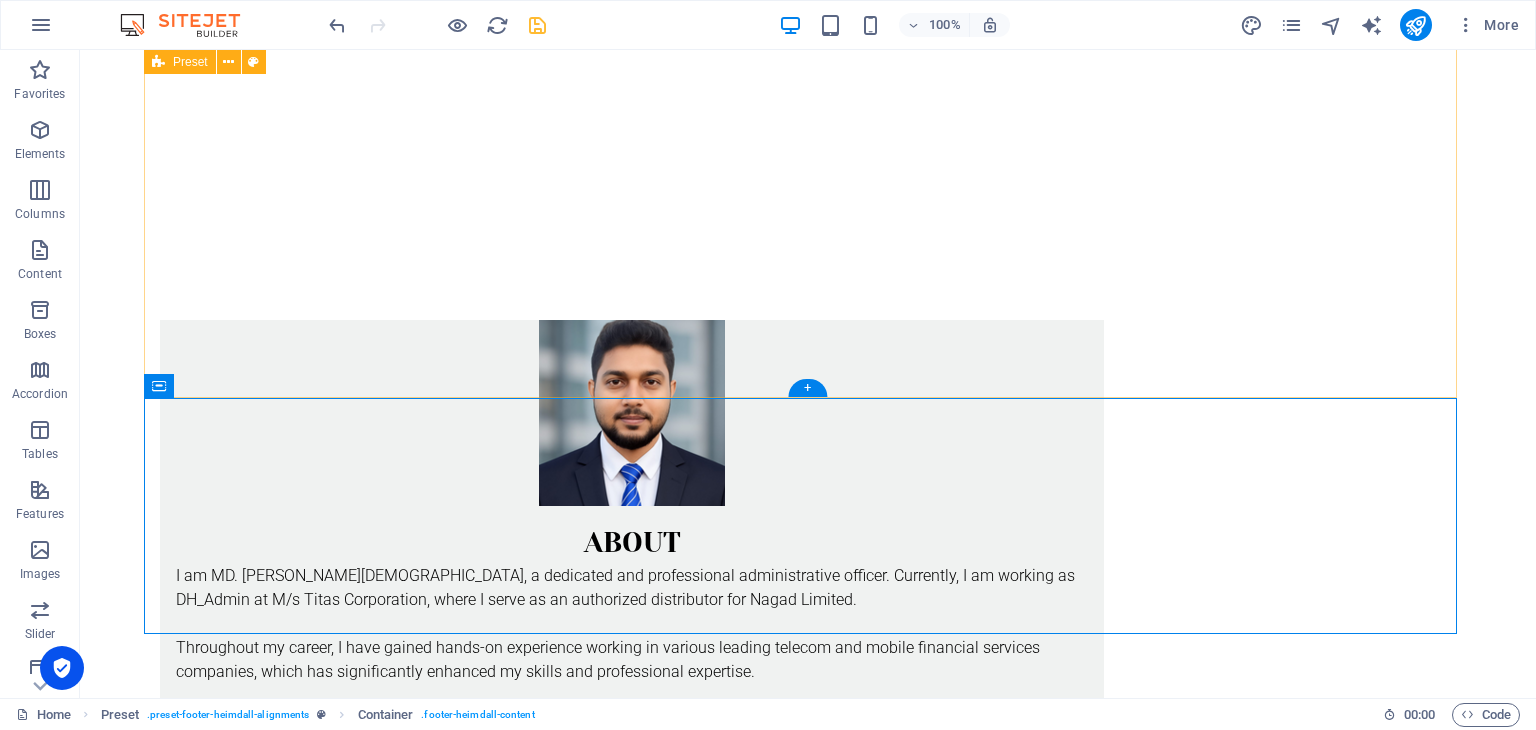 click on "About I am MD. [PERSON_NAME][DEMOGRAPHIC_DATA], a dedicated and professional administrative officer. Currently, I am working as DH_Admin at M/s Titas Corporation, where I serve as an authorized distributor for Nagad Limited. Throughout my career, I have gained hands-on experience working in various leading telecom and mobile financial services companies, which has significantly enhanced my skills and professional expertise. My main goal is to create an efficient, well-organized, and responsible work environment through the proper use of technology and collaborative efforts. I am always eager to embrace new challenges and committed to continuous personal and professional growth. see more Work Lorem ipsum dolor sit amet, consectetuer adipiscing elit. Aenean commodo ligula eget dolor. Lorem ipsum dolor sit amet. see more Blog Lorem ipsum dolor sit amet, consectetuer adipiscing elit. Aenean commodo ligula eget dolor. Lorem ipsum dolor sit amet. see more" at bounding box center (808, 1455) 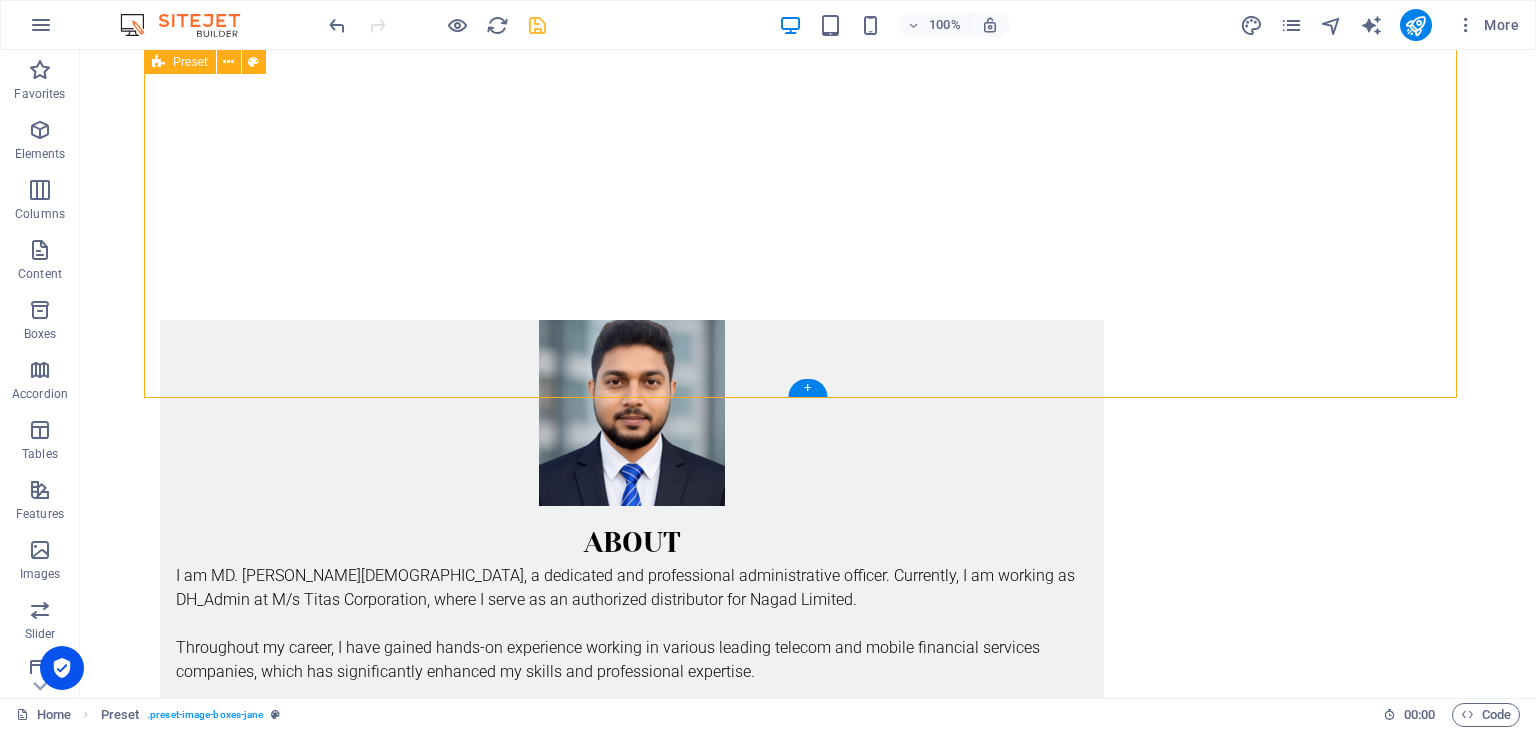click on "Skip to main content
Home About Work News Partners Contact About me My work Partners Contact About I am MD. [PERSON_NAME][DEMOGRAPHIC_DATA], a dedicated and professional administrative officer. Currently, I am working as DH_Admin at M/s Titas Corporation, where I serve as an authorized distributor for Nagad Limited. Throughout my career, I have gained hands-on experience working in various leading telecom and mobile financial services companies, which has significantly enhanced my skills and professional expertise. My main goal is to create an efficient, well-organized, and responsible work environment through the proper use of technology and collaborative efforts. I am always eager to embrace new challenges and committed to continuous personal and professional growth. see more Work Lorem ipsum dolor sit amet, consectetuer adipiscing elit. Aenean commodo ligula eget dolor. Lorem ipsum dolor sit amet. see more Blog see more Phone Call me! [PHONE_NUMBER] [PHONE_NUMBER] Social Facebook Instagram Twitter Contact Legal Notice" at bounding box center (808, 912) 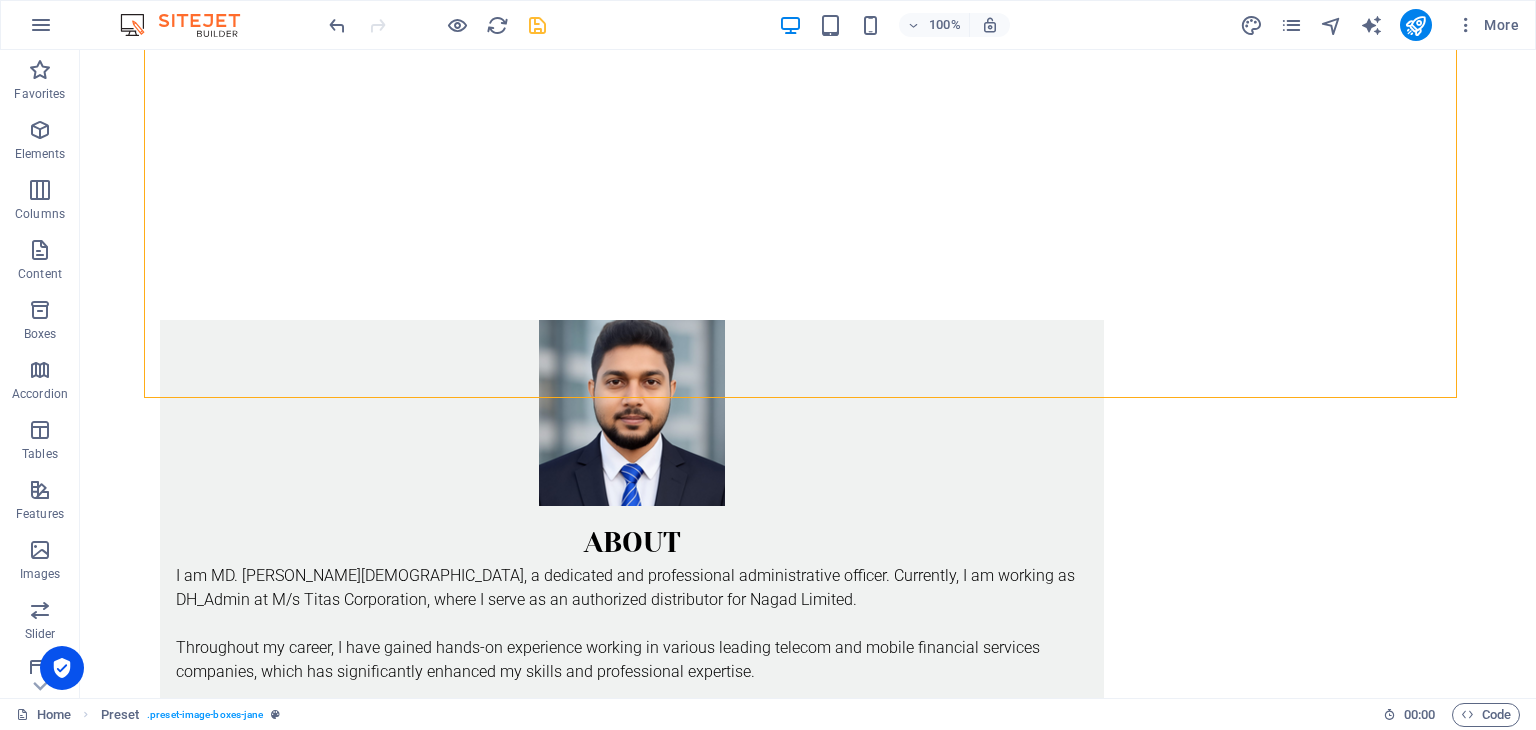 click on "Skip to main content
Home About Work News Partners Contact About me My work Partners Contact About I am MD. [PERSON_NAME][DEMOGRAPHIC_DATA], a dedicated and professional administrative officer. Currently, I am working as DH_Admin at M/s Titas Corporation, where I serve as an authorized distributor for Nagad Limited. Throughout my career, I have gained hands-on experience working in various leading telecom and mobile financial services companies, which has significantly enhanced my skills and professional expertise. My main goal is to create an efficient, well-organized, and responsible work environment through the proper use of technology and collaborative efforts. I am always eager to embrace new challenges and committed to continuous personal and professional growth. see more Work Lorem ipsum dolor sit amet, consectetuer adipiscing elit. Aenean commodo ligula eget dolor. Lorem ipsum dolor sit amet. see more Blog see more Phone Call me! [PHONE_NUMBER] [PHONE_NUMBER] Social Facebook Instagram Twitter Contact Legal Notice" at bounding box center [808, 912] 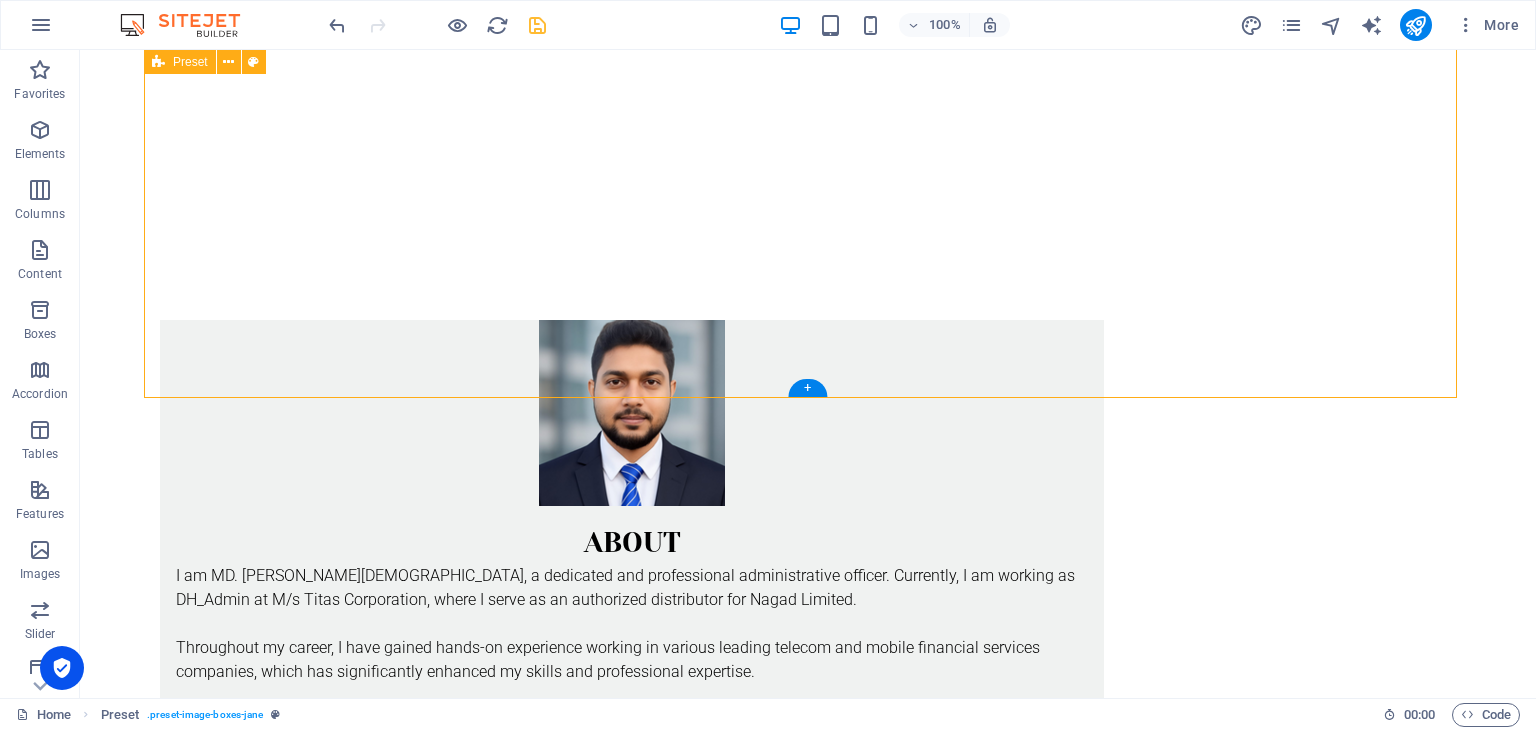 click on "About I am MD. [PERSON_NAME][DEMOGRAPHIC_DATA], a dedicated and professional administrative officer. Currently, I am working as DH_Admin at M/s Titas Corporation, where I serve as an authorized distributor for Nagad Limited. Throughout my career, I have gained hands-on experience working in various leading telecom and mobile financial services companies, which has significantly enhanced my skills and professional expertise. My main goal is to create an efficient, well-organized, and responsible work environment through the proper use of technology and collaborative efforts. I am always eager to embrace new challenges and committed to continuous personal and professional growth. see more Work Lorem ipsum dolor sit amet, consectetuer adipiscing elit. Aenean commodo ligula eget dolor. Lorem ipsum dolor sit amet. see more Blog Lorem ipsum dolor sit amet, consectetuer adipiscing elit. Aenean commodo ligula eget dolor. Lorem ipsum dolor sit amet. see more" at bounding box center (808, 1455) 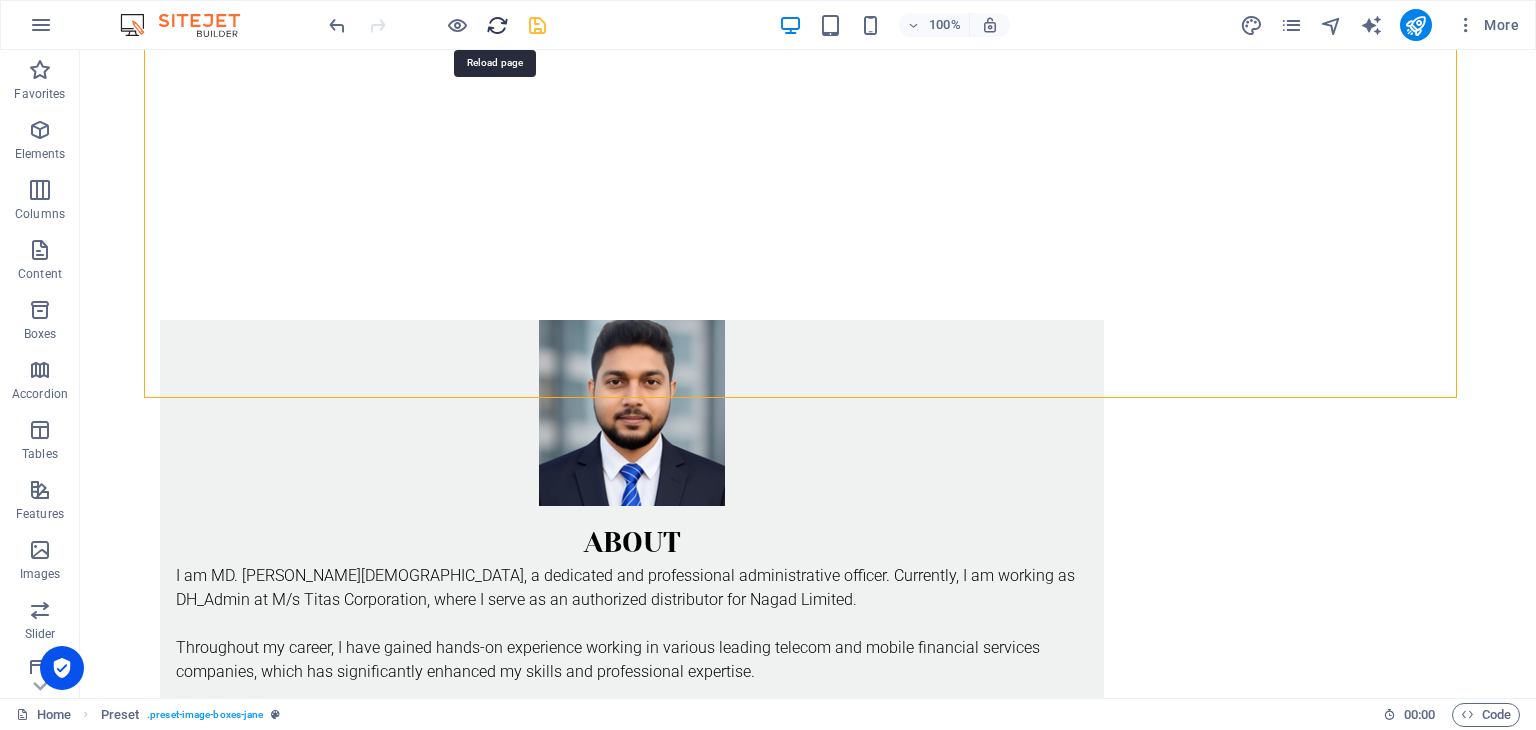 click at bounding box center (497, 25) 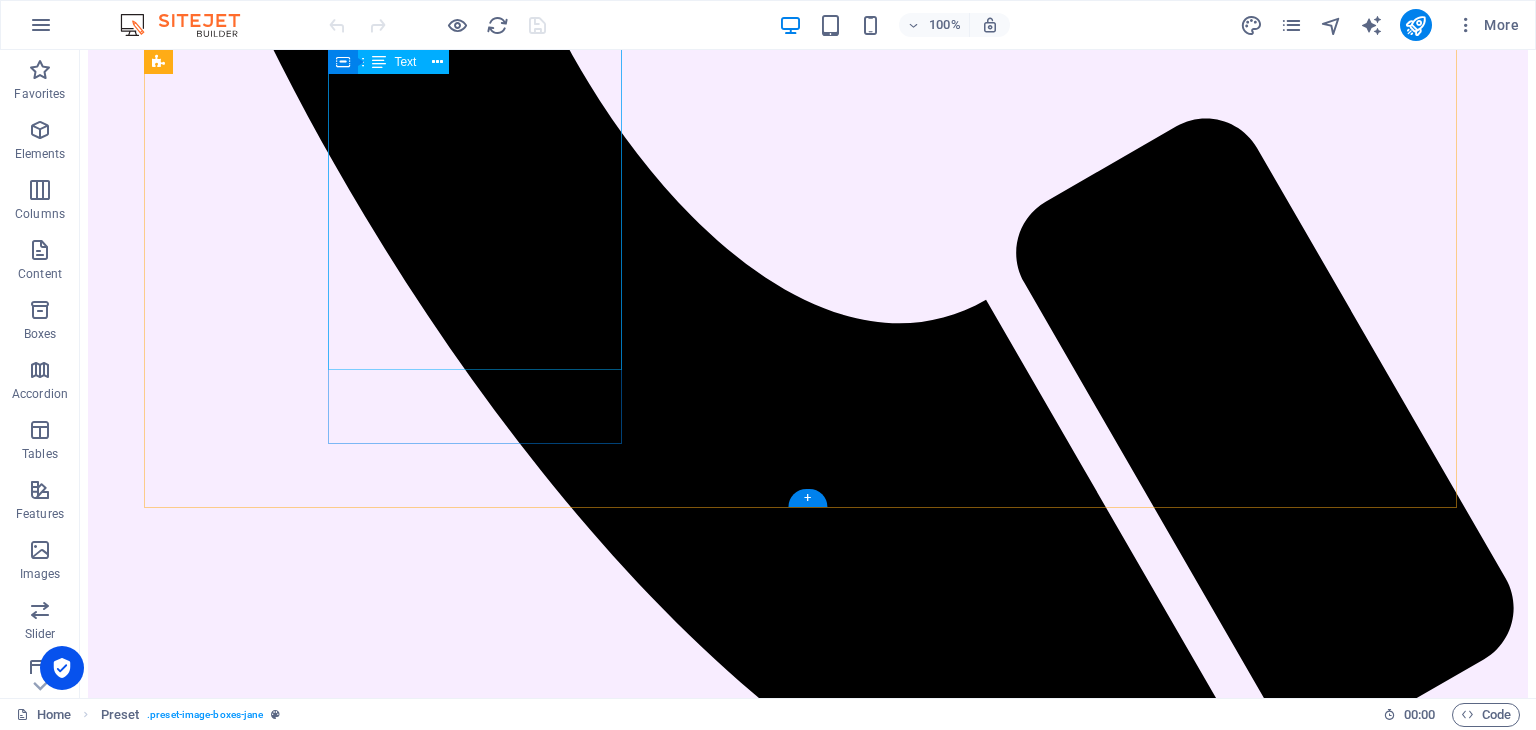 scroll, scrollTop: 1412, scrollLeft: 0, axis: vertical 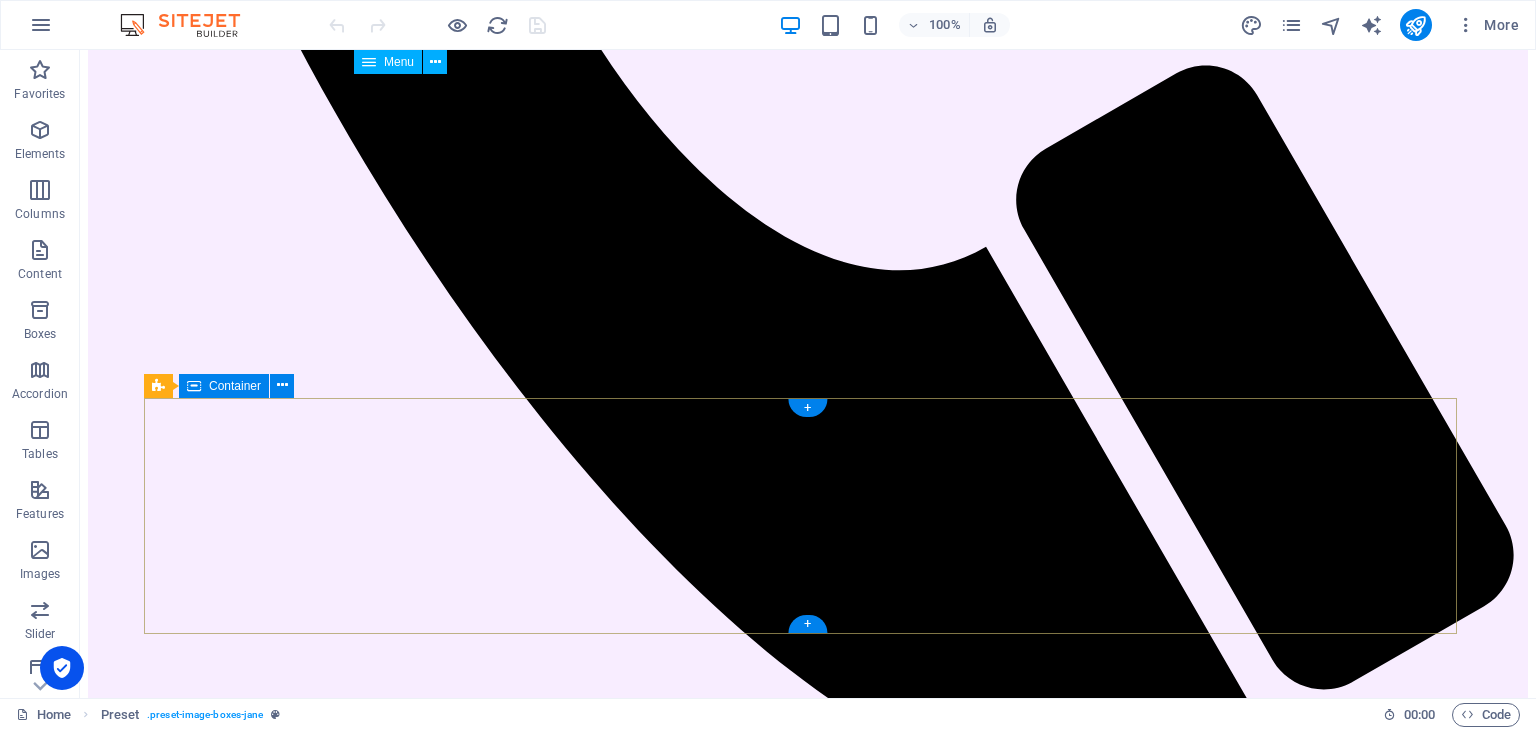 click on "Phone Call me! [PHONE_NUMBER] [PHONE_NUMBER] Social Facebook Instagram Twitter Contact [EMAIL_ADDRESS][DOMAIN_NAME] Legal Notice Privacy" at bounding box center [808, 4561] 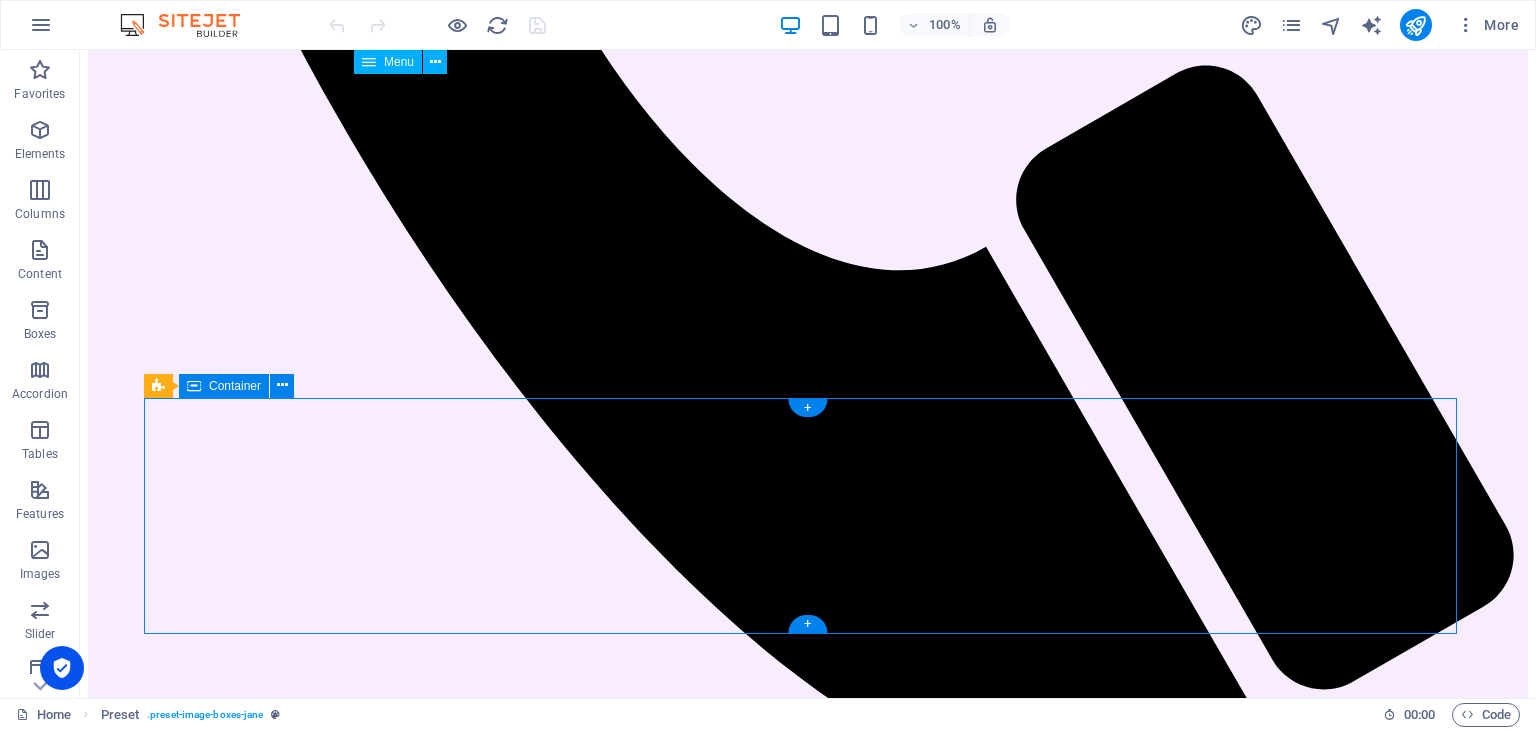 click on "Phone Call me! [PHONE_NUMBER] [PHONE_NUMBER] Social Facebook Instagram Twitter Contact [EMAIL_ADDRESS][DOMAIN_NAME] Legal Notice Privacy" at bounding box center (808, 4561) 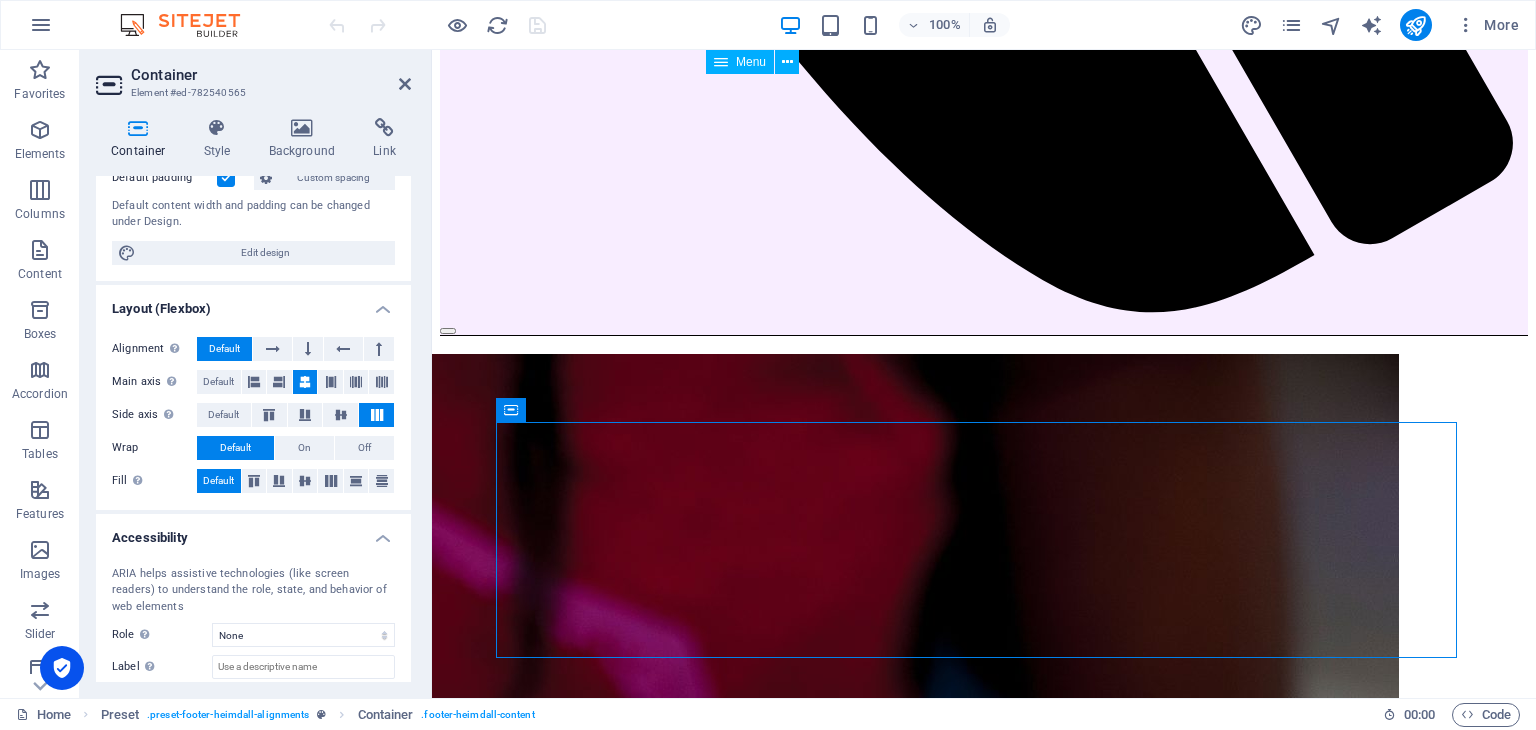scroll, scrollTop: 68, scrollLeft: 0, axis: vertical 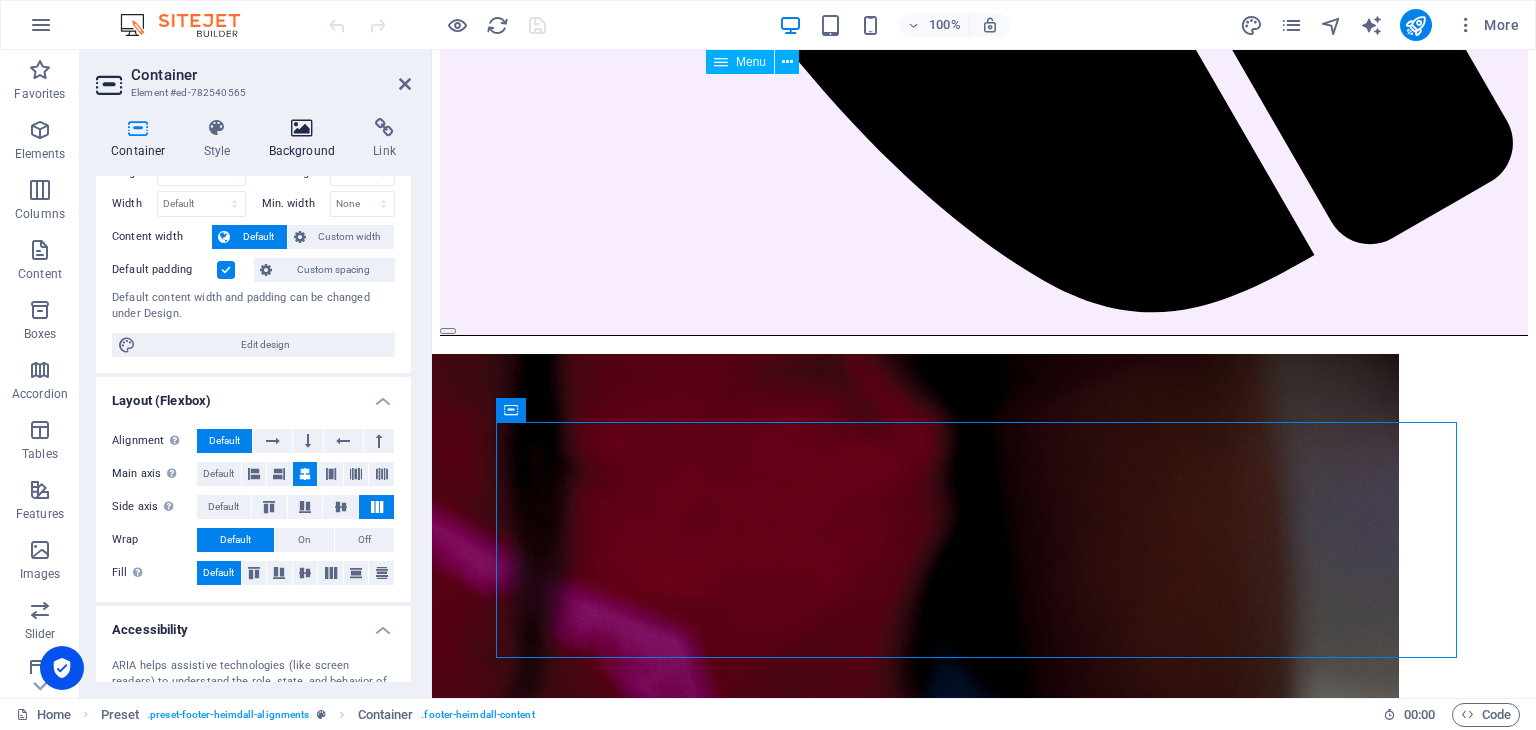 click at bounding box center (302, 128) 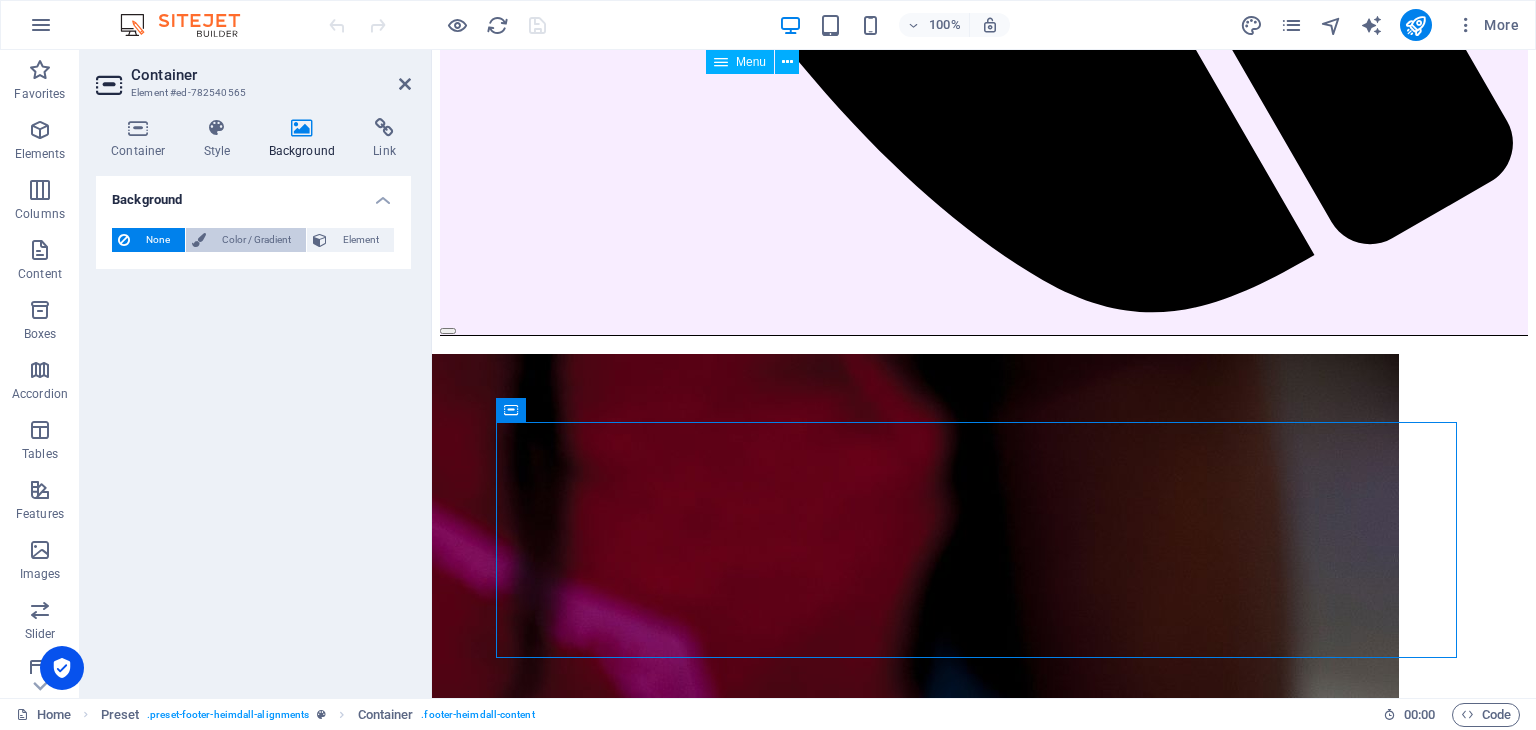 click on "Color / Gradient" at bounding box center (256, 240) 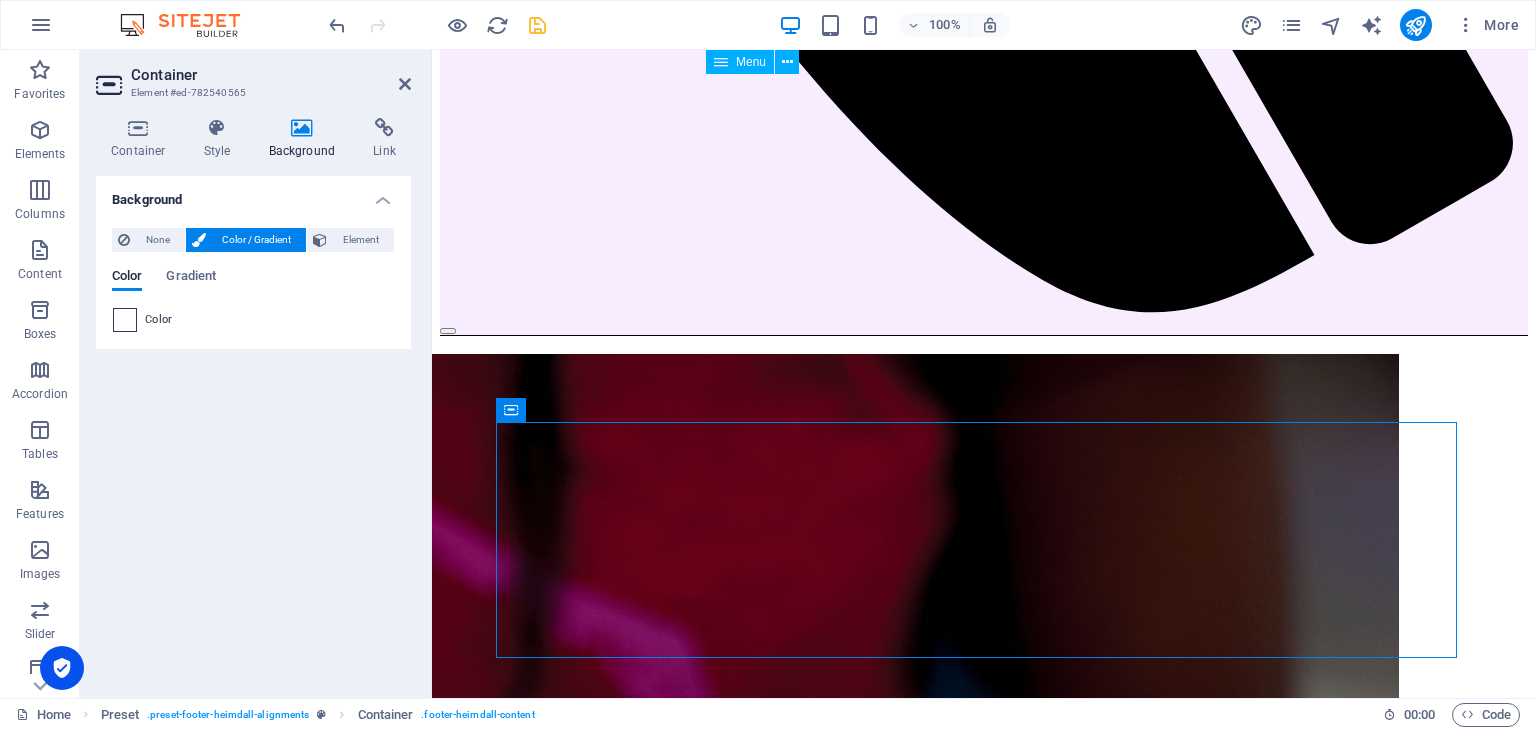 click at bounding box center (125, 320) 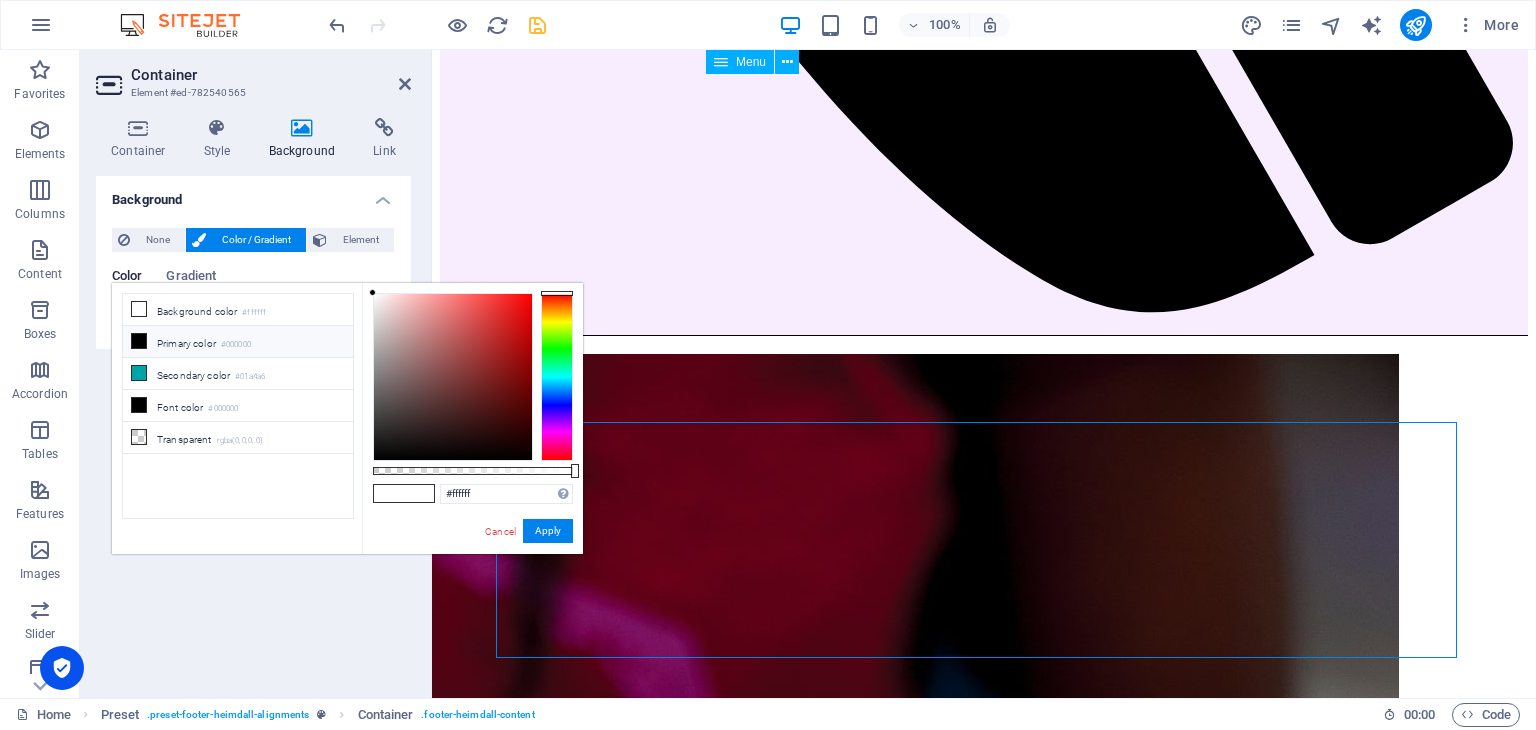 click on "Primary color
#000000" at bounding box center [238, 342] 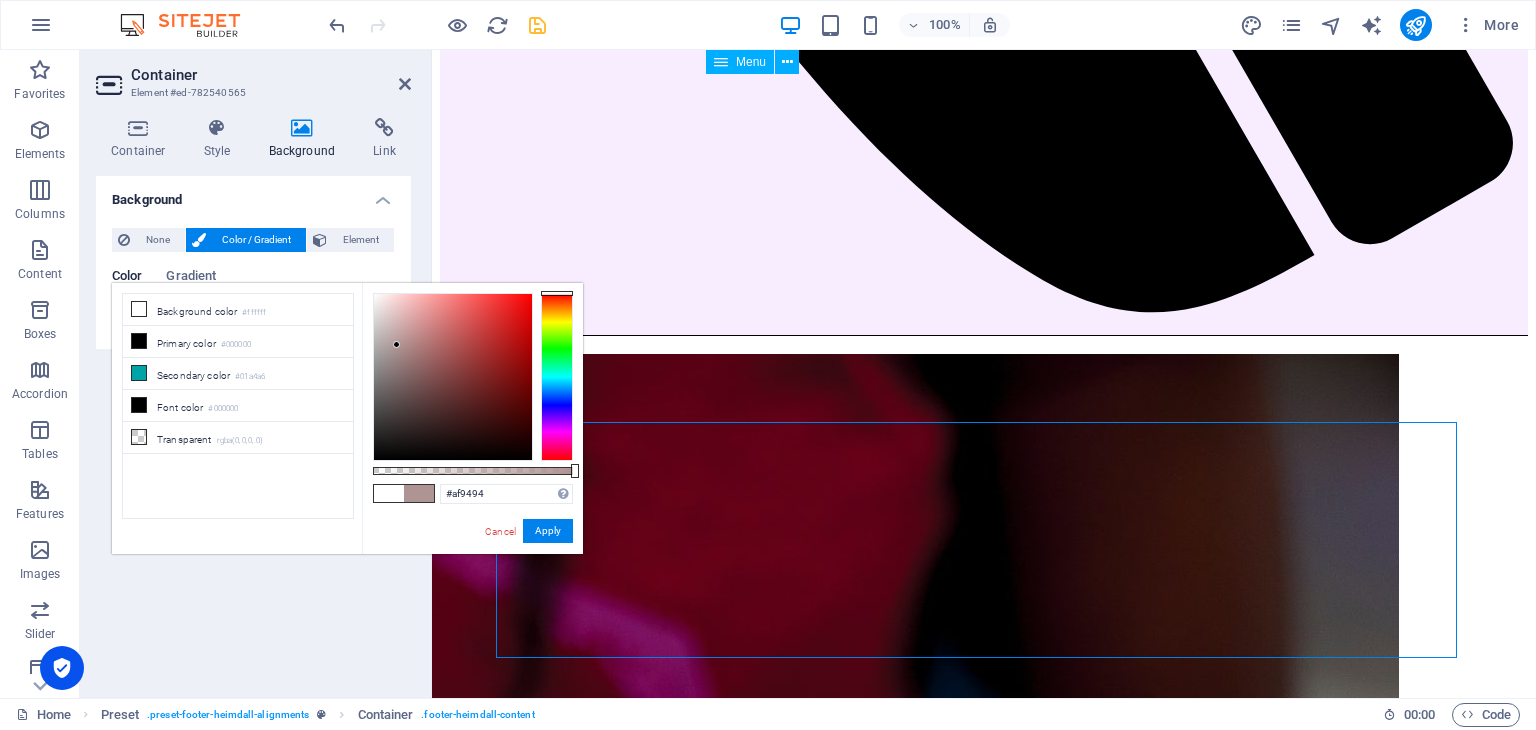 click at bounding box center [453, 377] 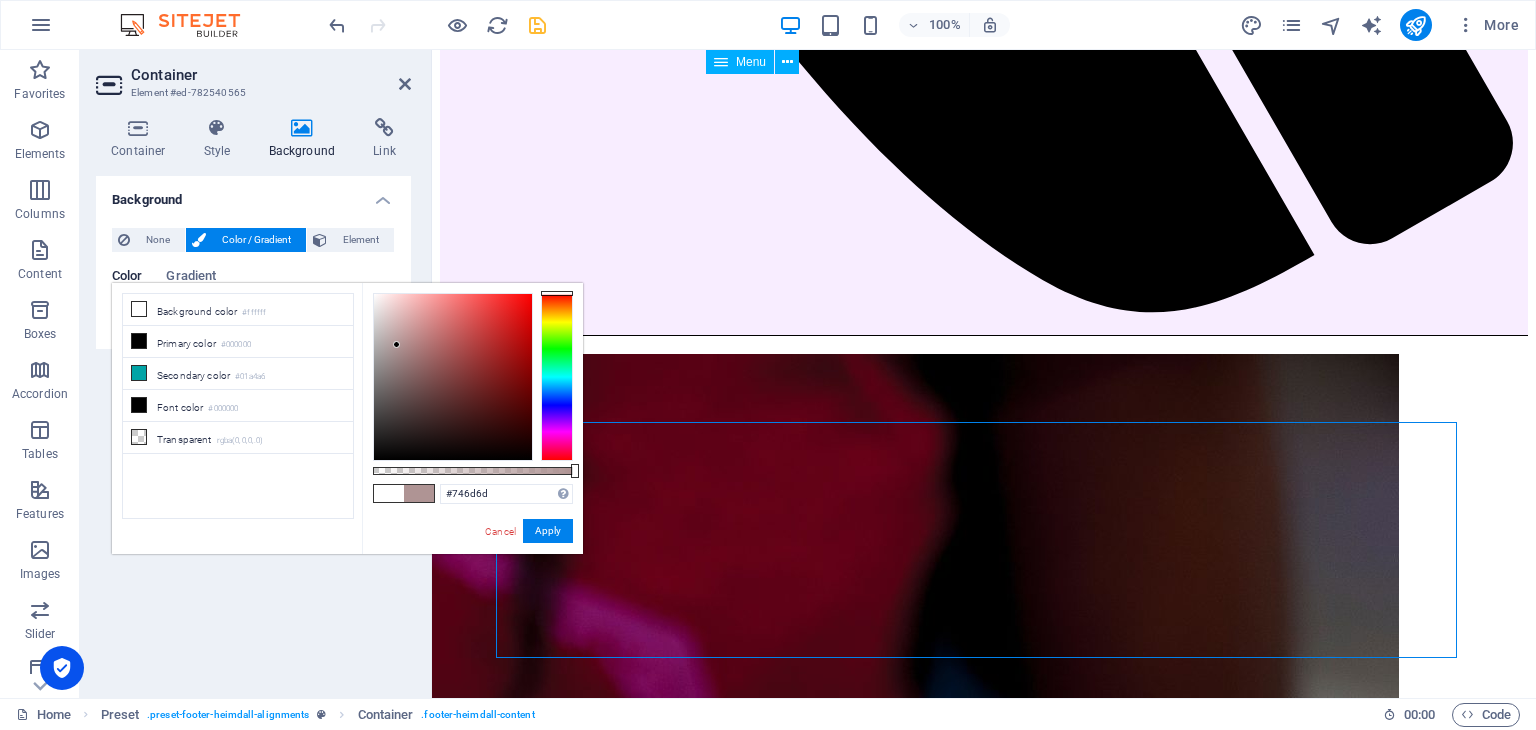 click at bounding box center [453, 377] 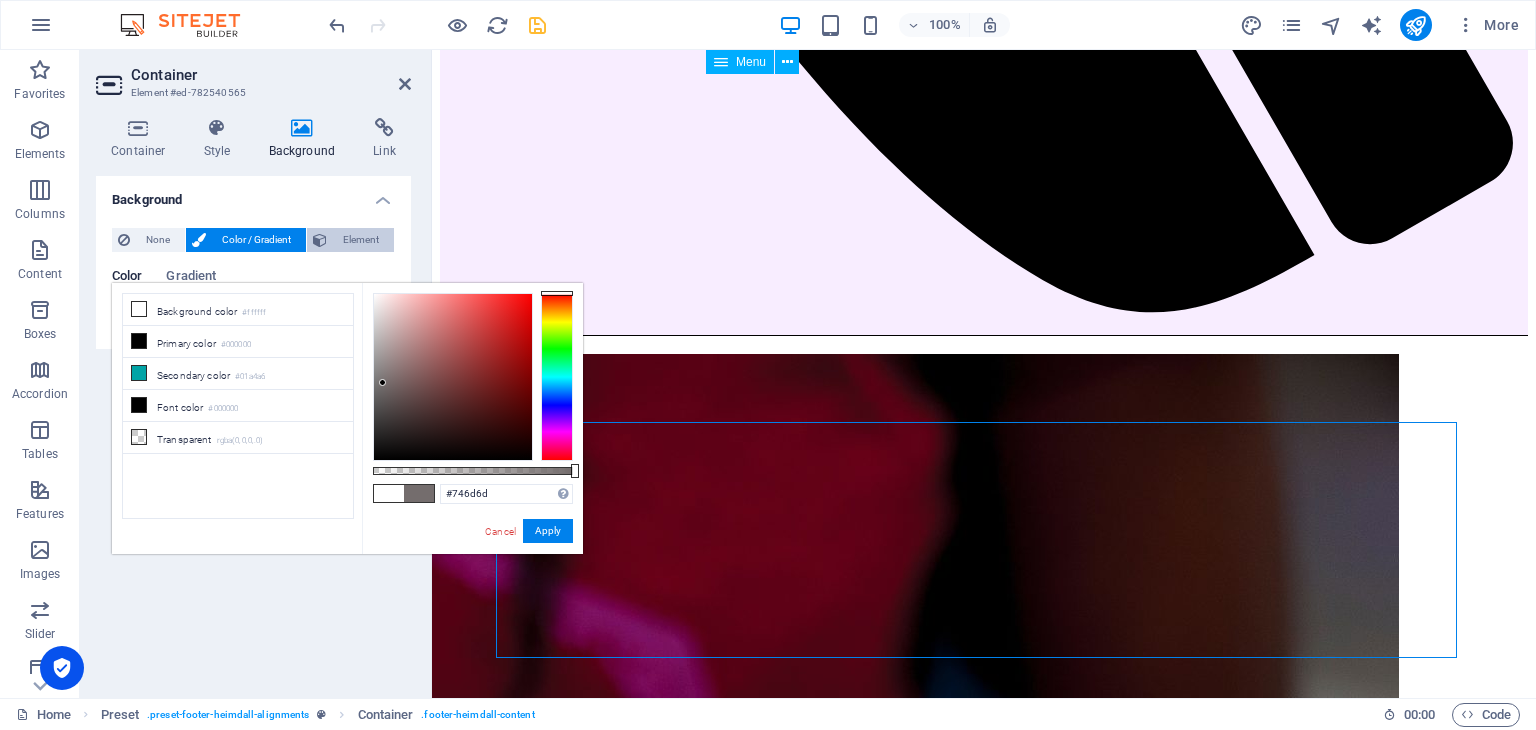 click on "Element" at bounding box center (360, 240) 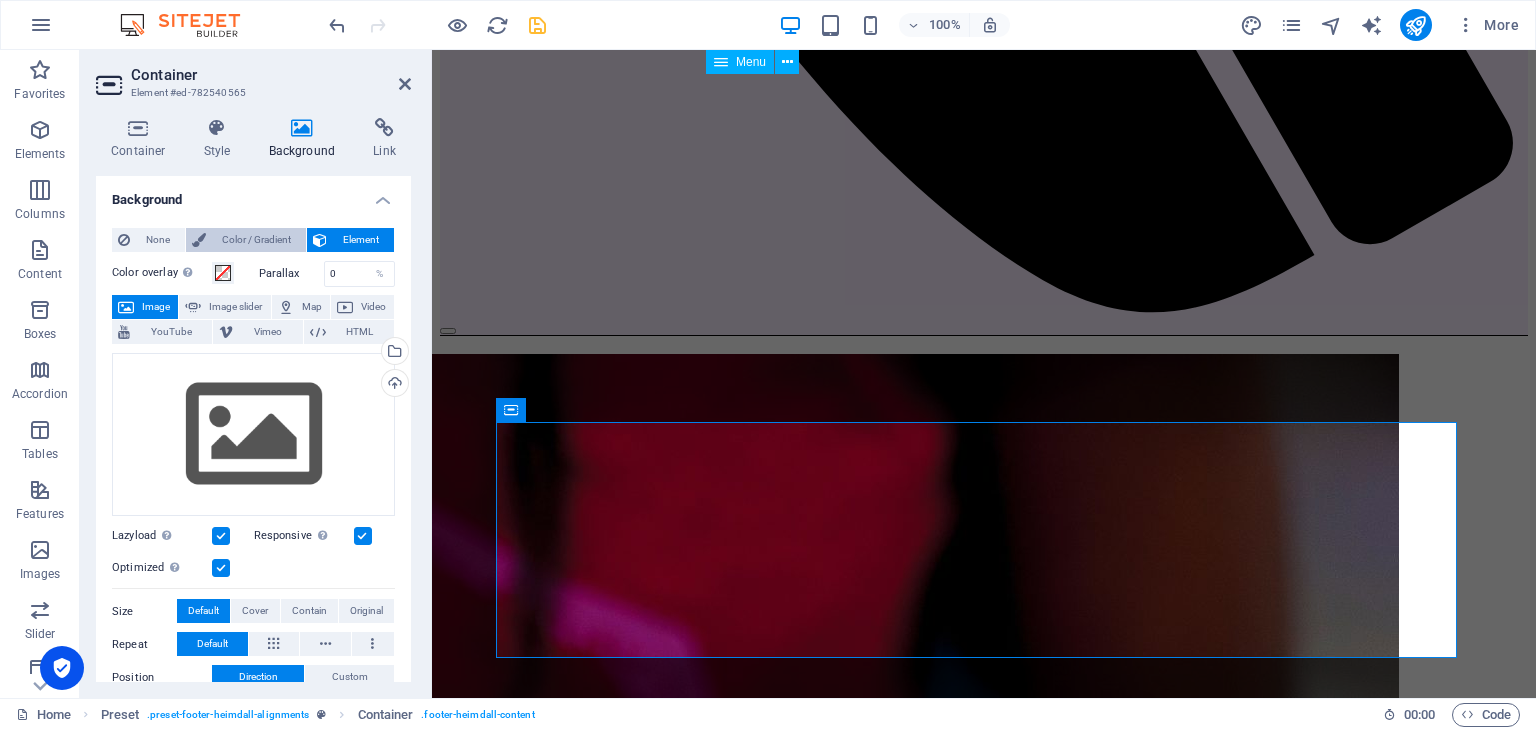 click on "Color / Gradient" at bounding box center (256, 240) 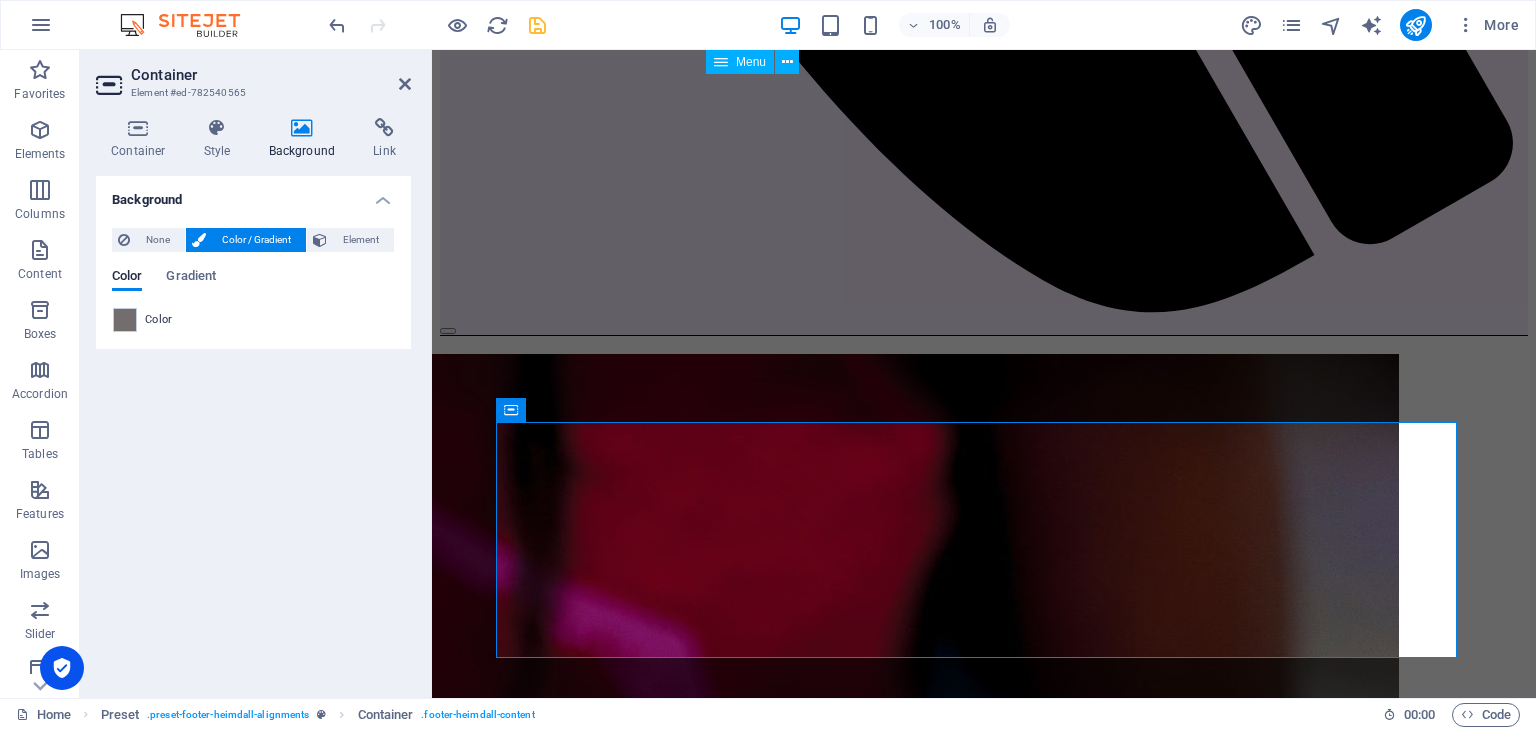 click on "Color" at bounding box center (253, 320) 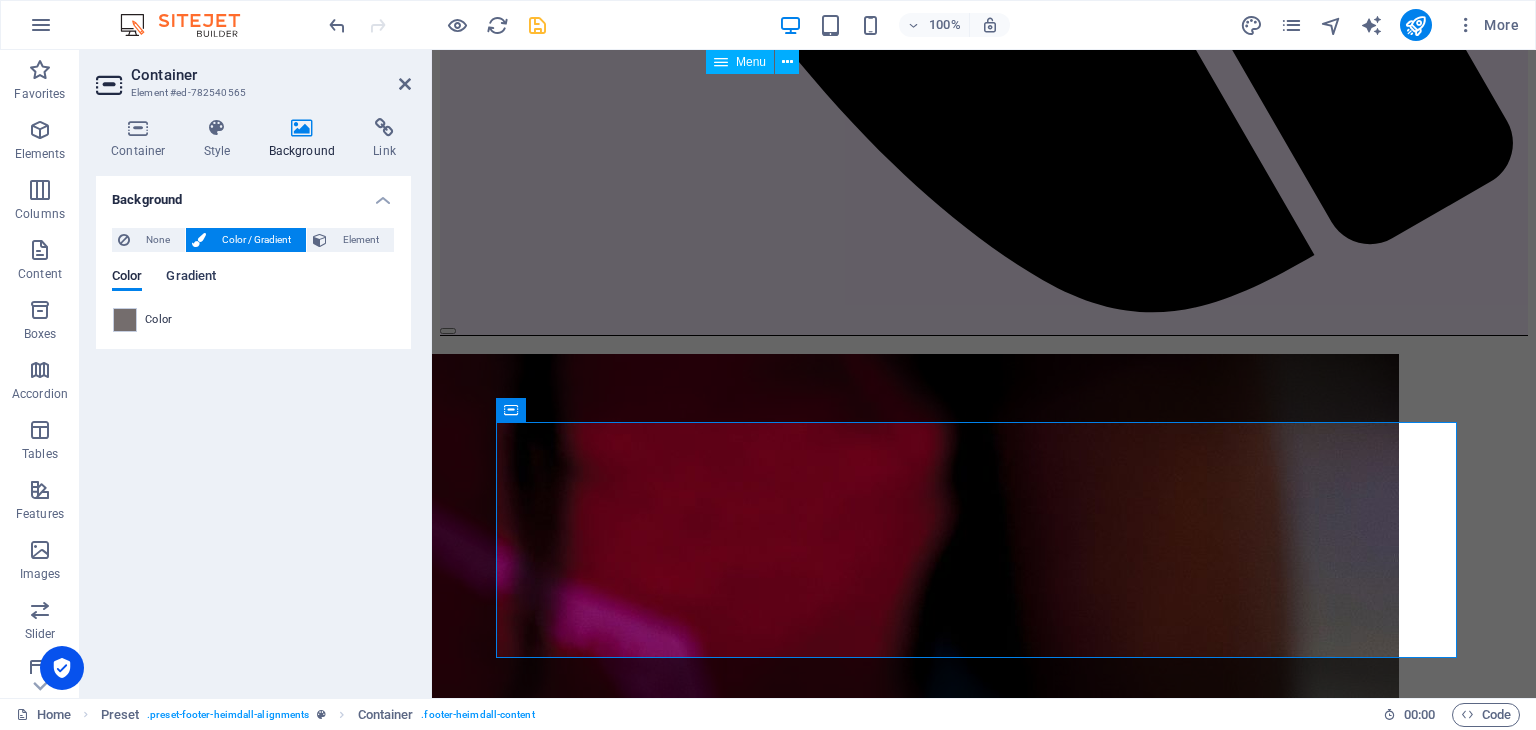 click on "Gradient" at bounding box center [191, 278] 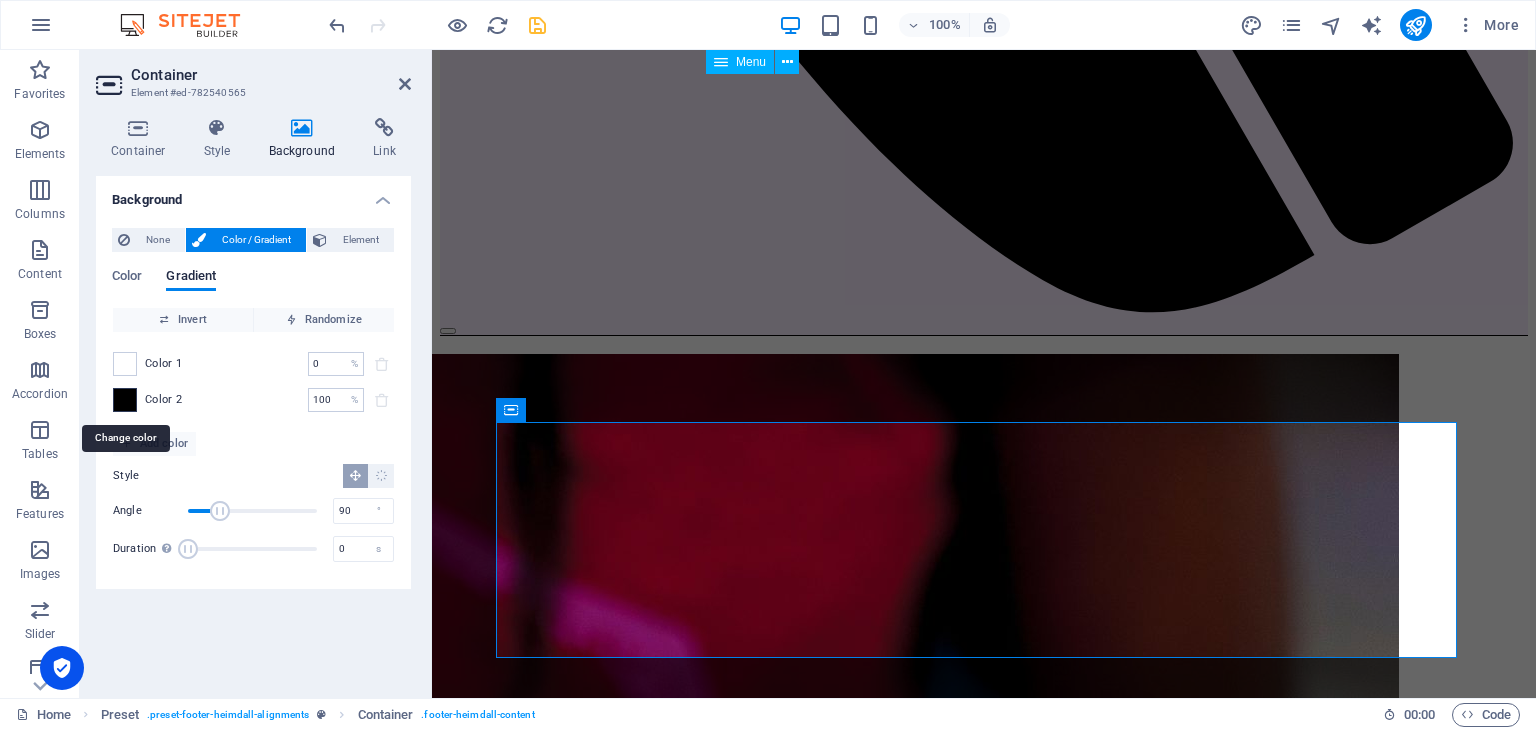 click at bounding box center [125, 400] 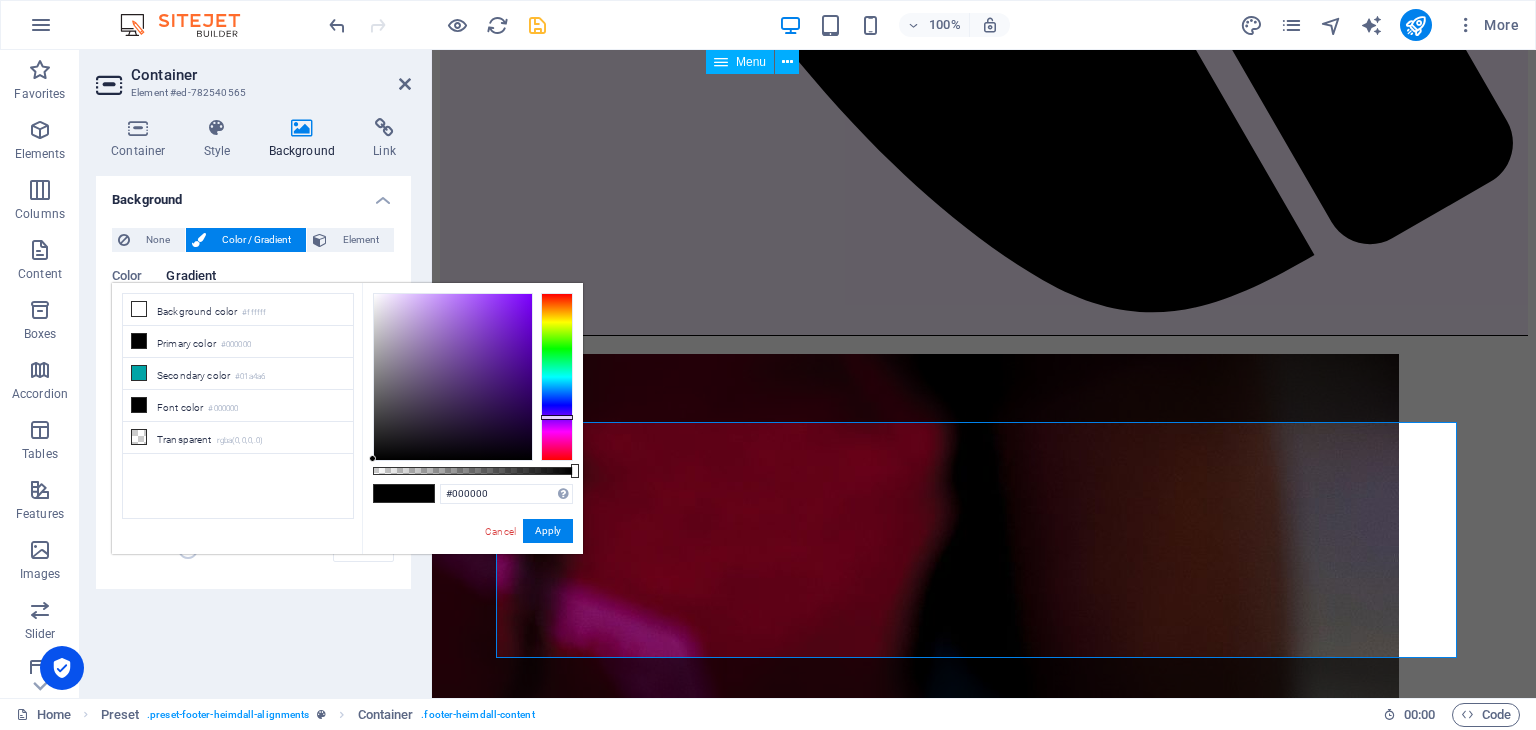 drag, startPoint x: 551, startPoint y: 377, endPoint x: 552, endPoint y: 417, distance: 40.012497 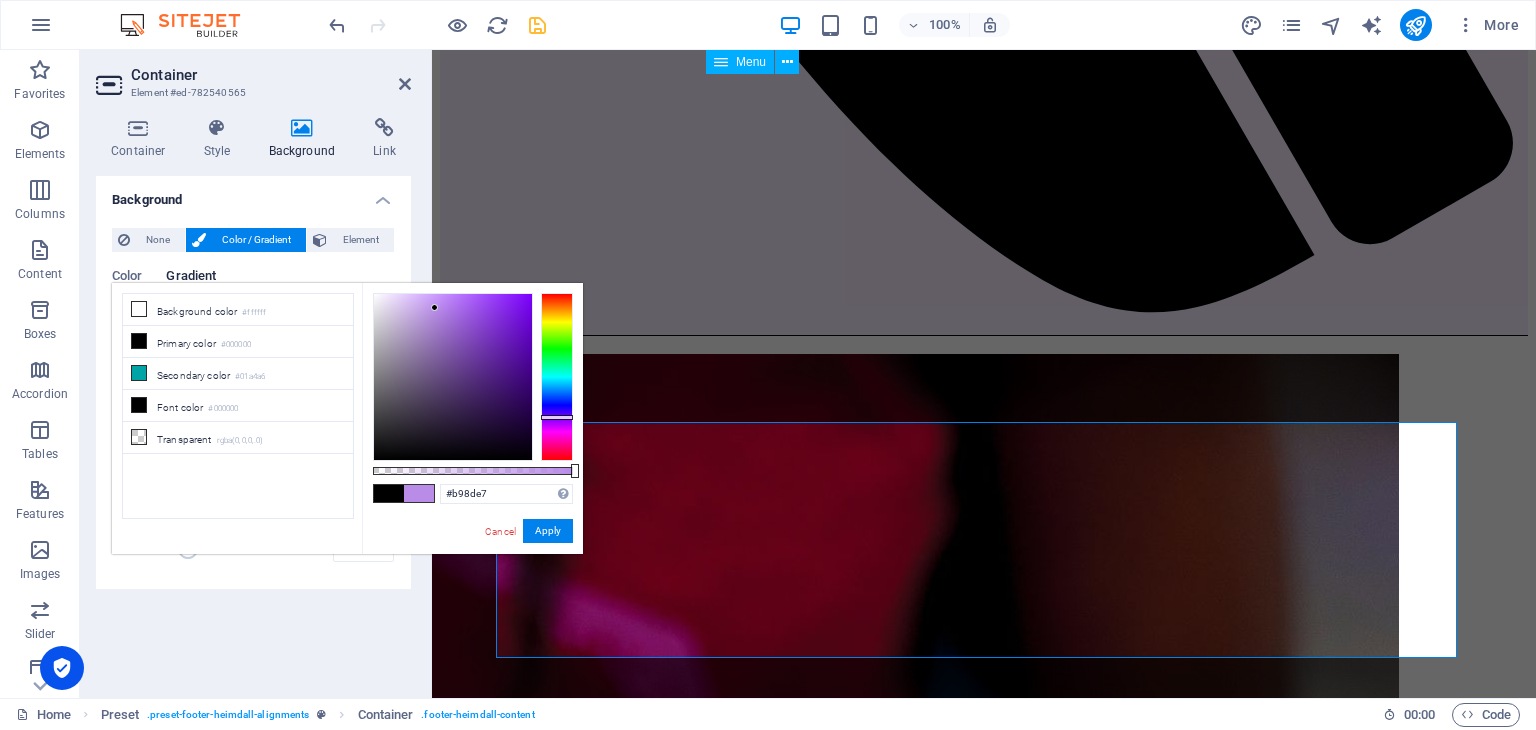 click at bounding box center (453, 377) 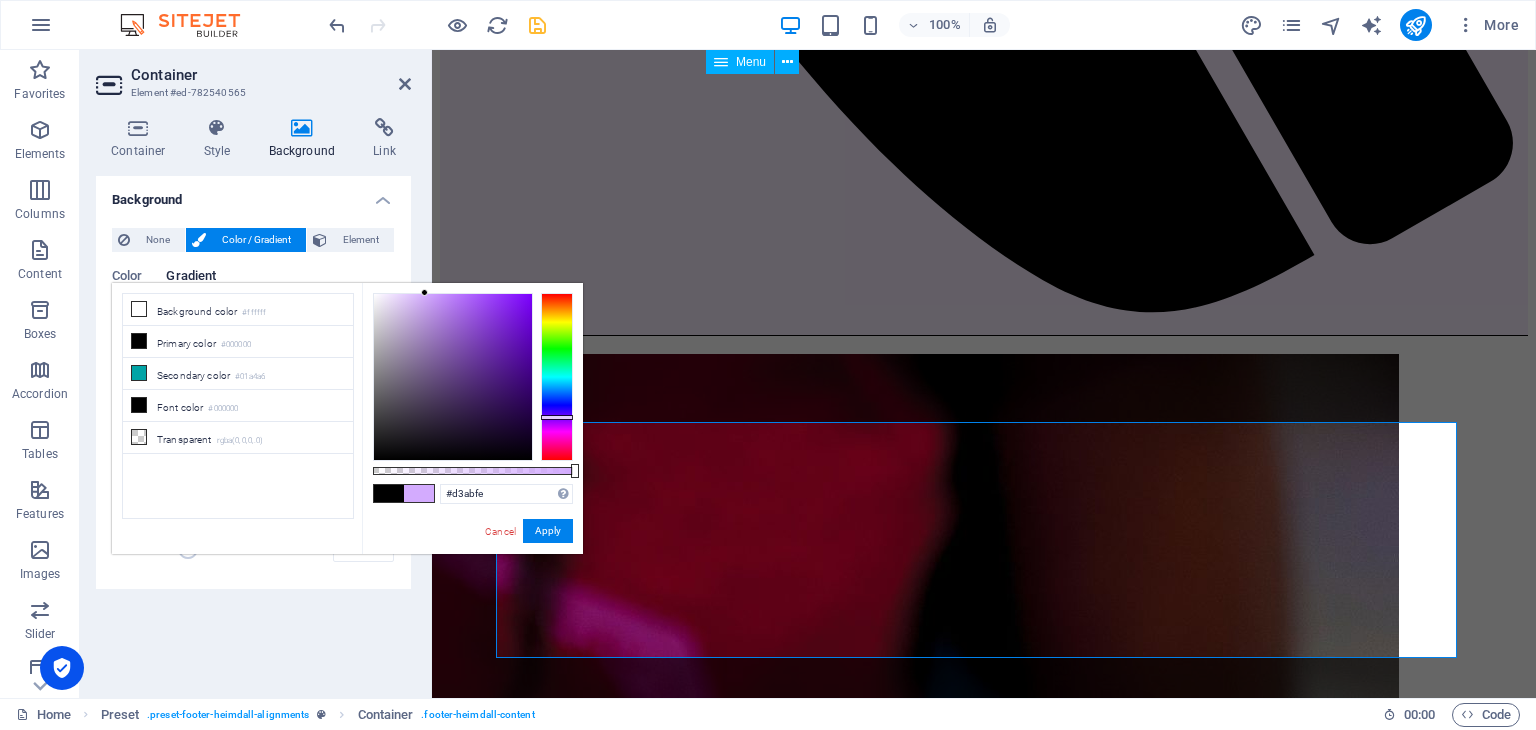 click at bounding box center [453, 377] 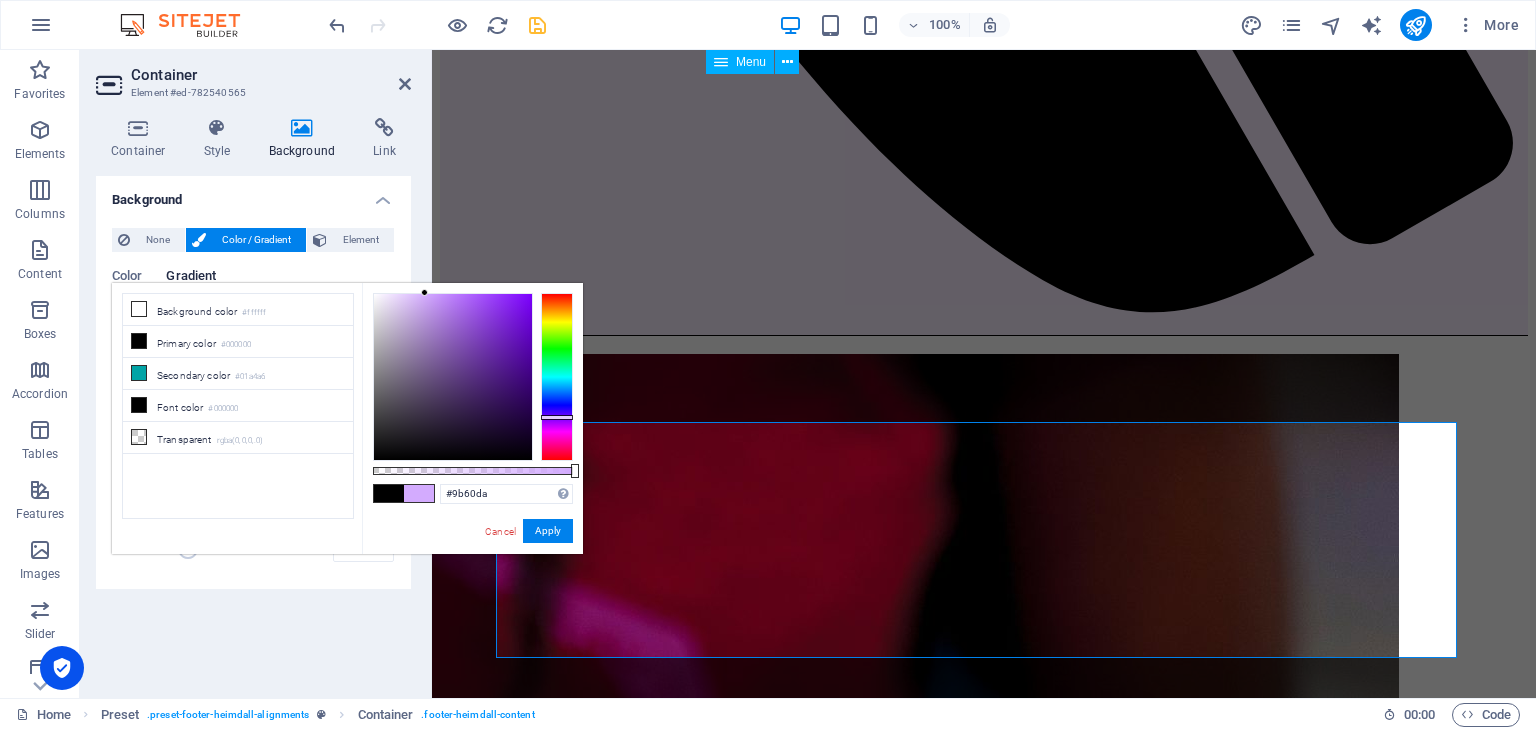 click at bounding box center [453, 377] 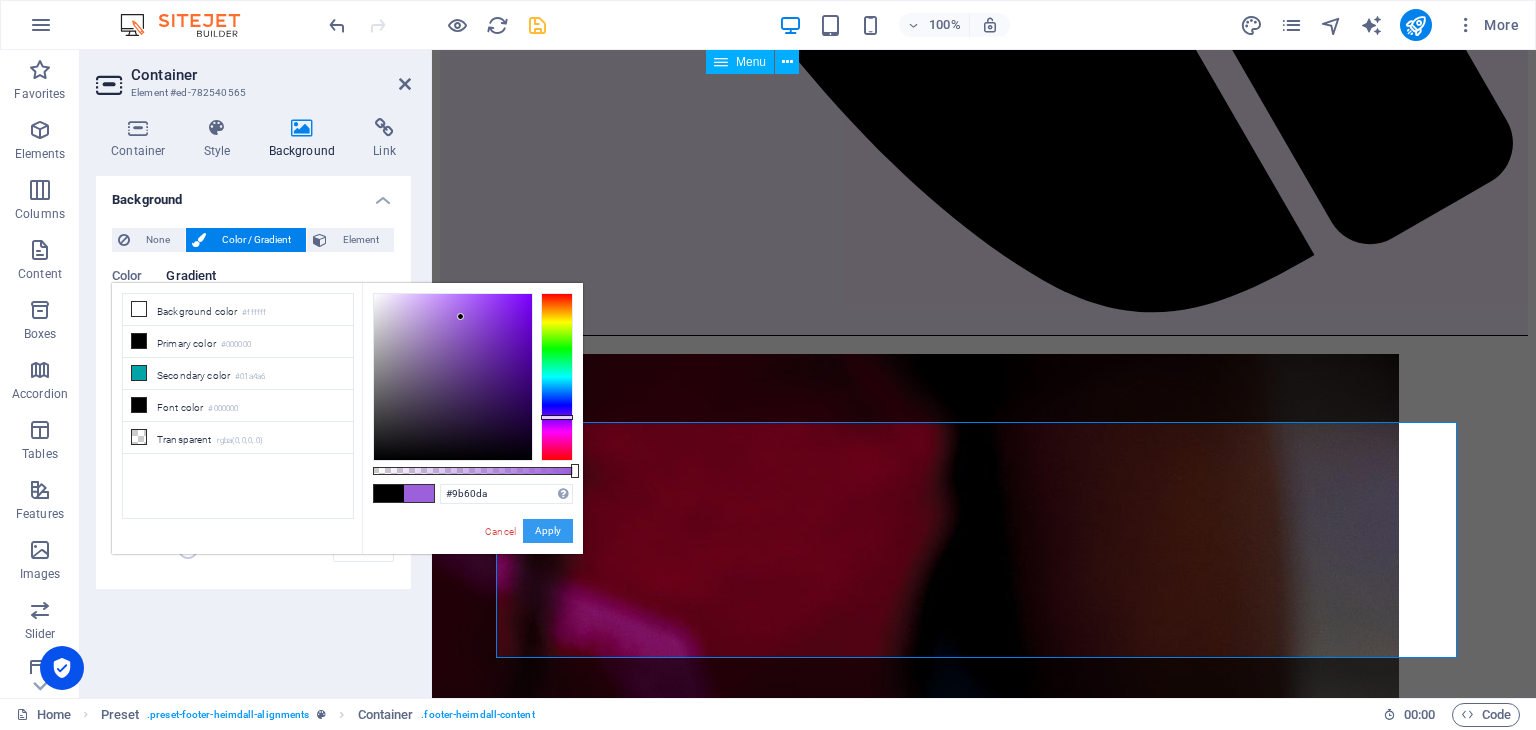 click on "Apply" at bounding box center [548, 531] 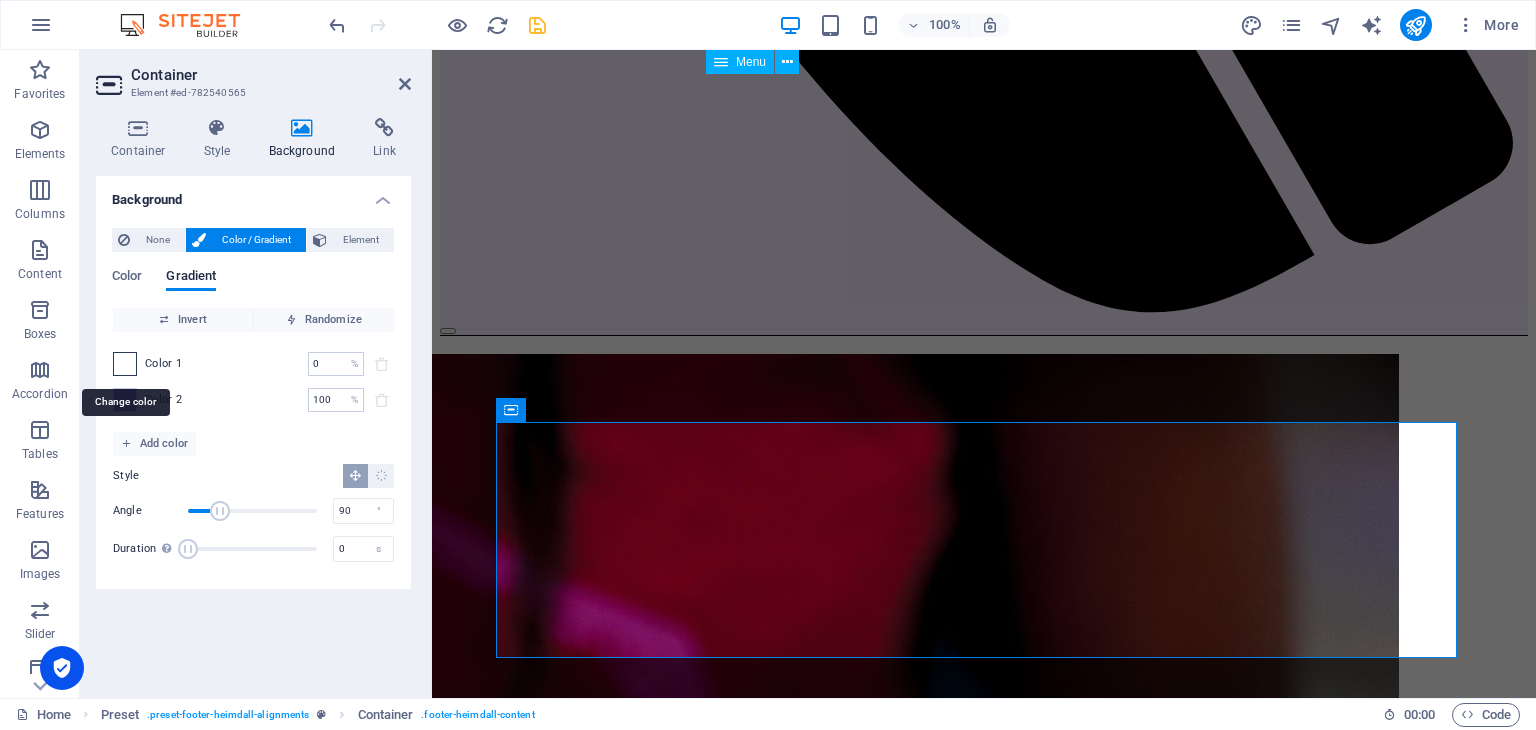 click at bounding box center [125, 364] 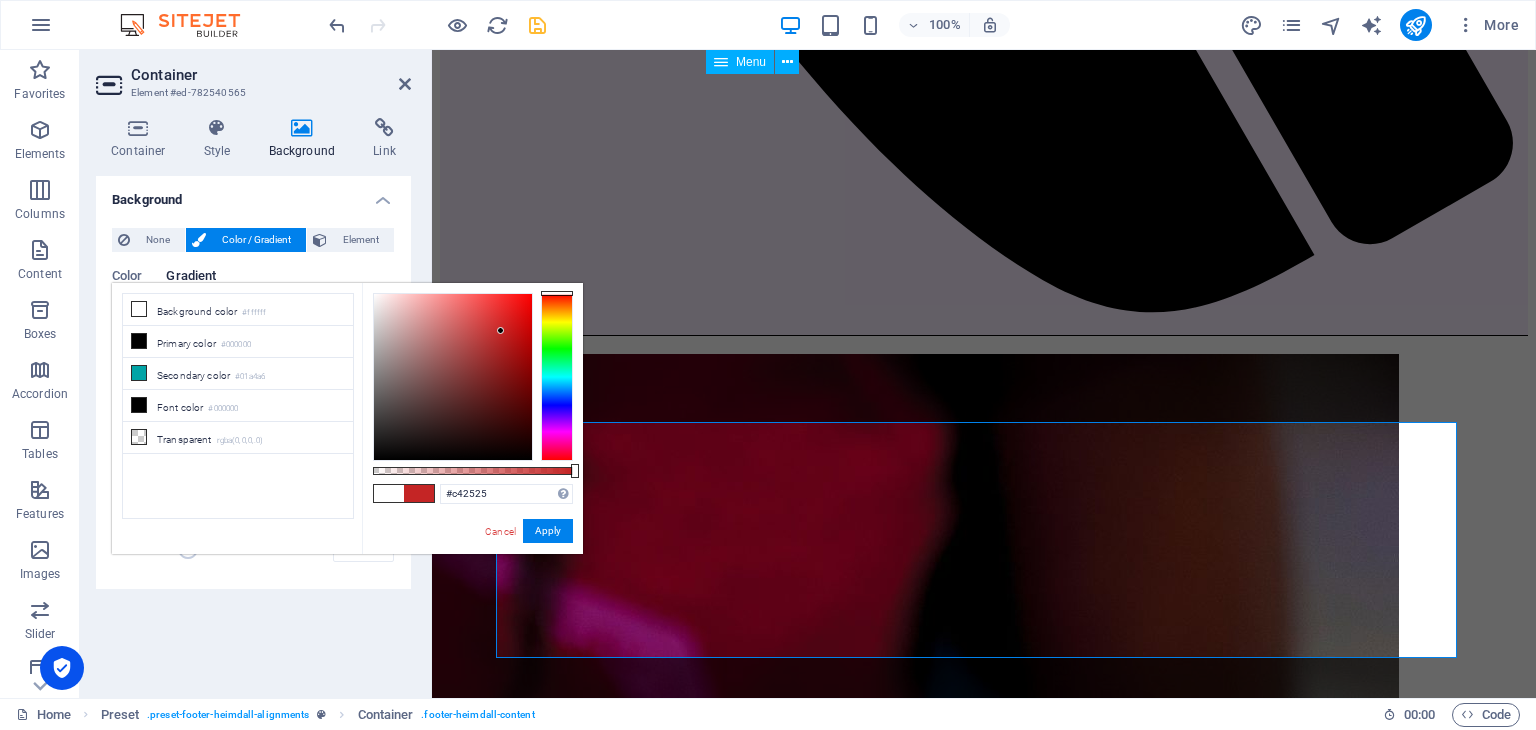 drag, startPoint x: 385, startPoint y: 328, endPoint x: 501, endPoint y: 331, distance: 116.03879 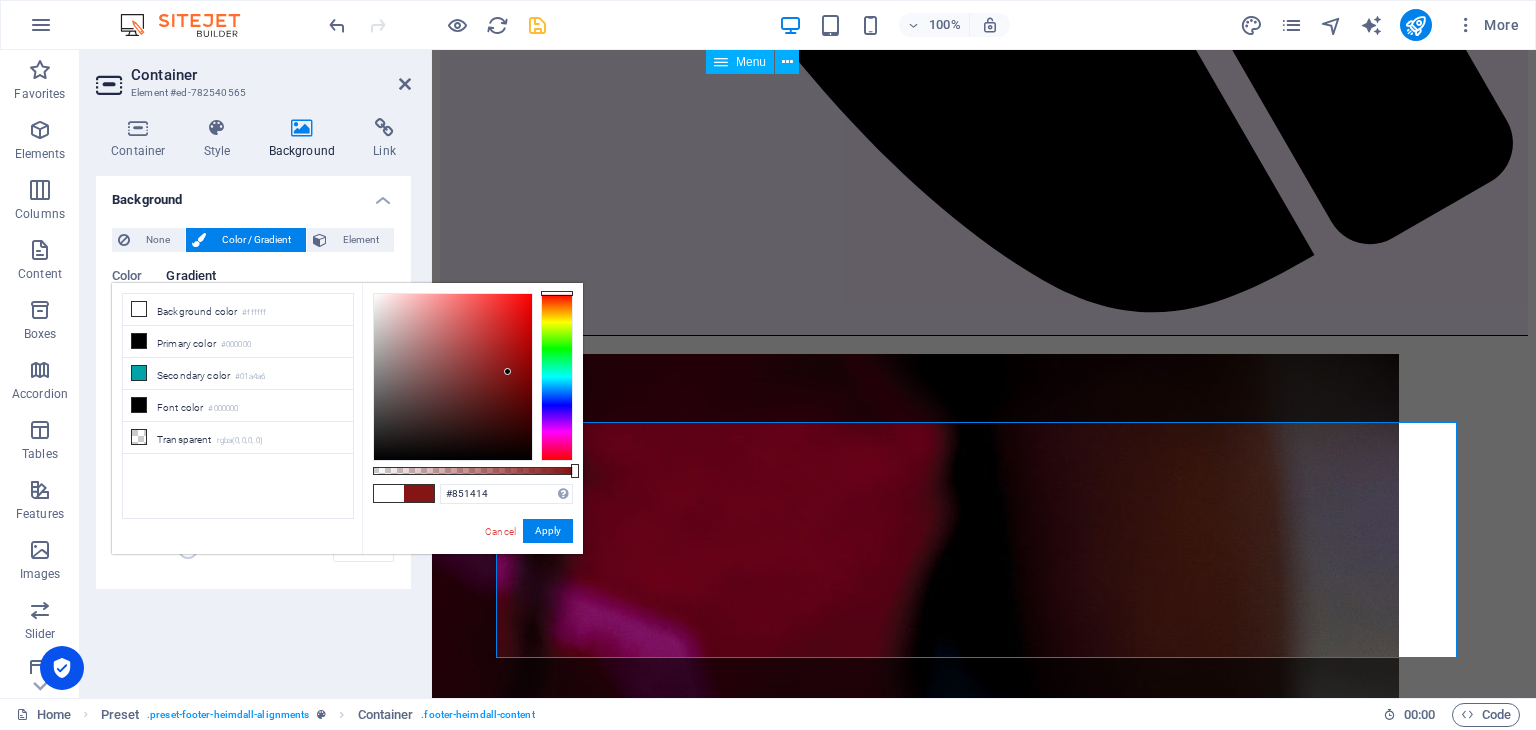 drag, startPoint x: 498, startPoint y: 329, endPoint x: 508, endPoint y: 372, distance: 44.14748 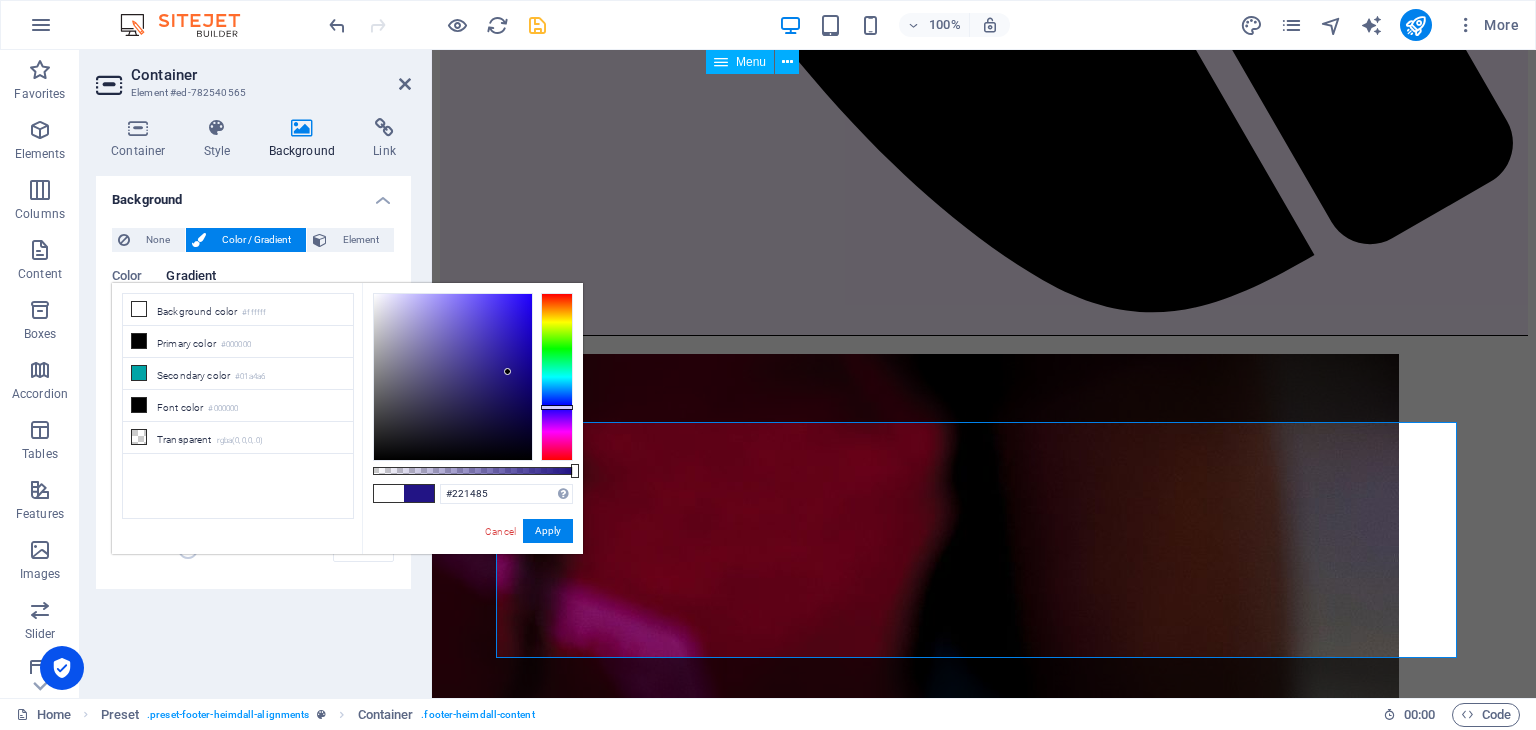 click at bounding box center (557, 377) 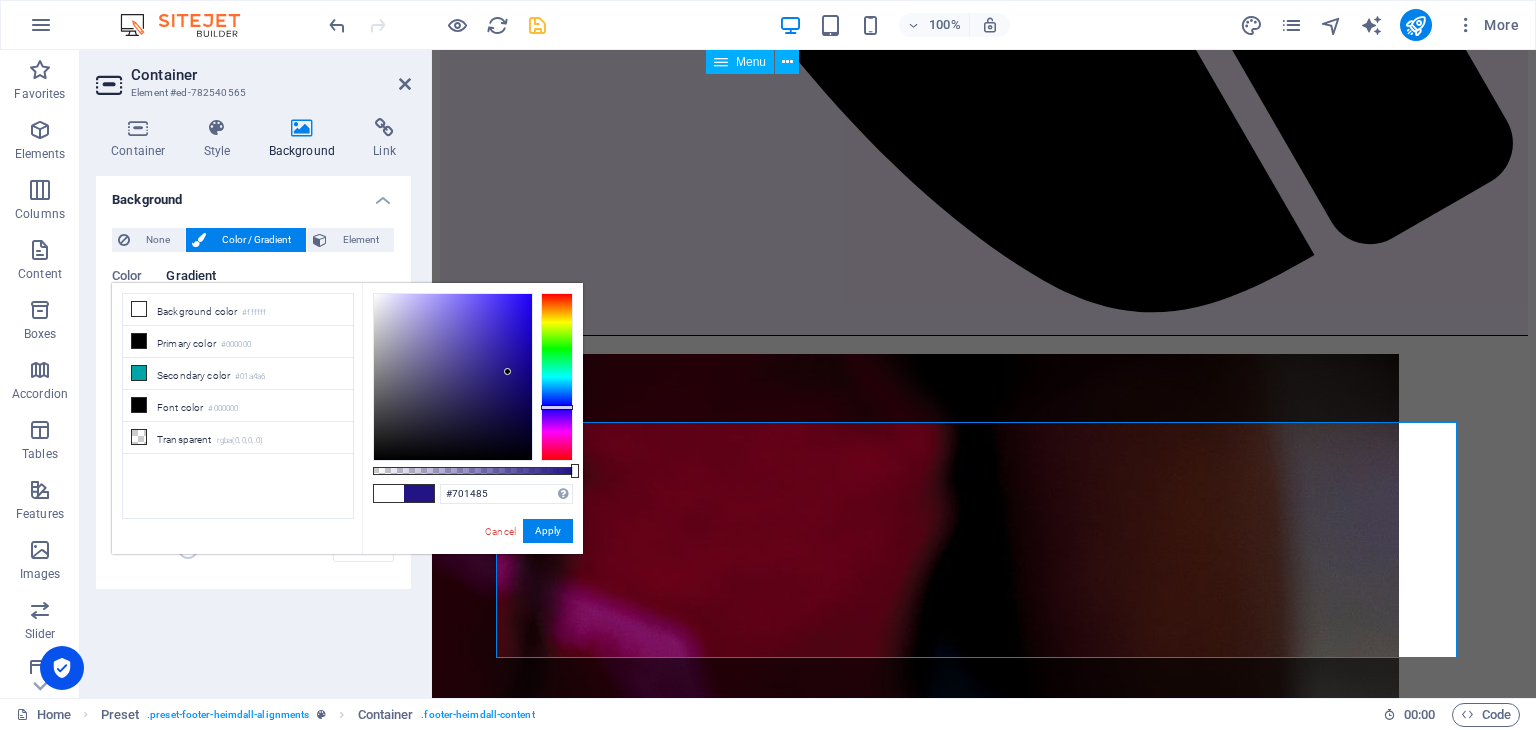 click at bounding box center (557, 377) 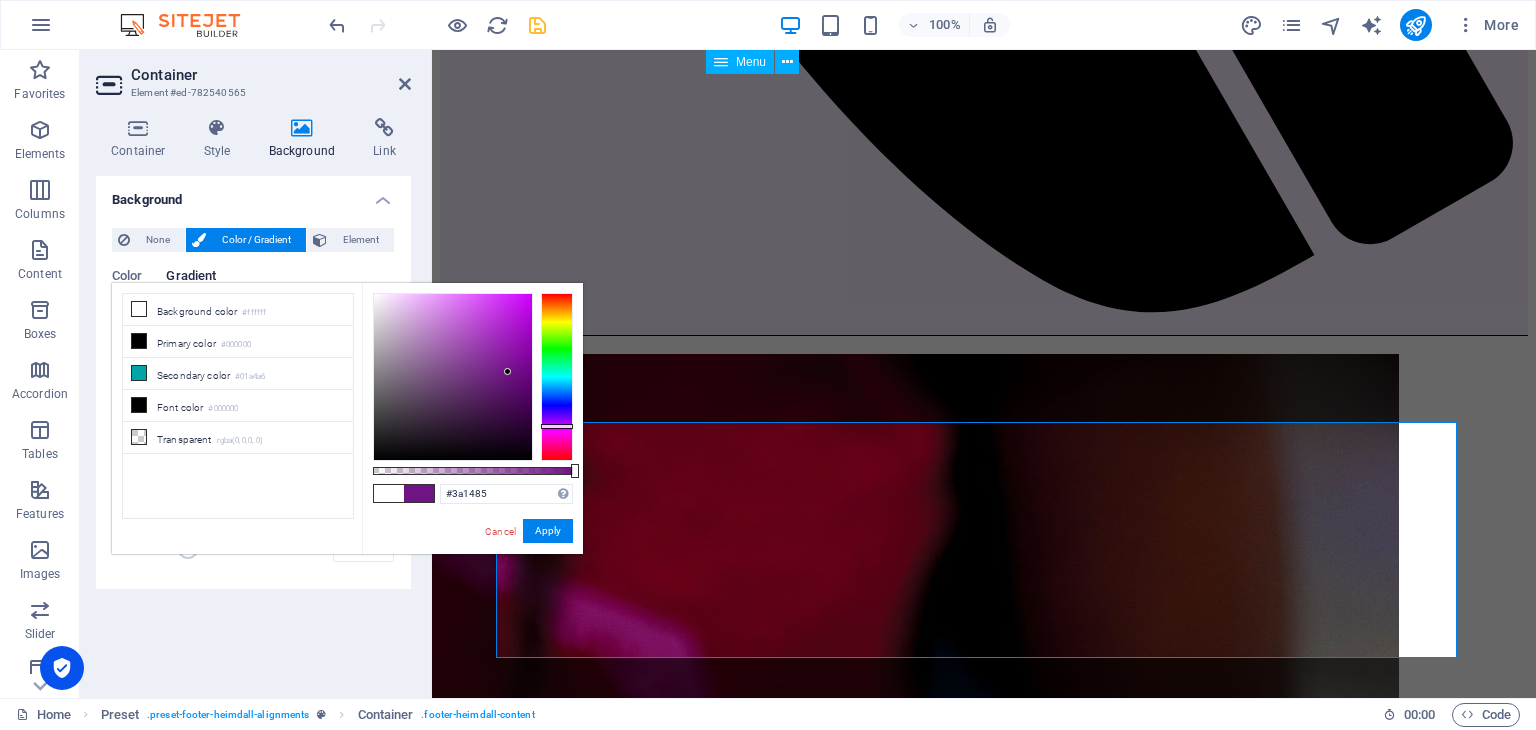 click at bounding box center (557, 377) 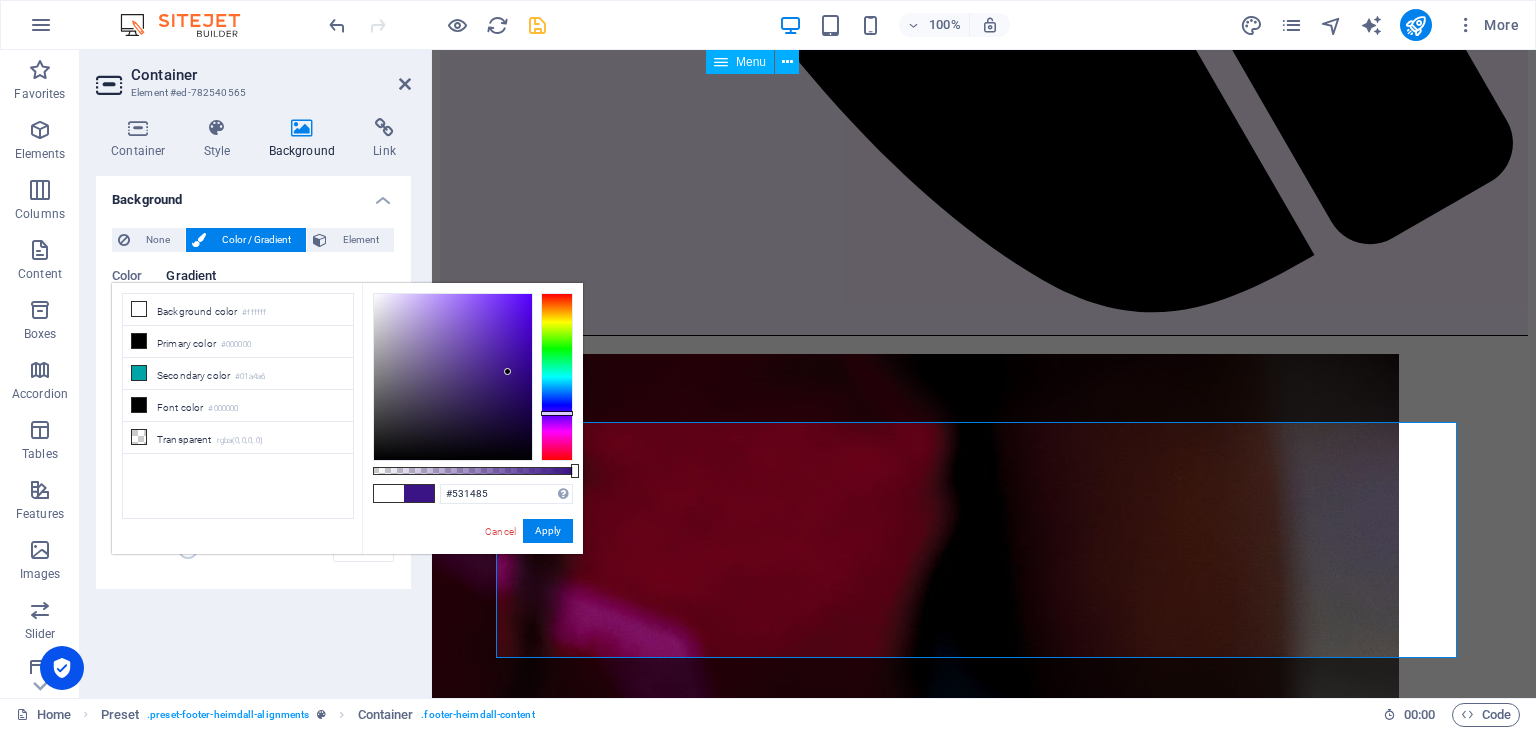 click at bounding box center (557, 377) 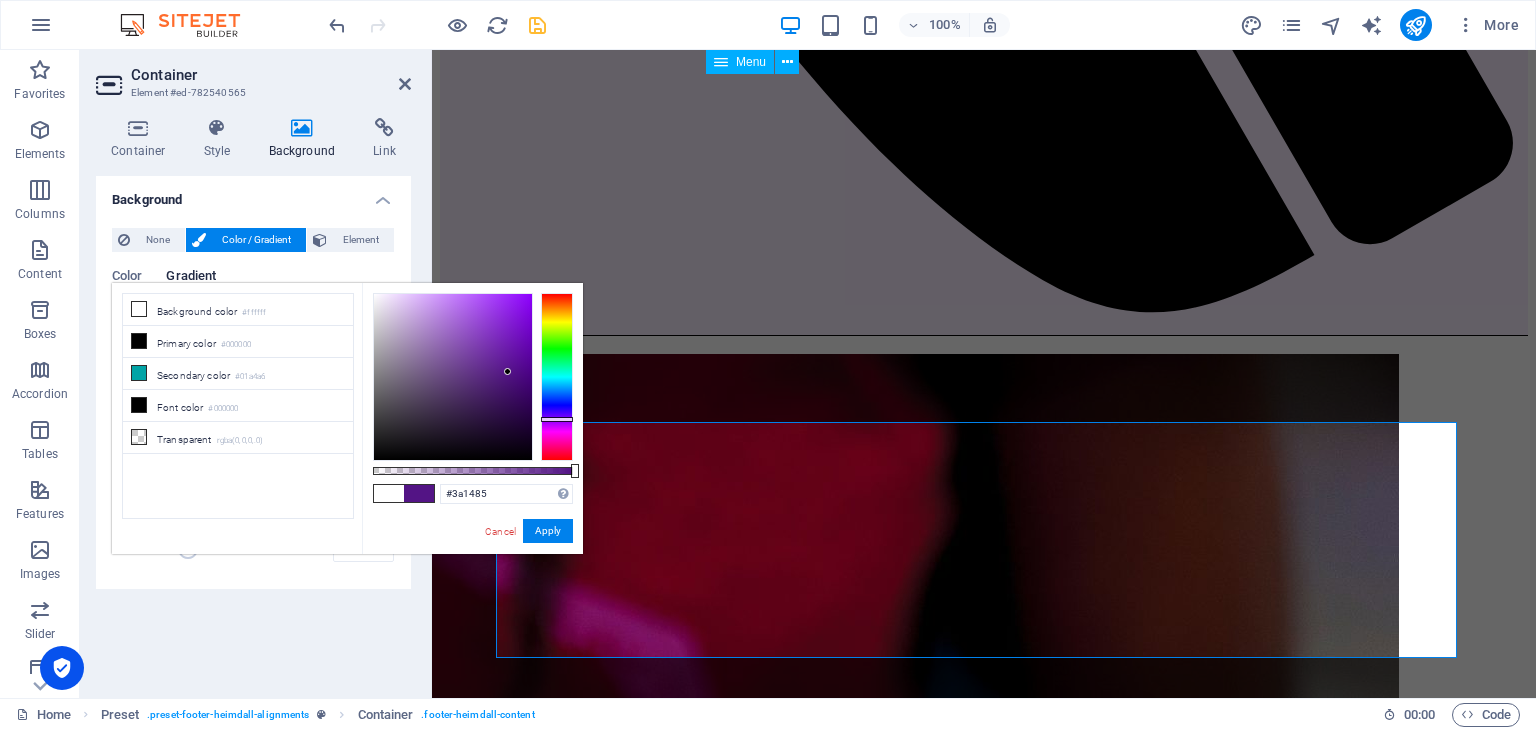 click at bounding box center [557, 377] 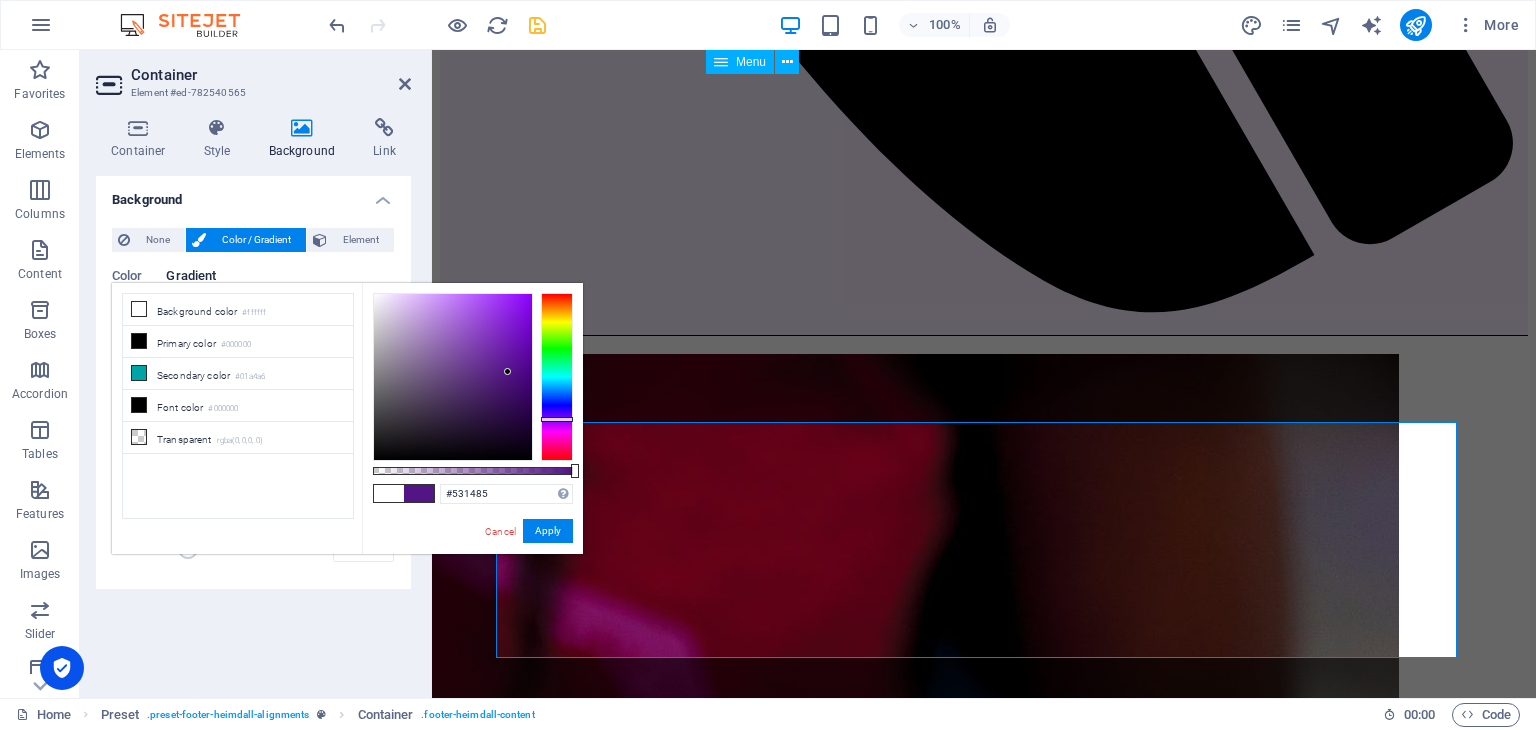 click at bounding box center [557, 377] 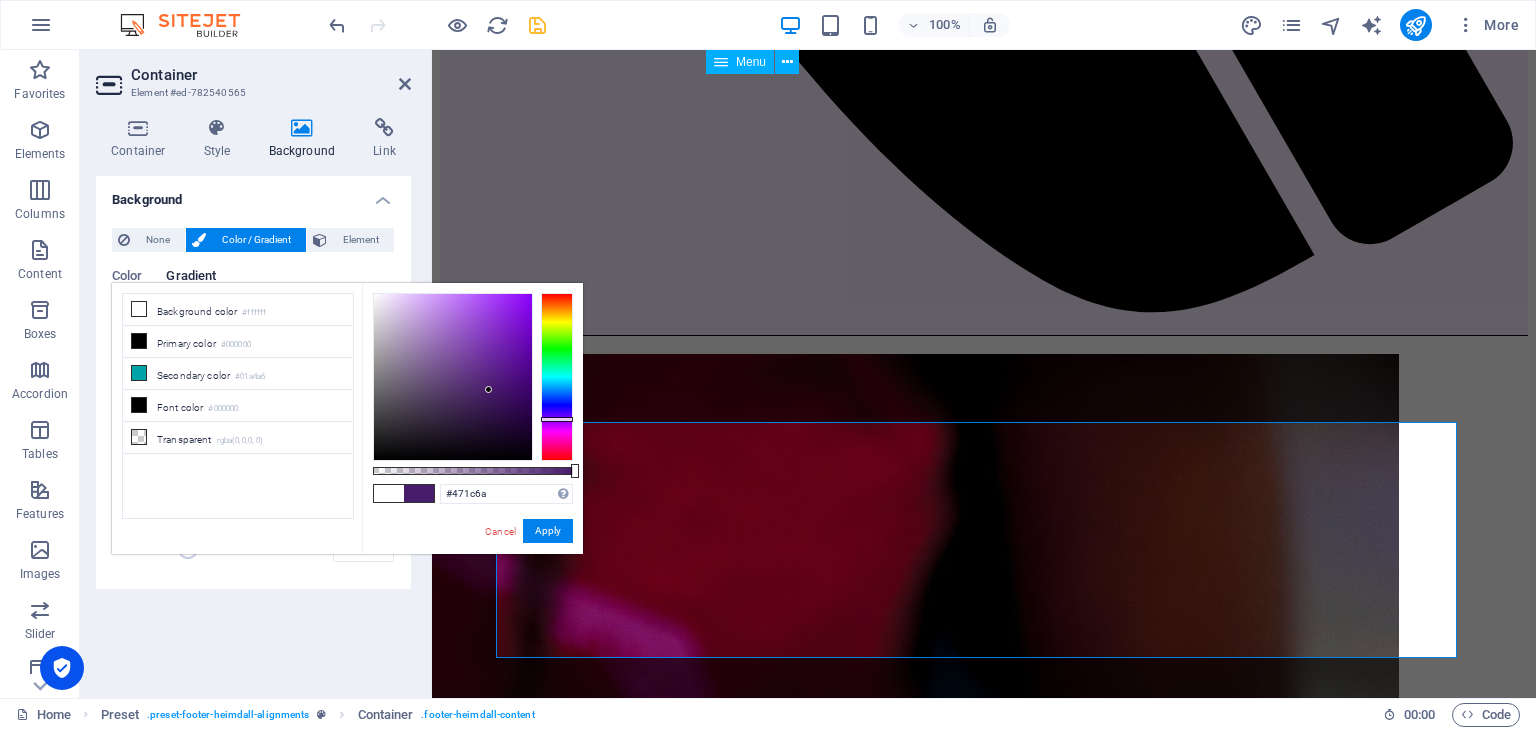 drag, startPoint x: 508, startPoint y: 370, endPoint x: 489, endPoint y: 390, distance: 27.58623 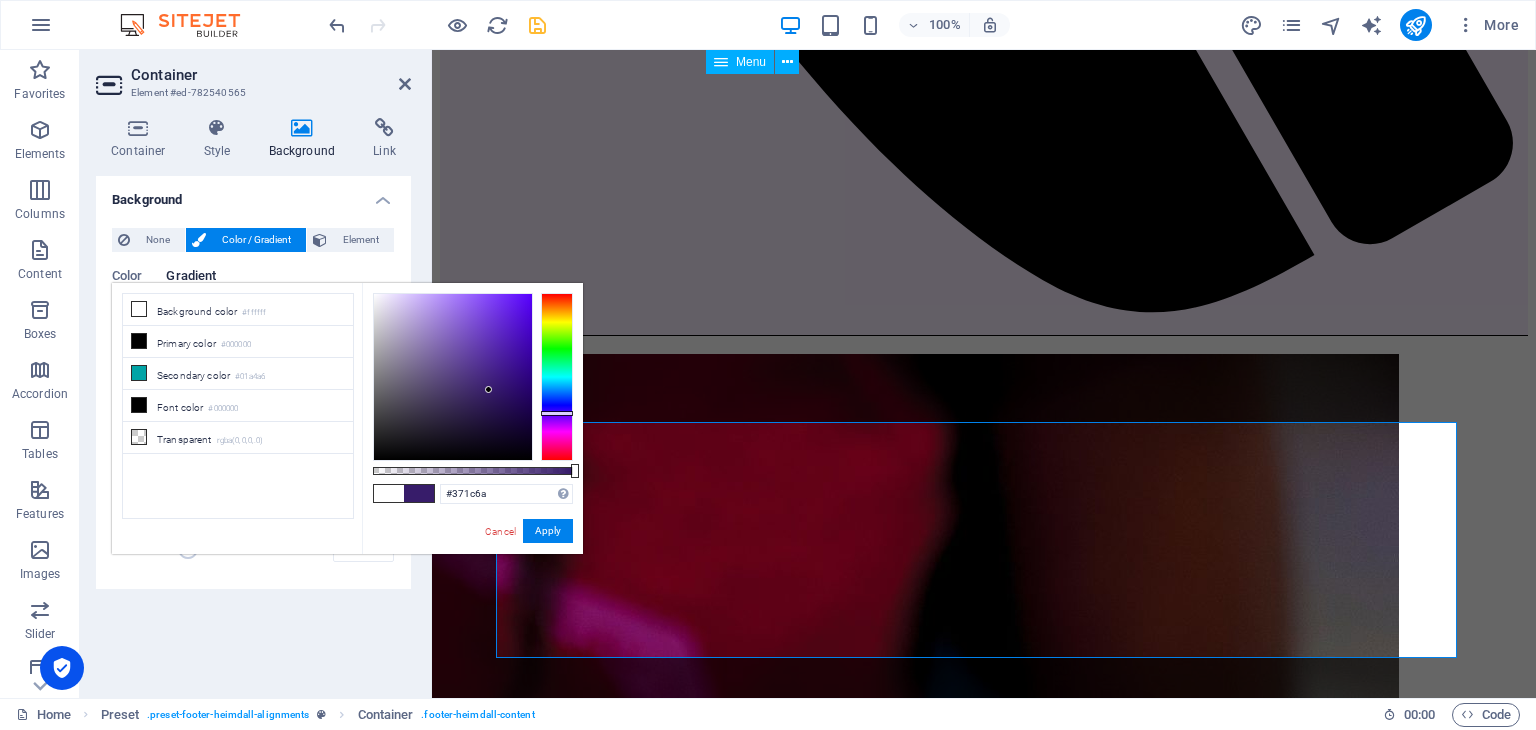 click at bounding box center [557, 377] 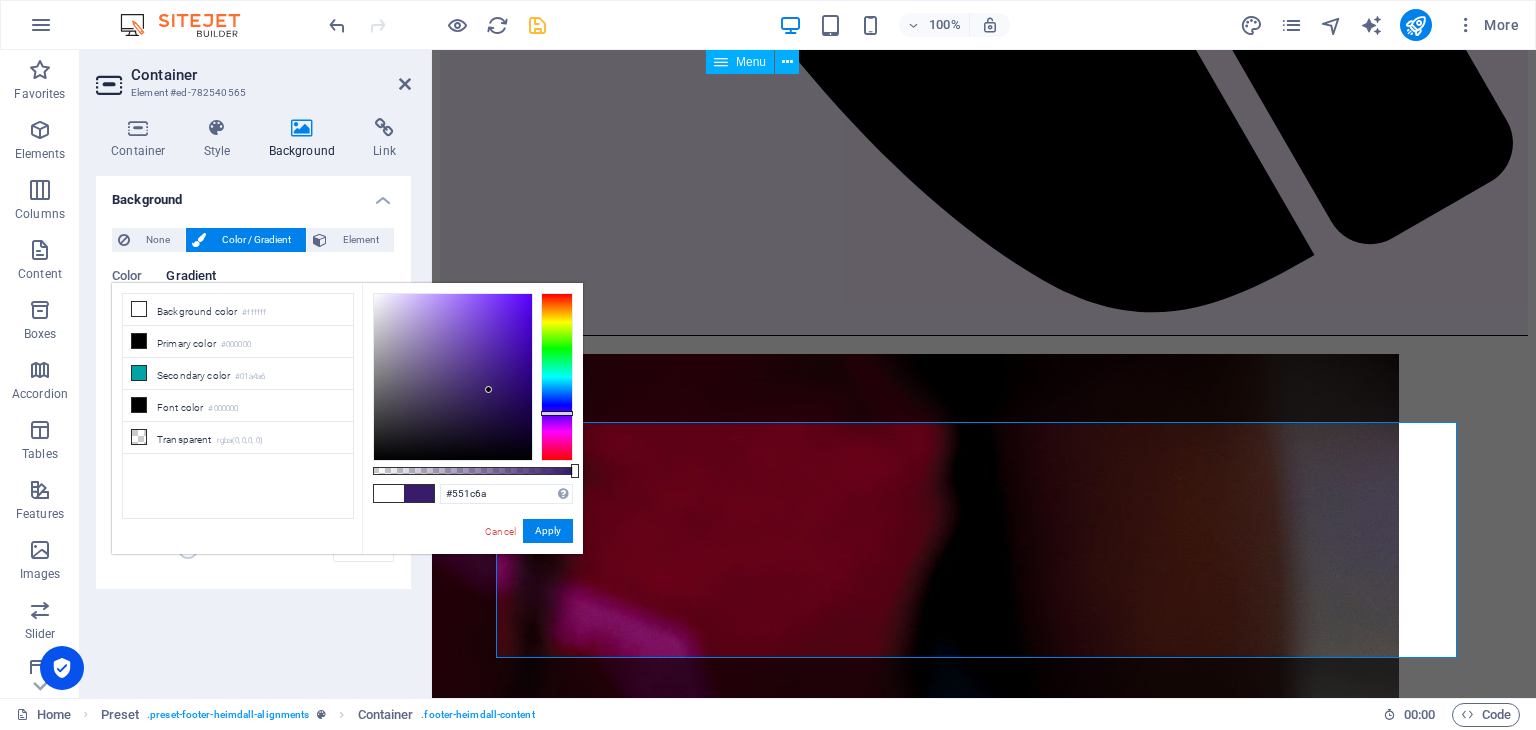 click at bounding box center [557, 377] 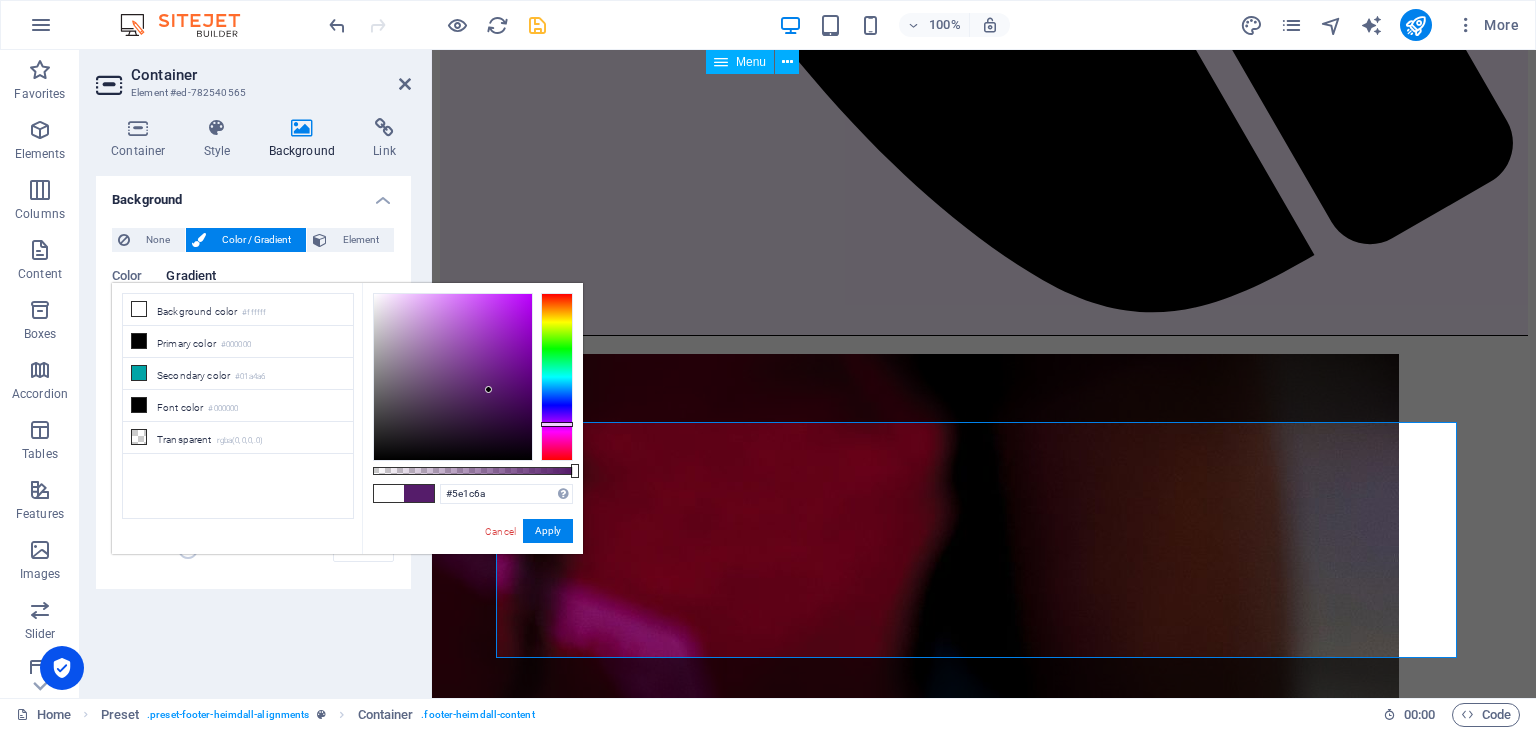 click at bounding box center (557, 377) 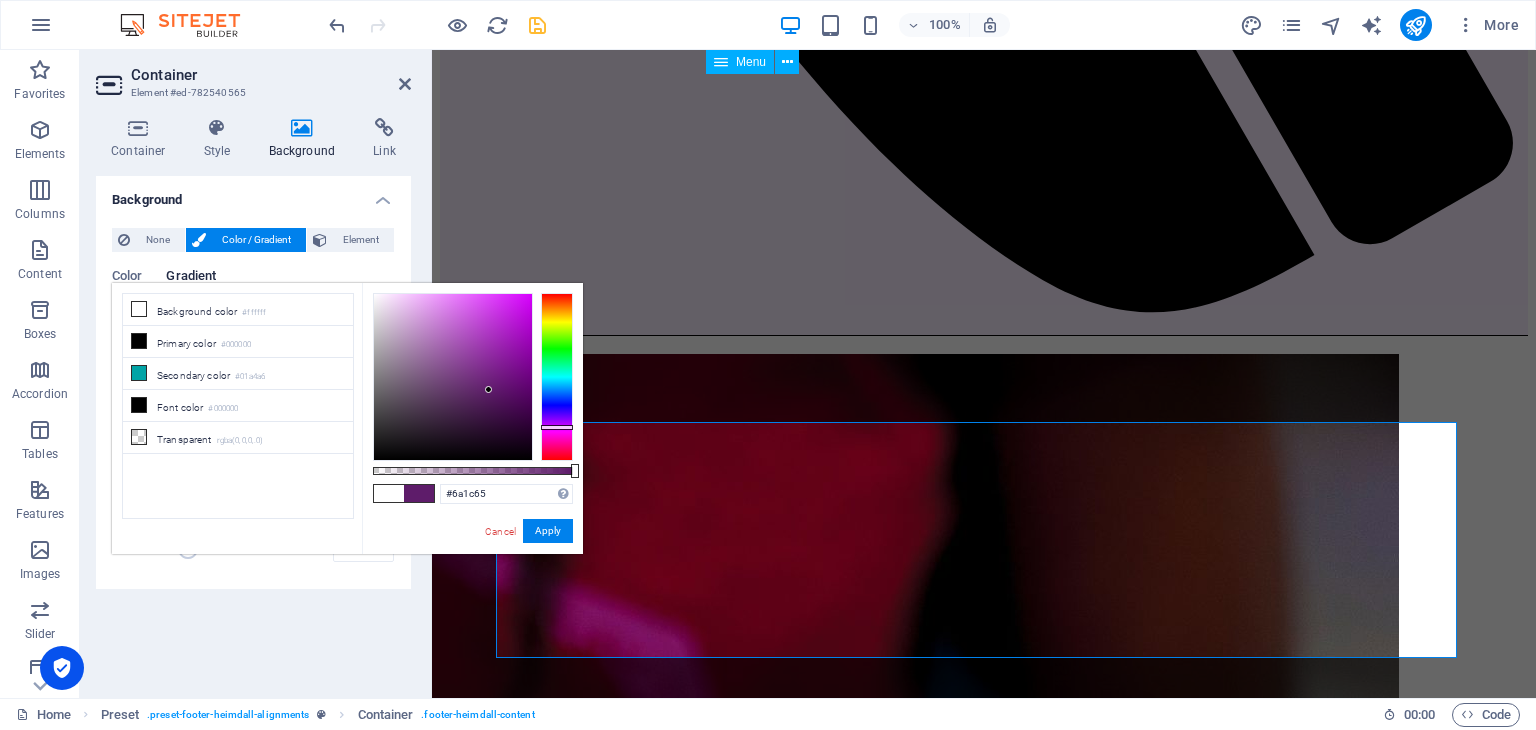 click at bounding box center [557, 377] 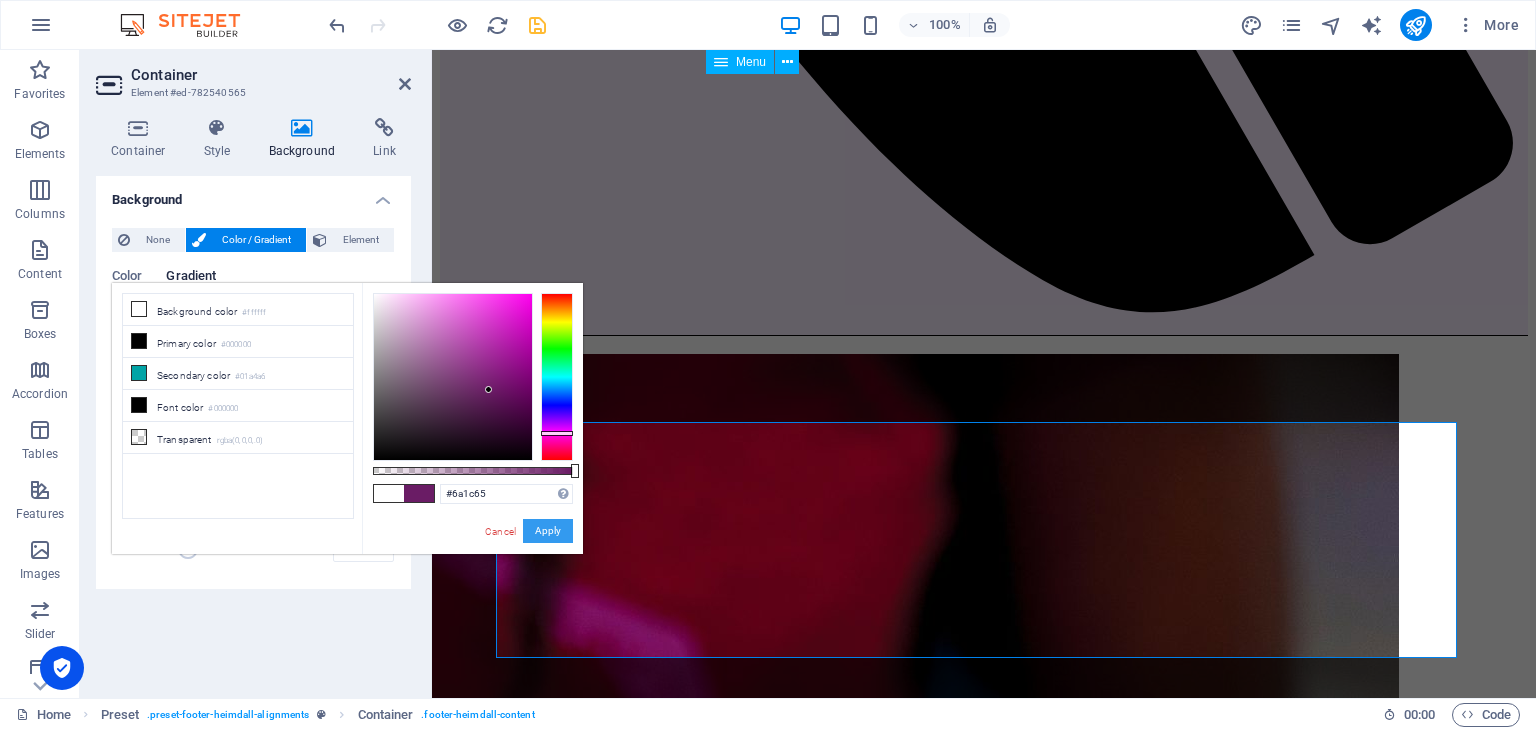 click on "Apply" at bounding box center (548, 531) 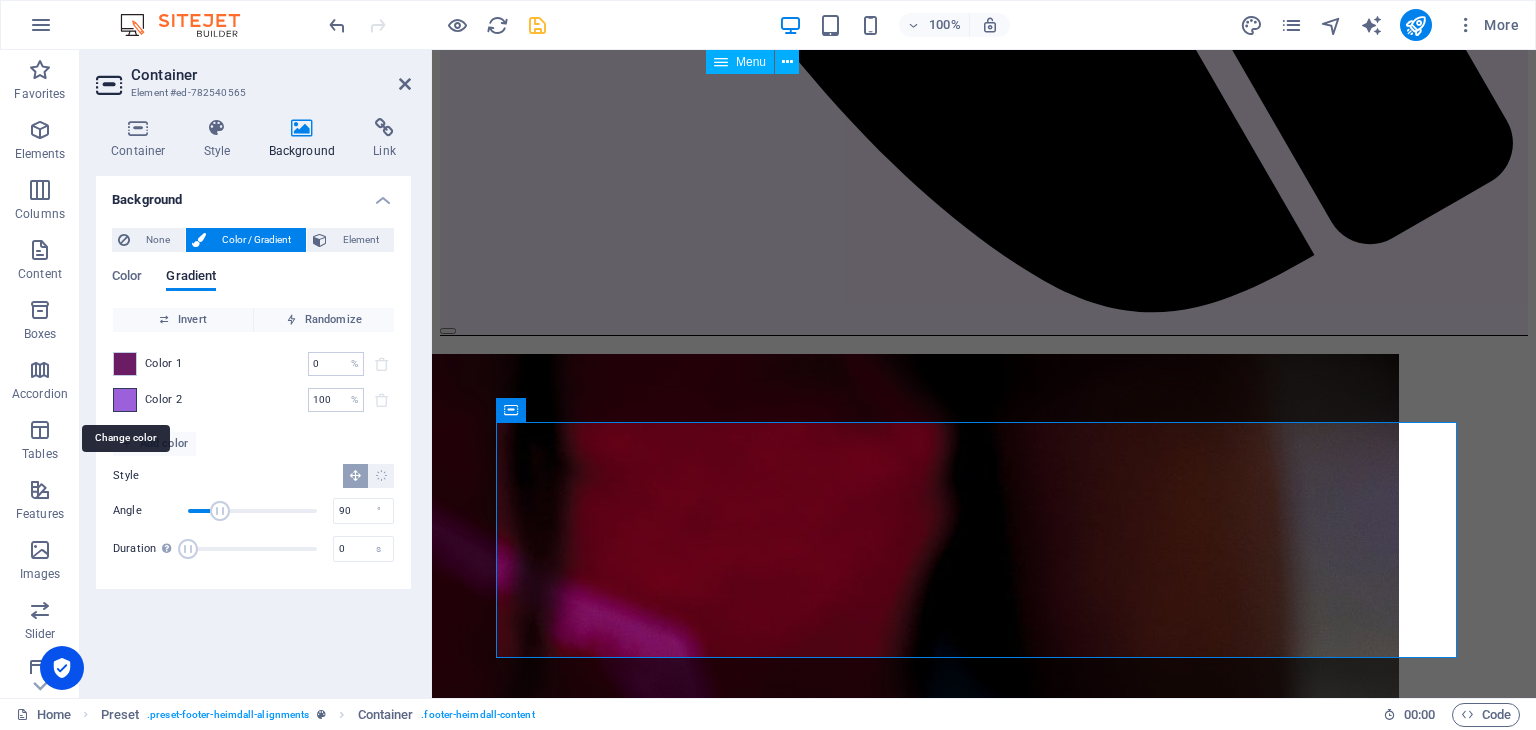 click at bounding box center [125, 400] 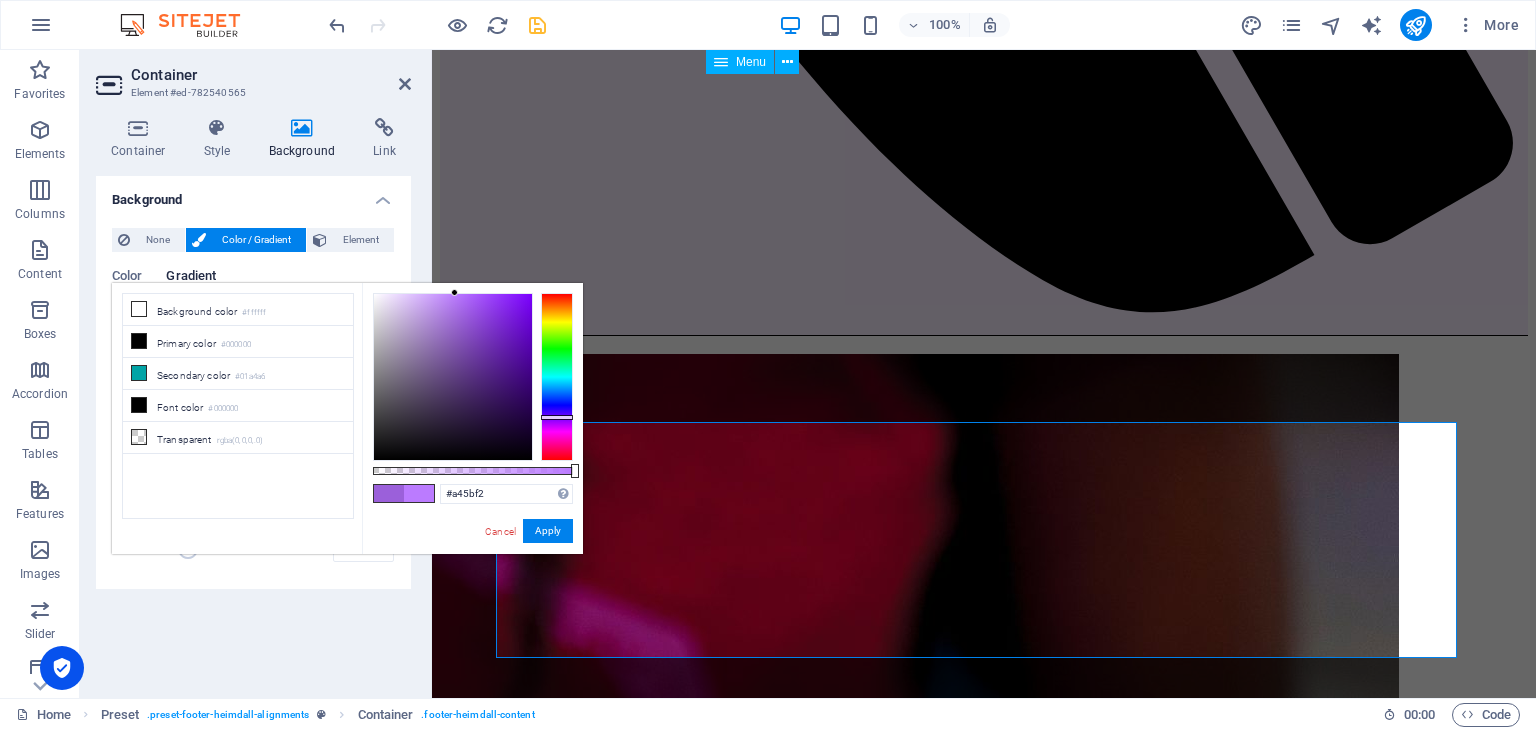 type on "#a258f1" 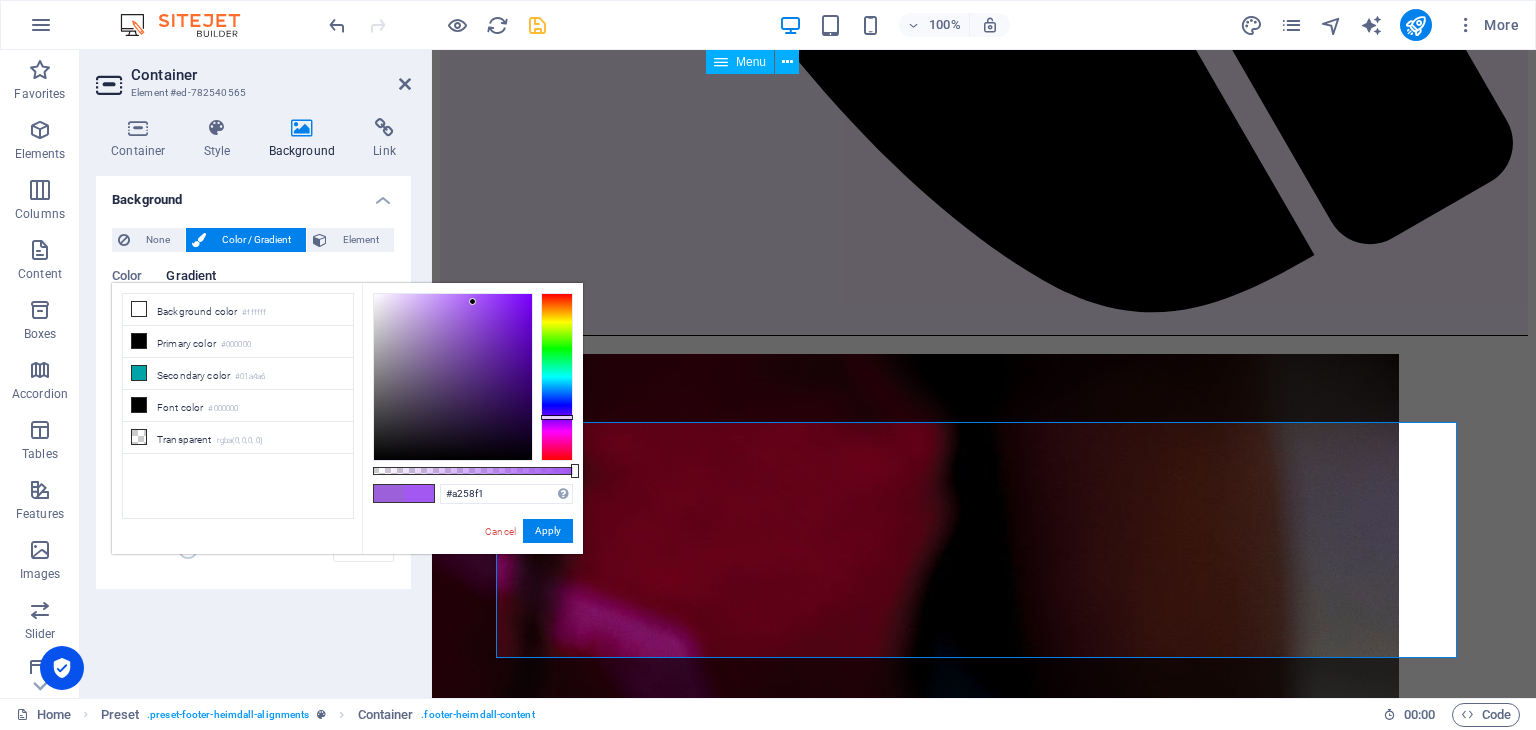drag, startPoint x: 457, startPoint y: 316, endPoint x: 473, endPoint y: 302, distance: 21.260292 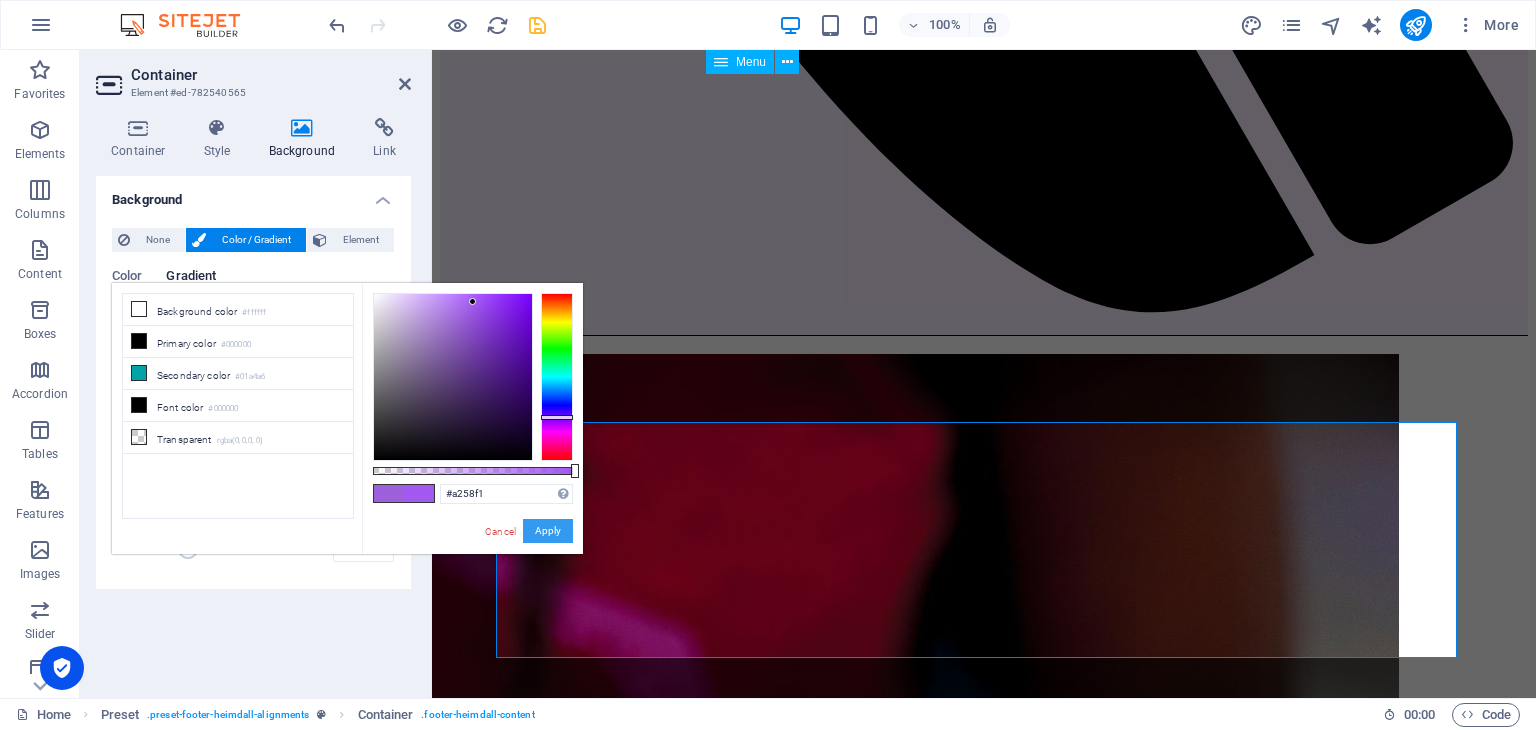 click on "Apply" at bounding box center (548, 531) 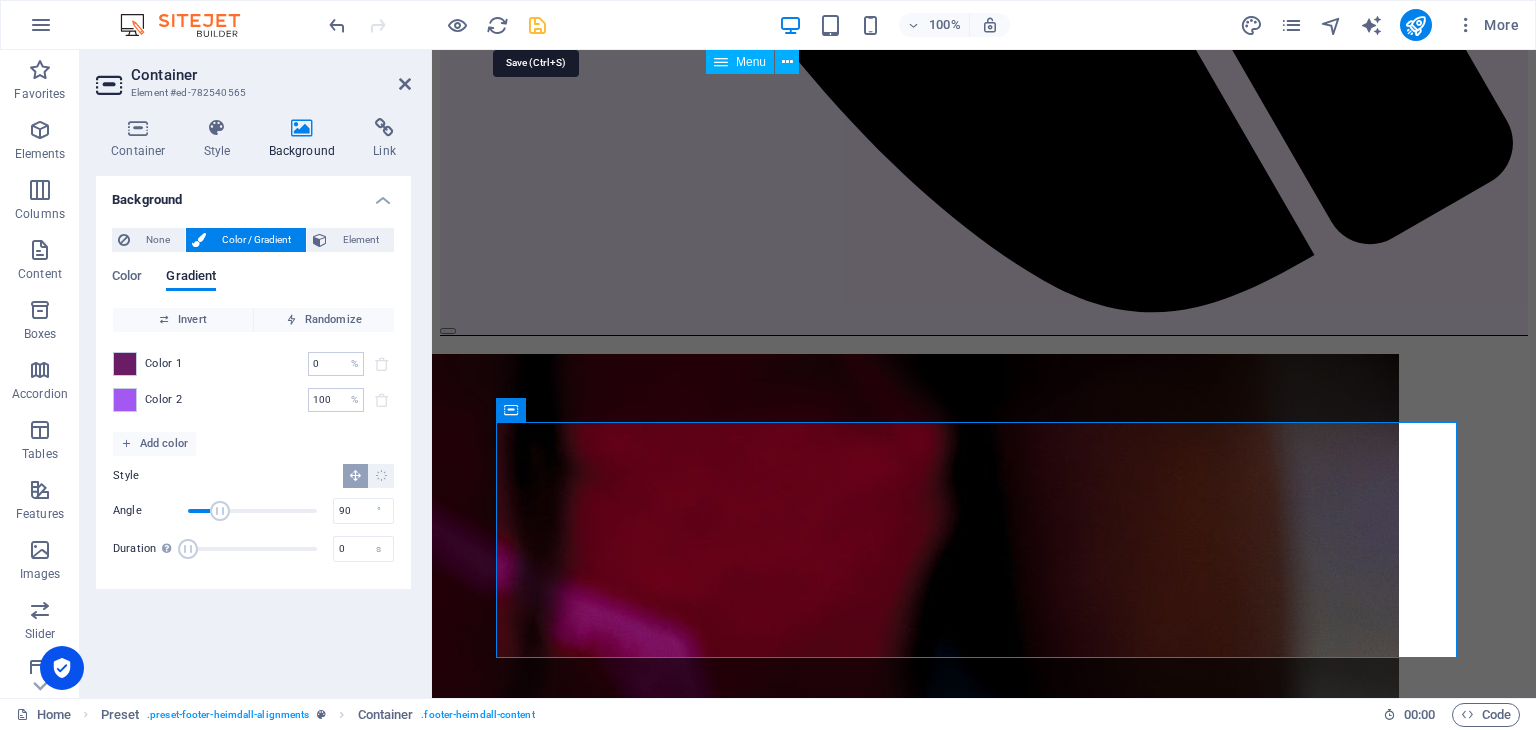 click at bounding box center [537, 25] 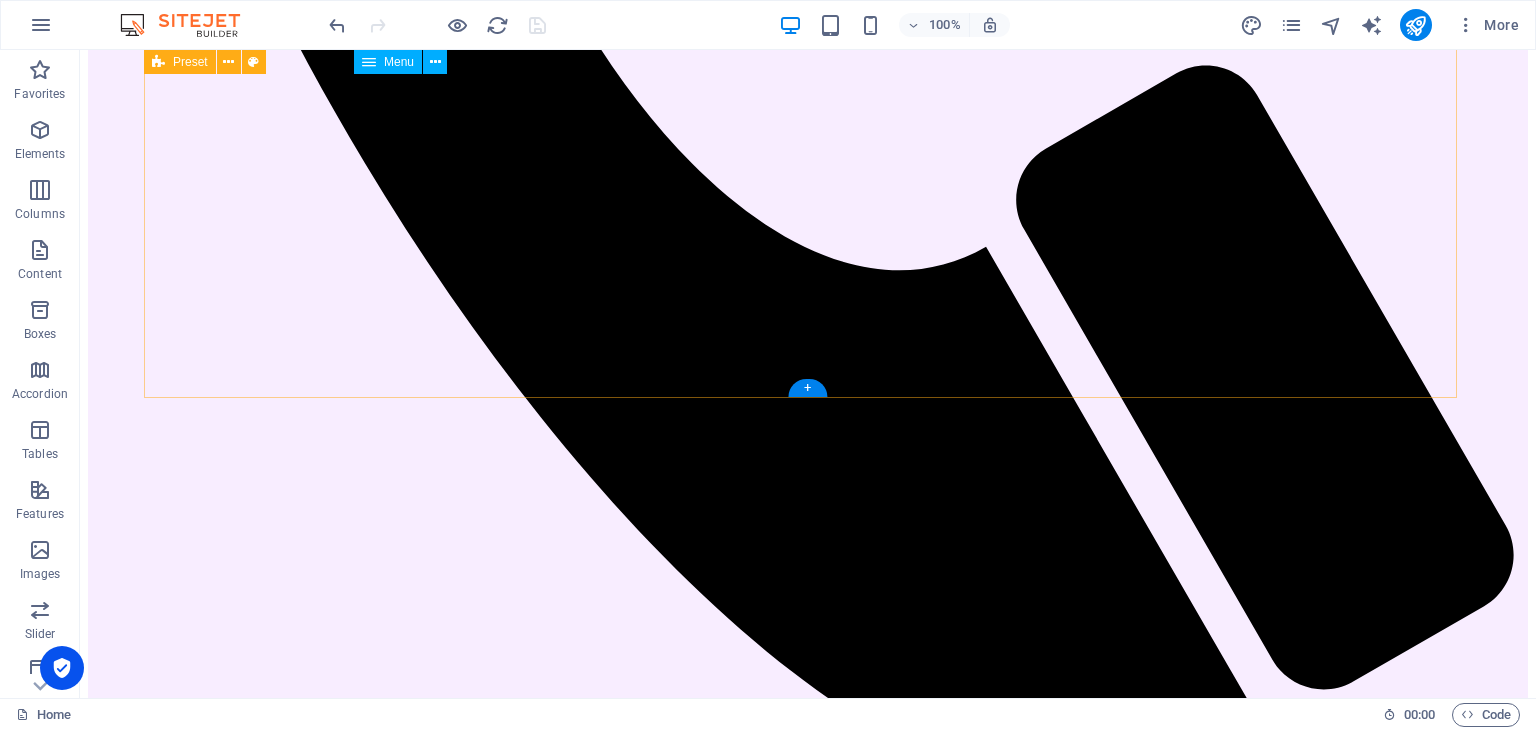 click on "About I am MD. [PERSON_NAME][DEMOGRAPHIC_DATA], a dedicated and professional administrative officer. Currently, I am working as DH_Admin at M/s Titas Corporation, where I serve as an authorized distributor for Nagad Limited. Throughout my career, I have gained hands-on experience working in various leading telecom and mobile financial services companies, which has significantly enhanced my skills and professional expertise. My main goal is to create an efficient, well-organized, and responsible work environment through the proper use of technology and collaborative efforts. I am always eager to embrace new challenges and committed to continuous personal and professional growth. see more Work Lorem ipsum dolor sit amet, consectetuer adipiscing elit. Aenean commodo ligula eget dolor. Lorem ipsum dolor sit amet. see more Blog Lorem ipsum dolor sit amet, consectetuer adipiscing elit. Aenean commodo ligula eget dolor. Lorem ipsum dolor sit amet. see more" at bounding box center [808, 3260] 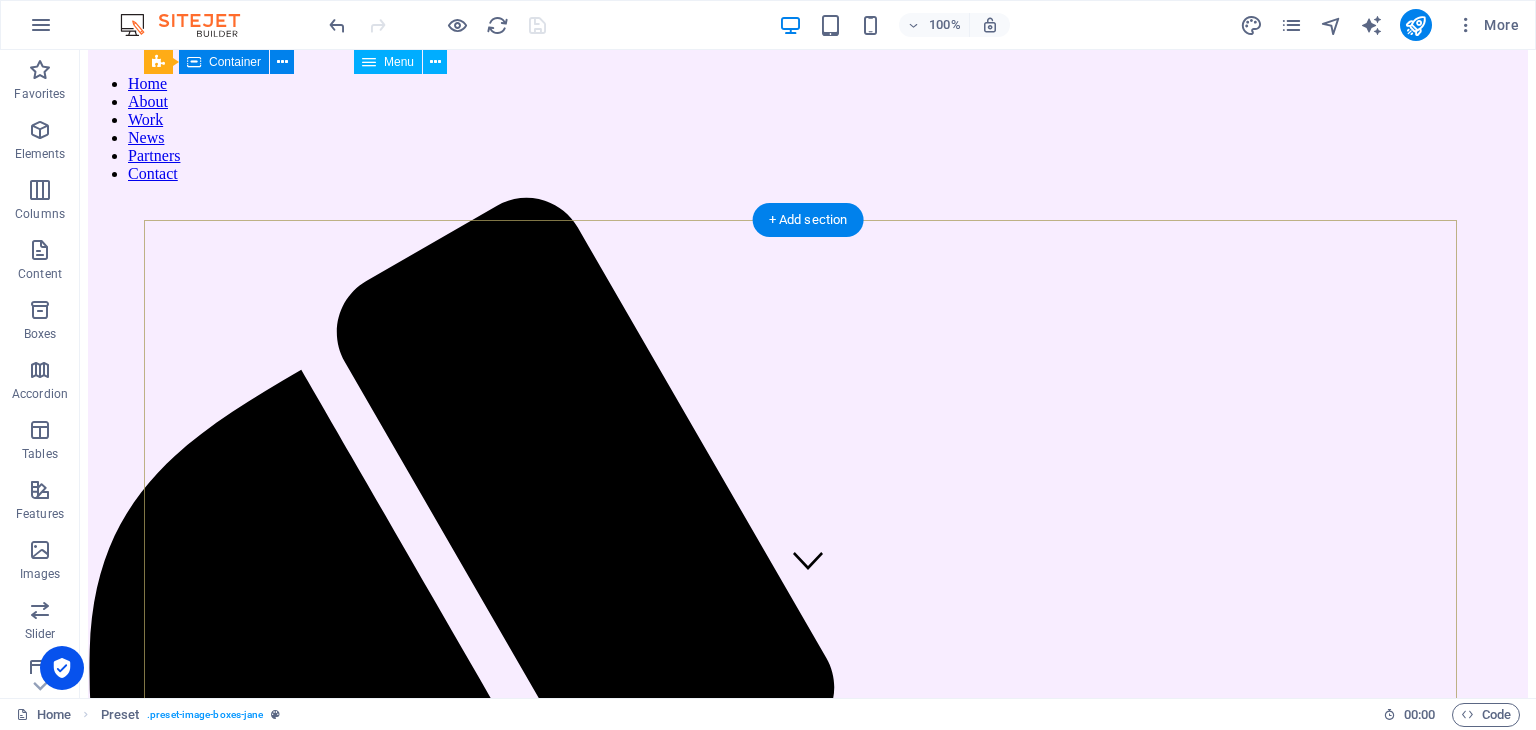 scroll, scrollTop: 0, scrollLeft: 0, axis: both 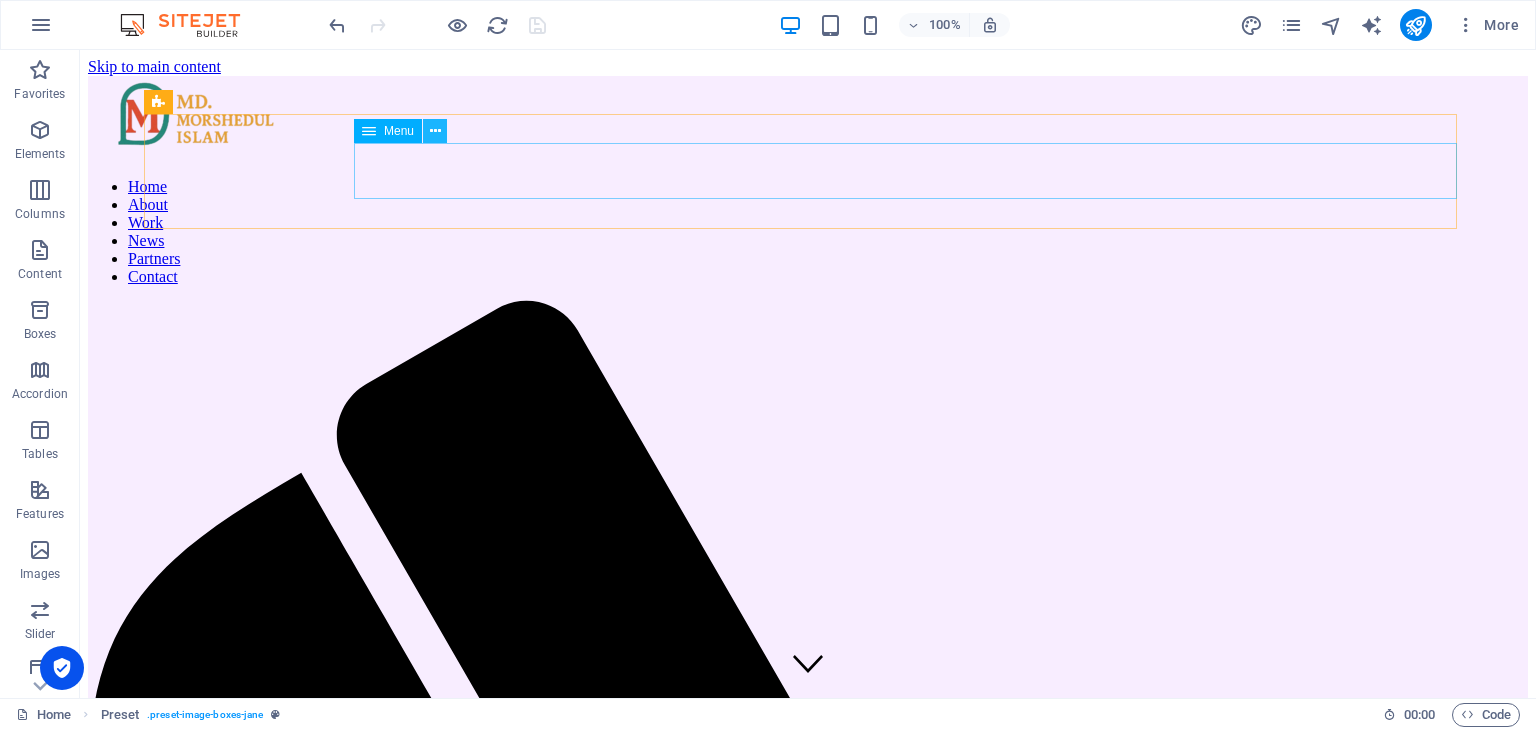 click at bounding box center (435, 131) 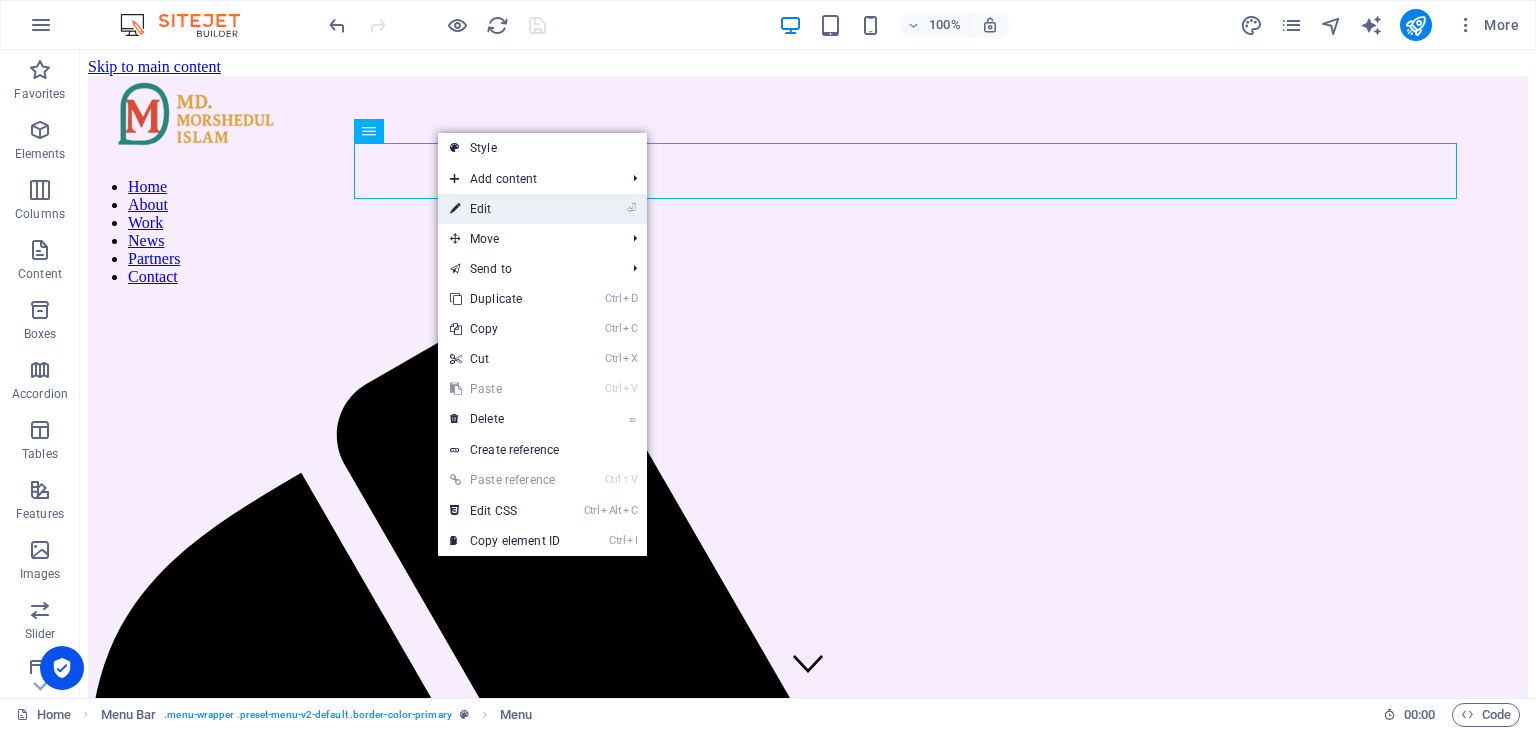 click on "⏎  Edit" at bounding box center [505, 209] 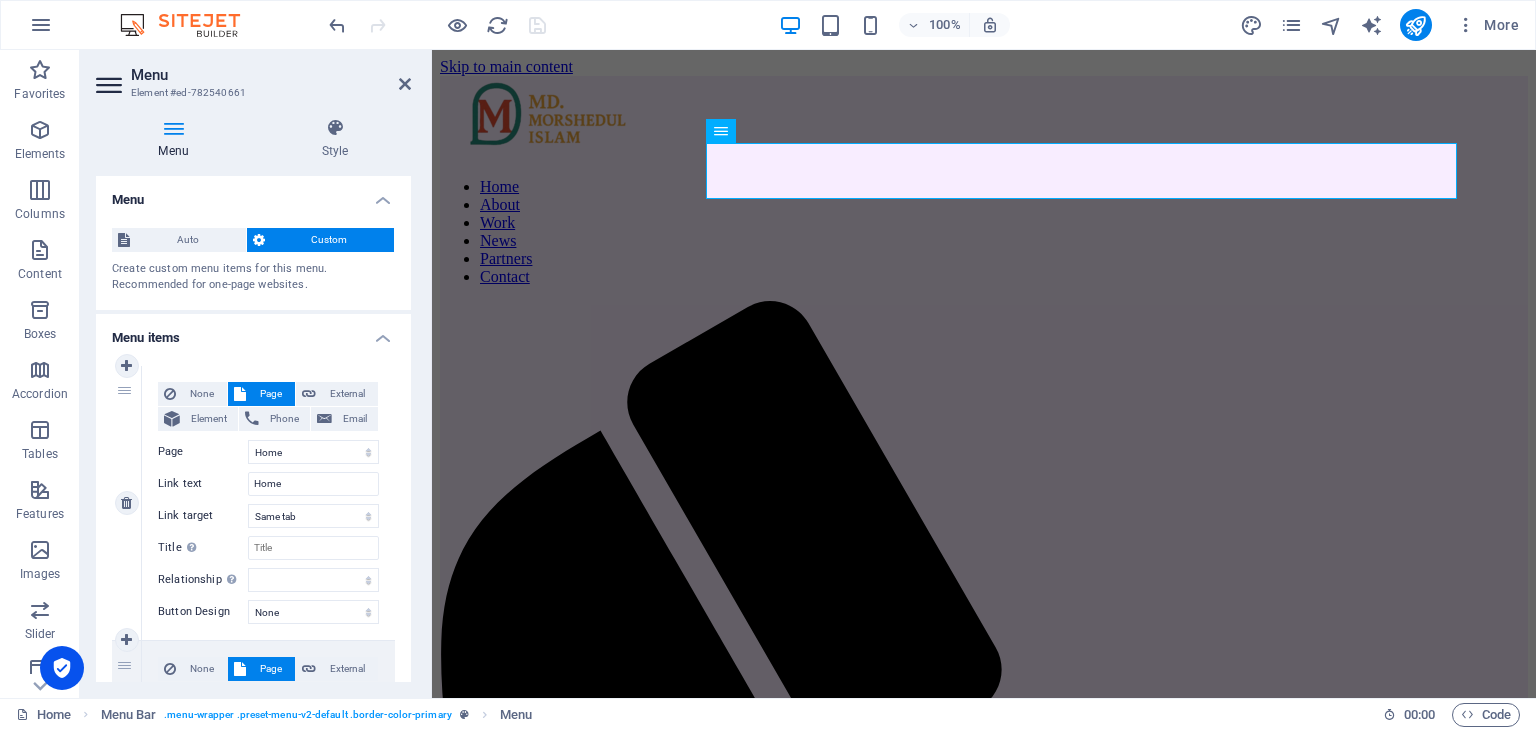 click on "Page" at bounding box center (270, 394) 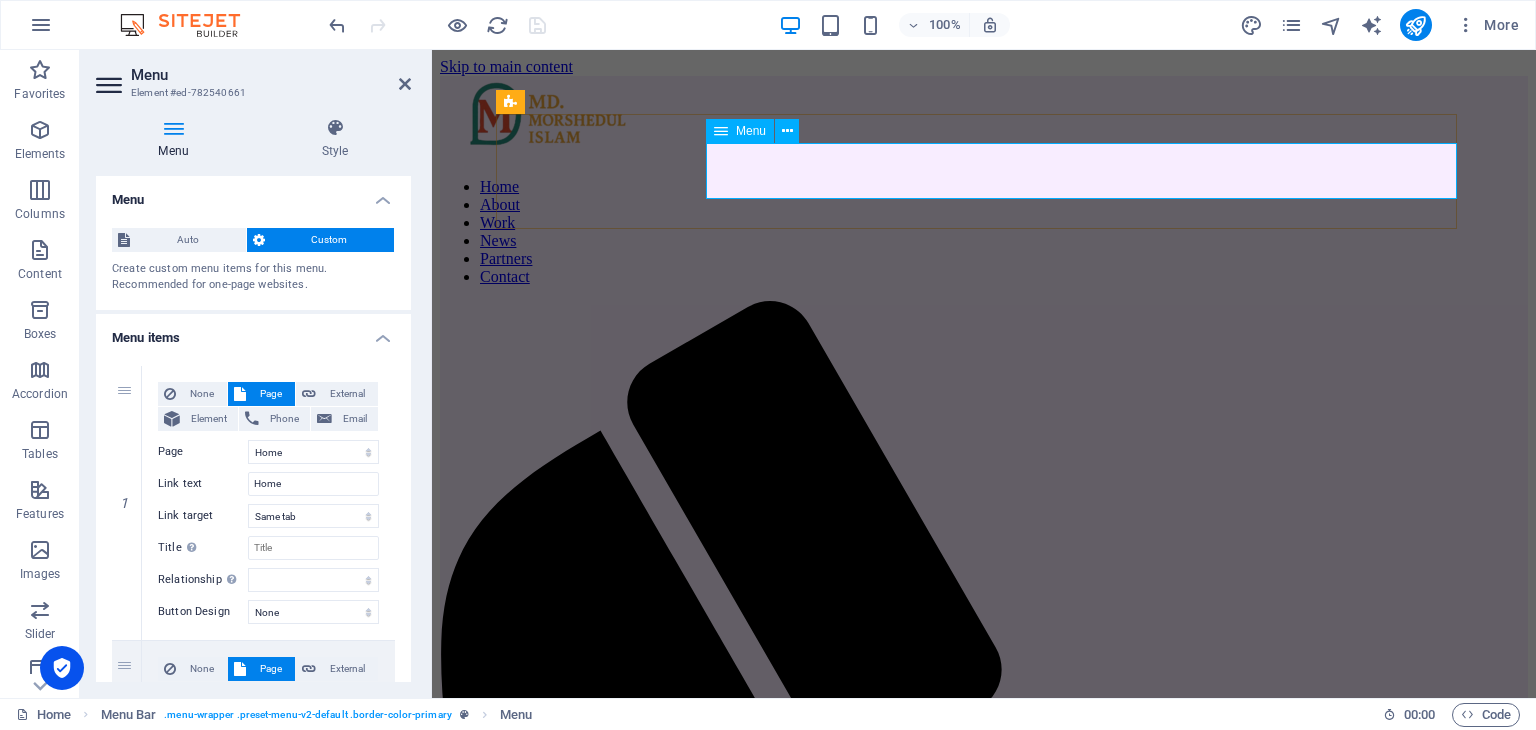 click on "Home About Work News Partners Contact" at bounding box center [984, 232] 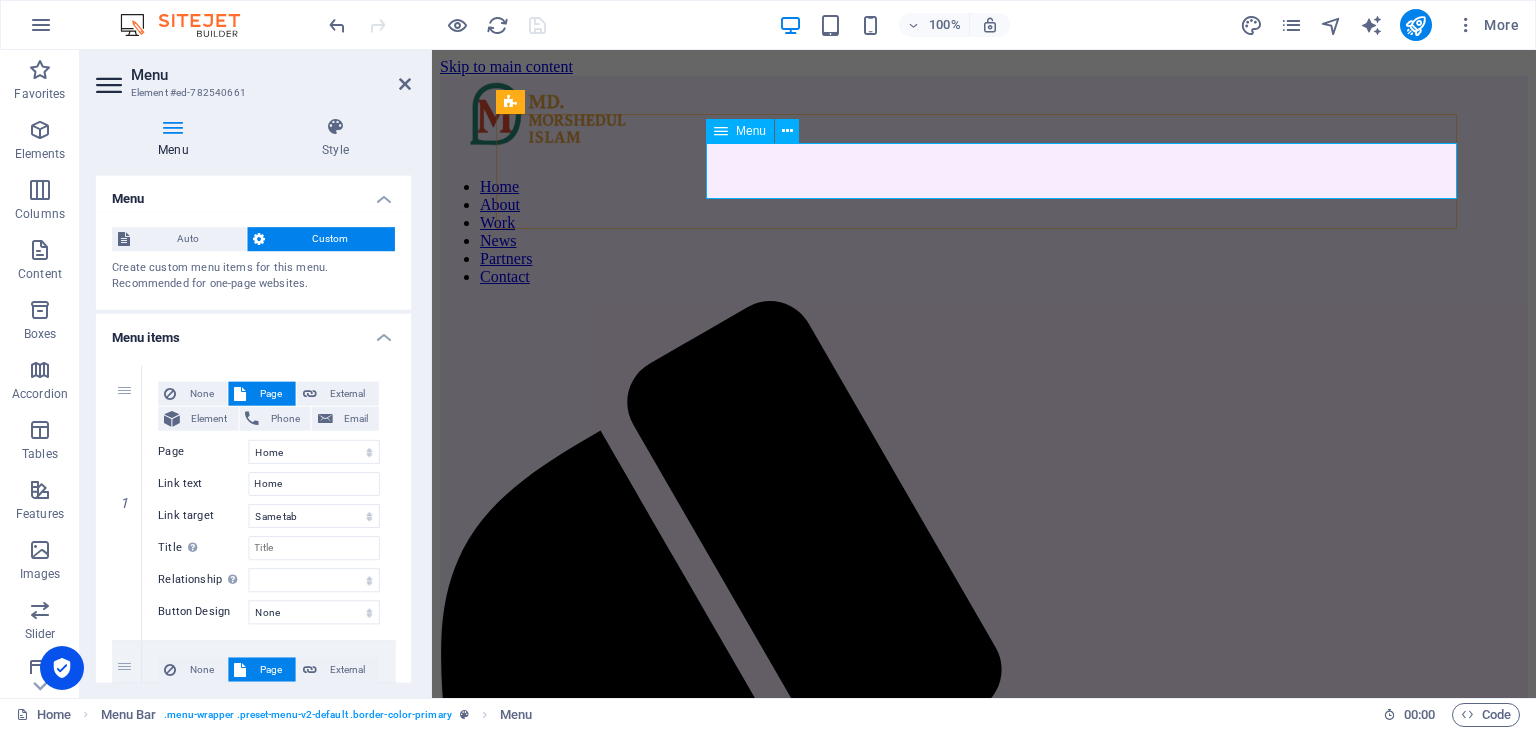 click on "Home About Work News Partners Contact" at bounding box center (984, 232) 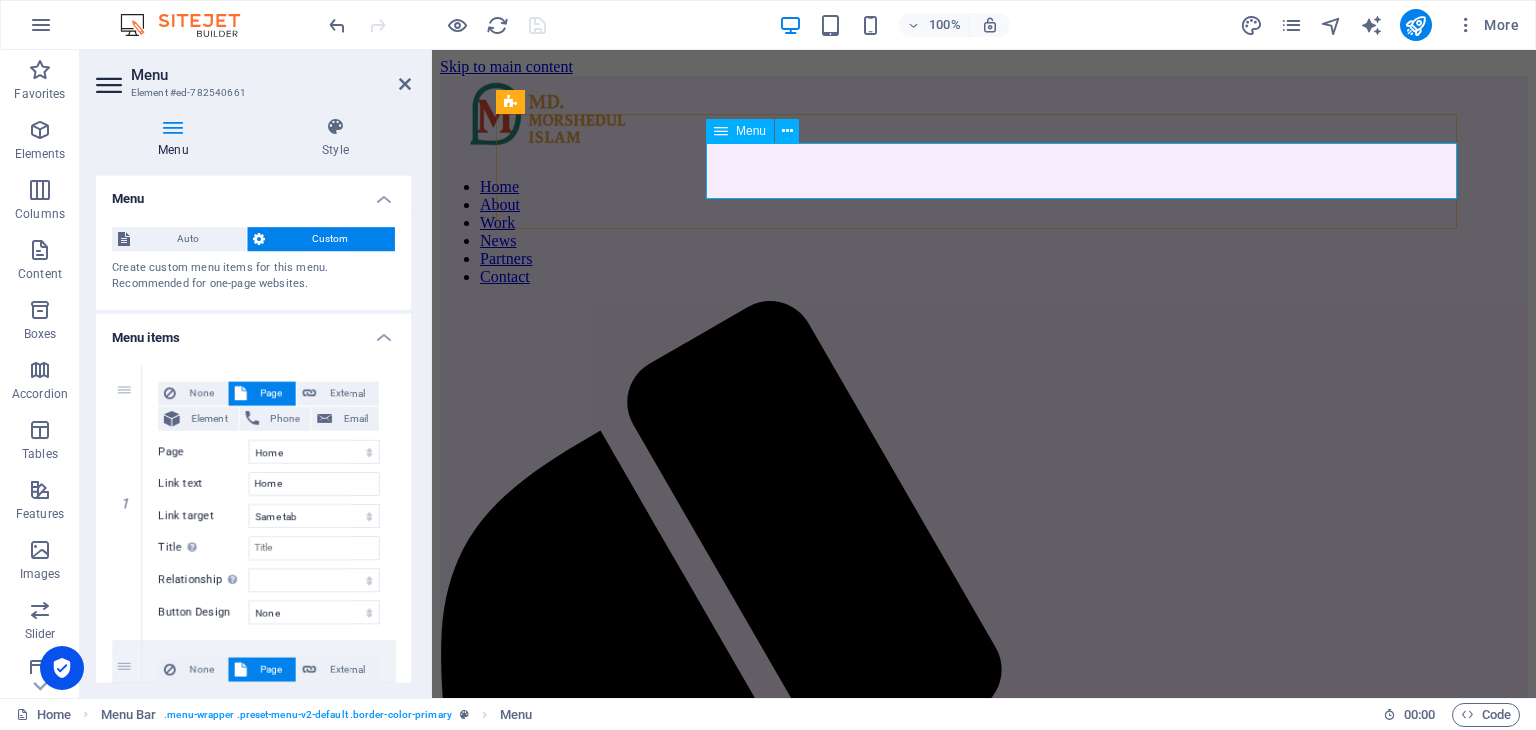 click on "Home About Work News Partners Contact" at bounding box center (984, 232) 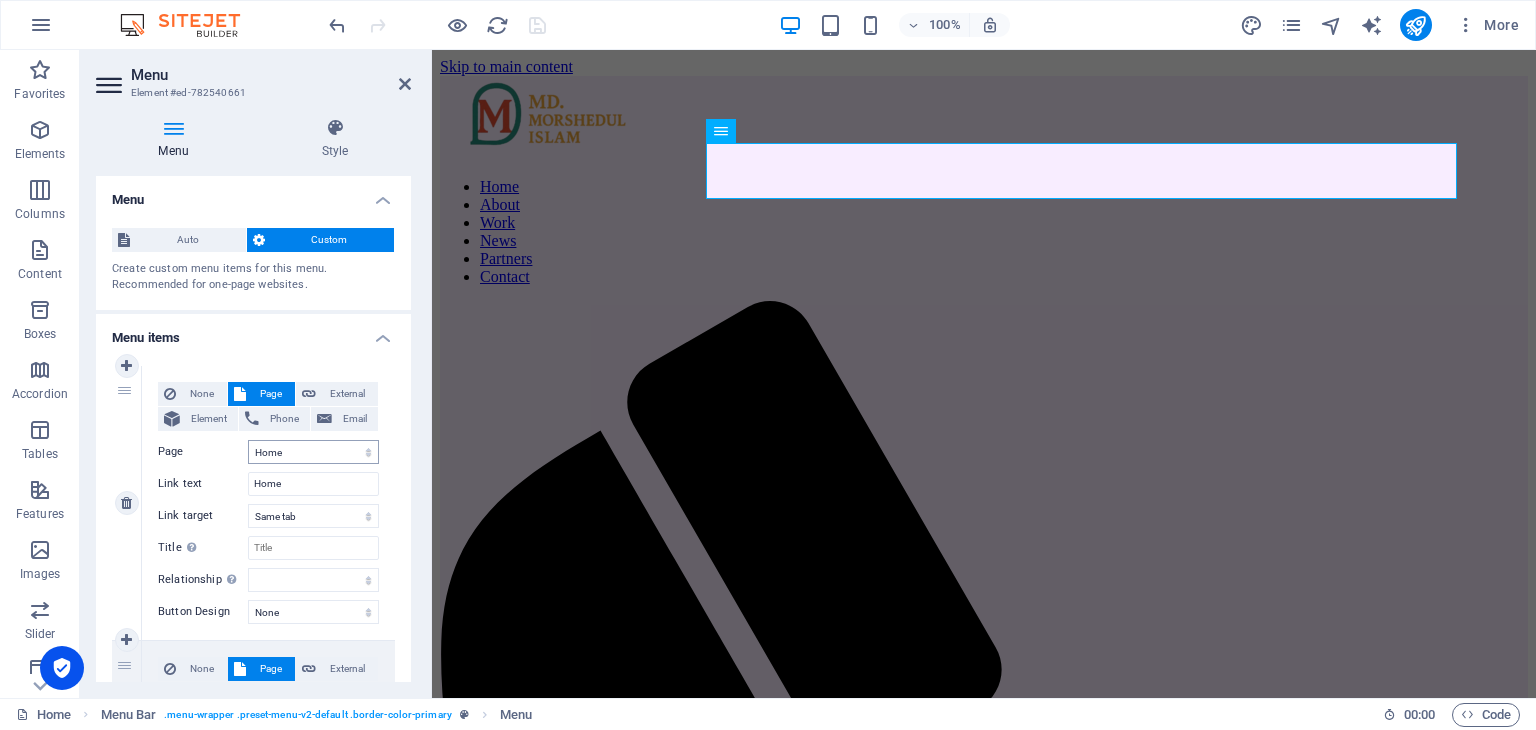 scroll, scrollTop: 100, scrollLeft: 0, axis: vertical 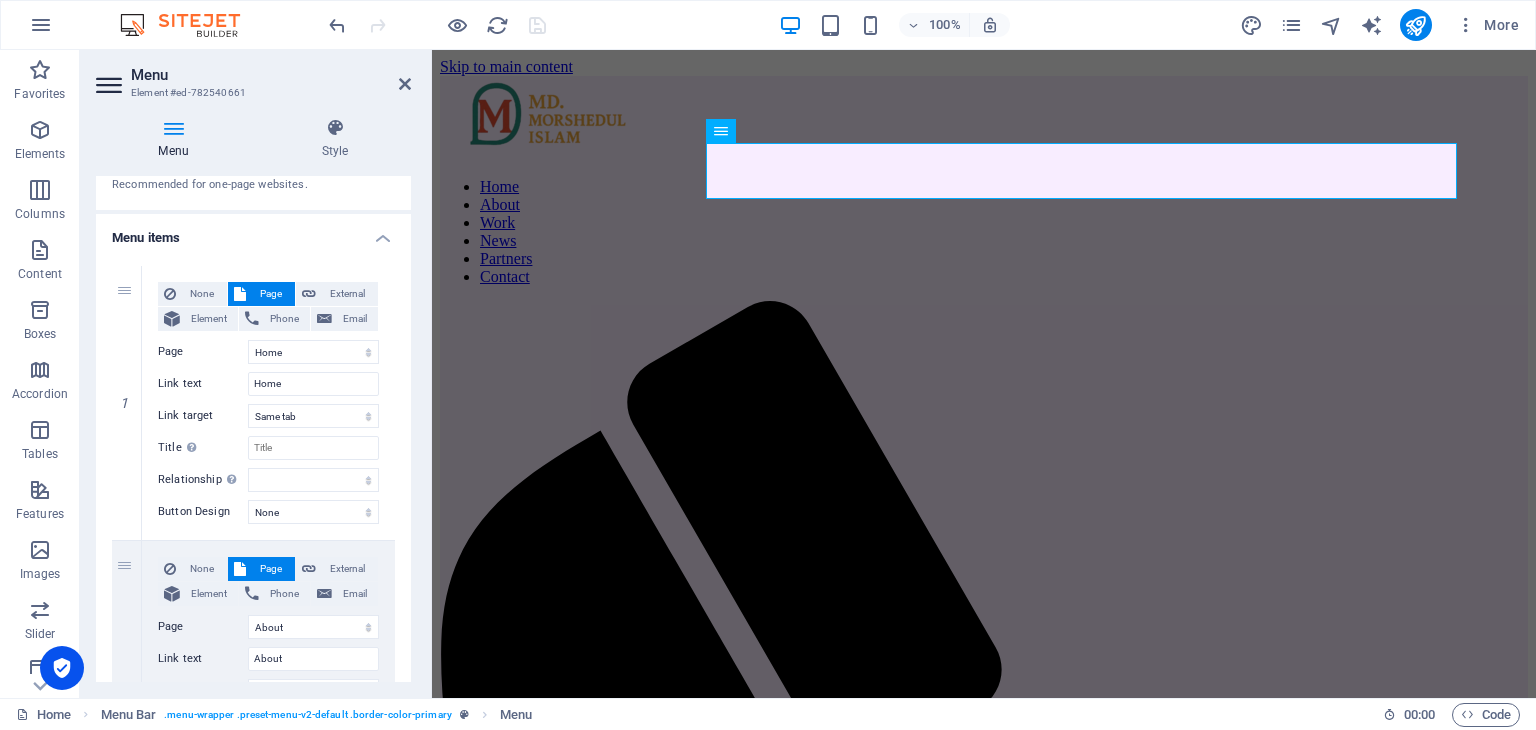 click at bounding box center [429, 374] 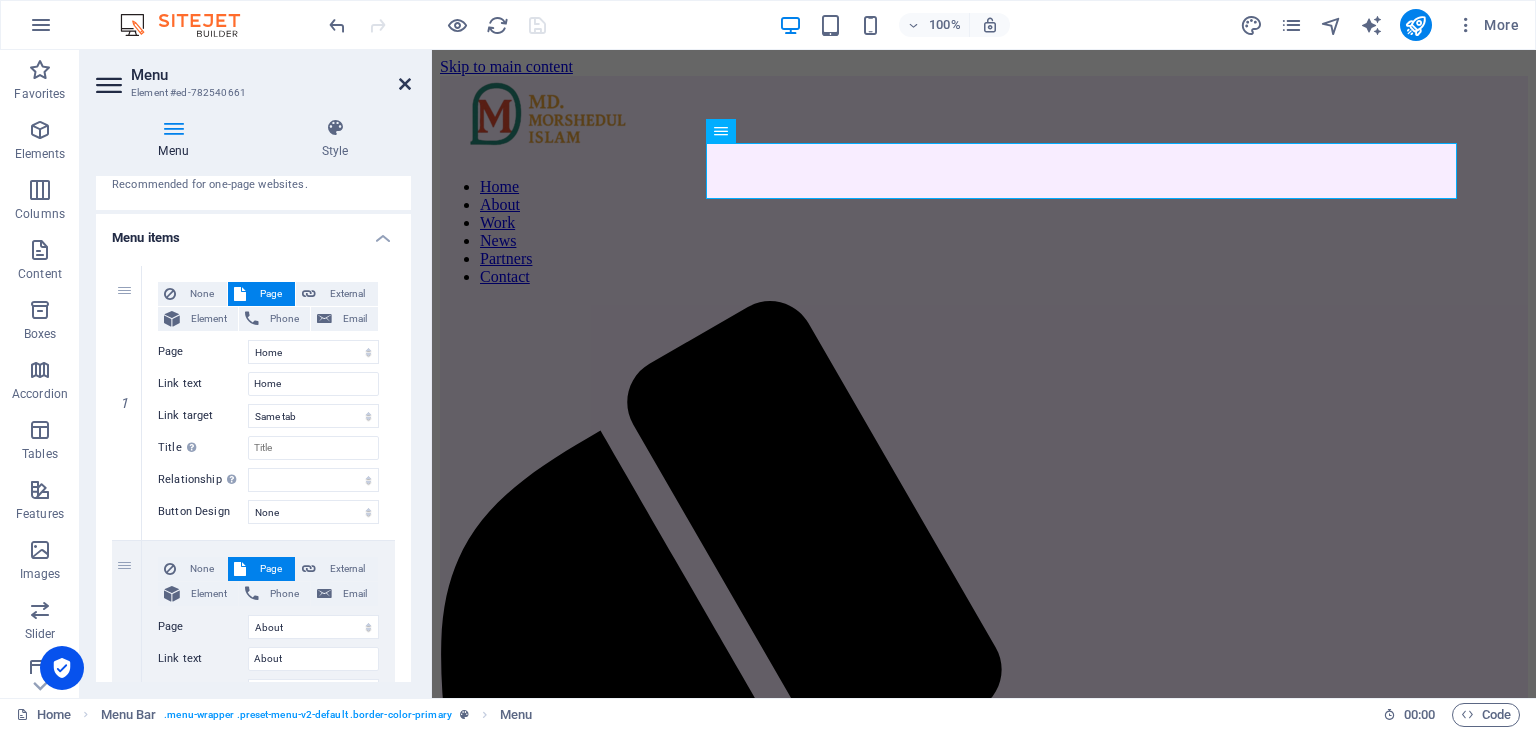 click at bounding box center [405, 84] 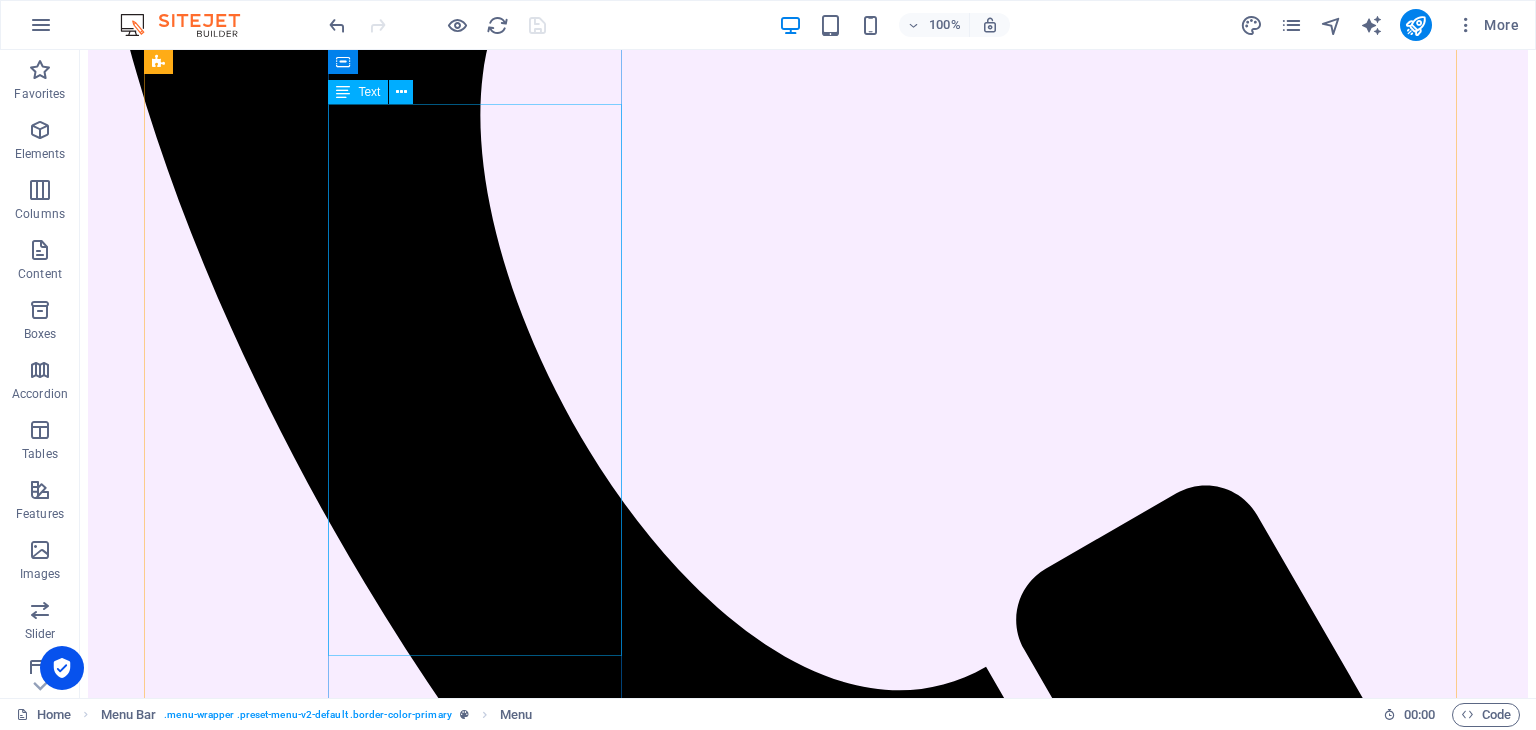 scroll, scrollTop: 1112, scrollLeft: 0, axis: vertical 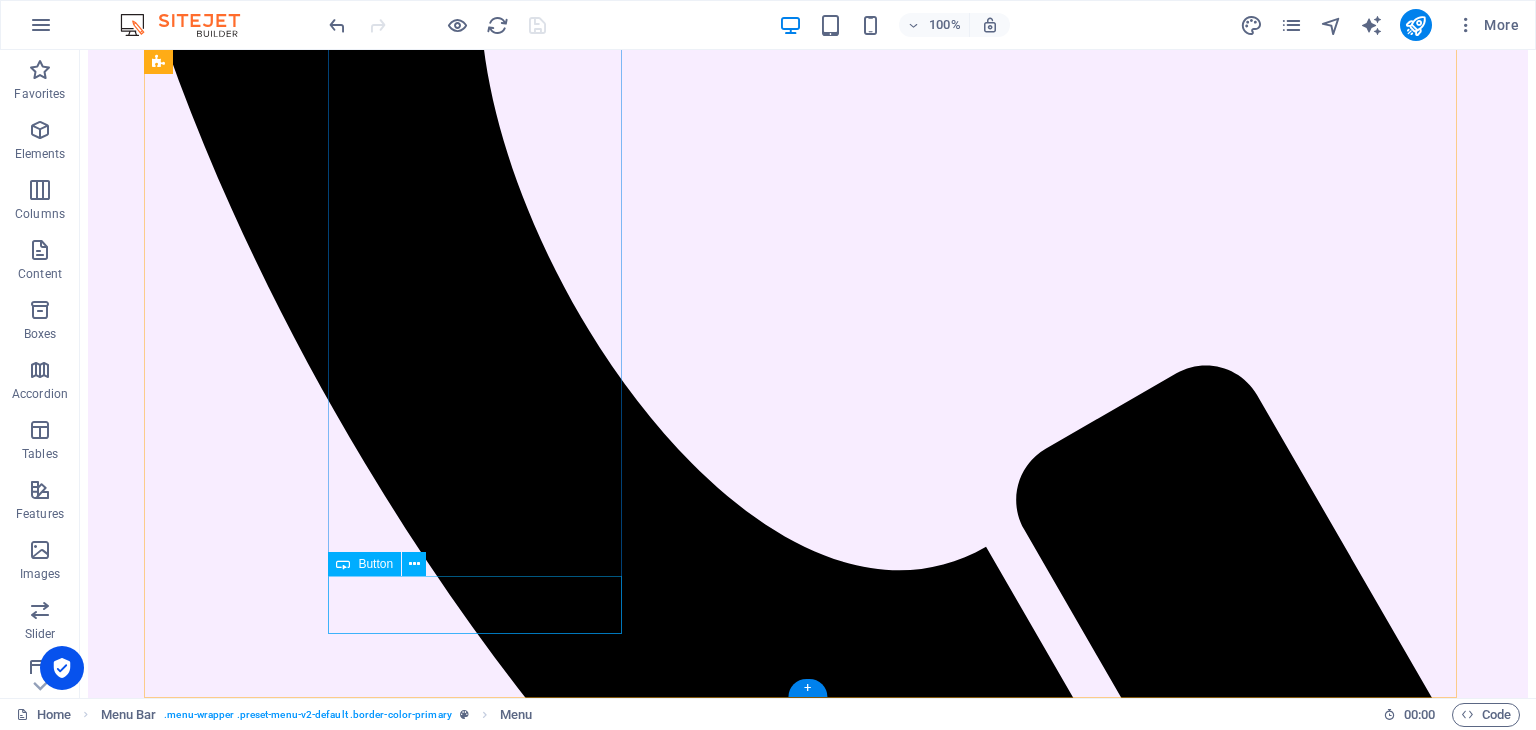 click on "see more" at bounding box center (808, 2968) 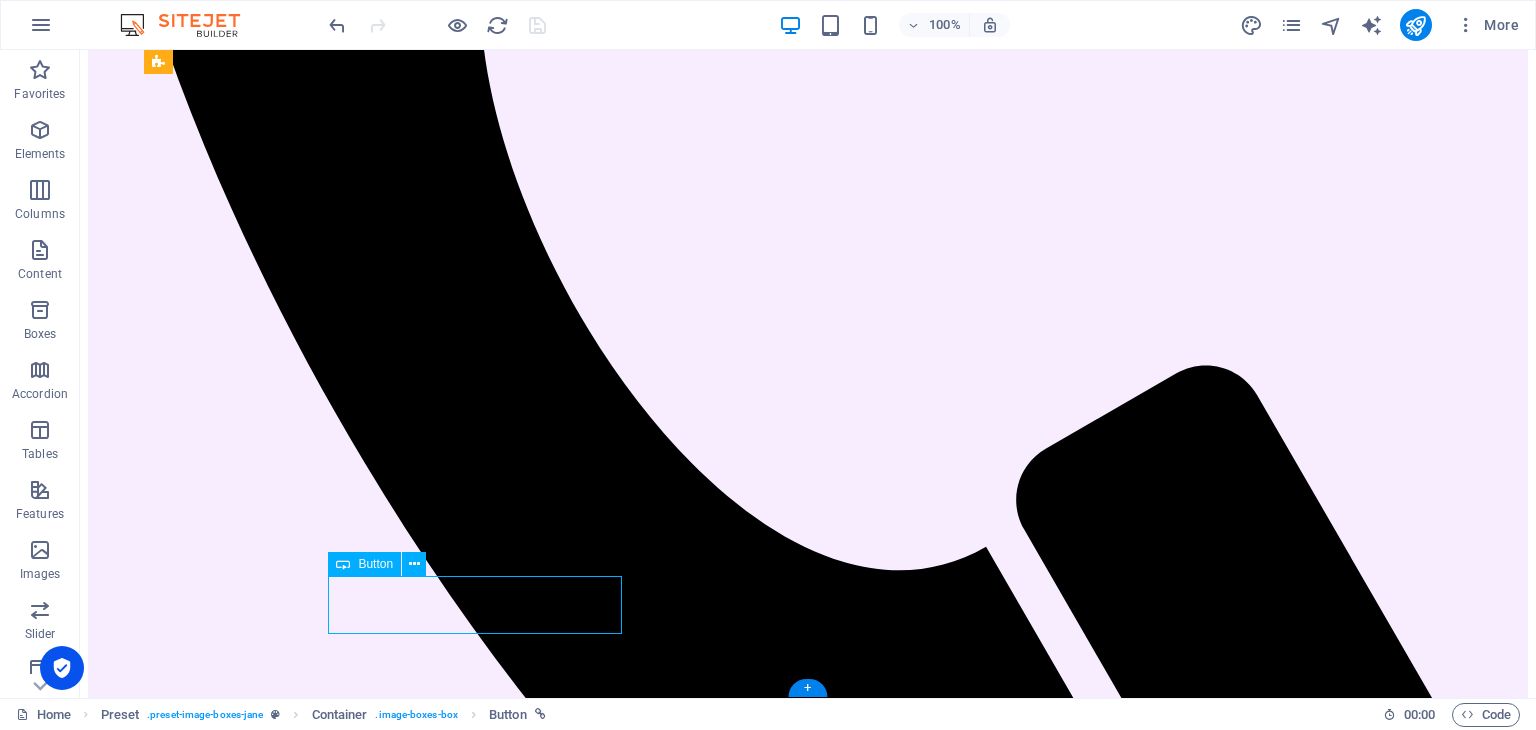 click on "see more" at bounding box center [808, 2968] 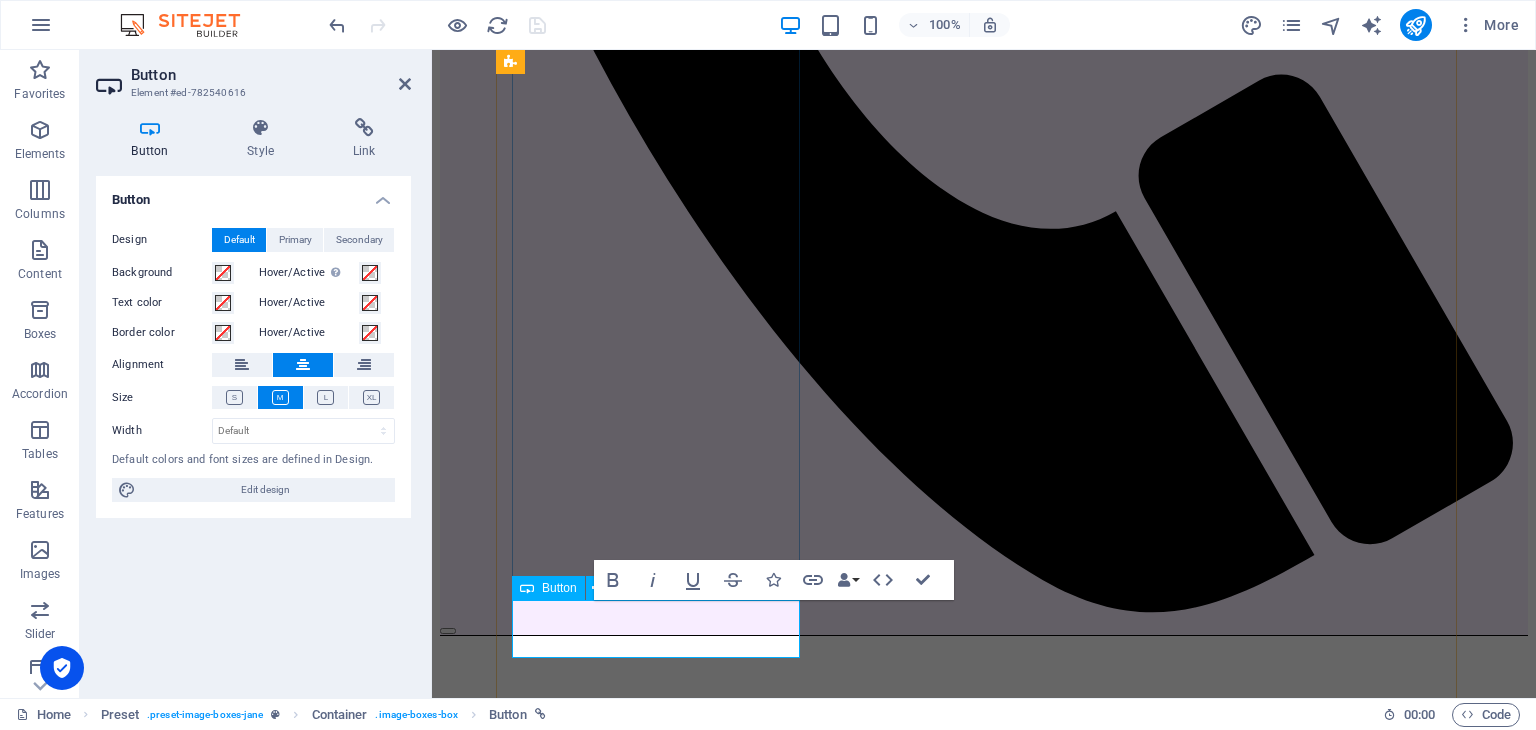 click on "Button" at bounding box center [559, 588] 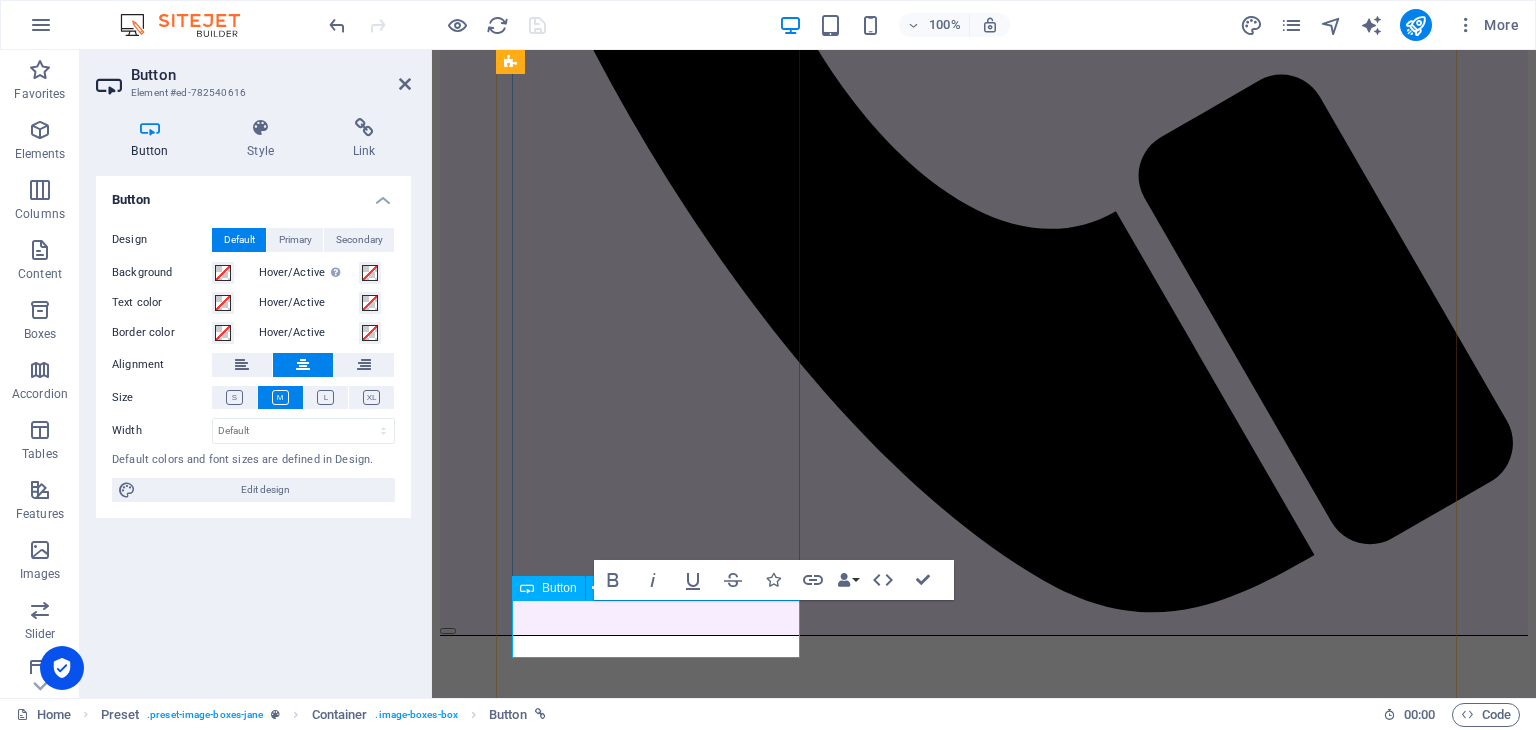 click on "see more" at bounding box center [984, 2519] 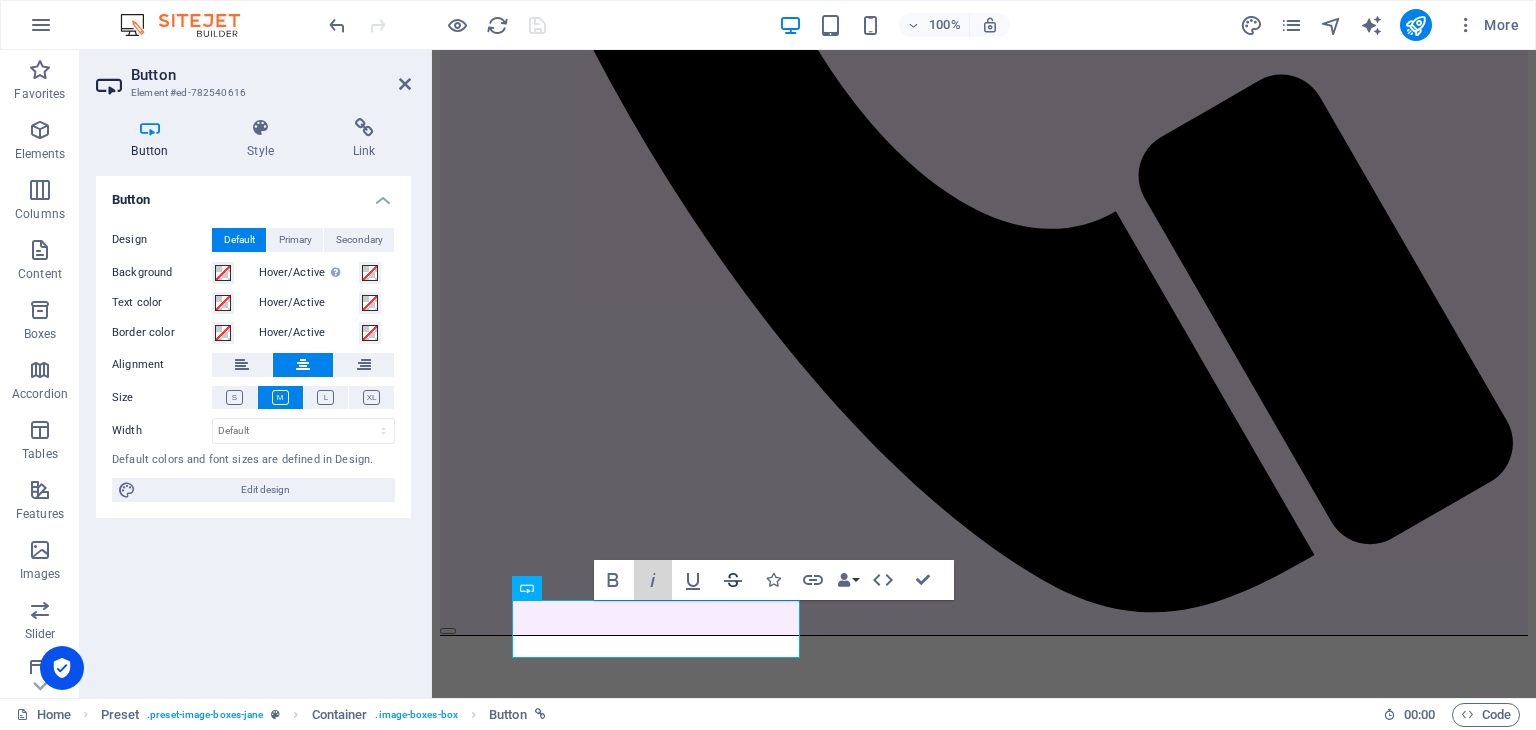 drag, startPoint x: 632, startPoint y: 564, endPoint x: 746, endPoint y: 561, distance: 114.03947 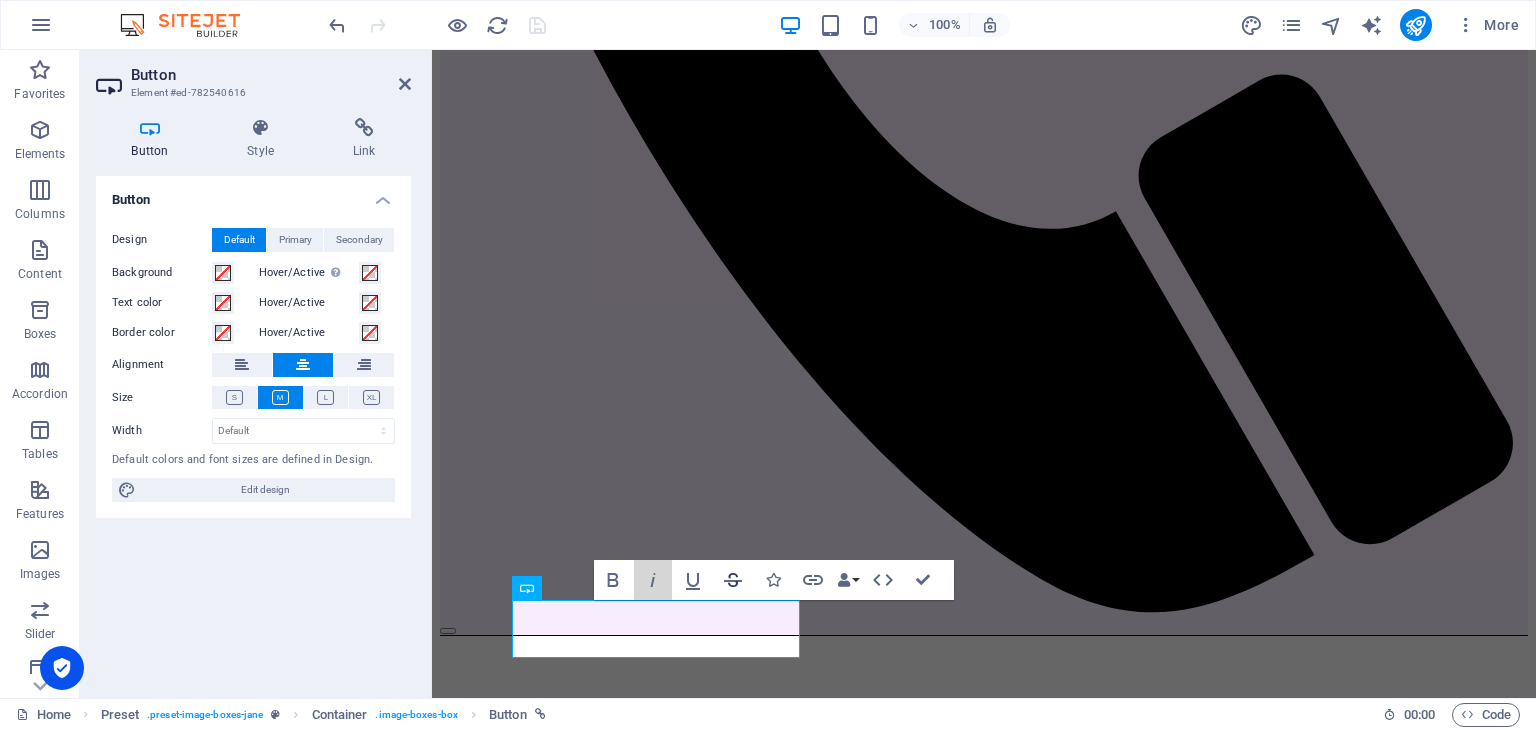 click on "Bold Italic Underline Strikethrough Icons Link Data Bindings Company First name Last name Street ZIP code City Email Phone Mobile Fax Custom field 1 Custom field 2 Custom field 3 Custom field 4 Custom field 5 Custom field 6 HTML Confirm (Ctrl+⏎)" at bounding box center [768, 580] 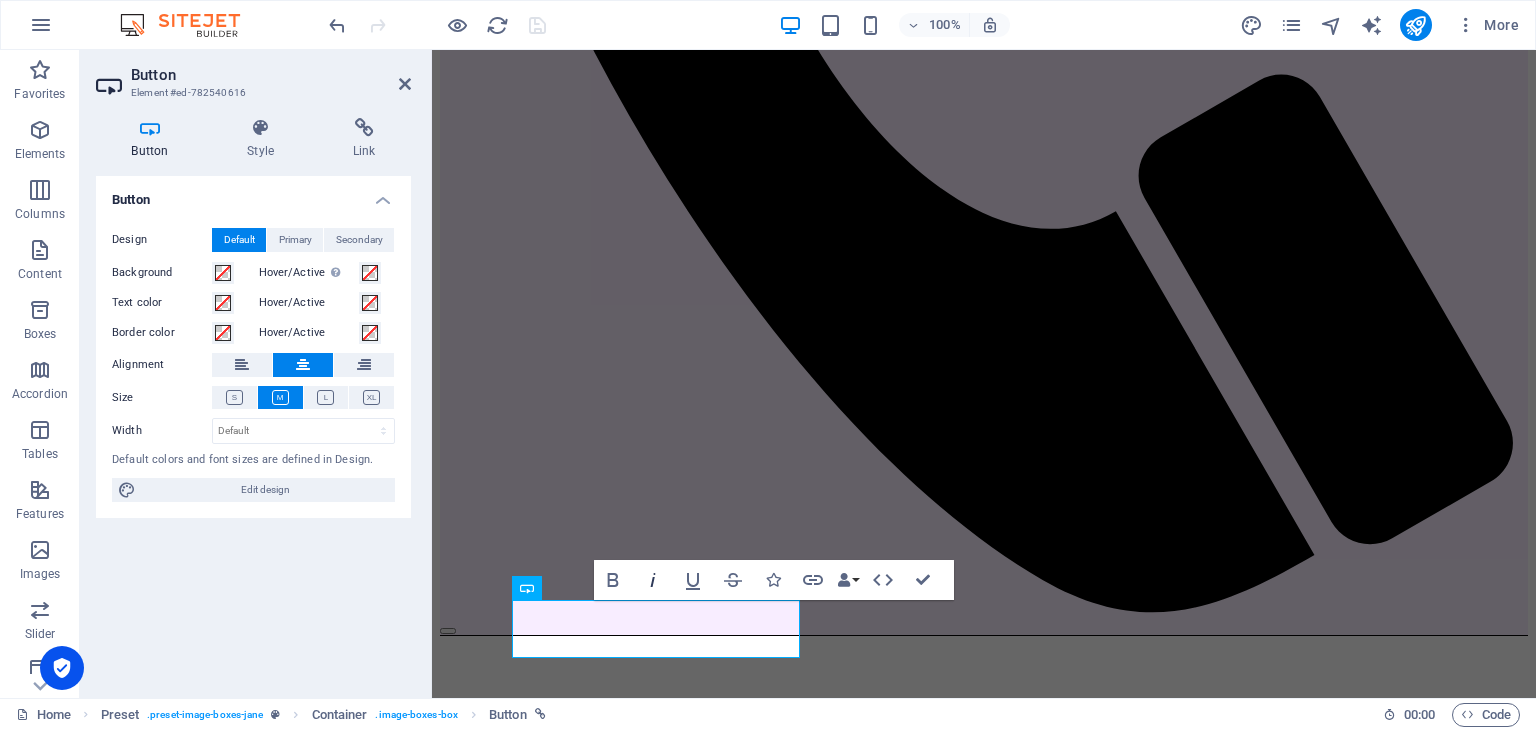 click 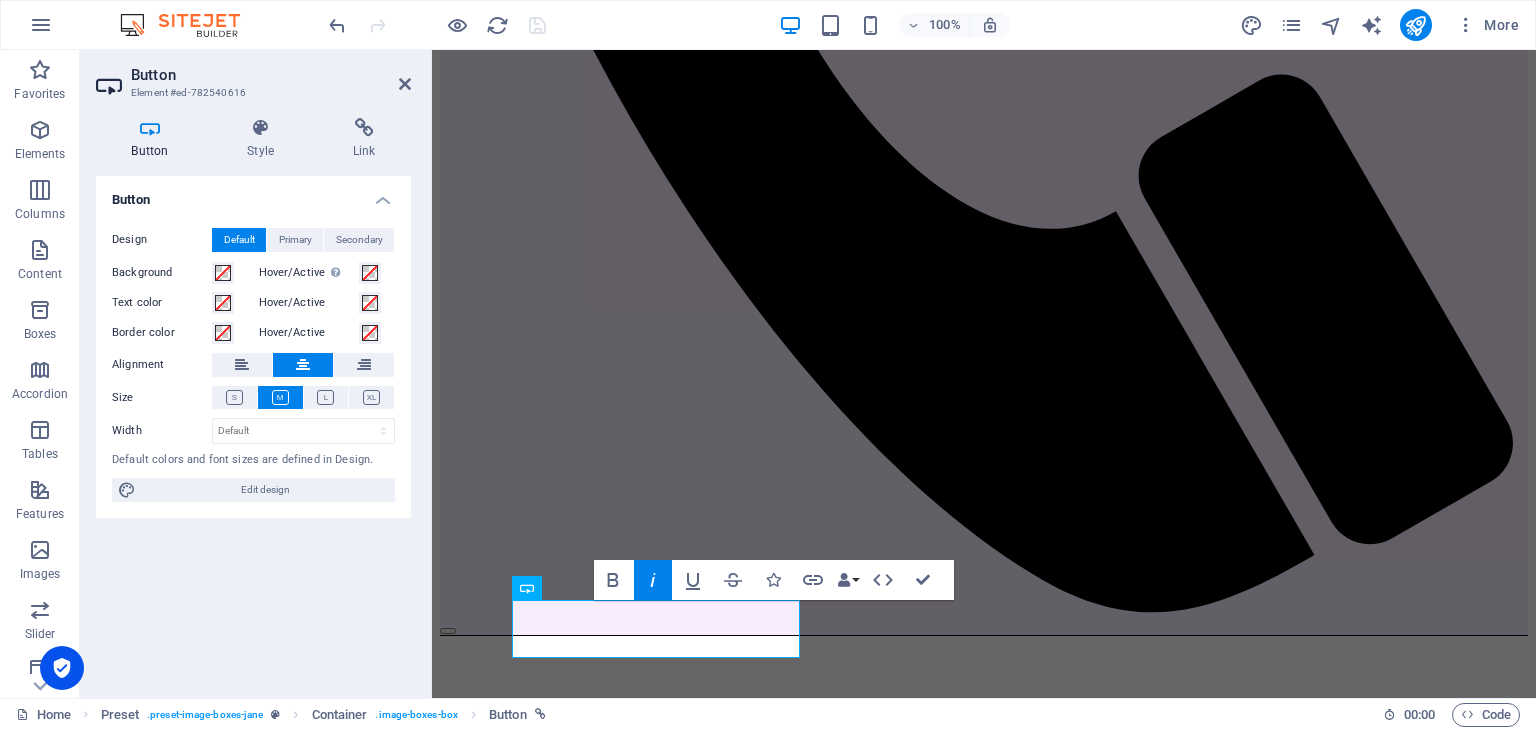 click 